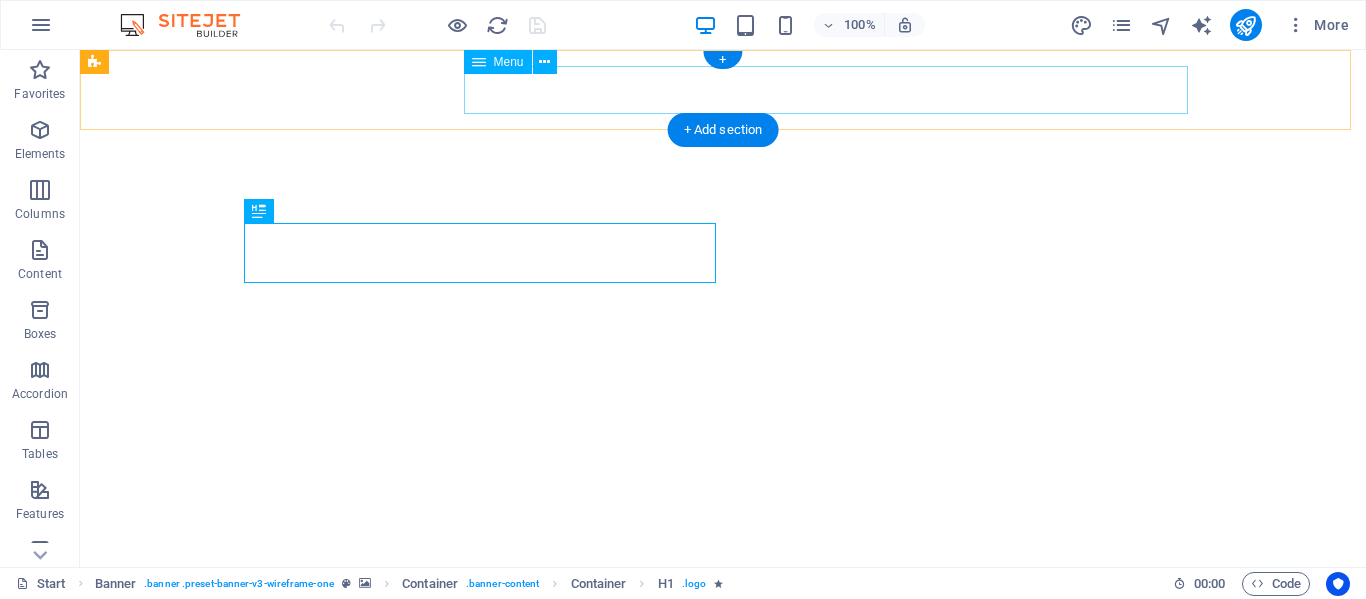 scroll, scrollTop: 0, scrollLeft: 0, axis: both 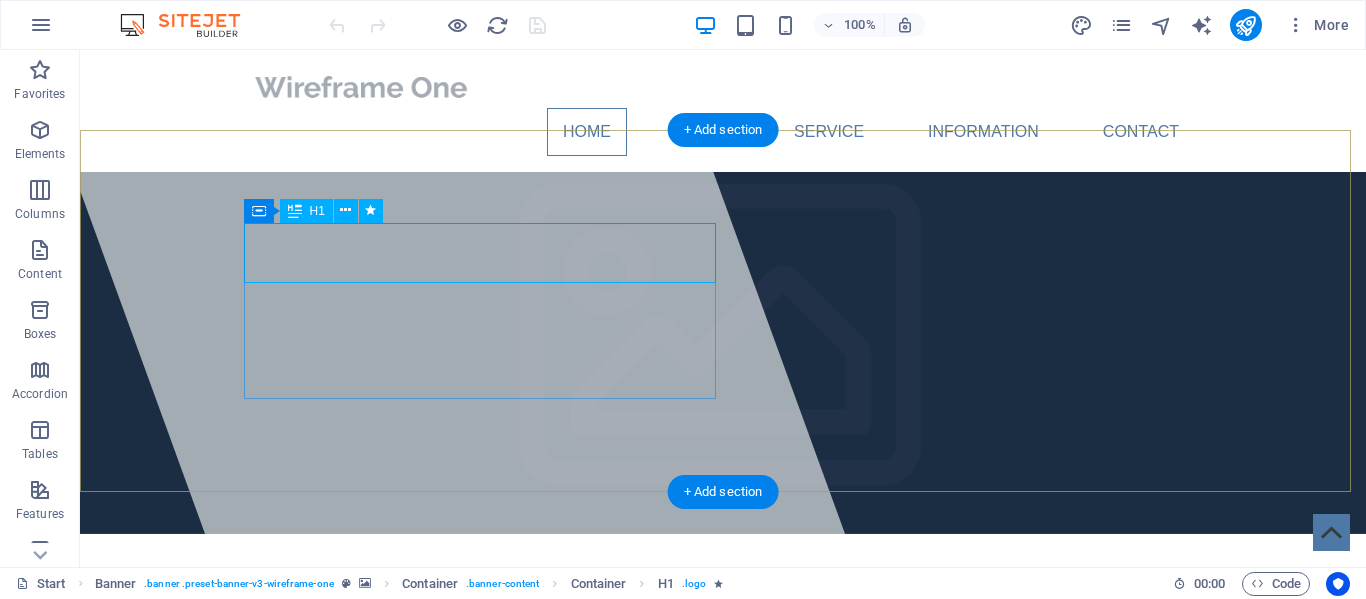 click on "teksolpk.com" at bounding box center [379, 644] 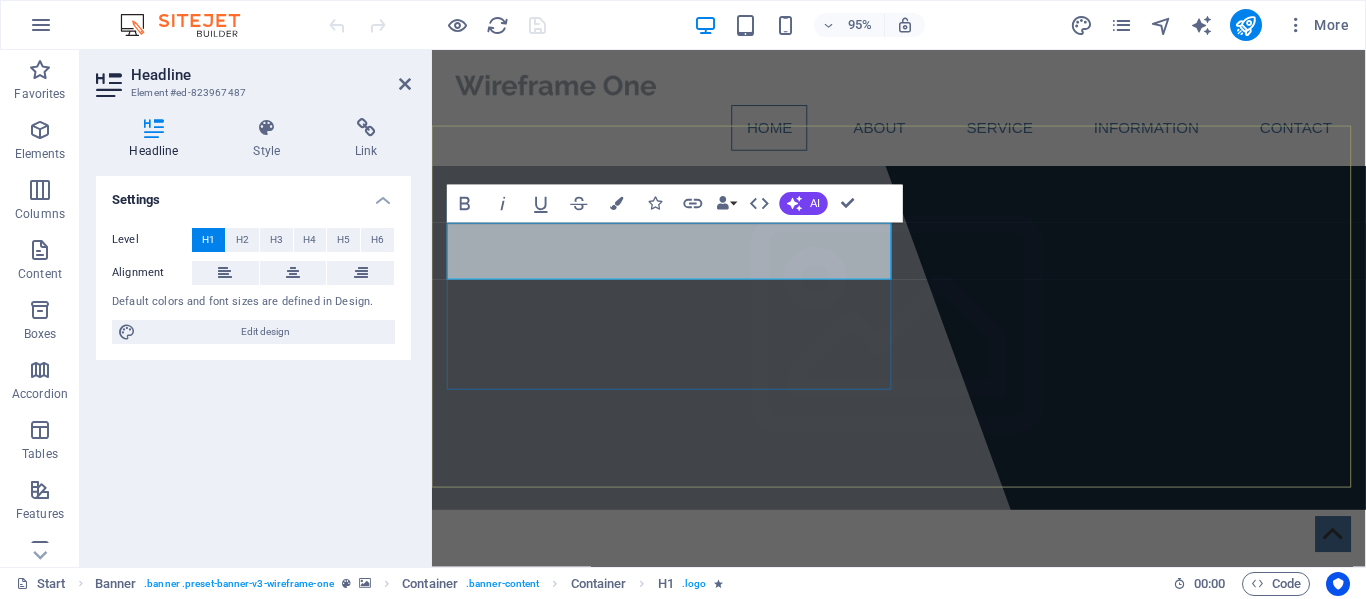 click on "teksolpk.com" at bounding box center (924, 644) 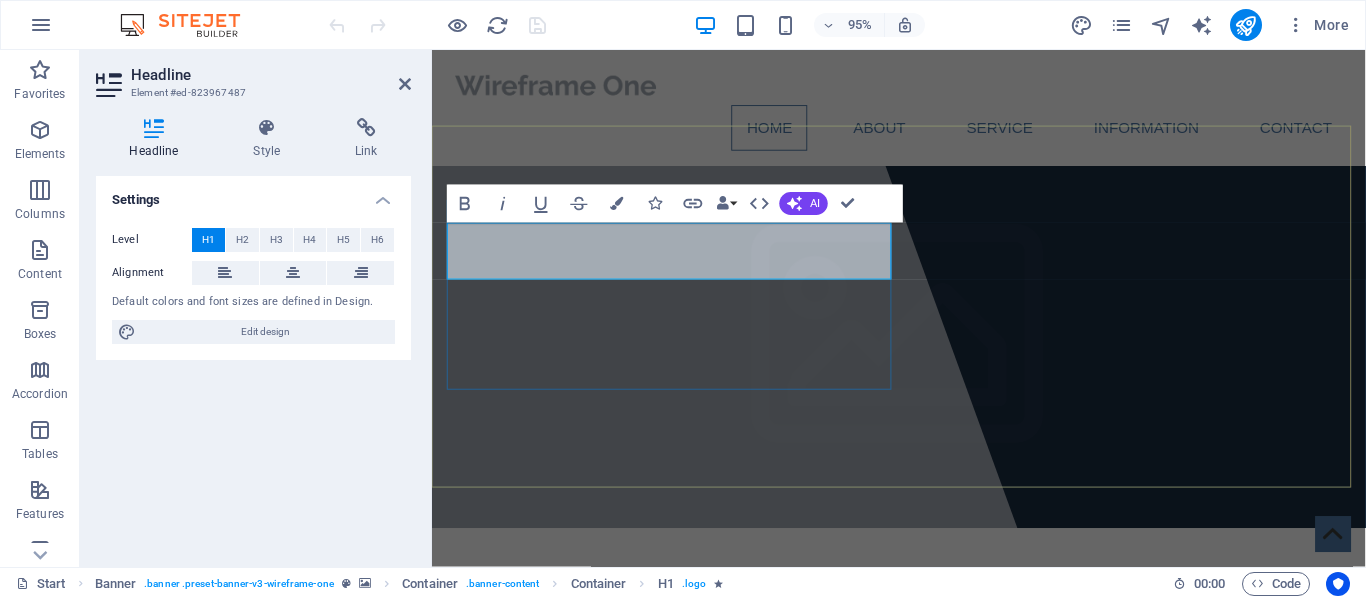 type 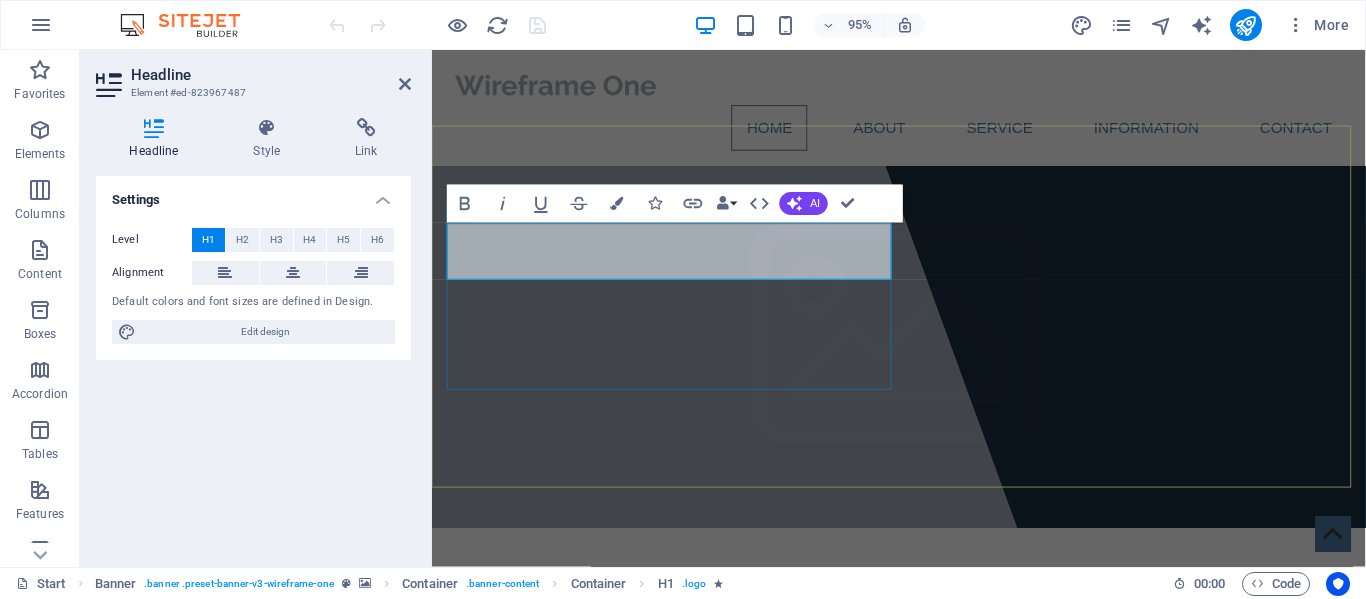 drag, startPoint x: 807, startPoint y: 265, endPoint x: 453, endPoint y: 267, distance: 354.00565 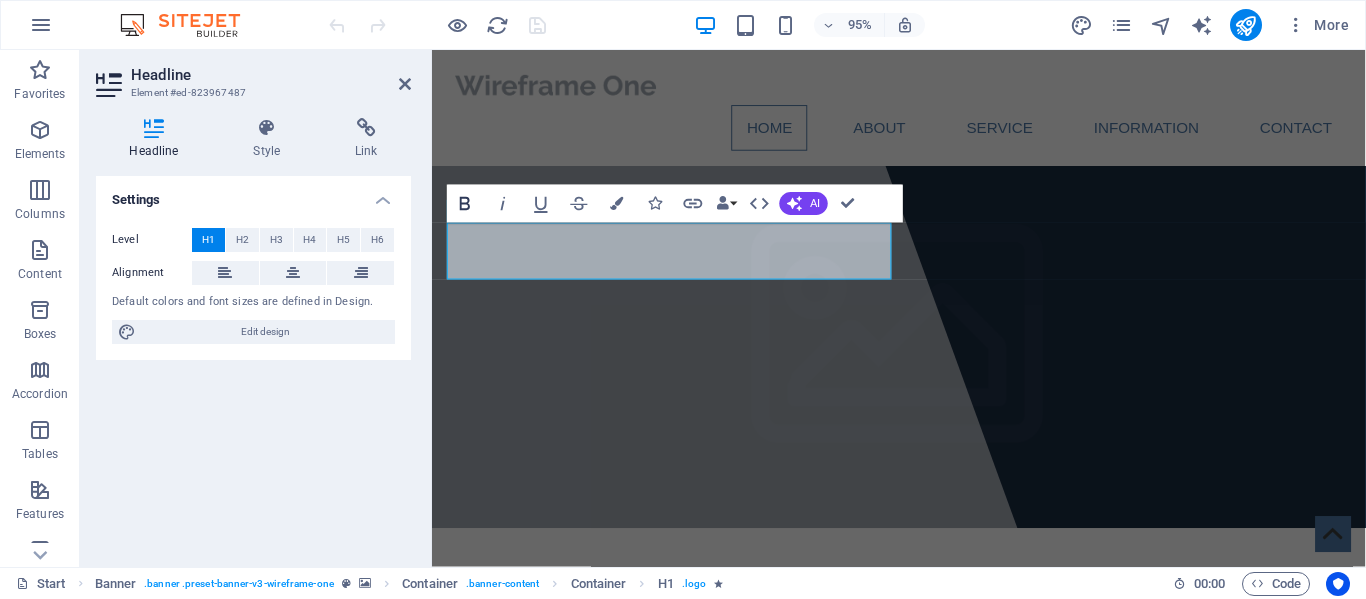 click 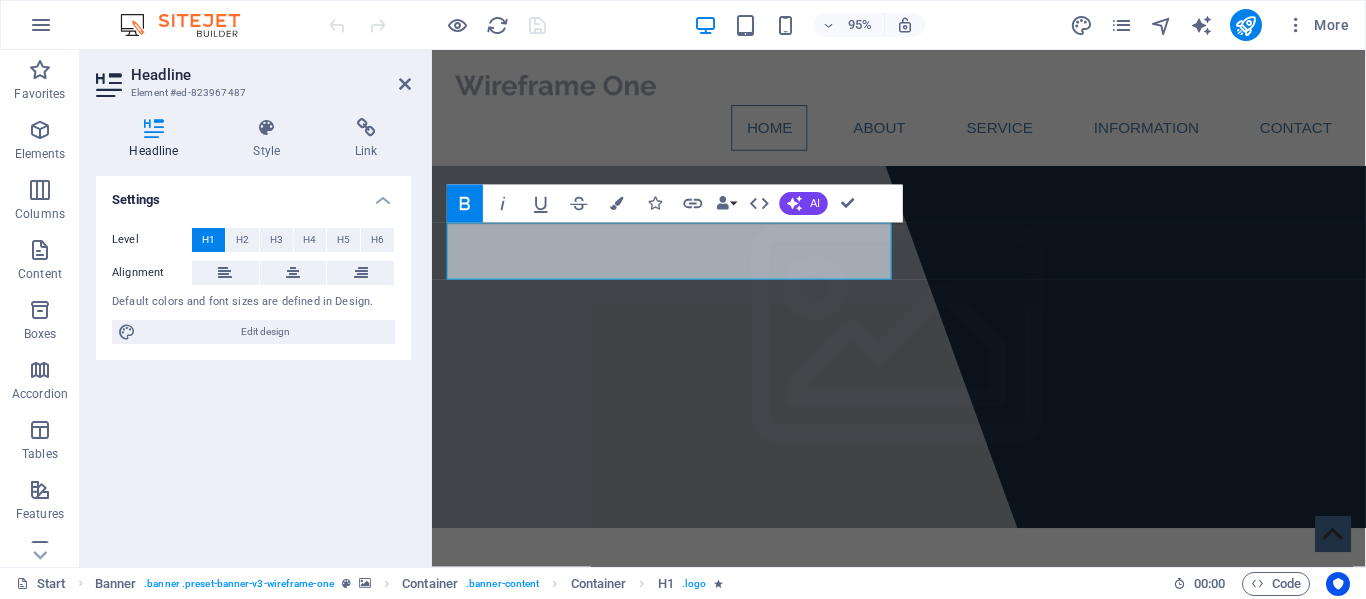 click 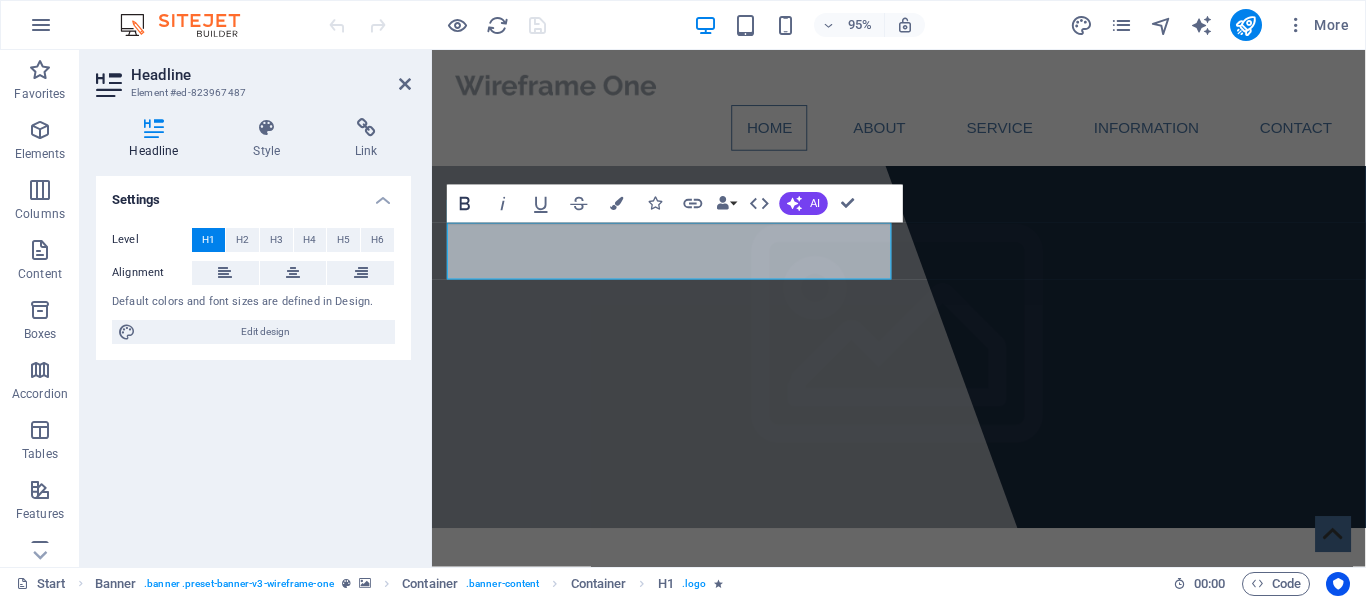click 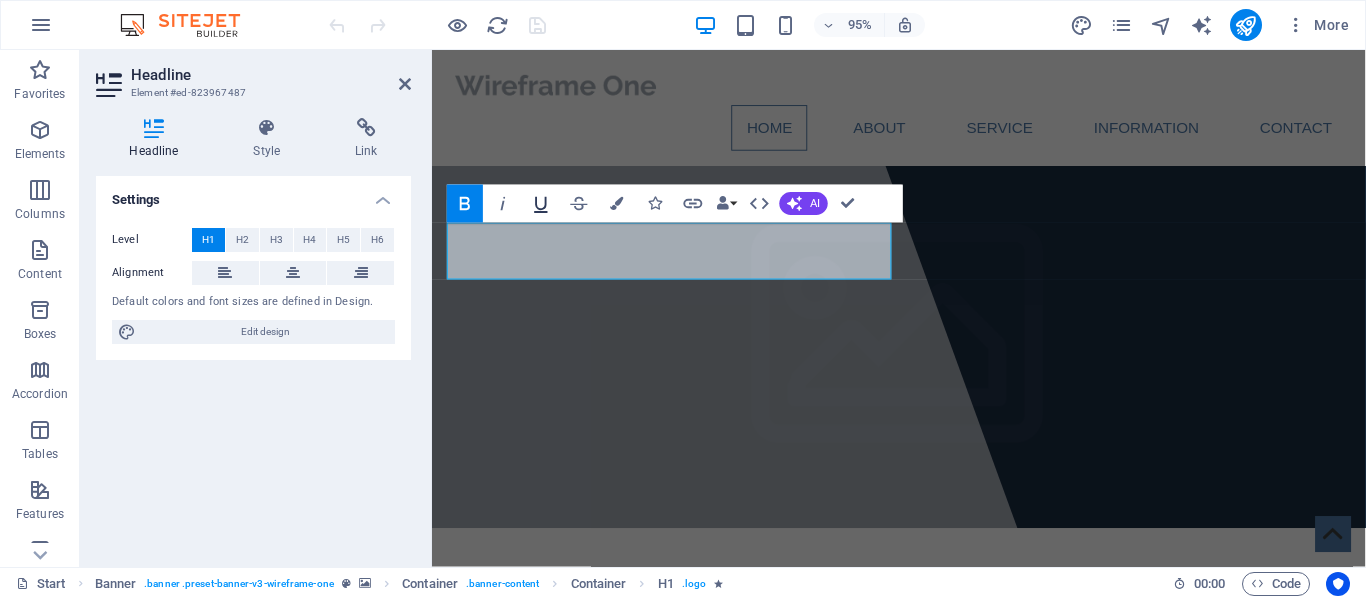 click 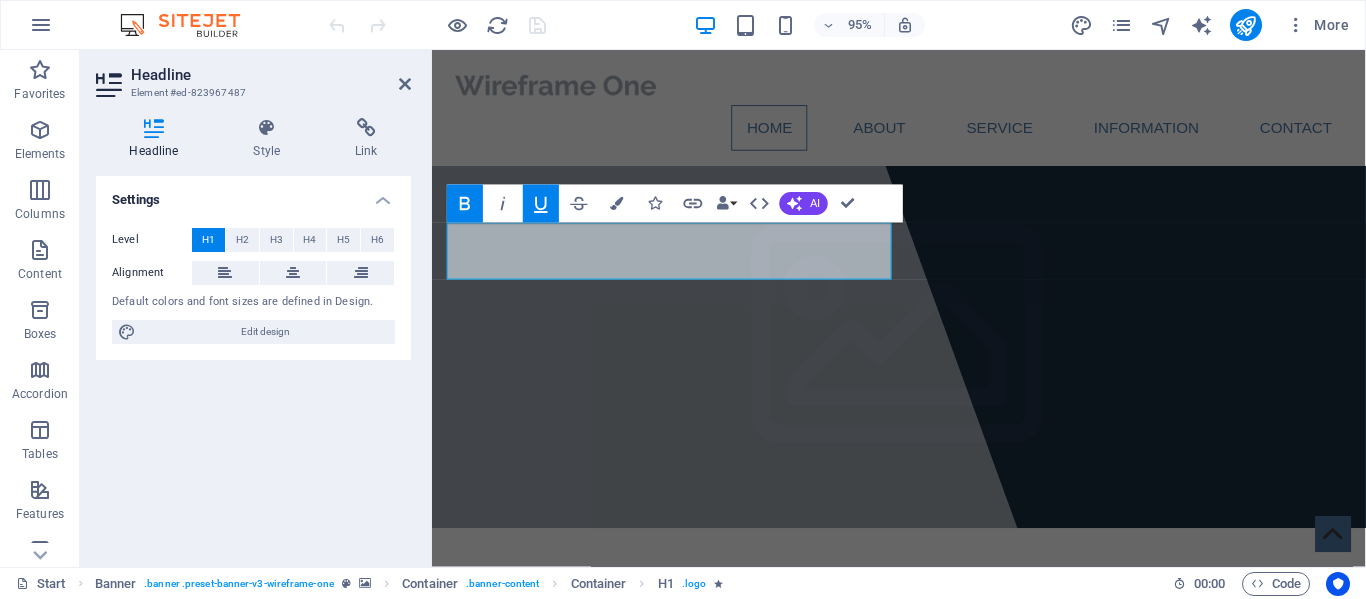 click 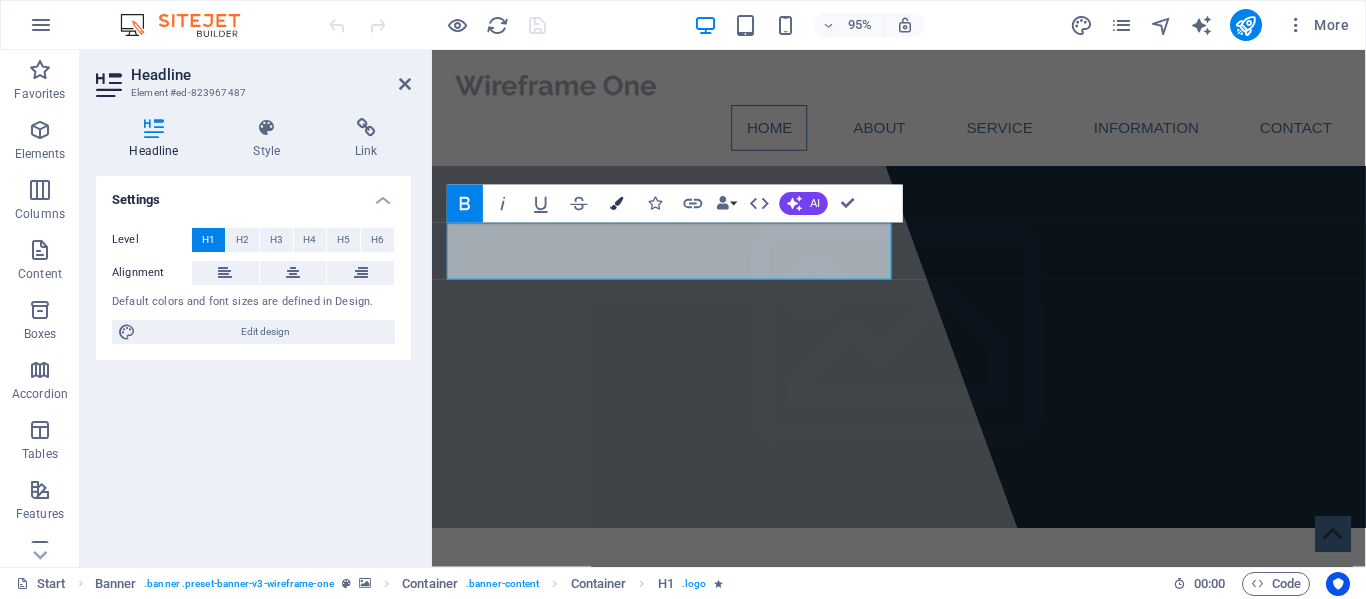 click on "Colors" at bounding box center [617, 204] 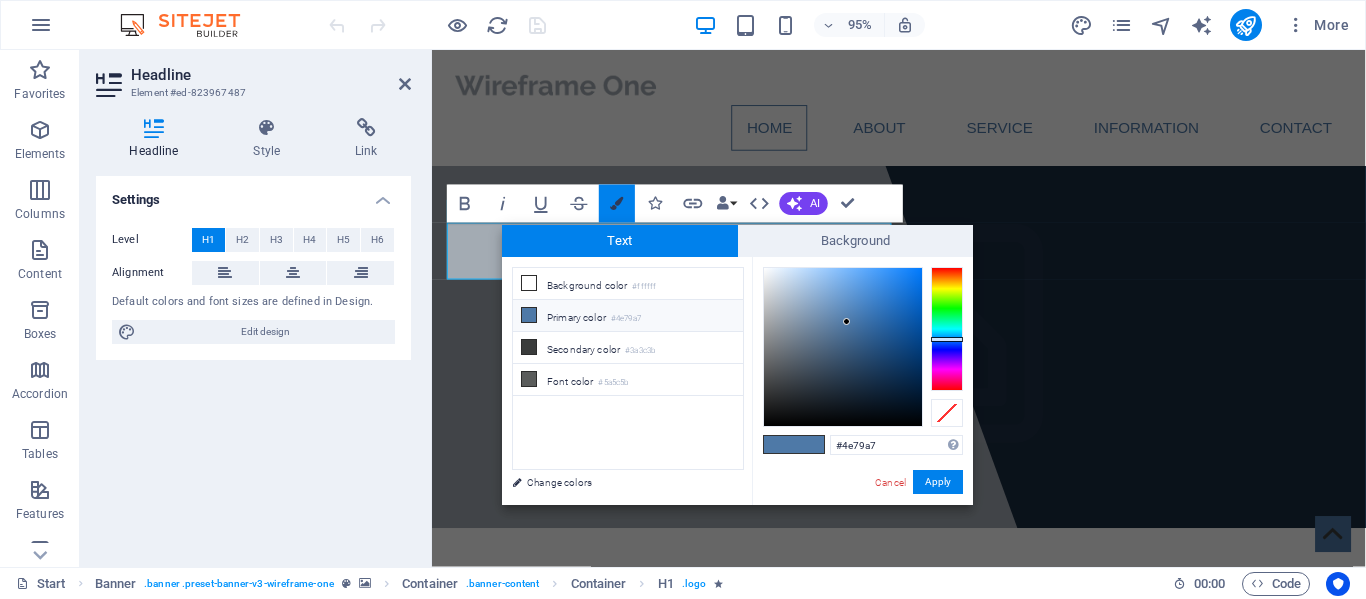 click on "Colors" at bounding box center (617, 204) 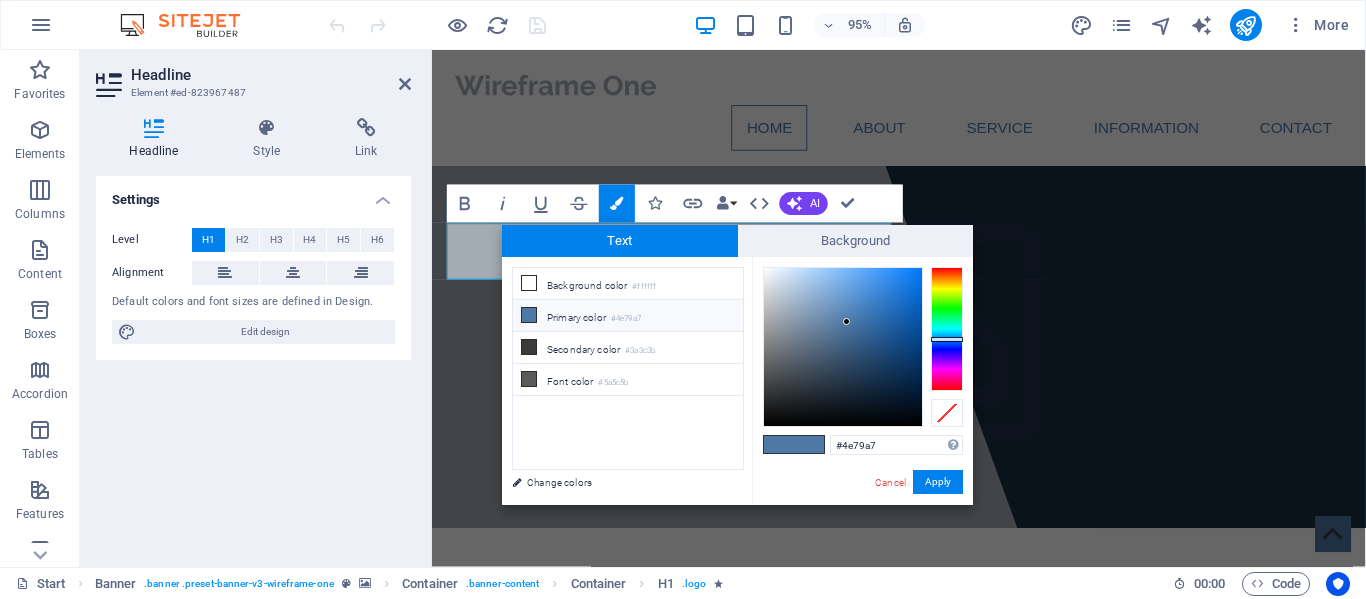 click on "Primary color
#4e79a7" at bounding box center (628, 316) 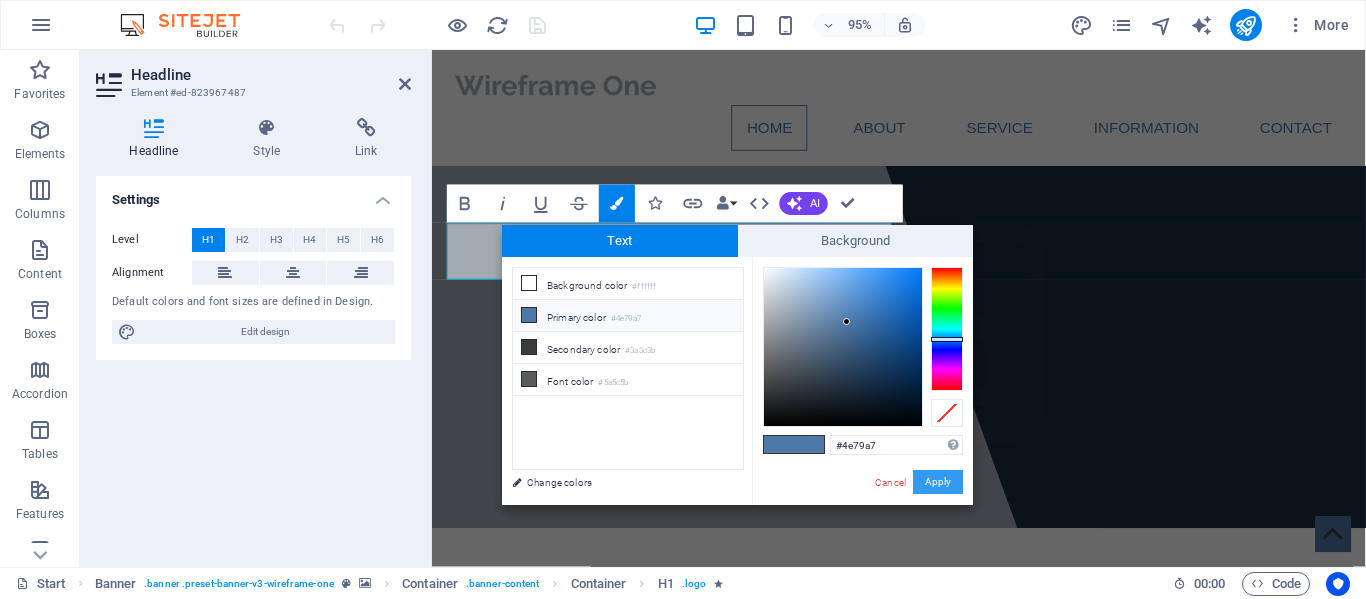 click on "Apply" at bounding box center [938, 482] 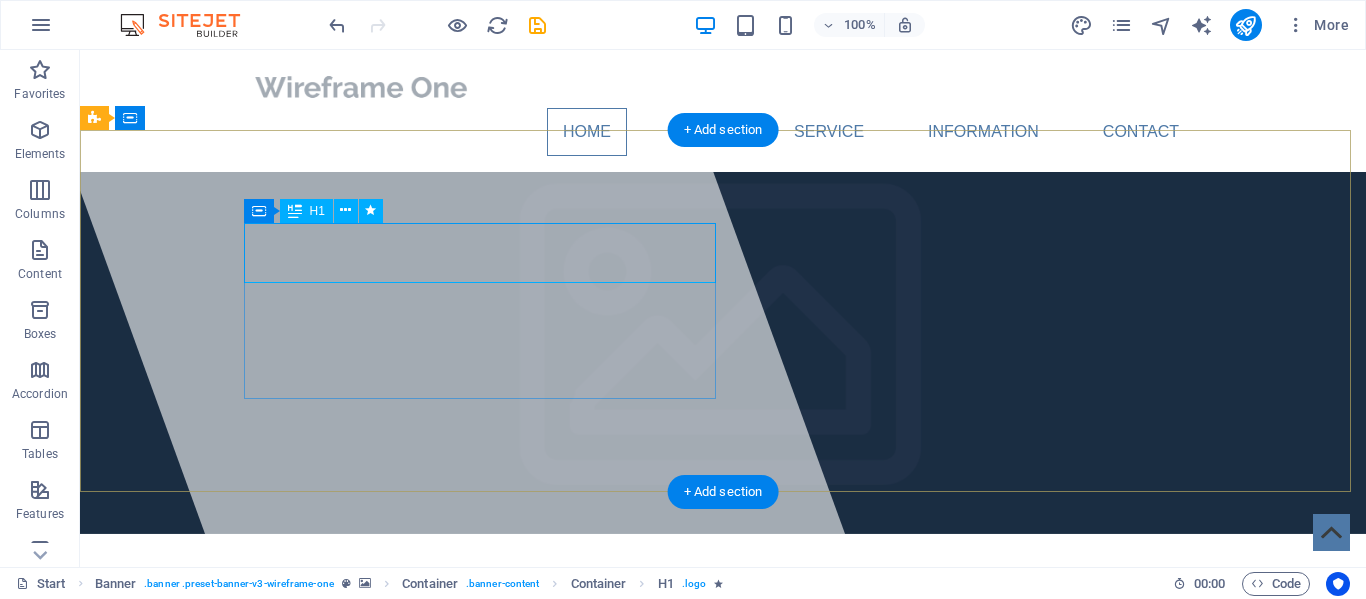 click on "TEKSOL PAKISTAN" at bounding box center (723, 644) 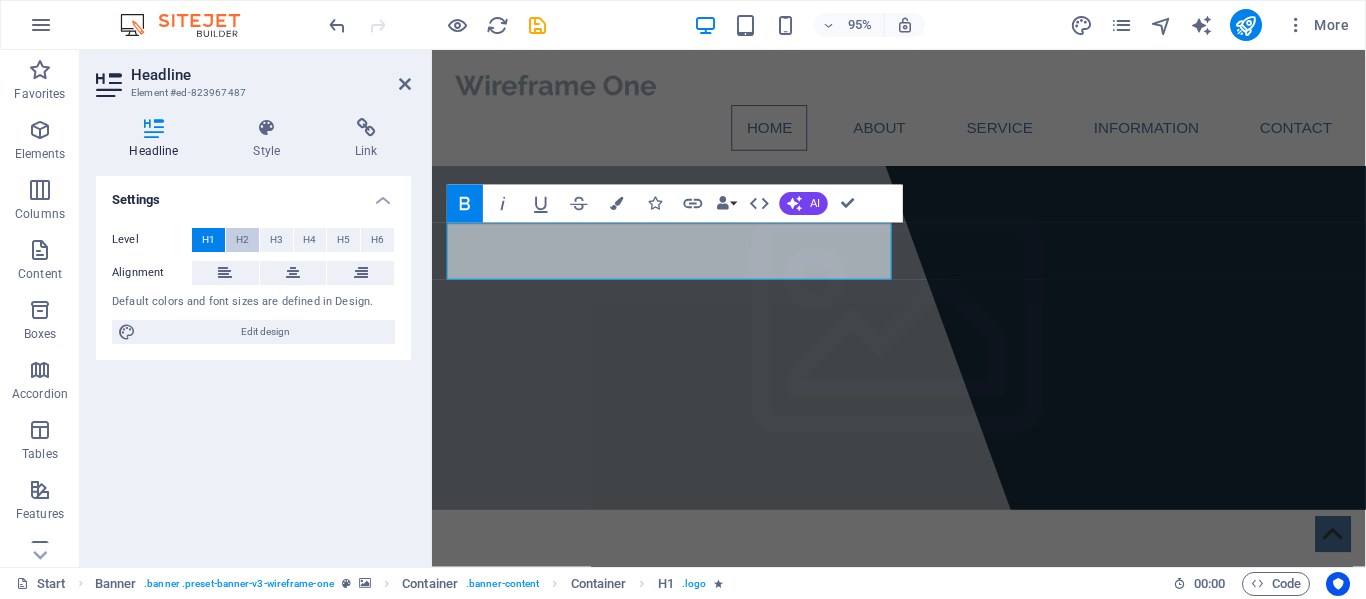 click on "H2" at bounding box center (242, 240) 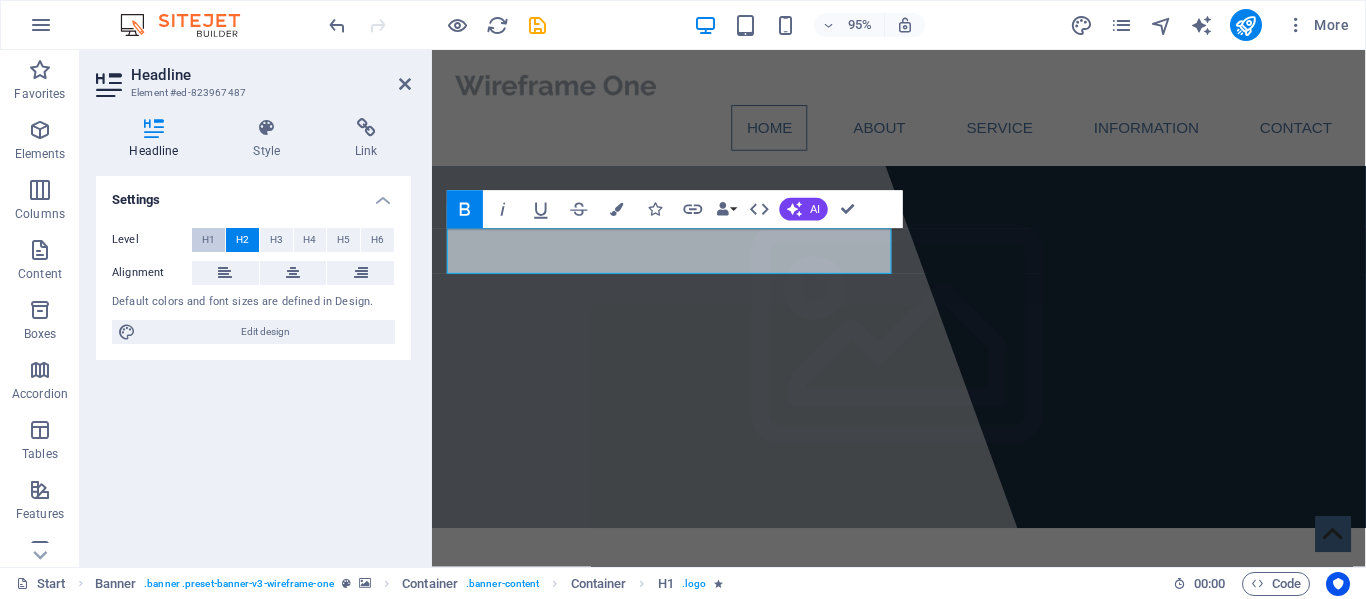 click on "H1" at bounding box center [208, 240] 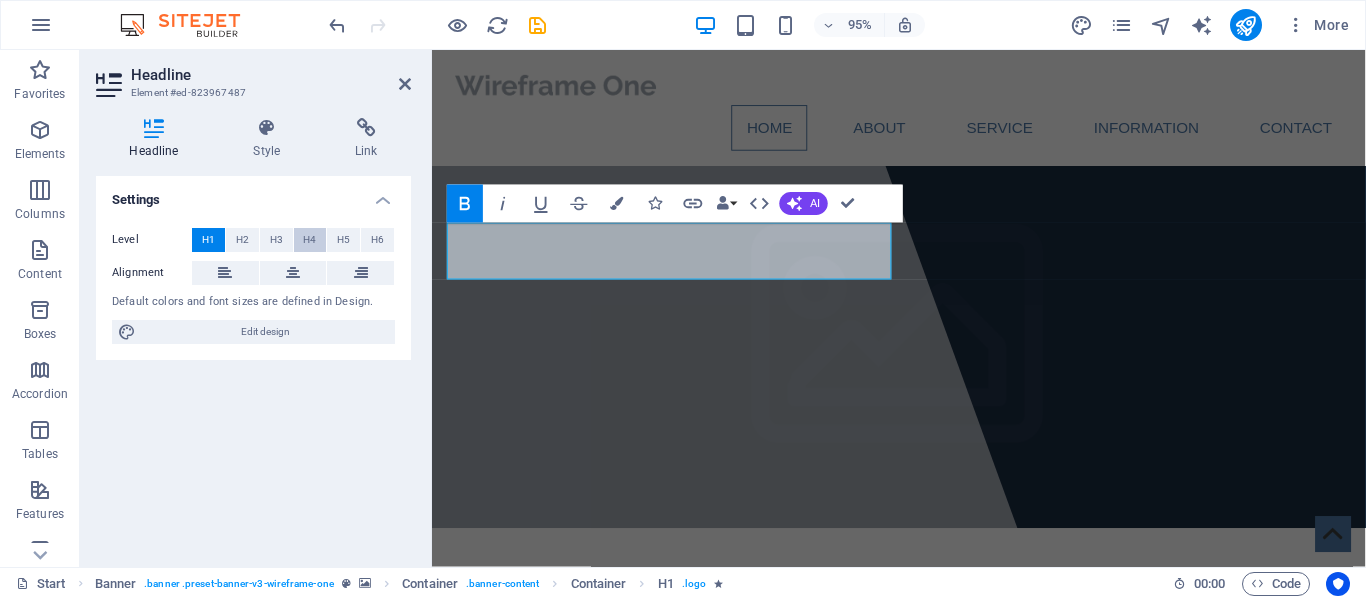 click on "H4" at bounding box center [310, 240] 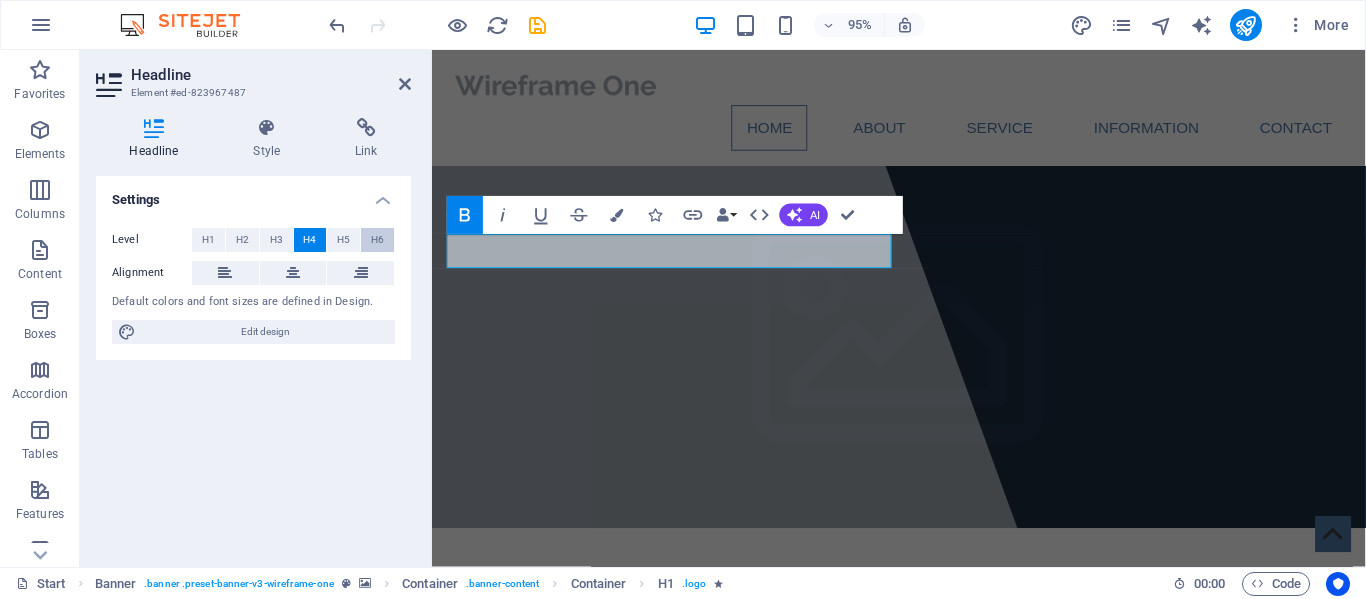 click on "H6" at bounding box center (377, 240) 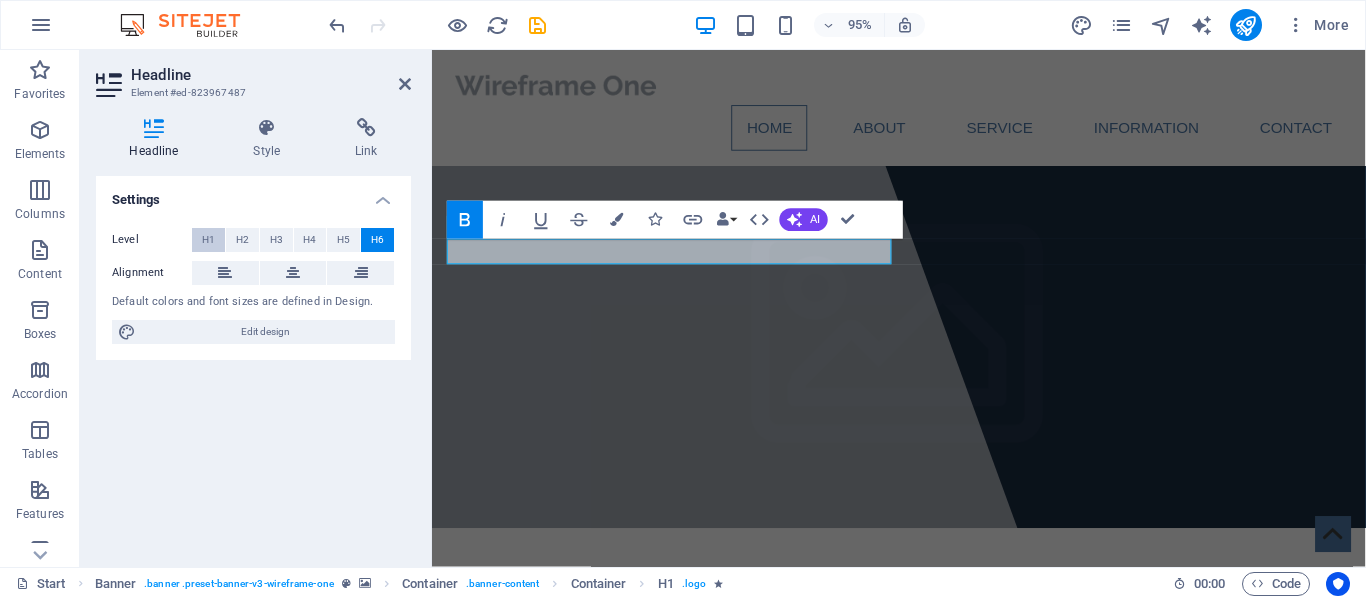 click on "H1" at bounding box center [208, 240] 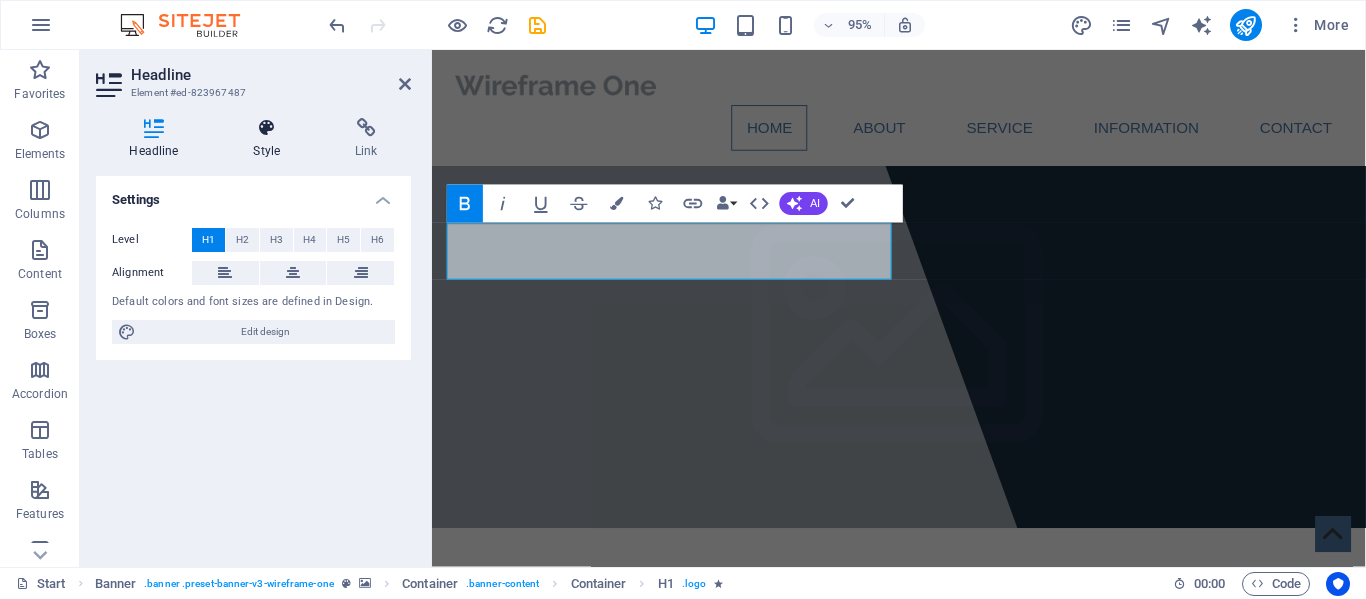 click on "Style" at bounding box center (271, 139) 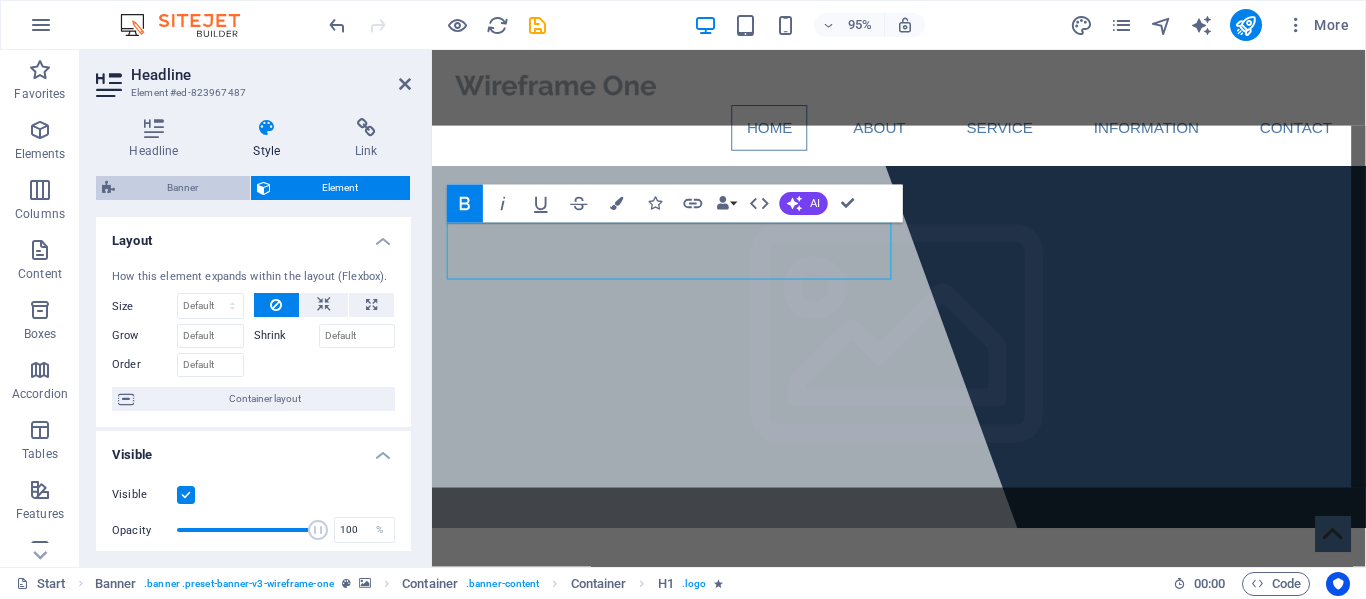 click on "Banner" at bounding box center [182, 188] 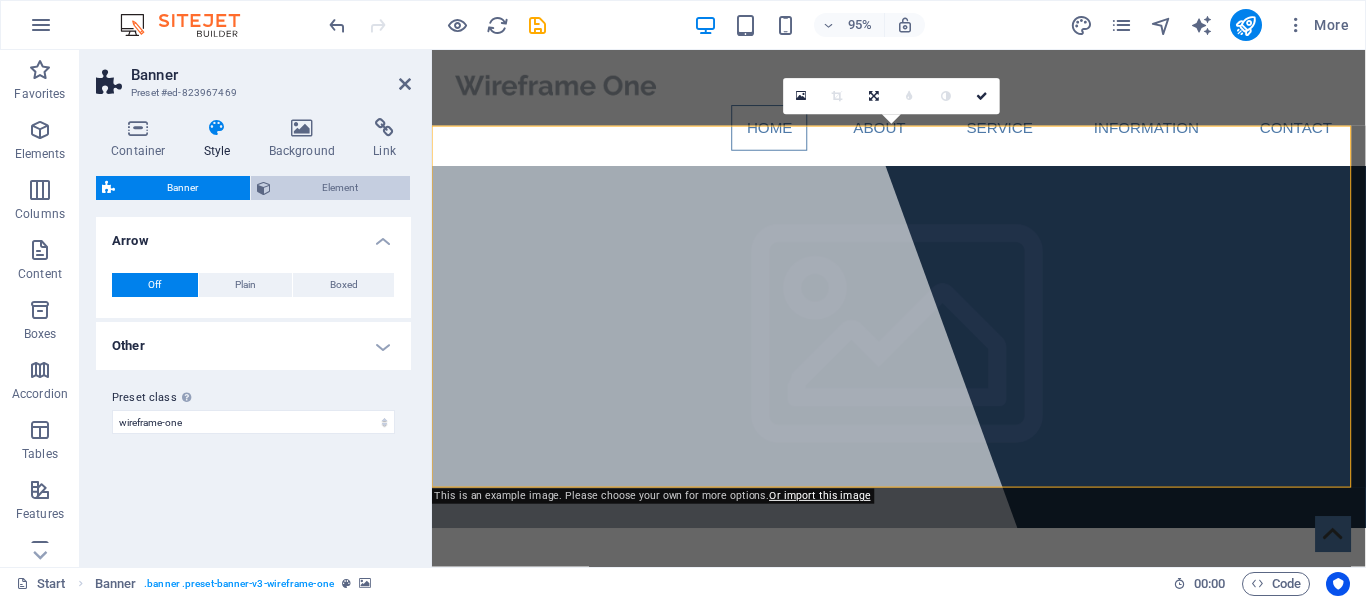 click on "Element" at bounding box center (341, 188) 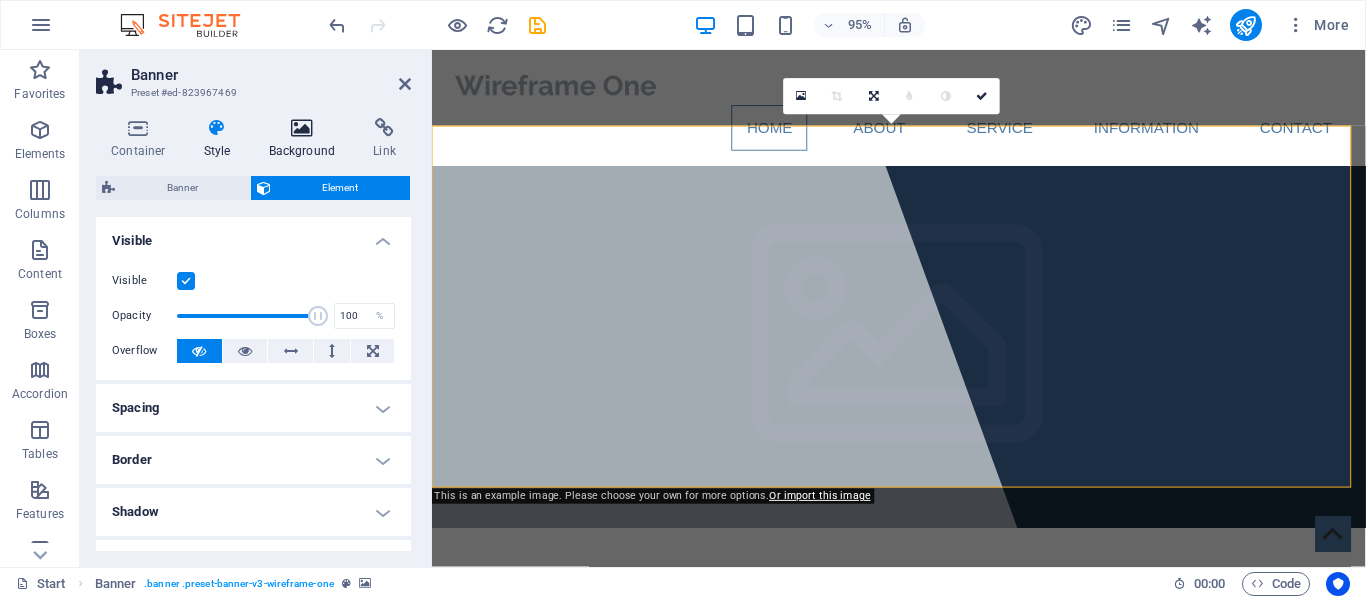 click at bounding box center (302, 128) 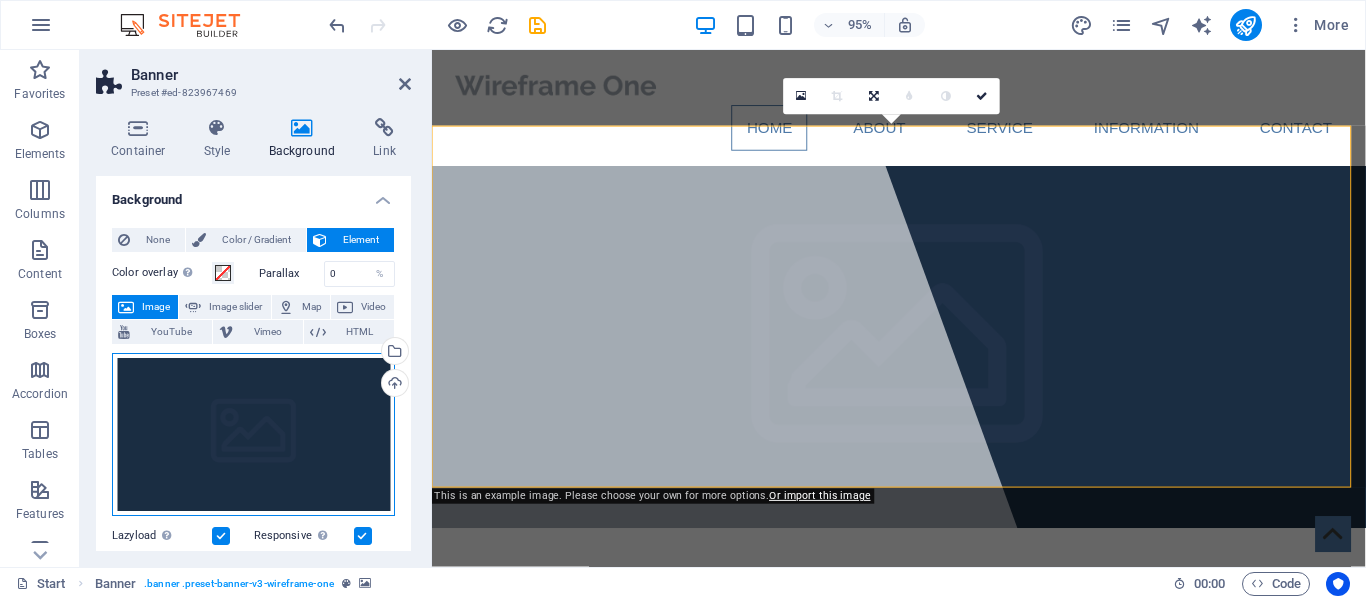 click on "Drag files here, click to choose files or select files from Files or our free stock photos & videos" at bounding box center [253, 435] 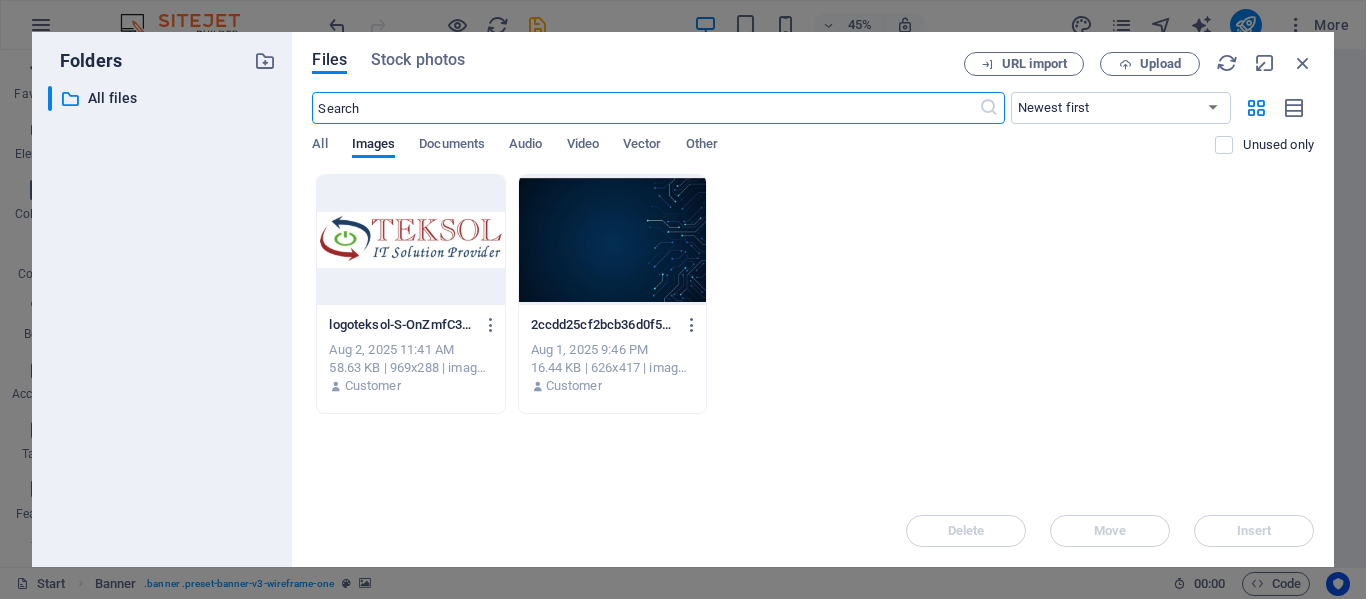 click at bounding box center (612, 240) 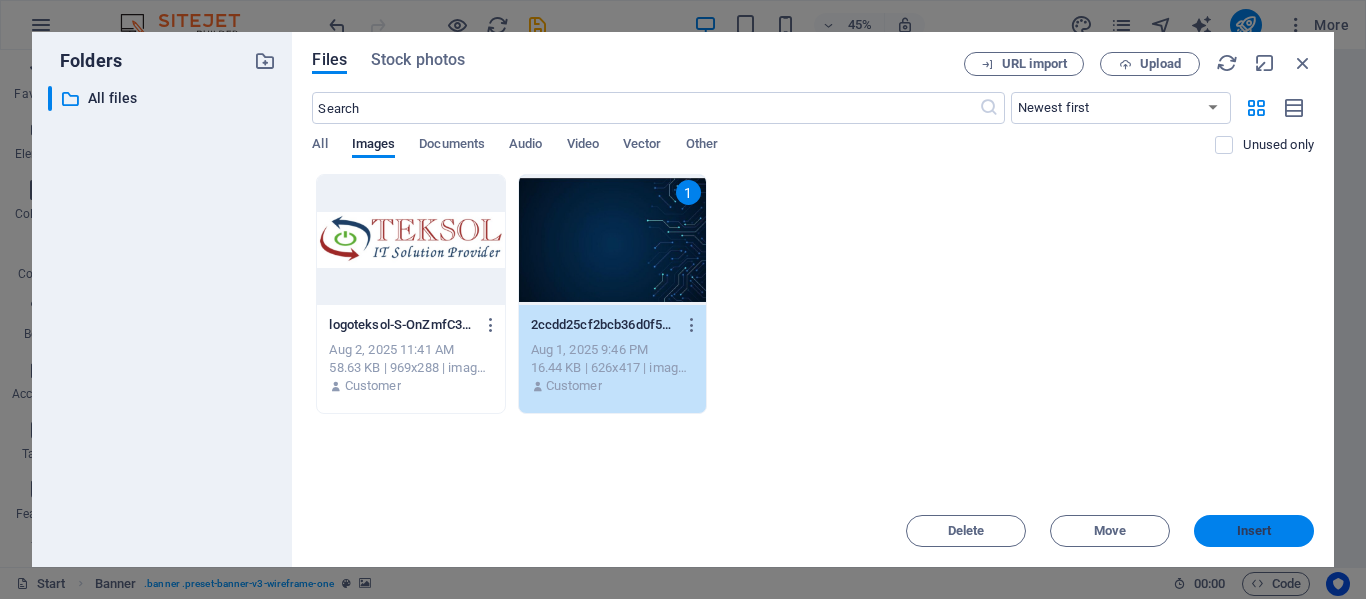 click on "Insert" at bounding box center [1254, 531] 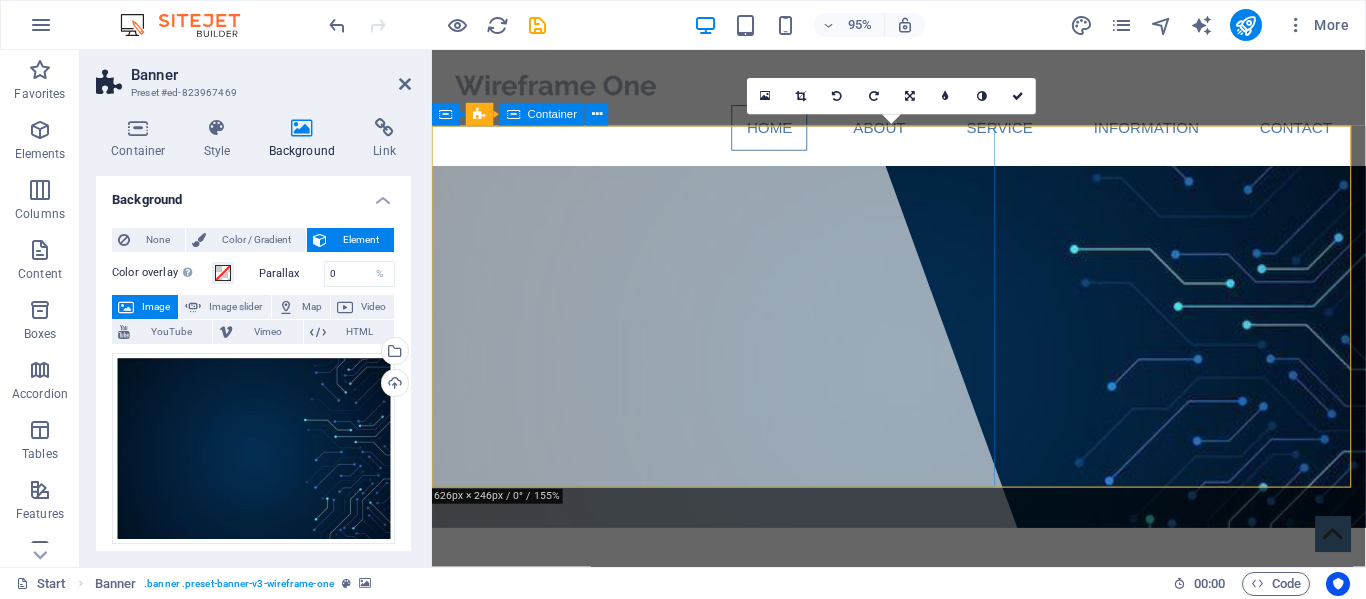 click at bounding box center [644, 322] 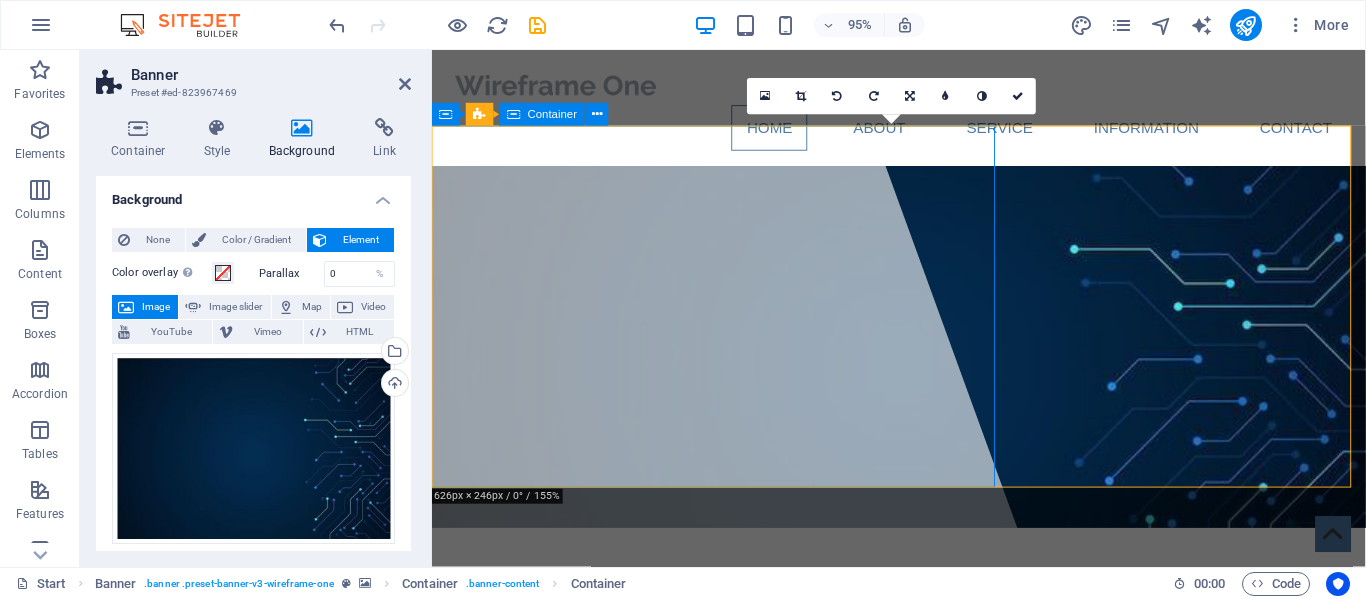 click at bounding box center (644, 322) 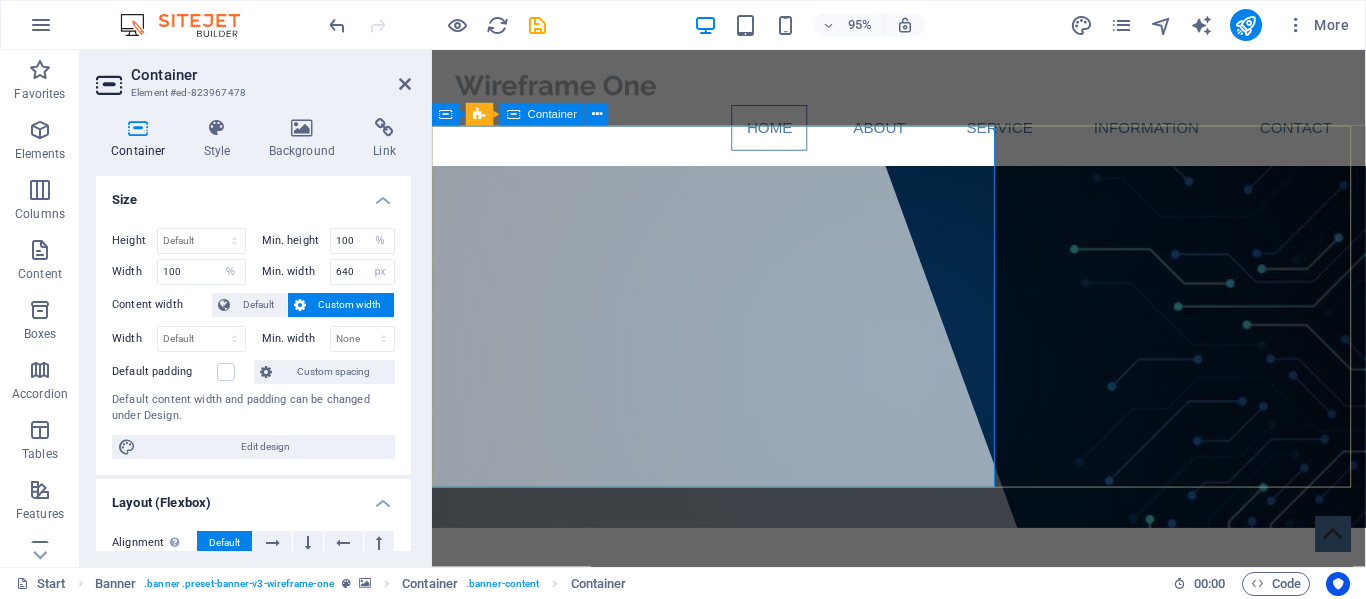 click at bounding box center [644, 322] 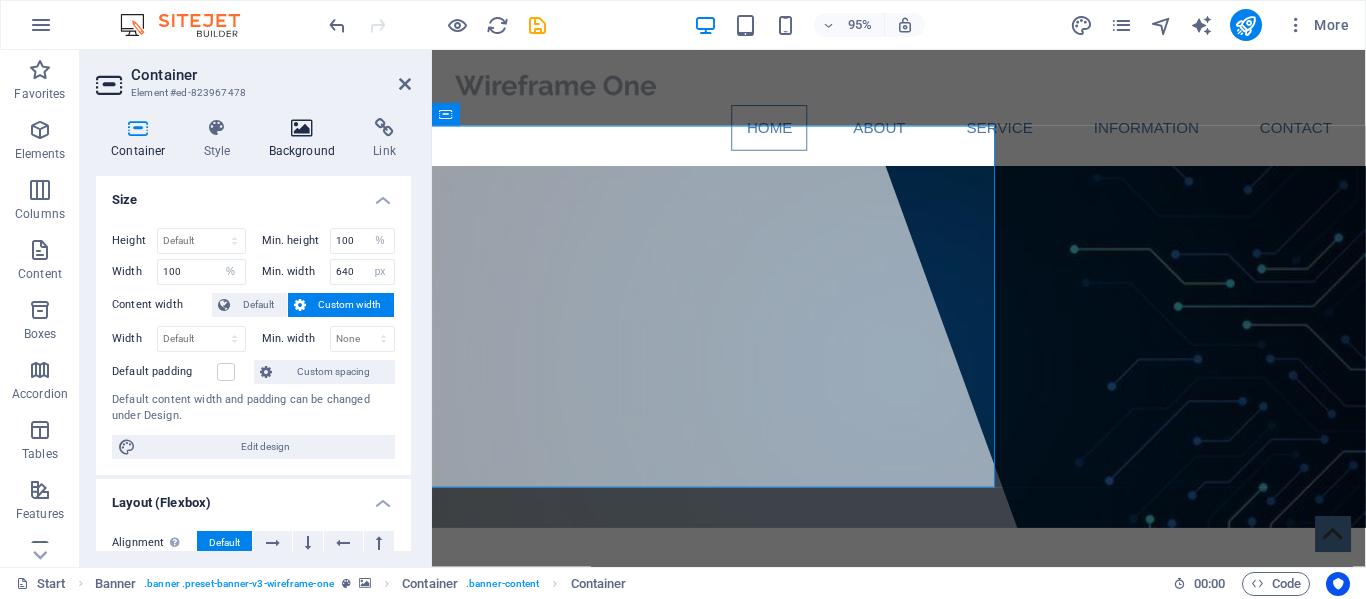 click on "Background" at bounding box center (306, 139) 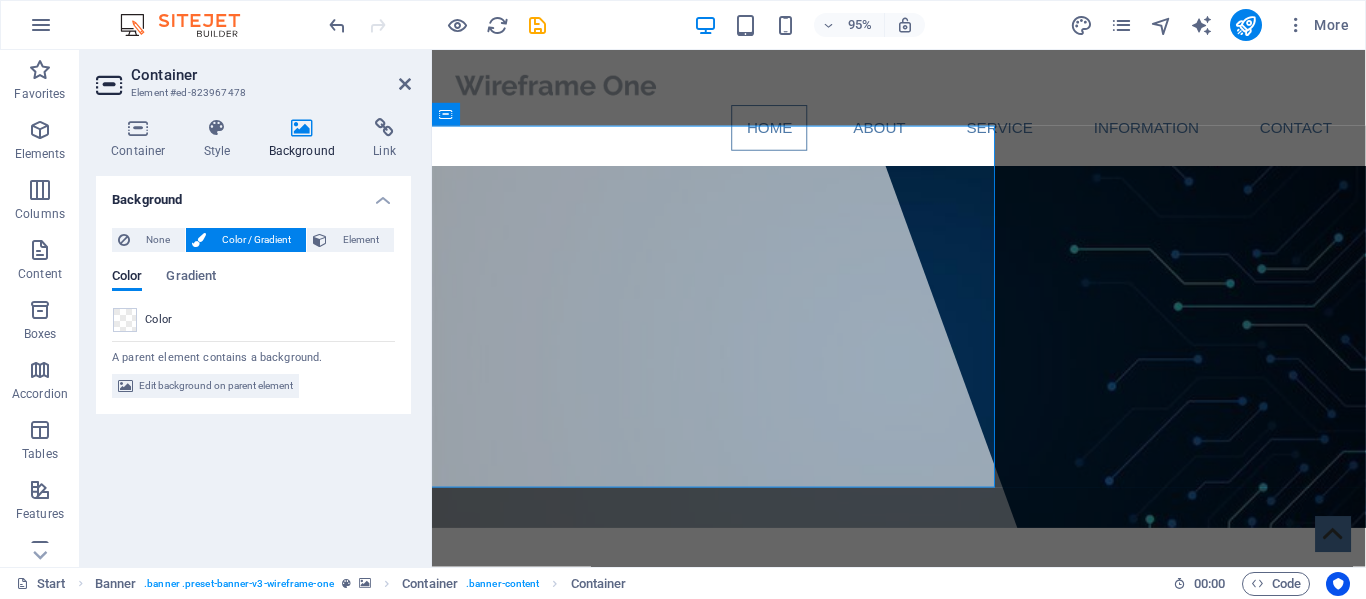 click on "Color / Gradient" at bounding box center [256, 240] 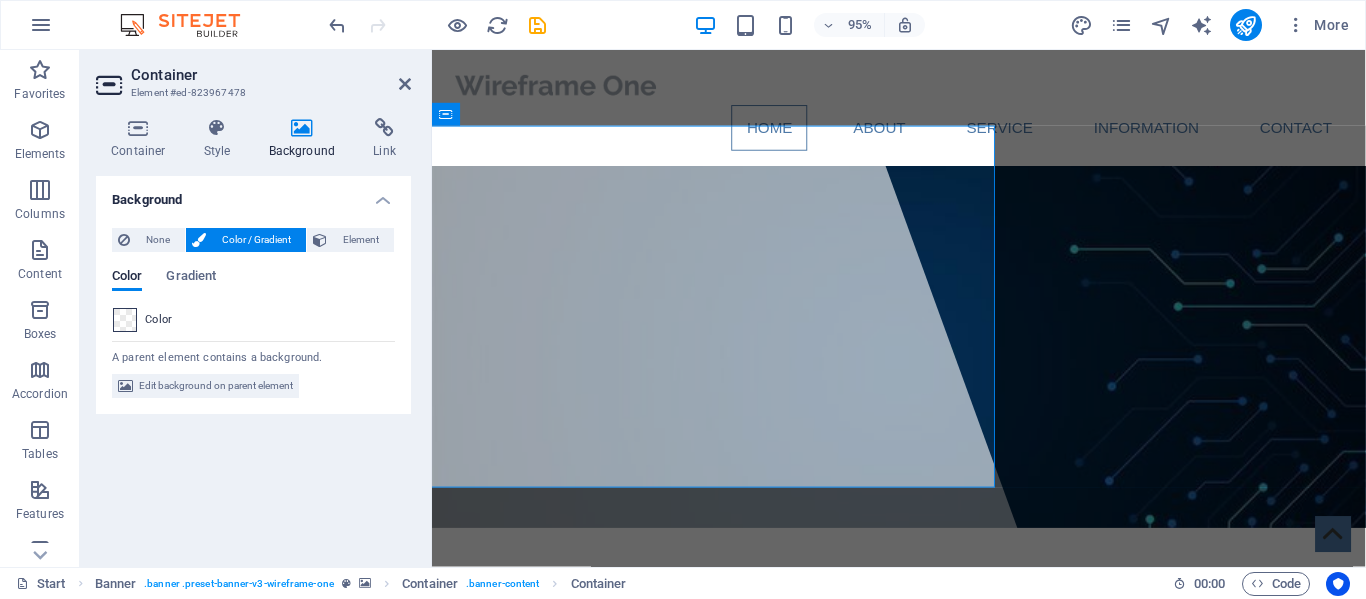 click at bounding box center (125, 320) 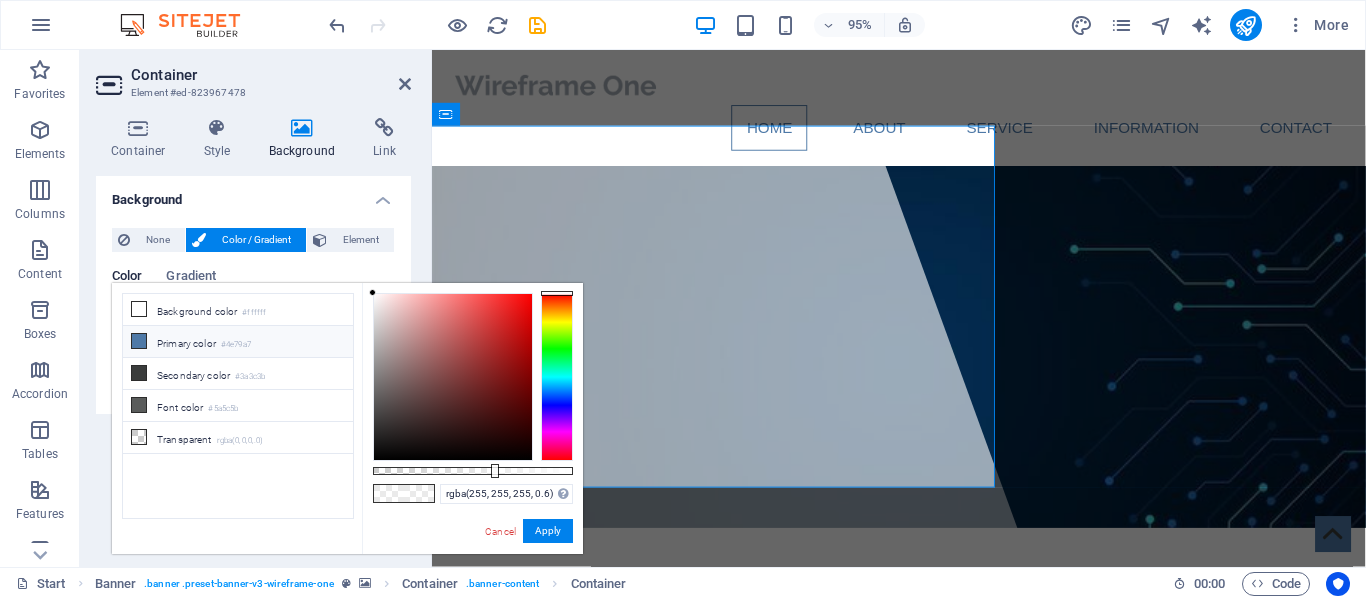 click on "Primary color
#4e79a7" at bounding box center (238, 342) 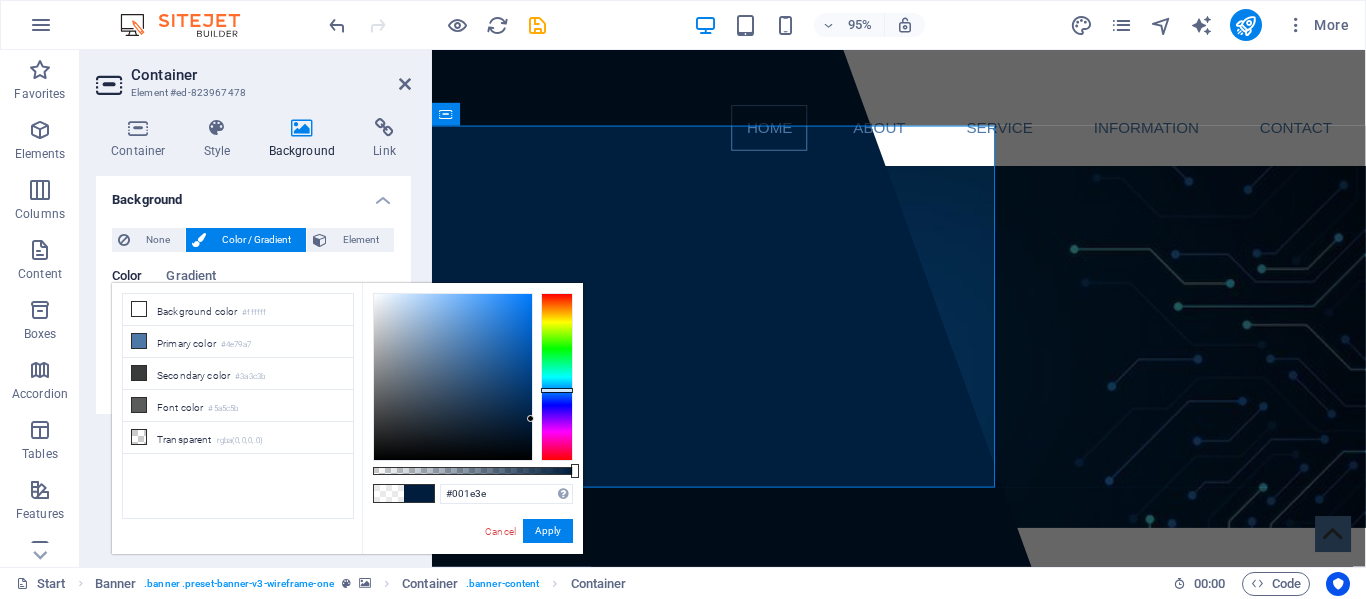 type on "#001f40" 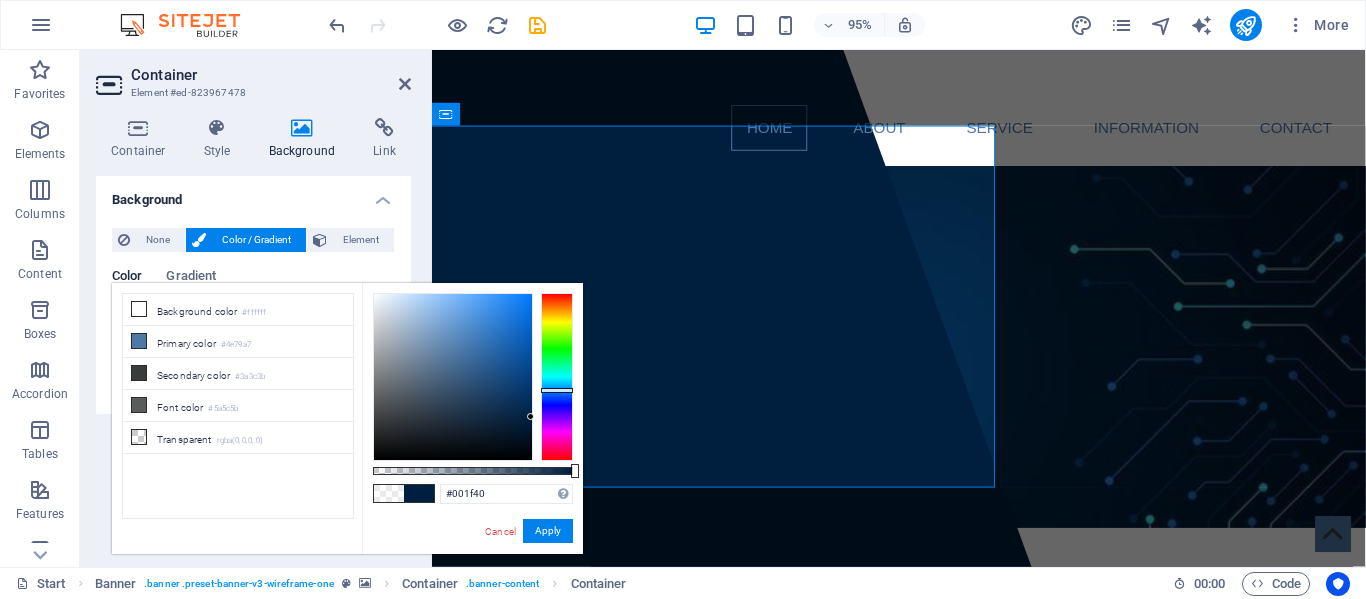 drag, startPoint x: 458, startPoint y: 342, endPoint x: 559, endPoint y: 417, distance: 125.80143 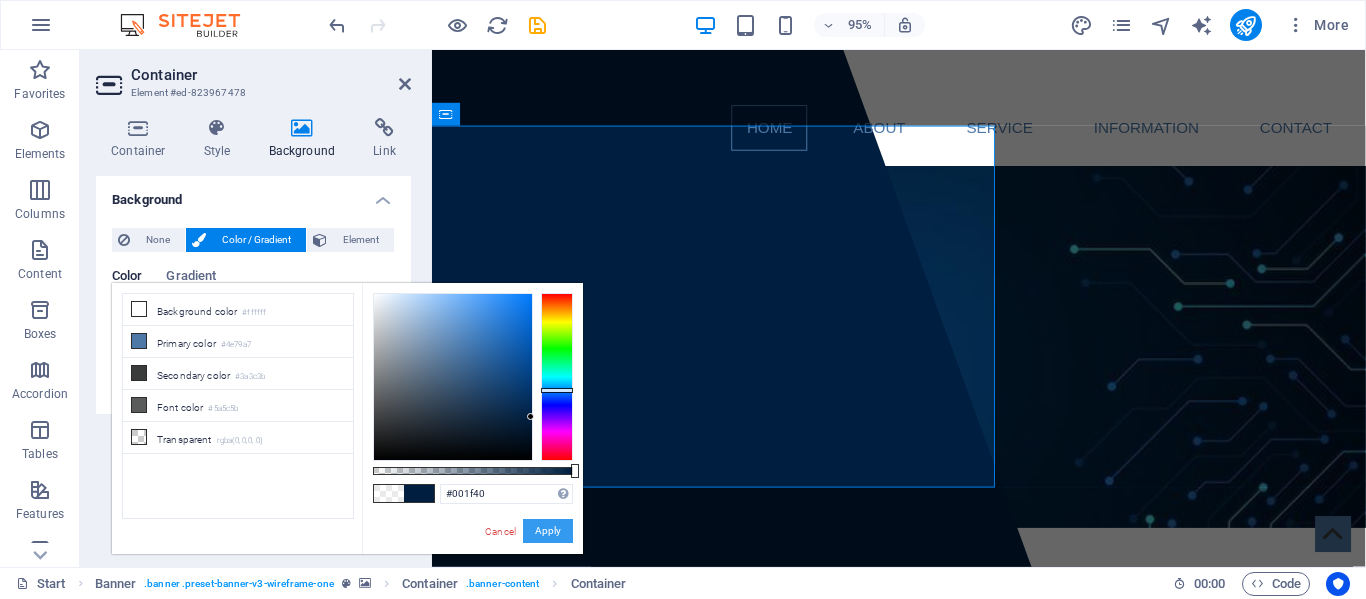 click on "Apply" at bounding box center [548, 531] 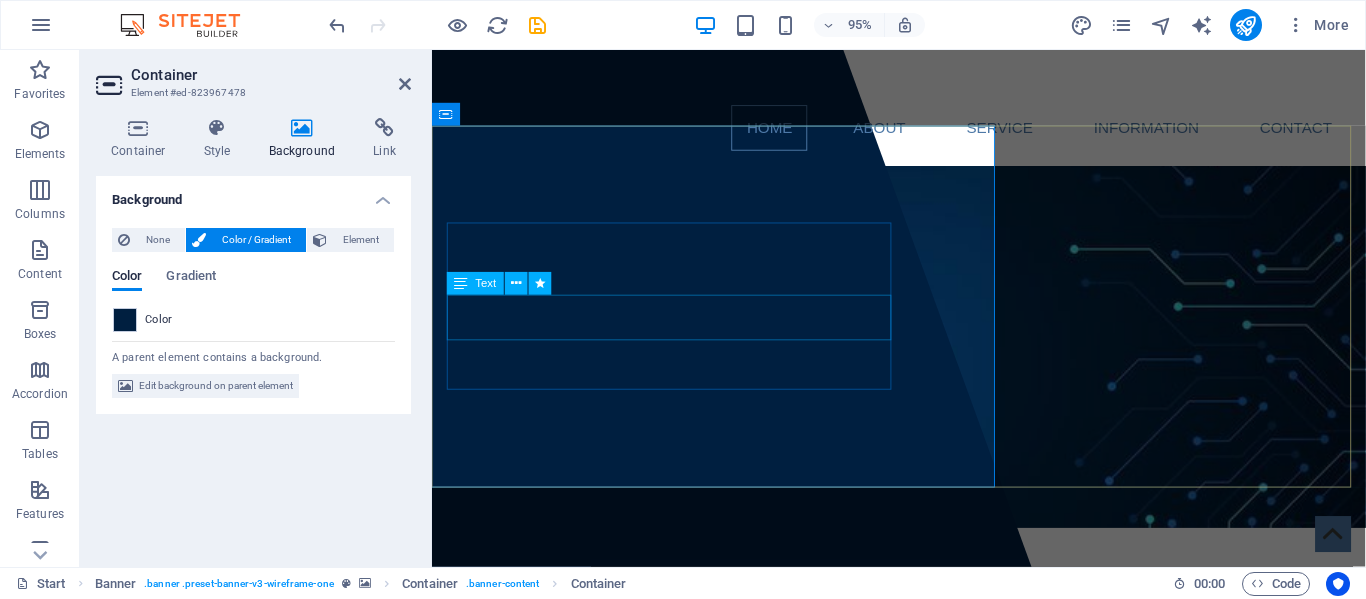 click on "Lorem ipsum dolor sit amet, consectetuer adipiscing elit. Aenean commodo ligula eget dolor. Aenean massa." at bounding box center (924, 733) 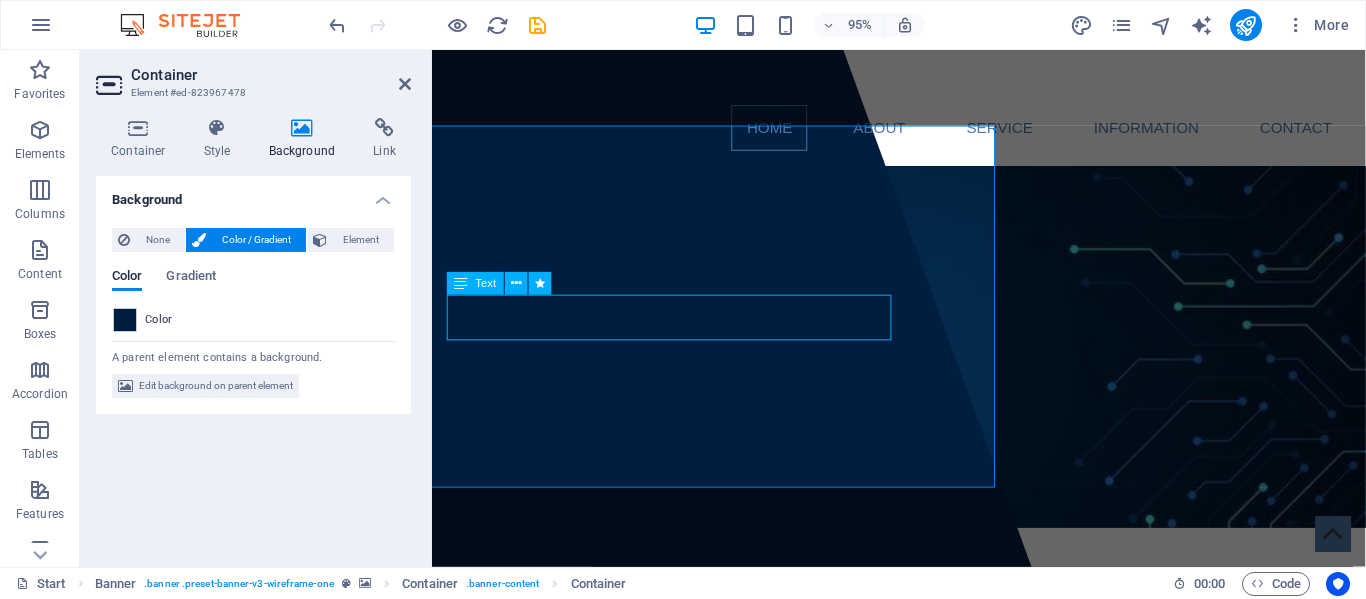 click on "Lorem ipsum dolor sit amet, consectetuer adipiscing elit. Aenean commodo ligula eget dolor. Aenean massa." at bounding box center (924, 733) 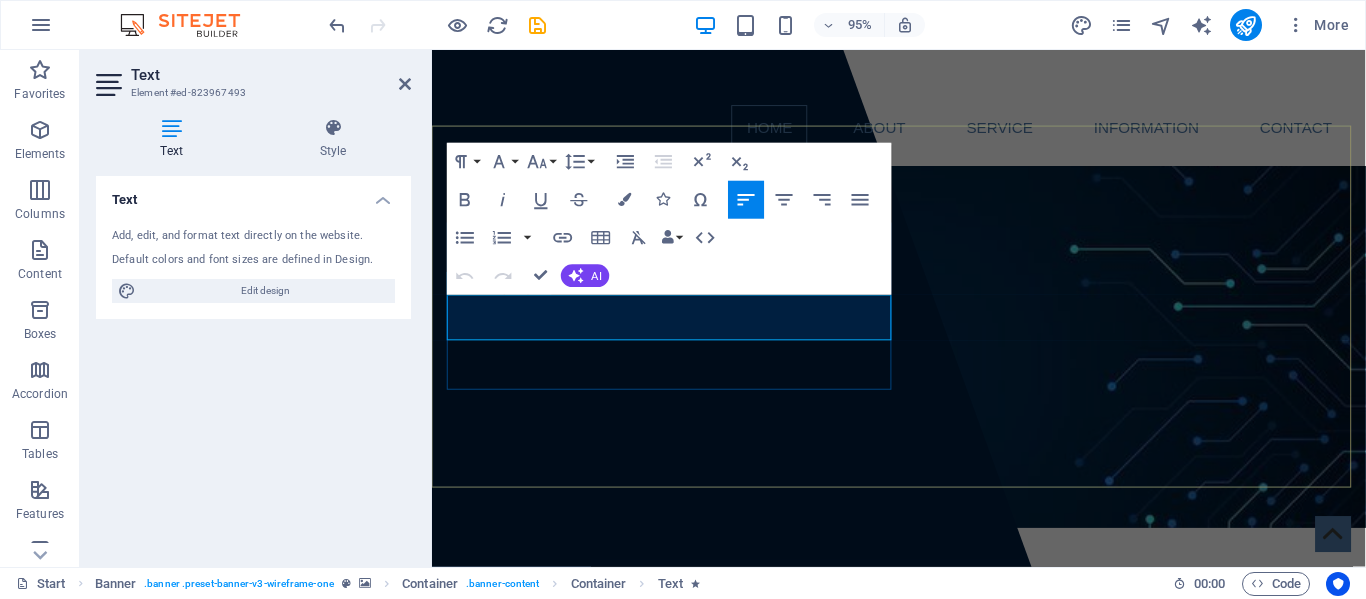 click on "Aenean commodo ligula eget dolor. Aenean massa." at bounding box center [924, 745] 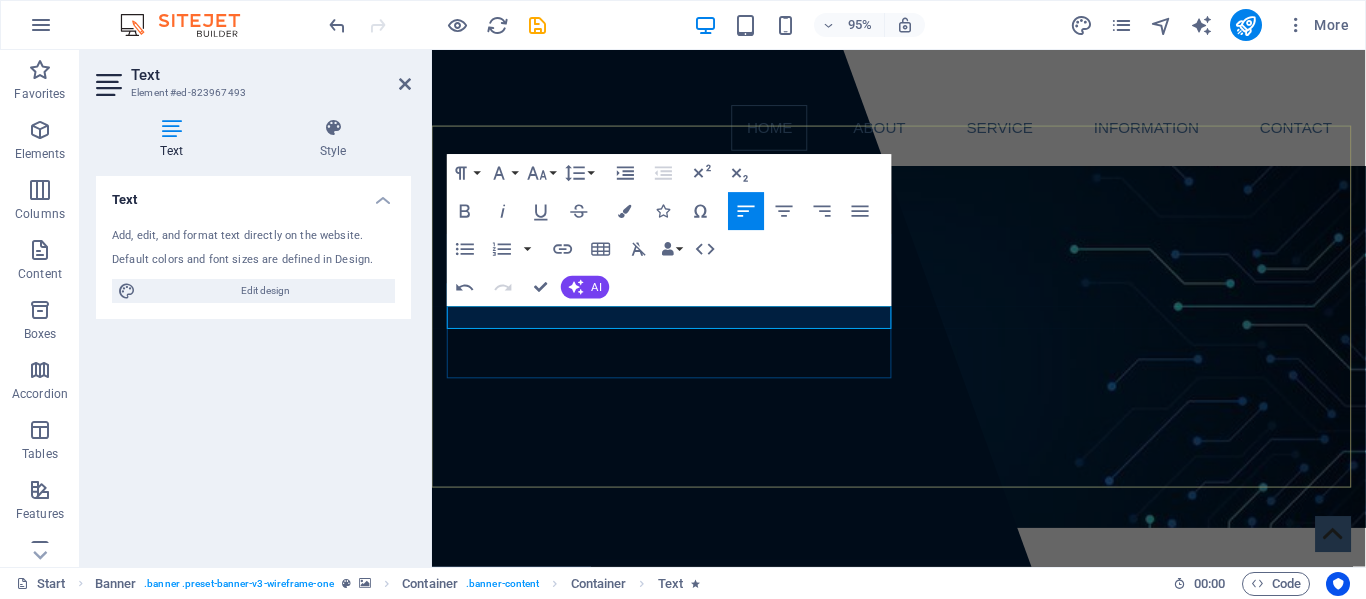 click at bounding box center [924, 721] 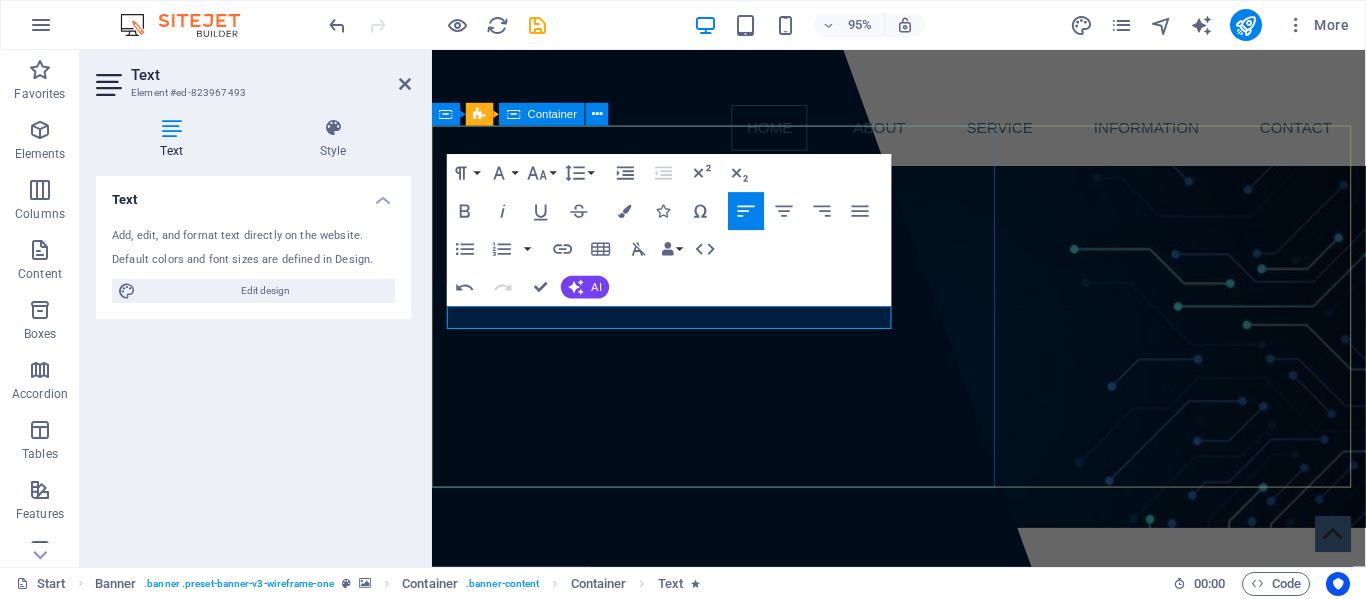 click at bounding box center (644, 322) 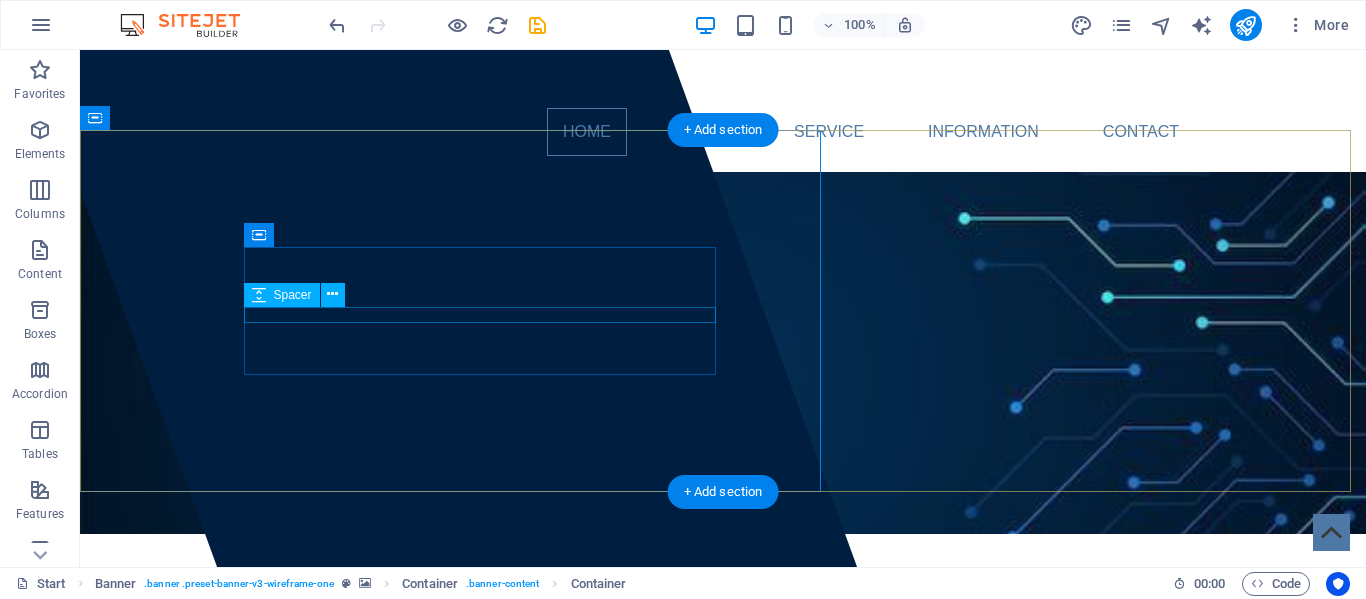 click at bounding box center [723, 682] 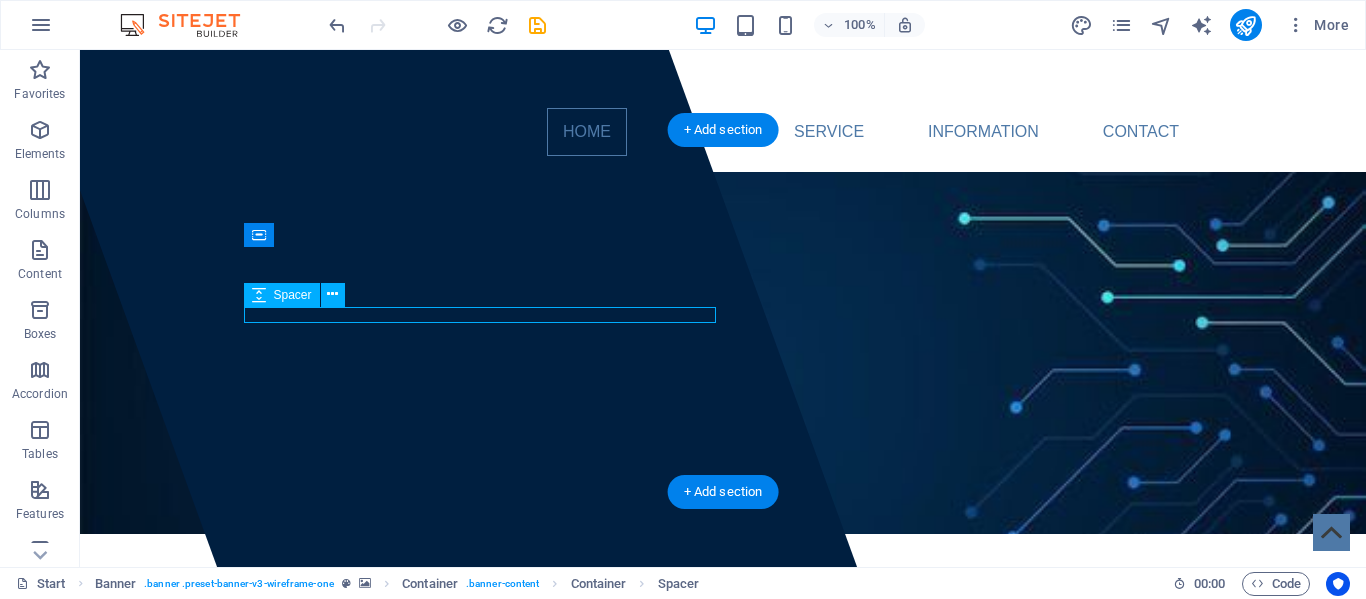 click at bounding box center [723, 682] 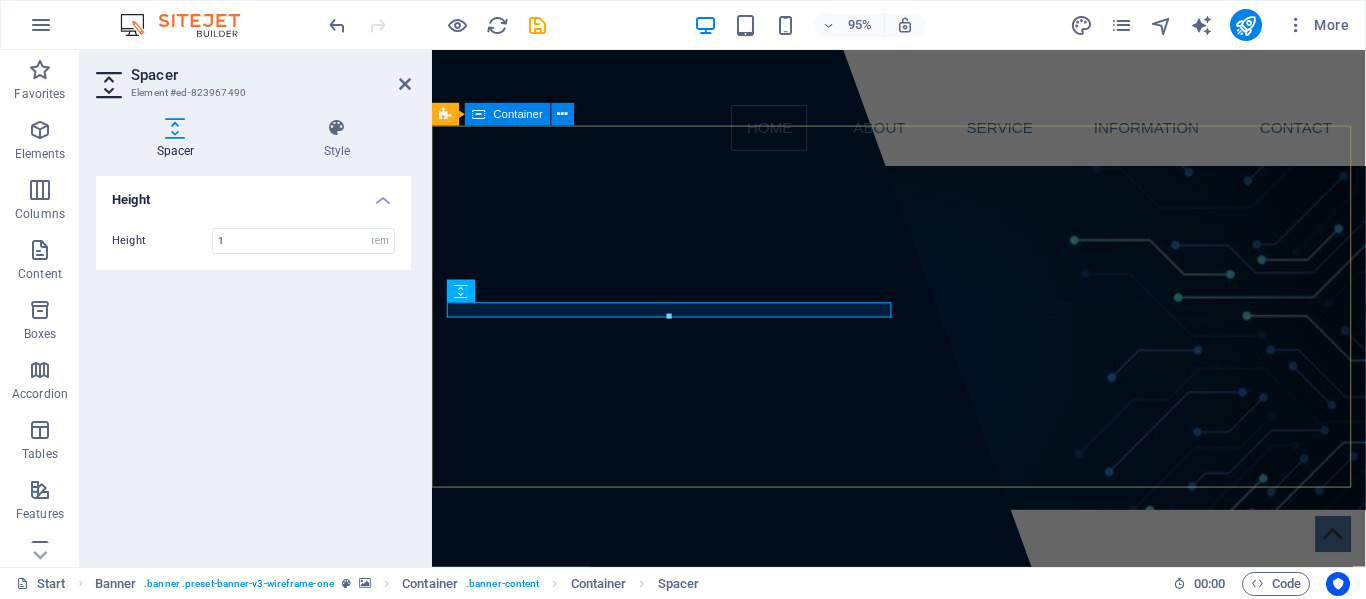 click on "TEKSOL PAKISTAN" at bounding box center (923, 722) 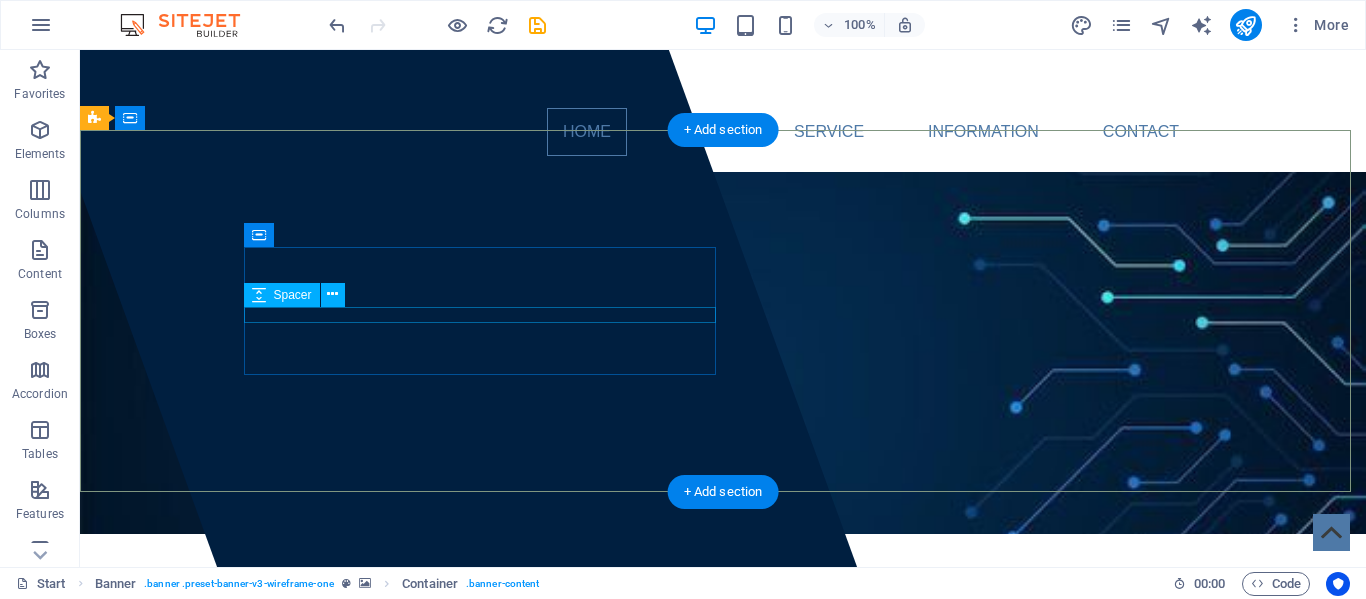 click at bounding box center (723, 682) 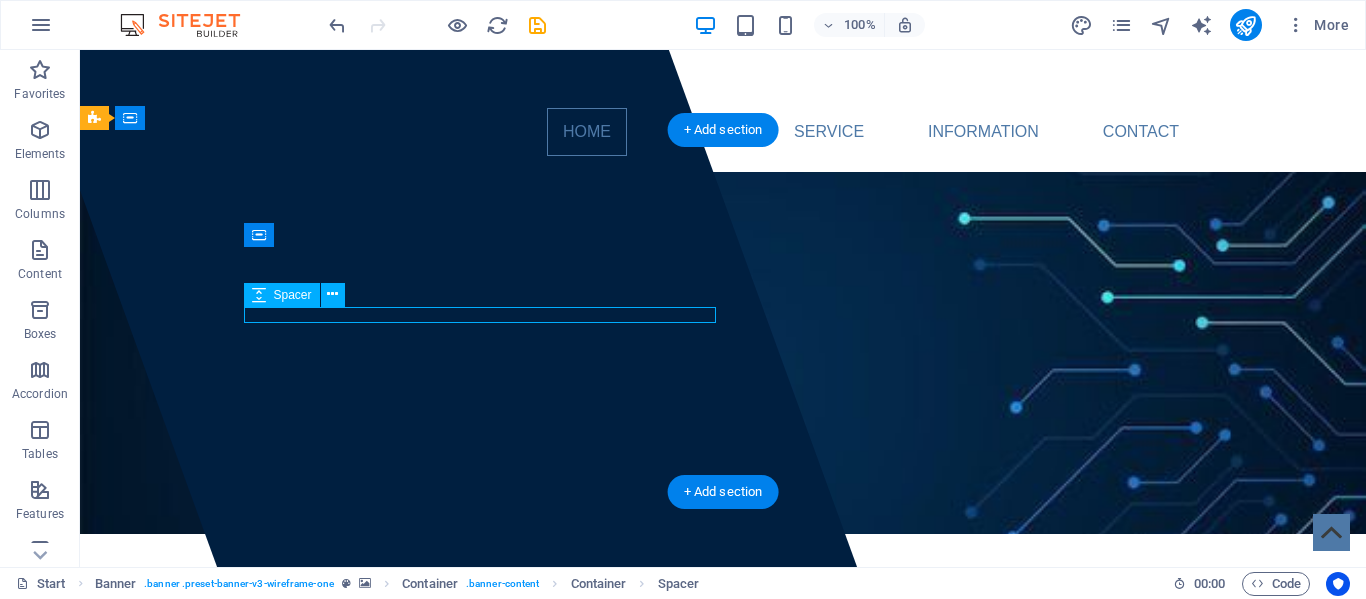 click at bounding box center [723, 682] 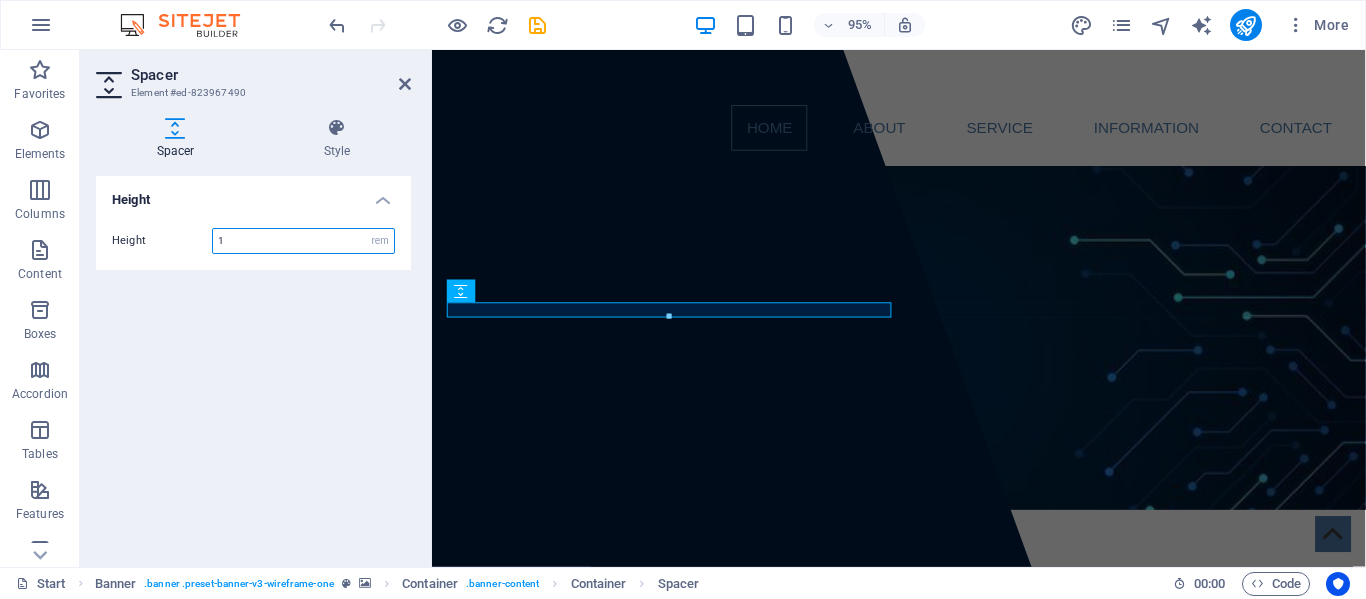 click on "1" at bounding box center [303, 241] 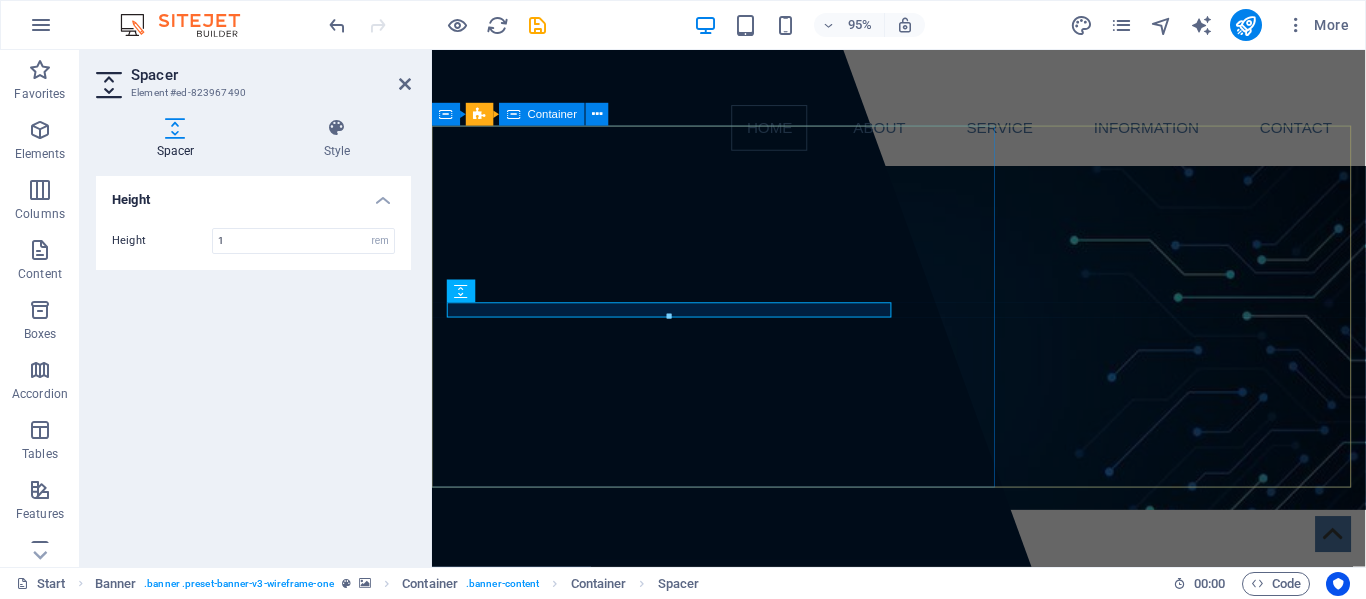 click at bounding box center (644, 322) 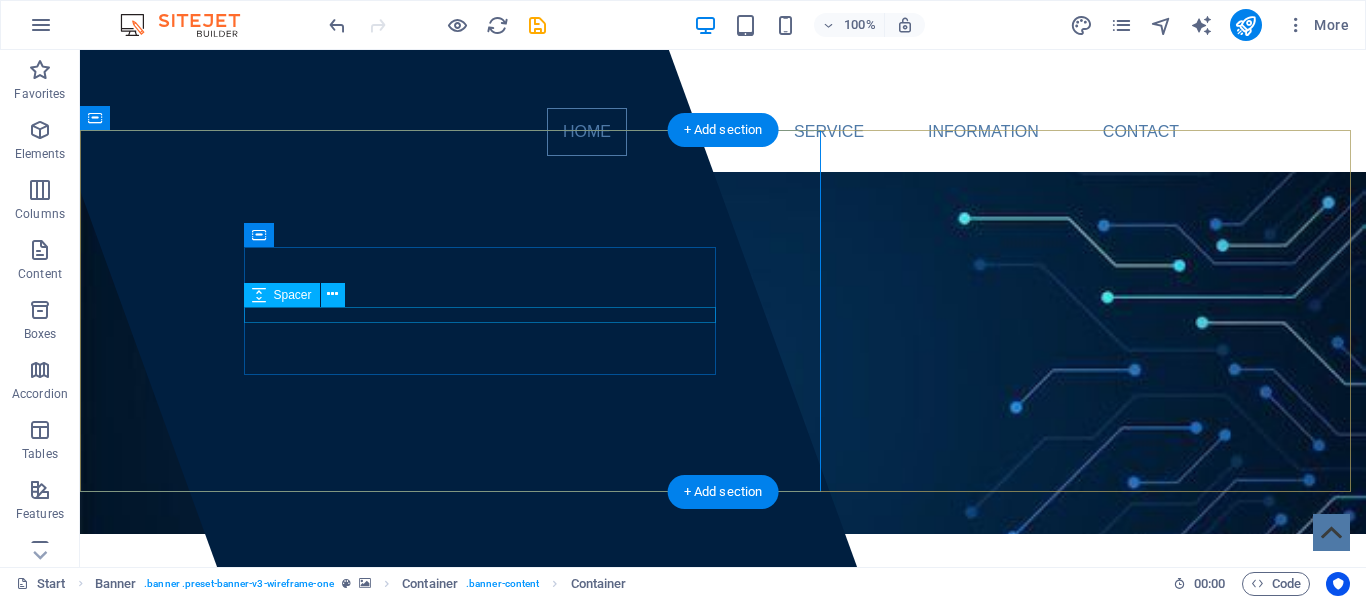 click at bounding box center (723, 682) 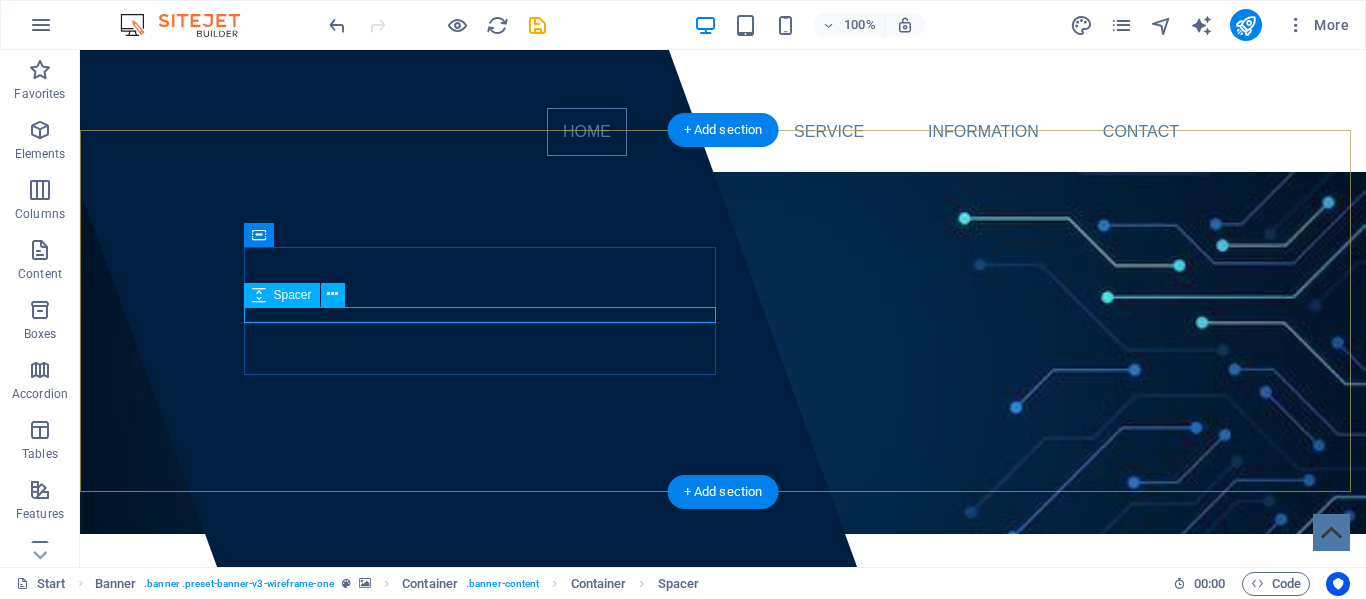 click at bounding box center (723, 682) 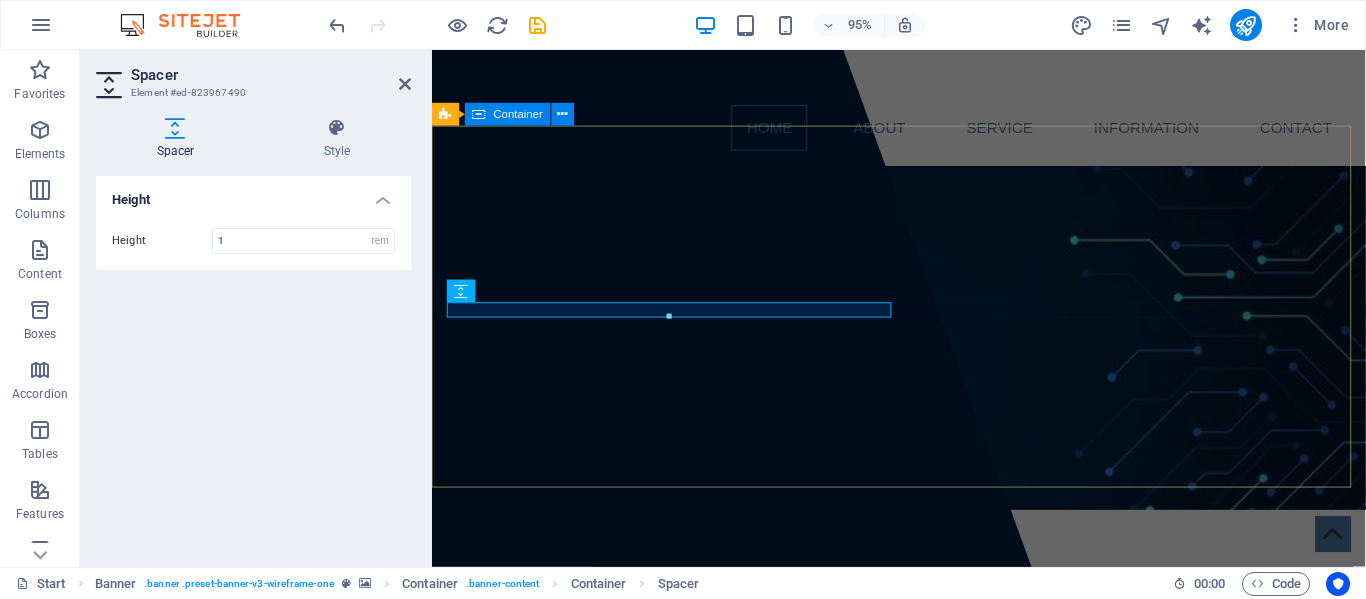 click on "TEKSOL PAKISTAN" at bounding box center [923, 722] 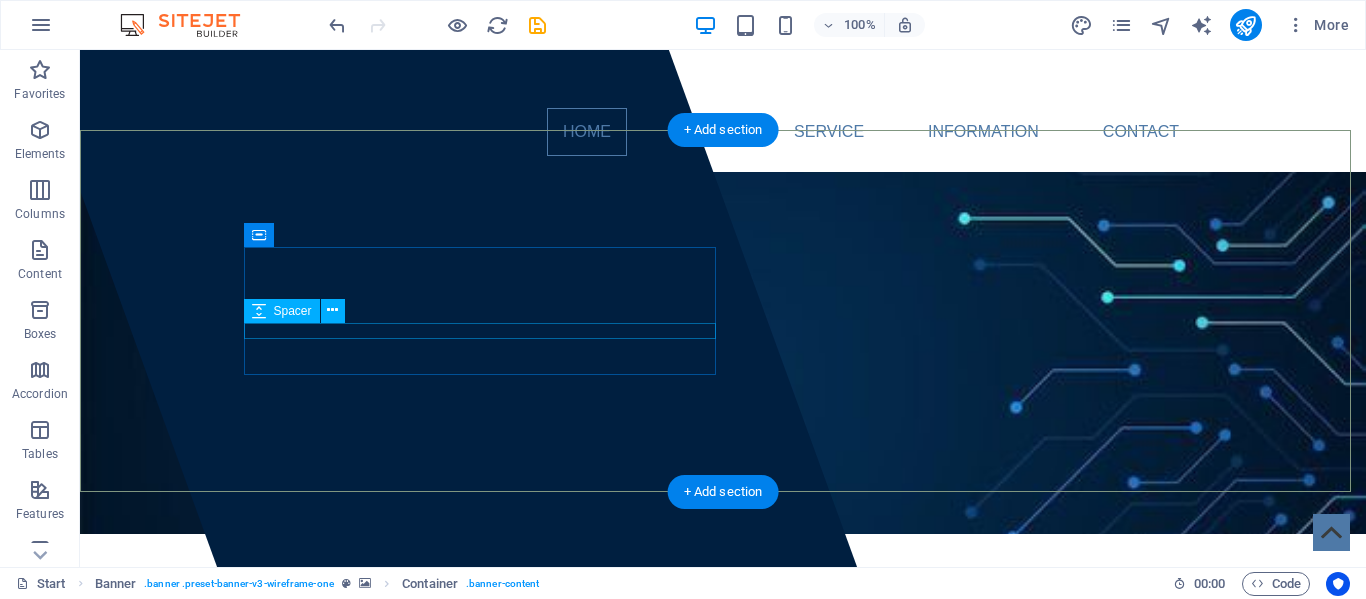 click at bounding box center [723, 698] 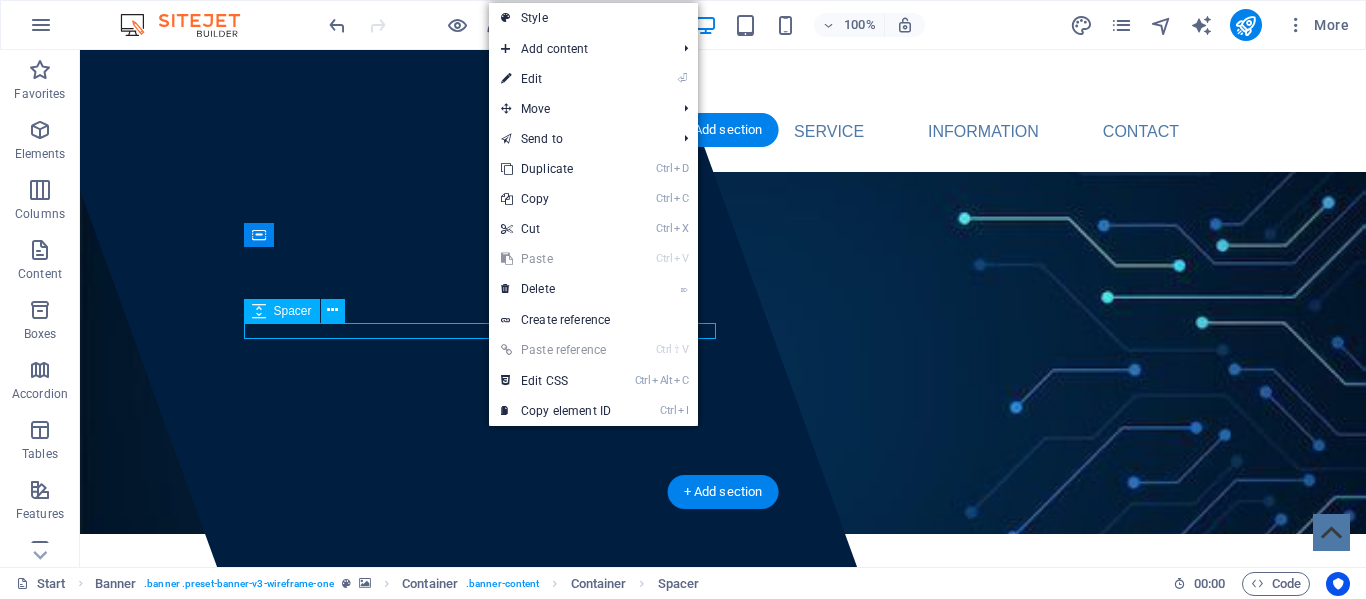 click at bounding box center [723, 698] 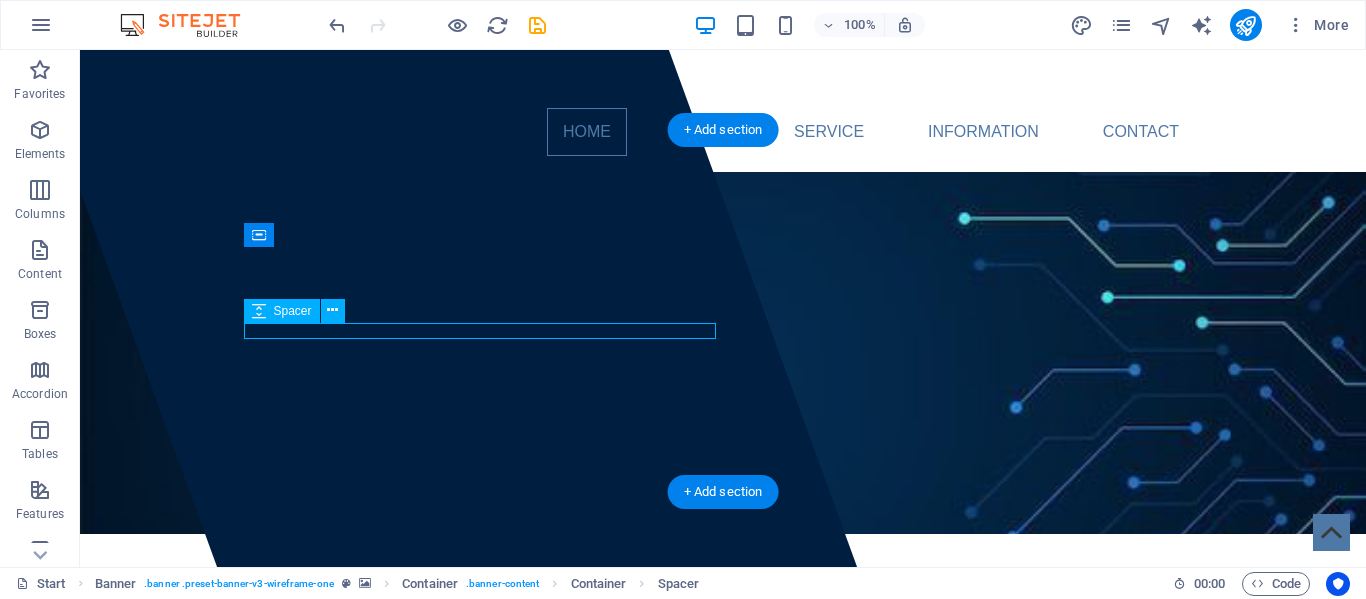 click at bounding box center [723, 698] 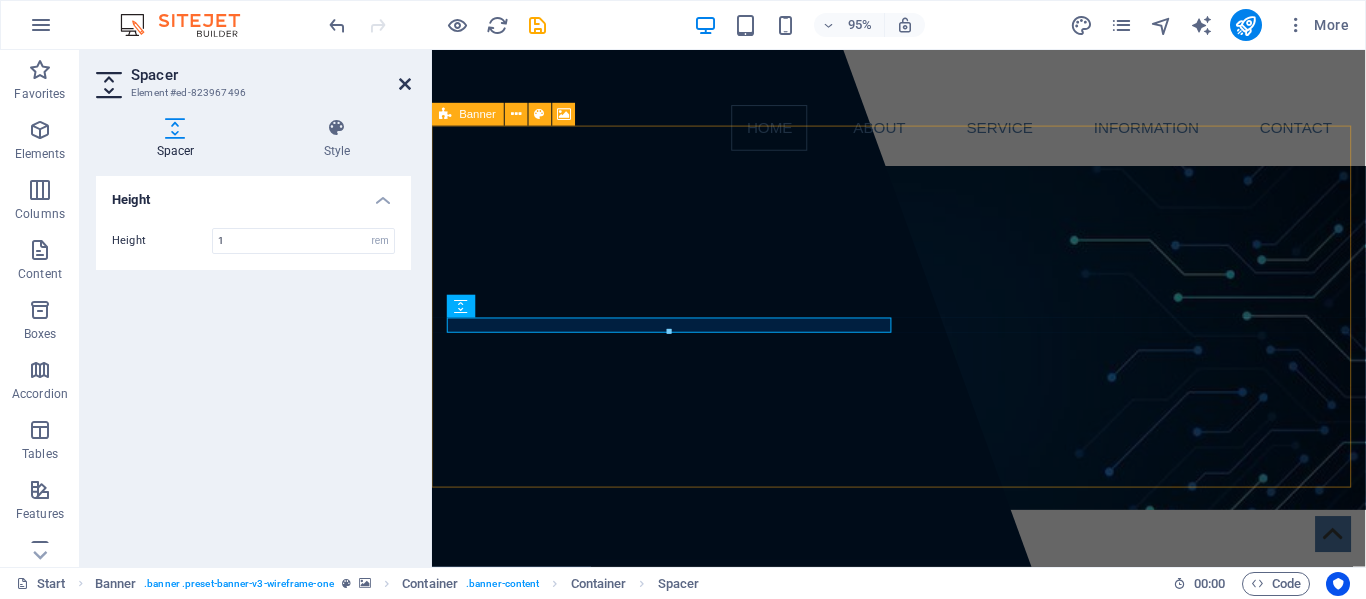 click at bounding box center (405, 84) 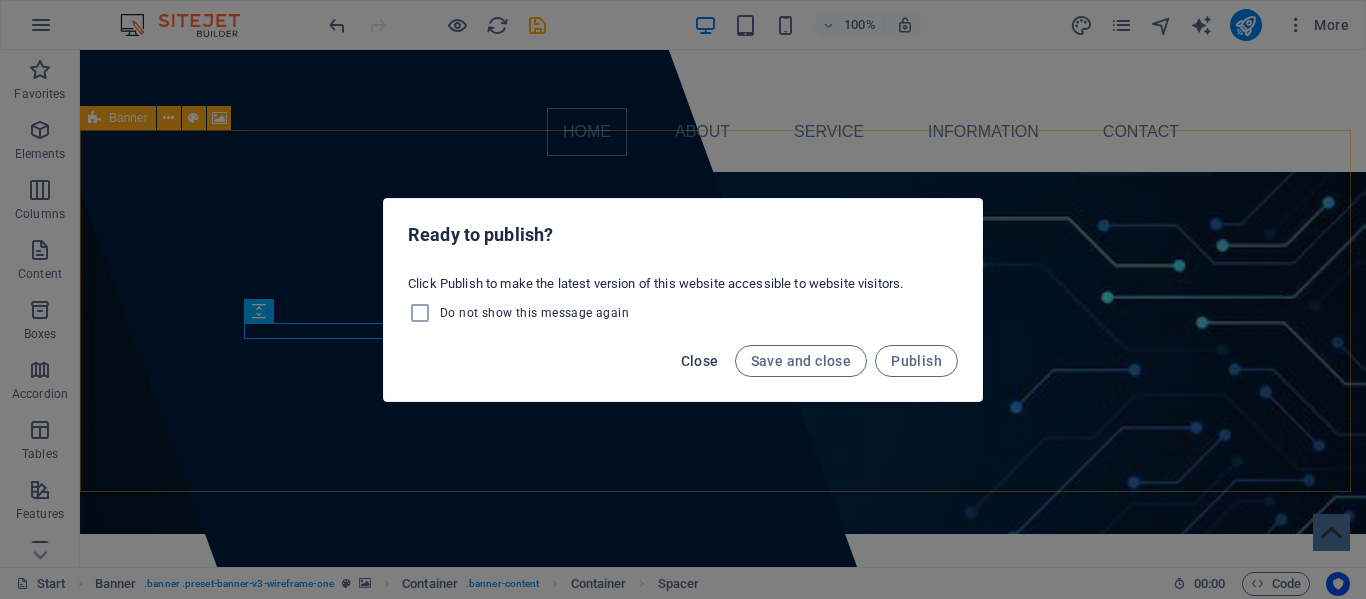 click on "Close" at bounding box center (700, 361) 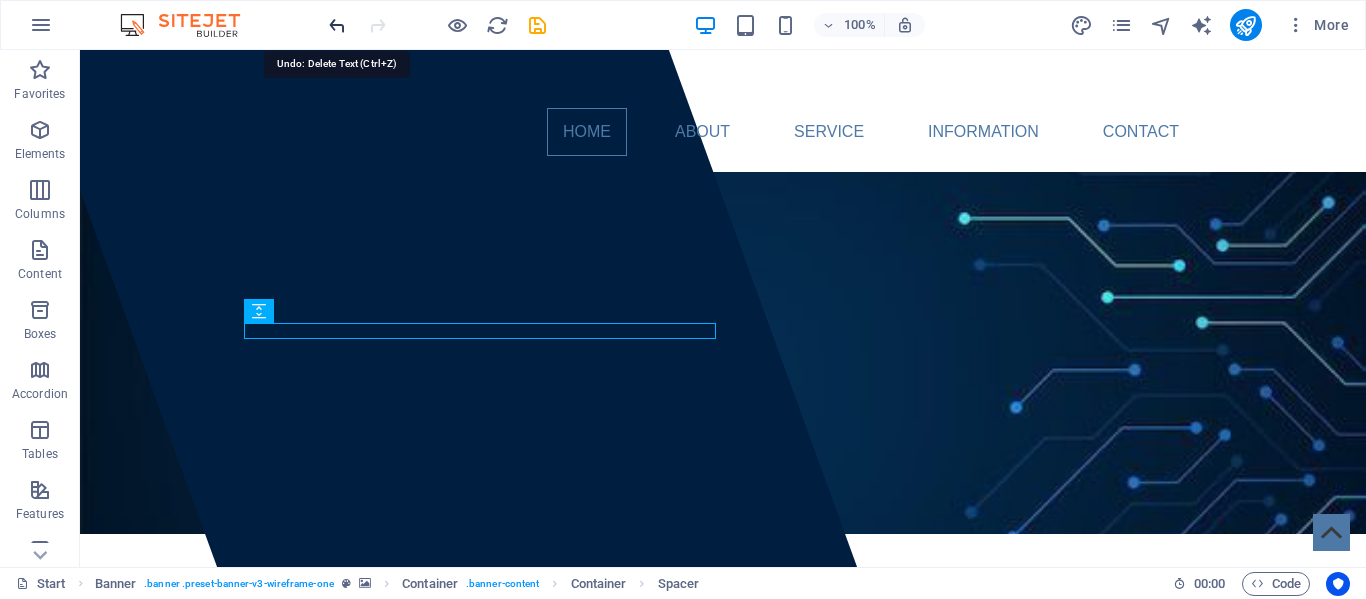 click at bounding box center [337, 25] 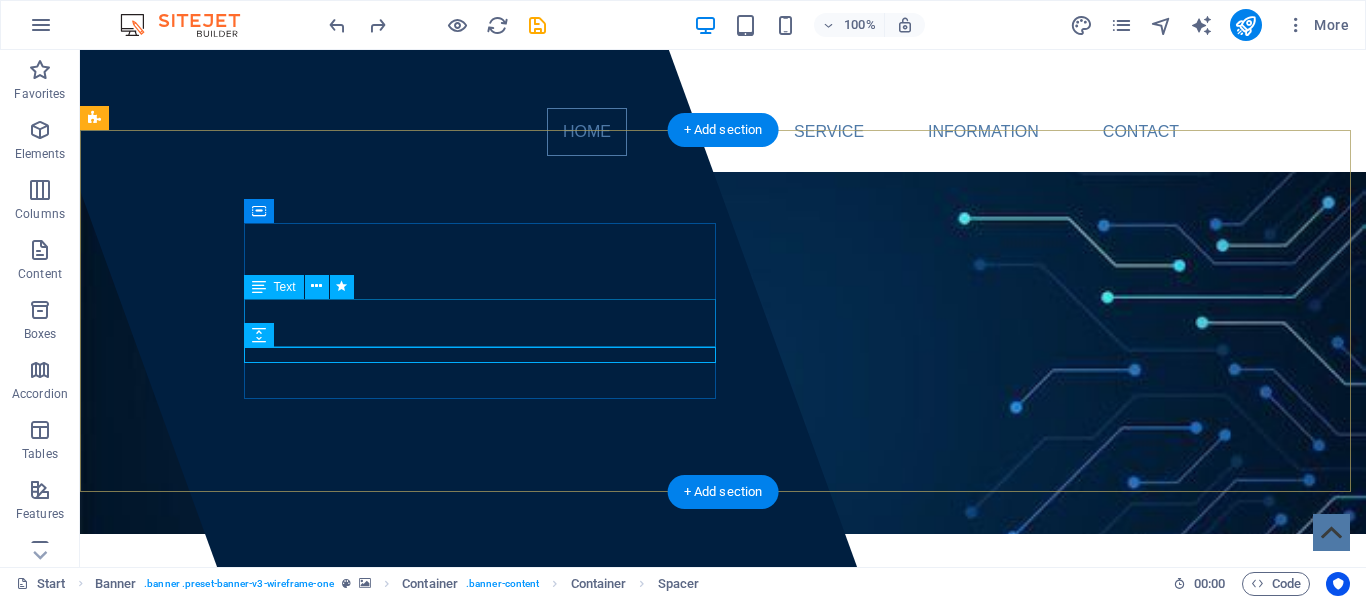 click on "Lorem ipsum dolor sit amet, consectetuer adipiscing elit. Aenean commodo ligula eget dolor. Aenean massa." at bounding box center [723, 714] 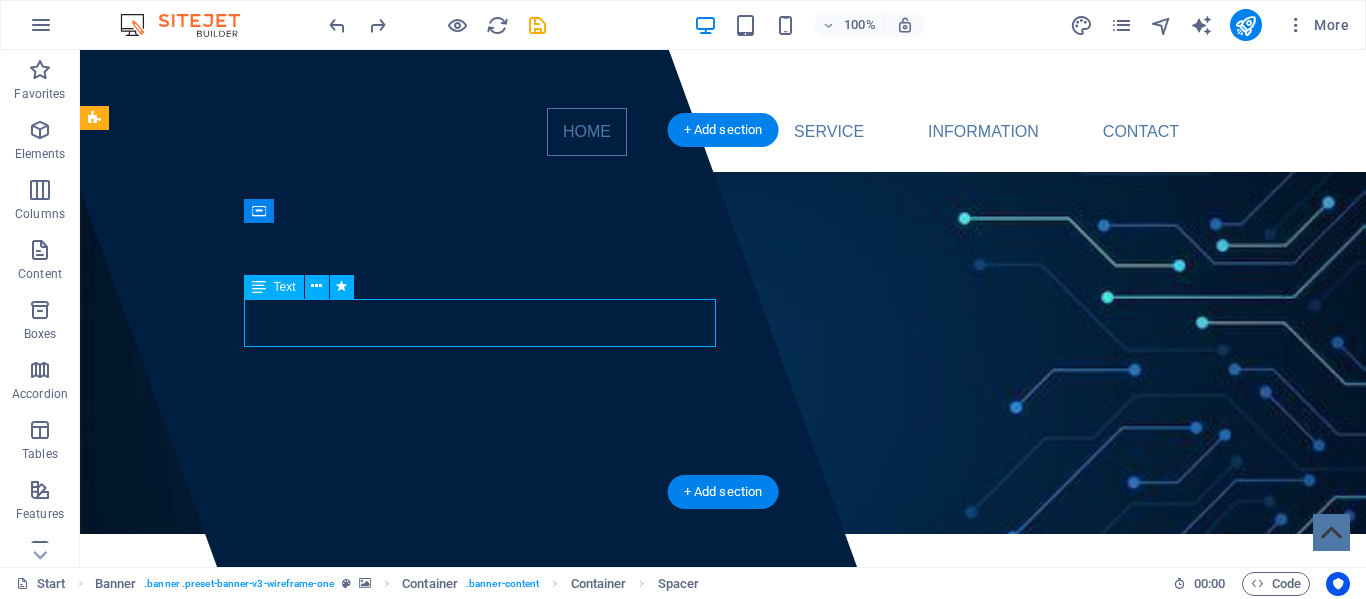 click on "Lorem ipsum dolor sit amet, consectetuer adipiscing elit. Aenean commodo ligula eget dolor. Aenean massa." at bounding box center (723, 714) 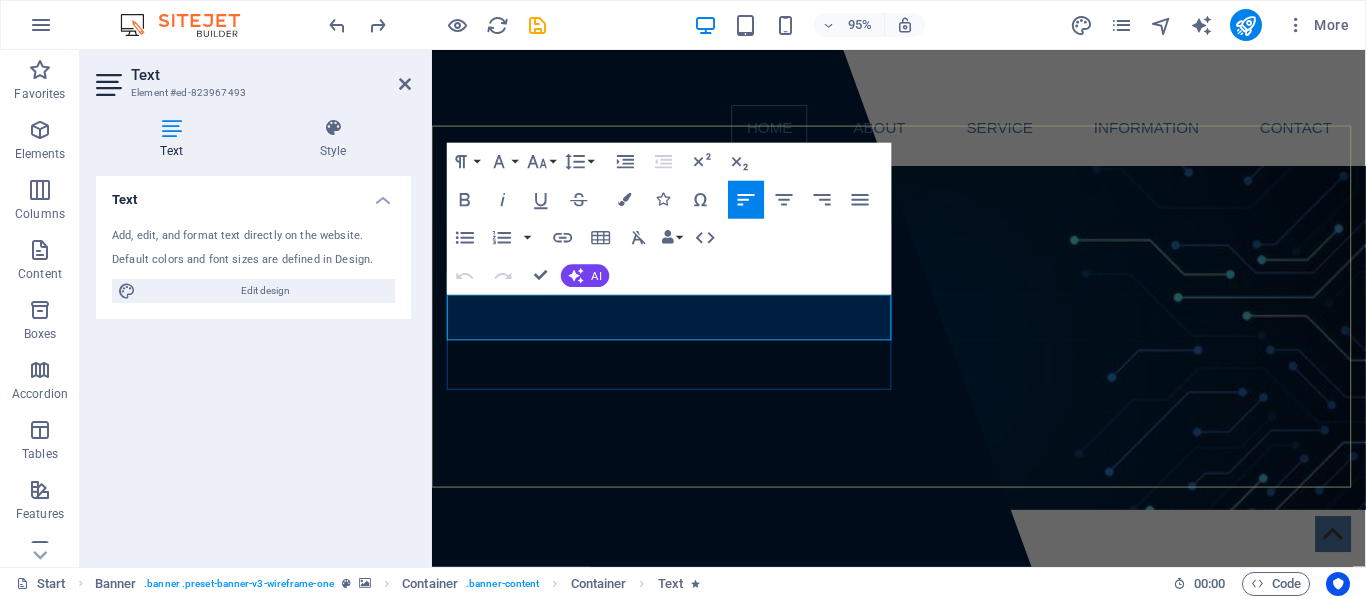 click on "Aenean commodo ligula eget dolor. Aenean massa." at bounding box center [924, 726] 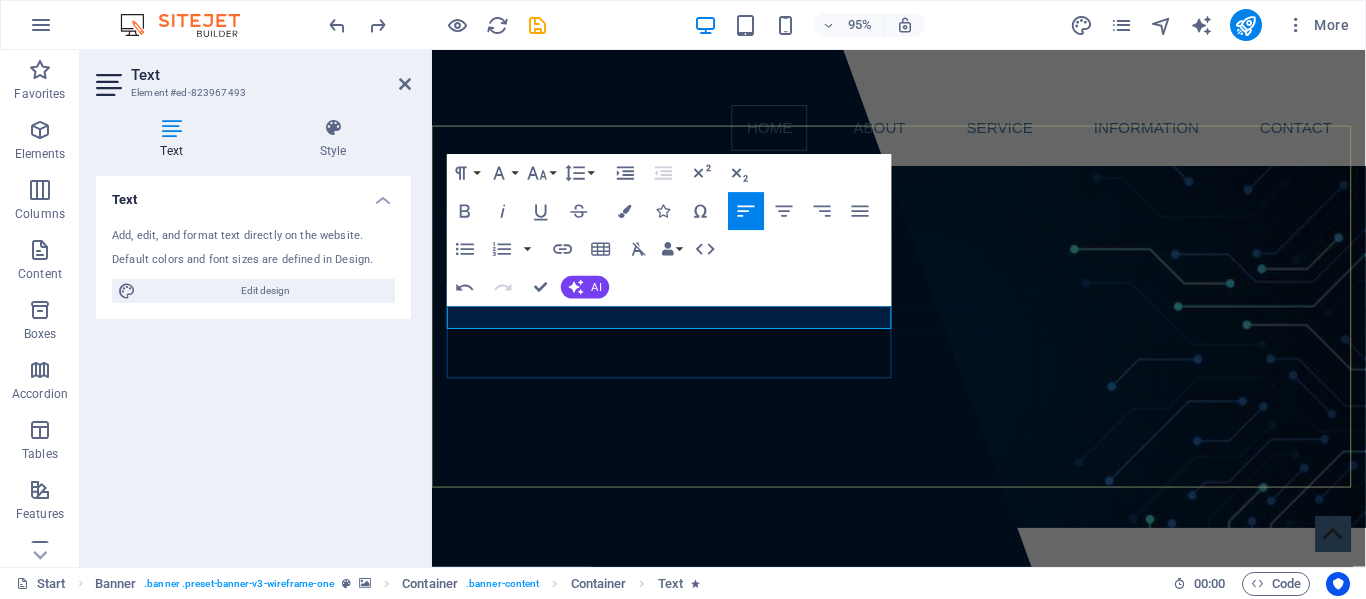 type 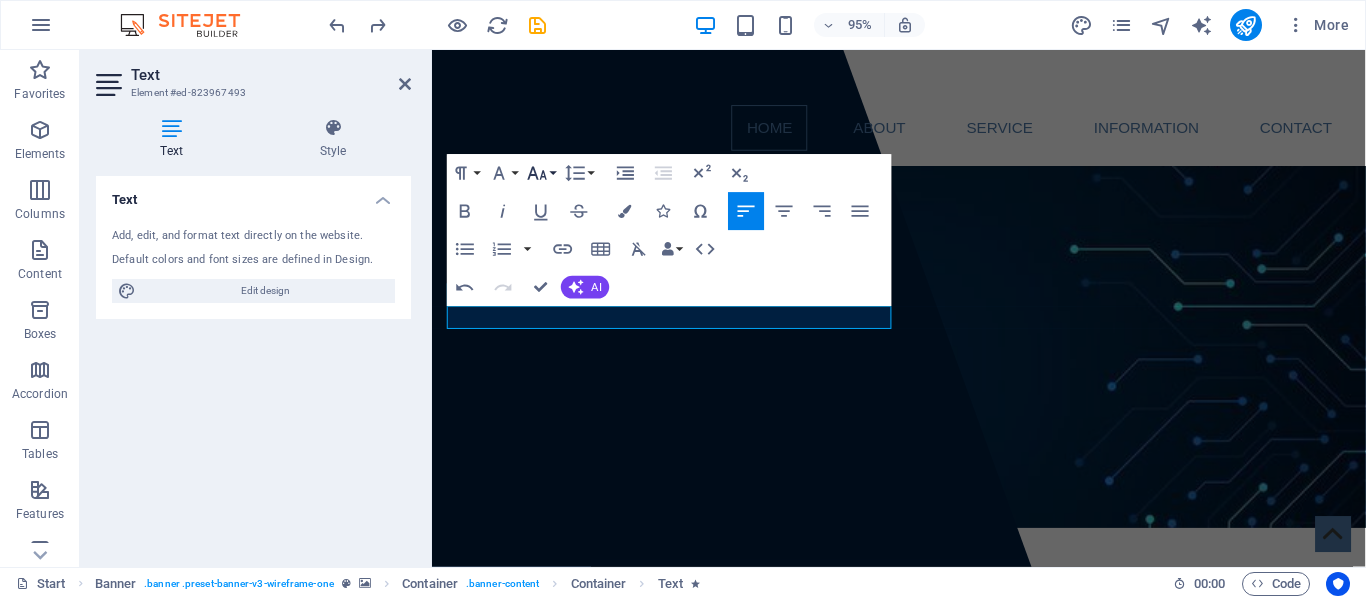 click 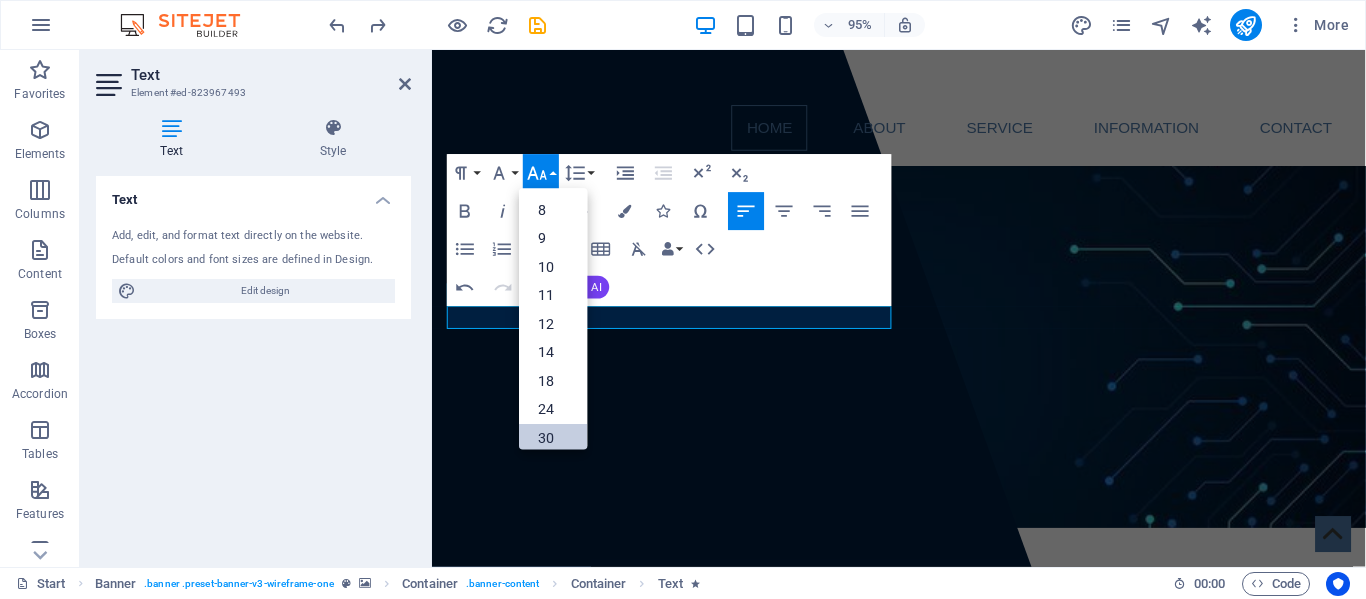 click on "30" at bounding box center [553, 439] 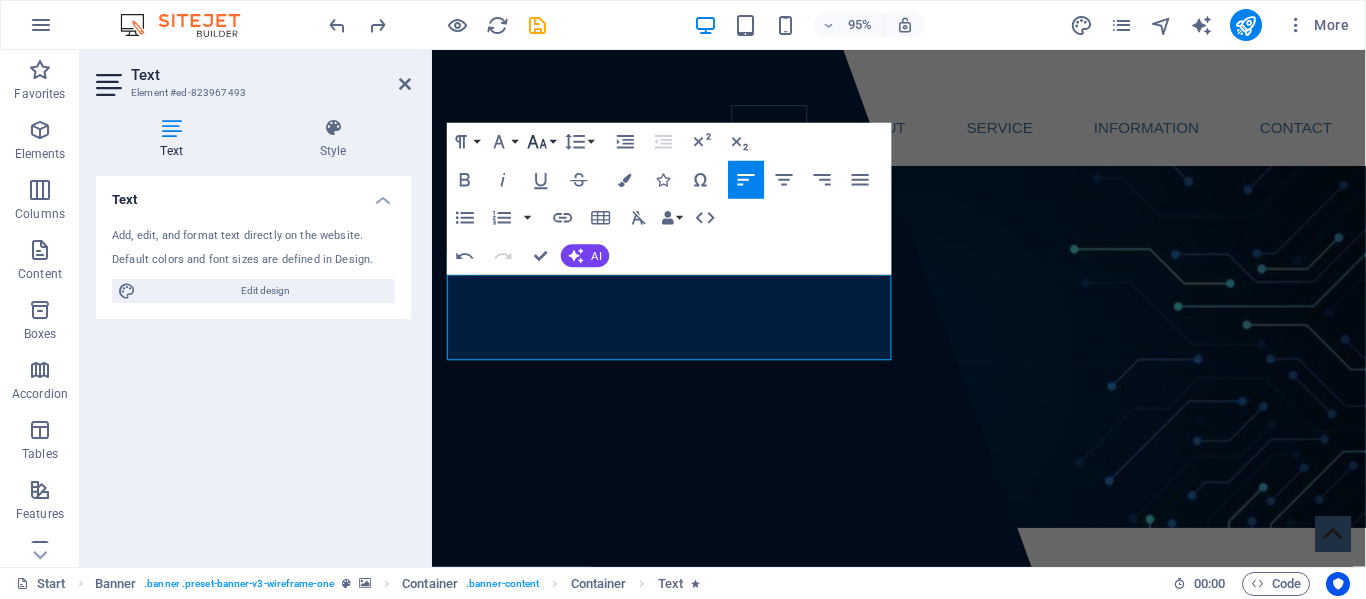 click 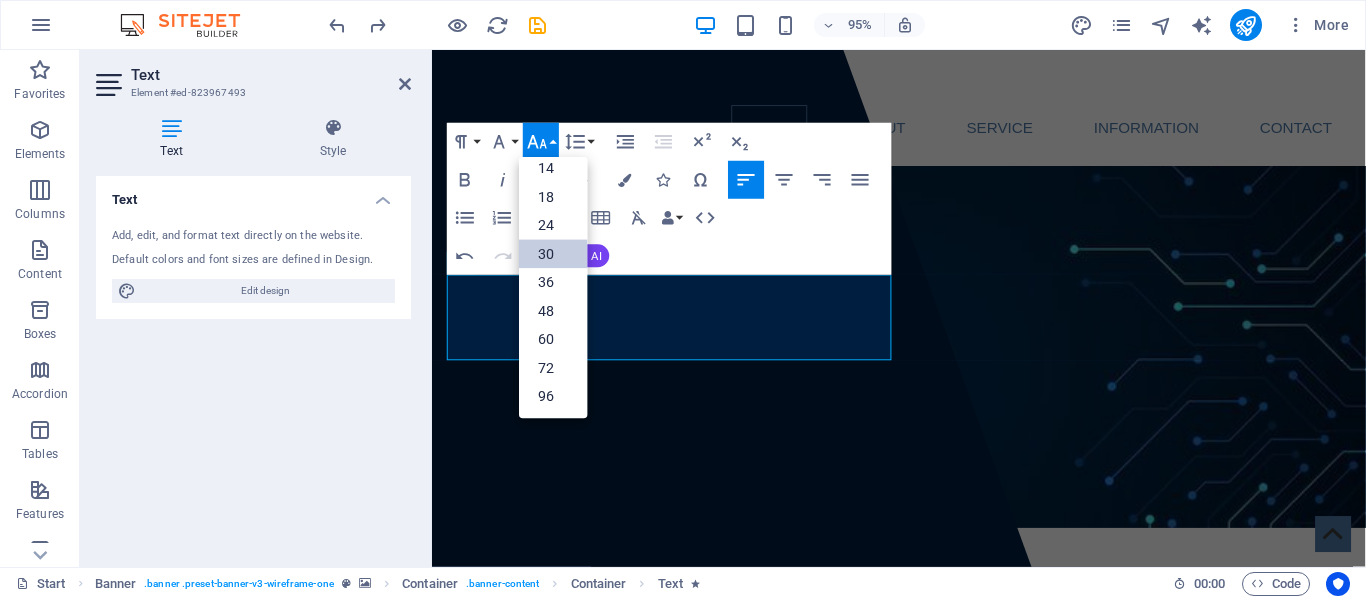 scroll, scrollTop: 161, scrollLeft: 0, axis: vertical 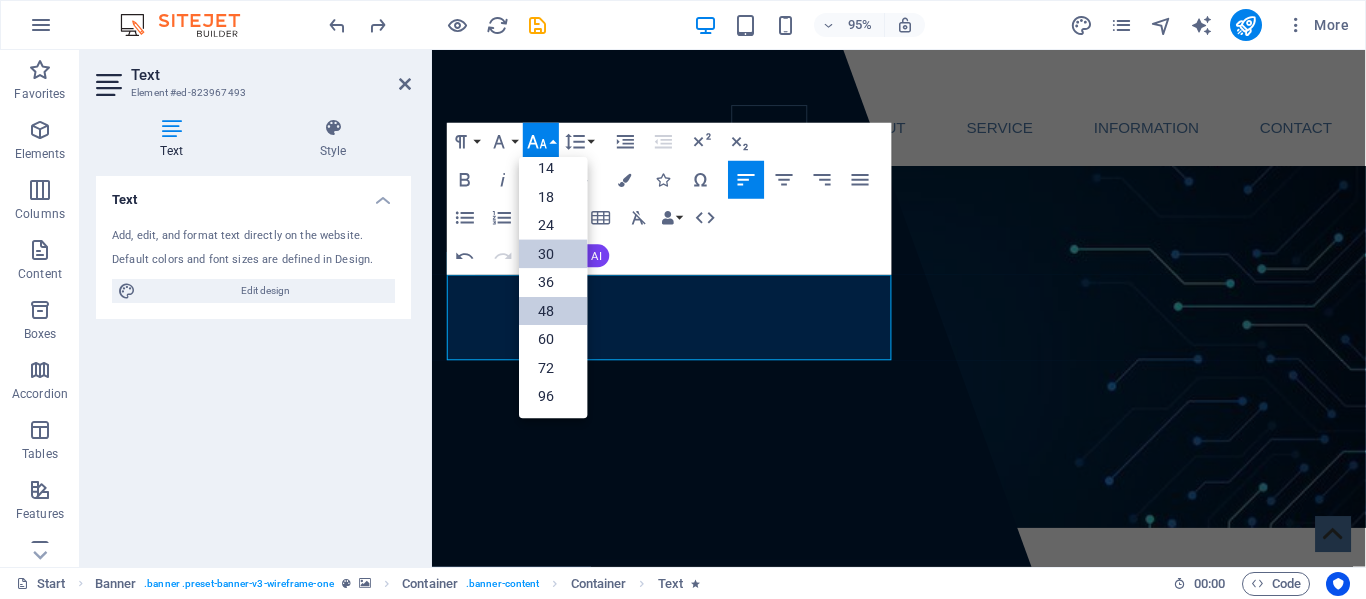 click on "48" at bounding box center (553, 311) 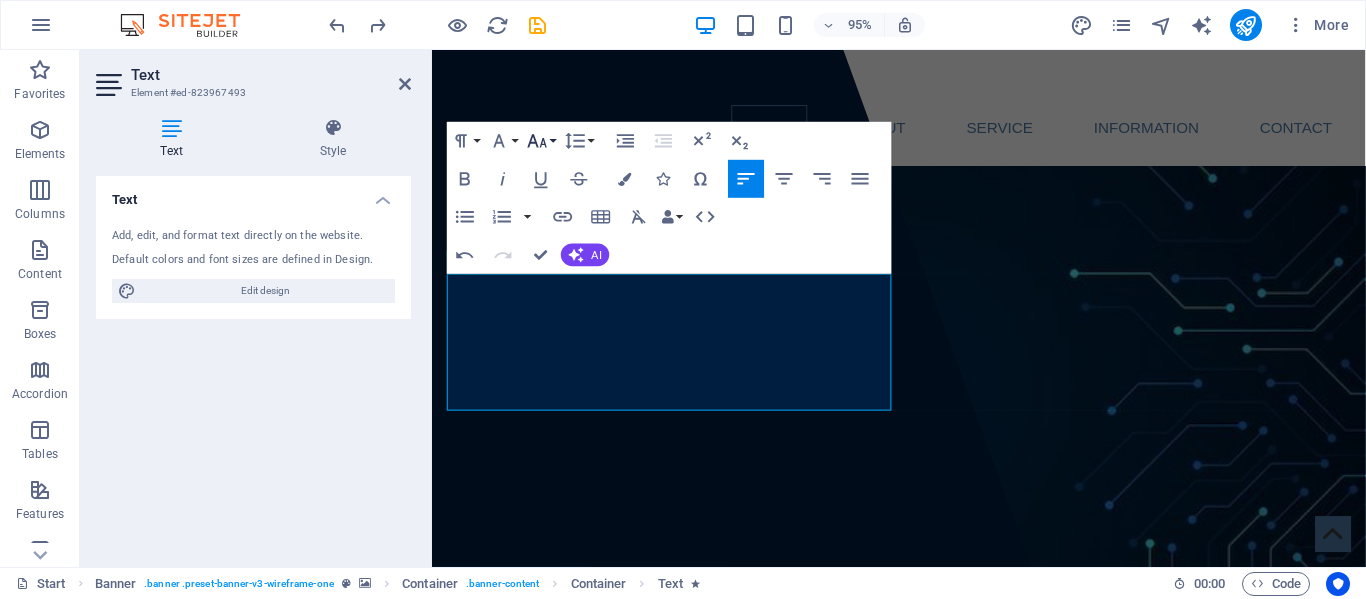 click 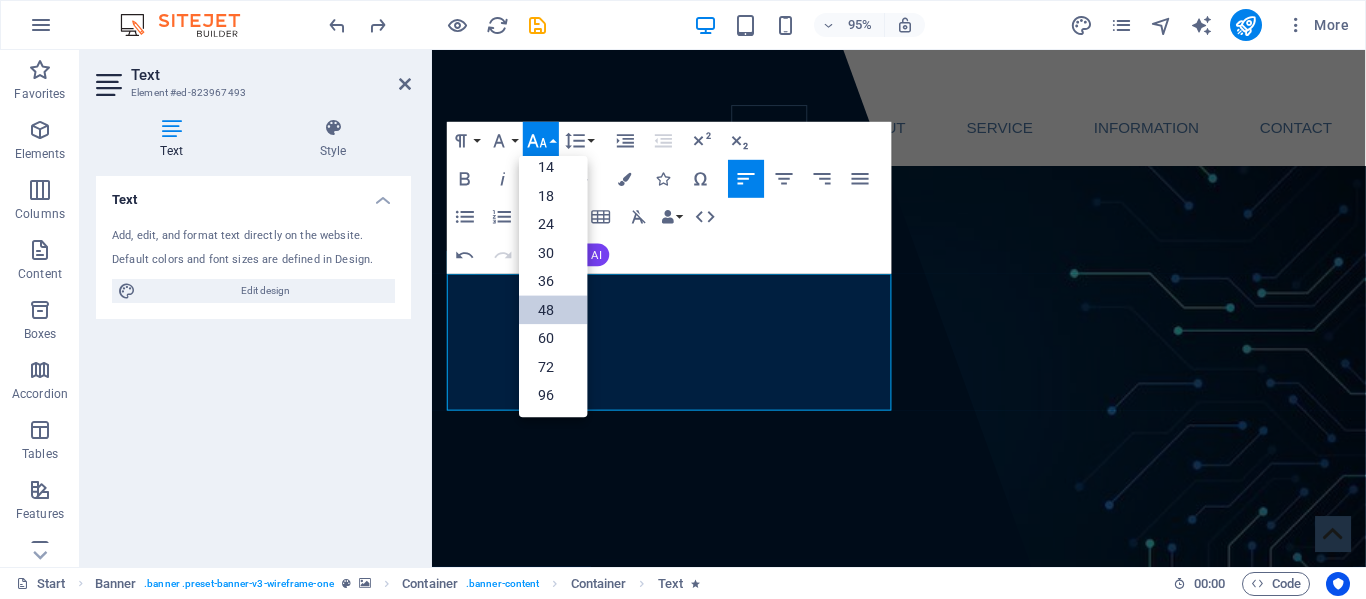 scroll, scrollTop: 161, scrollLeft: 0, axis: vertical 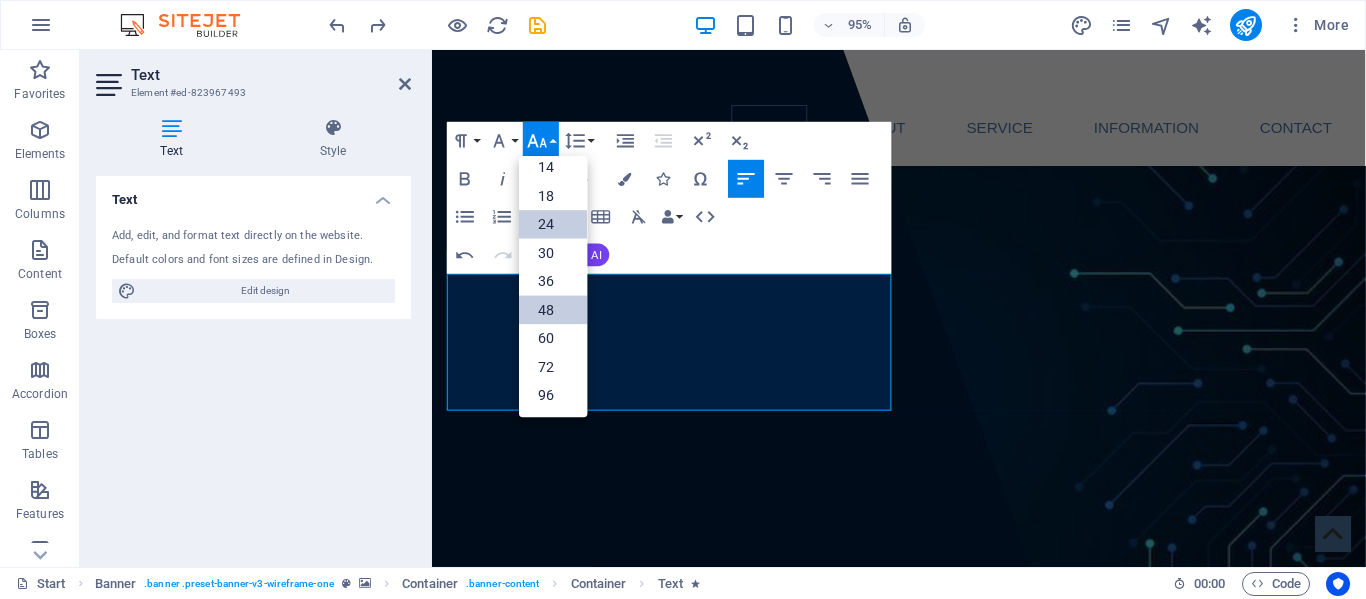 click on "24" at bounding box center (553, 225) 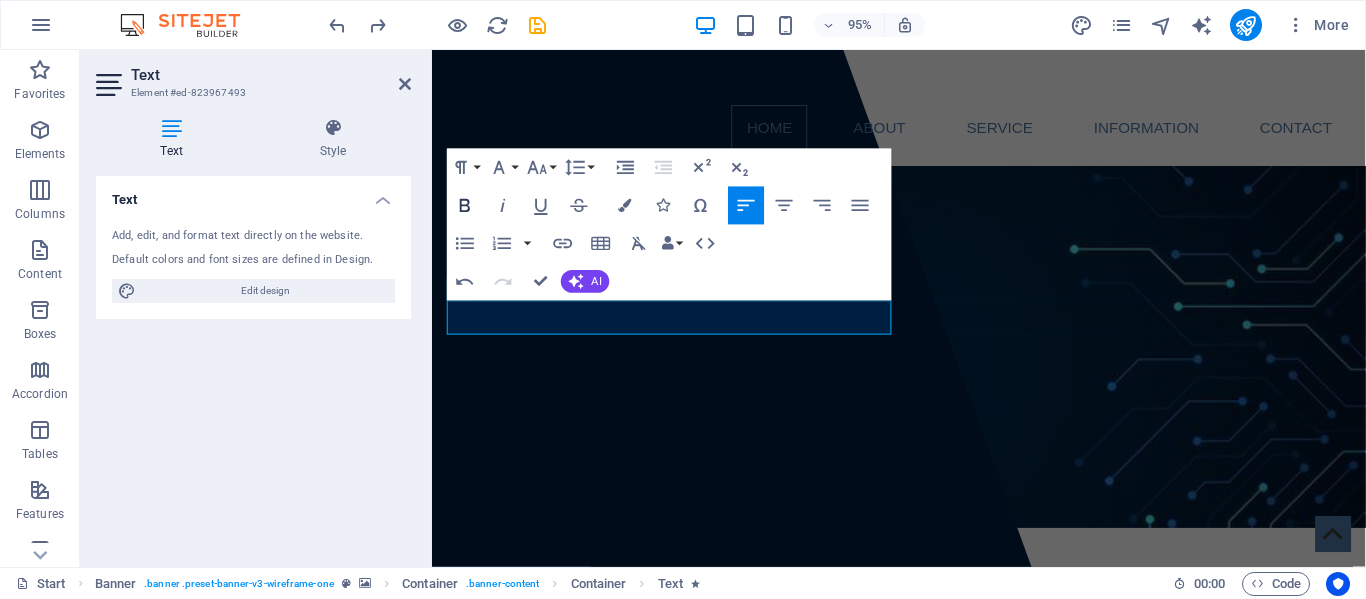 click 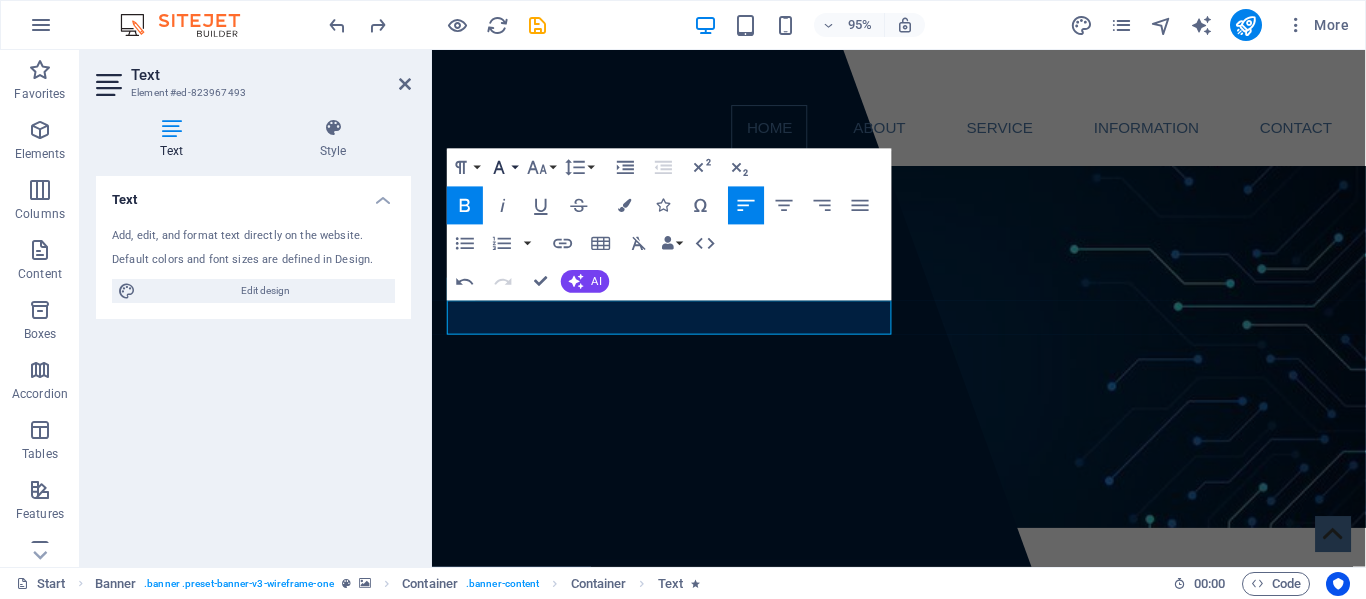 click 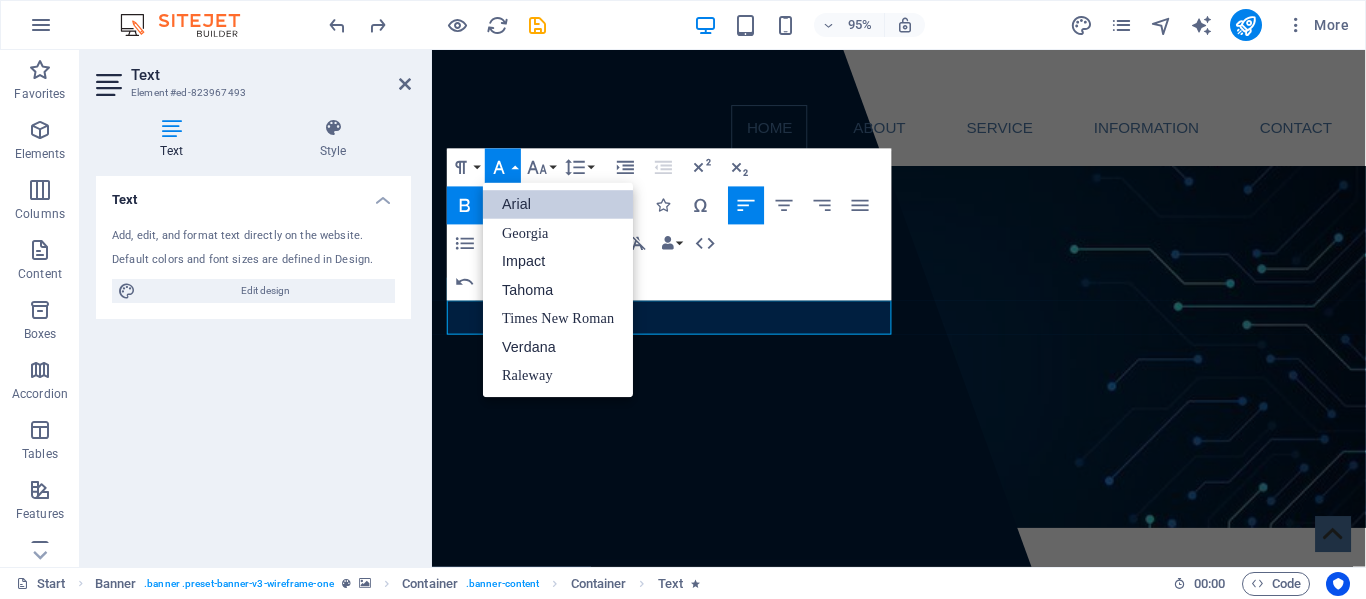 scroll, scrollTop: 0, scrollLeft: 0, axis: both 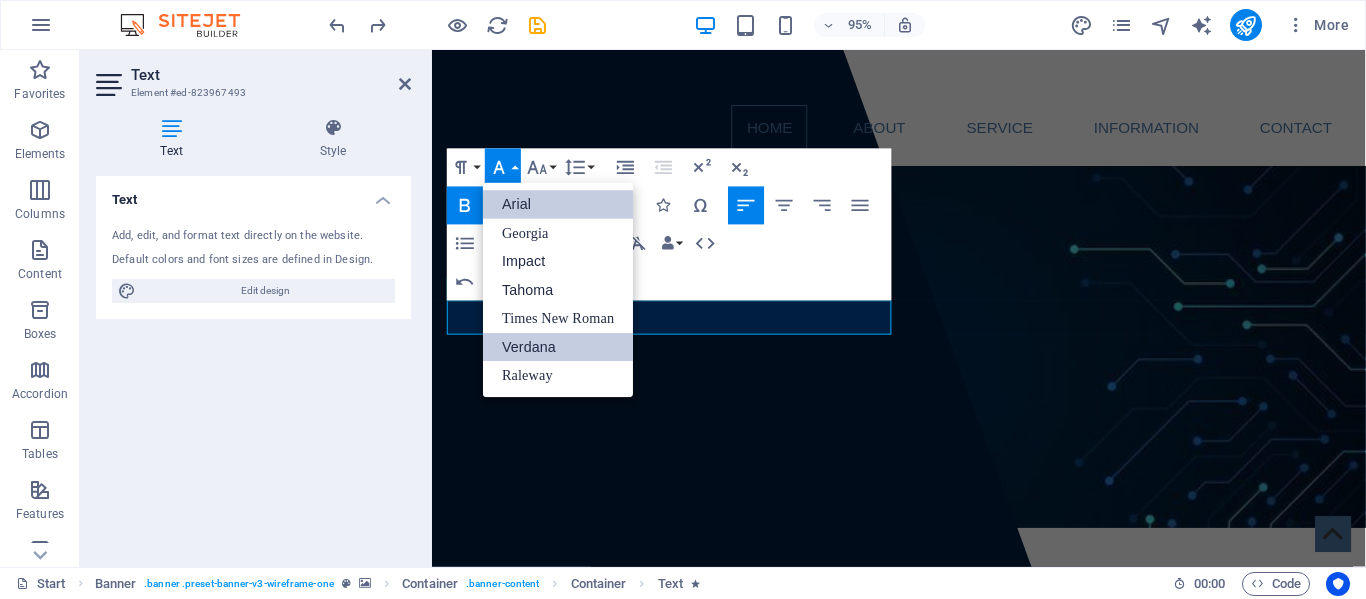 click on "Verdana" at bounding box center [558, 347] 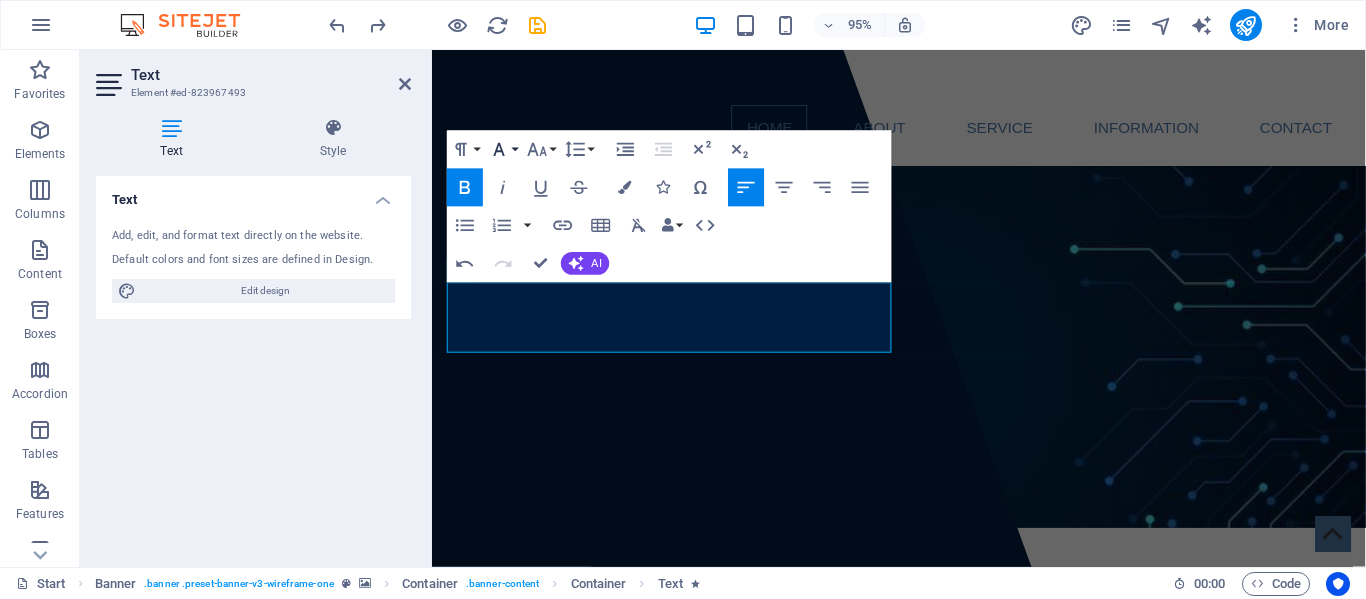 click 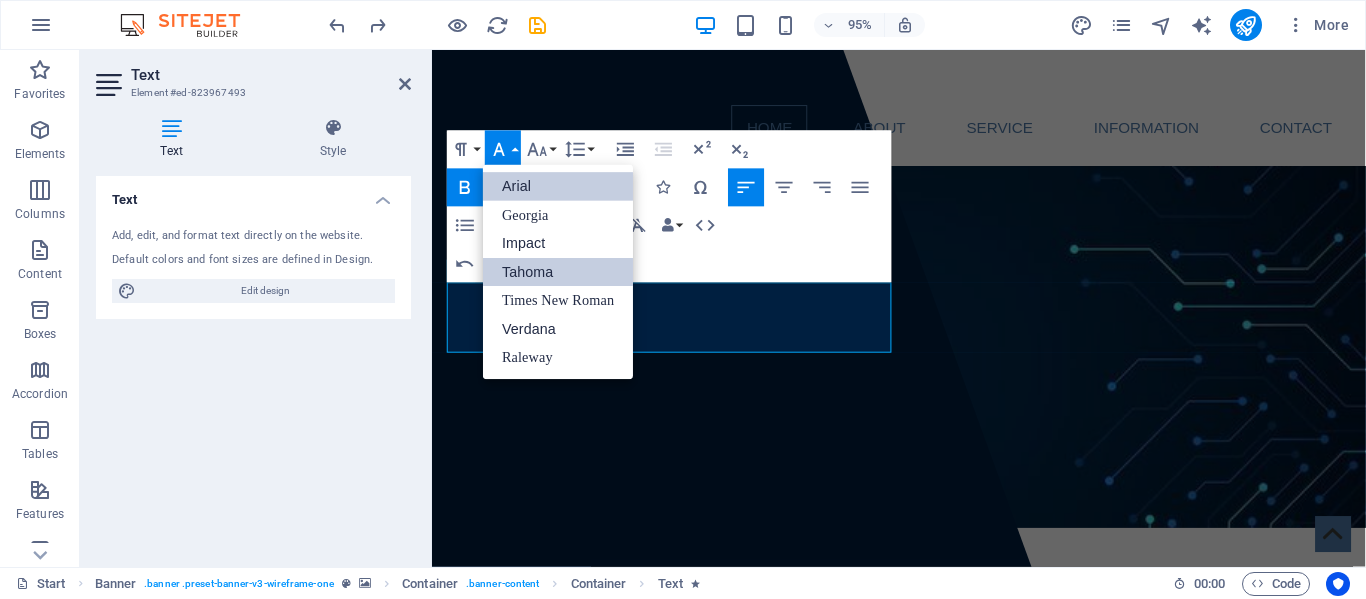 scroll, scrollTop: 0, scrollLeft: 0, axis: both 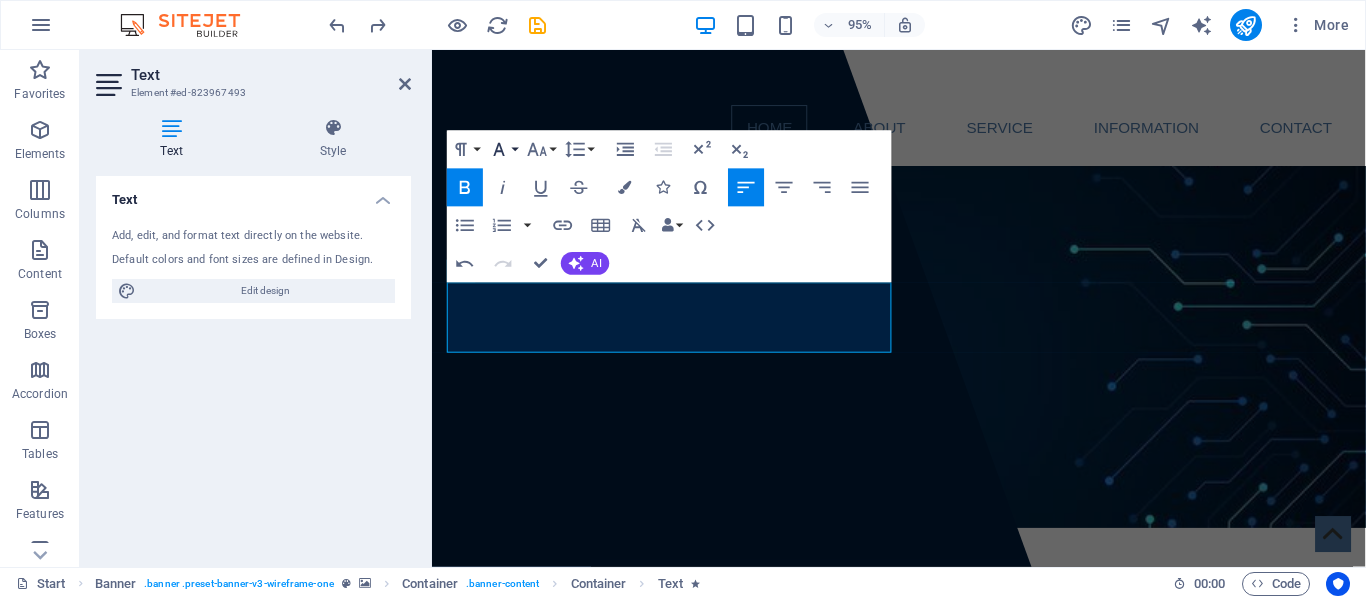 click 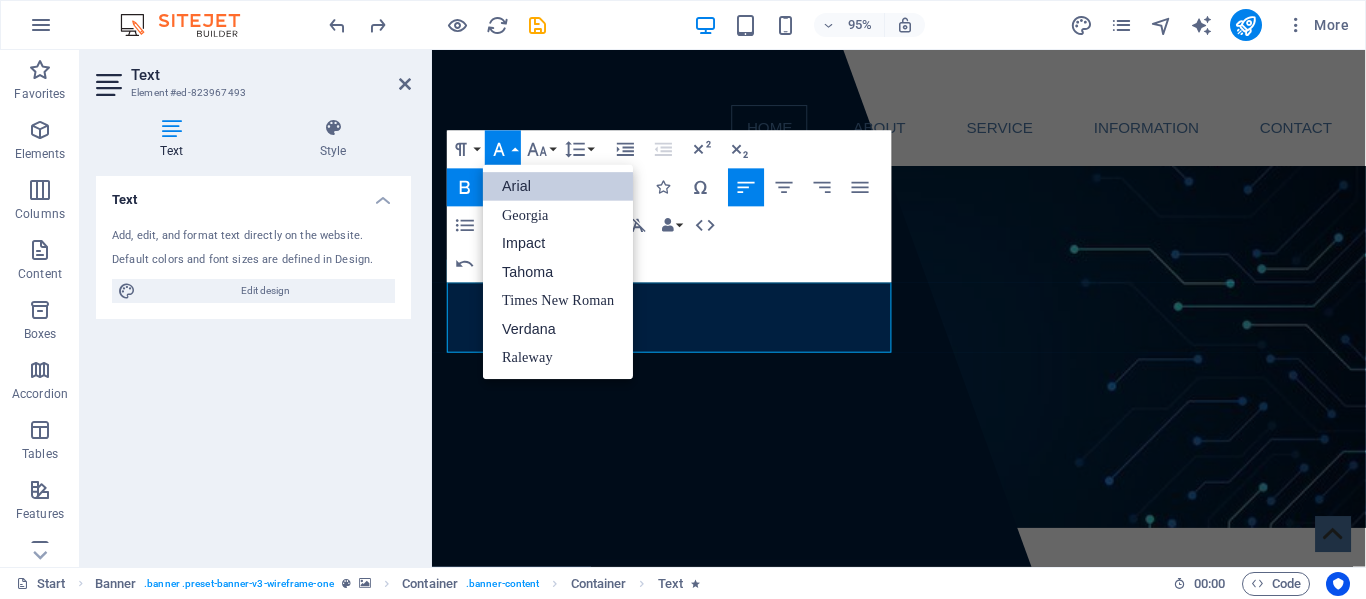 scroll, scrollTop: 0, scrollLeft: 0, axis: both 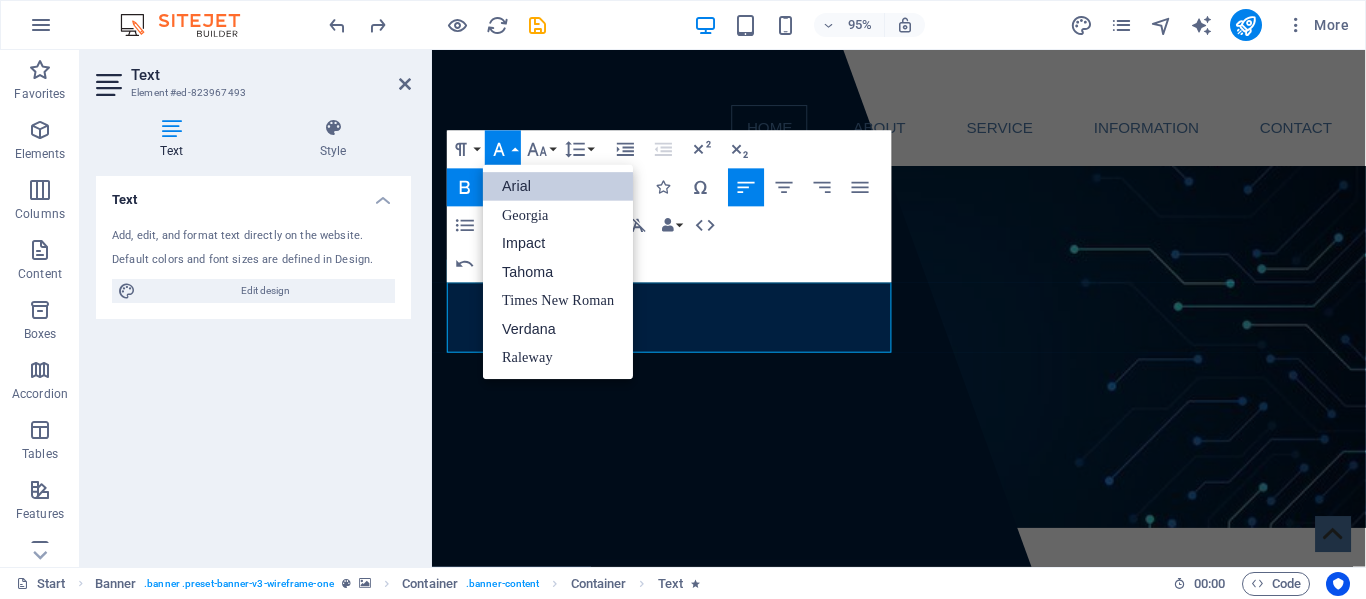 click on "Arial" at bounding box center [558, 187] 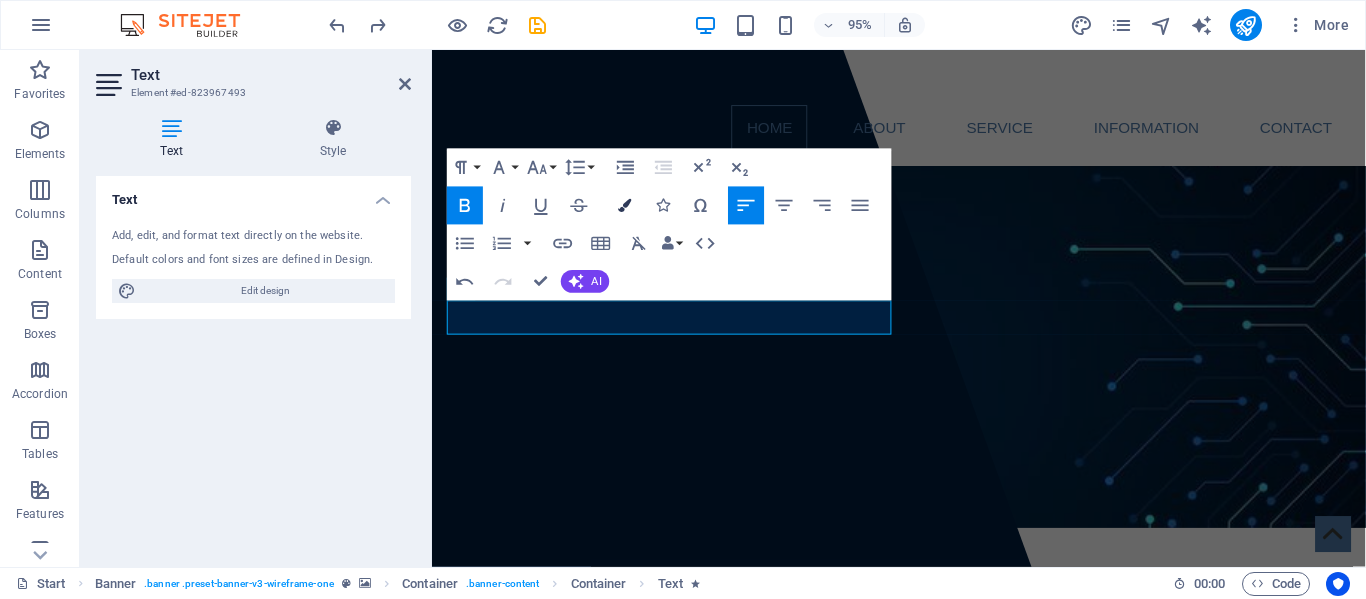 click at bounding box center (624, 206) 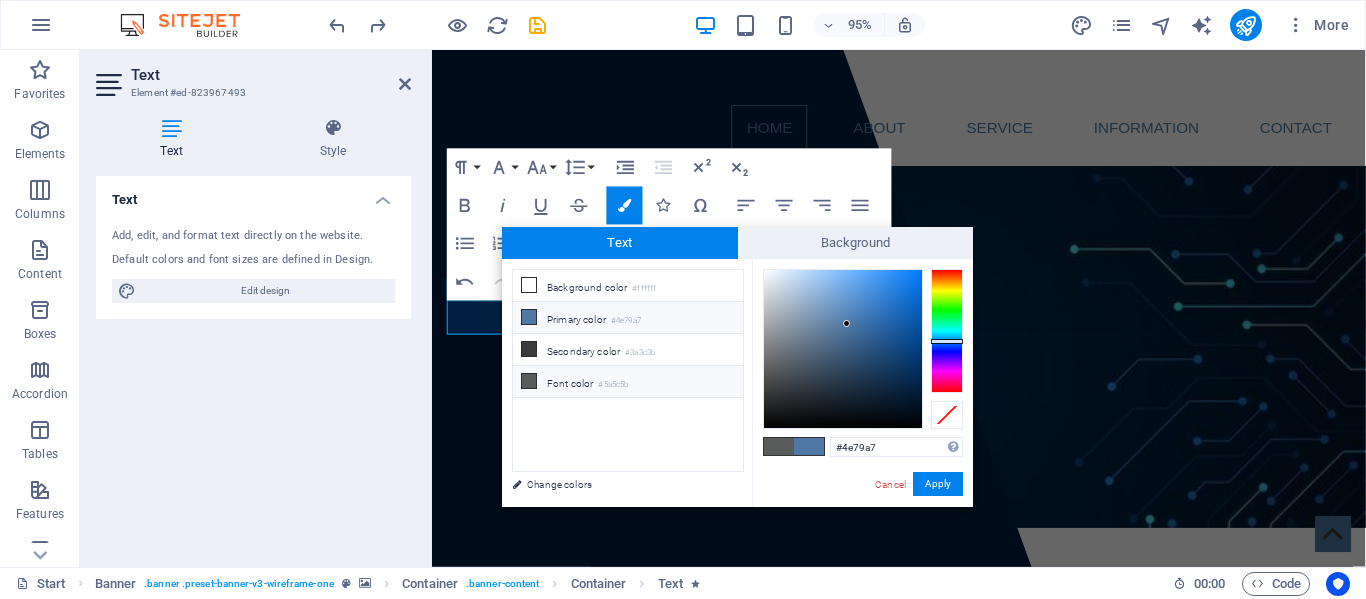 click on "Primary color
#4e79a7" at bounding box center [628, 318] 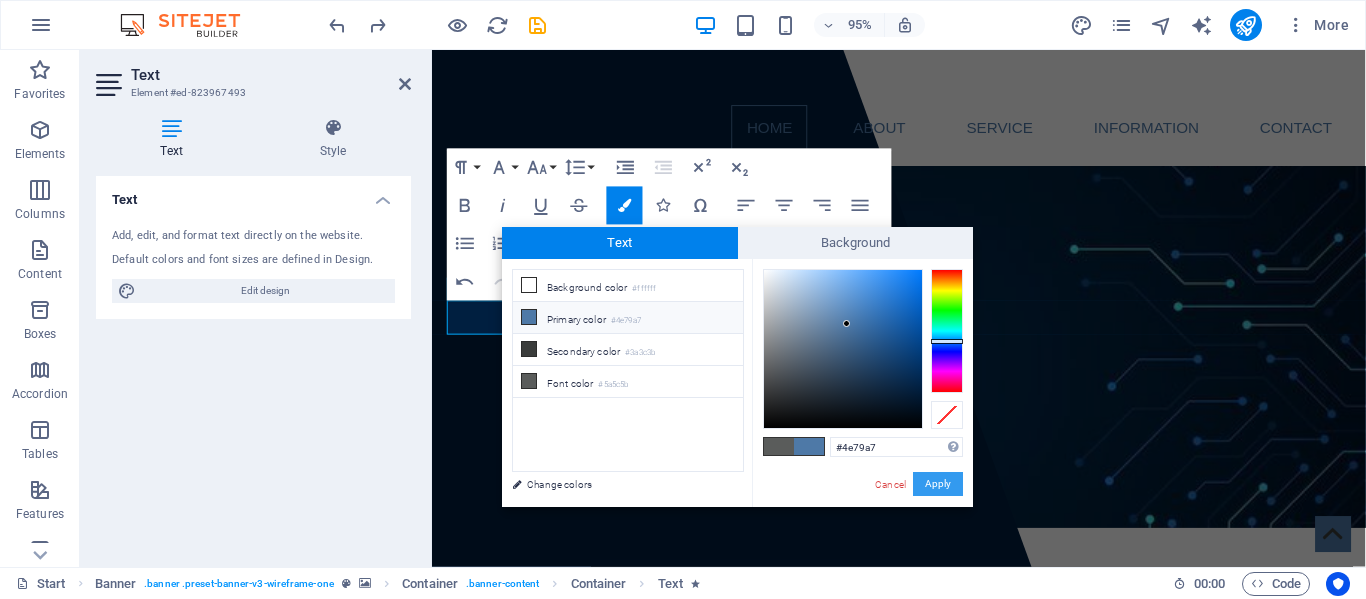click on "Apply" at bounding box center (938, 484) 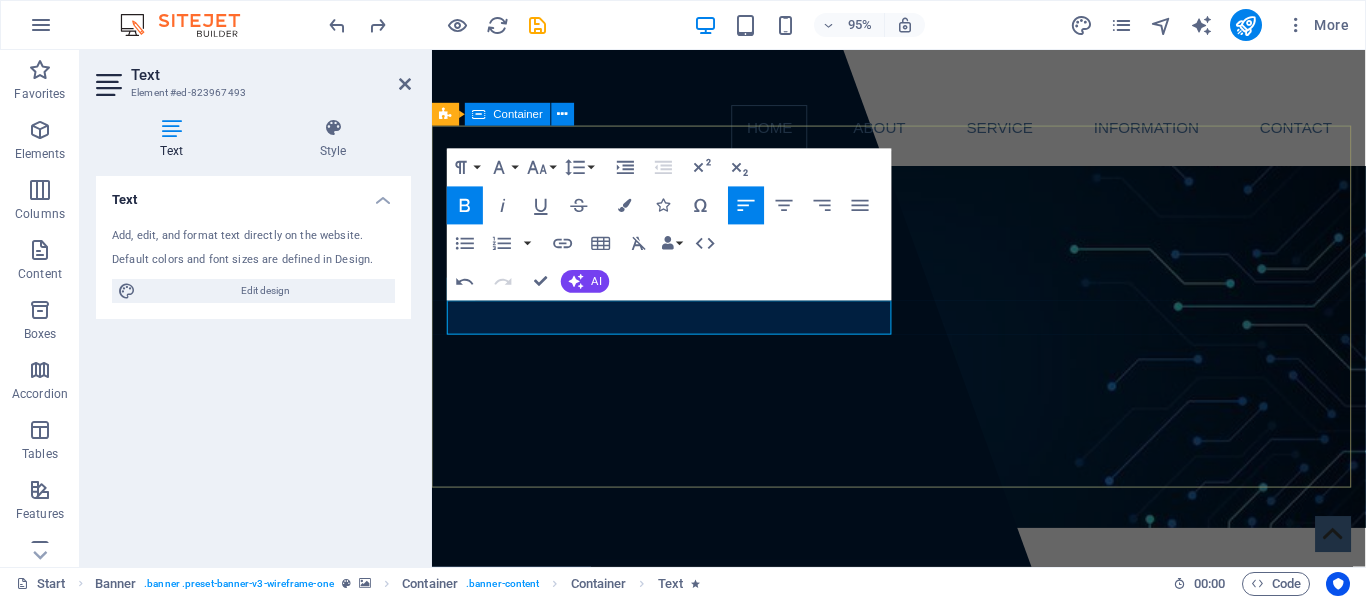 click on "TEKSOL PAKISTAN The Best IT Service Provider In Pakistan" at bounding box center (923, 759) 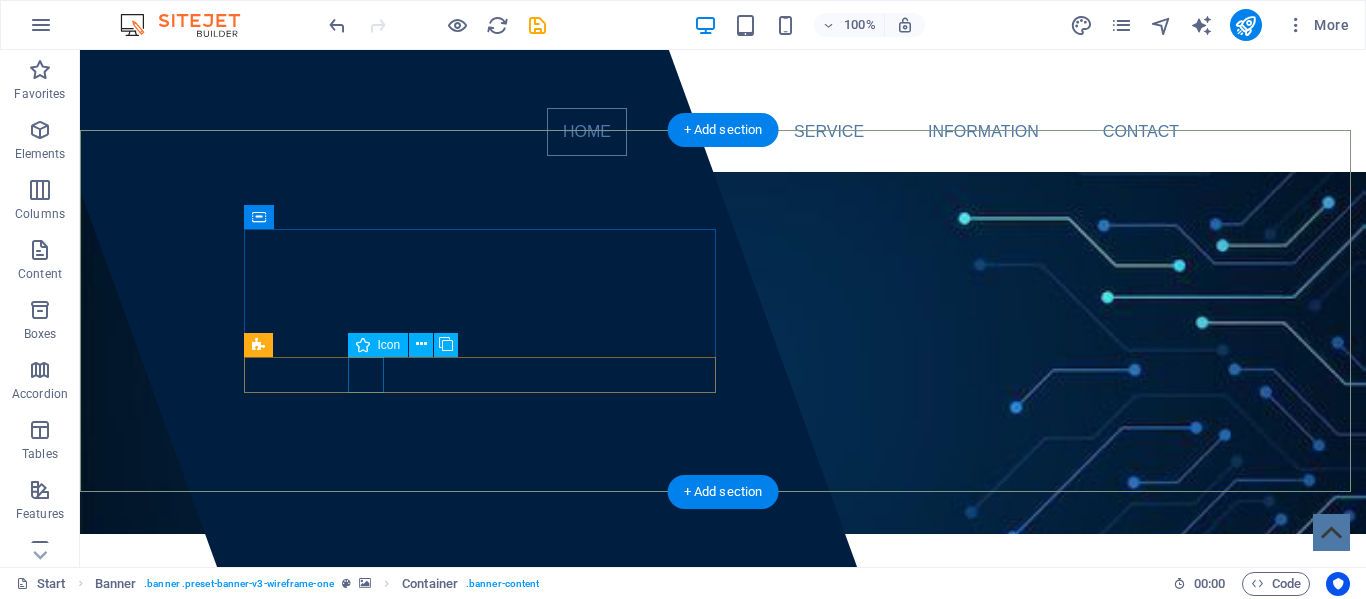 click at bounding box center (723, 848) 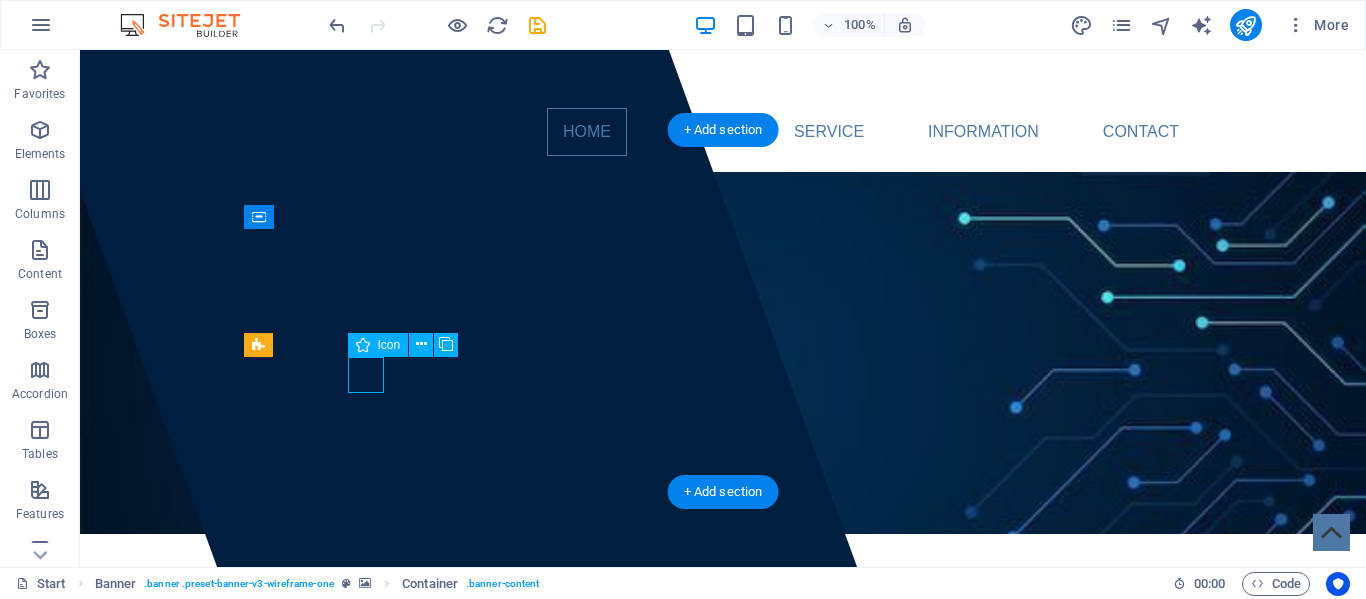 click at bounding box center (723, 848) 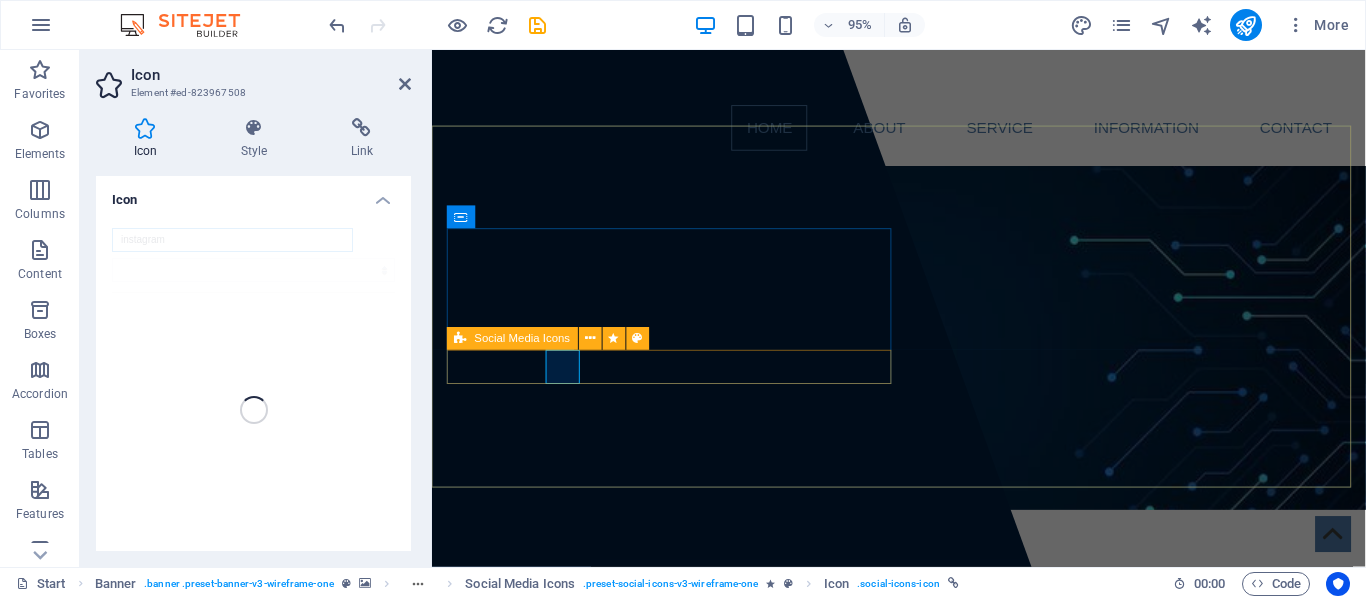 click on "Social Media Icons" at bounding box center [523, 338] 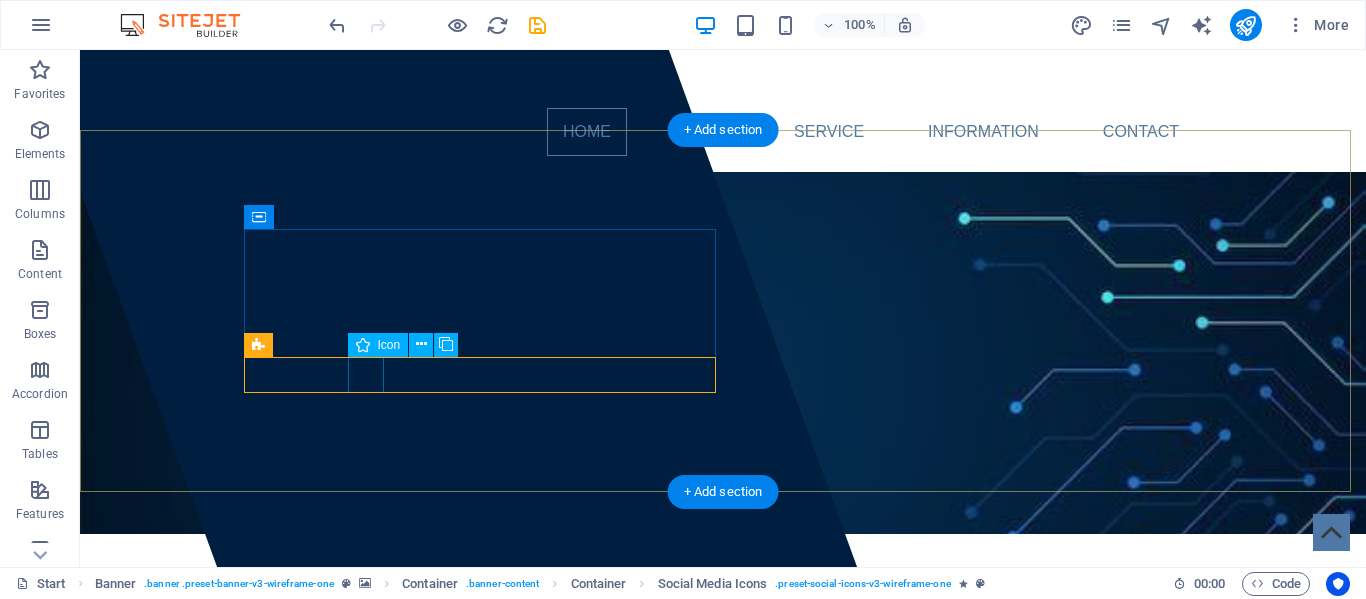 click at bounding box center [723, 848] 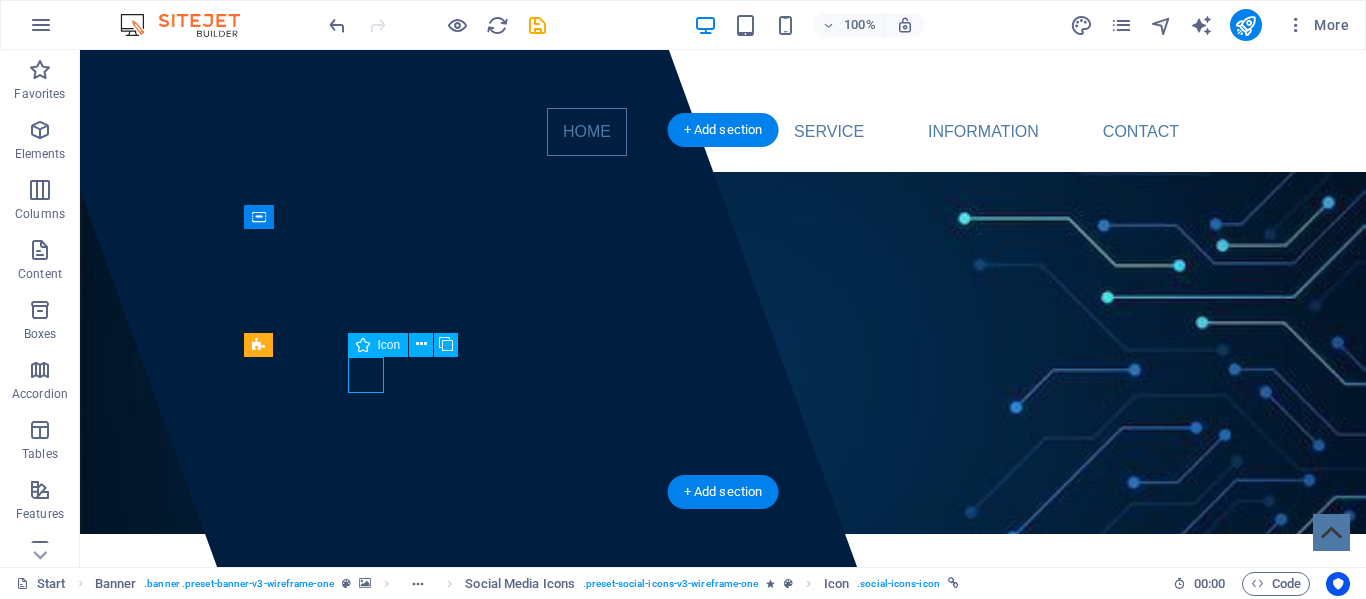 click at bounding box center [723, 848] 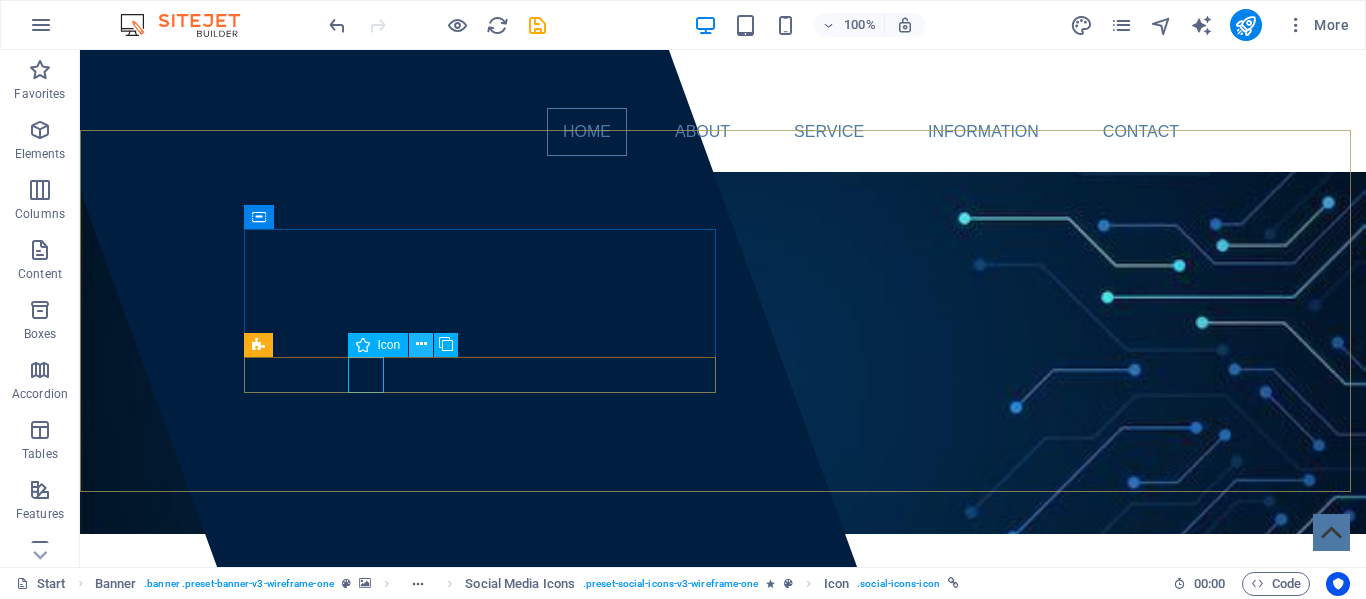 click at bounding box center [421, 344] 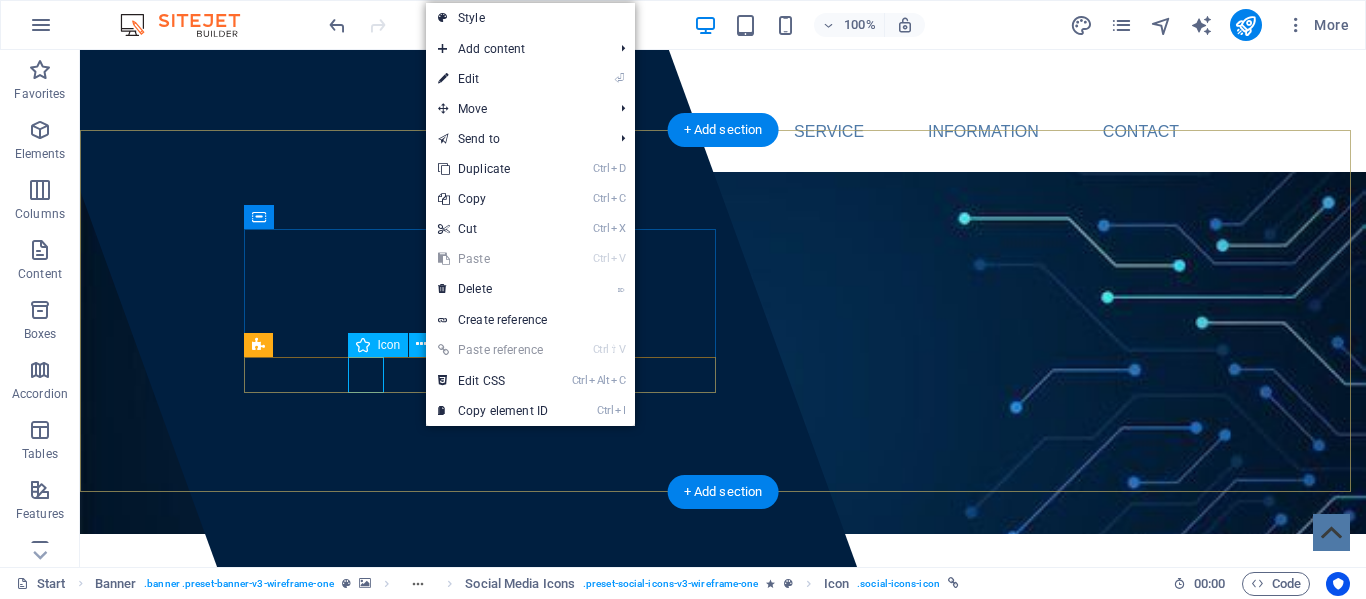 click at bounding box center [723, 848] 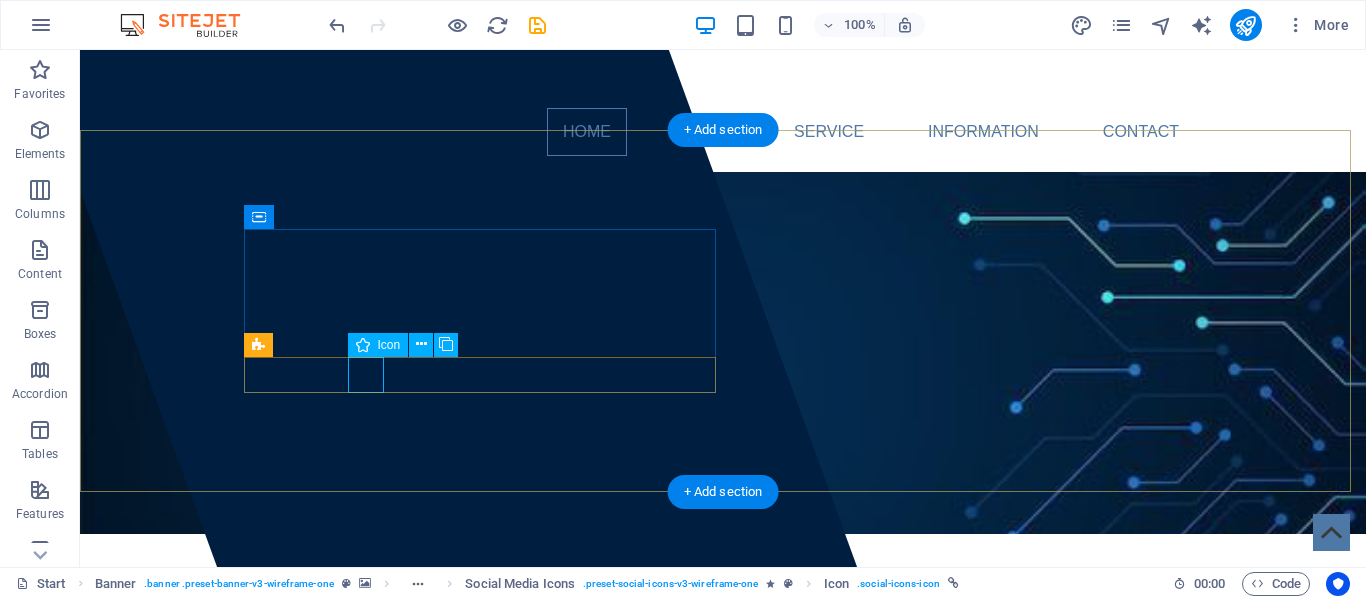 click at bounding box center (723, 848) 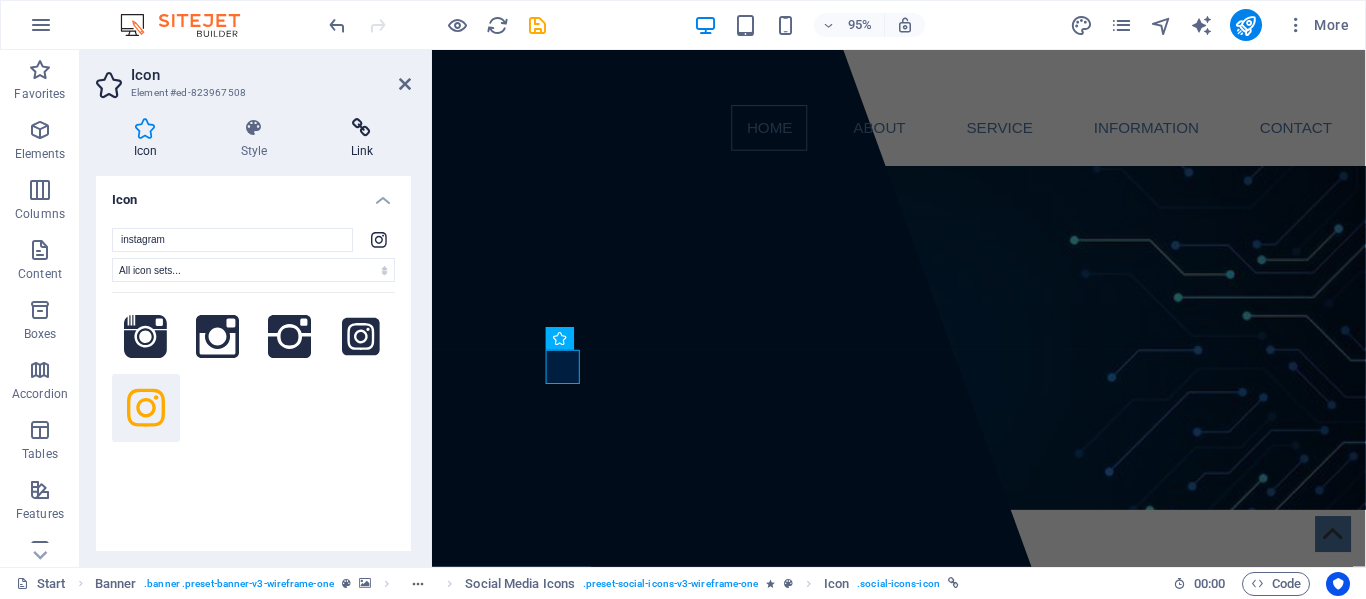 click at bounding box center [362, 128] 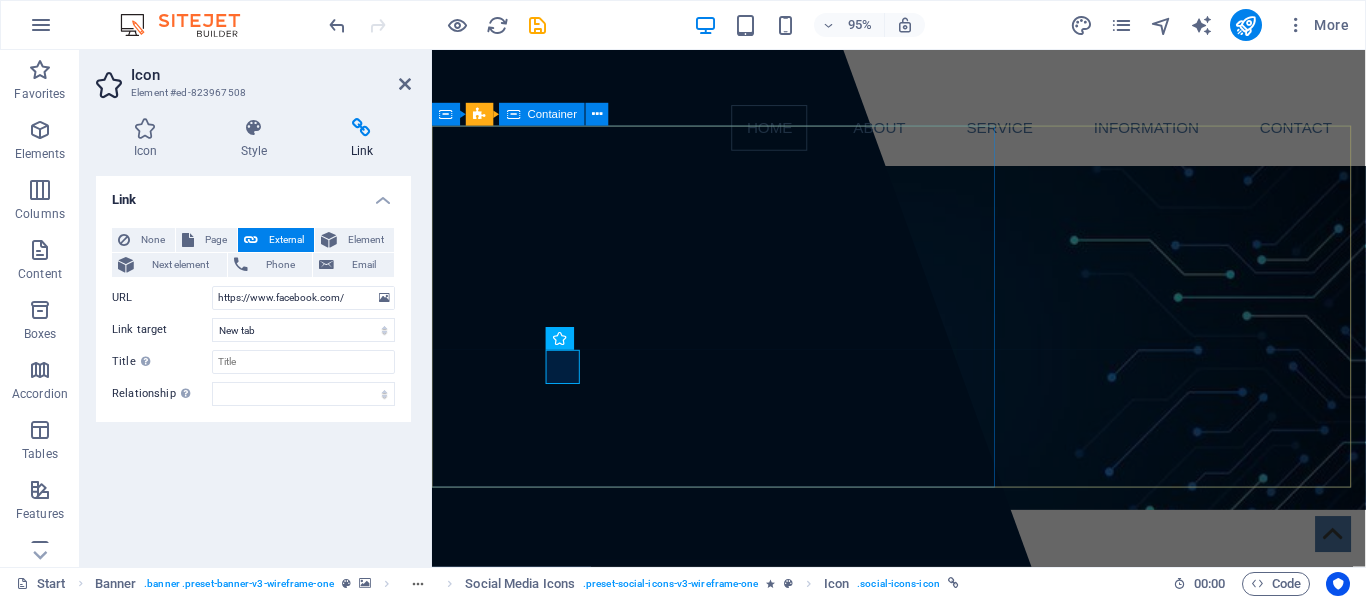 click at bounding box center (644, 322) 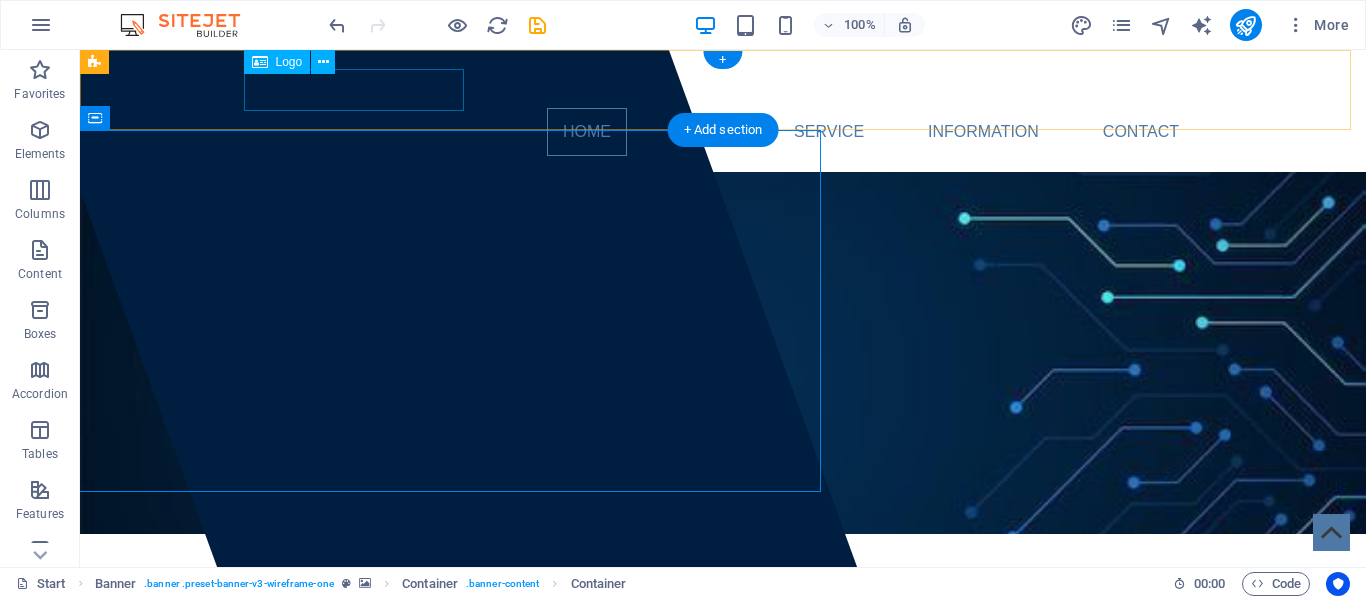 click at bounding box center [723, 87] 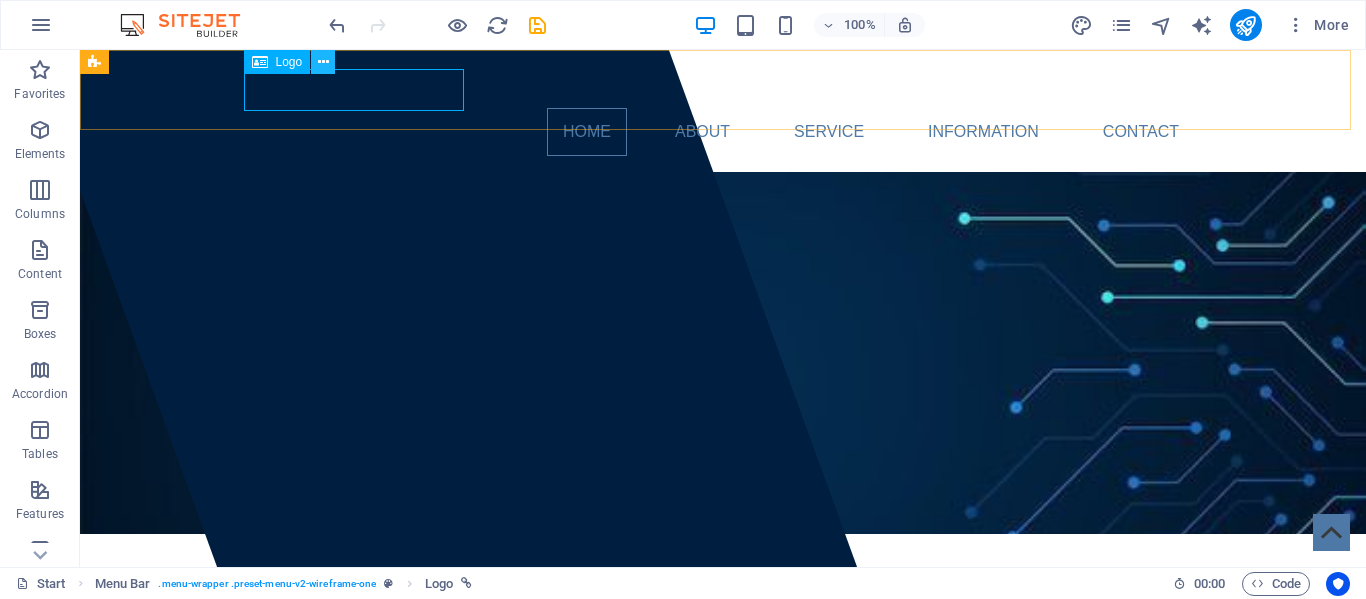 click at bounding box center [323, 62] 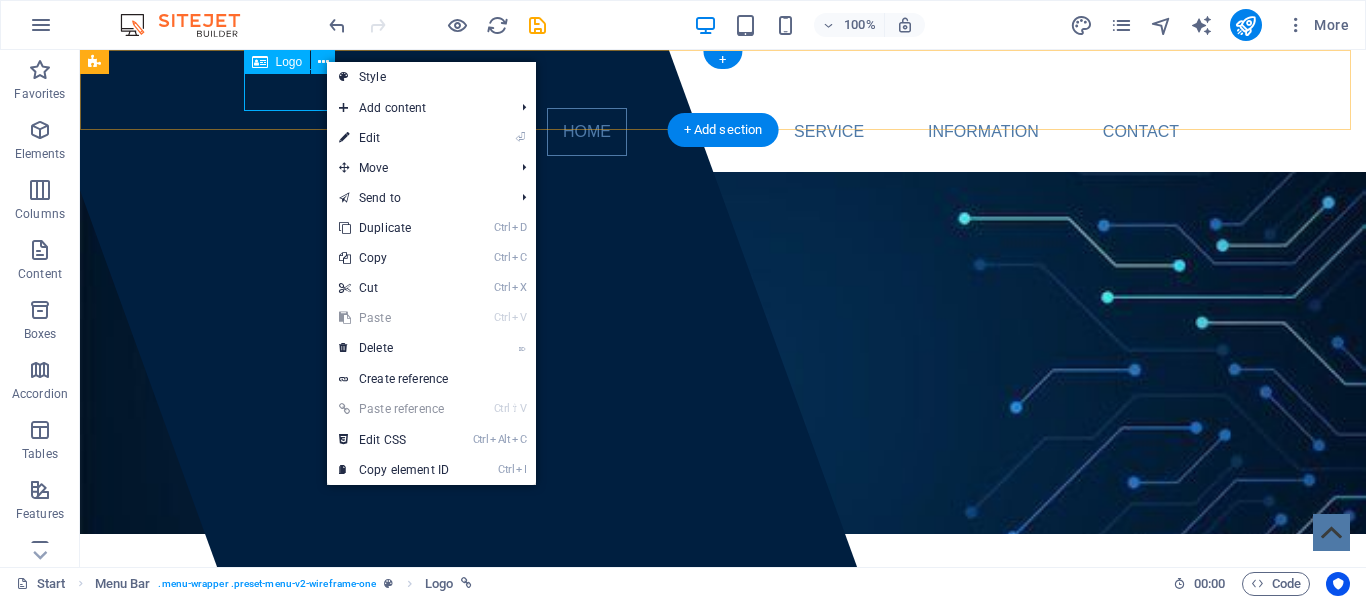 click at bounding box center [723, 87] 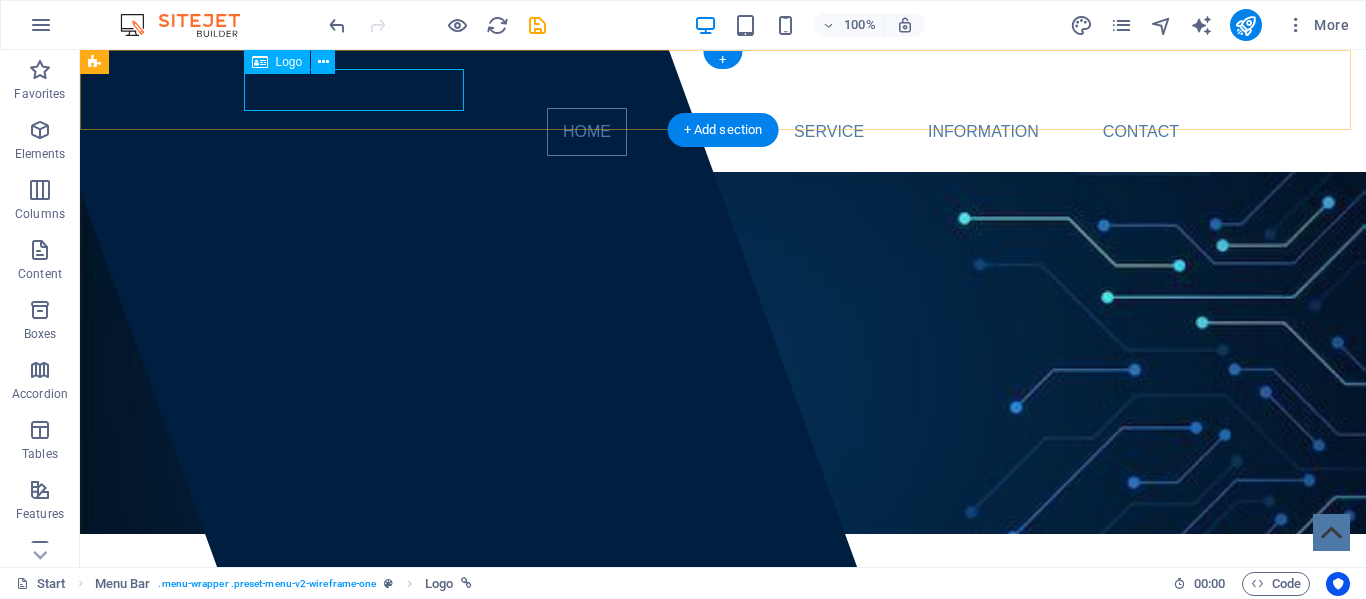 click at bounding box center [723, 87] 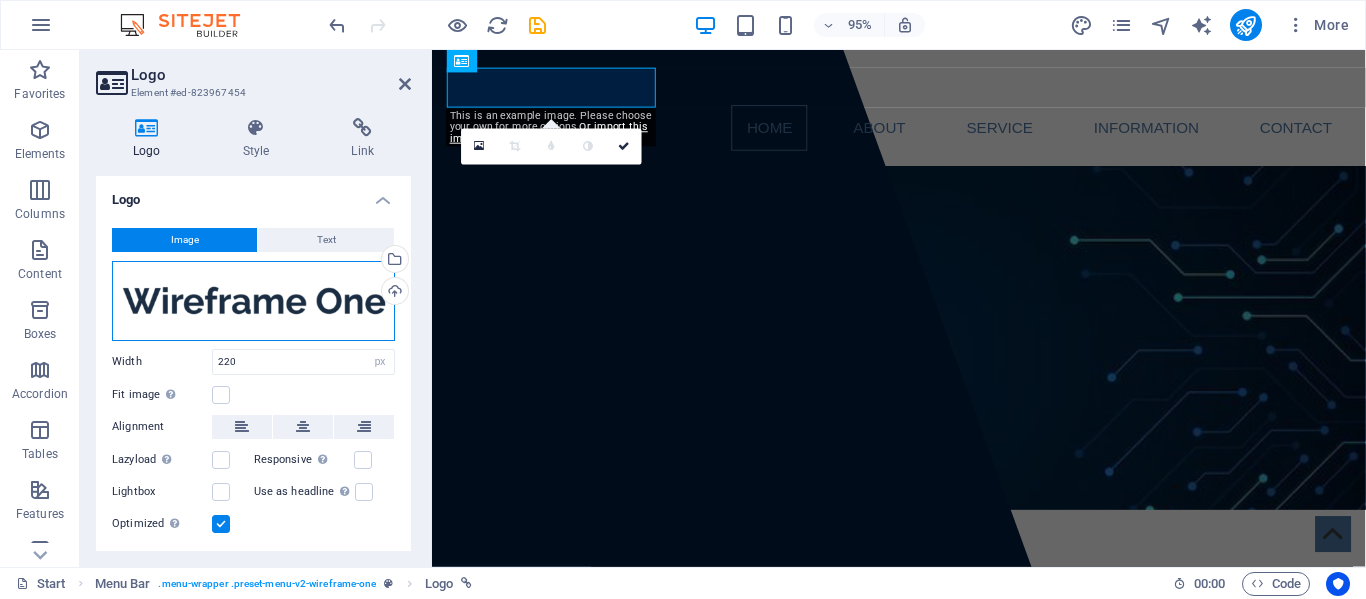 click on "Drag files here, click to choose files or select files from Files or our free stock photos & videos" at bounding box center [253, 301] 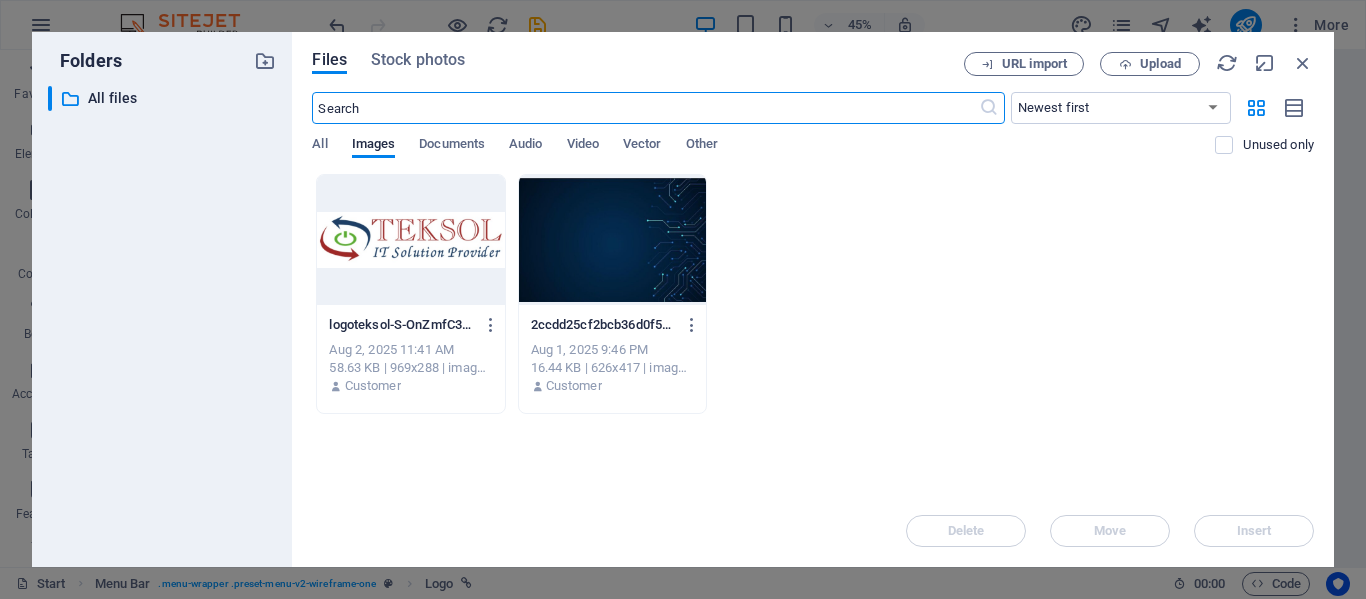 click at bounding box center (410, 240) 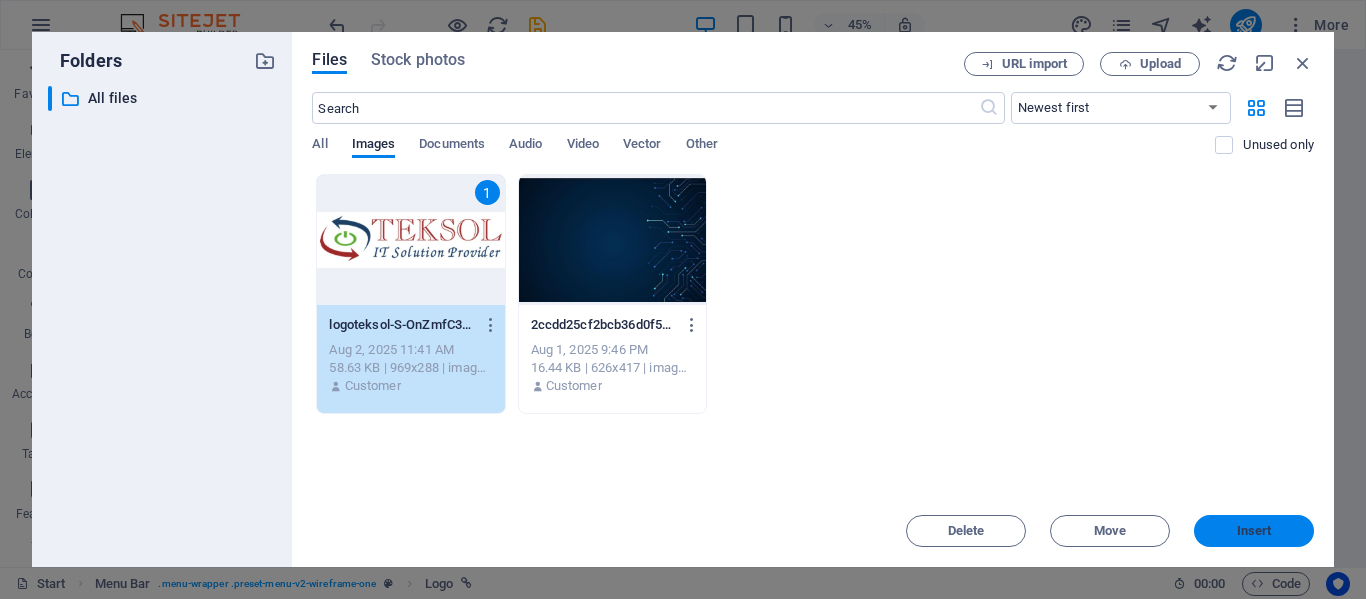 click on "Insert" at bounding box center (1254, 531) 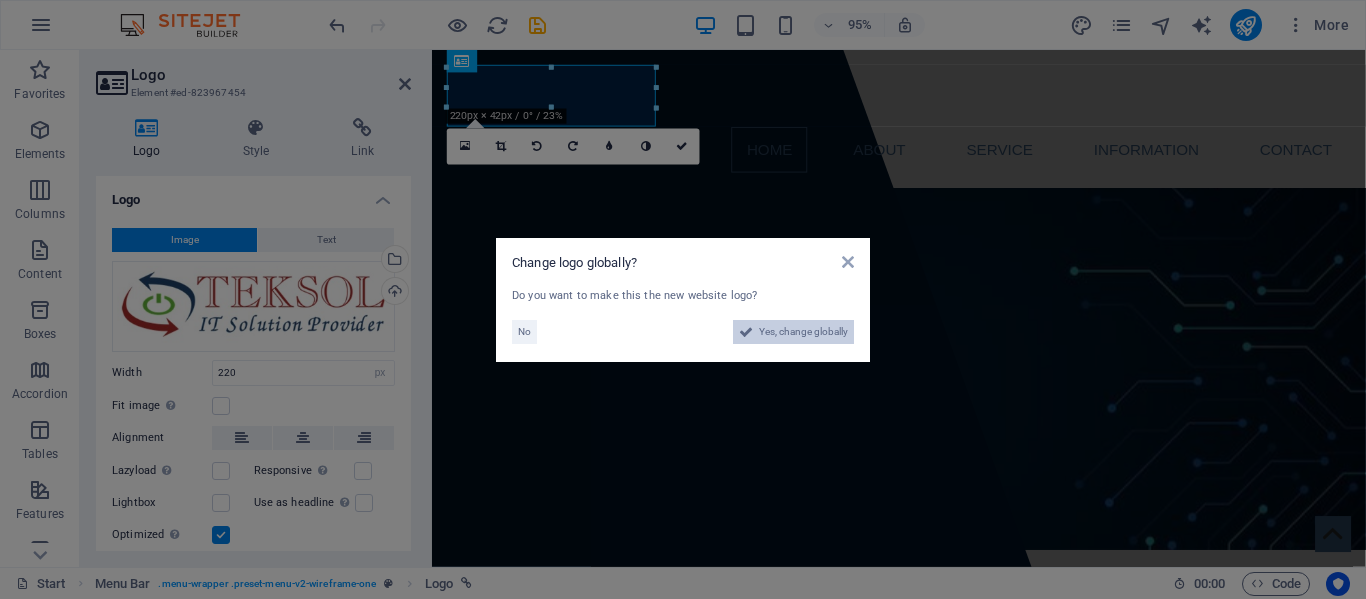 click on "Yes, change globally" at bounding box center (803, 332) 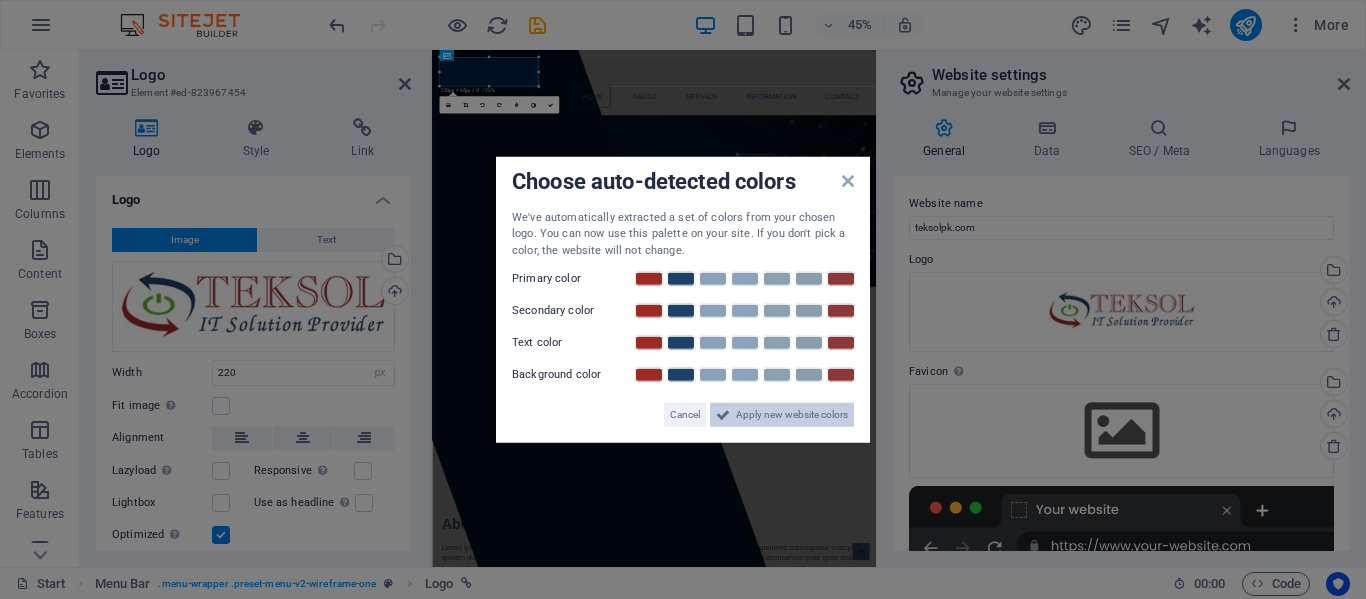 click on "Apply new website colors" at bounding box center (792, 415) 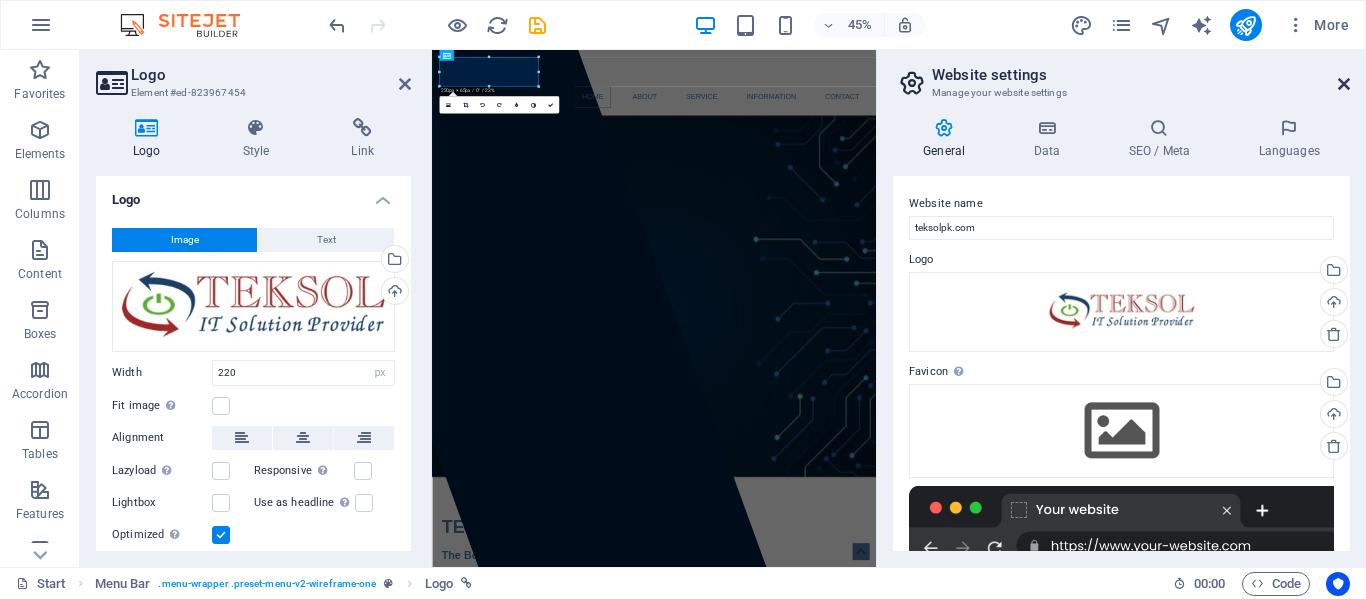 click at bounding box center [1344, 84] 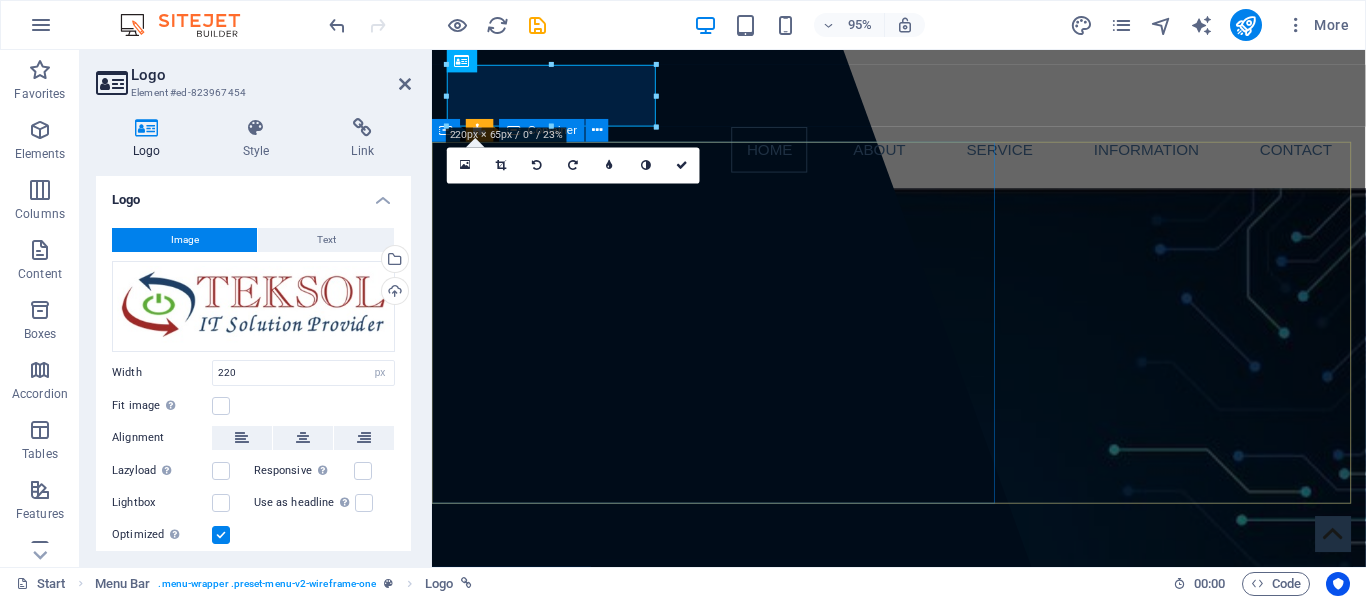 click at bounding box center [644, 322] 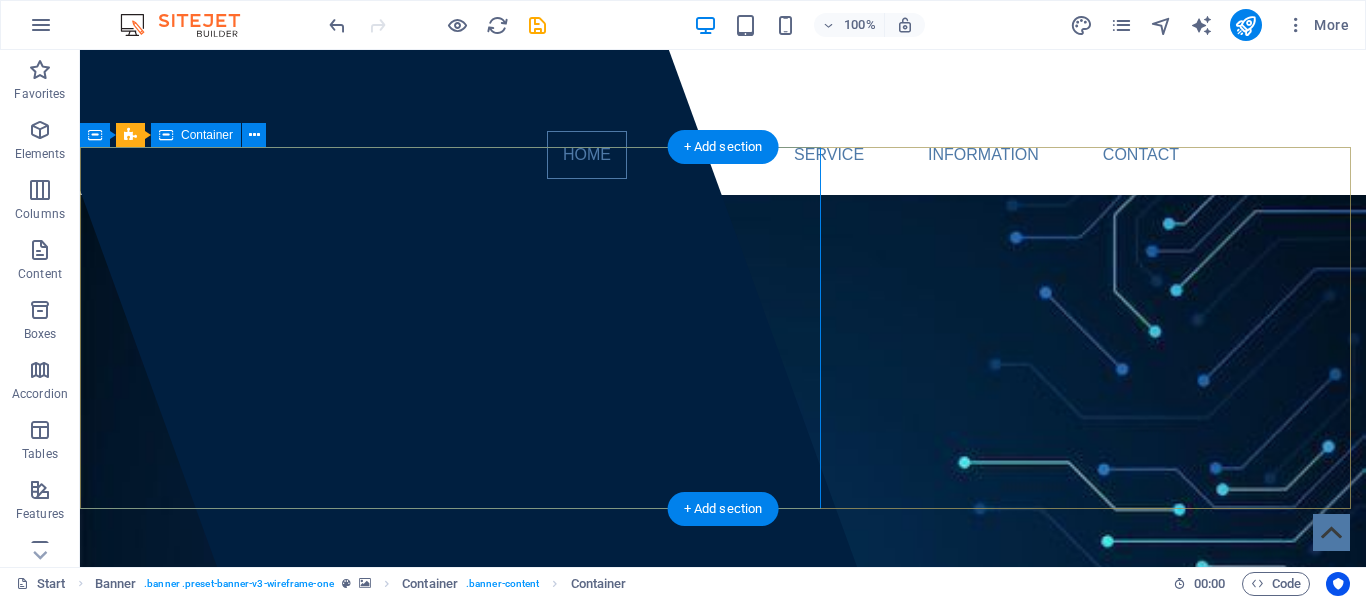 click at bounding box center [443, 308] 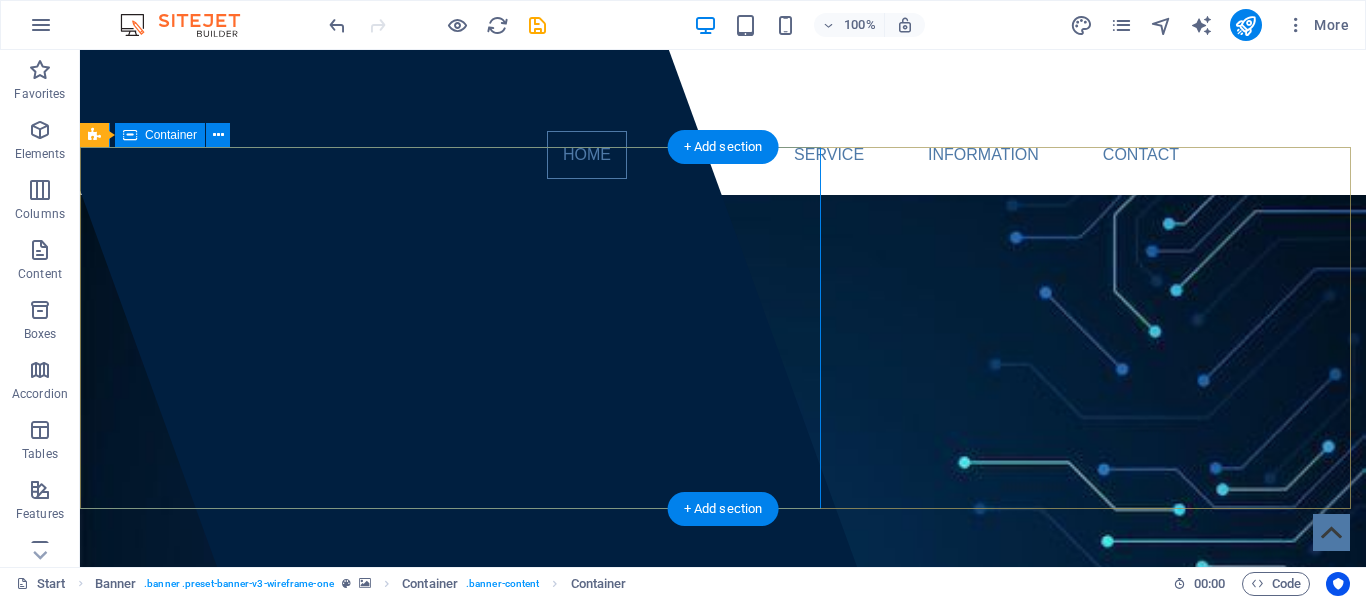 click on "TEKSOL PAKISTAN The Best IT Service Provider In Pakistan" at bounding box center [723, 1205] 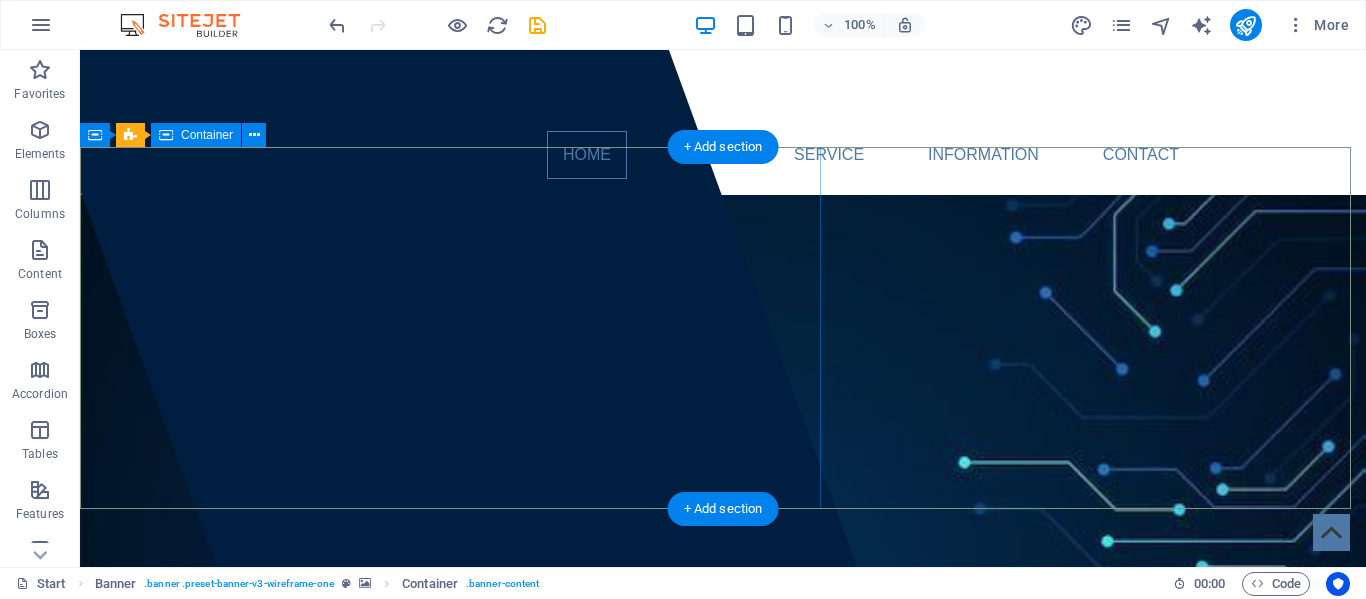 click at bounding box center (443, 308) 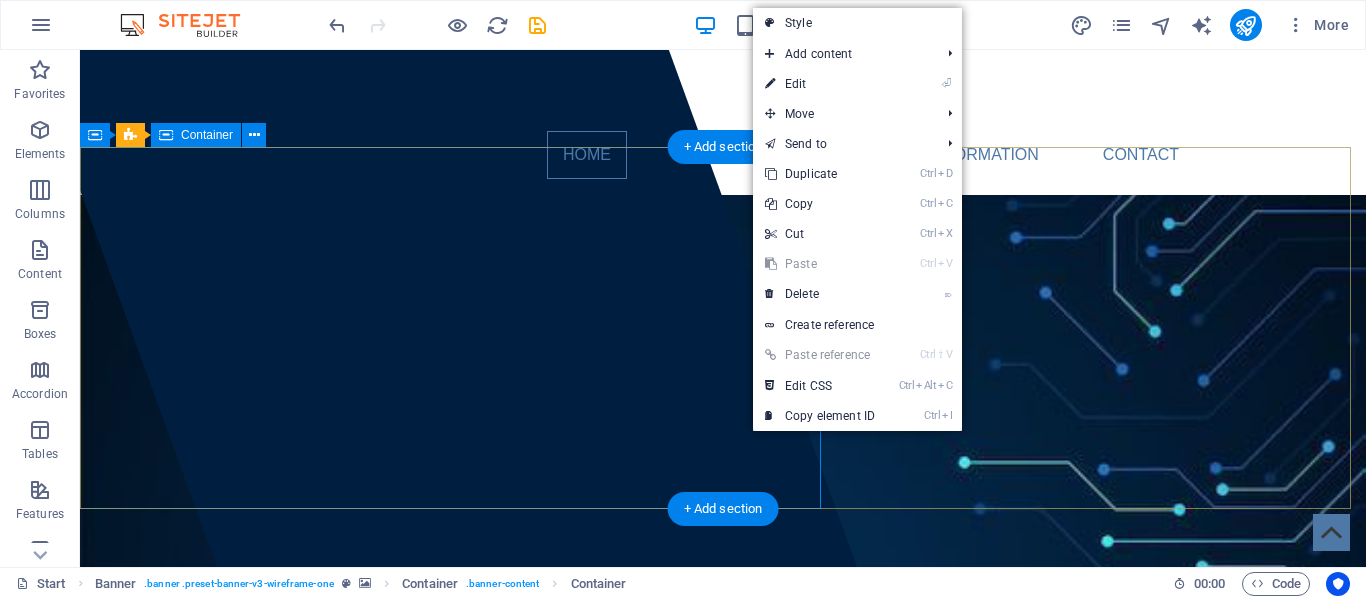 click at bounding box center (443, 308) 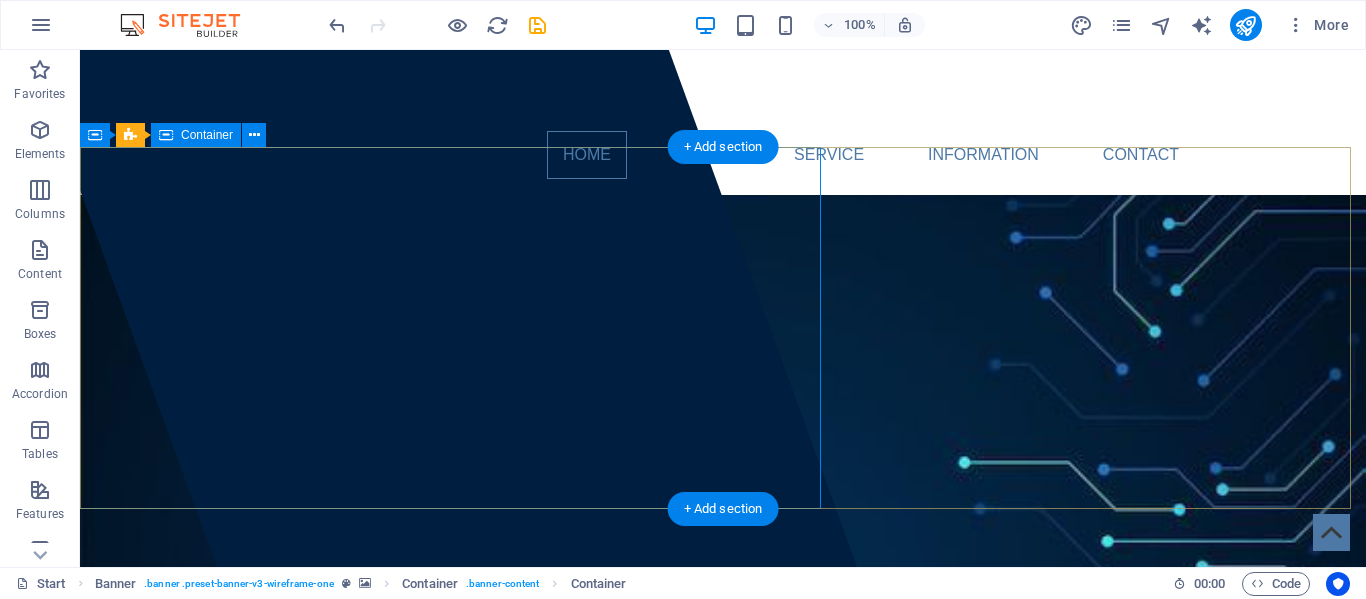 click at bounding box center [443, 308] 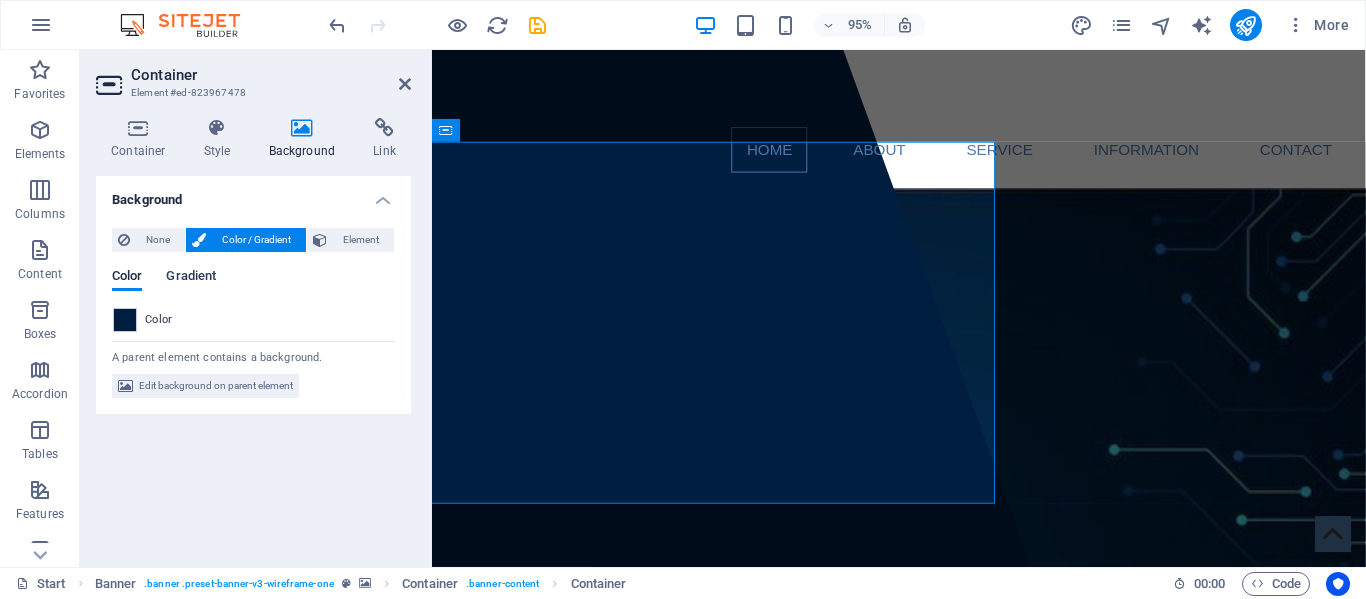 click on "Gradient" at bounding box center (191, 278) 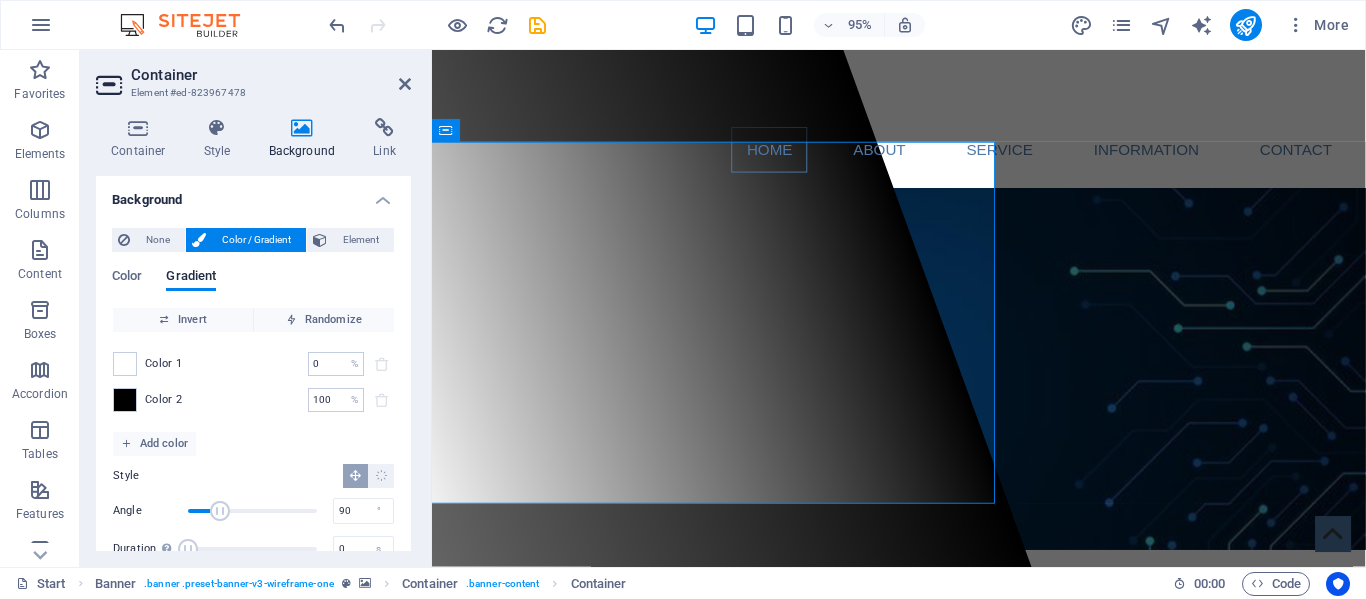 drag, startPoint x: 404, startPoint y: 310, endPoint x: 408, endPoint y: 367, distance: 57.14018 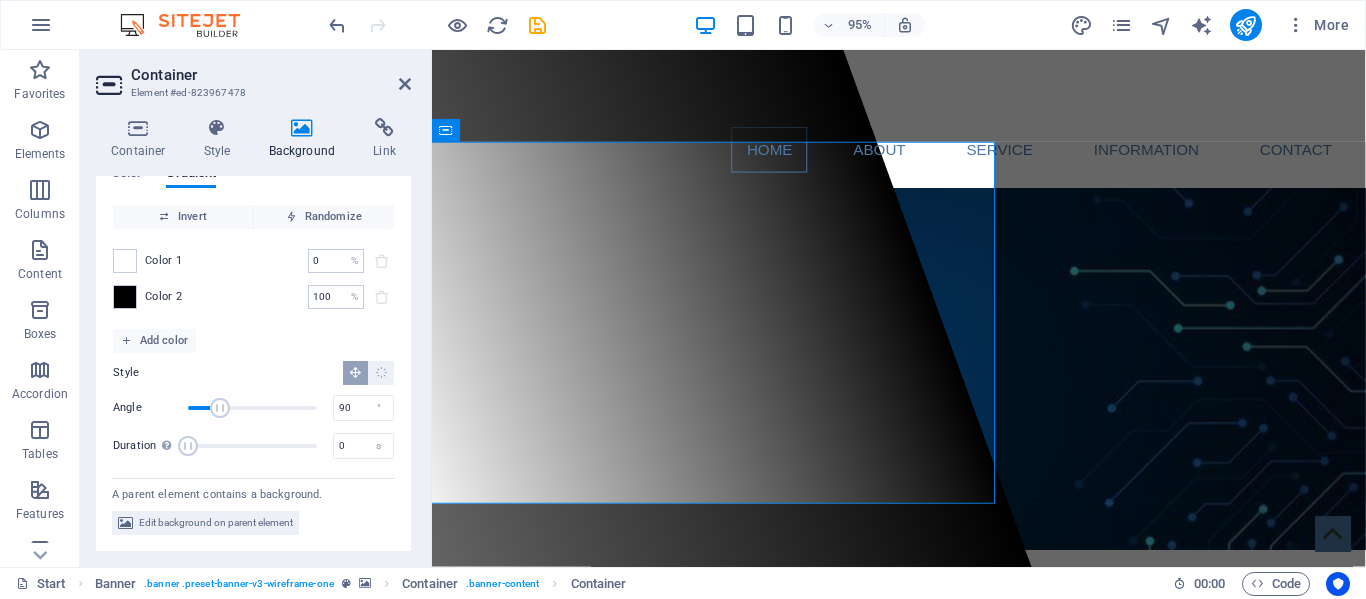 scroll, scrollTop: 0, scrollLeft: 0, axis: both 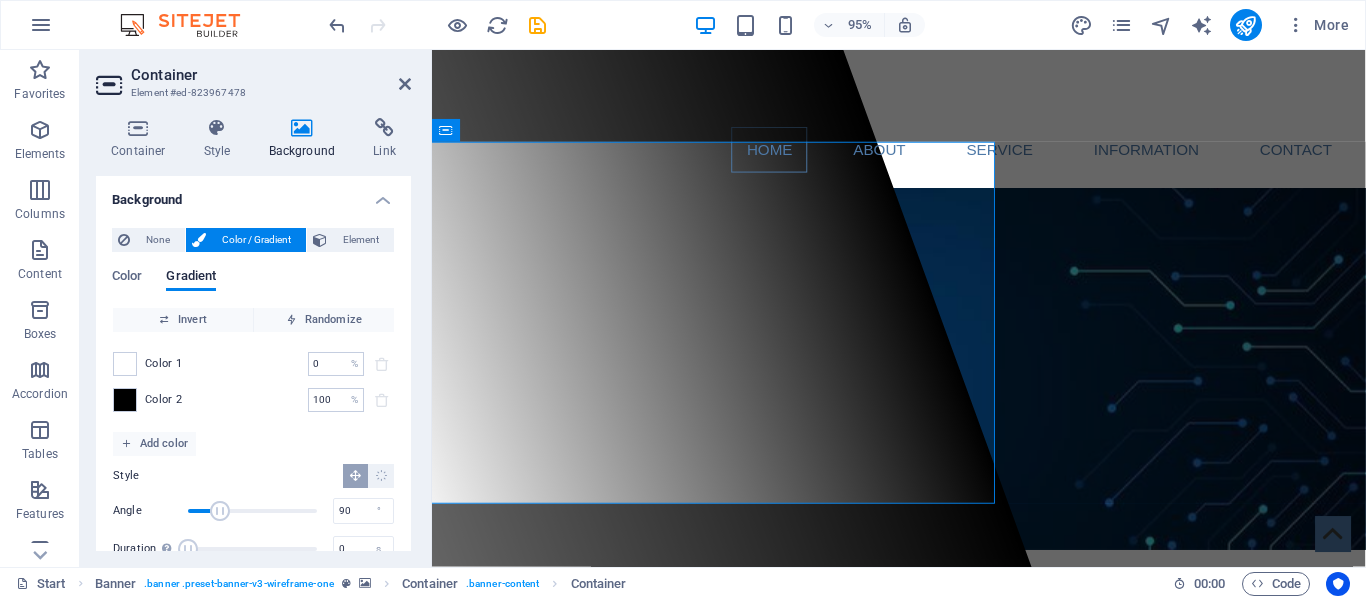 click on "Color Gradient Color Invert Randomize Color 1 0 % ​ Color 2 100 % ​ Add color Style Angle 90 ° Duration Duration of the background animation. A value of "0" disables the animation 0 s" at bounding box center [253, 413] 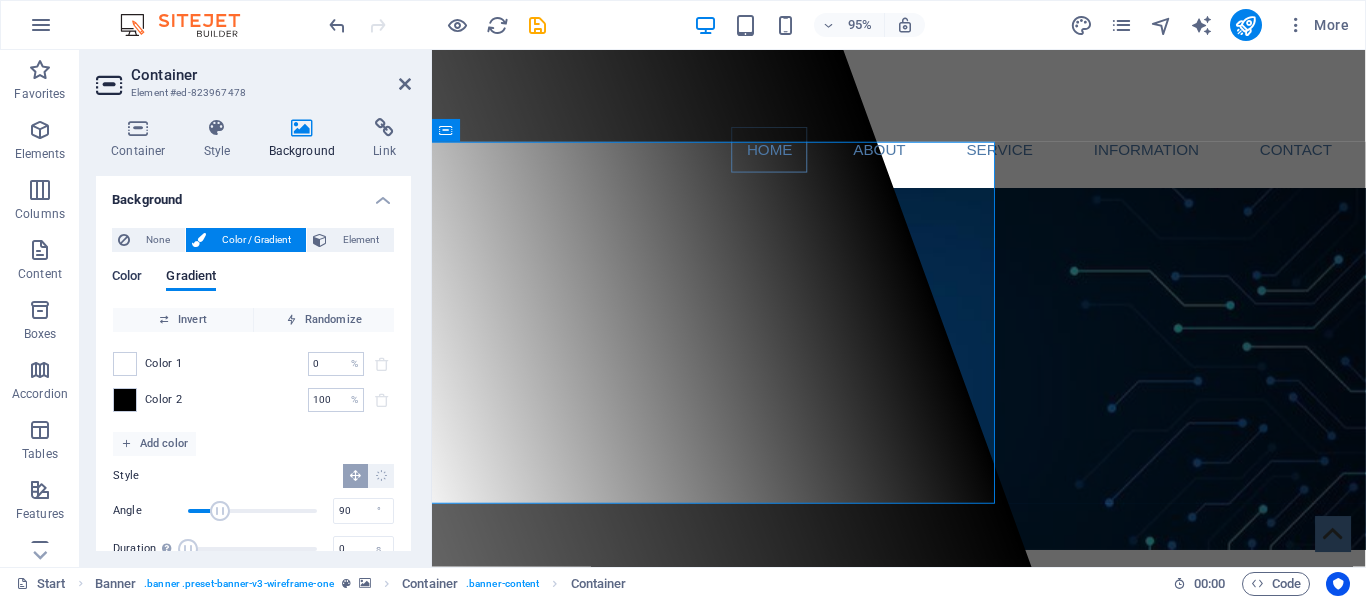 click on "Color" at bounding box center [127, 278] 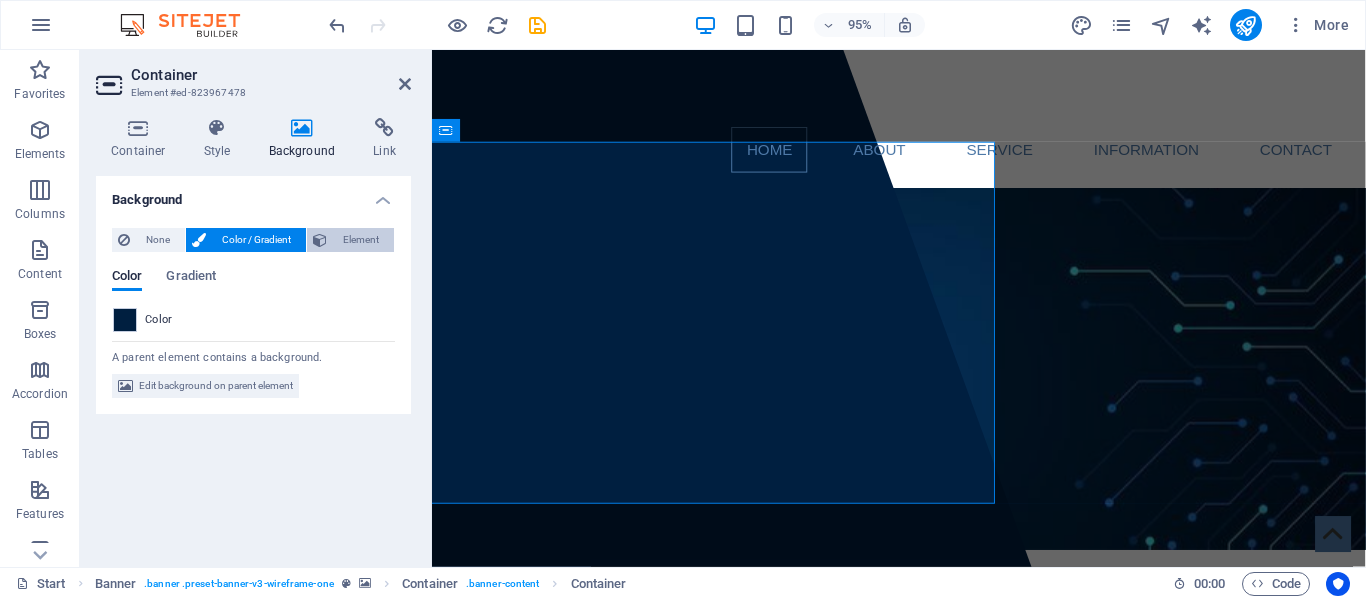 click on "Element" at bounding box center [360, 240] 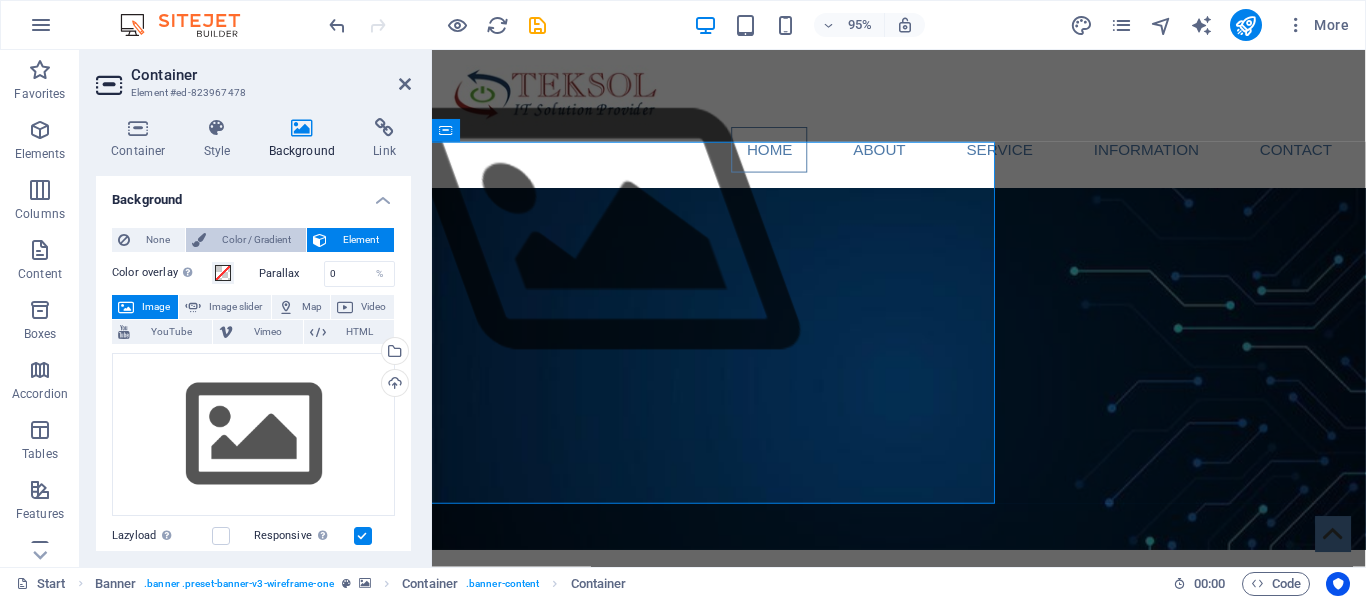 click on "Color / Gradient" at bounding box center (256, 240) 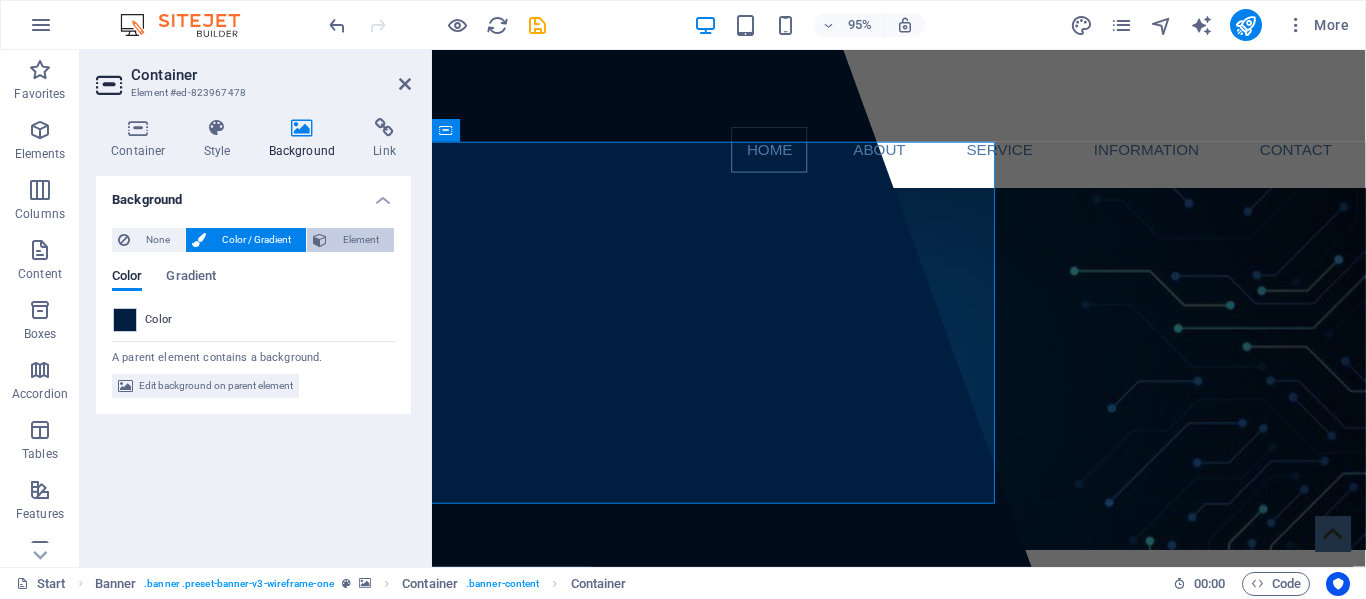 click on "Element" at bounding box center [360, 240] 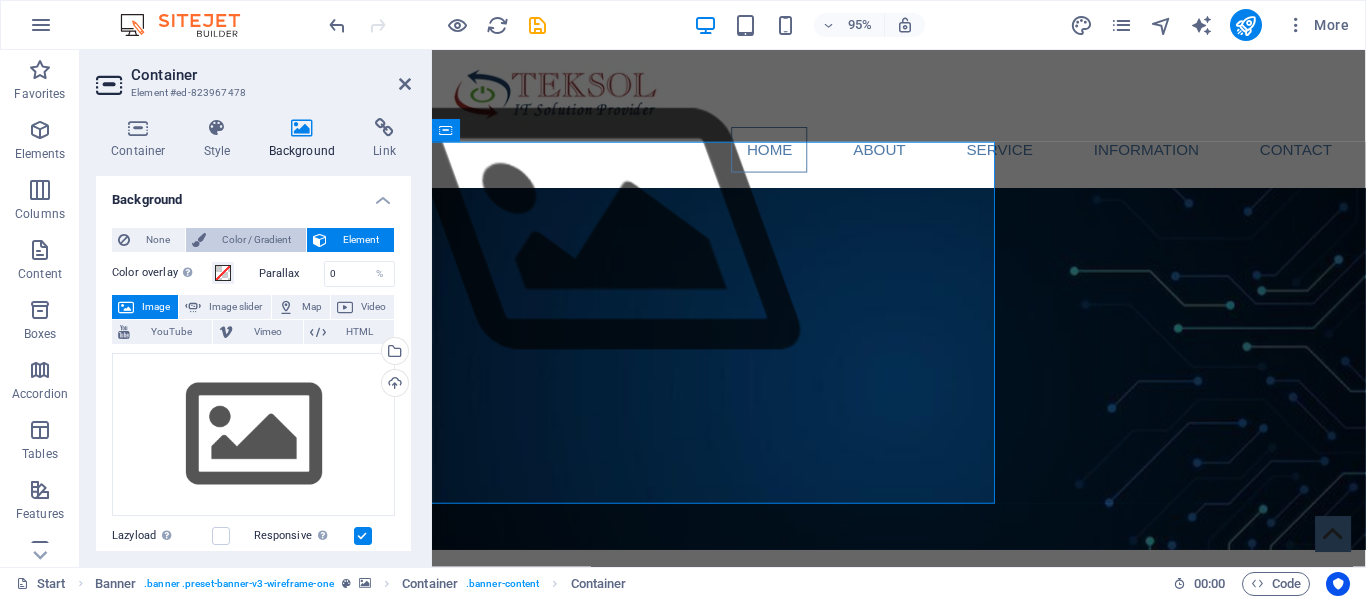 click on "Color / Gradient" at bounding box center (256, 240) 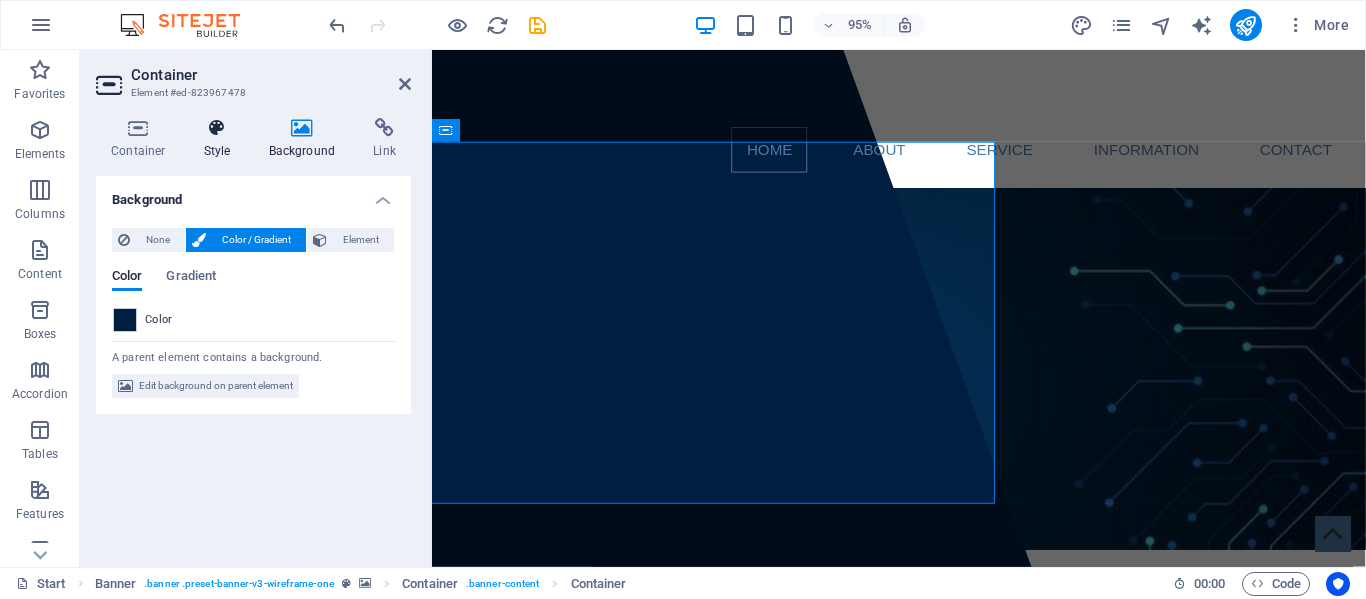 click on "Style" at bounding box center [221, 139] 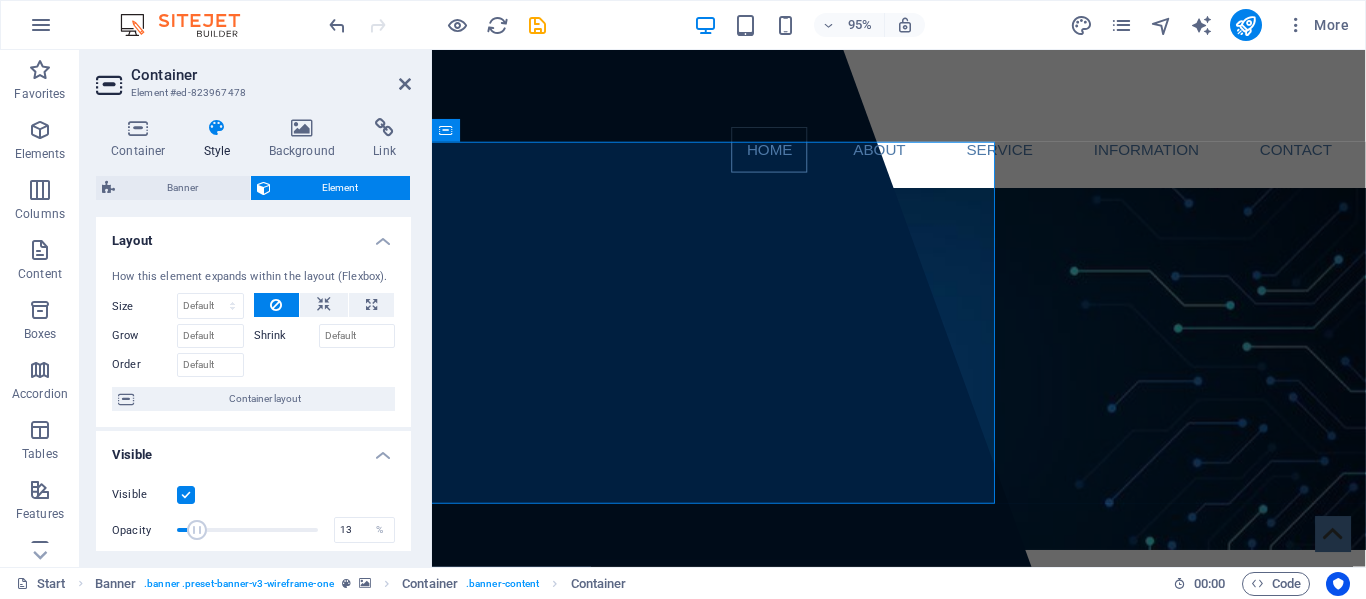 drag, startPoint x: 231, startPoint y: 525, endPoint x: 194, endPoint y: 531, distance: 37.48333 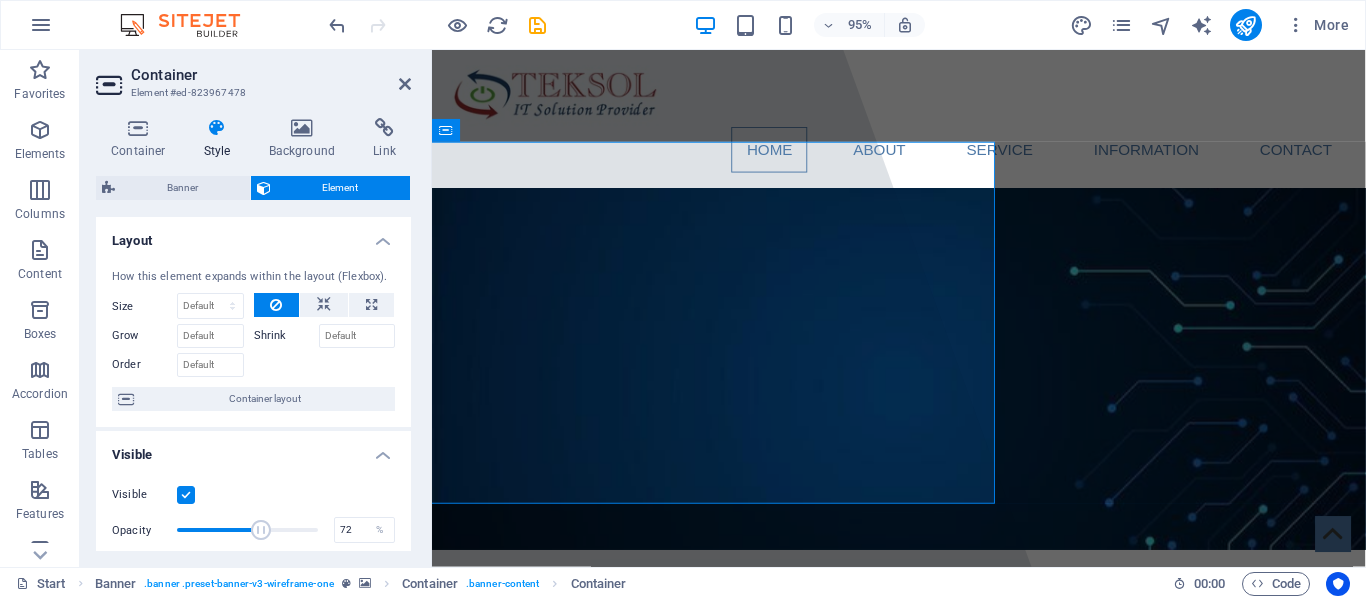 drag, startPoint x: 237, startPoint y: 532, endPoint x: 276, endPoint y: 531, distance: 39.012817 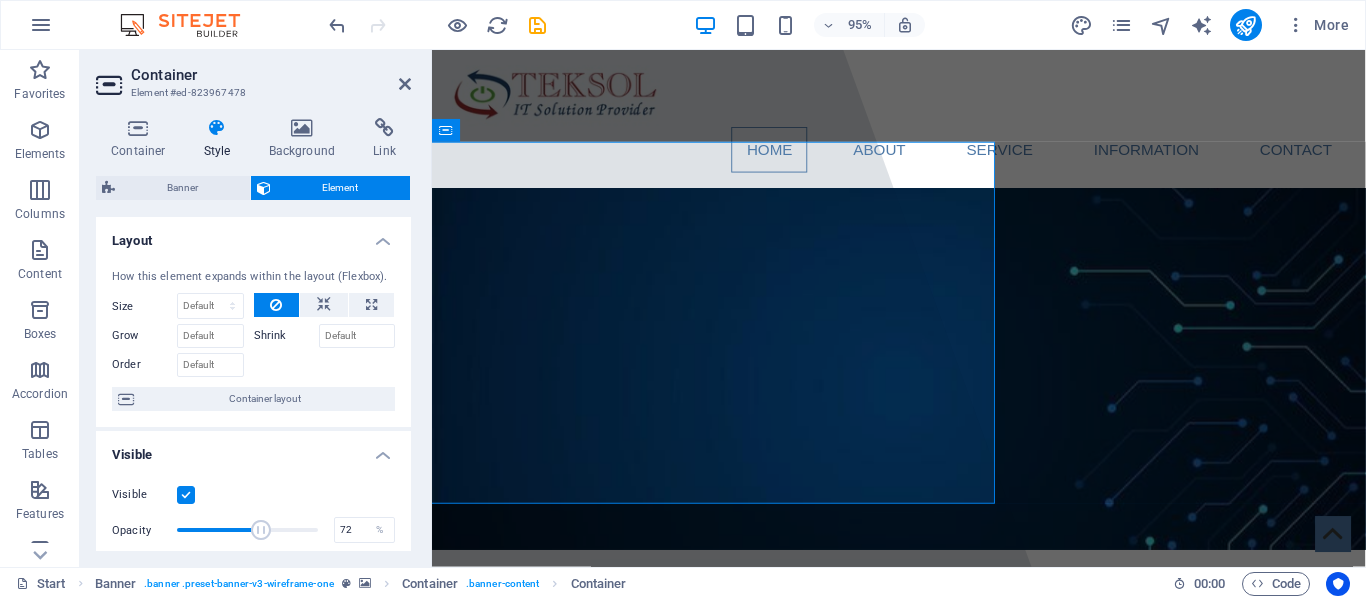 click at bounding box center [247, 530] 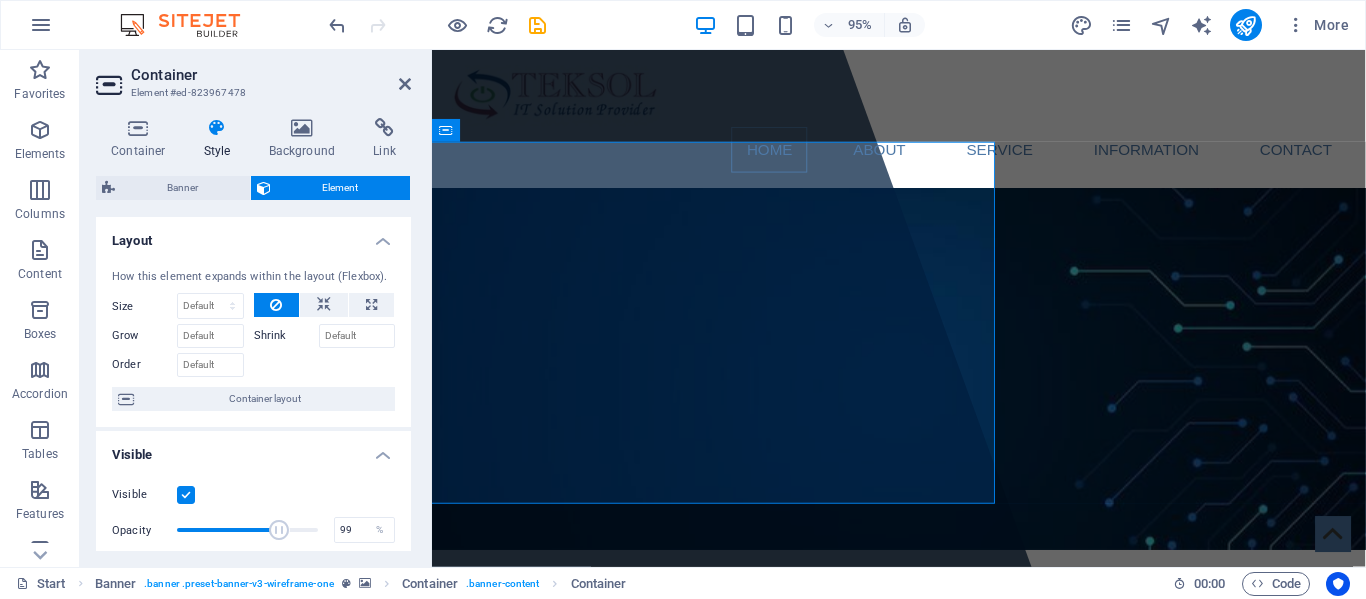 type on "100" 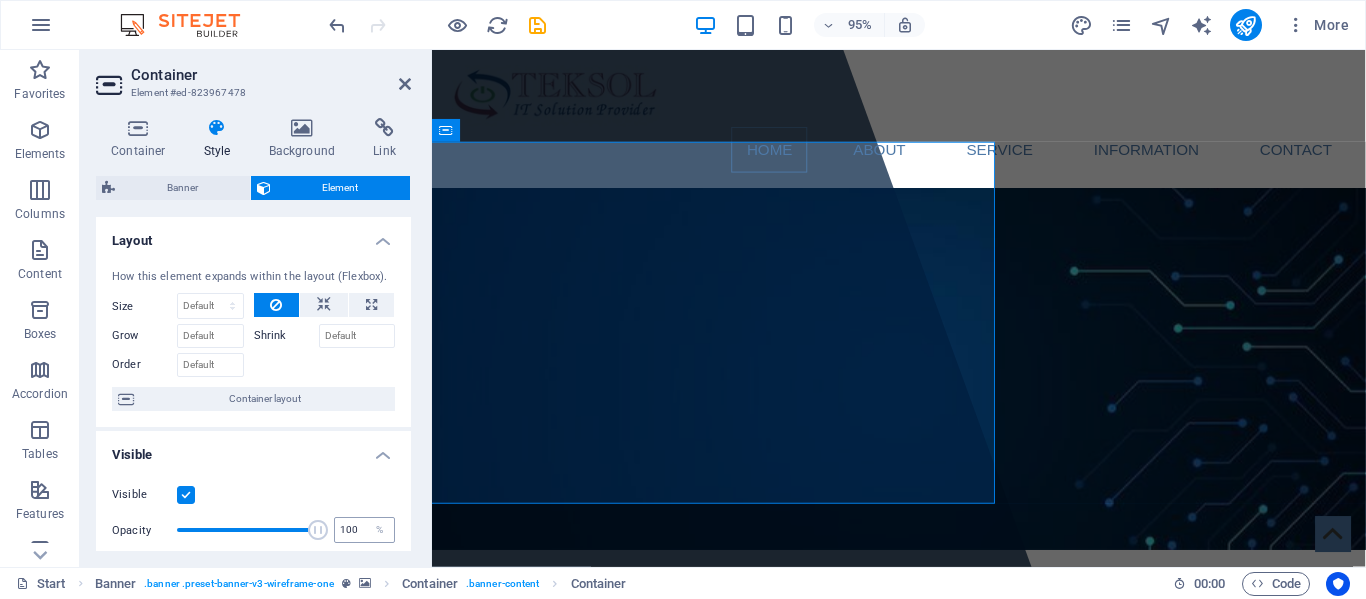 drag, startPoint x: 277, startPoint y: 530, endPoint x: 342, endPoint y: 534, distance: 65.12296 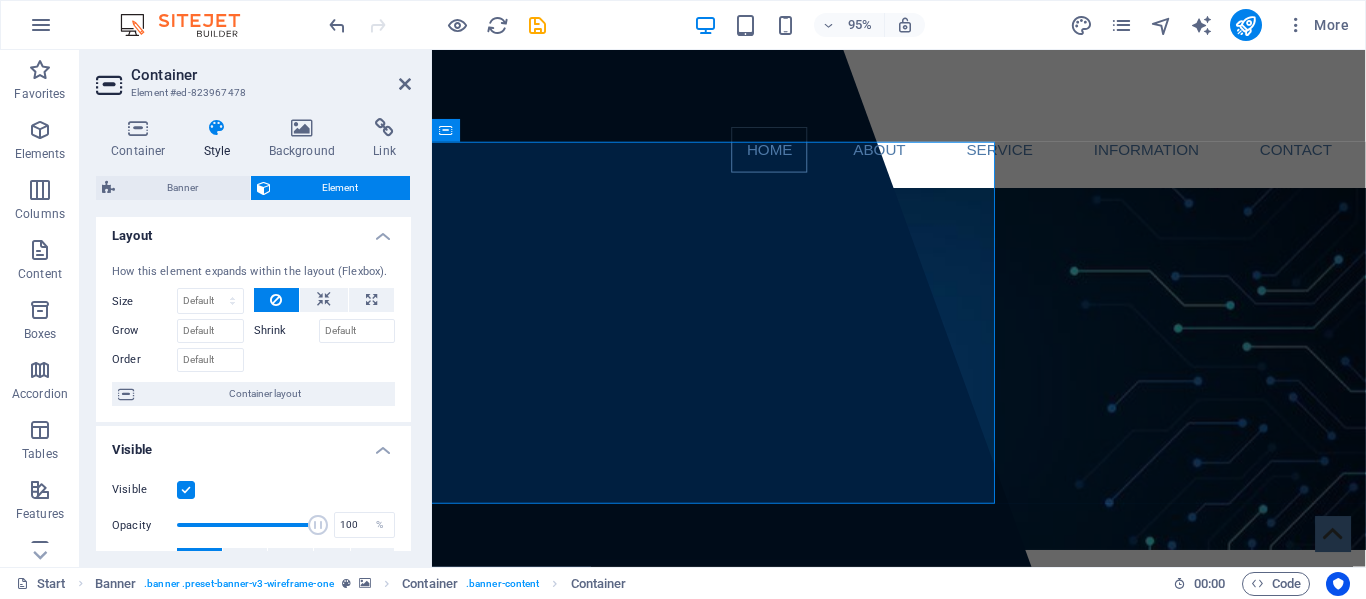 scroll, scrollTop: 0, scrollLeft: 0, axis: both 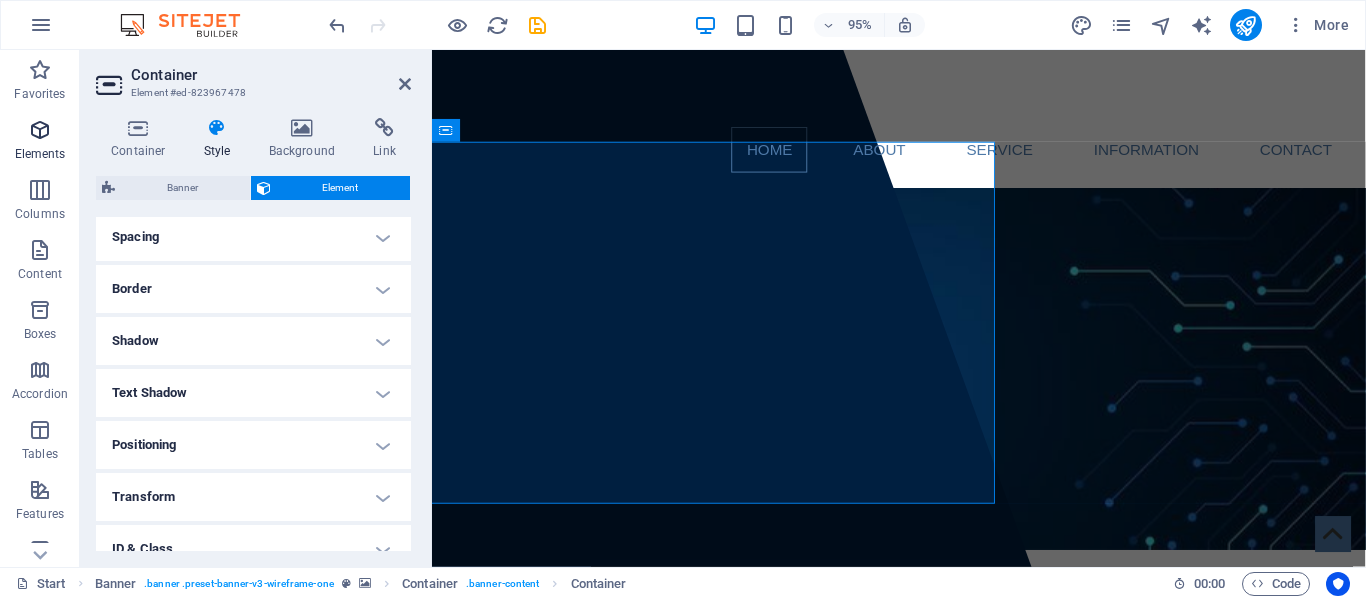 click at bounding box center (40, 130) 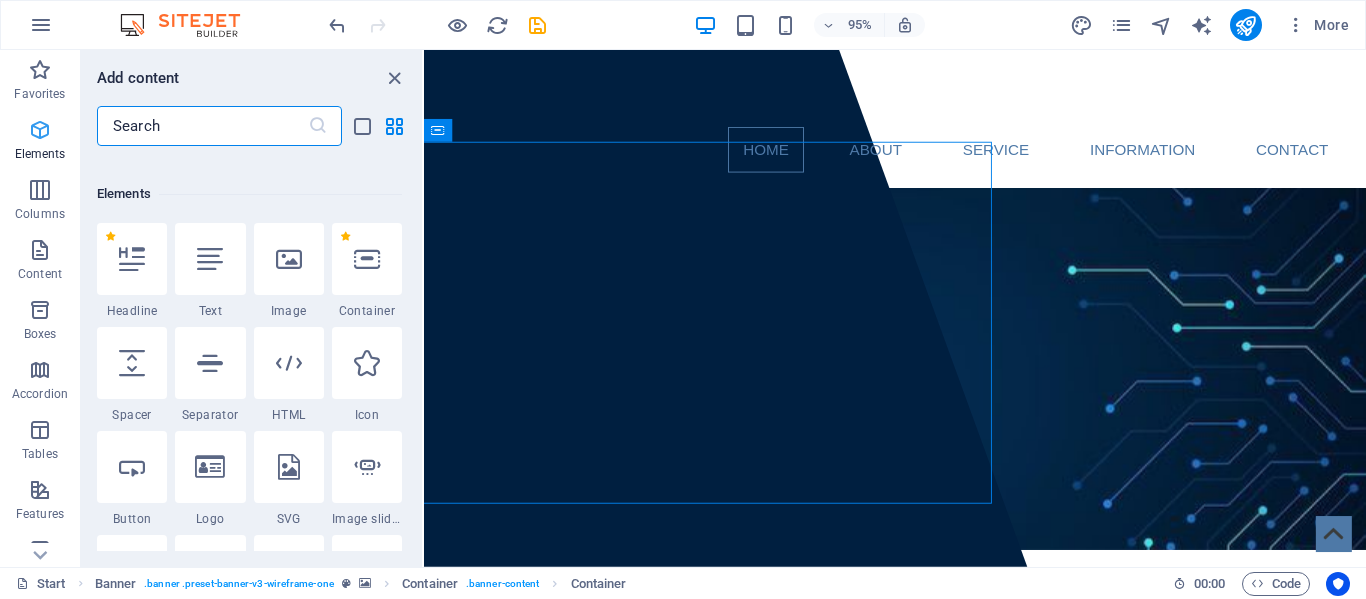 scroll, scrollTop: 213, scrollLeft: 0, axis: vertical 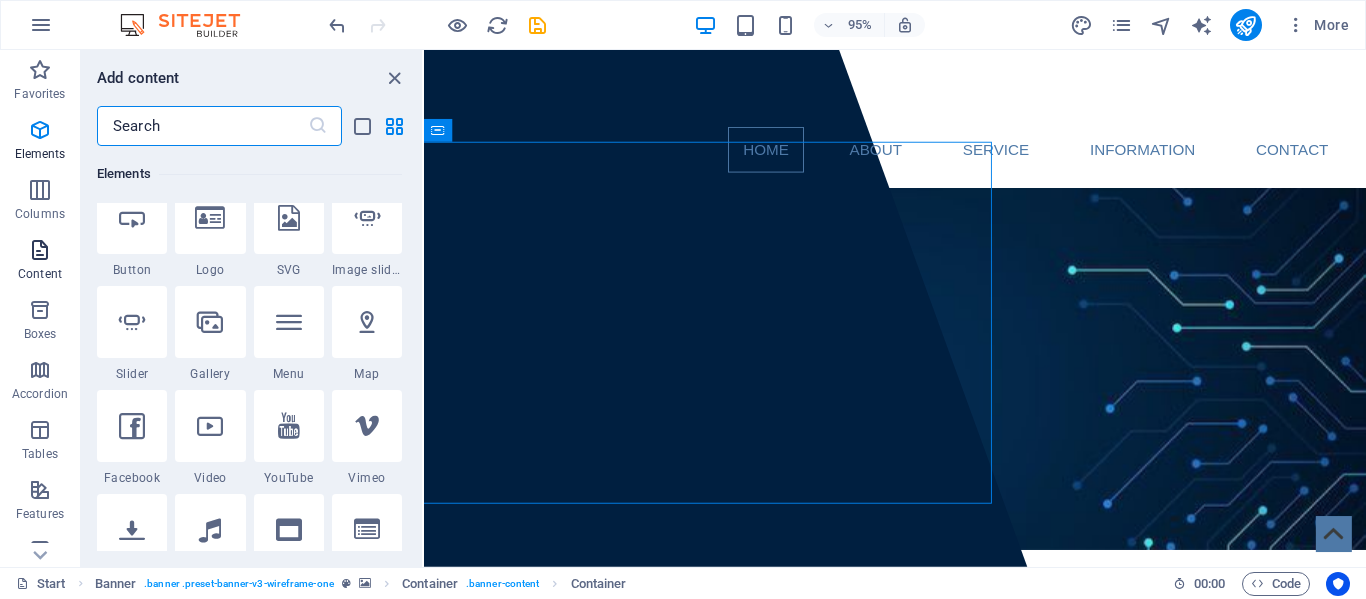click on "Content" at bounding box center [40, 262] 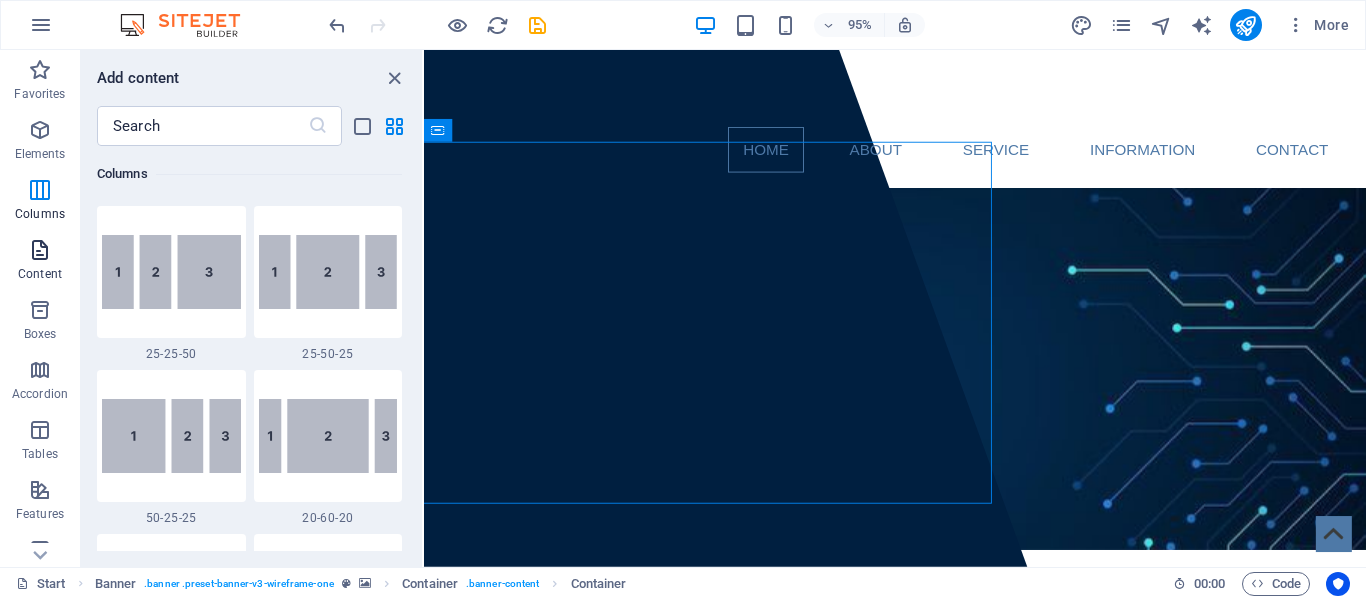 scroll, scrollTop: 3499, scrollLeft: 0, axis: vertical 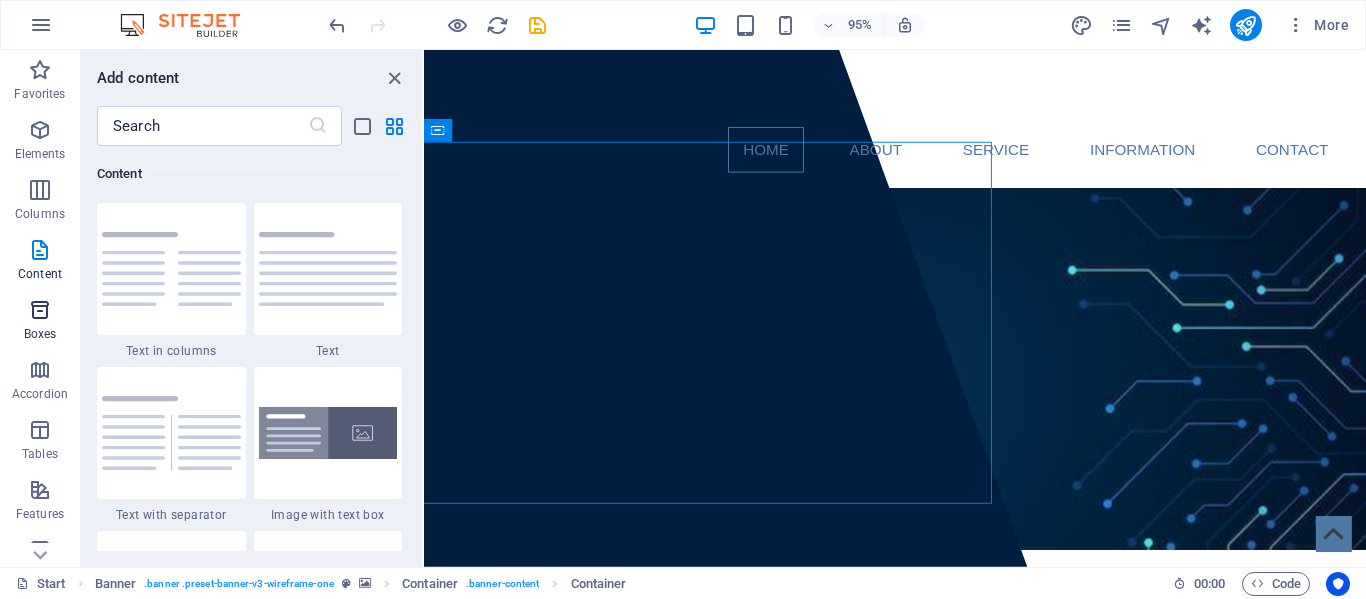 click at bounding box center (40, 310) 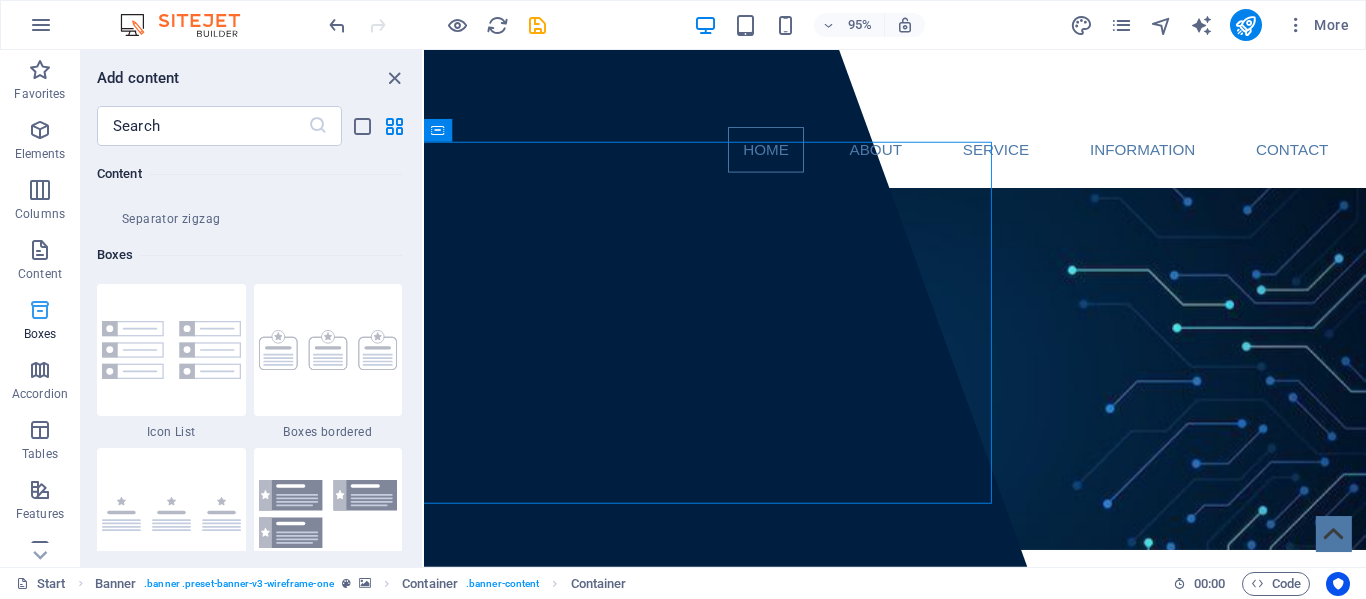 scroll, scrollTop: 5516, scrollLeft: 0, axis: vertical 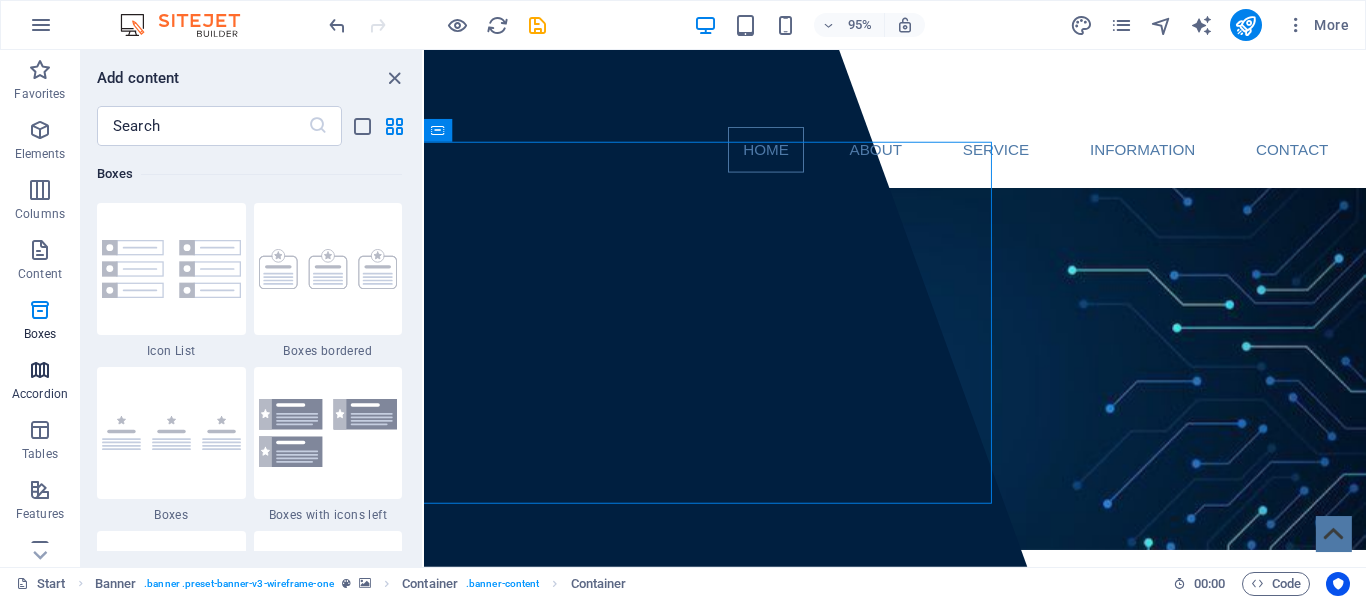 click at bounding box center (40, 370) 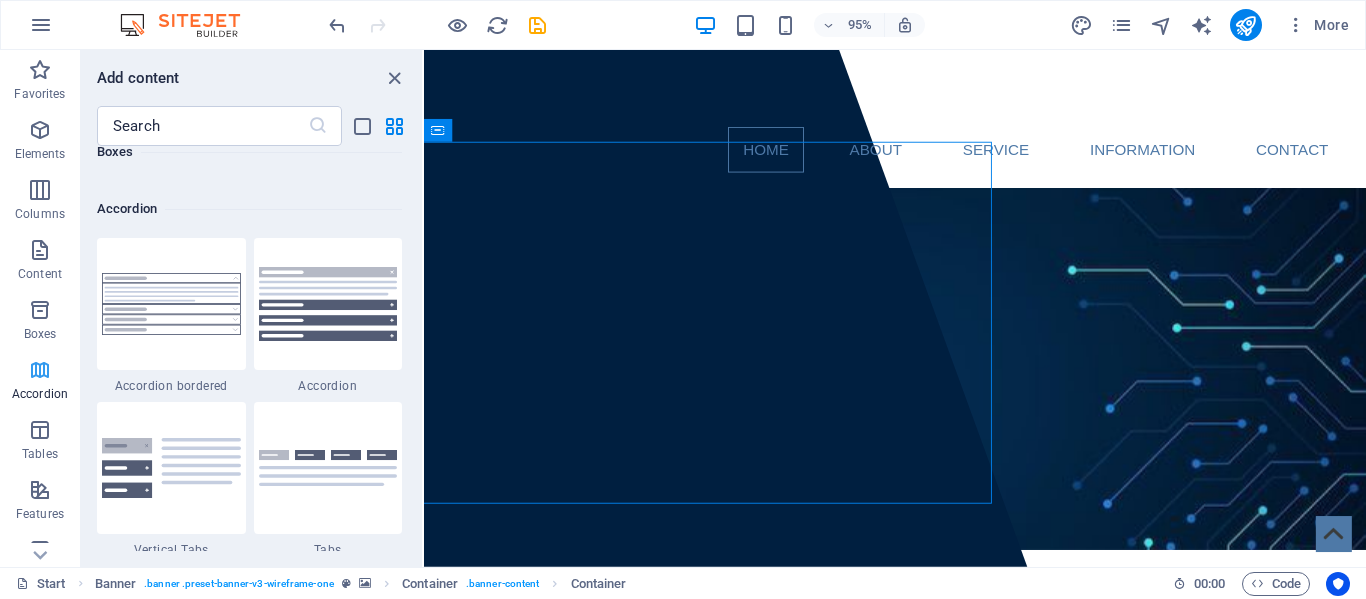 scroll, scrollTop: 6385, scrollLeft: 0, axis: vertical 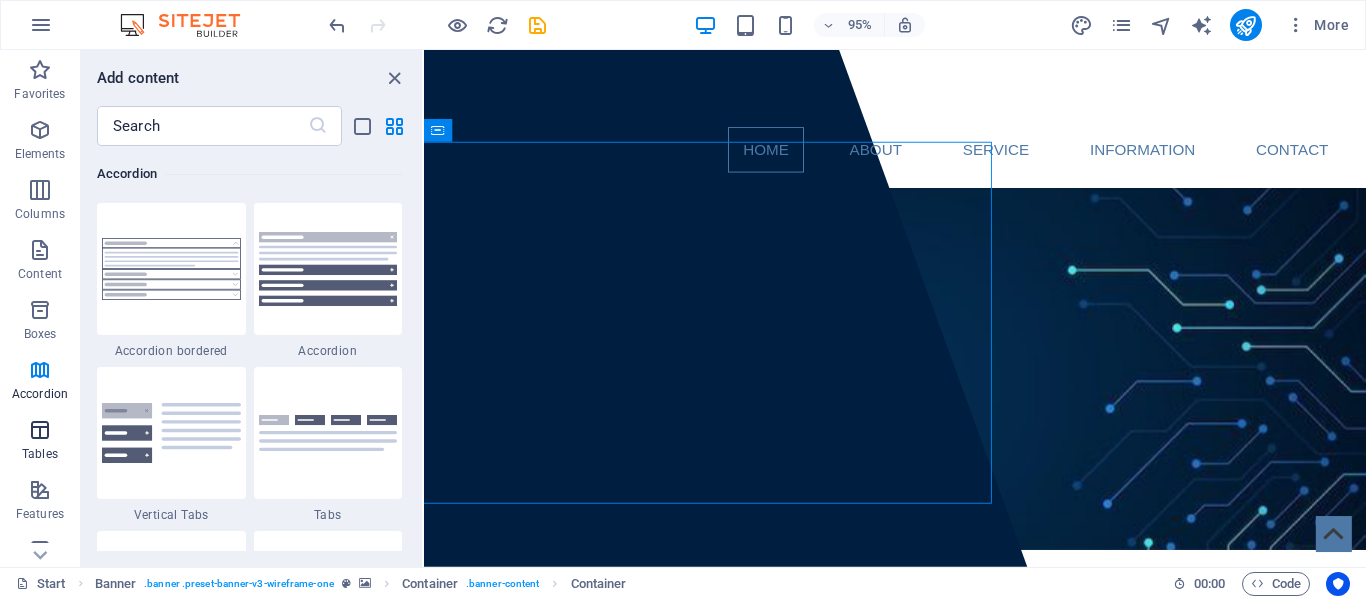 click on "Tables" at bounding box center (40, 440) 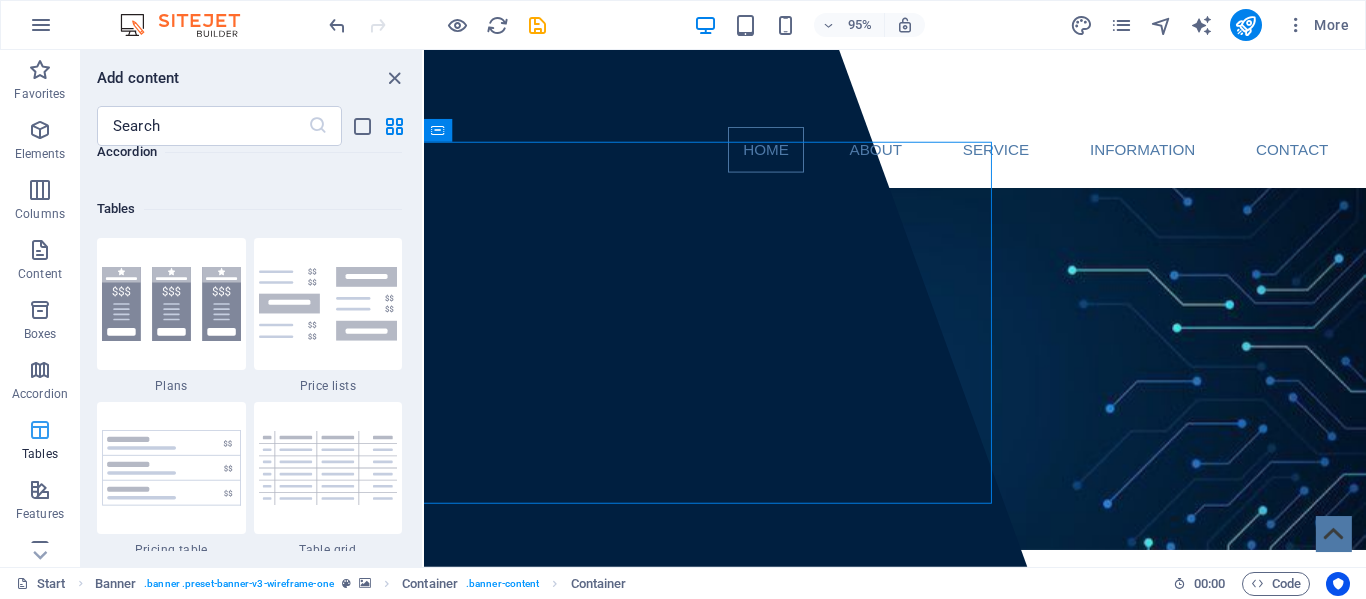 scroll, scrollTop: 6926, scrollLeft: 0, axis: vertical 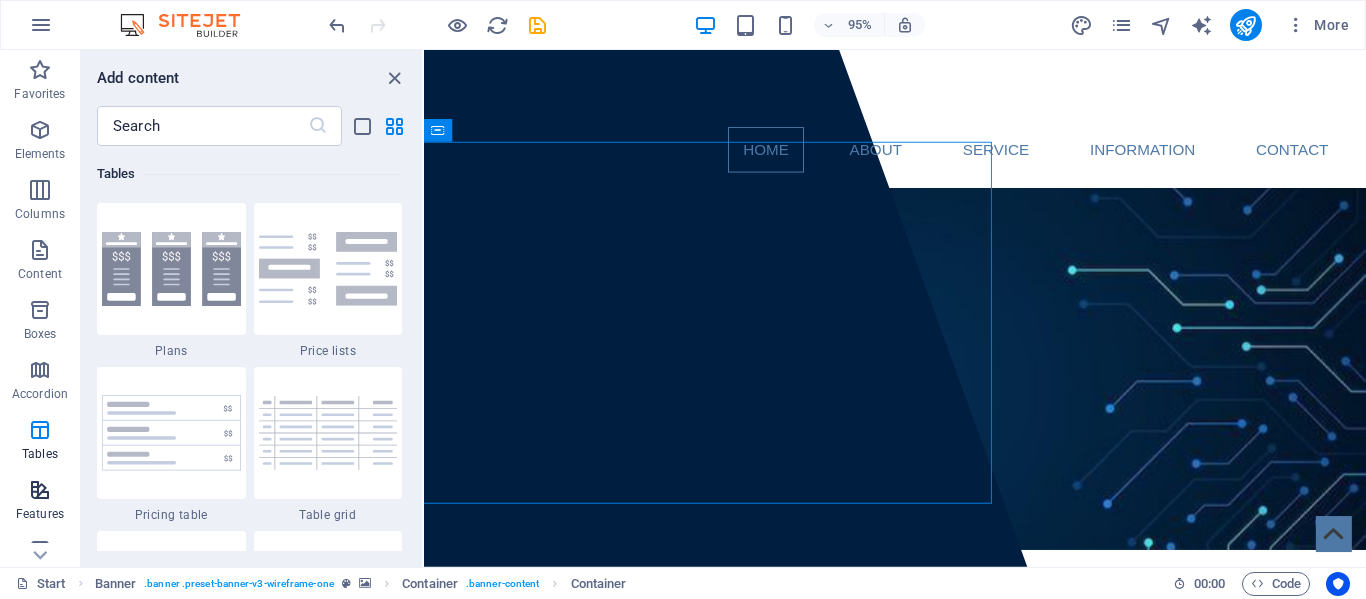 click on "Features" at bounding box center (40, 500) 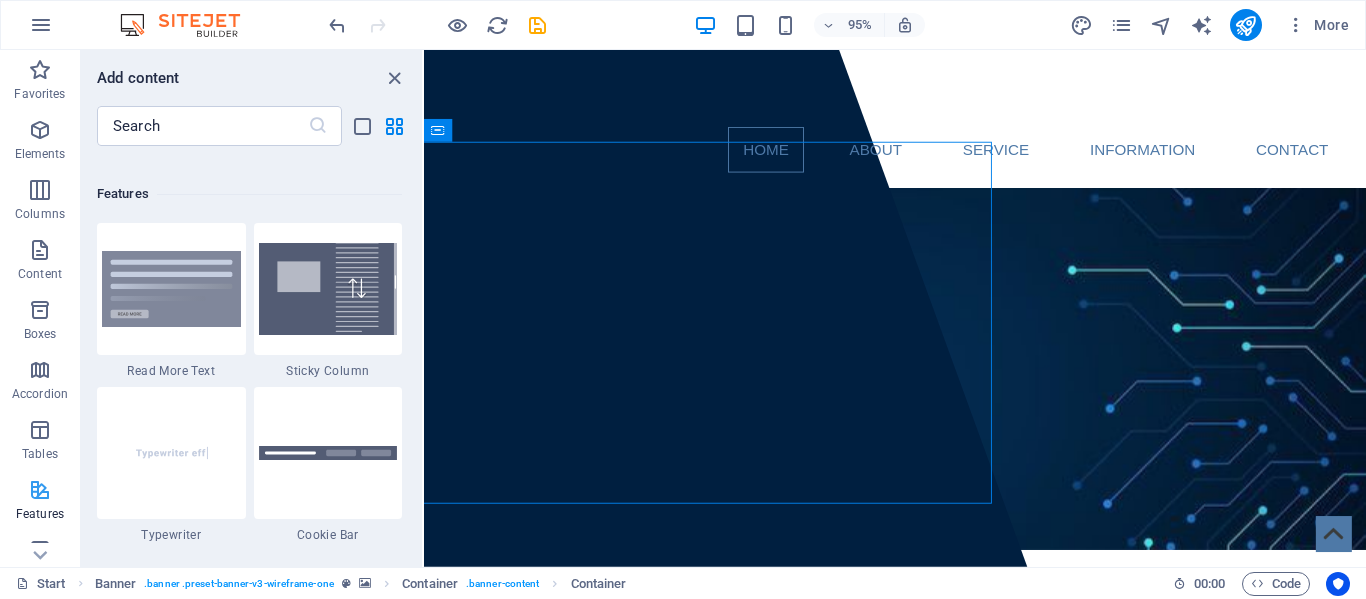 scroll, scrollTop: 7795, scrollLeft: 0, axis: vertical 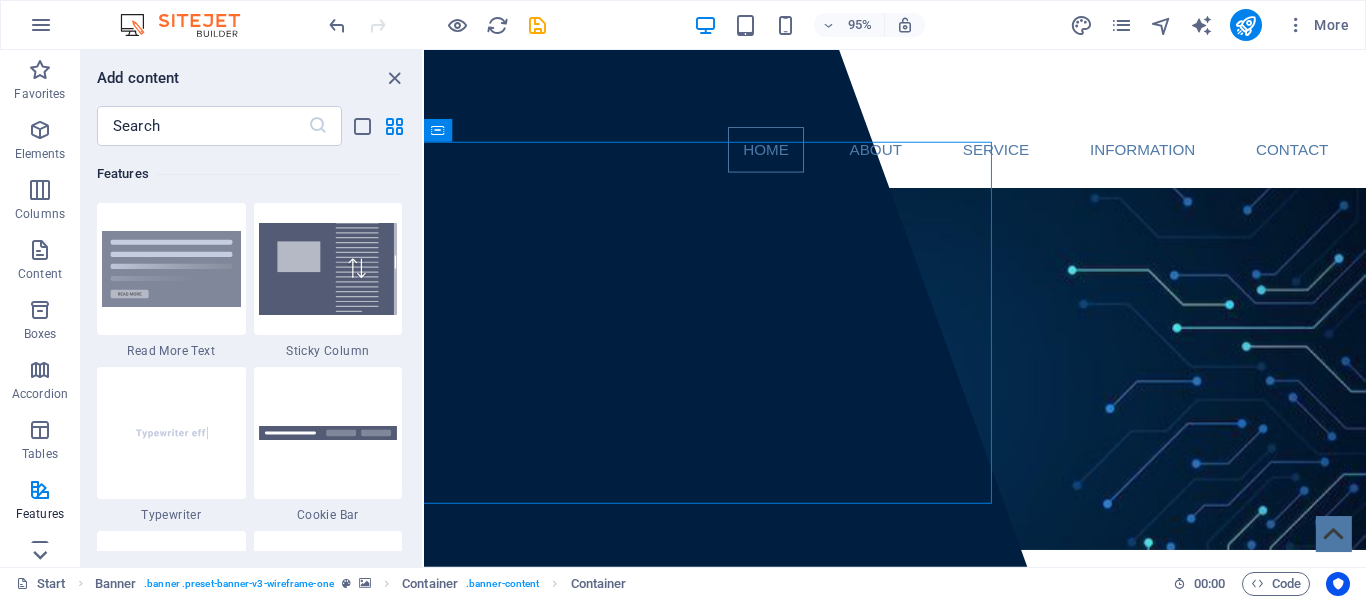 click 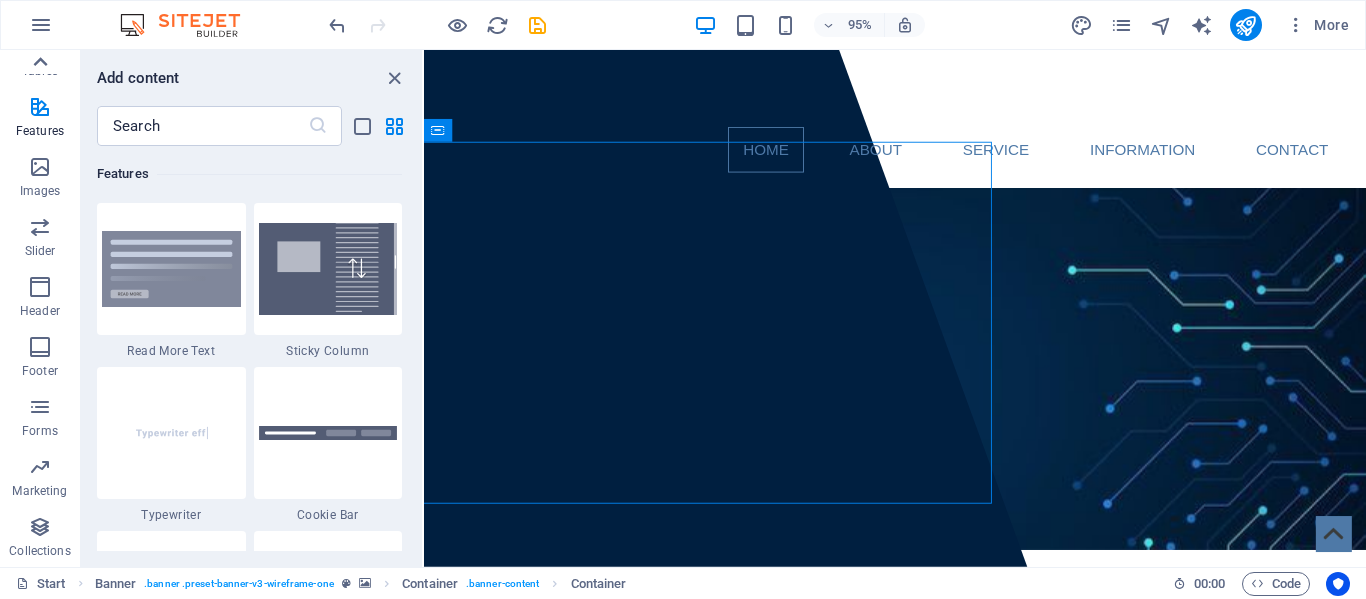 click 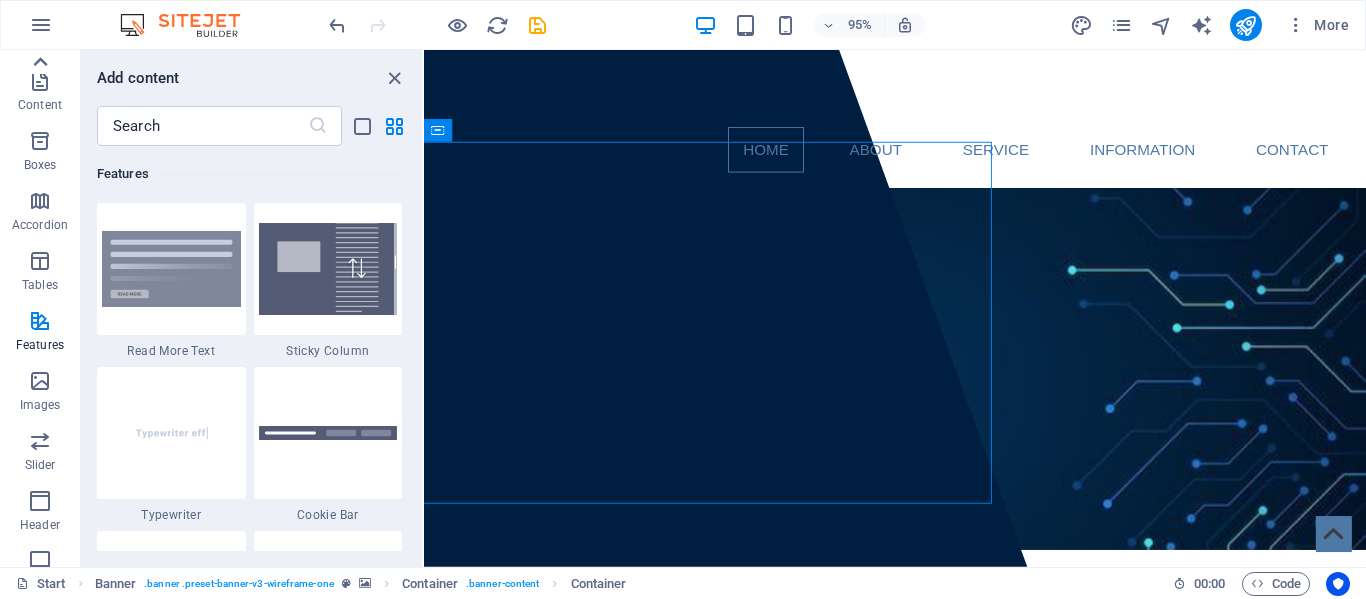 scroll, scrollTop: 0, scrollLeft: 0, axis: both 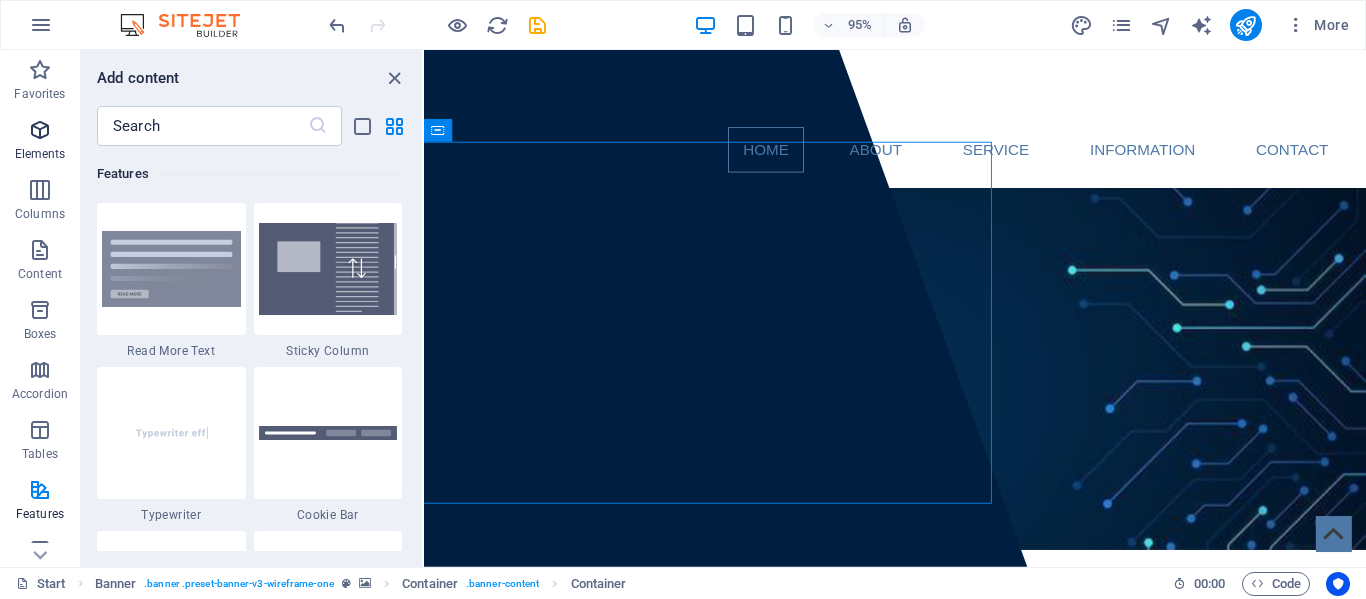 click on "Elements" at bounding box center [40, 142] 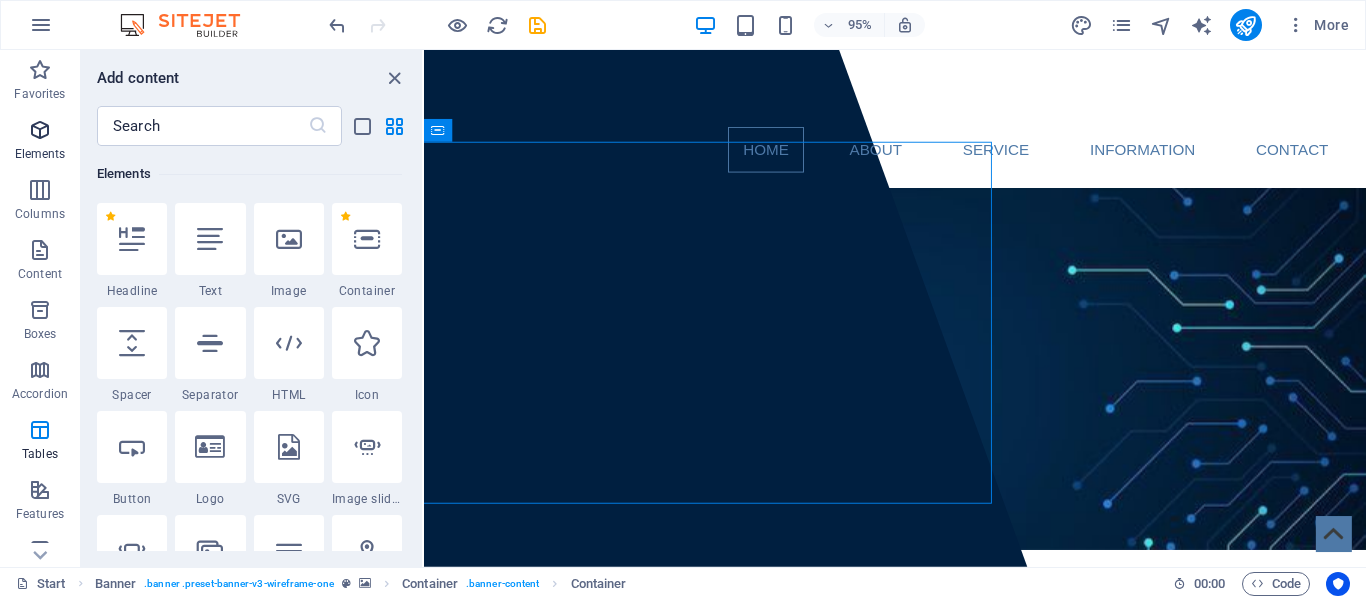 scroll, scrollTop: 213, scrollLeft: 0, axis: vertical 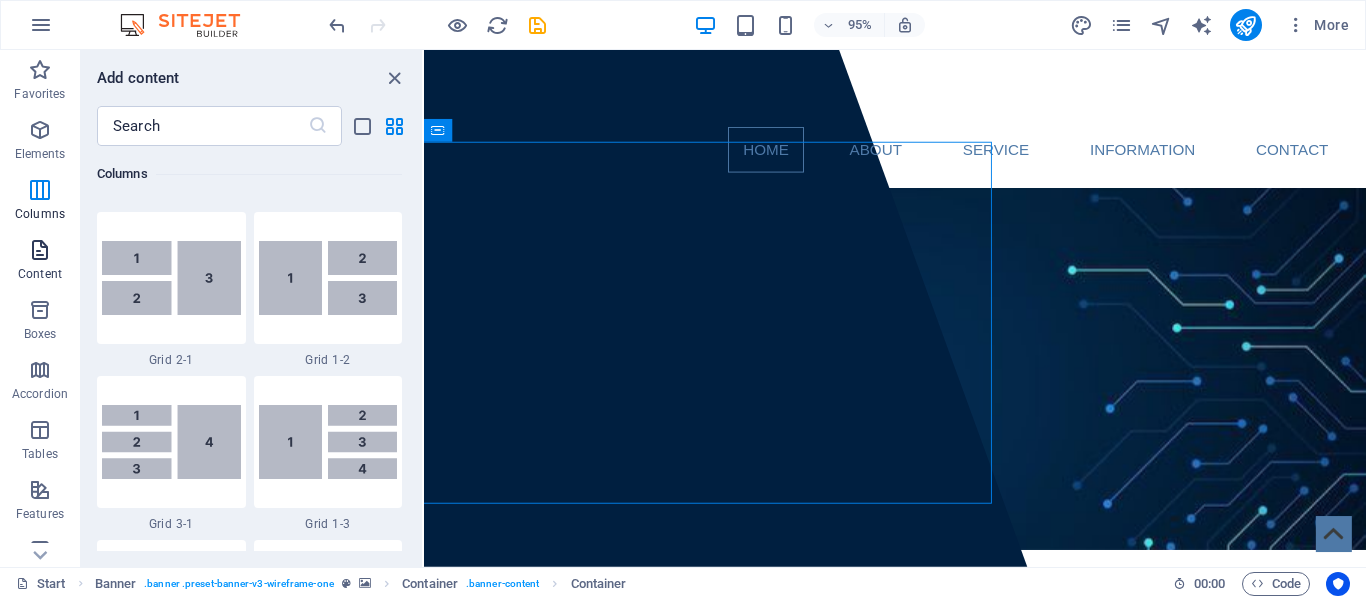 click at bounding box center [40, 250] 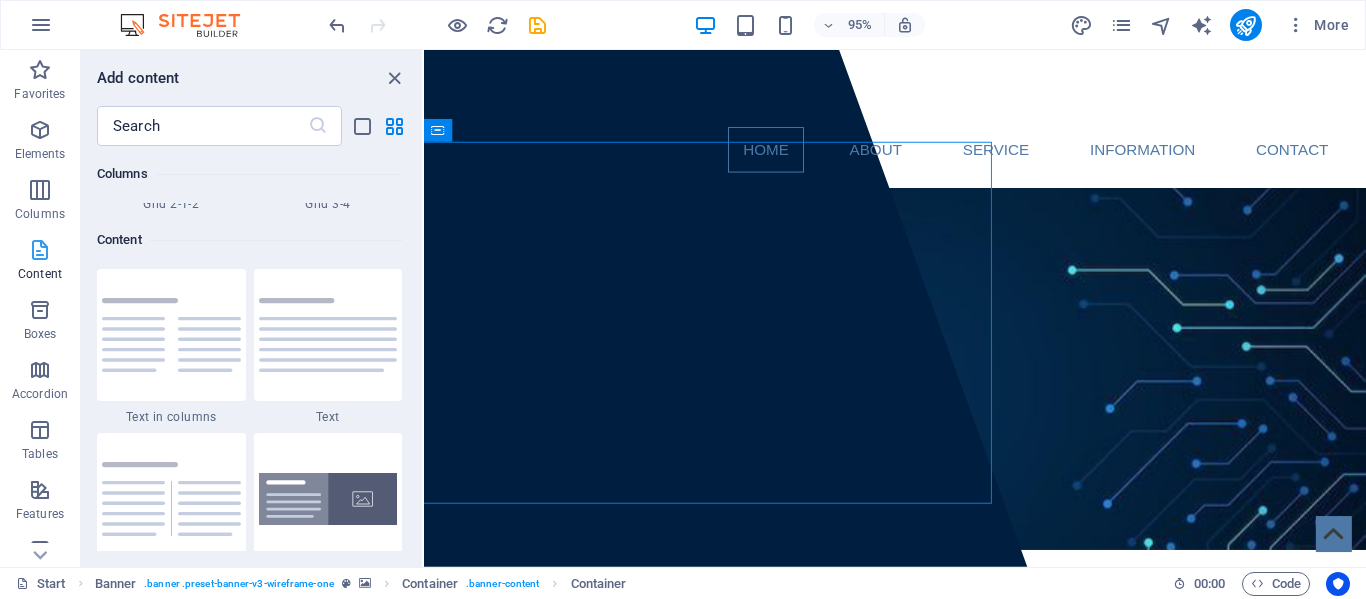 scroll, scrollTop: 3499, scrollLeft: 0, axis: vertical 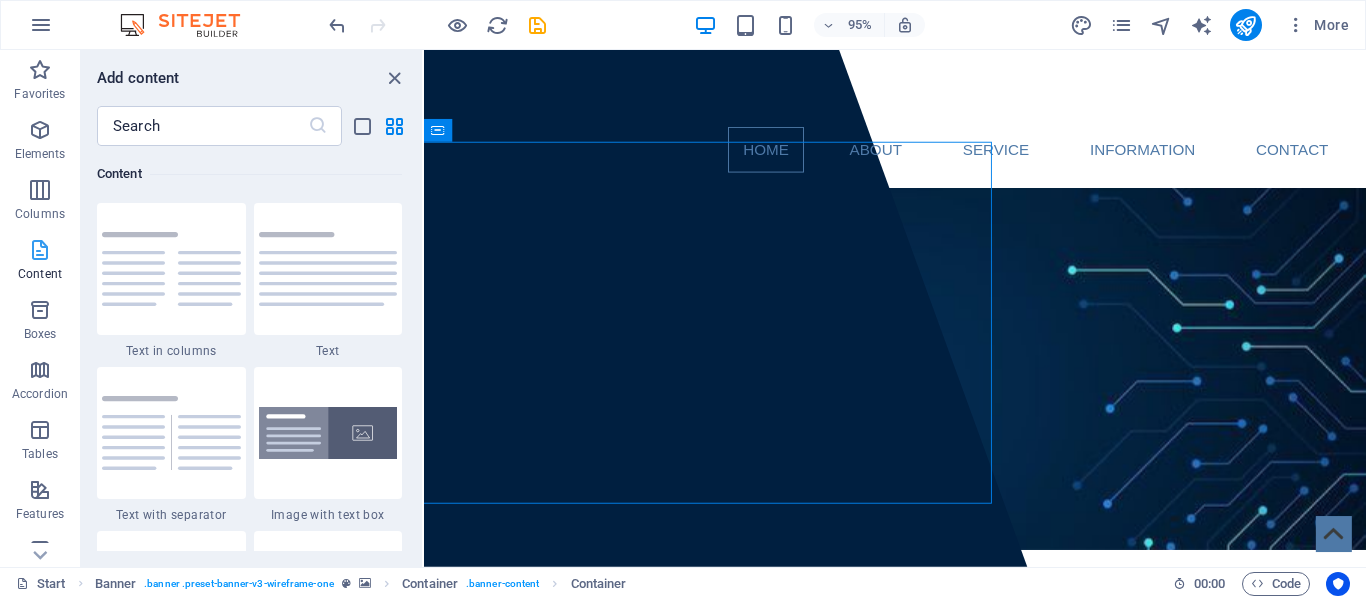 click at bounding box center [40, 250] 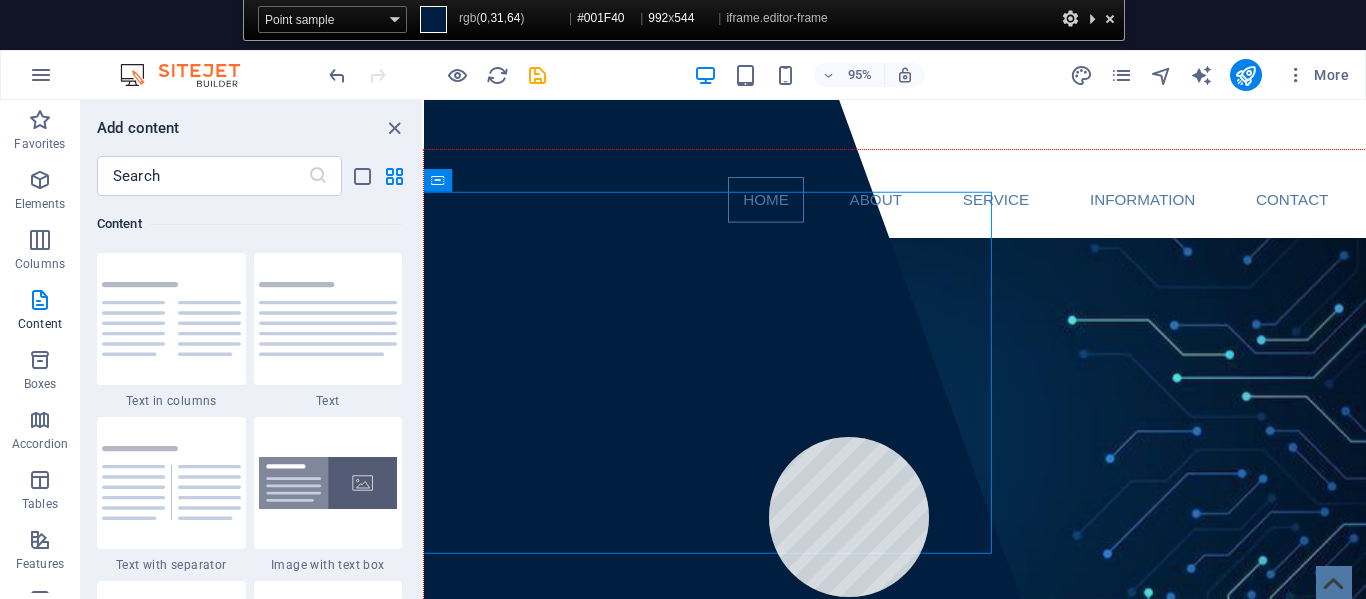 click at bounding box center [920, 422] 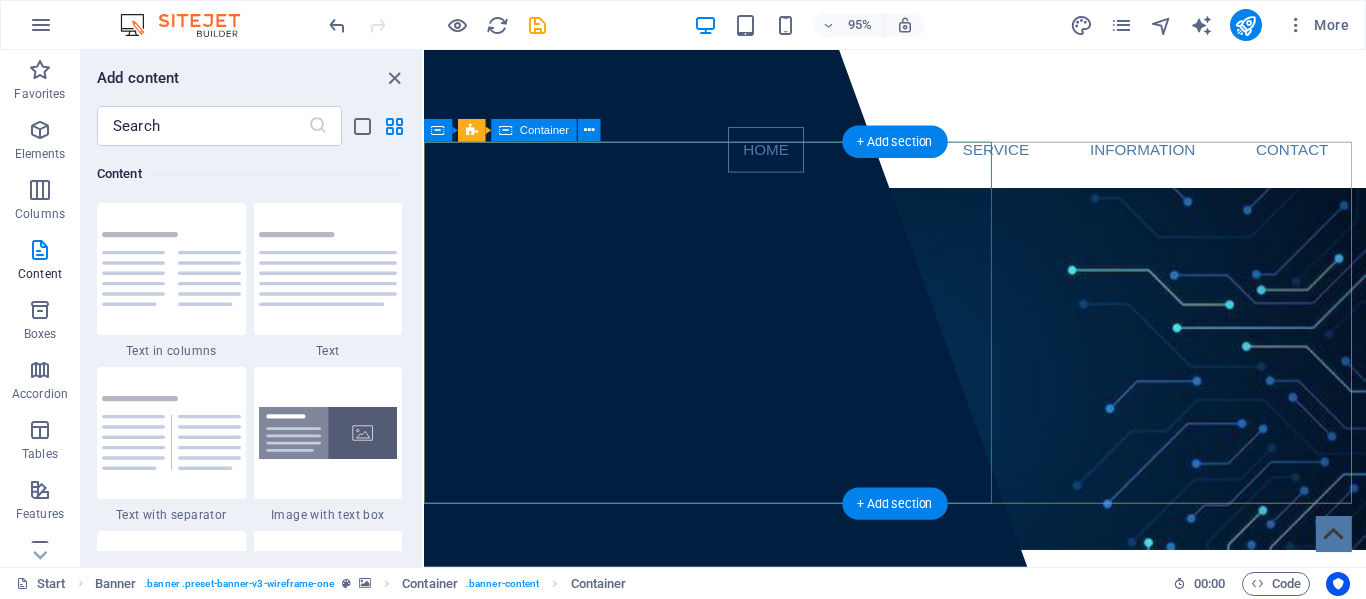 click at bounding box center [640, 322] 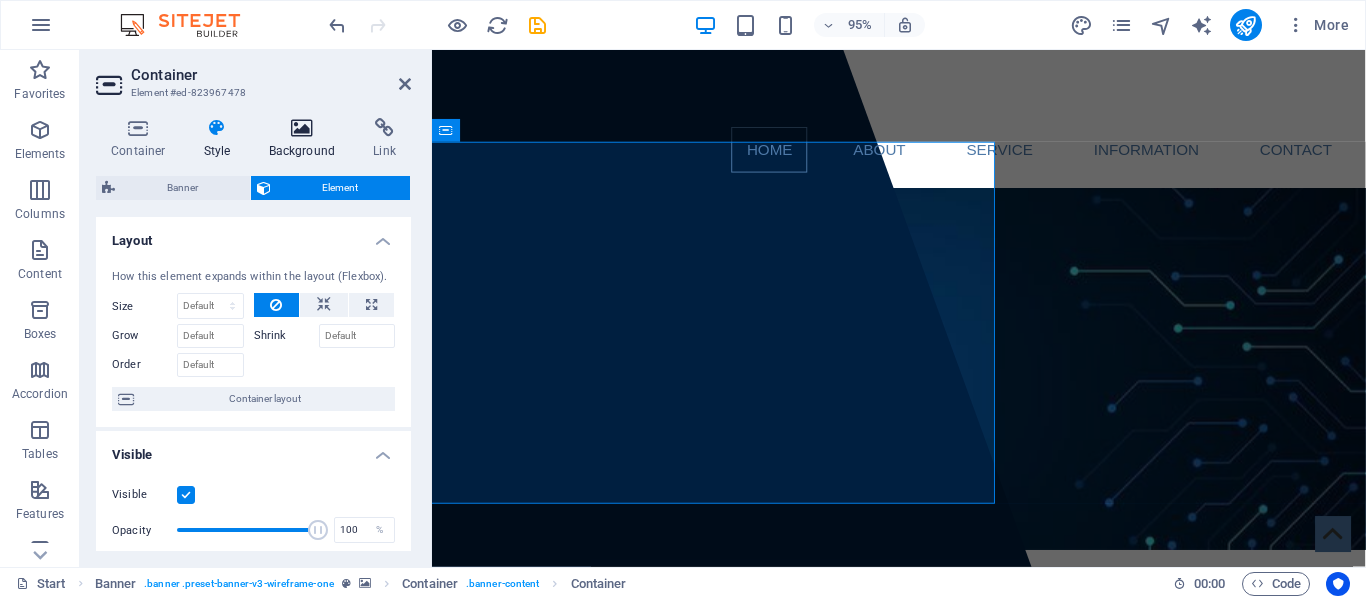 click at bounding box center (302, 128) 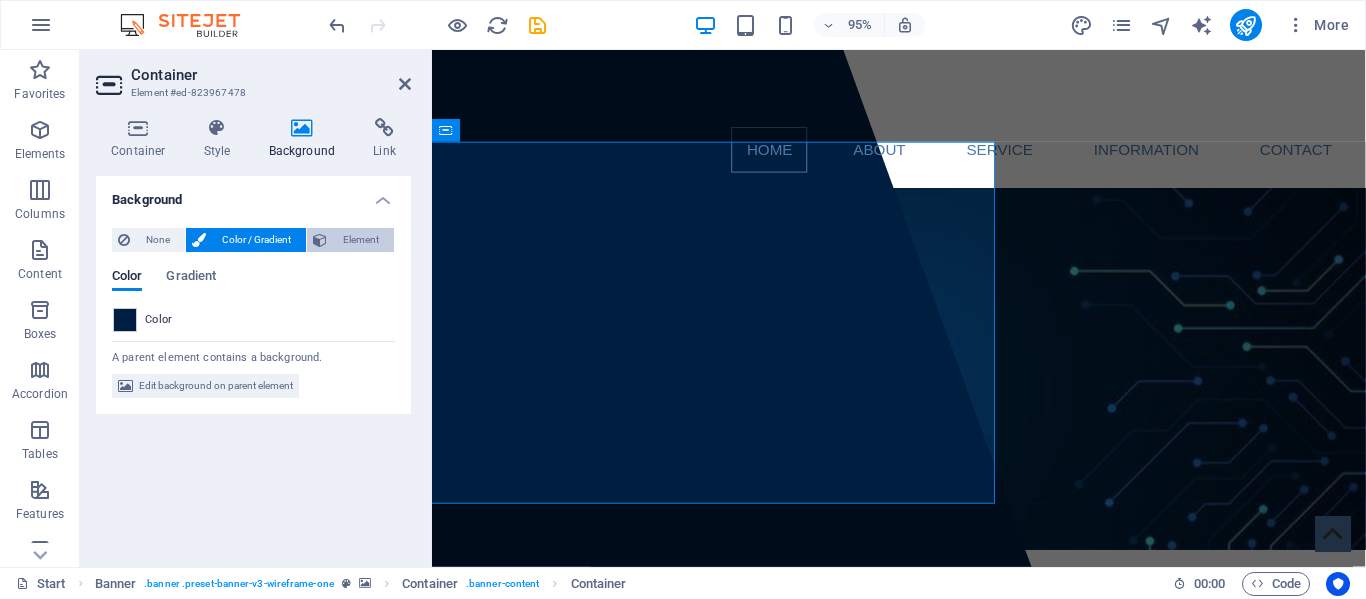click on "Element" at bounding box center (350, 240) 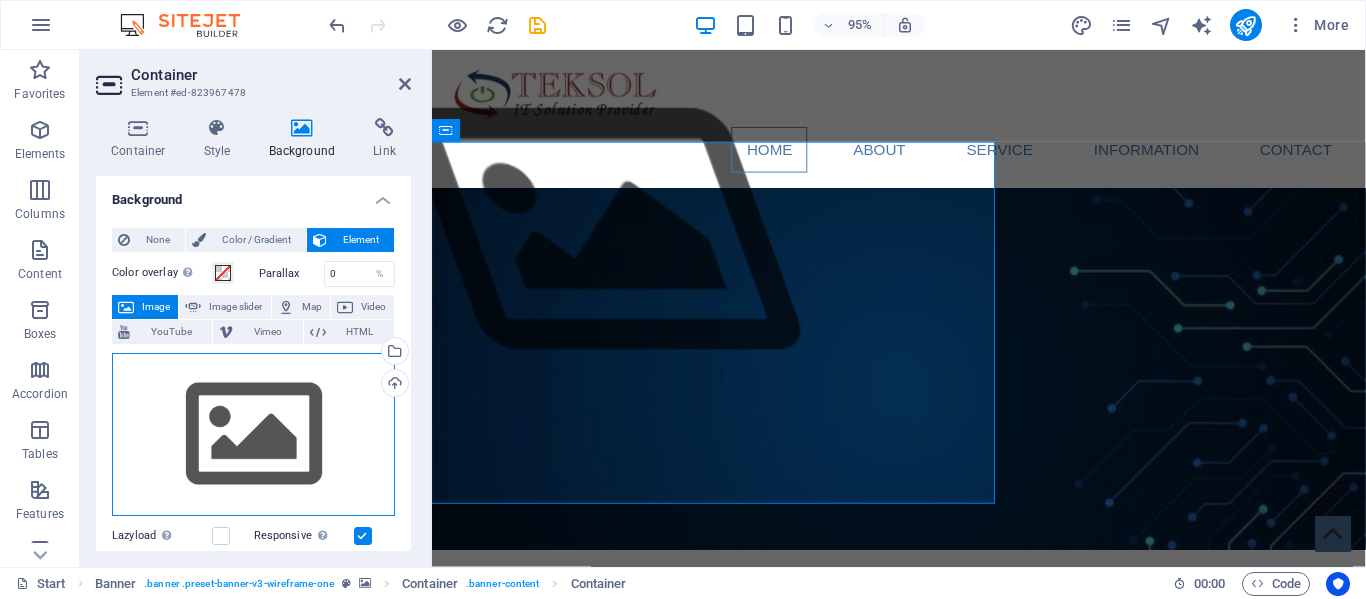 click on "Drag files here, click to choose files or select files from Files or our free stock photos & videos" at bounding box center [253, 435] 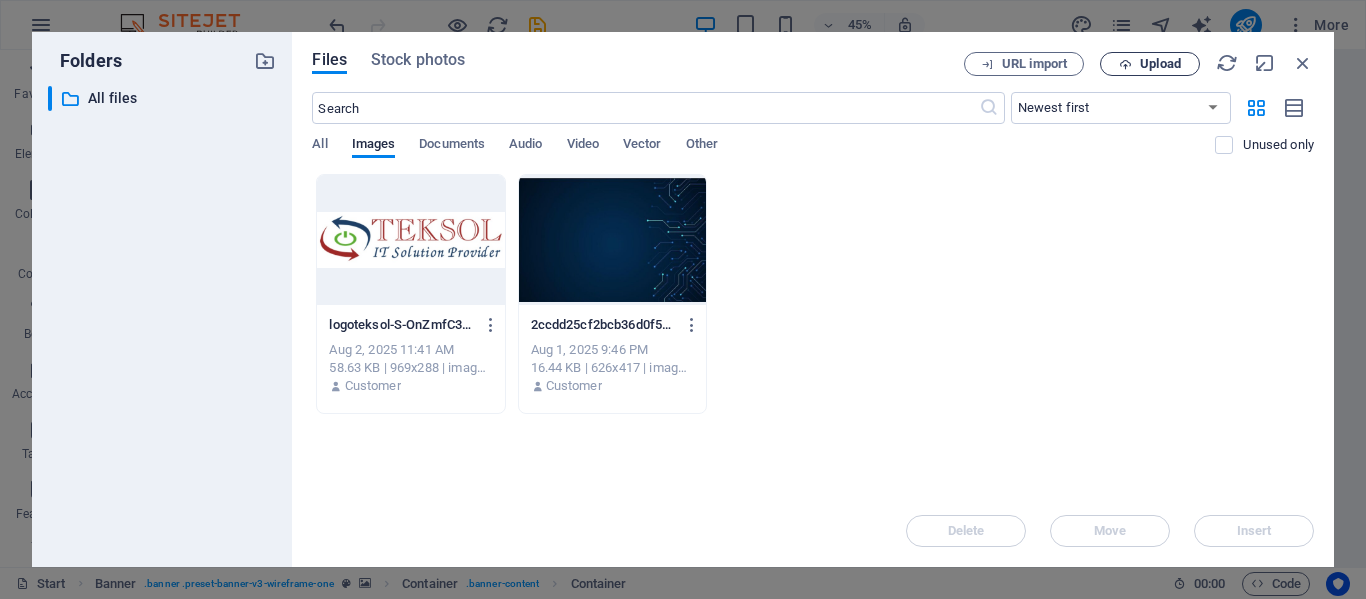 click on "Upload" at bounding box center [1150, 64] 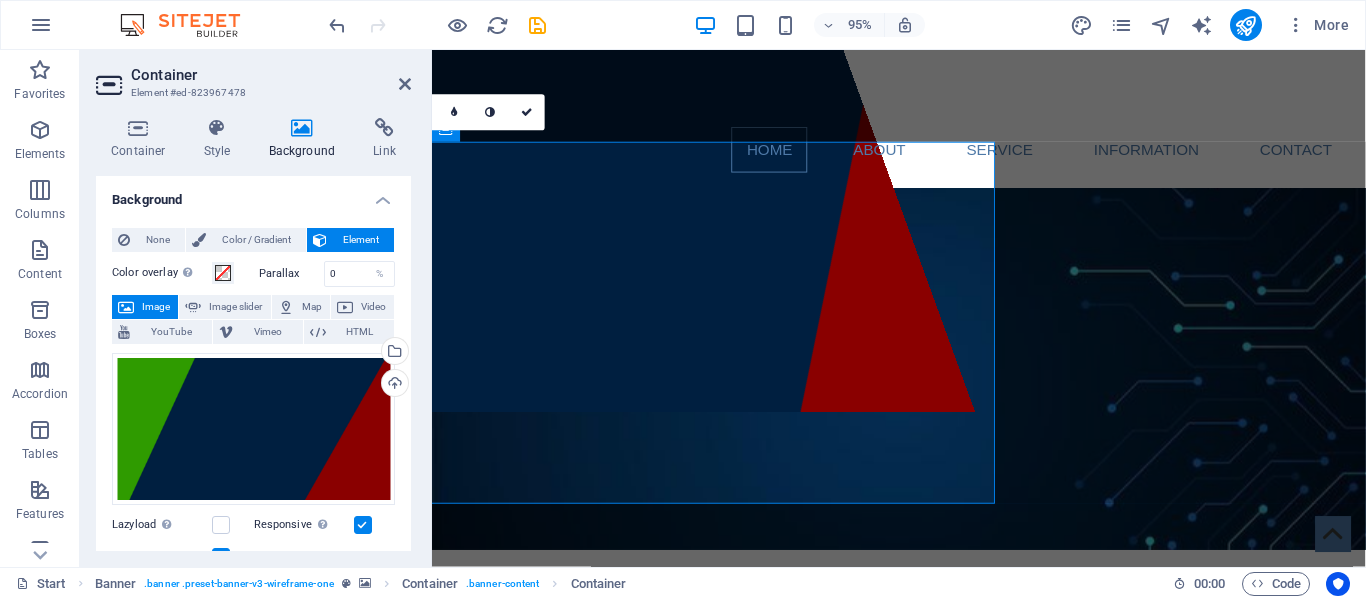 drag, startPoint x: 919, startPoint y: 423, endPoint x: 940, endPoint y: 425, distance: 21.095022 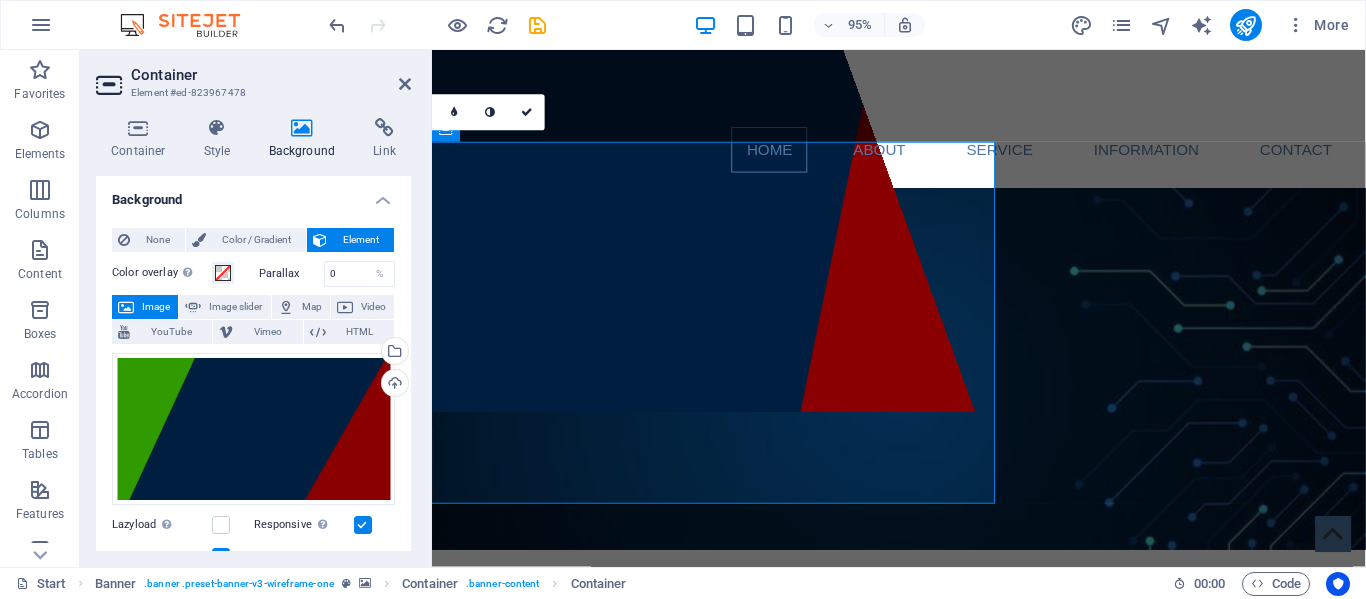 drag, startPoint x: 876, startPoint y: 194, endPoint x: 458, endPoint y: 156, distance: 419.72372 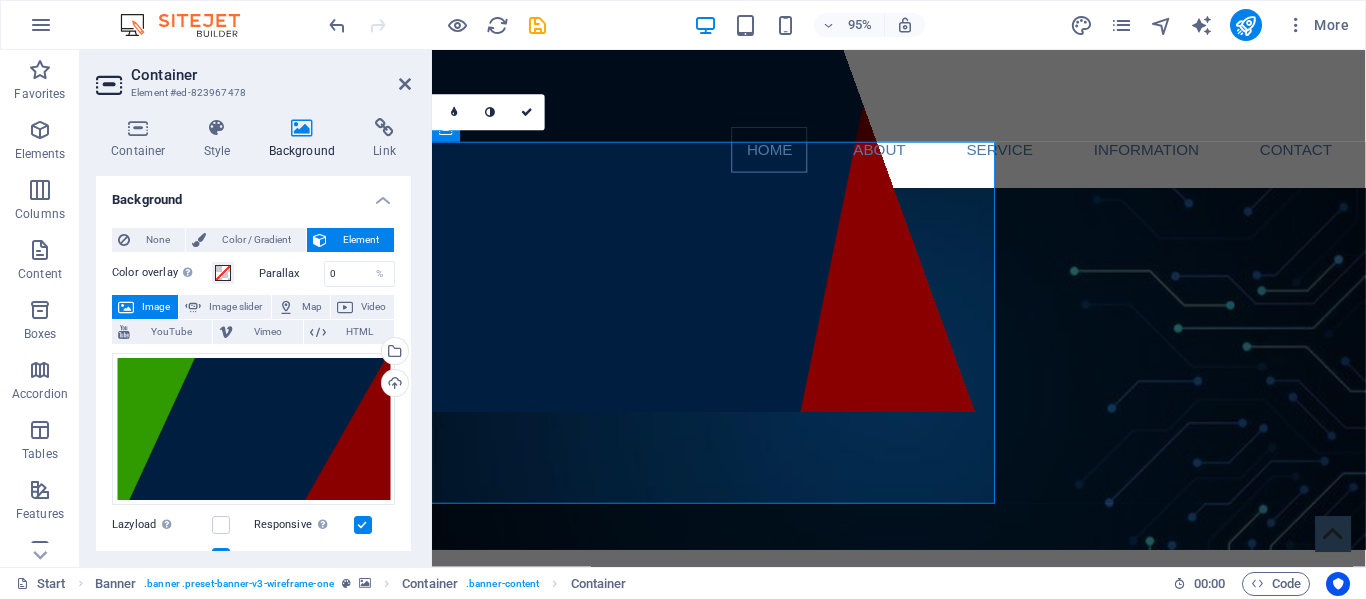 click at bounding box center (614, 240) 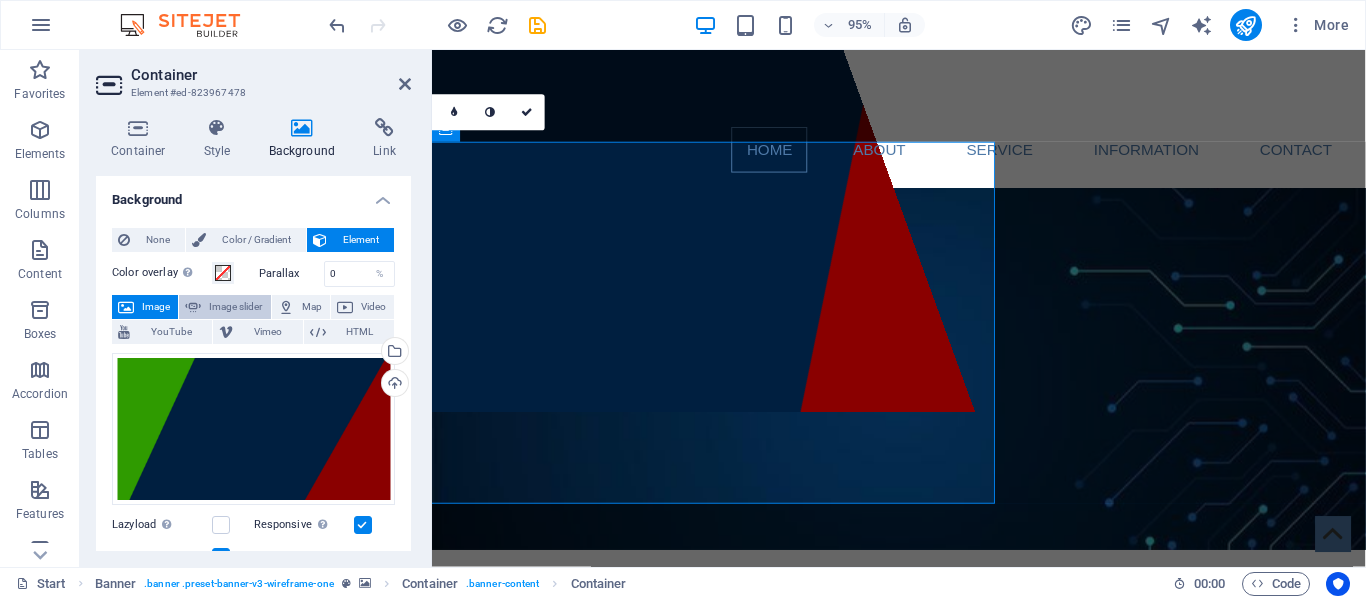 click on "Image slider" at bounding box center (235, 307) 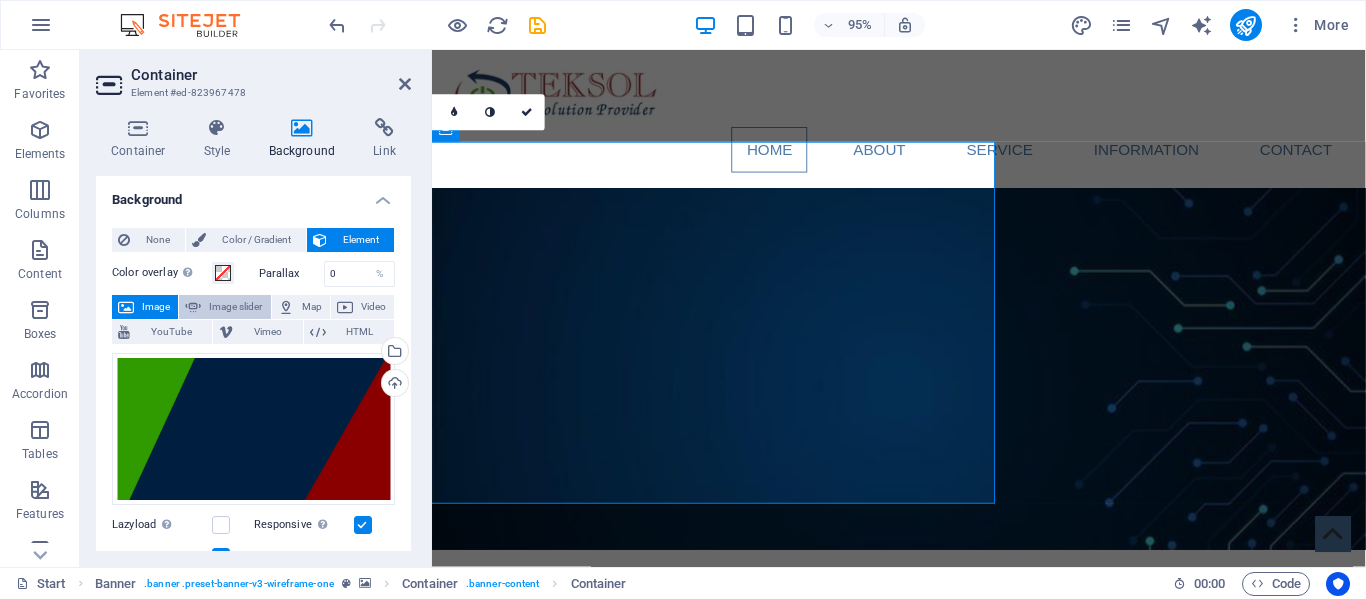 select on "ms" 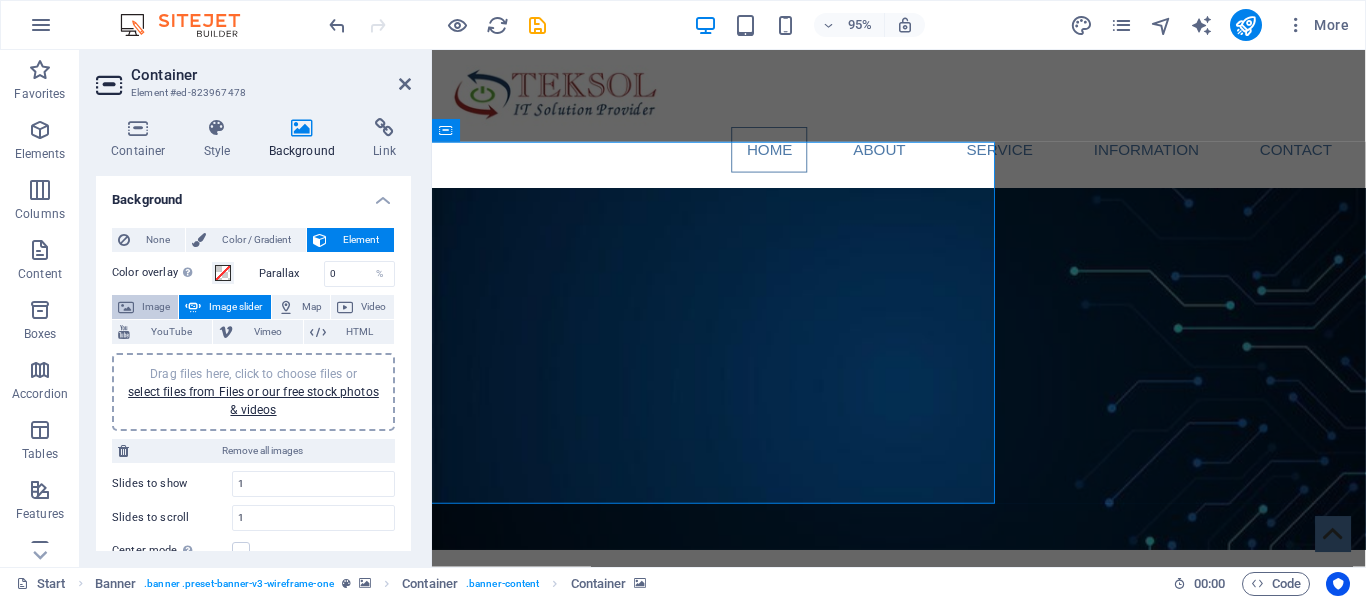 click on "Image" at bounding box center [145, 307] 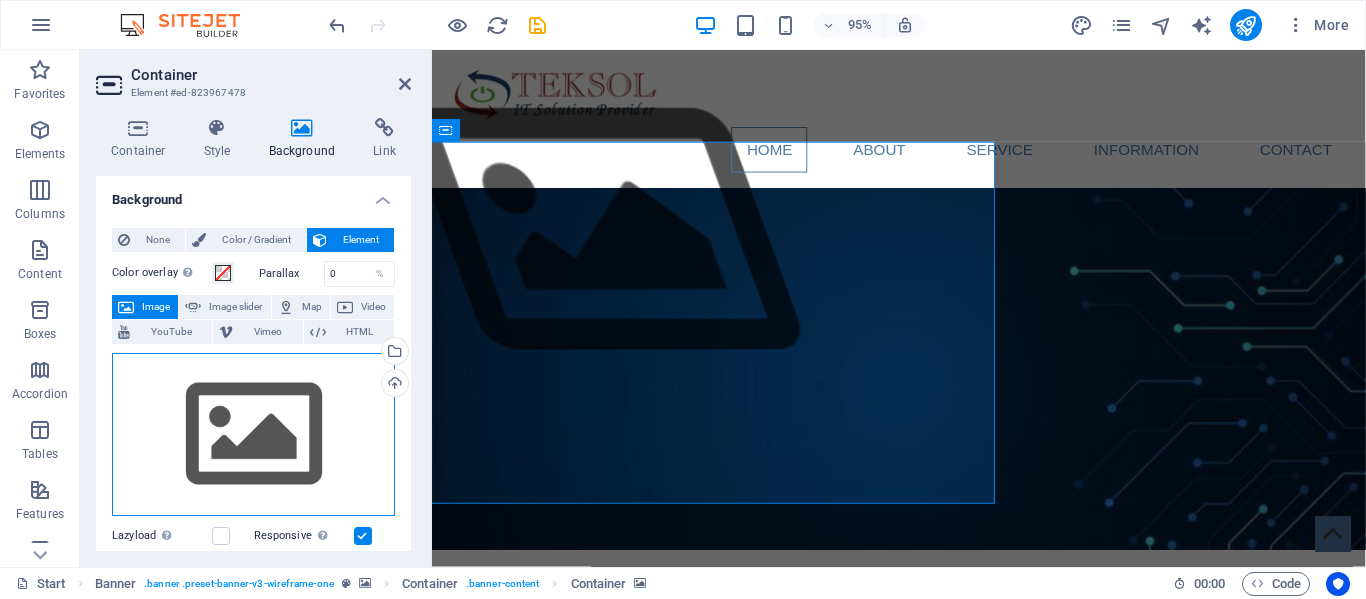 click on "Drag files here, click to choose files or select files from Files or our free stock photos & videos" at bounding box center [253, 435] 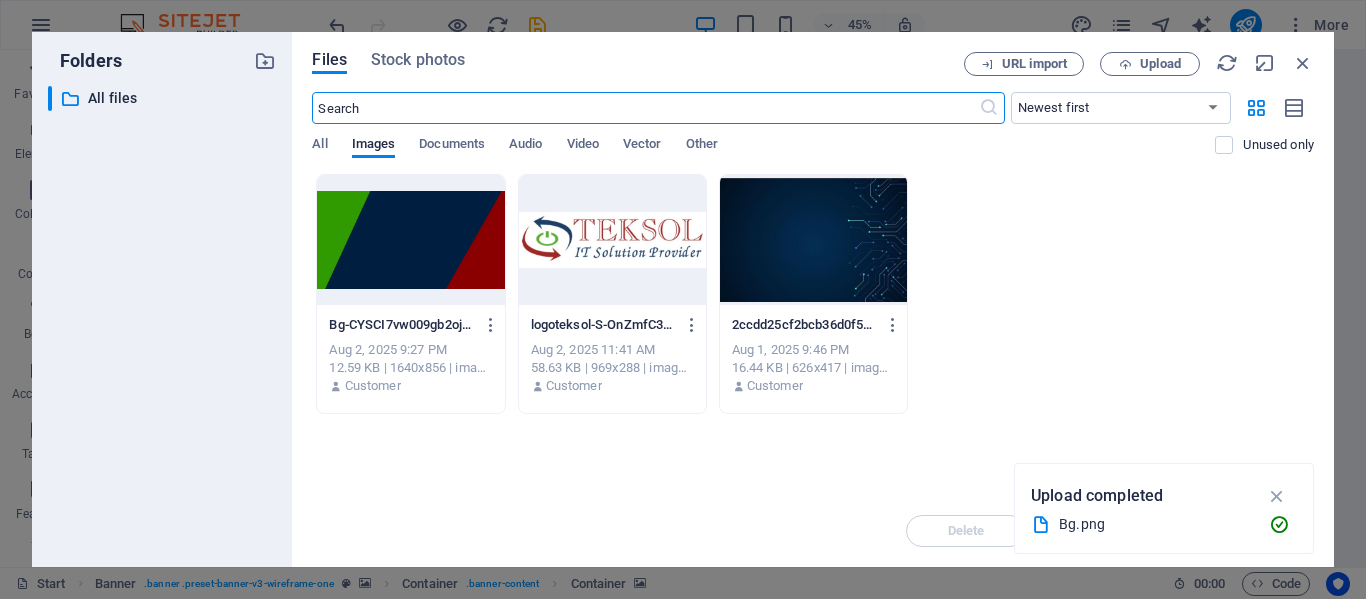 click at bounding box center (410, 240) 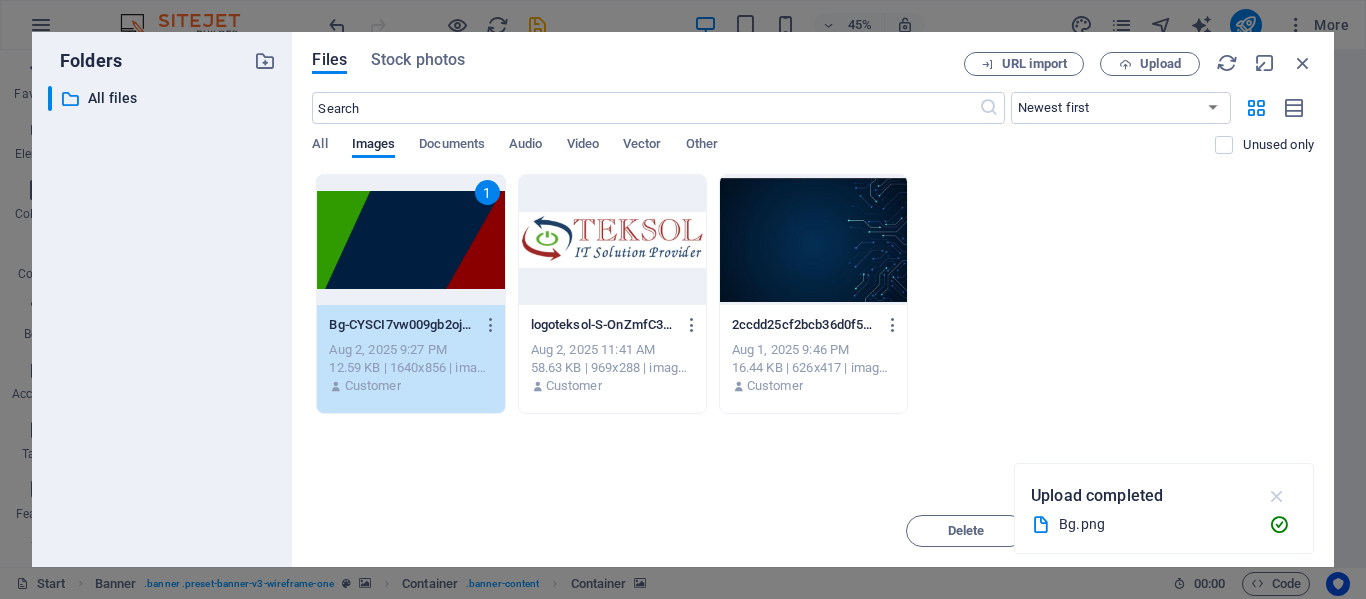 click at bounding box center [1277, 496] 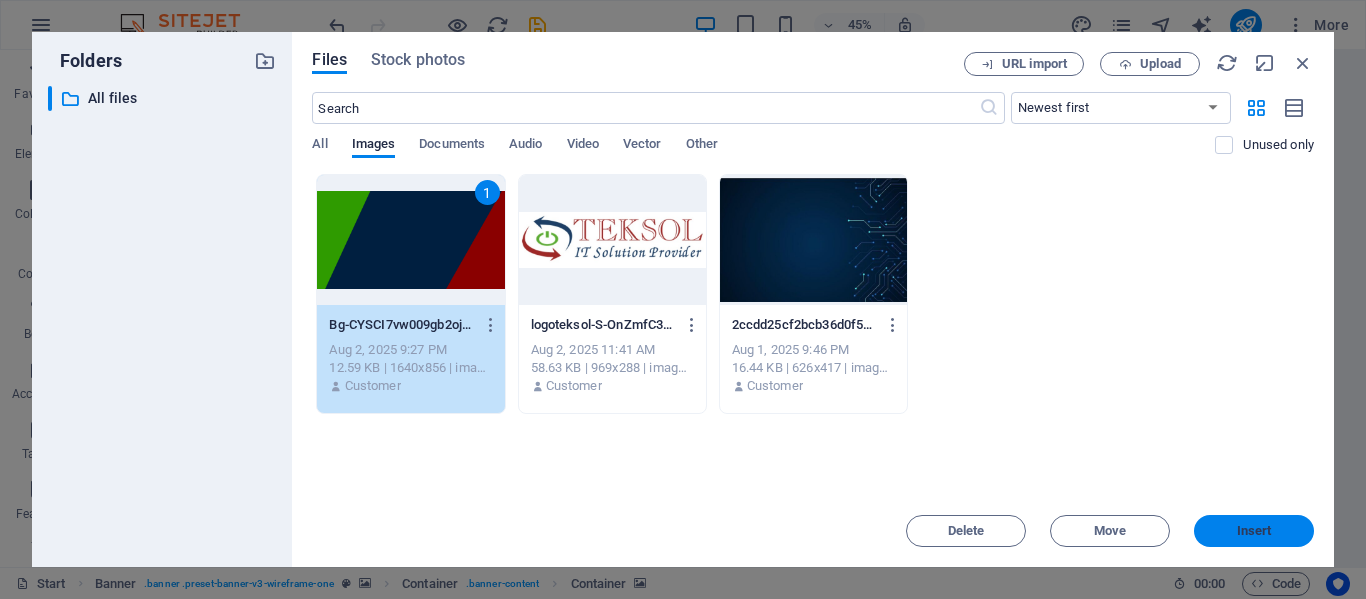 click on "Insert" at bounding box center (1254, 531) 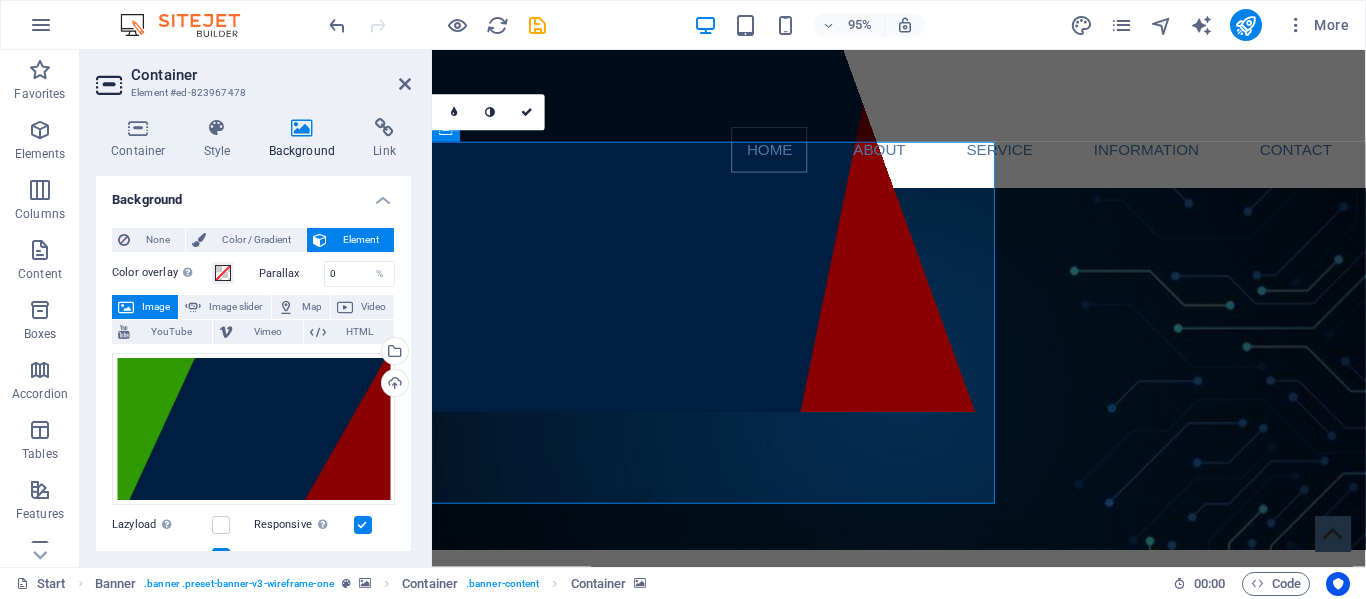 drag, startPoint x: 850, startPoint y: 466, endPoint x: 894, endPoint y: 466, distance: 44 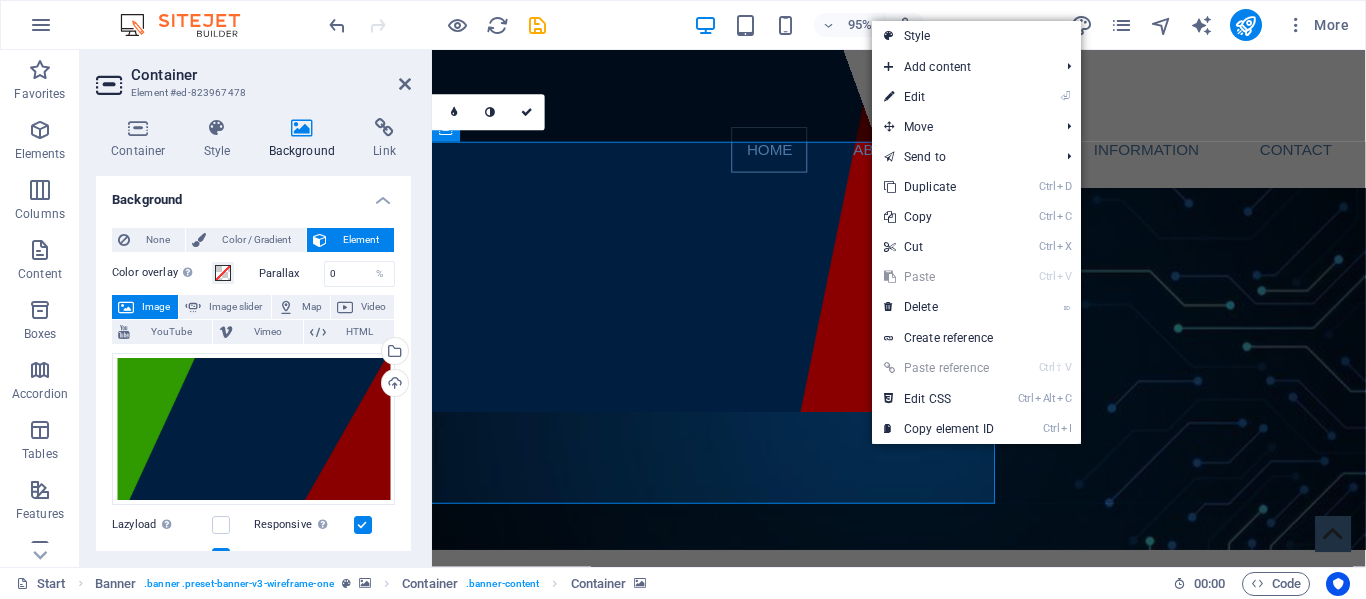 drag, startPoint x: 894, startPoint y: 466, endPoint x: 922, endPoint y: 486, distance: 34.4093 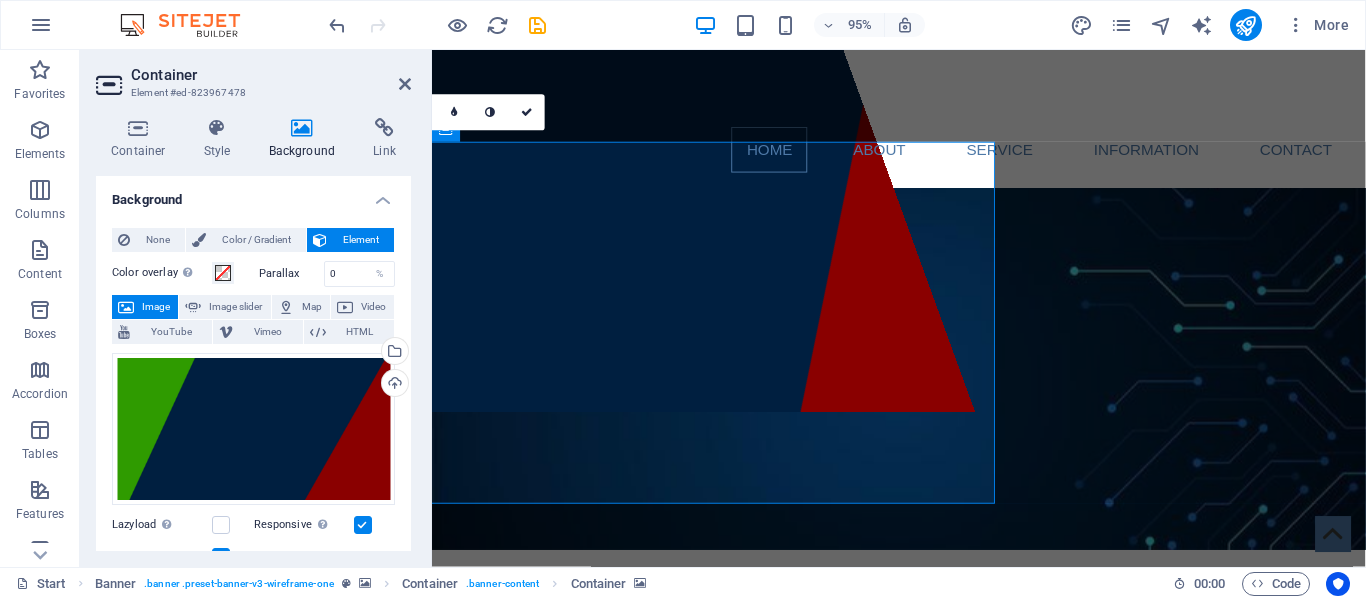 drag, startPoint x: 923, startPoint y: 485, endPoint x: 958, endPoint y: 483, distance: 35.057095 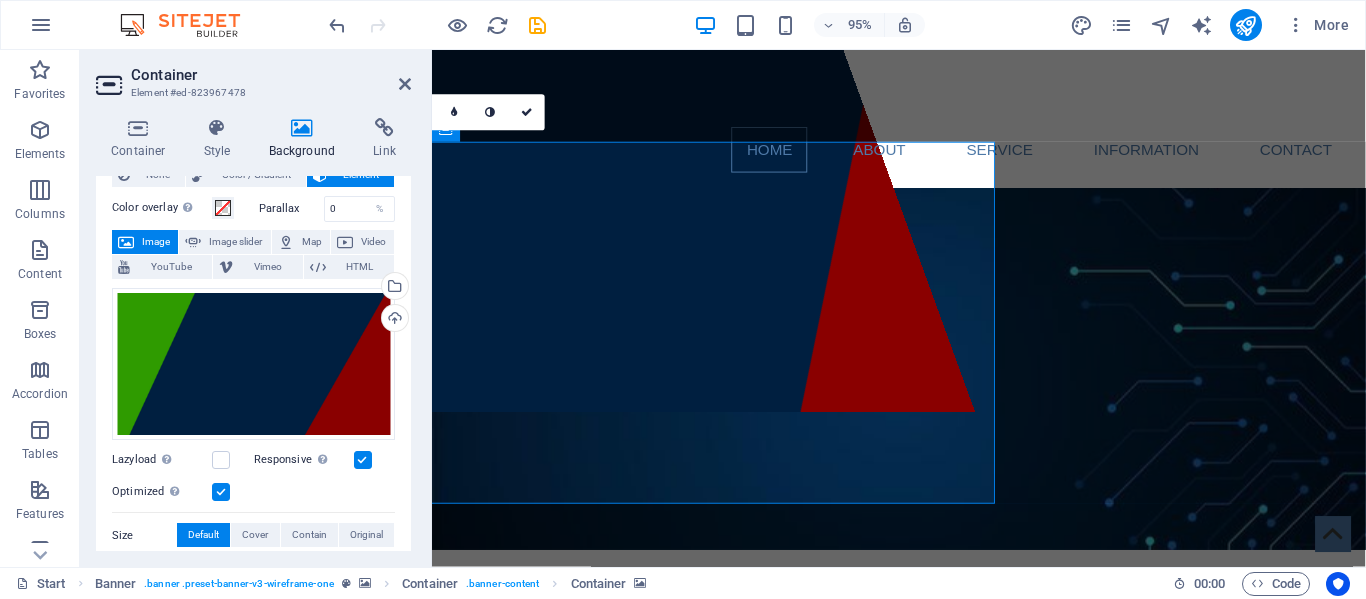 scroll, scrollTop: 104, scrollLeft: 0, axis: vertical 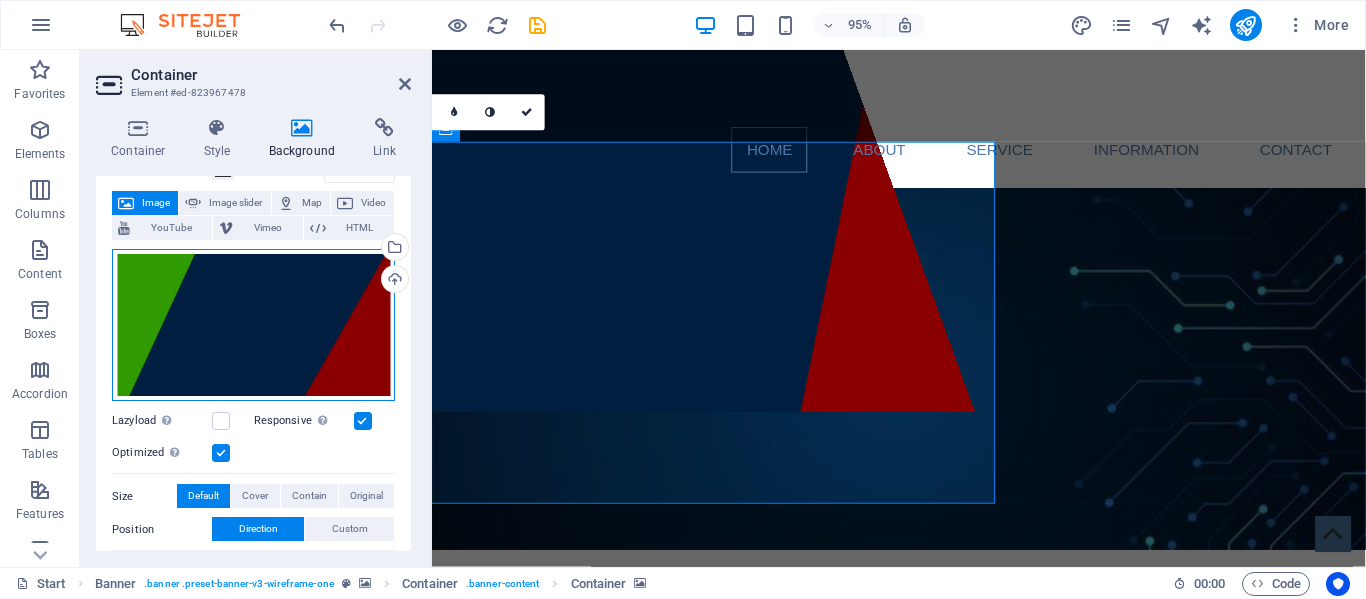 drag, startPoint x: 308, startPoint y: 299, endPoint x: 333, endPoint y: 309, distance: 26.925823 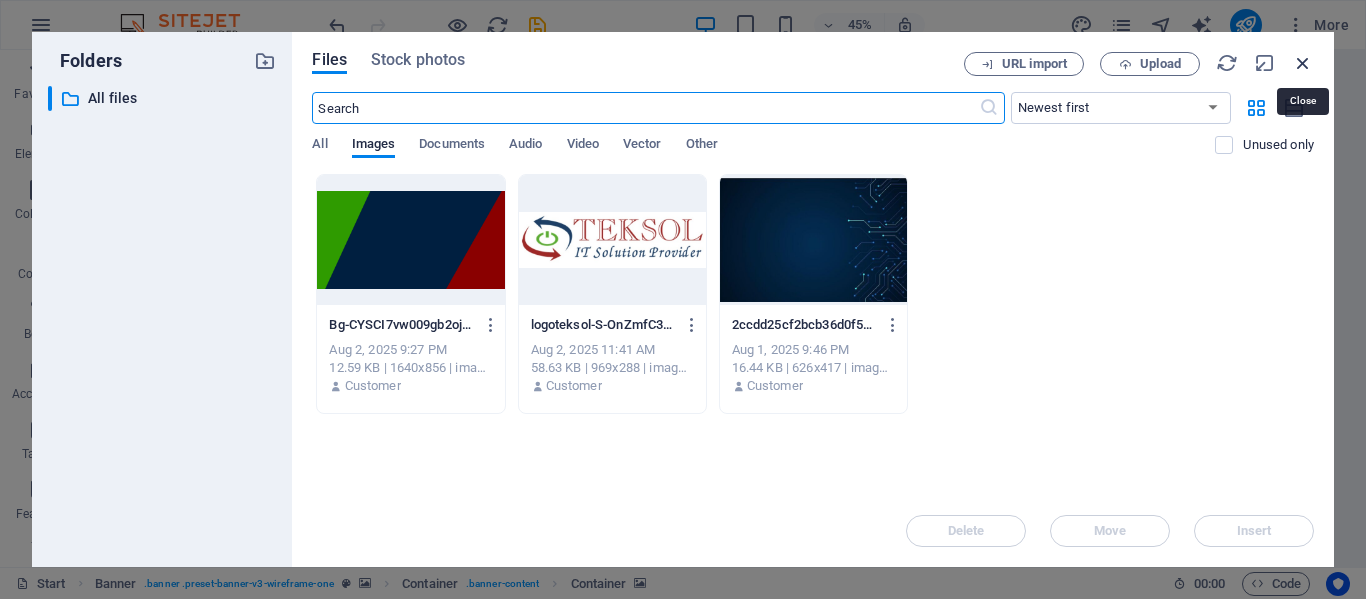 click at bounding box center (1303, 63) 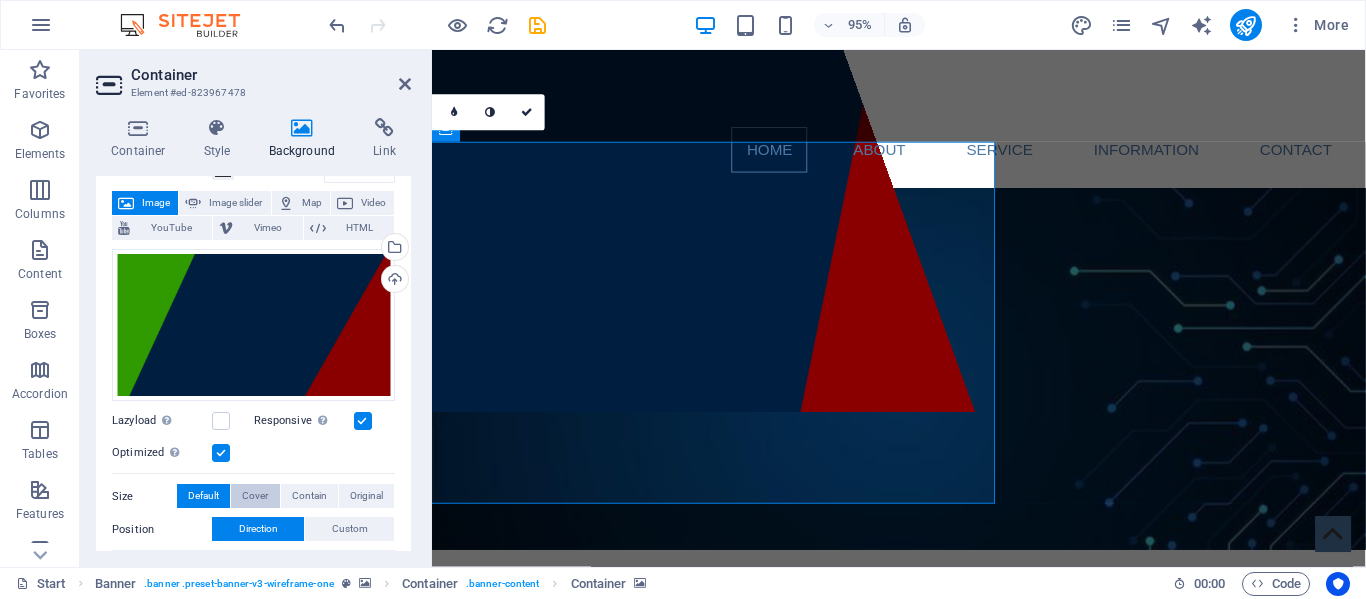 click on "Cover" at bounding box center [255, 496] 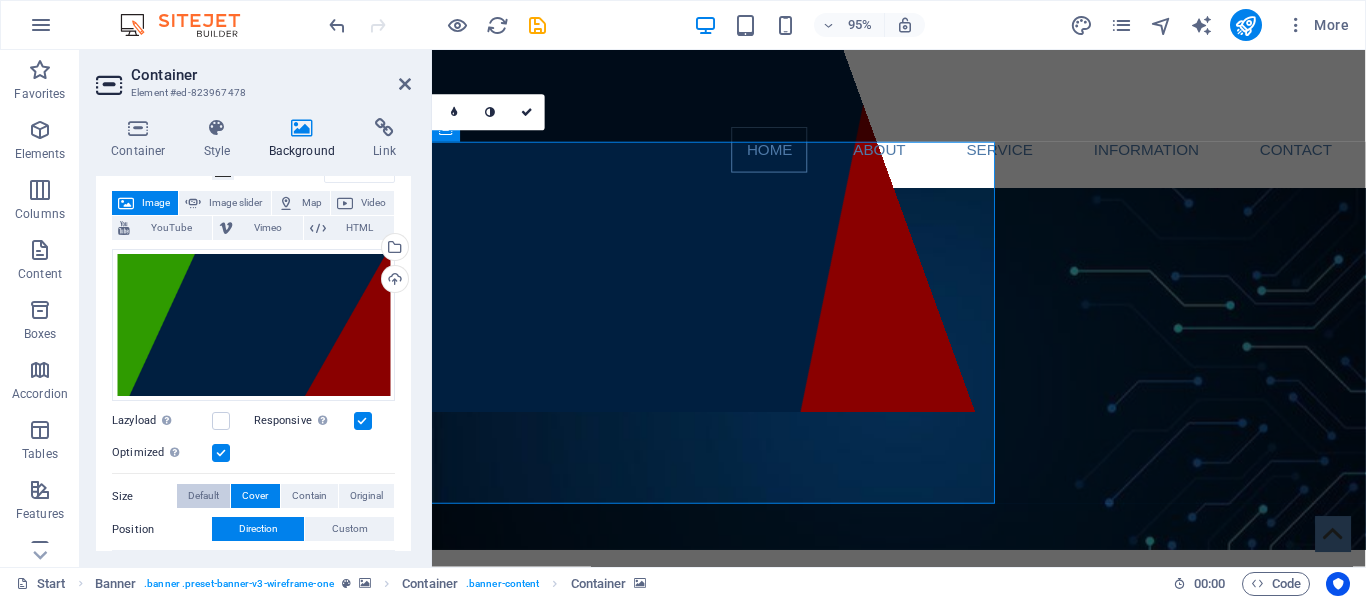 click on "Default" at bounding box center (203, 496) 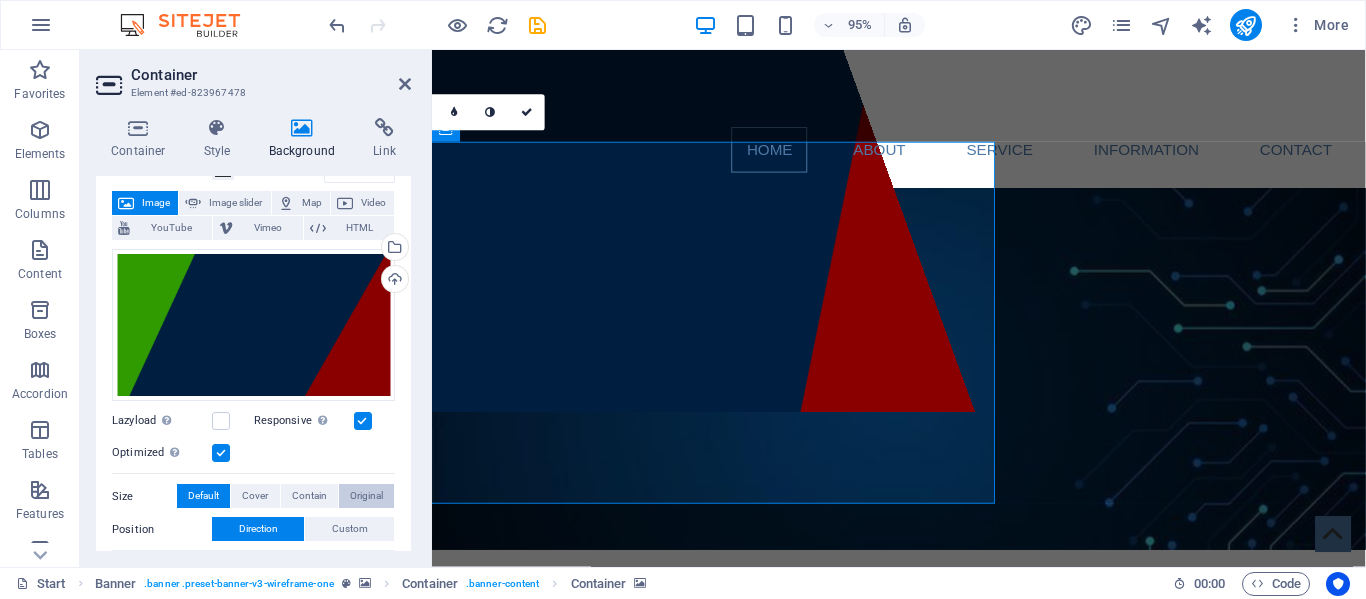 click on "Original" at bounding box center (366, 496) 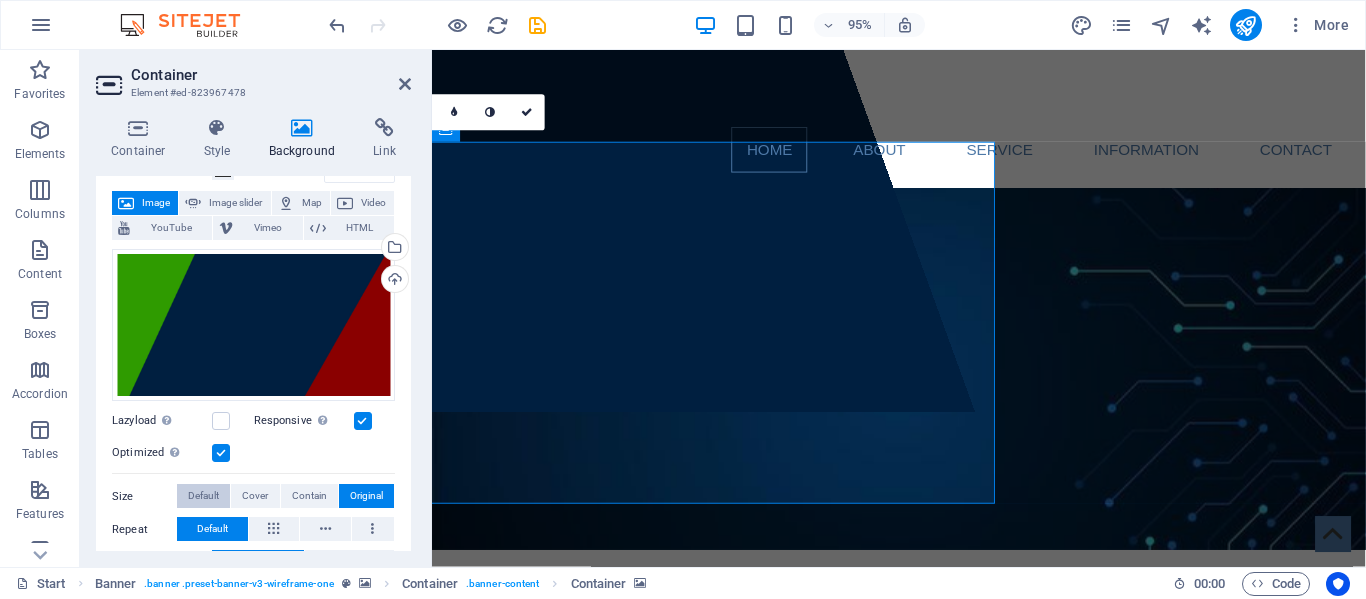 click on "Default" at bounding box center [203, 496] 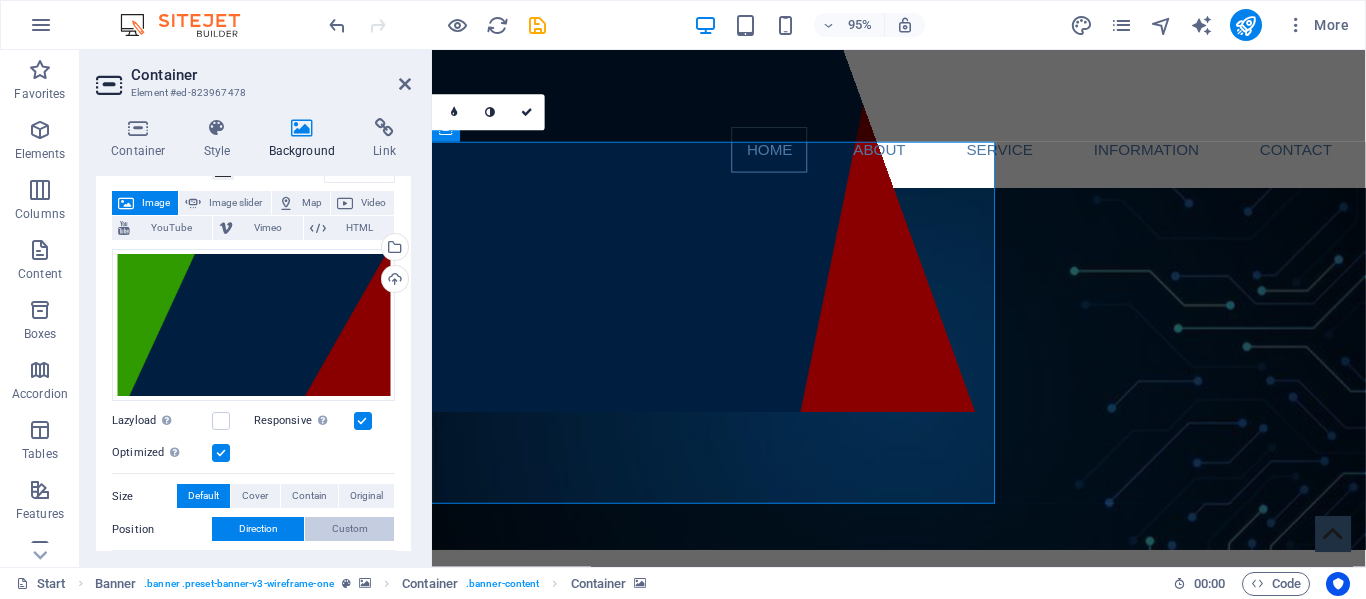 click on "Custom" at bounding box center [349, 529] 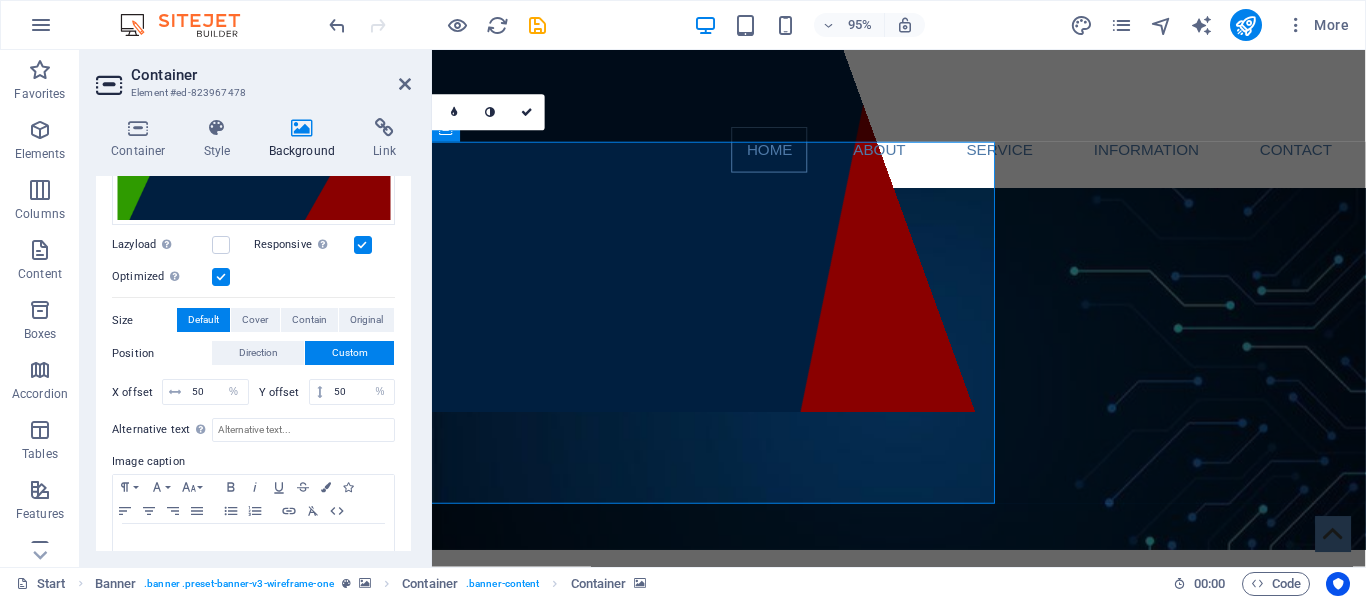 scroll, scrollTop: 288, scrollLeft: 0, axis: vertical 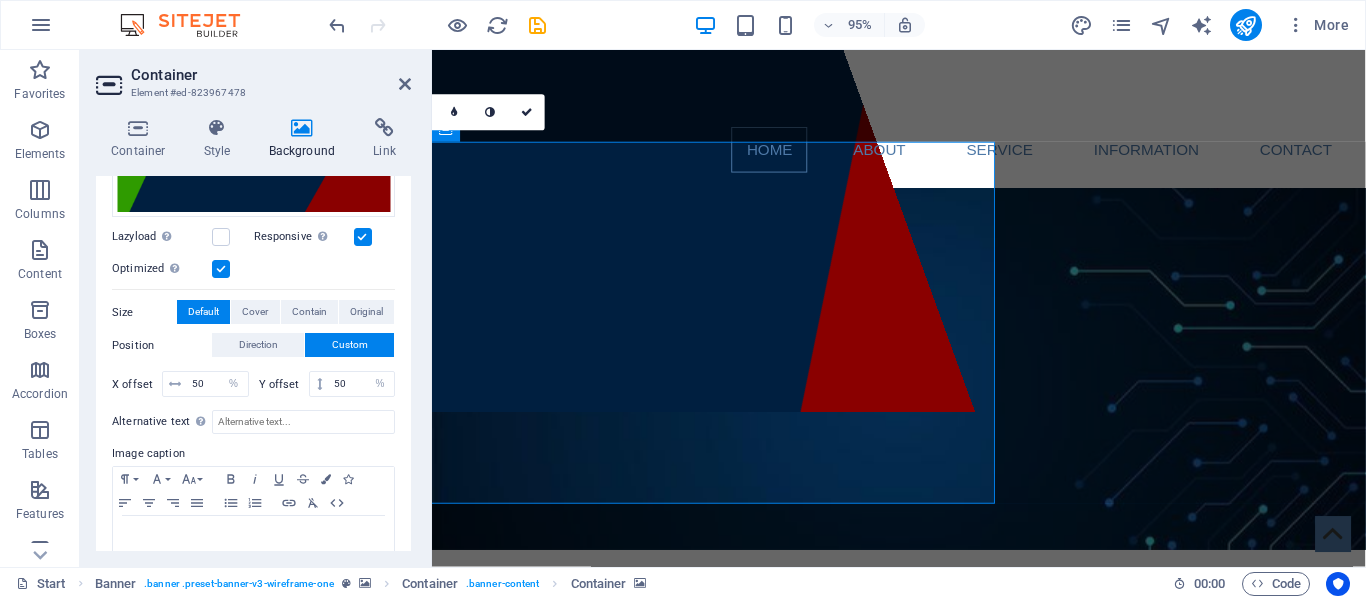 drag, startPoint x: 790, startPoint y: 475, endPoint x: 855, endPoint y: 474, distance: 65.00769 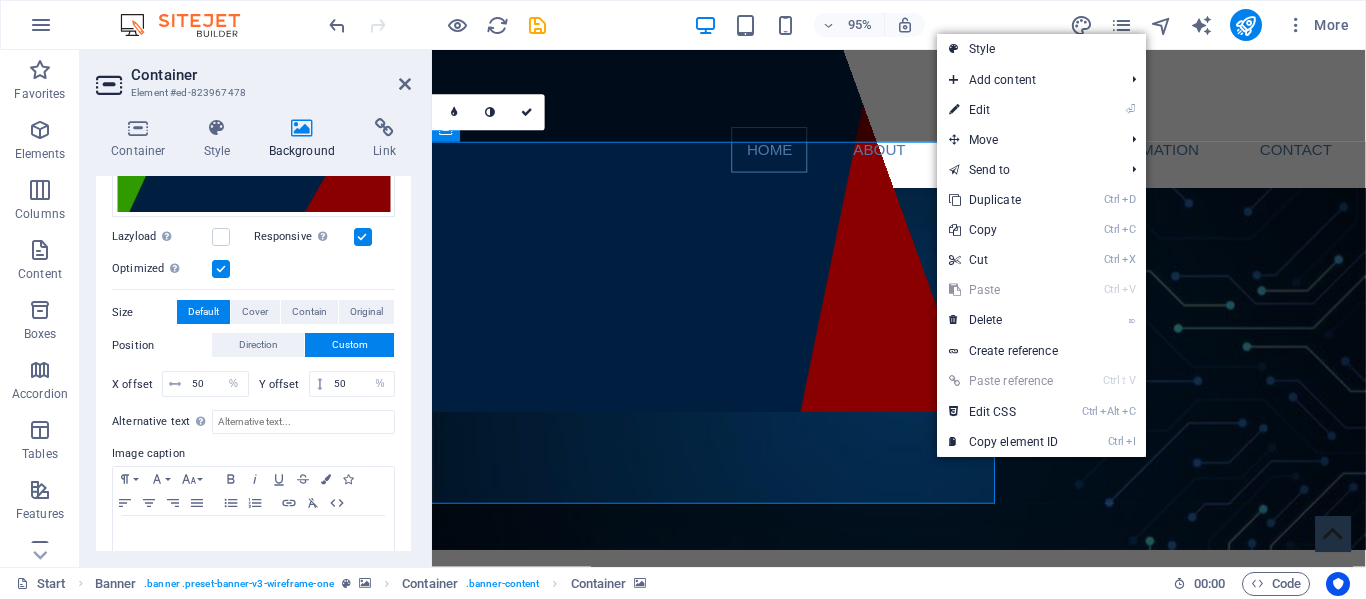 click at bounding box center (614, 240) 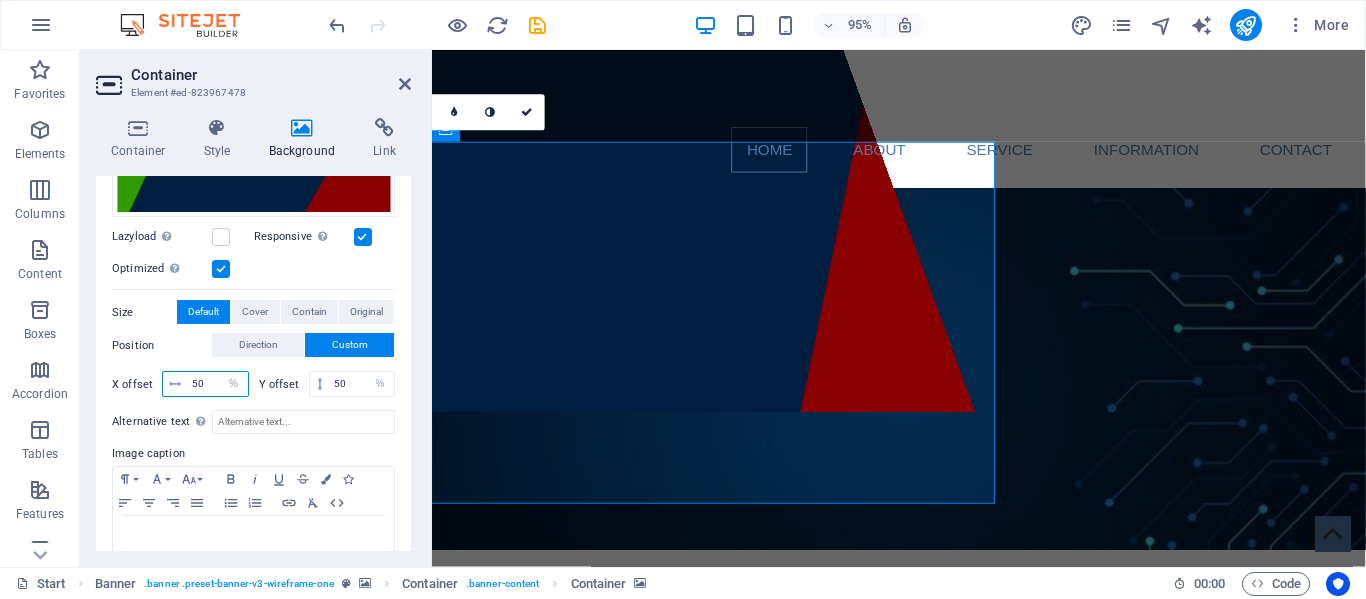 click on "50" at bounding box center [217, 384] 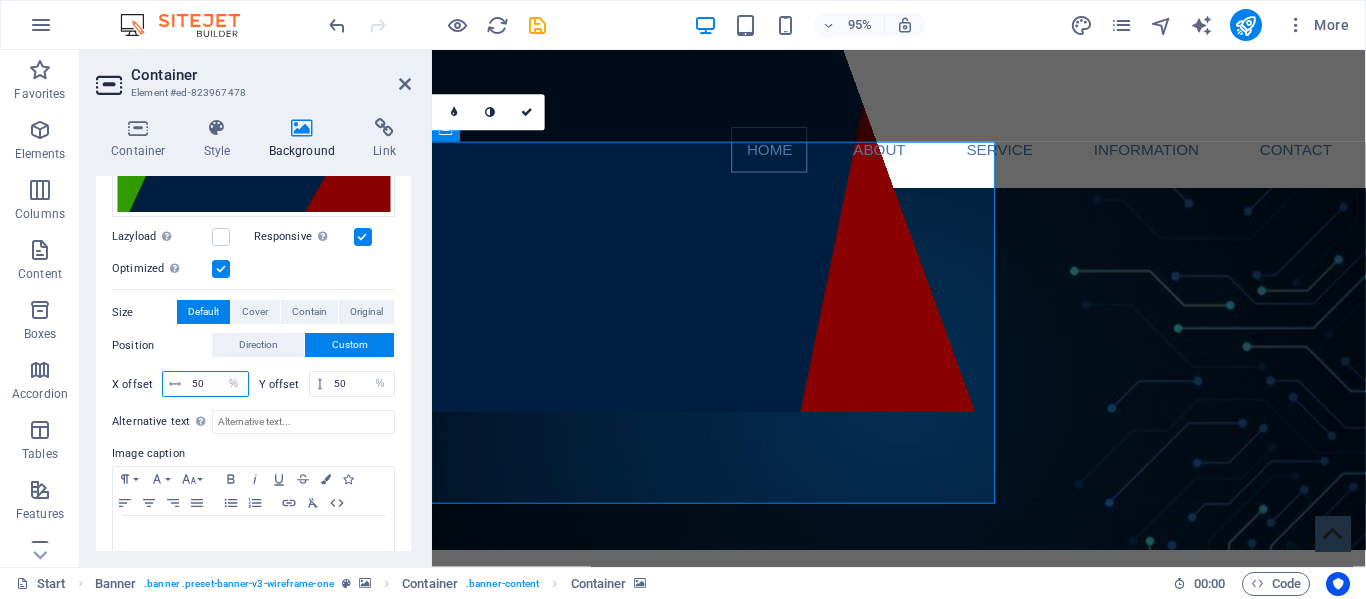 type on "5" 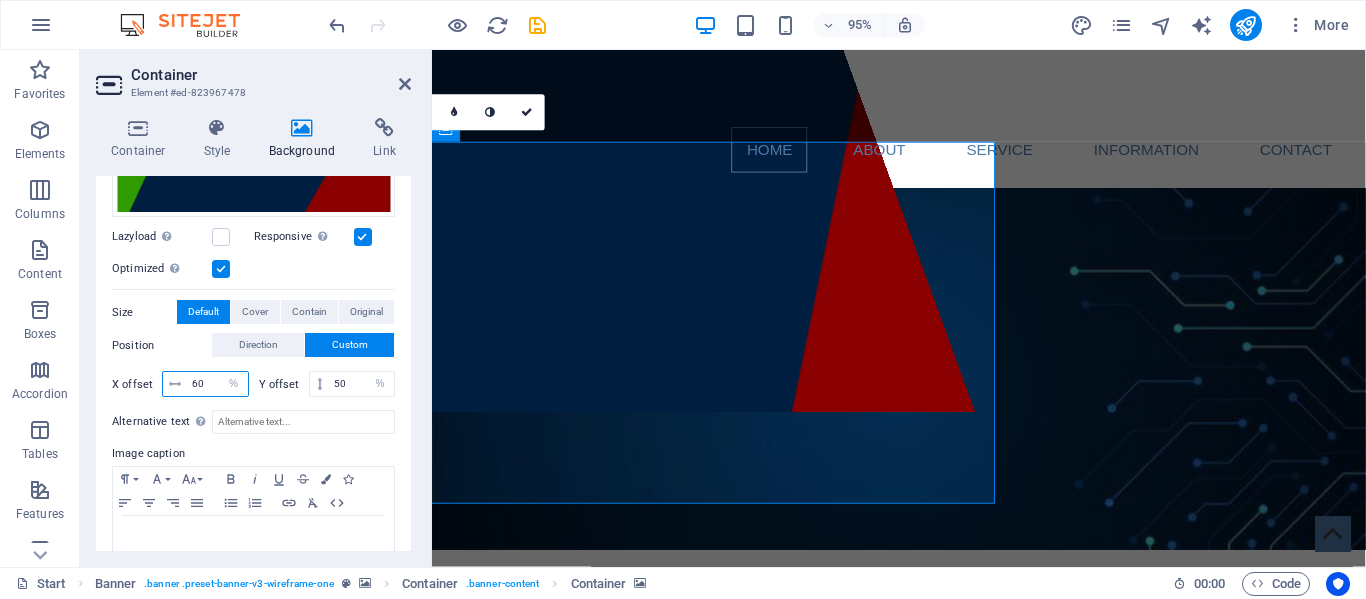 click on "60" at bounding box center [217, 384] 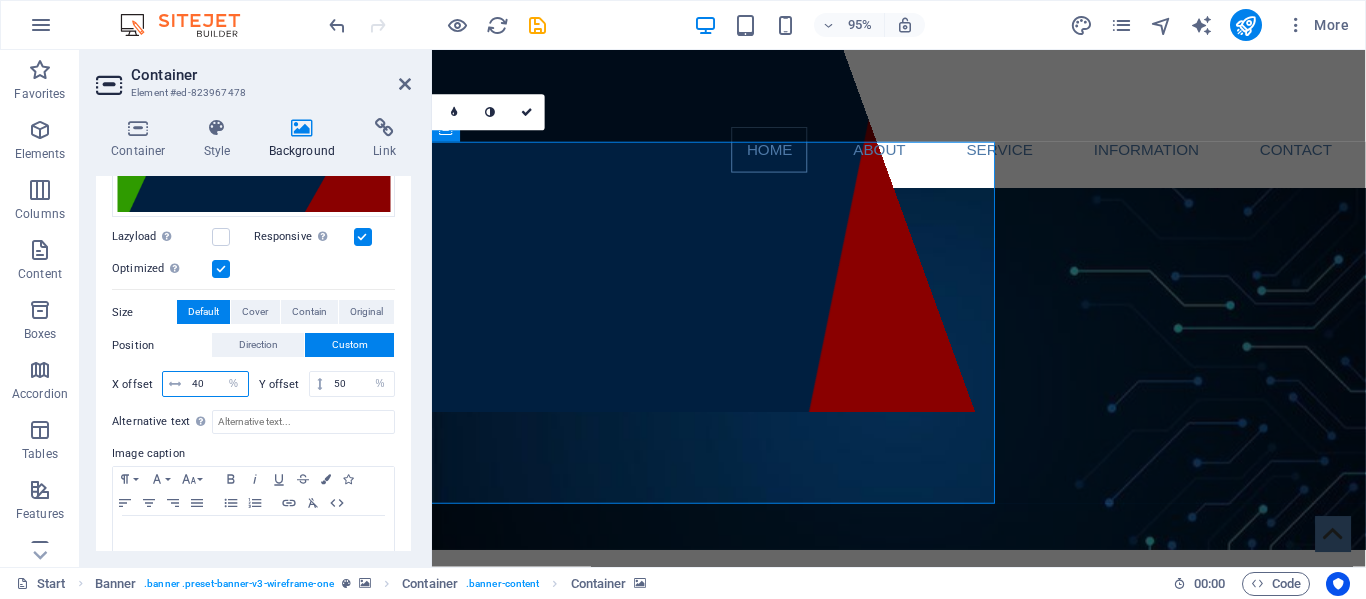 click on "40" at bounding box center [217, 384] 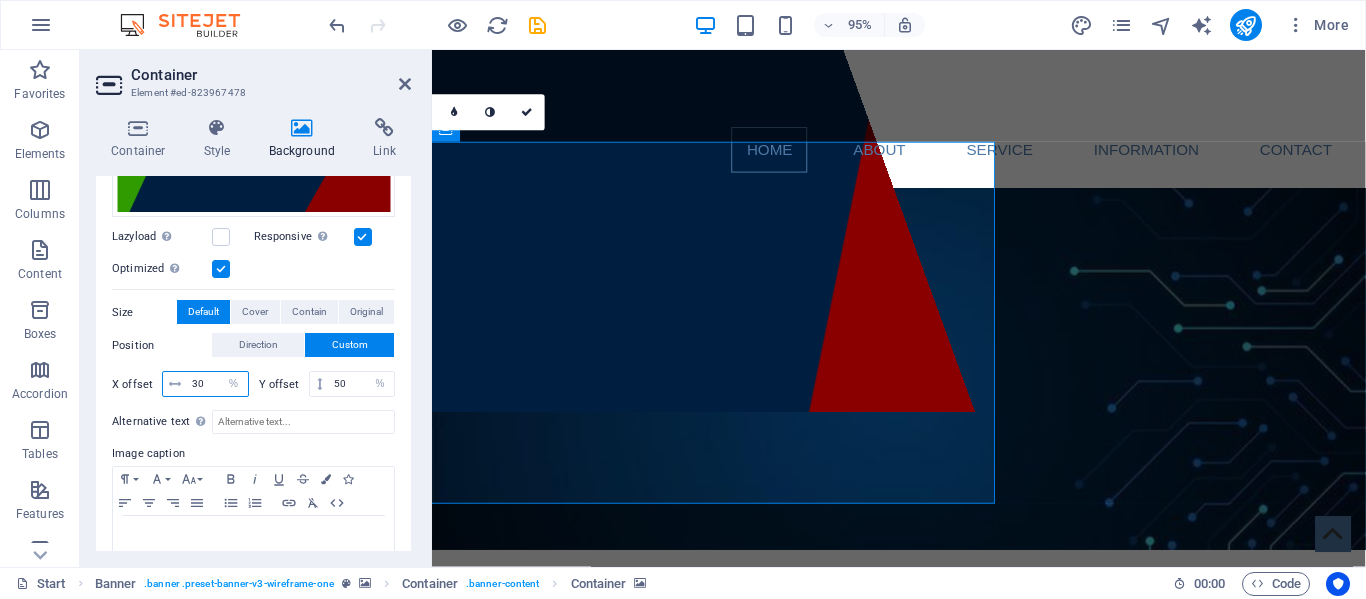 type on "30" 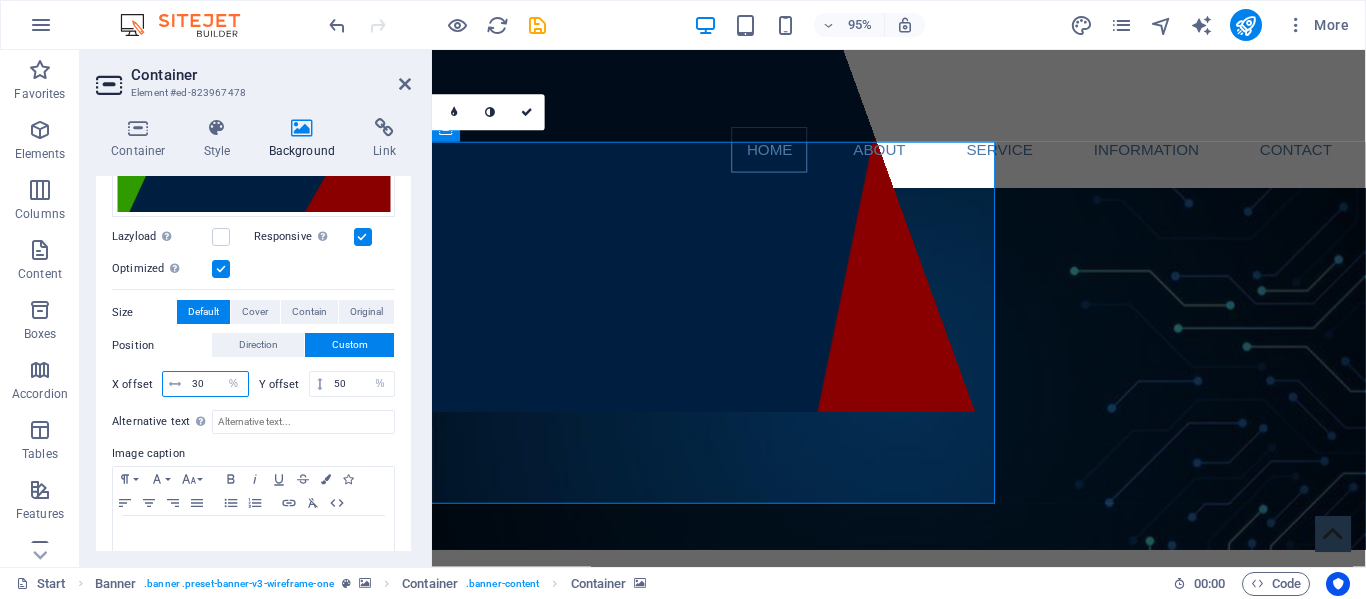 click on "30" at bounding box center [217, 384] 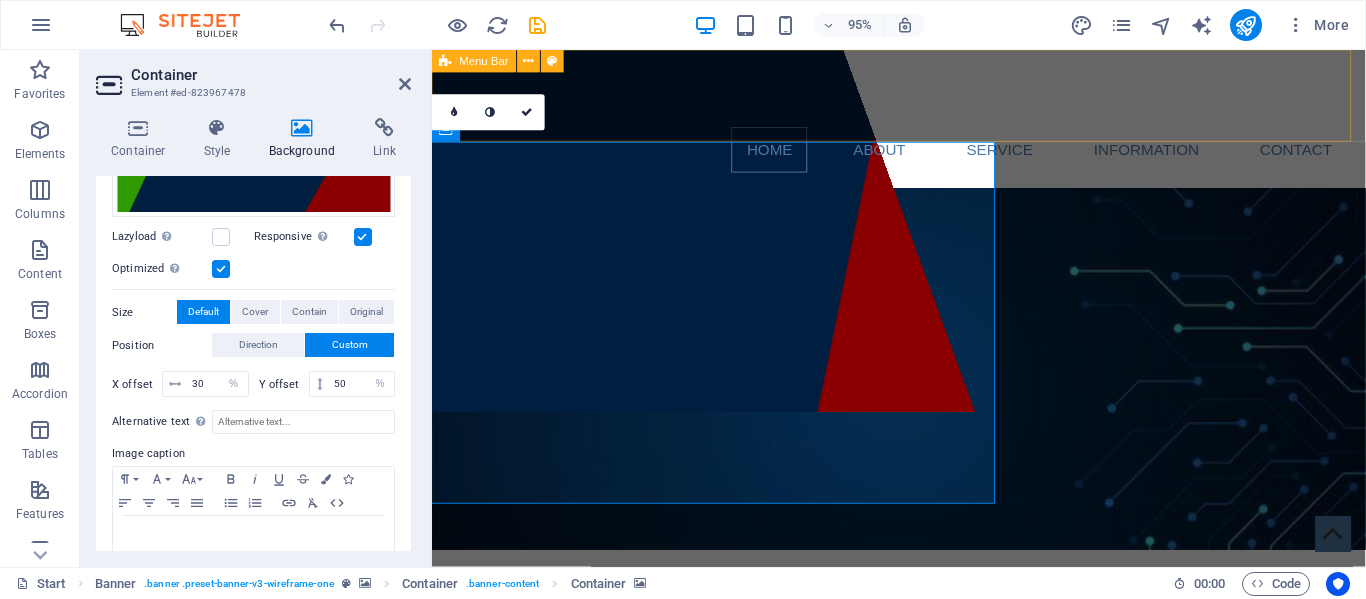 click on "Home About Service Information Contact" at bounding box center (923, 122) 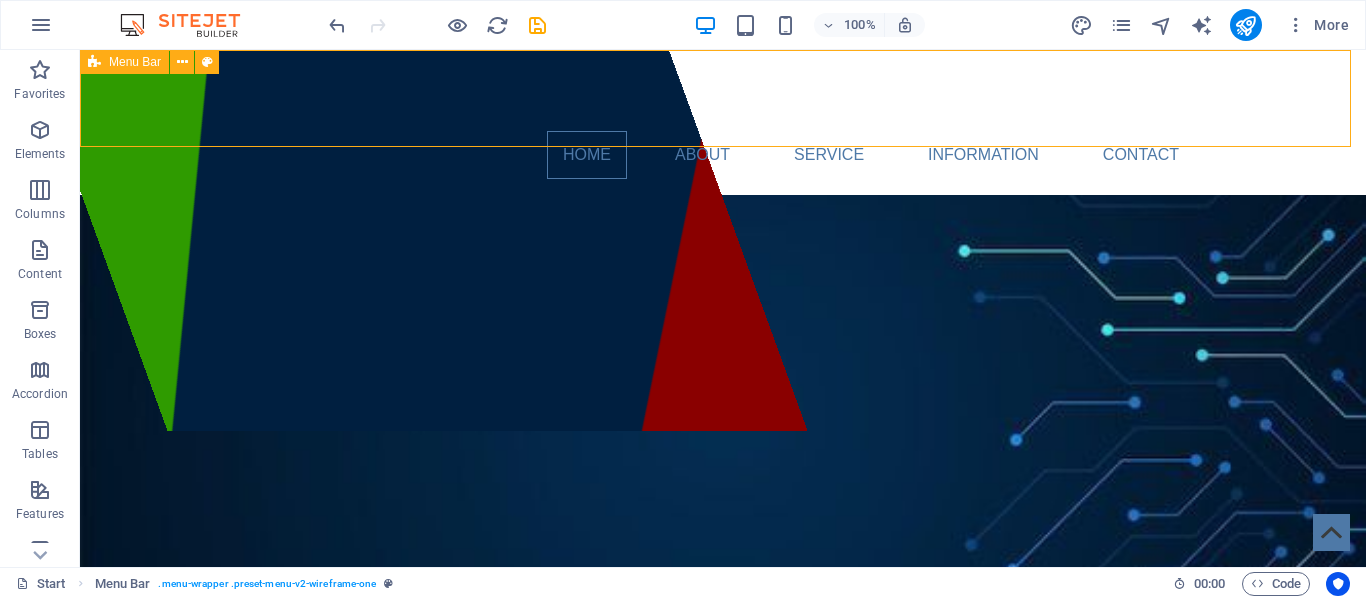 click on "Home About Service Information Contact" at bounding box center (723, 122) 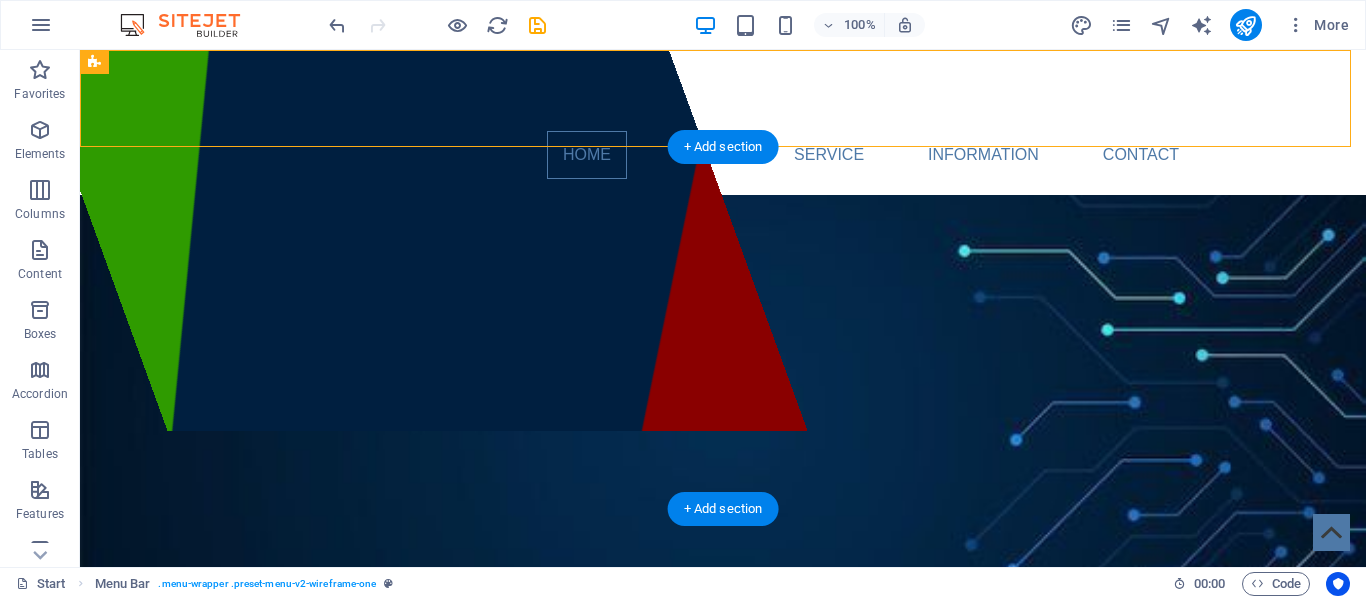 click at bounding box center [418, 240] 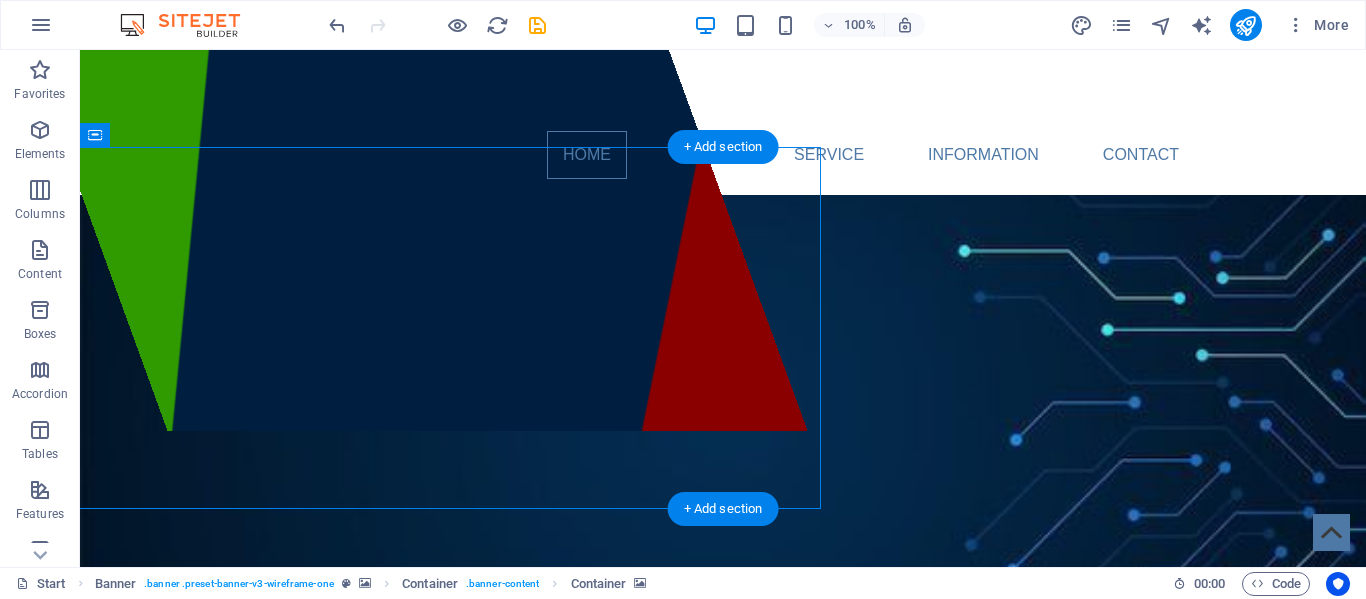 click at bounding box center (418, 240) 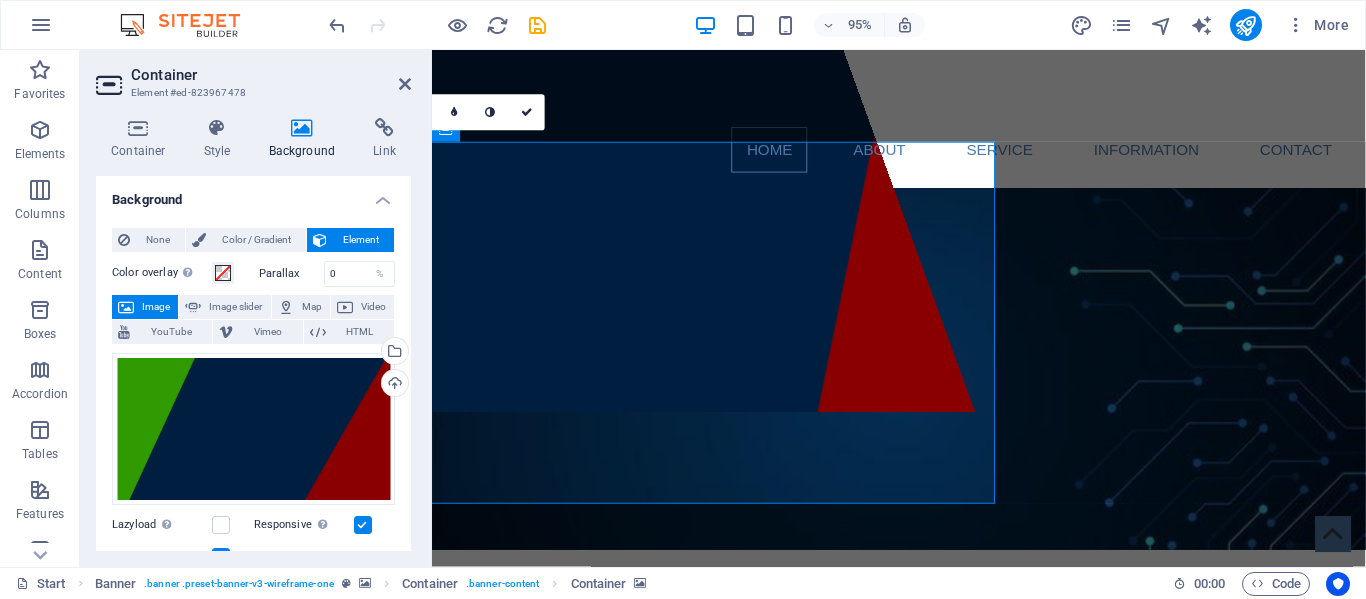 drag, startPoint x: 400, startPoint y: 305, endPoint x: 404, endPoint y: 371, distance: 66.1211 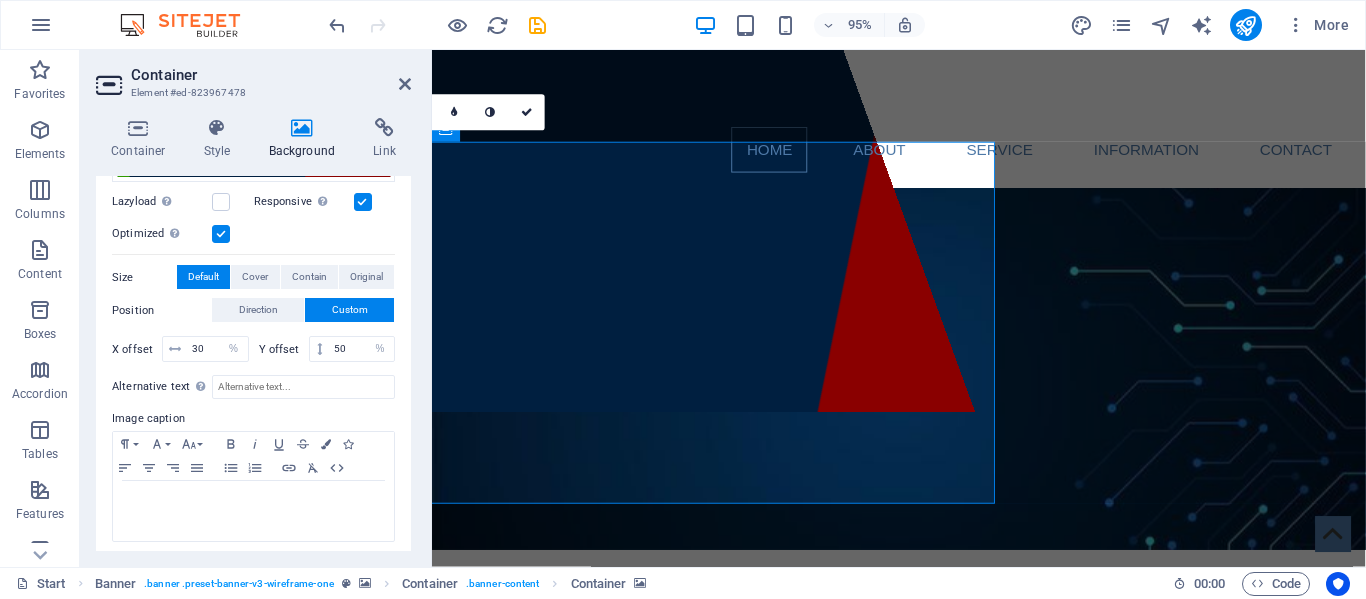 scroll, scrollTop: 395, scrollLeft: 0, axis: vertical 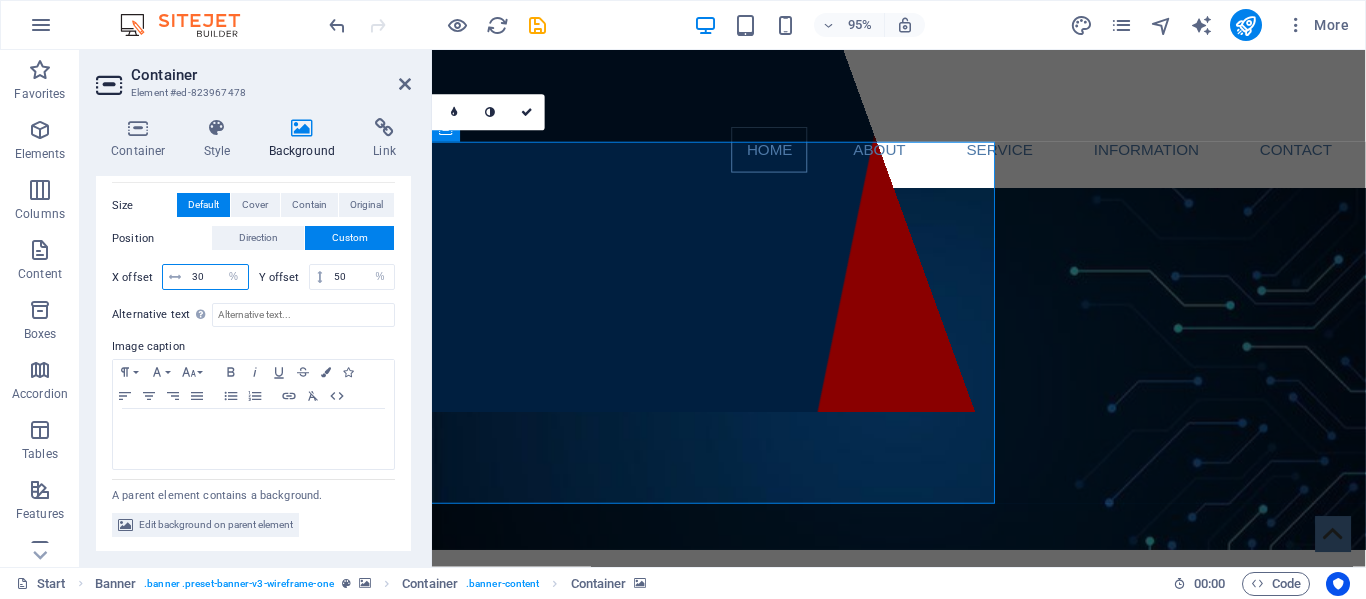 click on "30" at bounding box center (217, 277) 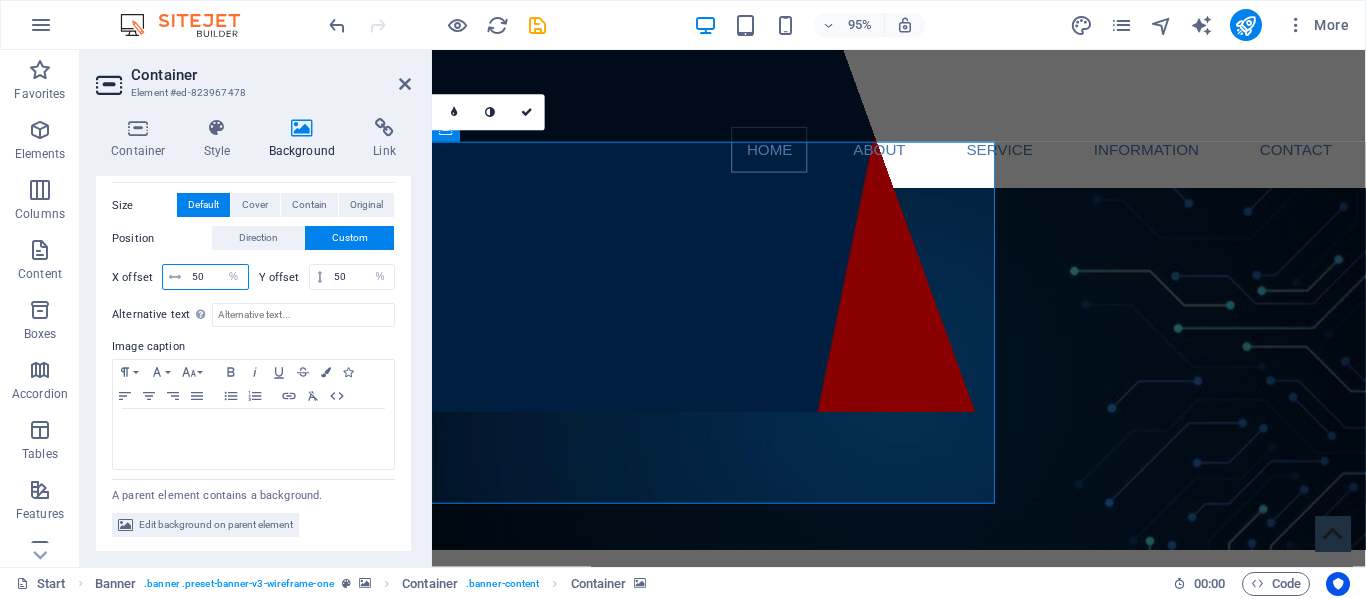 type on "50" 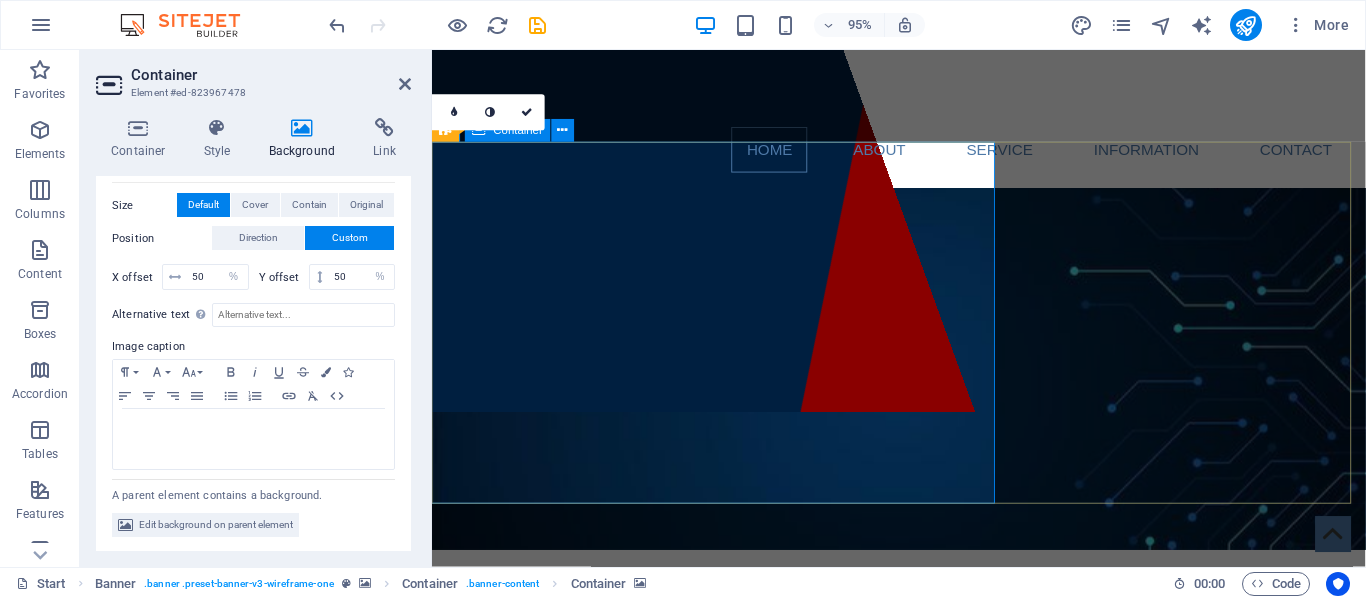 click on "TEKSOL PAKISTAN The Best IT Service Provider In Pakistan" at bounding box center (923, 782) 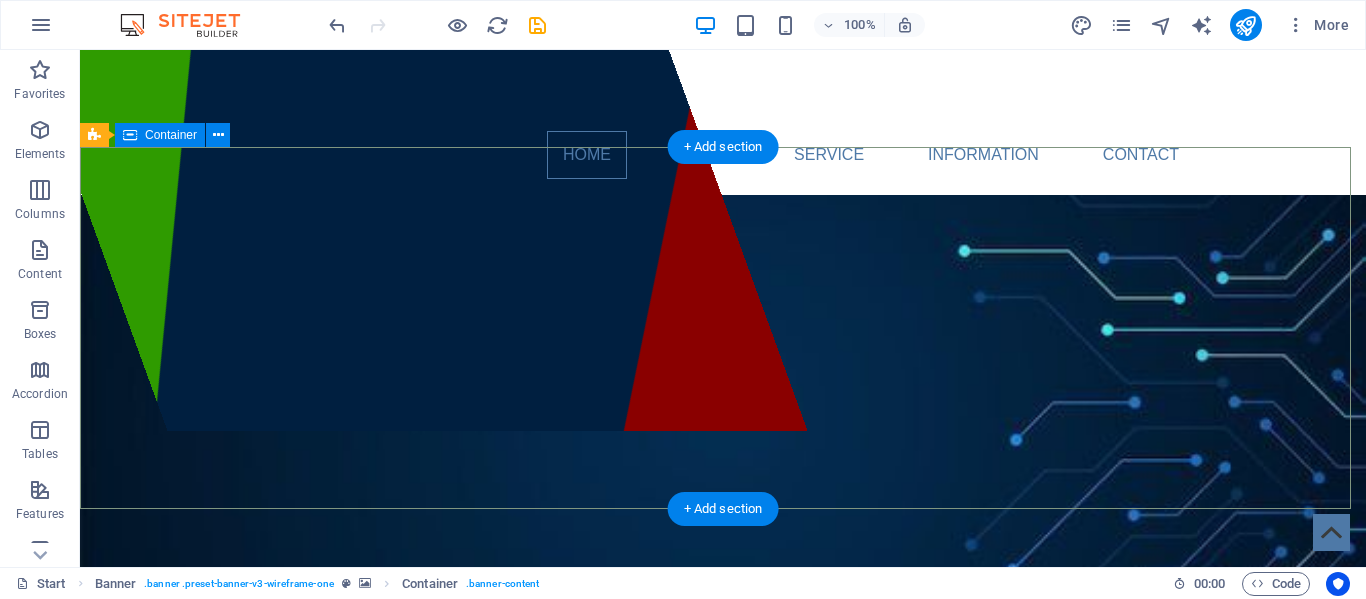 click on "TEKSOL PAKISTAN The Best IT Service Provider In Pakistan" at bounding box center [723, 782] 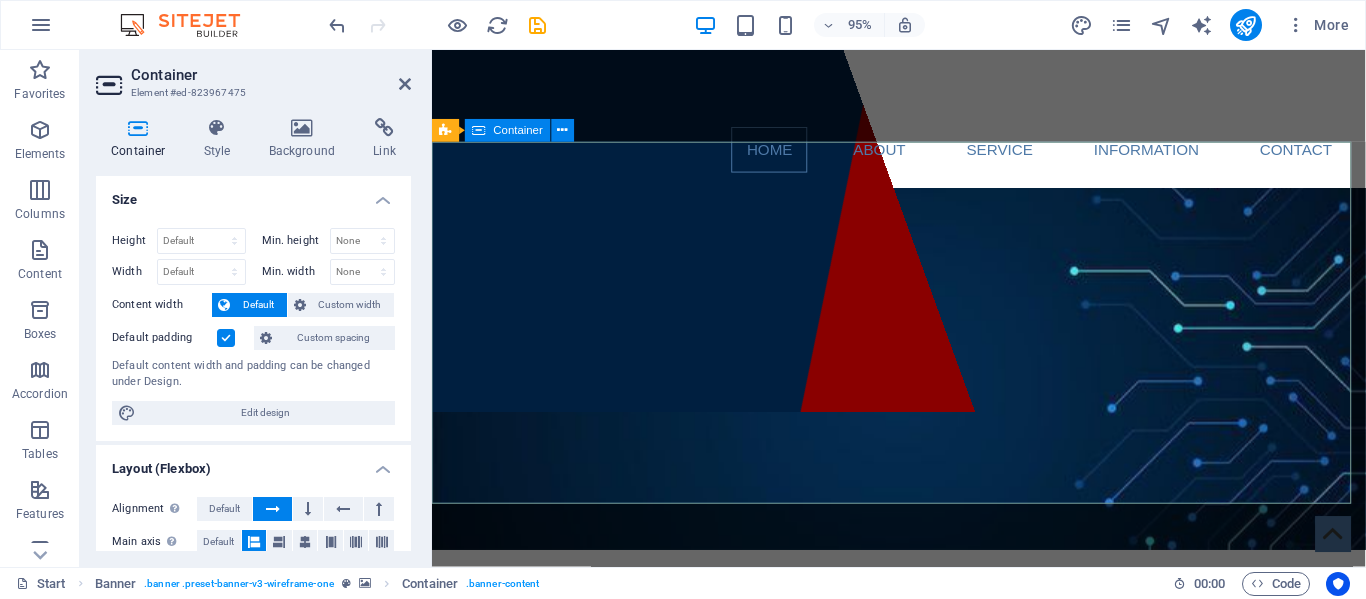 click on "TEKSOL PAKISTAN The Best IT Service Provider In Pakistan" at bounding box center [923, 782] 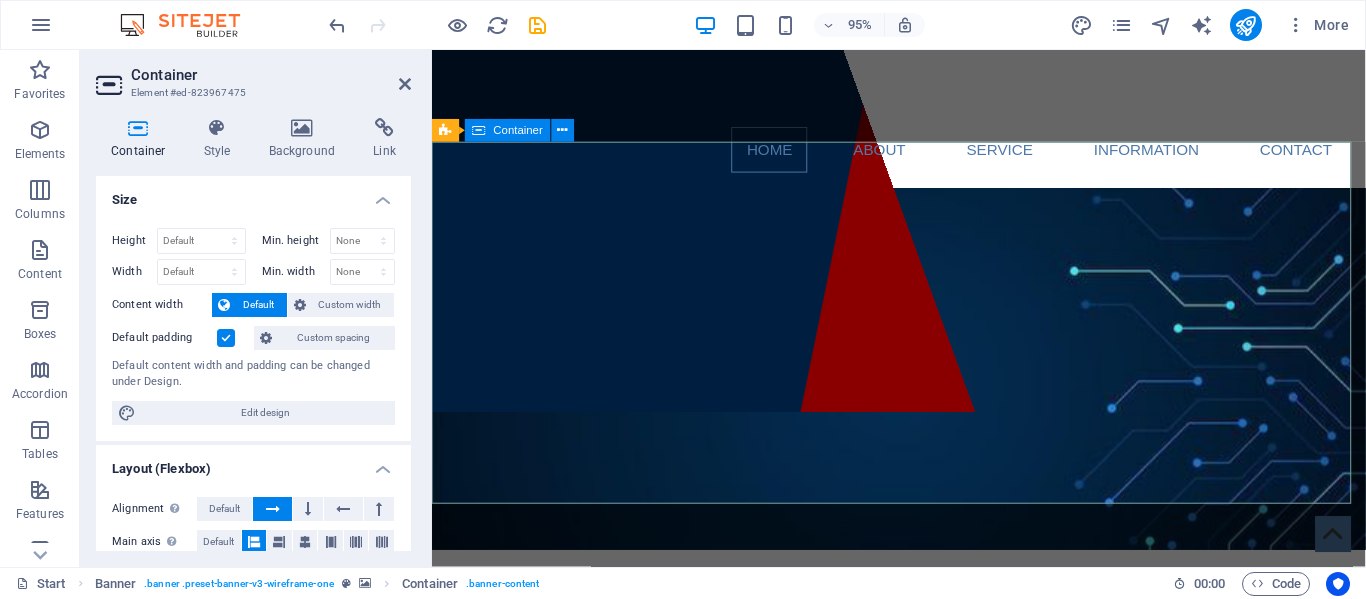 click on "TEKSOL PAKISTAN The Best IT Service Provider In Pakistan" at bounding box center (923, 782) 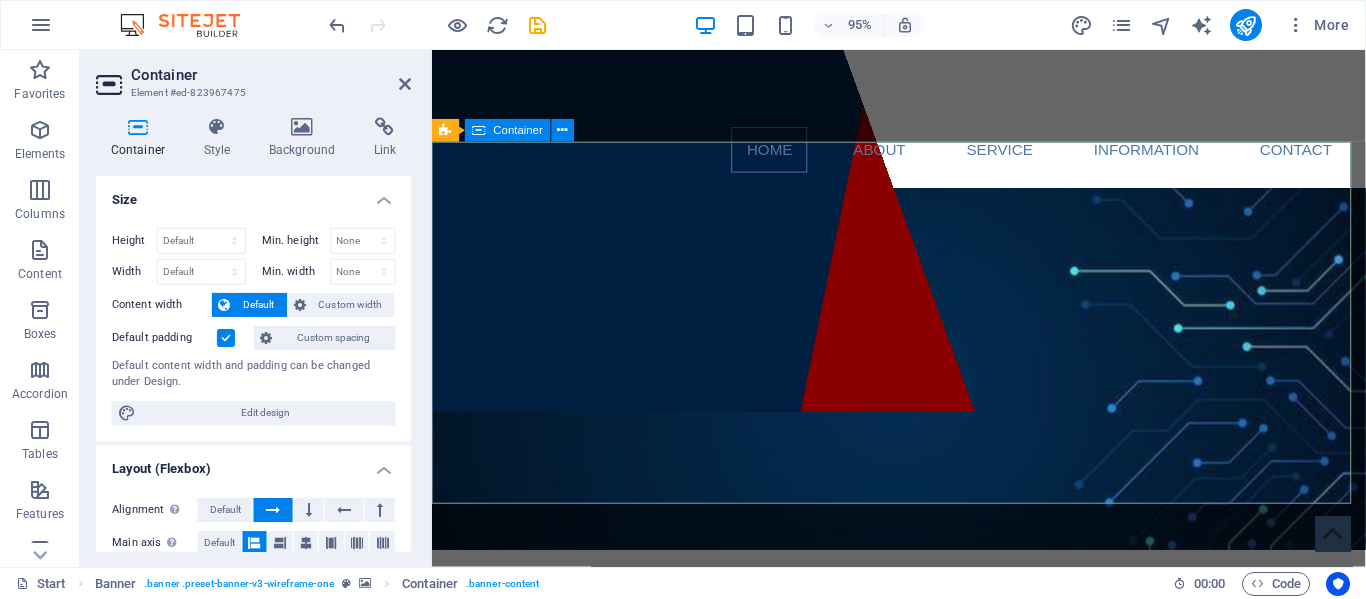 click on "TEKSOL PAKISTAN The Best IT Service Provider In Pakistan" at bounding box center (923, 782) 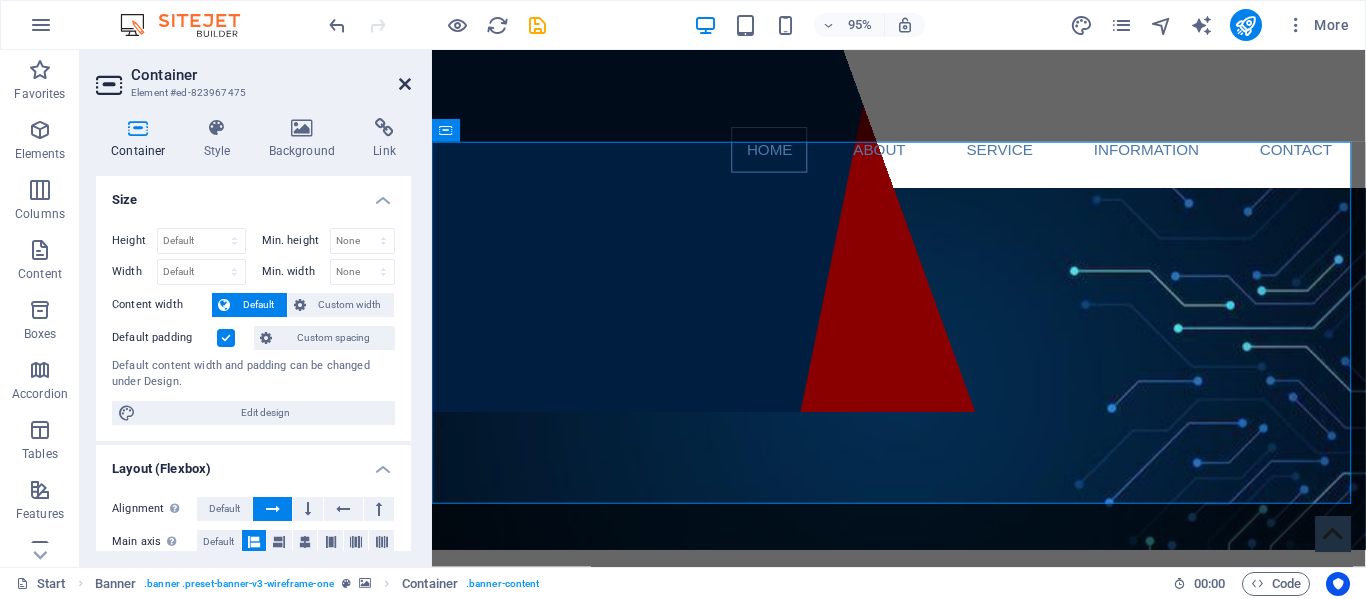 click at bounding box center (405, 84) 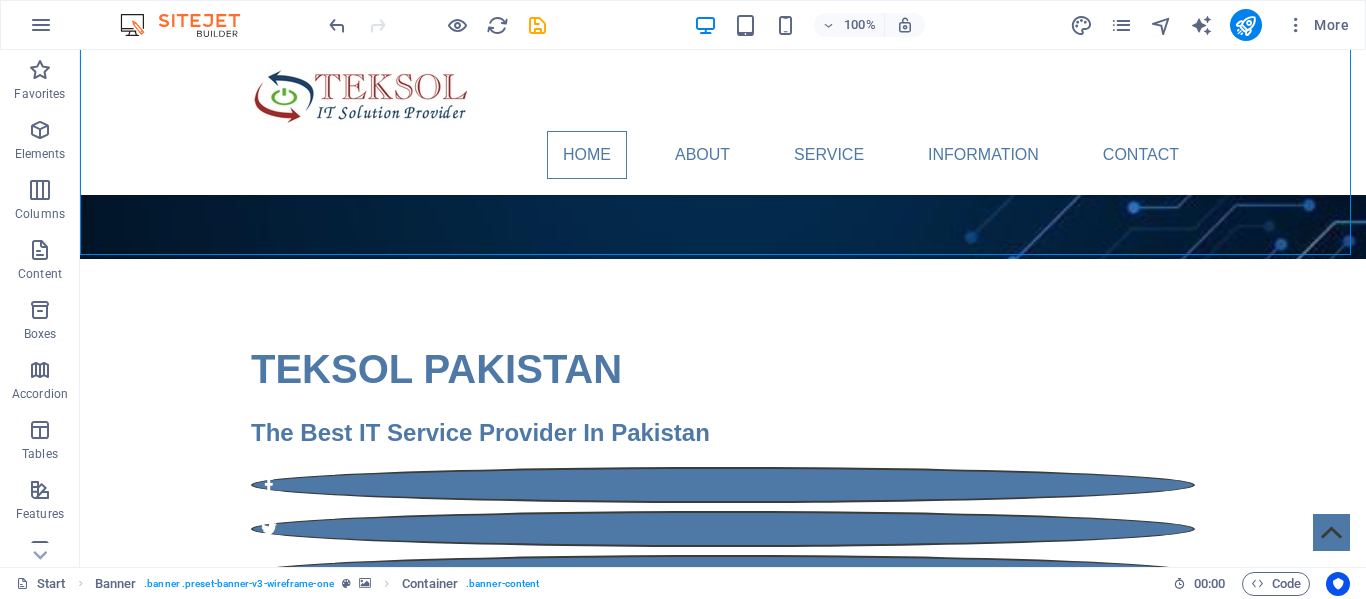 scroll, scrollTop: 306, scrollLeft: 0, axis: vertical 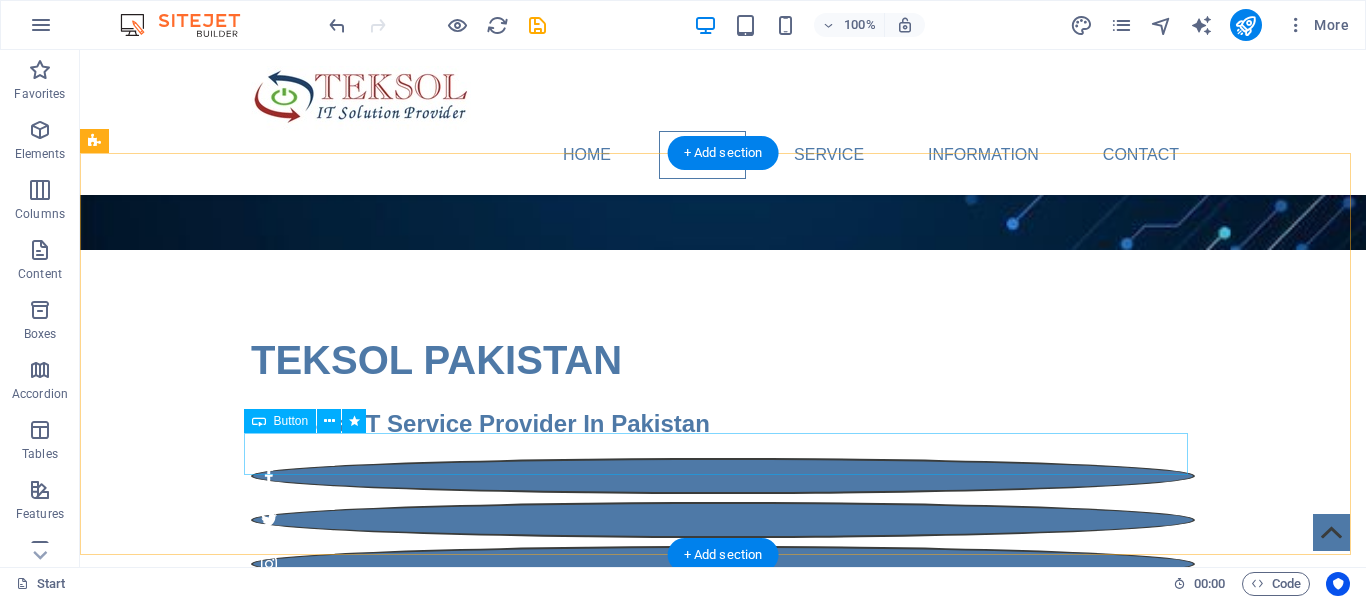 click on "LEARN MORE" at bounding box center (723, 963) 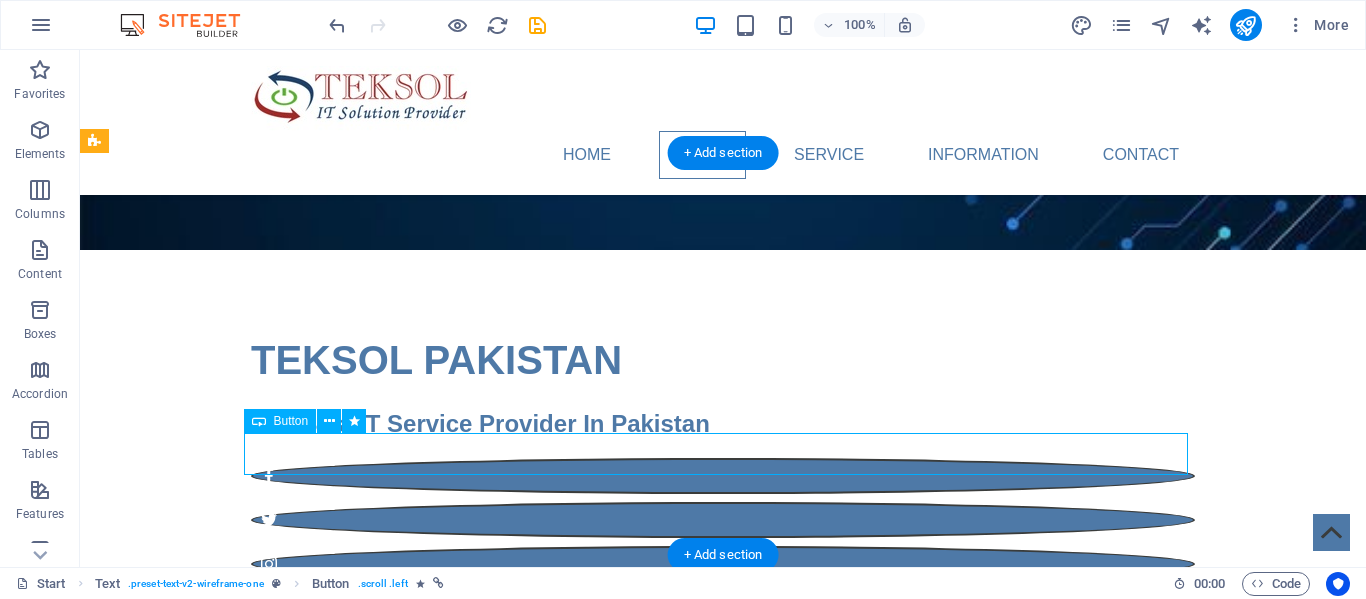 click on "LEARN MORE" at bounding box center (723, 963) 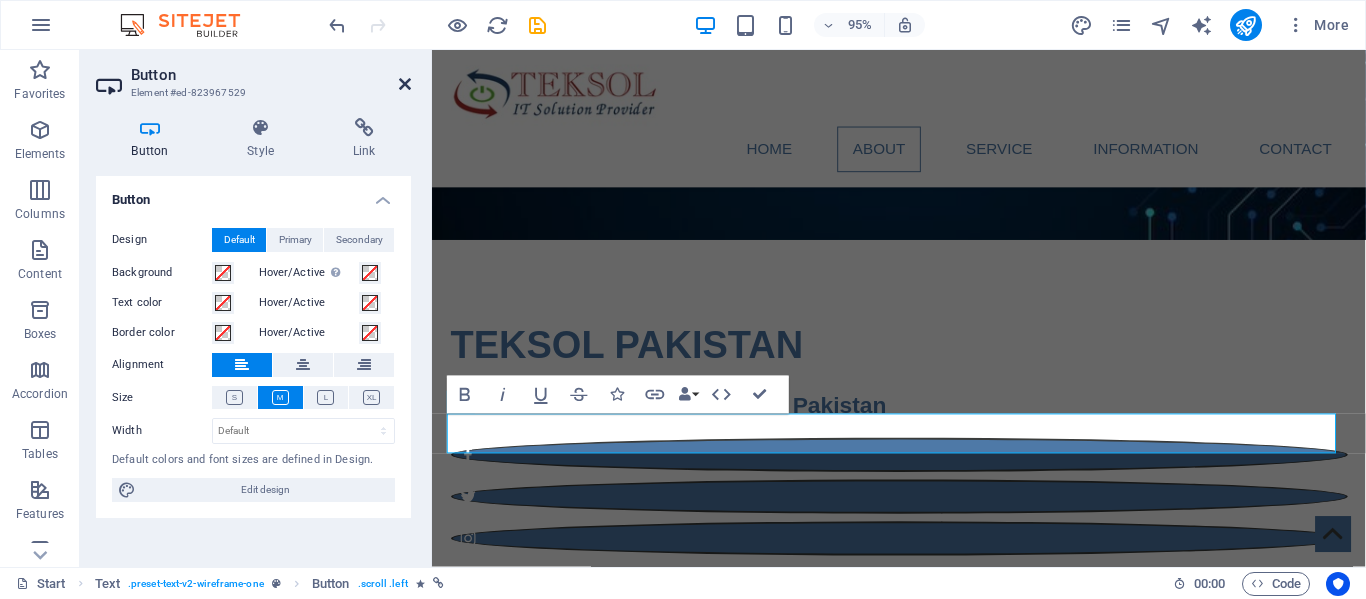 click at bounding box center [405, 84] 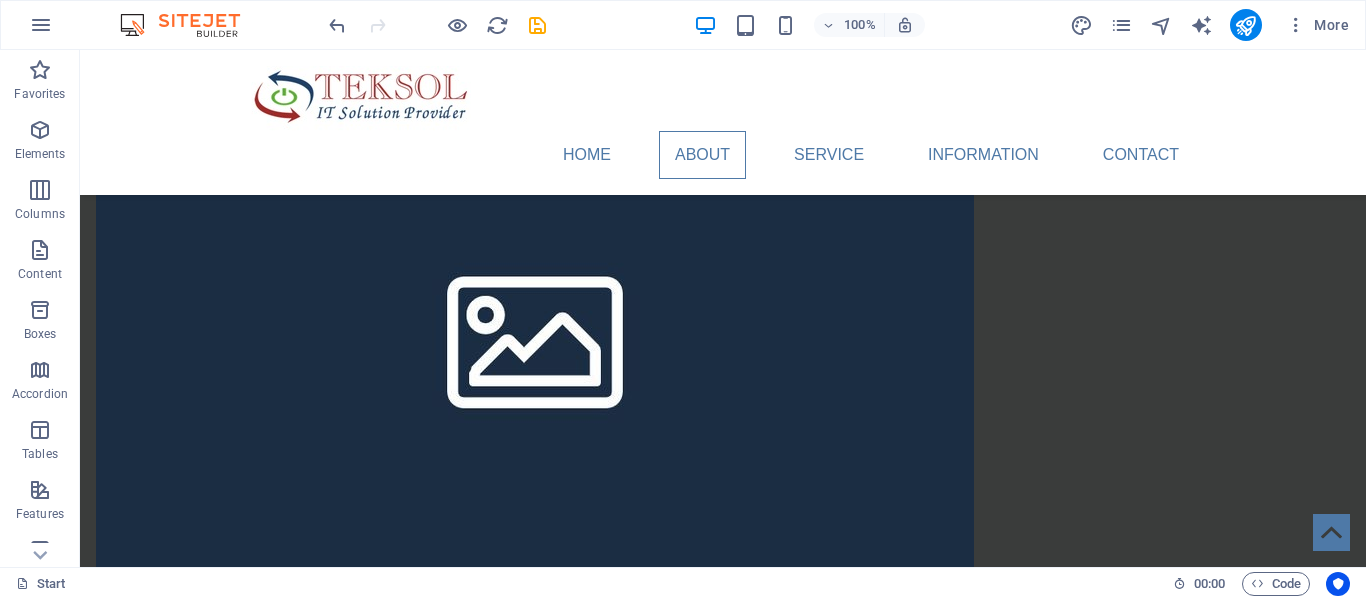 scroll, scrollTop: 1541, scrollLeft: 0, axis: vertical 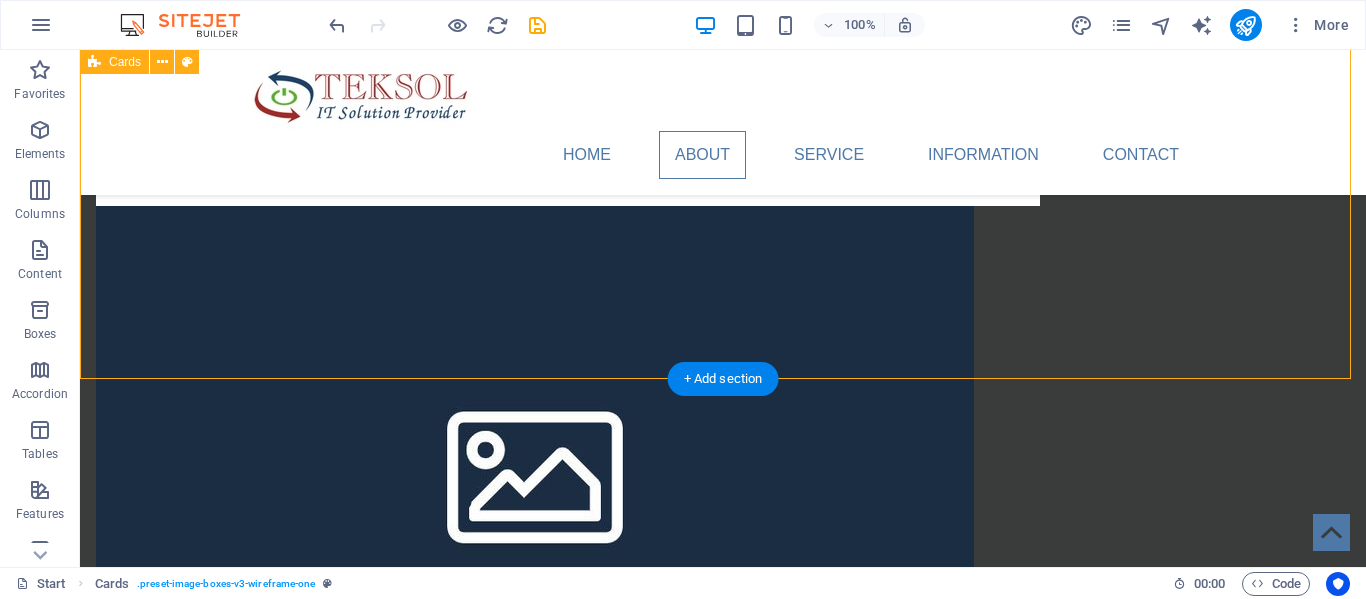 click on "Headline Lorem ipsum dolor sit amet, consectetuer adipiscing elit. Aenean commodo ligula eget dolor. Lorem ipsum dolor sit amet. Headline Lorem ipsum dolor sit amet, consectetuer adipiscing elit. Aenean commodo ligula eget dolor. Lorem ipsum dolor sit amet. Headline Lorem ipsum dolor sit amet, consectetuer adipiscing elit. Aenean commodo ligula eget dolor. Lorem ipsum dolor sit amet." at bounding box center (723, 1428) 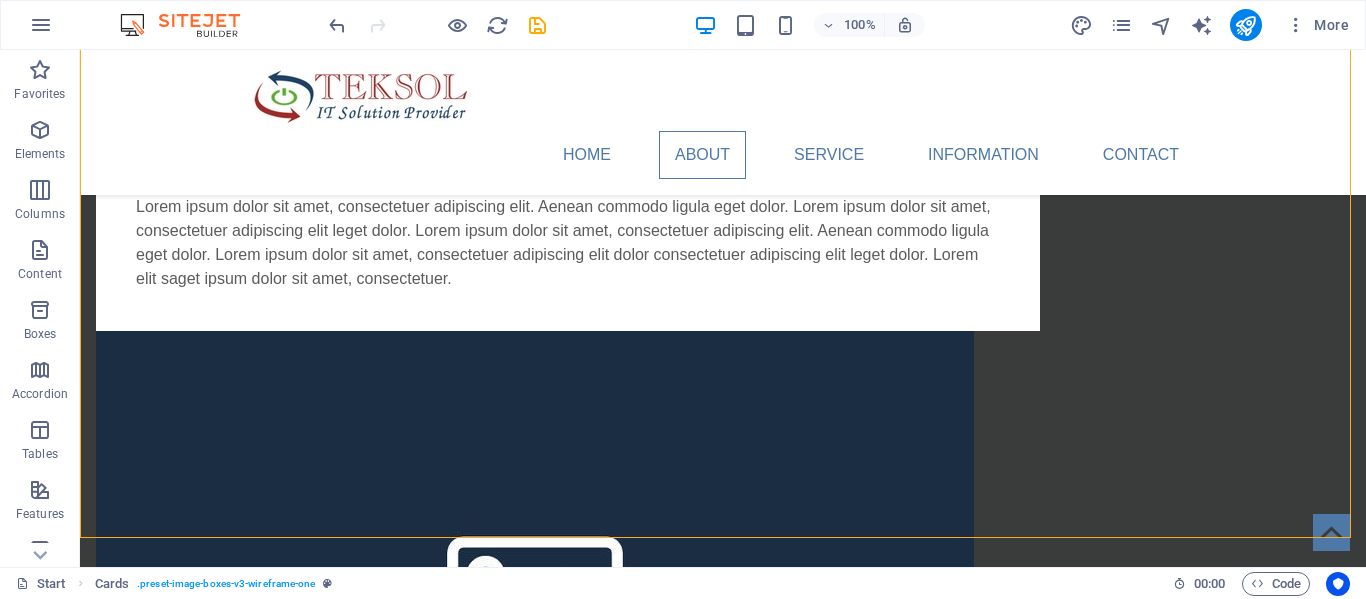 scroll, scrollTop: 1326, scrollLeft: 0, axis: vertical 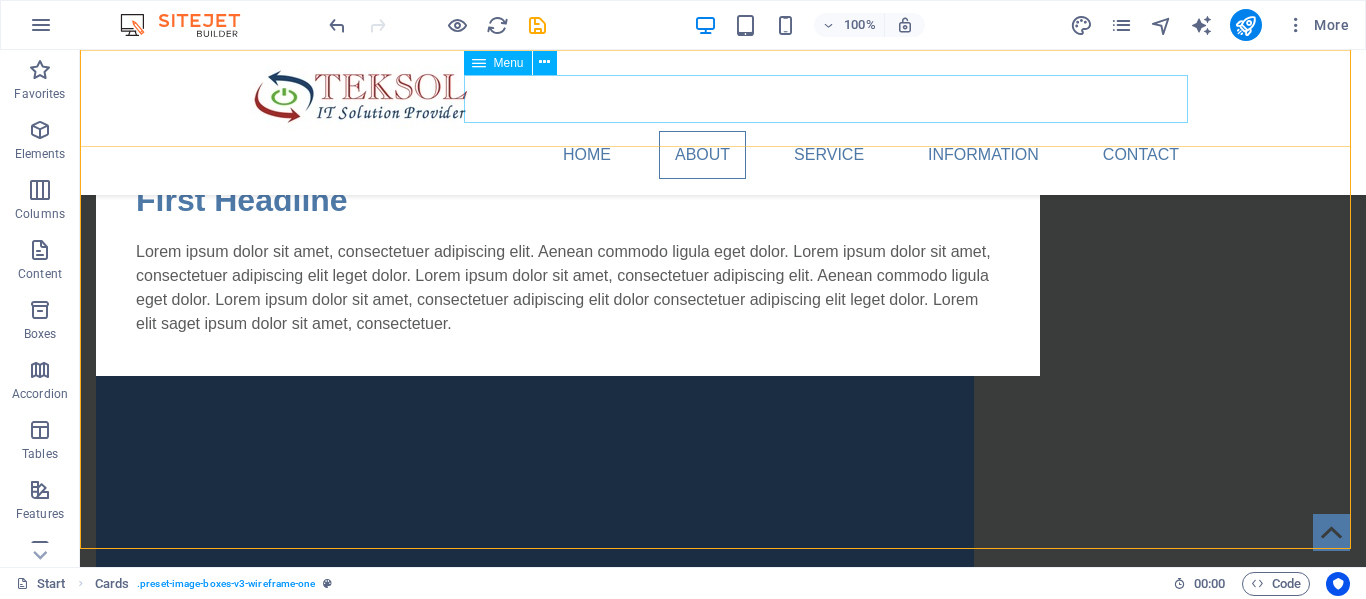 click on "Home About Service Information Contact" at bounding box center [723, 155] 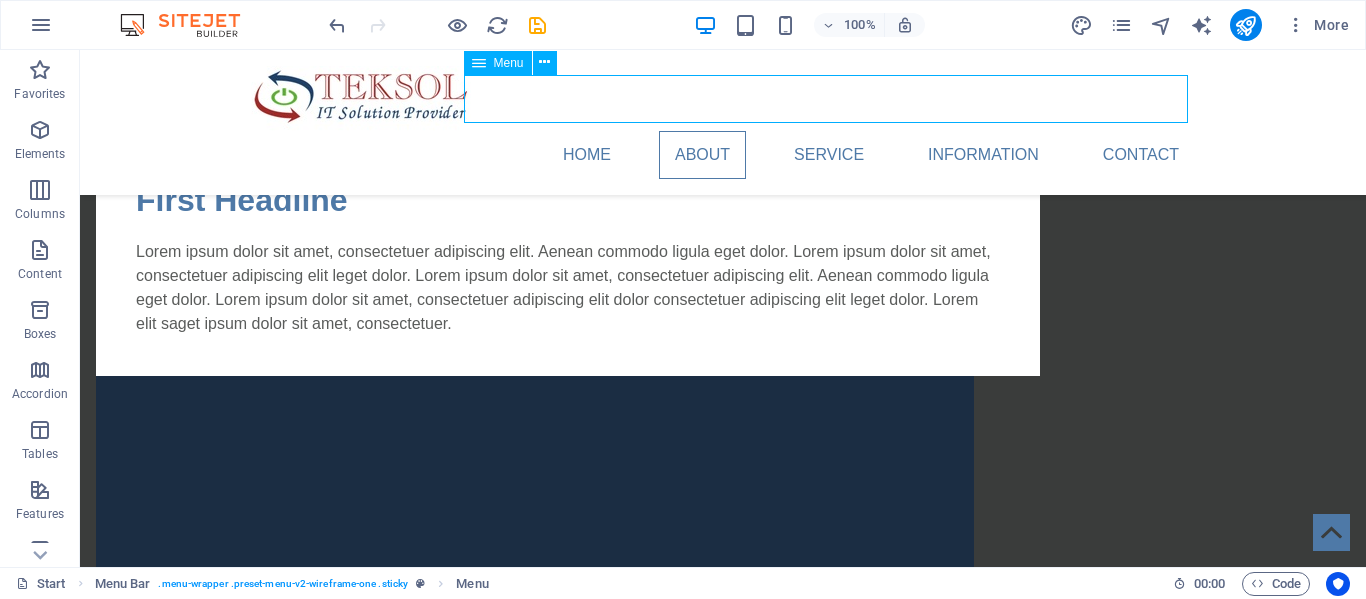 click on "Home About Service Information Contact" at bounding box center (723, 155) 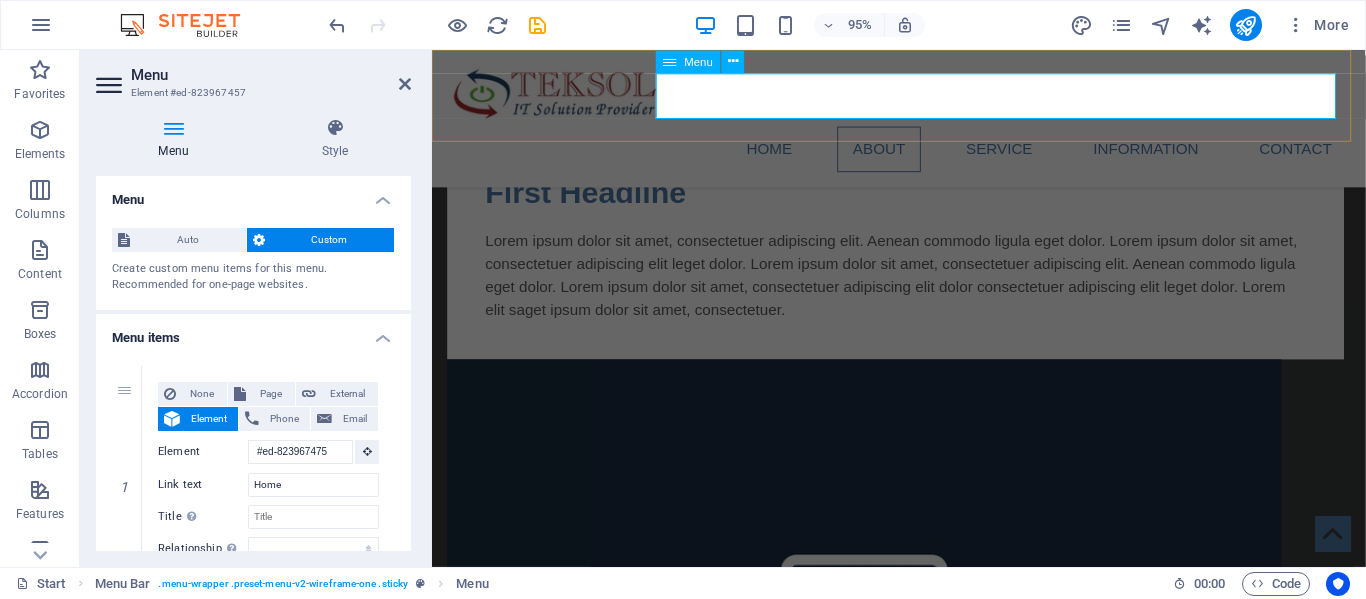 click on "Home About Service Information Contact" at bounding box center (924, 155) 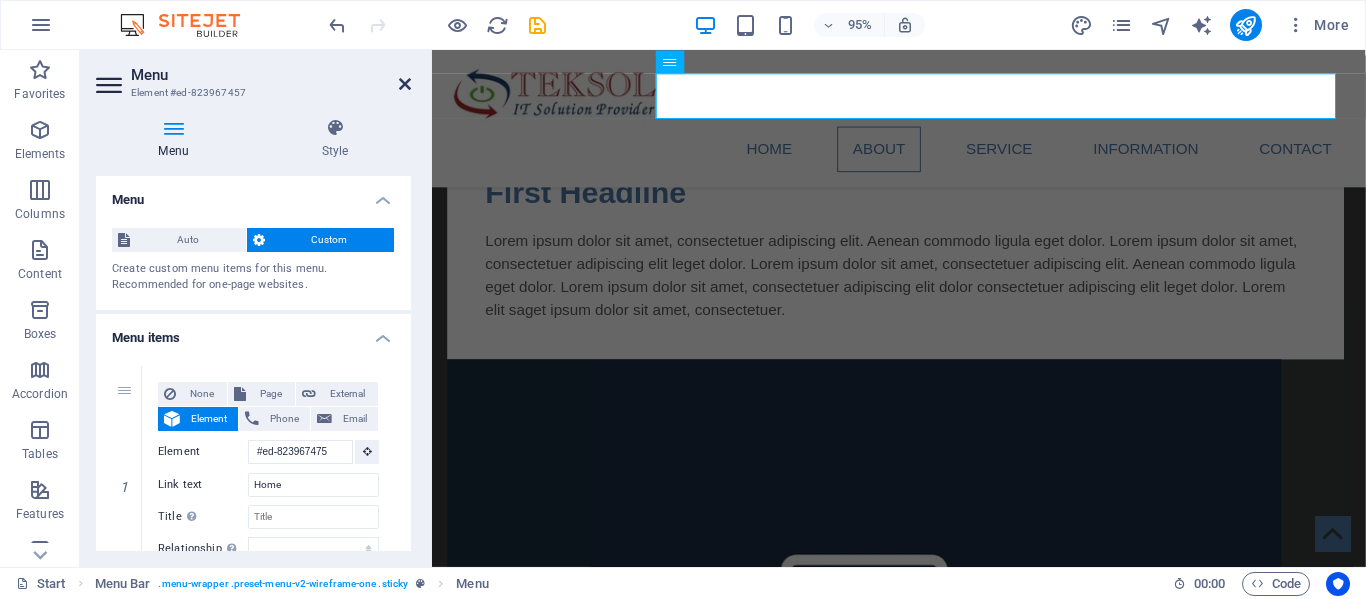 click at bounding box center [405, 84] 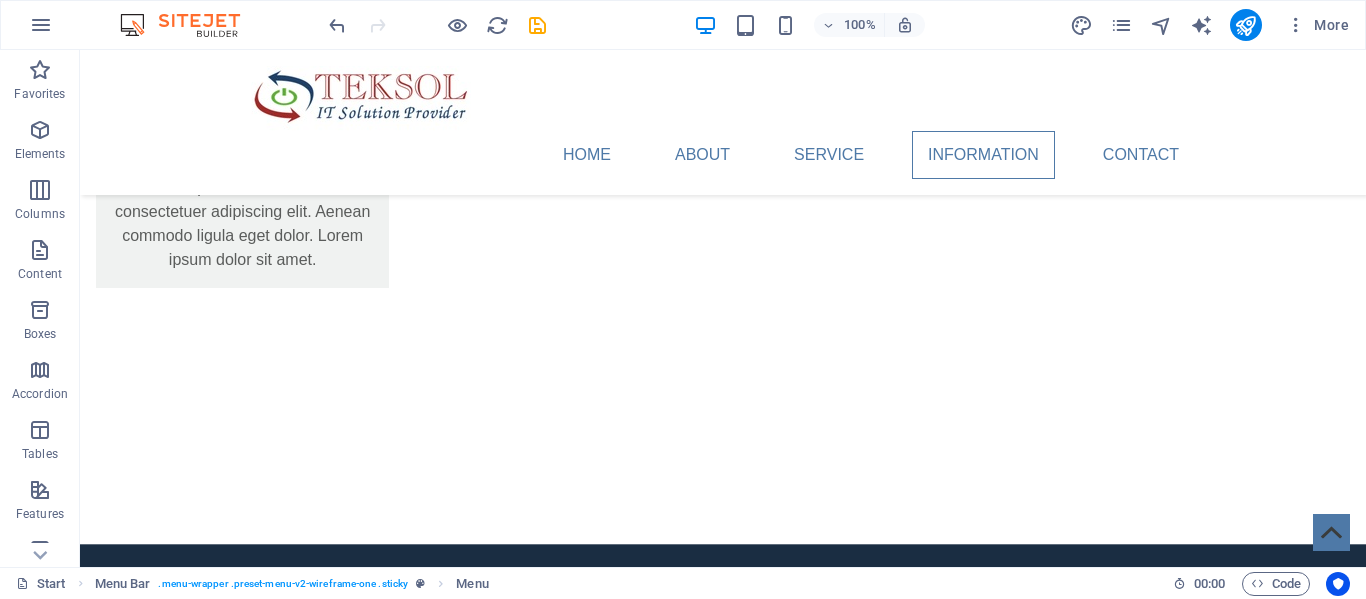 scroll, scrollTop: 3445, scrollLeft: 0, axis: vertical 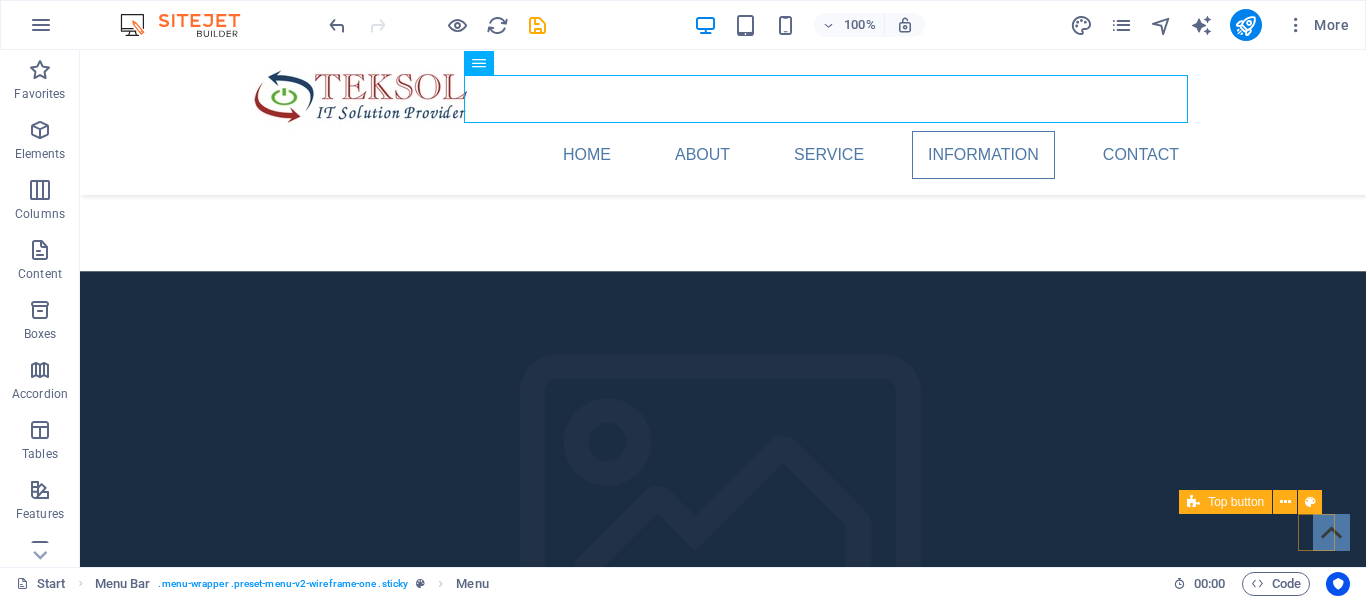 click at bounding box center [1331, 532] 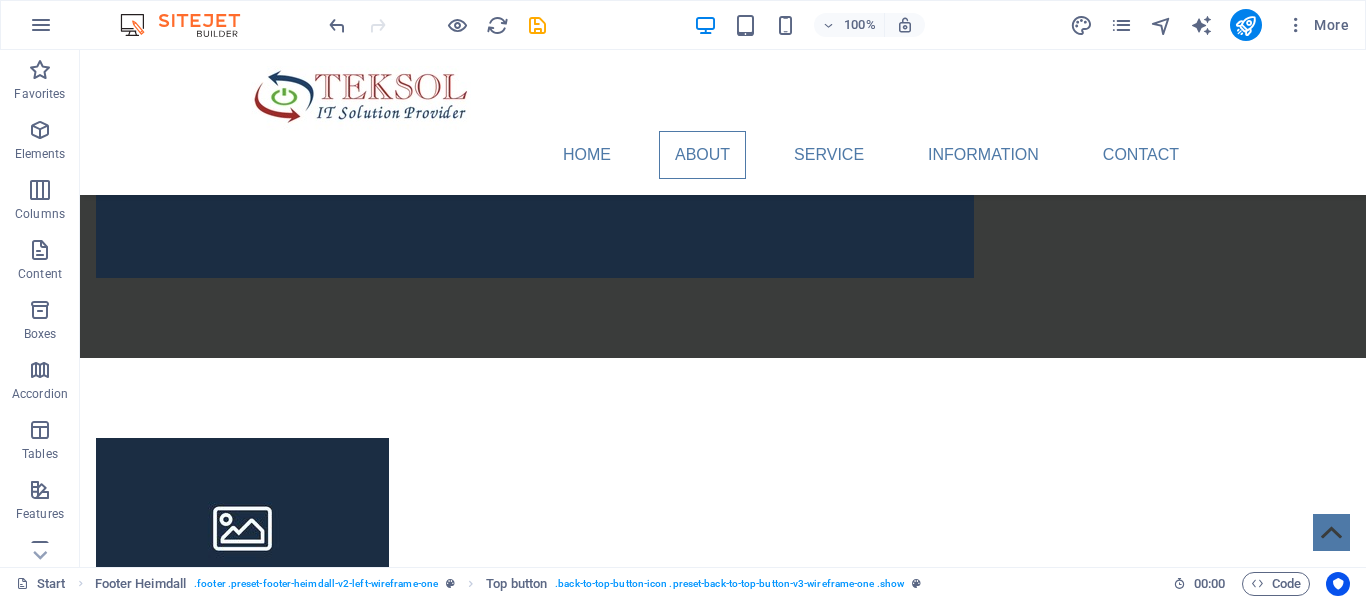 scroll, scrollTop: 0, scrollLeft: 0, axis: both 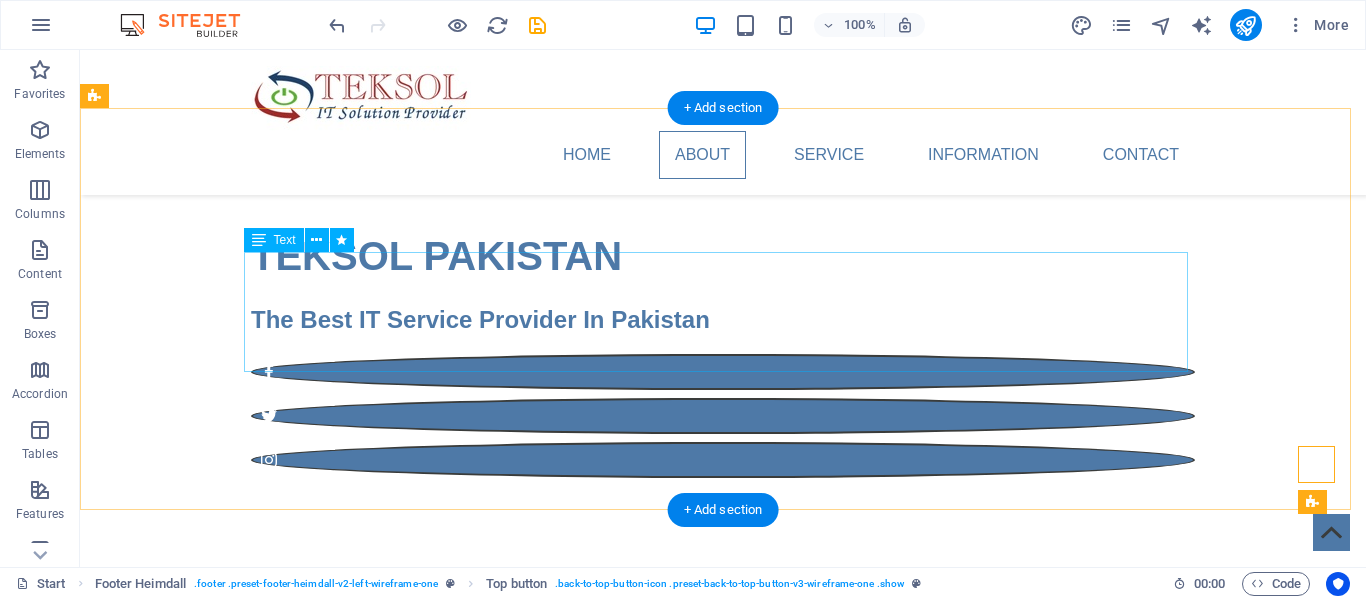 click on "Lorem ipsum dolor sitope amet, consectetur adipisicing elitip. Massumenda, dolore, cum vel modi asperiores consequatur suscipit quidem ducimus eveniet iure expedita consecteture odiogil voluptatum similique fugit voluptates atem accusamus quae quas dolorem tenetur facere tempora maiores adipisci reiciendis accusantium voluptatibus id voluptate tempore dolor harum nisi amet! Nobis, eaque. Aenean commodo ligula eget dolor. Lorem ipsum dolor sit amet, consectetuer adipiscing elit leget odiogil voluptatum similique fugit voluptates dolor. Libero assumenda, dolore, cum vel modi asperiores consequatur." at bounding box center [723, 762] 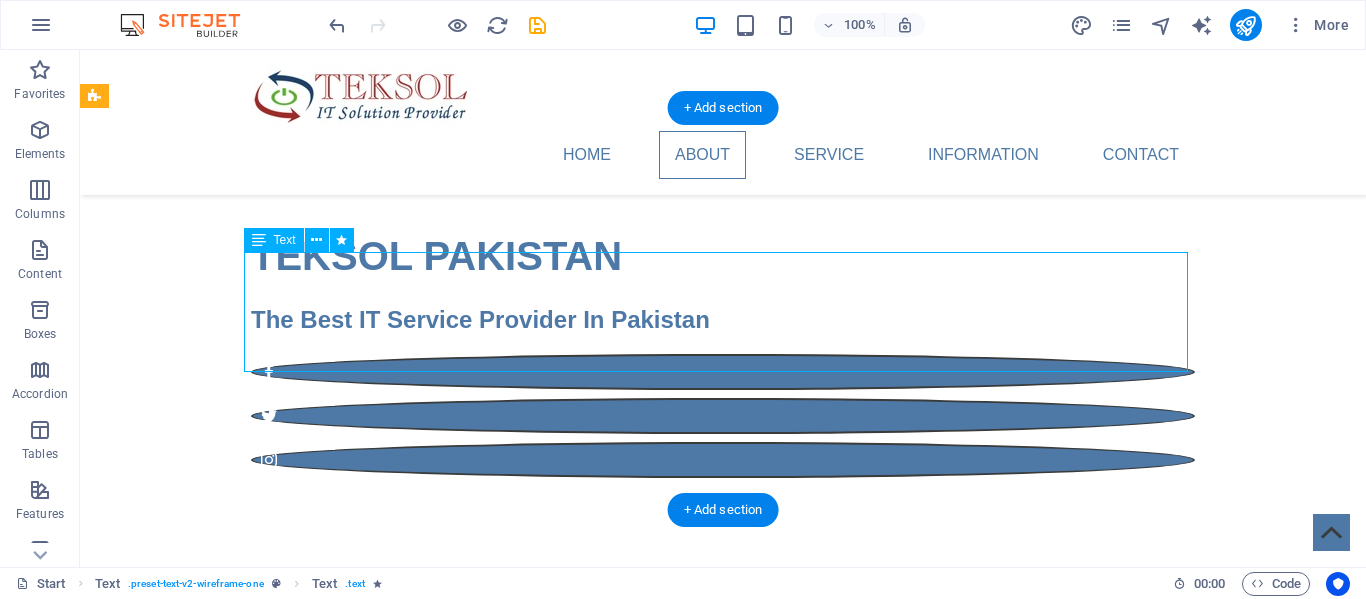 click on "Lorem ipsum dolor sitope amet, consectetur adipisicing elitip. Massumenda, dolore, cum vel modi asperiores consequatur suscipit quidem ducimus eveniet iure expedita consecteture odiogil voluptatum similique fugit voluptates atem accusamus quae quas dolorem tenetur facere tempora maiores adipisci reiciendis accusantium voluptatibus id voluptate tempore dolor harum nisi amet! Nobis, eaque. Aenean commodo ligula eget dolor. Lorem ipsum dolor sit amet, consectetuer adipiscing elit leget odiogil voluptatum similique fugit voluptates dolor. Libero assumenda, dolore, cum vel modi asperiores consequatur." at bounding box center (723, 762) 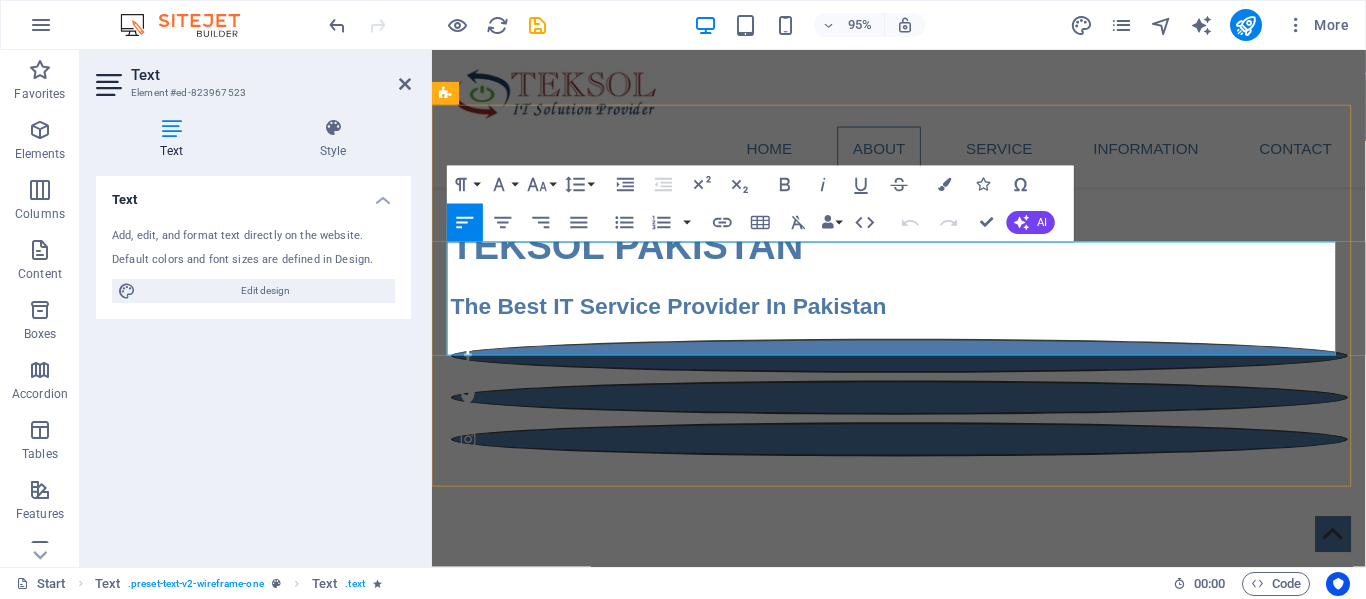 click on "Lorem ipsum dolor sitope amet, consectetur adipisicing elitip. Massumenda, dolore, cum vel modi asperiores consequatur suscipit quidem ducimus eveniet iure expedita consecteture odiogil voluptatum similique fugit voluptates atem accusamus quae quas dolorem tenetur facere tempora maiores adipisci reiciendis accusantium voluptatibus id voluptate tempore dolor harum nisi amet! Nobis, eaque. Aenean commodo ligula eget dolor. Lorem ipsum dolor sit amet, consectetuer adipiscing elit leget odiogil voluptatum similique fugit voluptates dolor. Libero assumenda, dolore, cum vel modi asperiores consequatur." at bounding box center [924, 762] 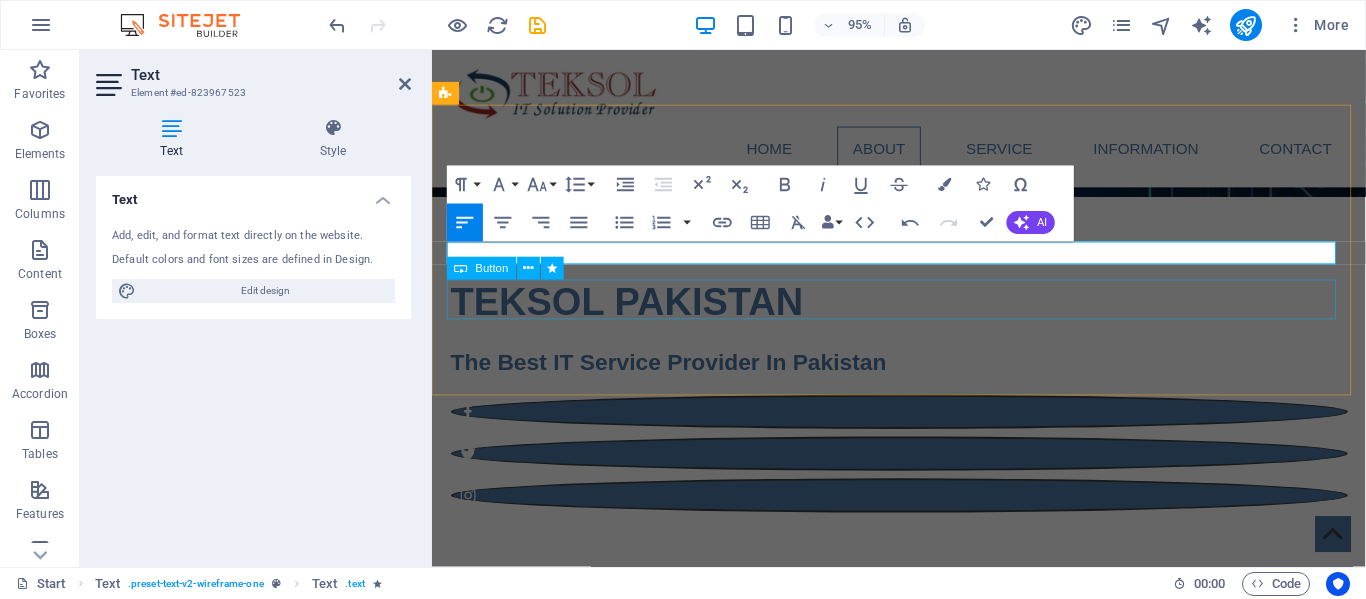 click on "LEARN MORE" at bounding box center (924, 822) 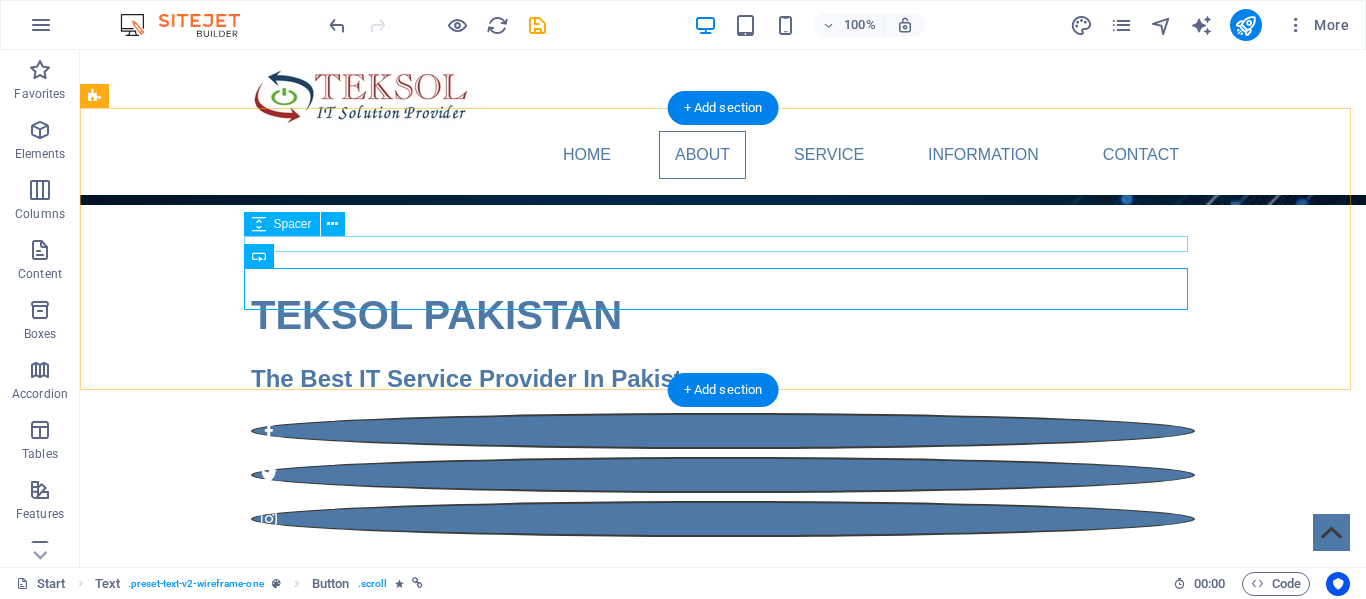 click at bounding box center [723, 753] 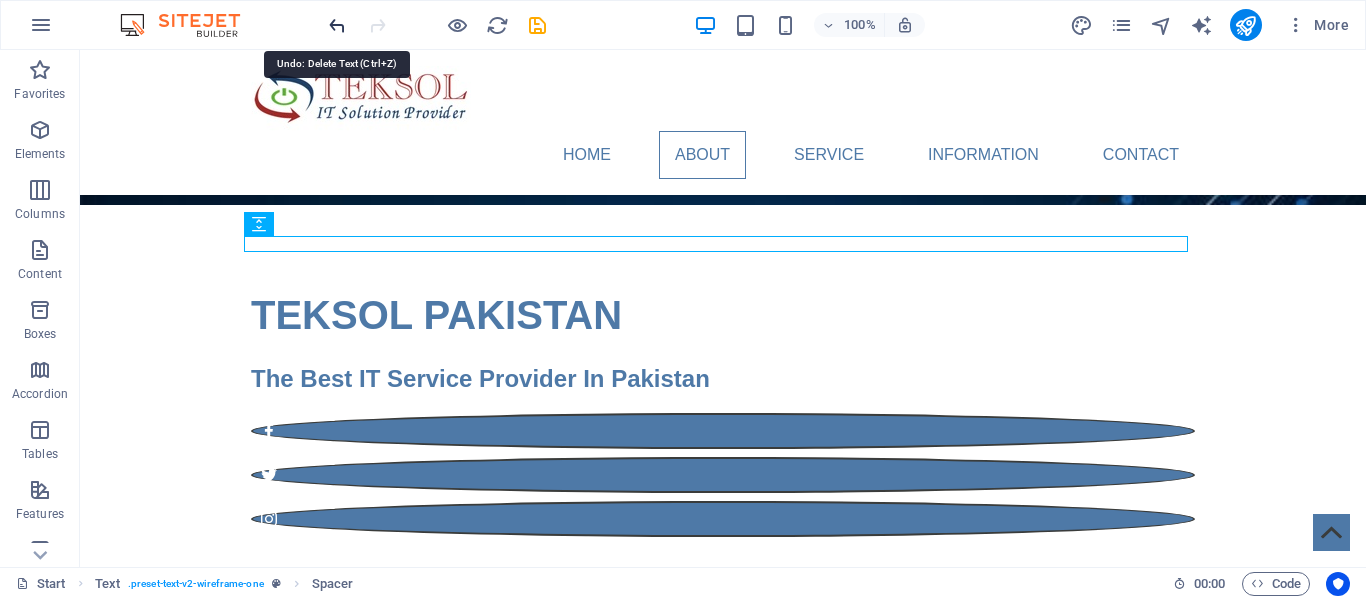 click at bounding box center [337, 25] 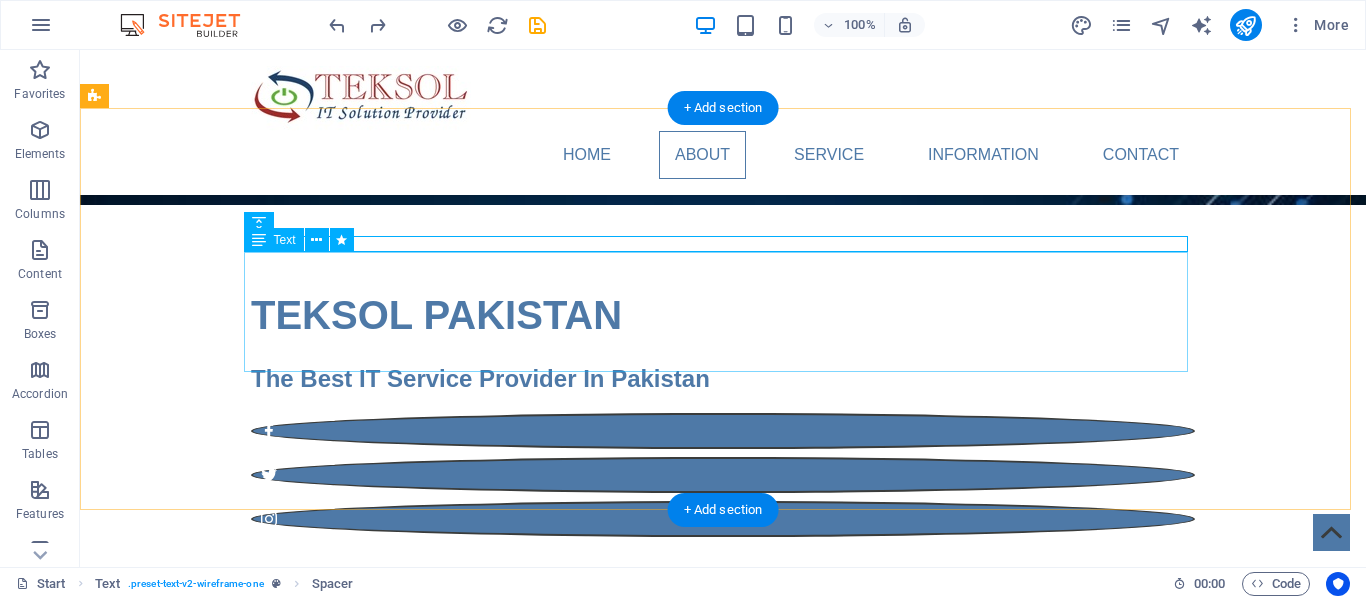 click on "Lorem ipsum dolor sitope amet, consectetur adipisicing elitip. Massumenda, dolore, cum vel modi asperiores consequatur suscipit quidem ducimus eveniet iure expedita consecteture odiogil voluptatum similique fugit voluptates atem accusamus quae quas dolorem tenetur facere tempora maiores adipisci reiciendis accusantium voluptatibus id voluptate tempore dolor harum nisi amet! Nobis, eaque. Aenean commodo ligula eget dolor. Lorem ipsum dolor sit amet, consectetuer adipiscing elit leget odiogil voluptatum similique fugit voluptates dolor. Libero assumenda, dolore, cum vel modi asperiores consequatur." at bounding box center (723, 821) 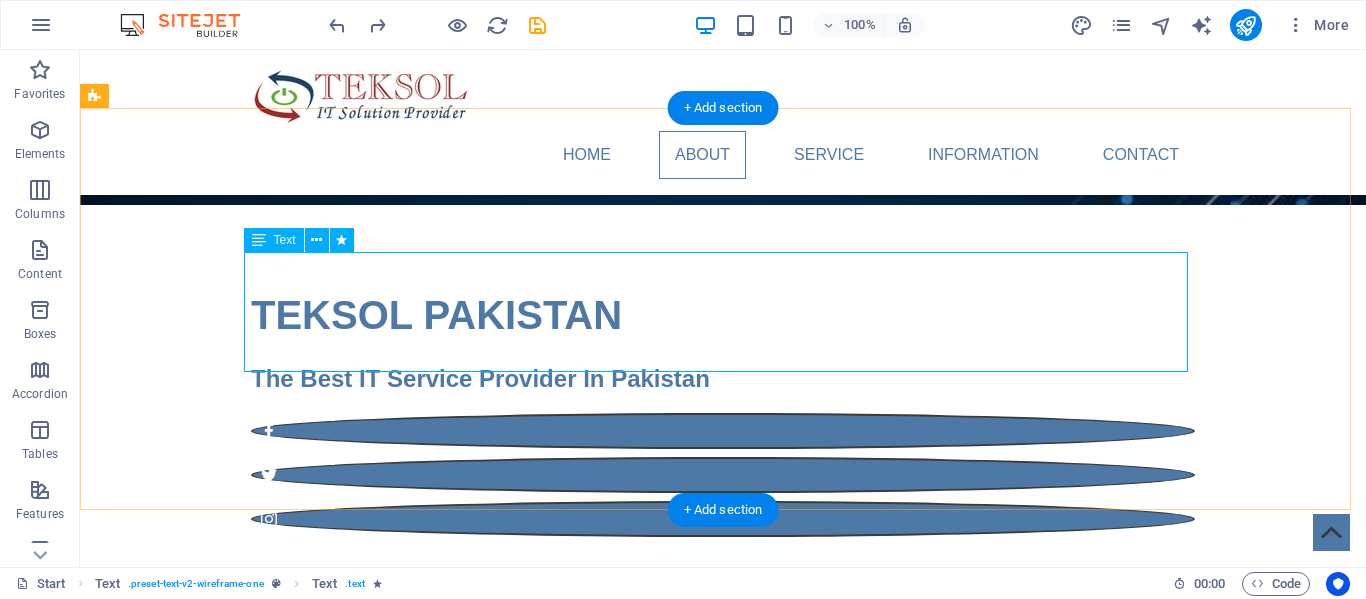 click on "Lorem ipsum dolor sitope amet, consectetur adipisicing elitip. Massumenda, dolore, cum vel modi asperiores consequatur suscipit quidem ducimus eveniet iure expedita consecteture odiogil voluptatum similique fugit voluptates atem accusamus quae quas dolorem tenetur facere tempora maiores adipisci reiciendis accusantium voluptatibus id voluptate tempore dolor harum nisi amet! Nobis, eaque. Aenean commodo ligula eget dolor. Lorem ipsum dolor sit amet, consectetuer adipiscing elit leget odiogil voluptatum similique fugit voluptates dolor. Libero assumenda, dolore, cum vel modi asperiores consequatur." at bounding box center (723, 821) 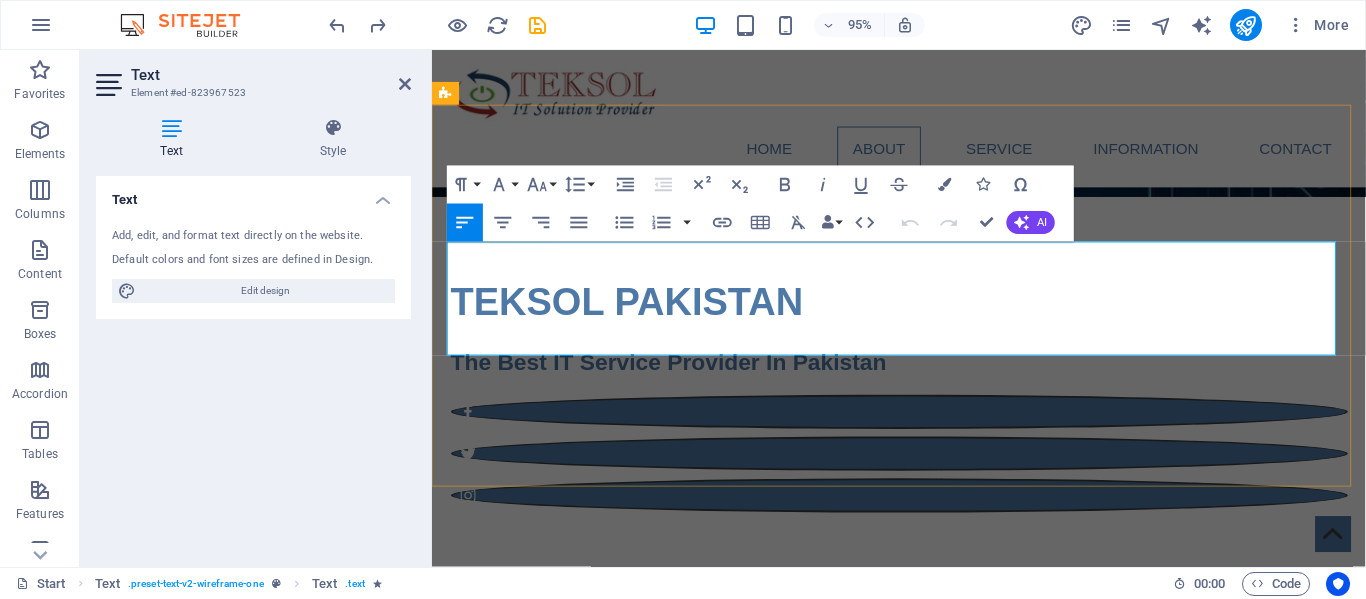 click on "Lorem ipsum dolor sitope amet, consectetur adipisicing elitip. Massumenda, dolore, cum vel modi asperiores consequatur suscipit quidem ducimus eveniet iure expedita consecteture odiogil voluptatum similique fugit voluptates atem accusamus quae quas dolorem tenetur facere tempora maiores adipisci reiciendis accusantium voluptatibus id voluptate tempore dolor harum nisi amet! Nobis, eaque. Aenean commodo ligula eget dolor. Lorem ipsum dolor sit amet, consectetuer adipiscing elit leget odiogil voluptatum similique fugit voluptates dolor. Libero assumenda, dolore, cum vel modi asperiores consequatur." at bounding box center (924, 821) 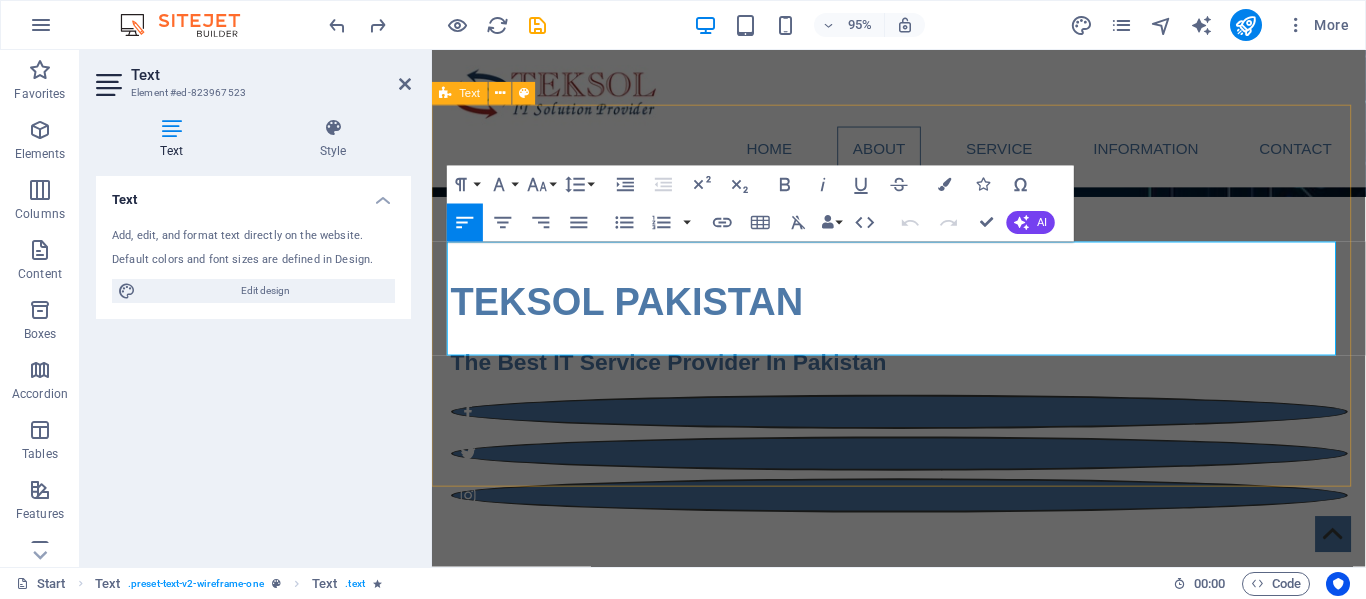 drag, startPoint x: 1138, startPoint y: 366, endPoint x: 431, endPoint y: 259, distance: 715.051 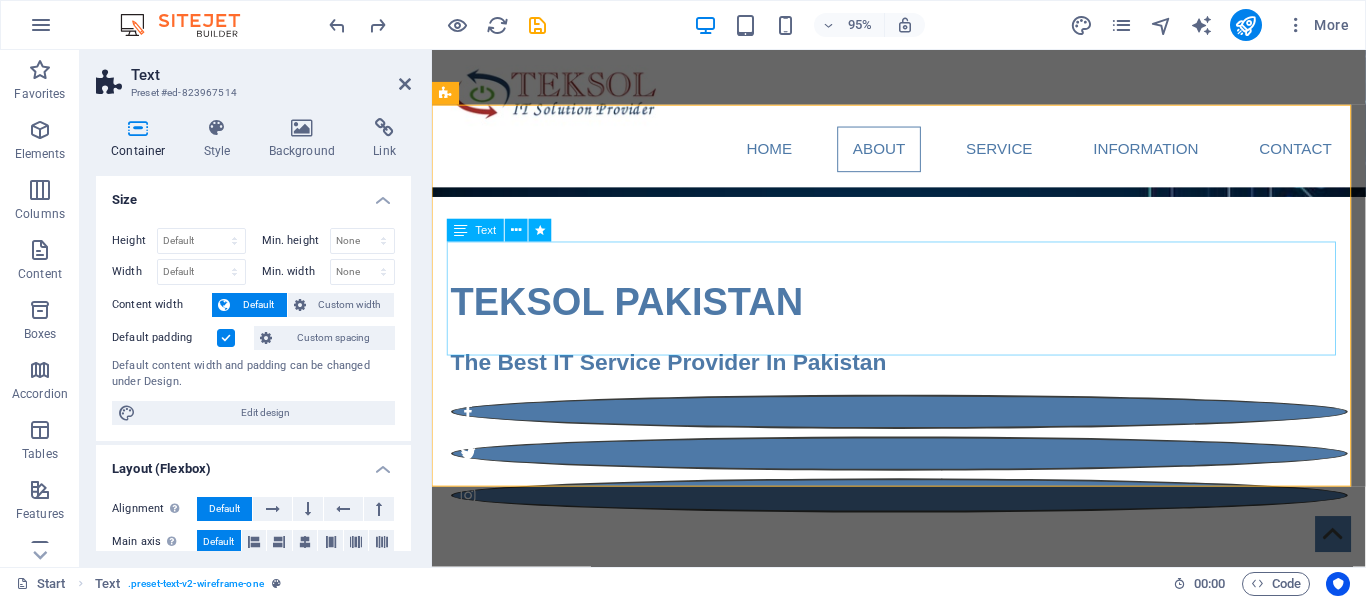 click on "Lorem ipsum dolor sitope amet, consectetur adipisicing elitip. Massumenda, dolore, cum vel modi asperiores consequatur suscipit quidem ducimus eveniet iure expedita consecteture odiogil voluptatum similique fugit voluptates atem accusamus quae quas dolorem tenetur facere tempora maiores adipisci reiciendis accusantium voluptatibus id voluptate tempore dolor harum nisi amet! Nobis, eaque. Aenean commodo ligula eget dolor. Lorem ipsum dolor sit amet, consectetuer adipiscing elit leget odiogil voluptatum similique fugit voluptates dolor. Libero assumenda, dolore, cum vel modi asperiores consequatur." at bounding box center (924, 821) 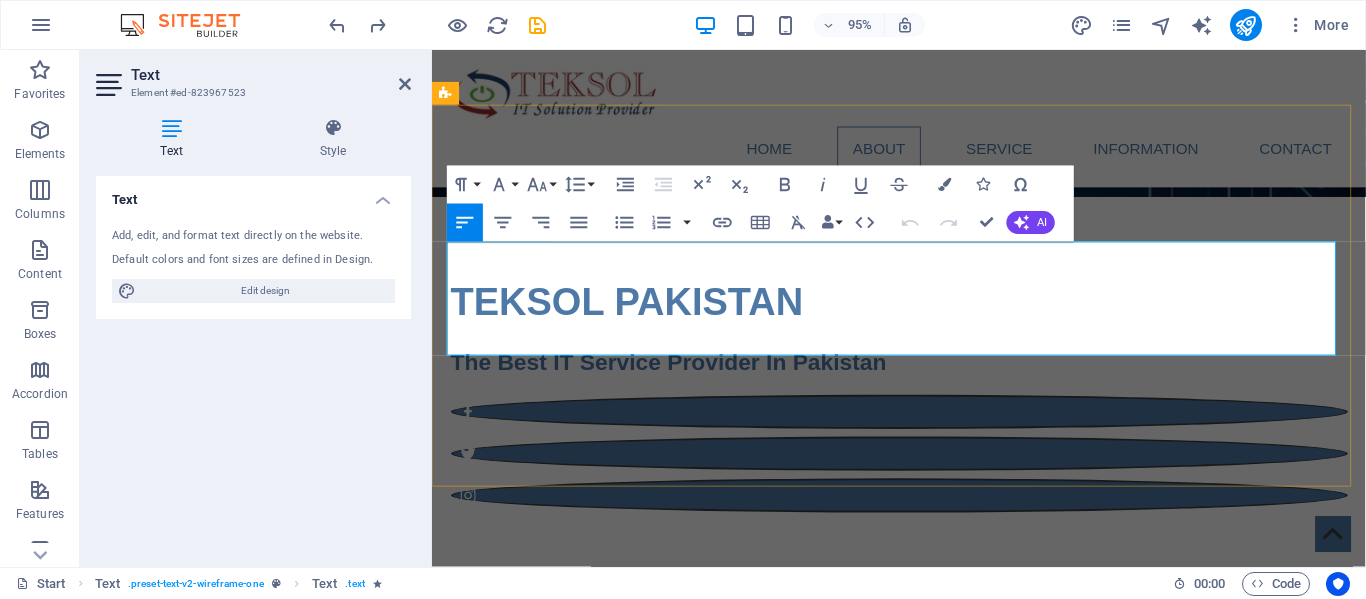 drag, startPoint x: 1137, startPoint y: 360, endPoint x: 446, endPoint y: 258, distance: 698.4877 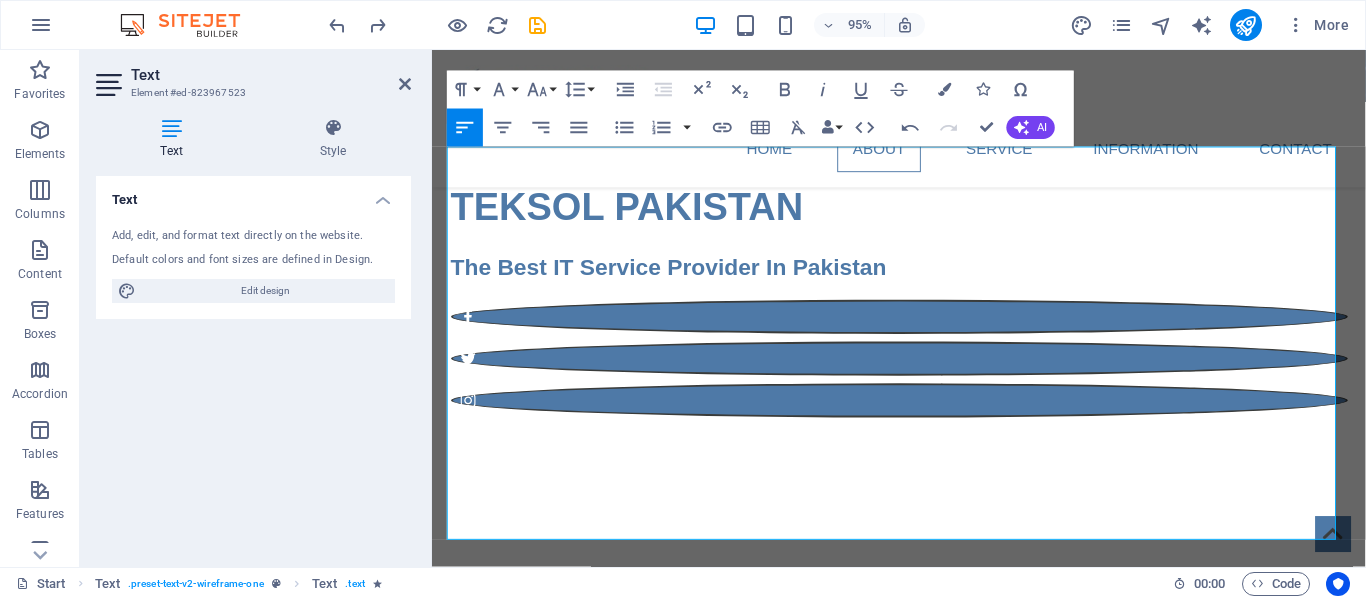 scroll, scrollTop: 497, scrollLeft: 0, axis: vertical 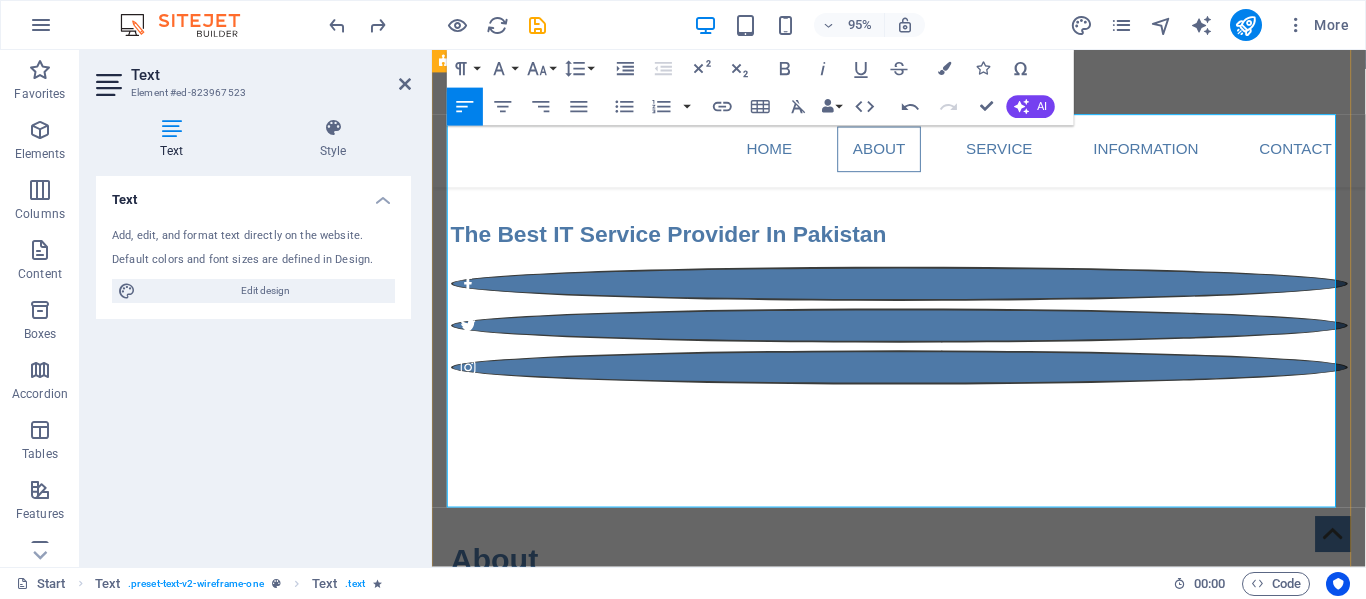 click on "Software Development" at bounding box center (932, 939) 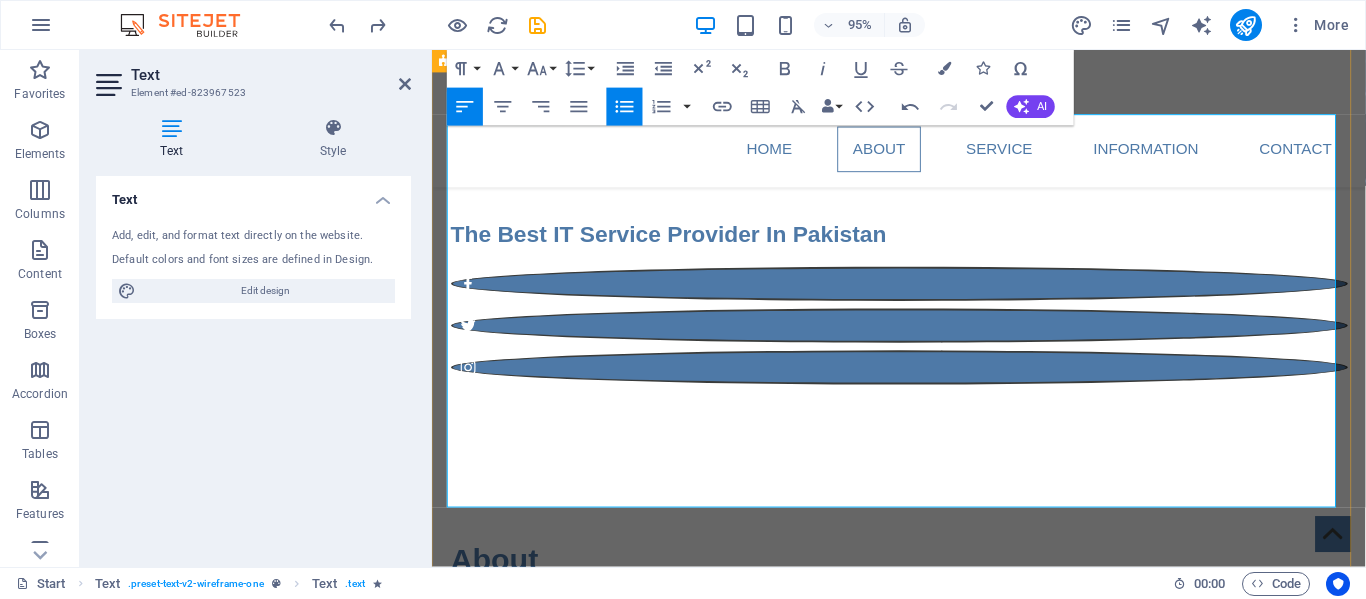 click on "Solution Design Consulting System Integration Hardware & Software Provisioning Professional Services Software Development" at bounding box center (924, 819) 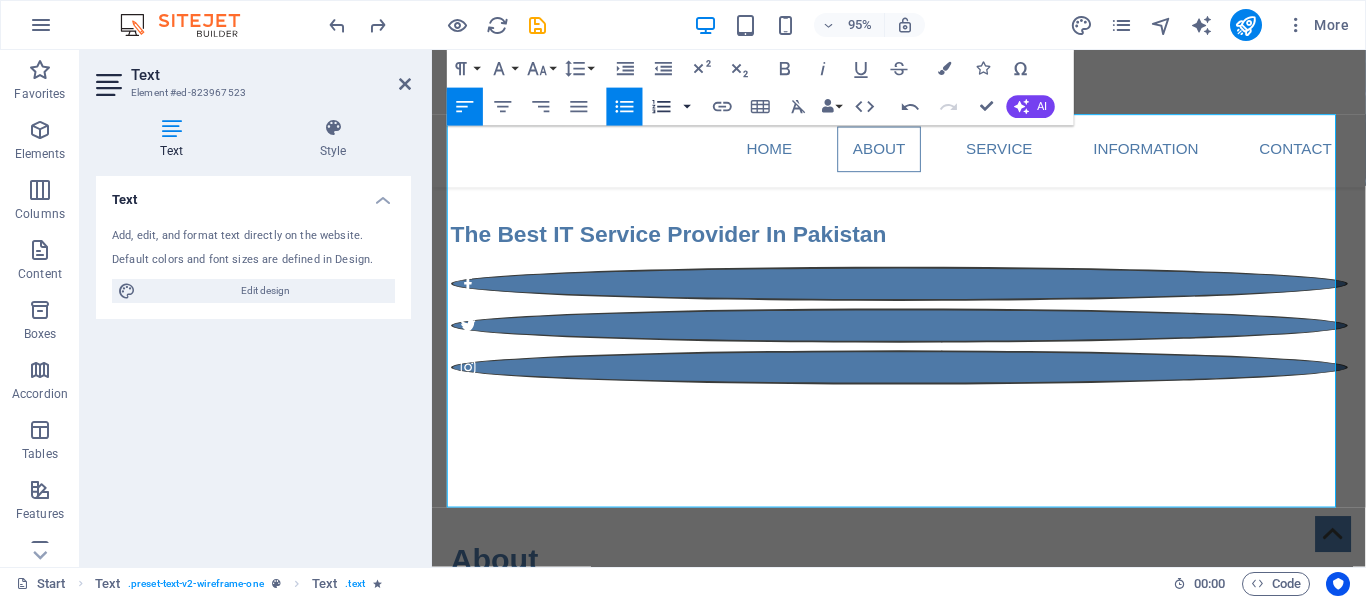 click at bounding box center [687, 107] 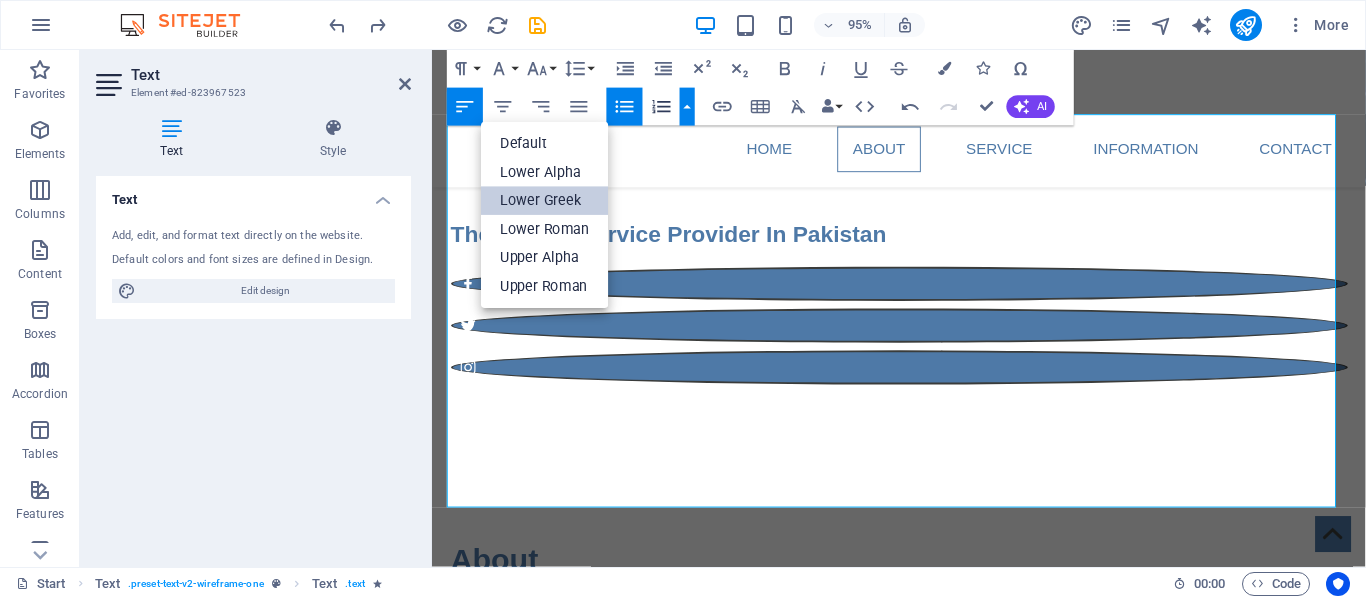 click on "Lower Greek" at bounding box center (544, 201) 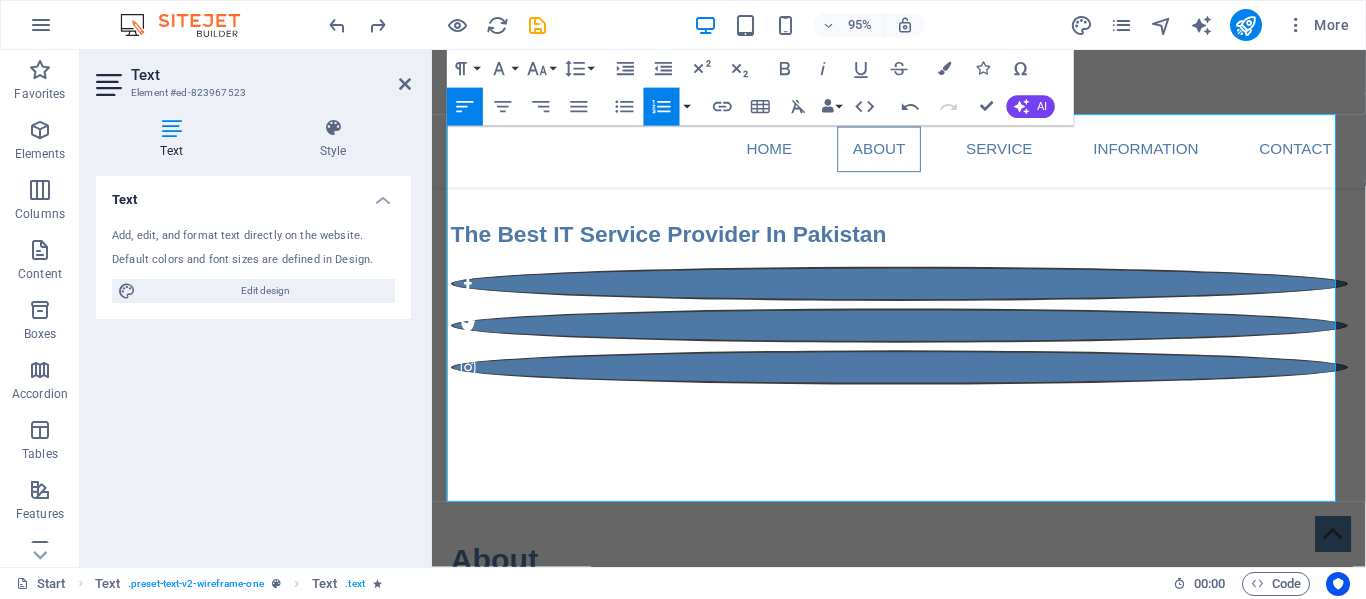 click at bounding box center [687, 107] 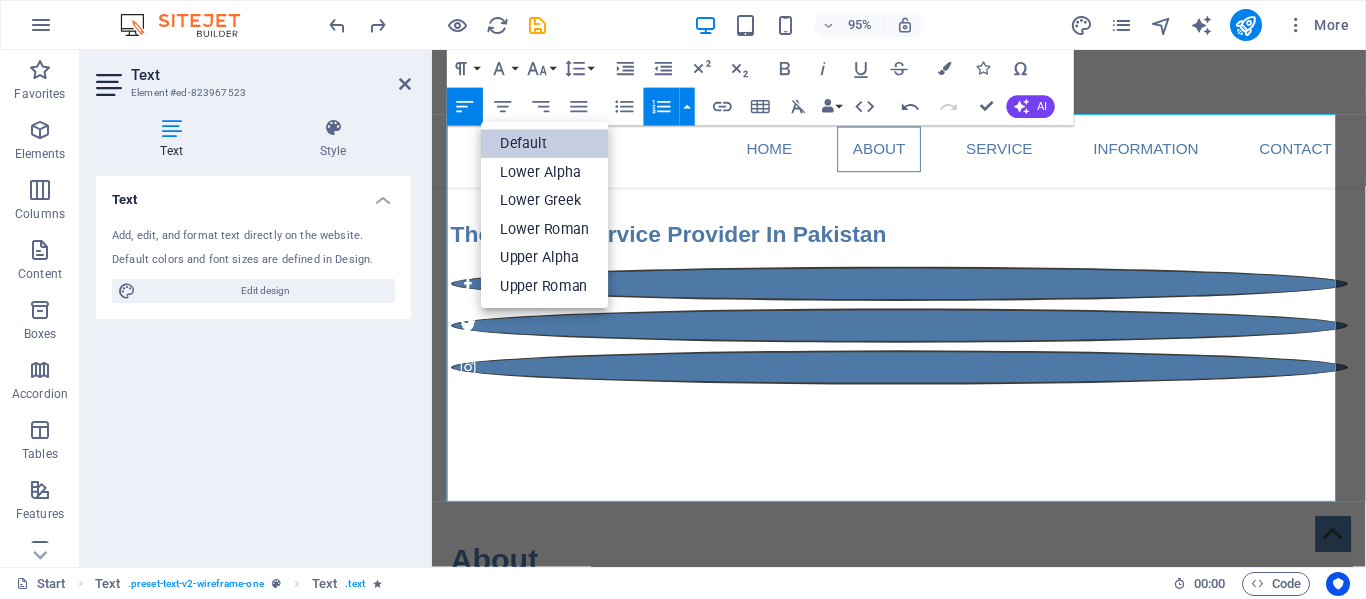 click on "Default" at bounding box center [544, 144] 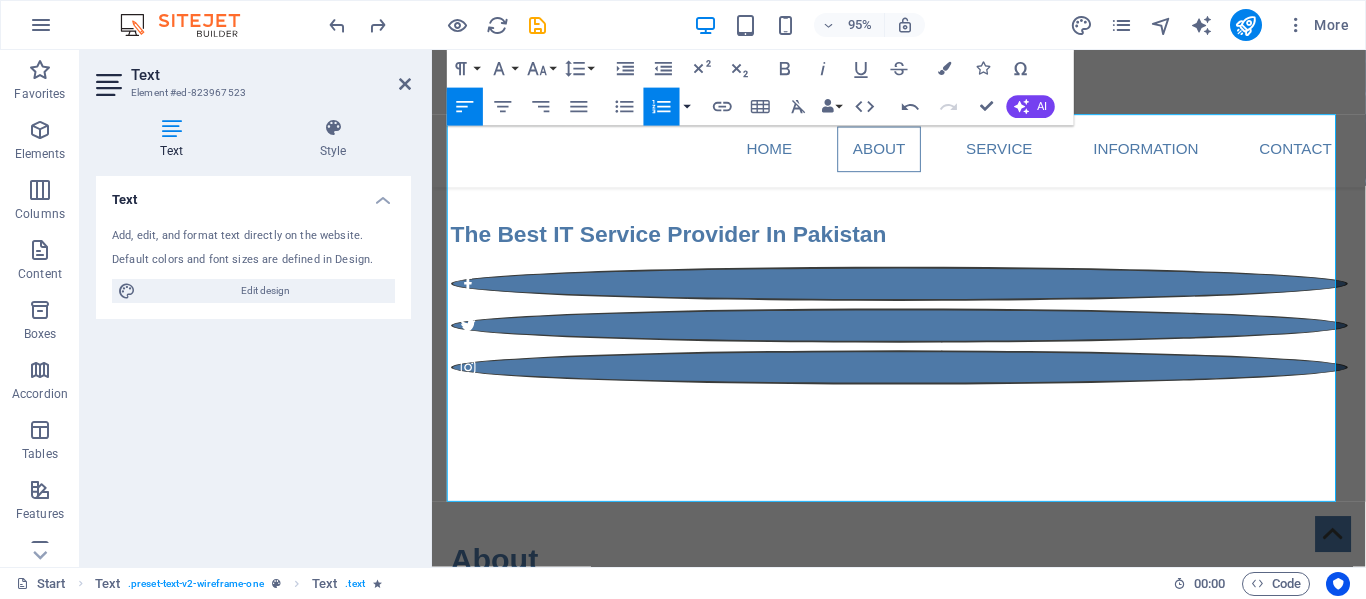 click at bounding box center (687, 107) 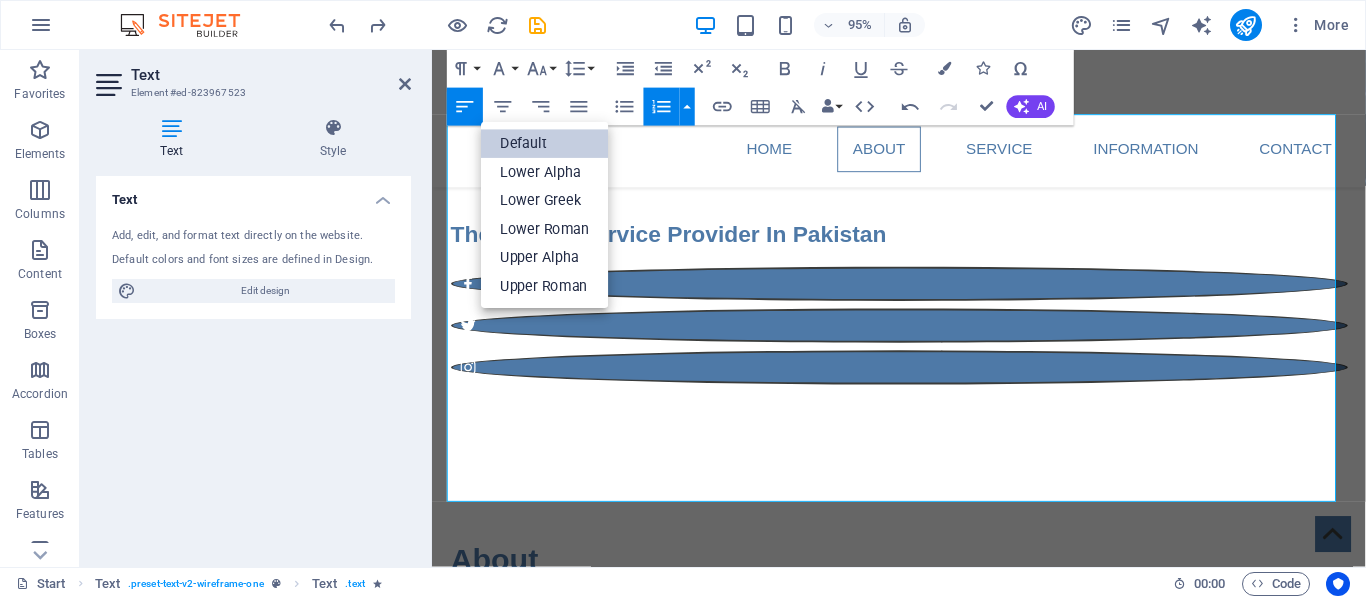 click on "Default" at bounding box center [544, 144] 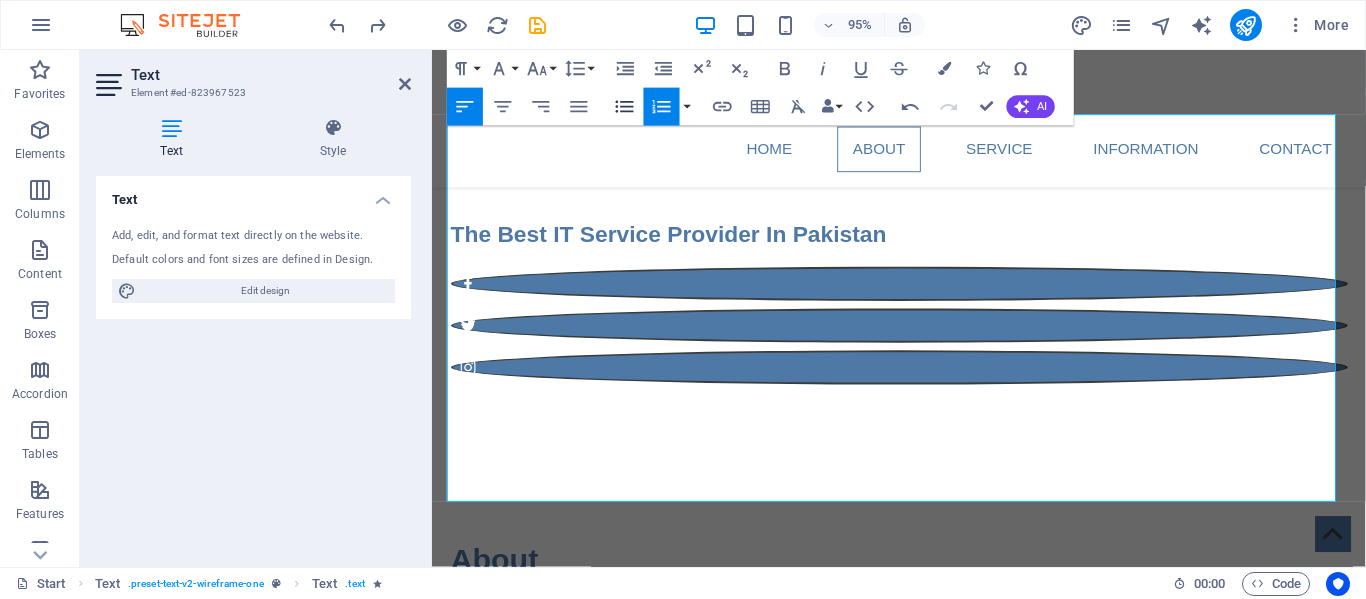click 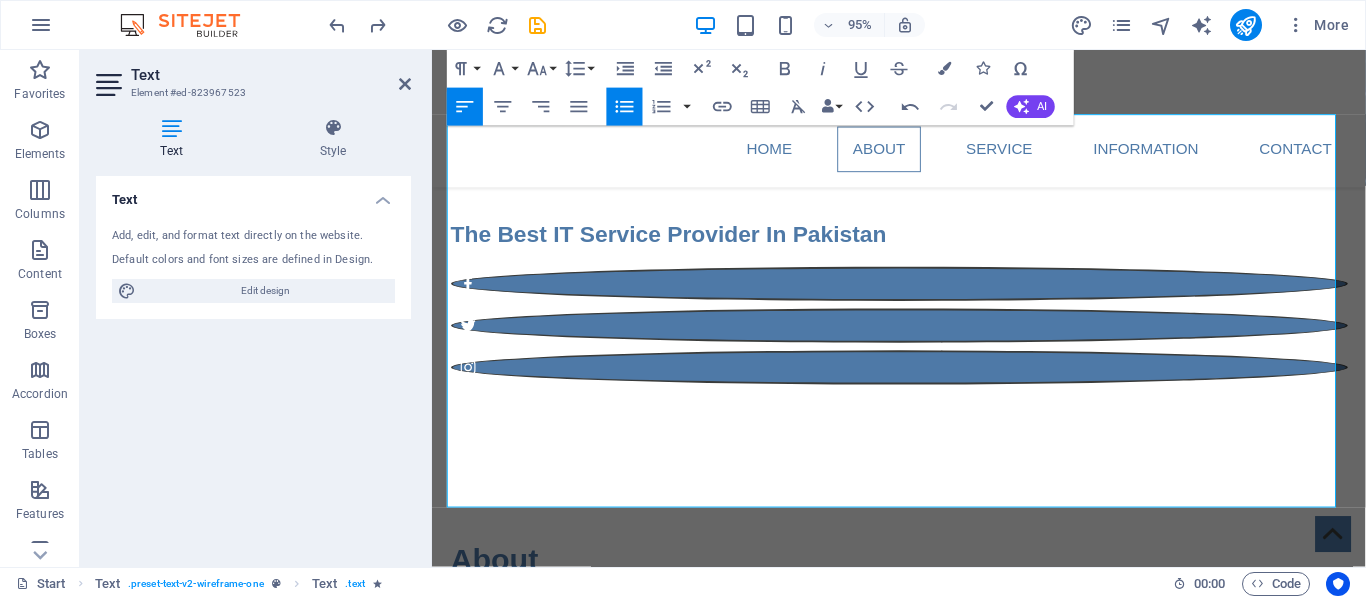 click 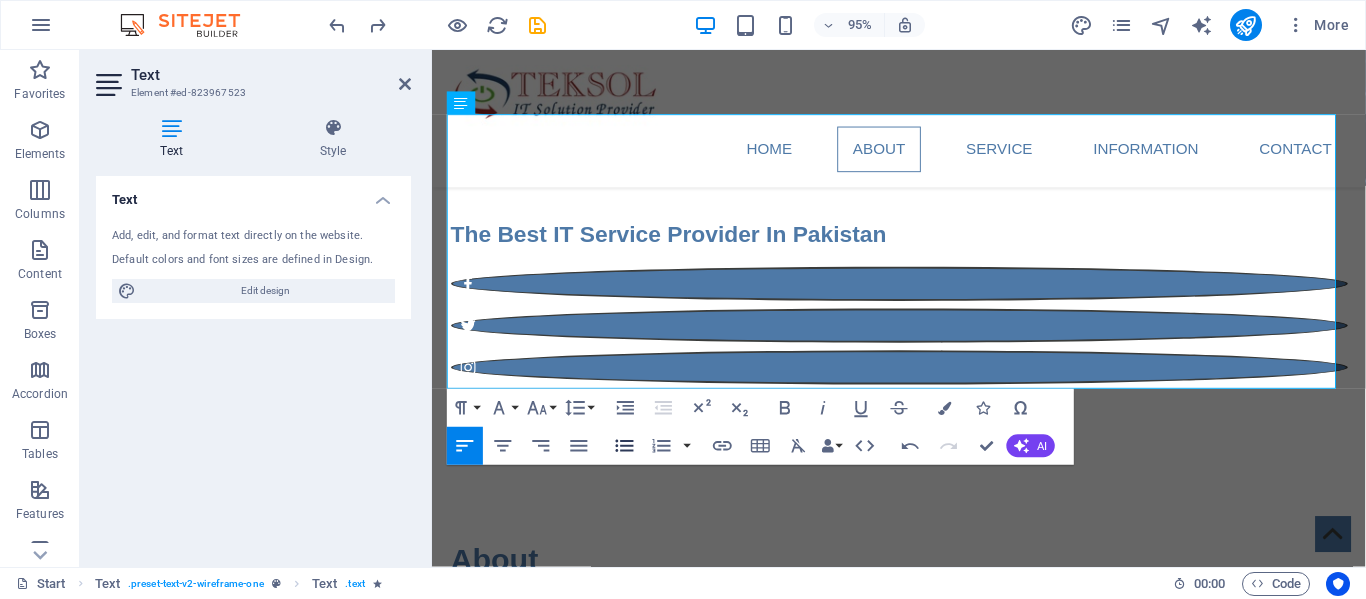 click 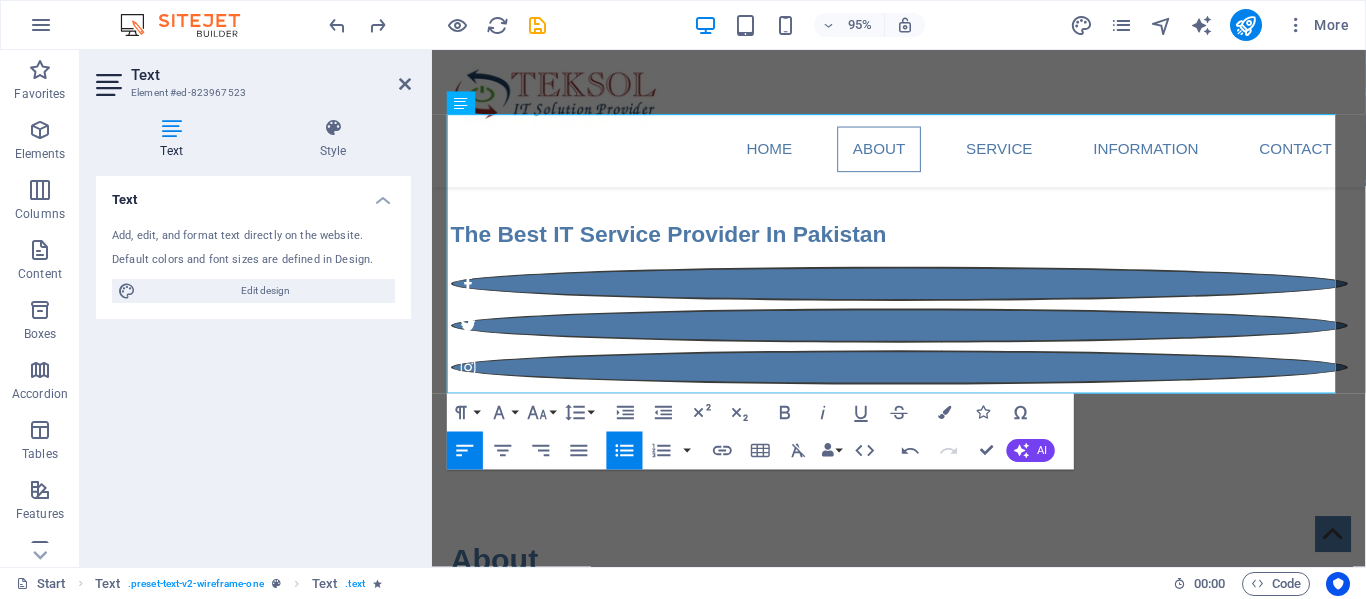 click 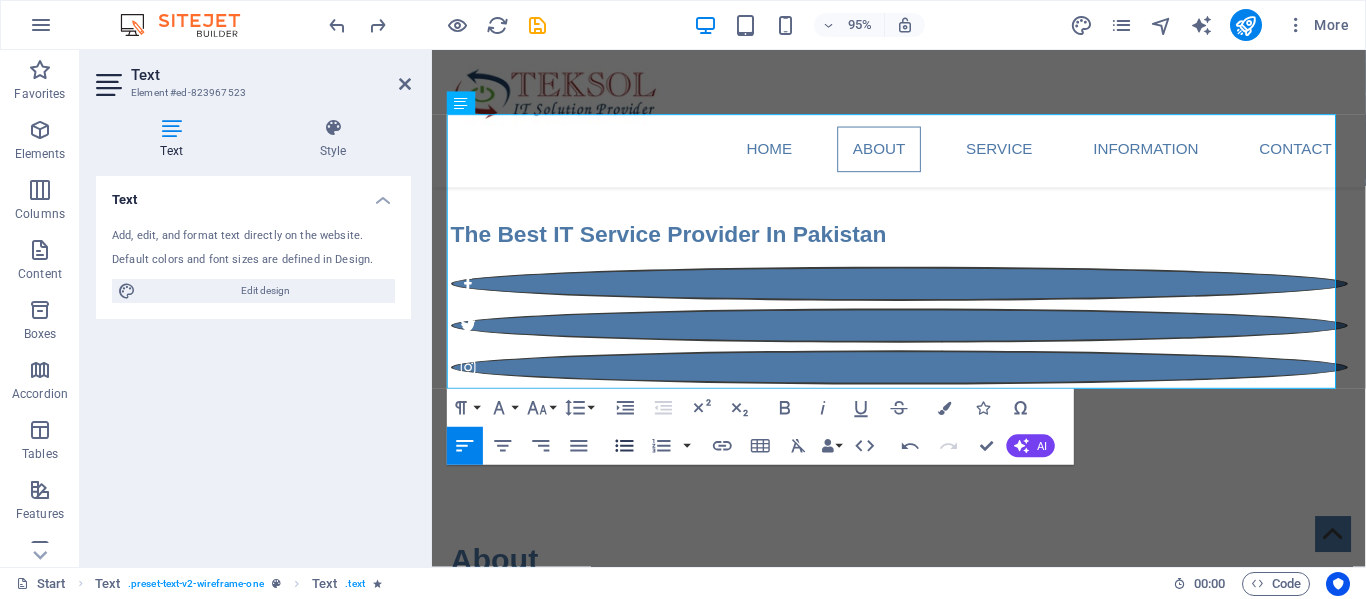 click 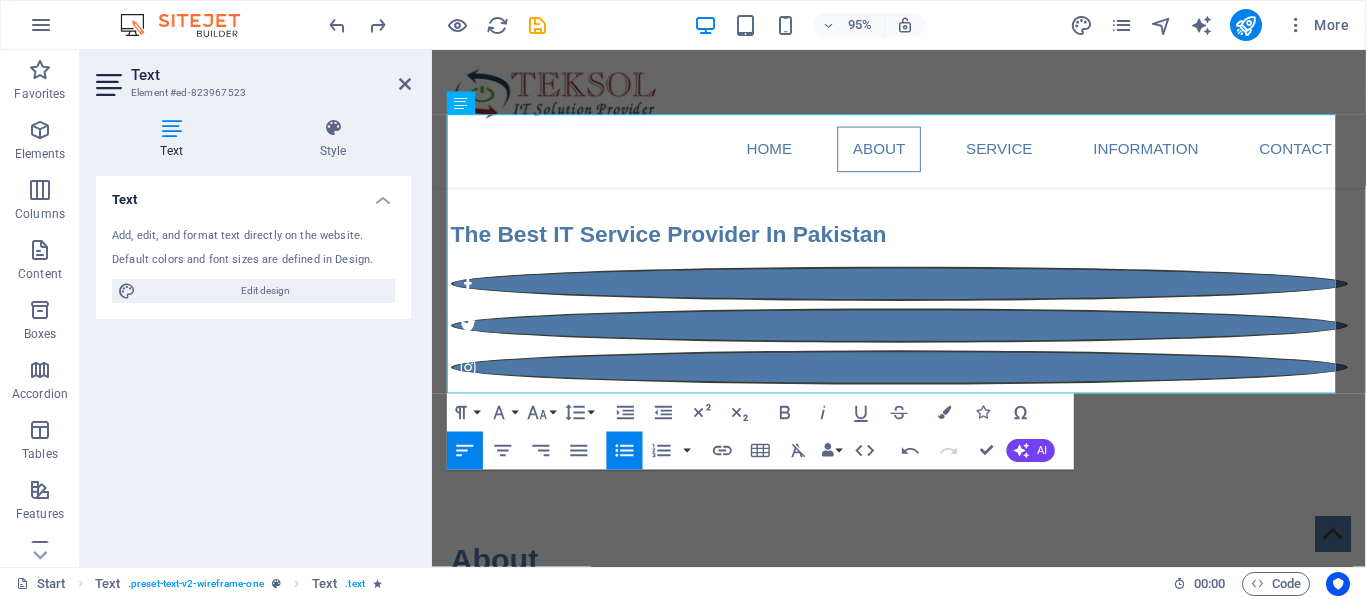 click 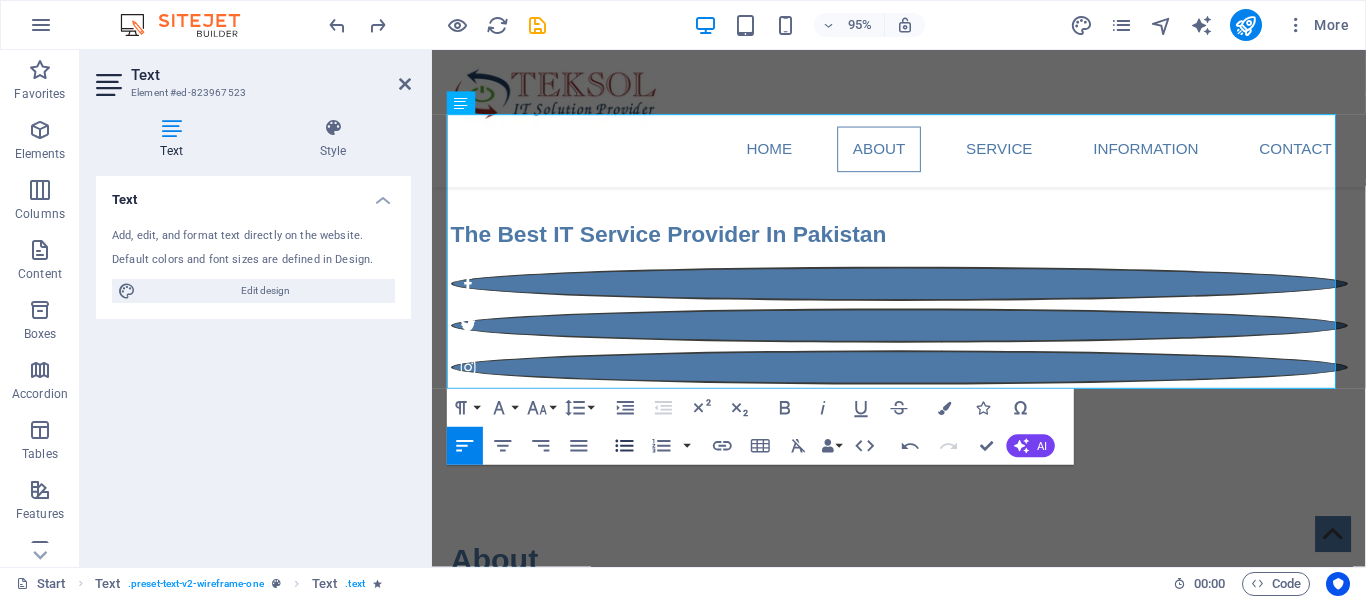 click 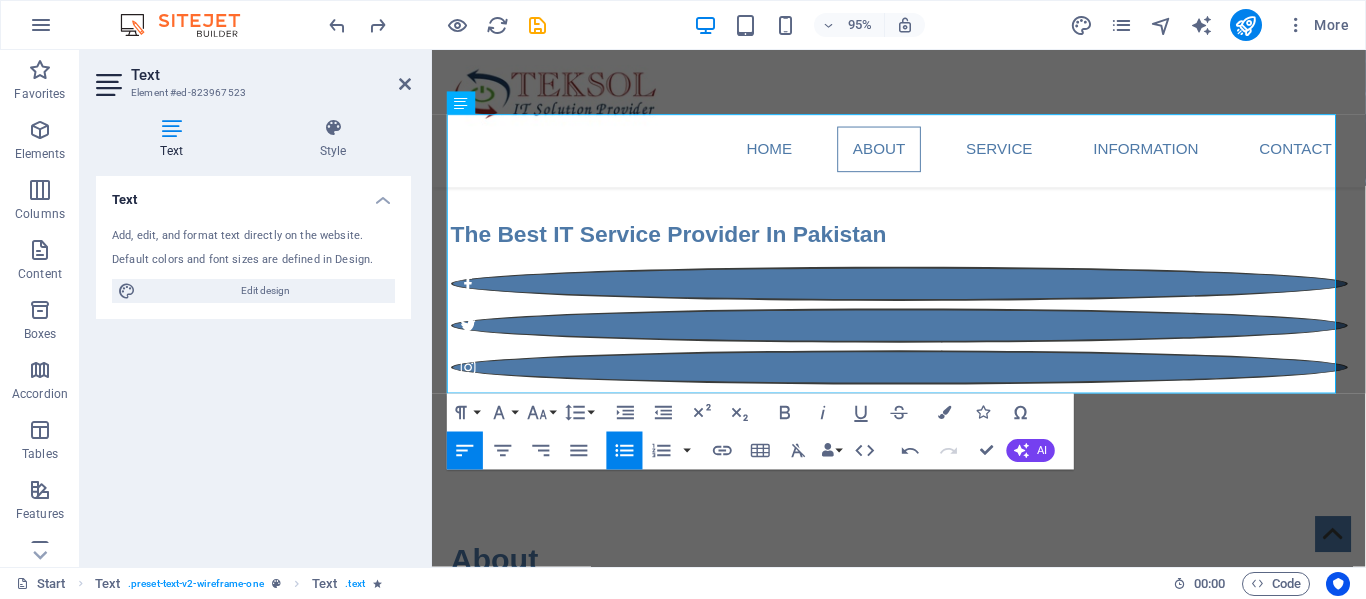 click 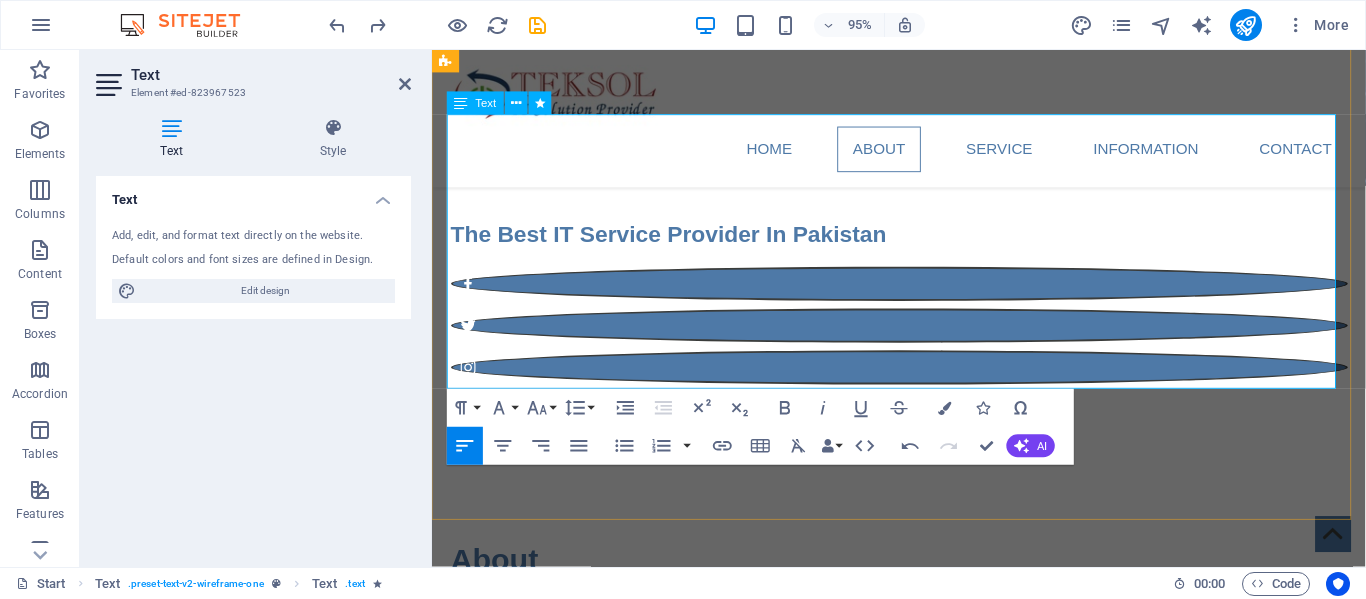 drag, startPoint x: 769, startPoint y: 394, endPoint x: 598, endPoint y: 354, distance: 175.61606 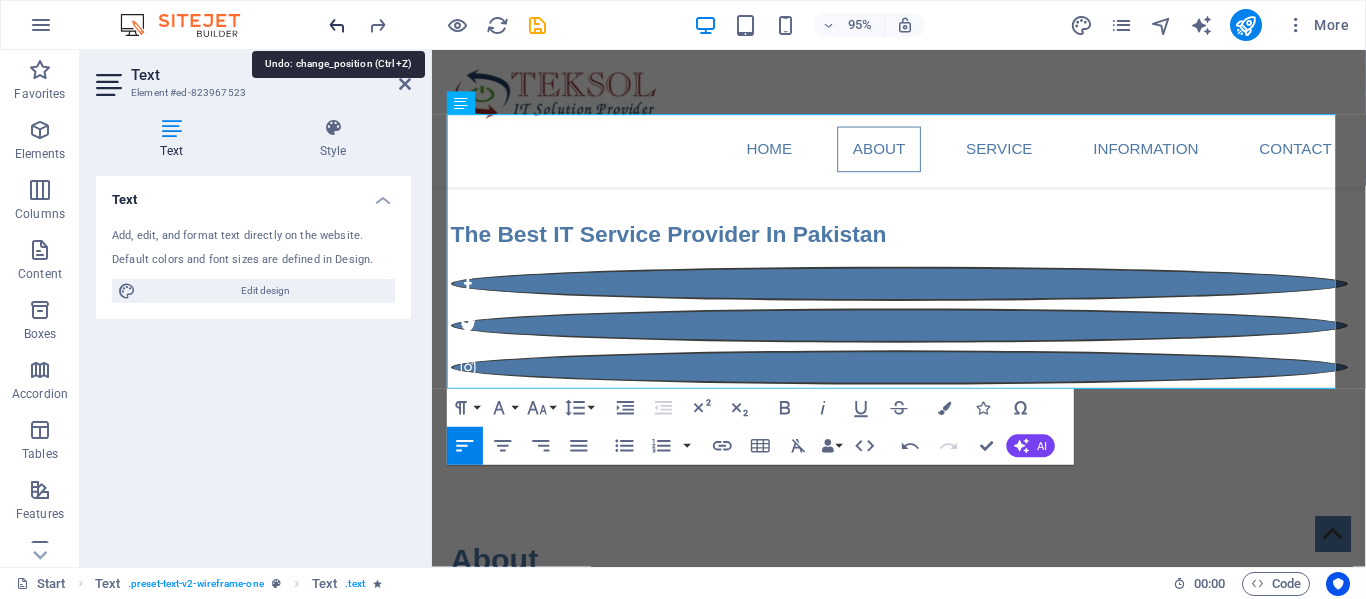 click at bounding box center [337, 25] 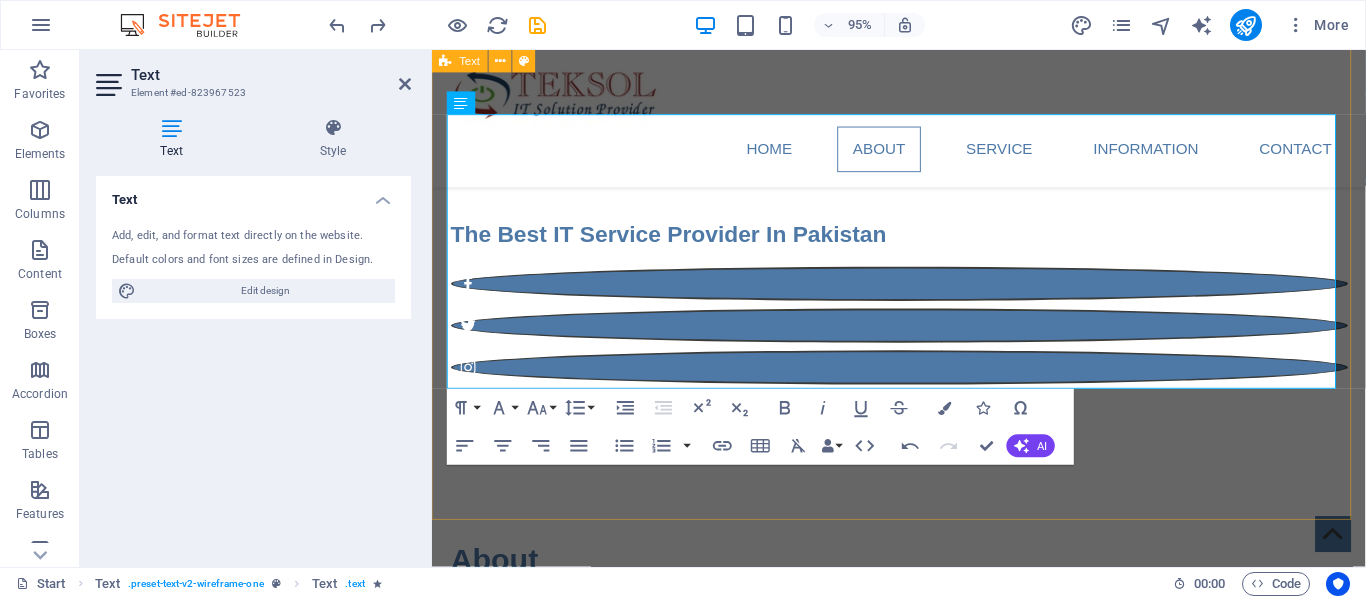 click on "About Founded in July 2015 in Islamabad, Pakistan,  TEKSOL  delivers comprehensive IT solutions backed by deep expertise and professional experience. We specialize in: Solution Design Consulting System Integration Hardware & Software Provisioning Professional Services Software Development Our mission is to eliminate the gap between business and technology by offering innovative, tailor-made solutions that address the unique challenges of each client. Our strength lies in our qualified team of professionals and technology specialists, working as trusted technology partners to our customers. LEARN MORE" at bounding box center [923, 768] 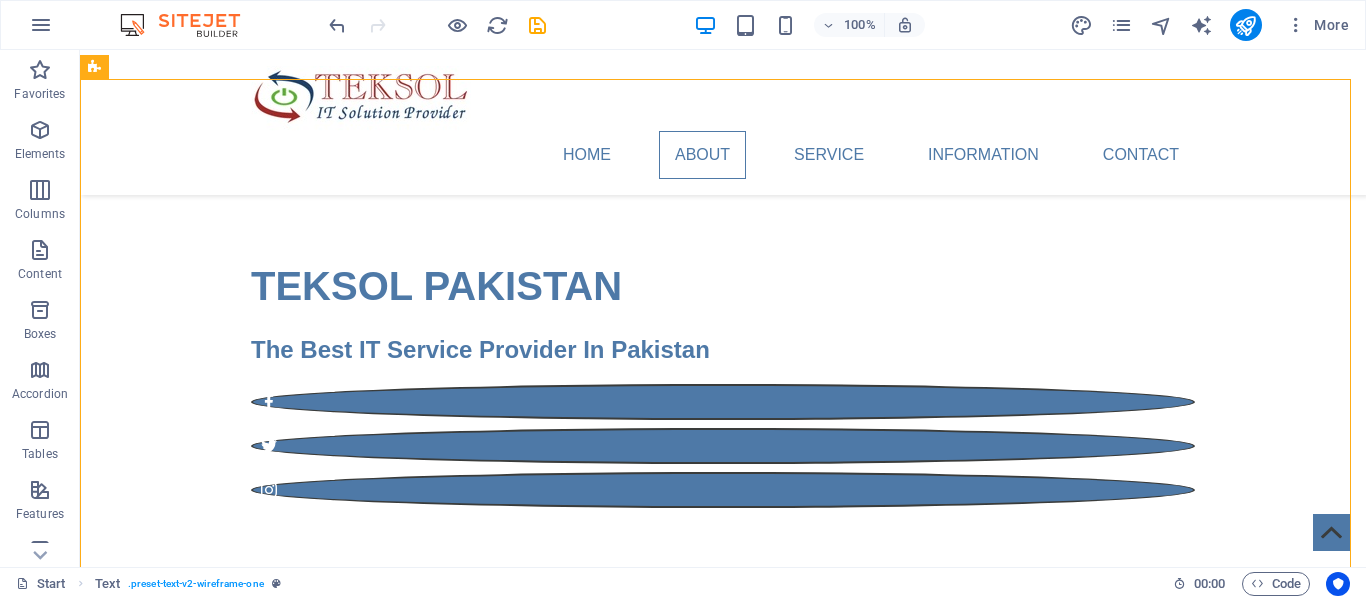 scroll, scrollTop: 404, scrollLeft: 0, axis: vertical 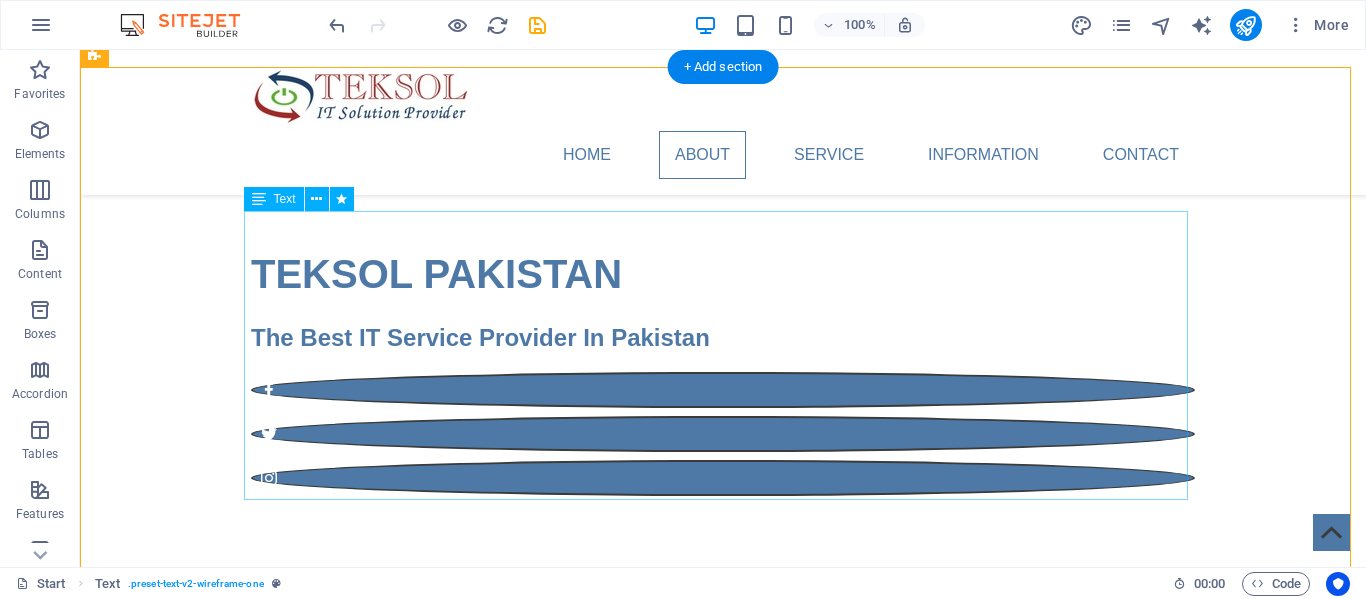 click on "Founded in July 2015 in Islamabad, Pakistan,  TEKSOL  delivers comprehensive IT solutions backed by deep expertise and professional experience. We specialize in: Solution Design Consulting System Integration Hardware & Software Provisioning Professional Services Software Development Our mission is to eliminate the gap between business and technology by offering innovative, tailor-made solutions that address the unique challenges of each client. Our strength lies in our qualified team of professionals and technology specialists, working as trusted technology partners to our customers." at bounding box center [723, 864] 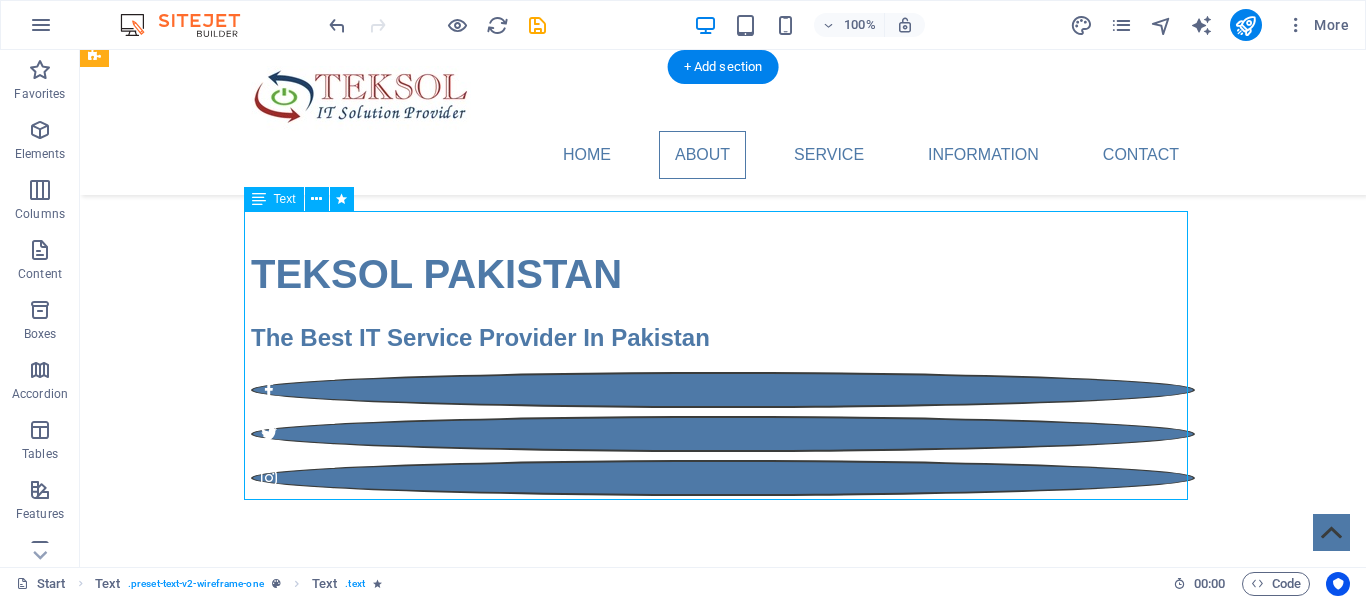 click on "Founded in July 2015 in Islamabad, Pakistan,  TEKSOL  delivers comprehensive IT solutions backed by deep expertise and professional experience. We specialize in: Solution Design Consulting System Integration Hardware & Software Provisioning Professional Services Software Development Our mission is to eliminate the gap between business and technology by offering innovative, tailor-made solutions that address the unique challenges of each client. Our strength lies in our qualified team of professionals and technology specialists, working as trusted technology partners to our customers." at bounding box center (723, 864) 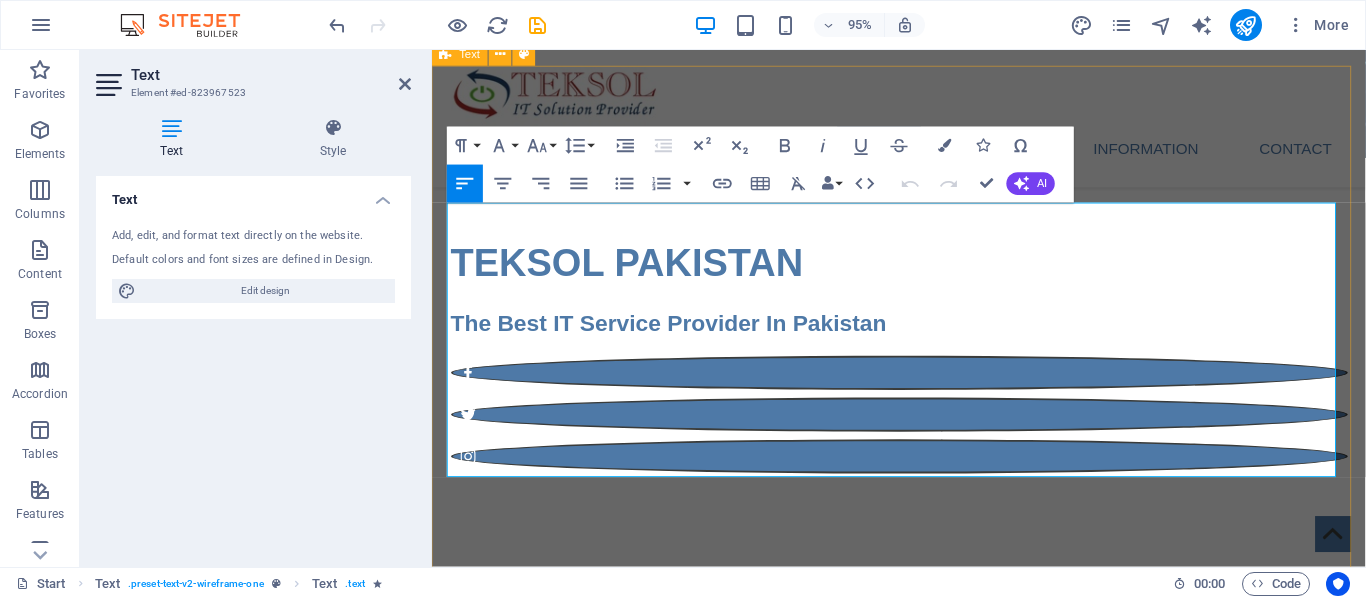 drag, startPoint x: 773, startPoint y: 484, endPoint x: 440, endPoint y: 219, distance: 425.5749 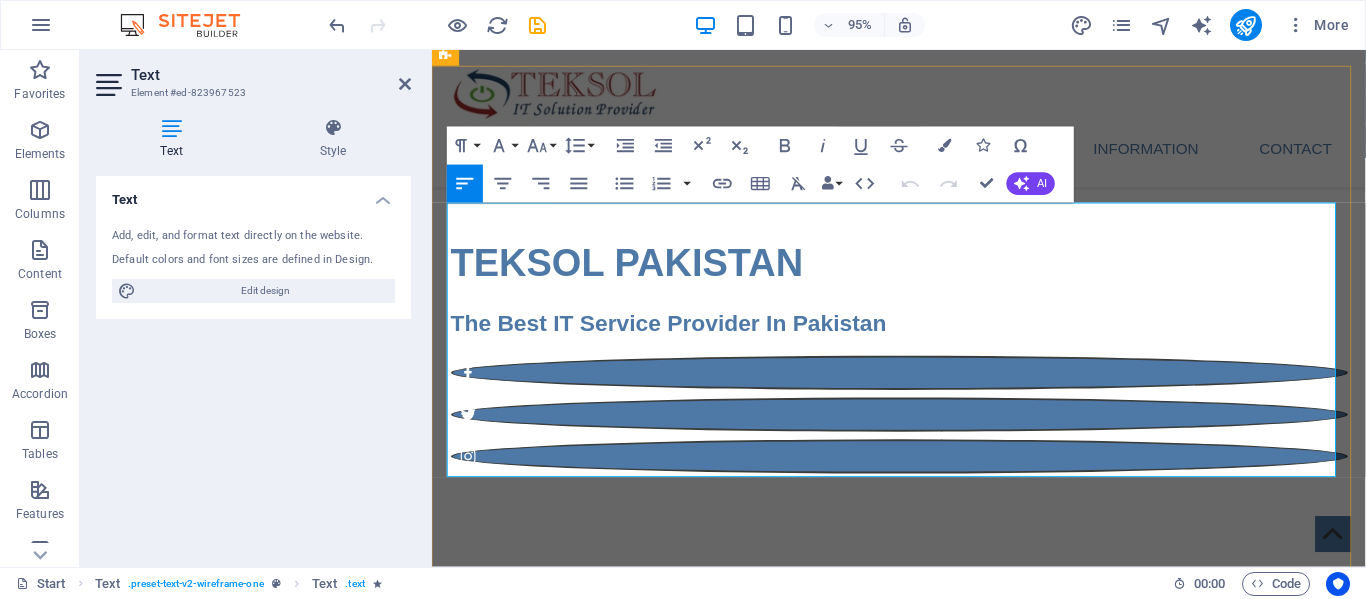 click on "Solution Design" at bounding box center (924, 780) 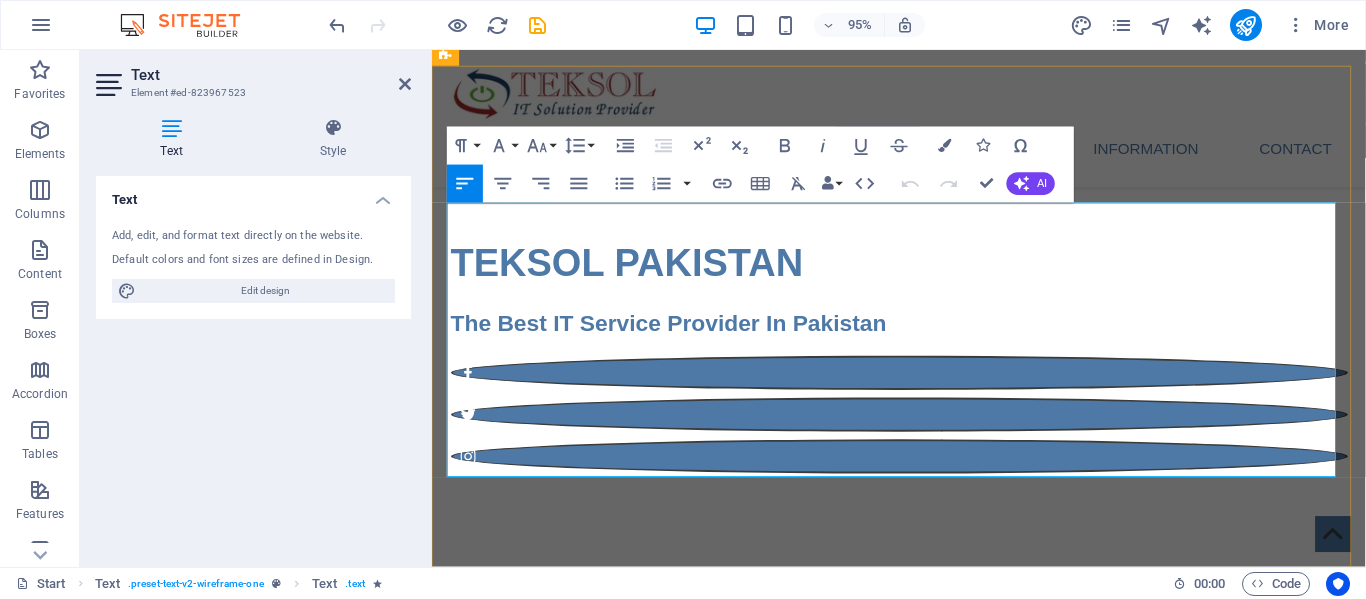 click on "Solution Design" at bounding box center [924, 780] 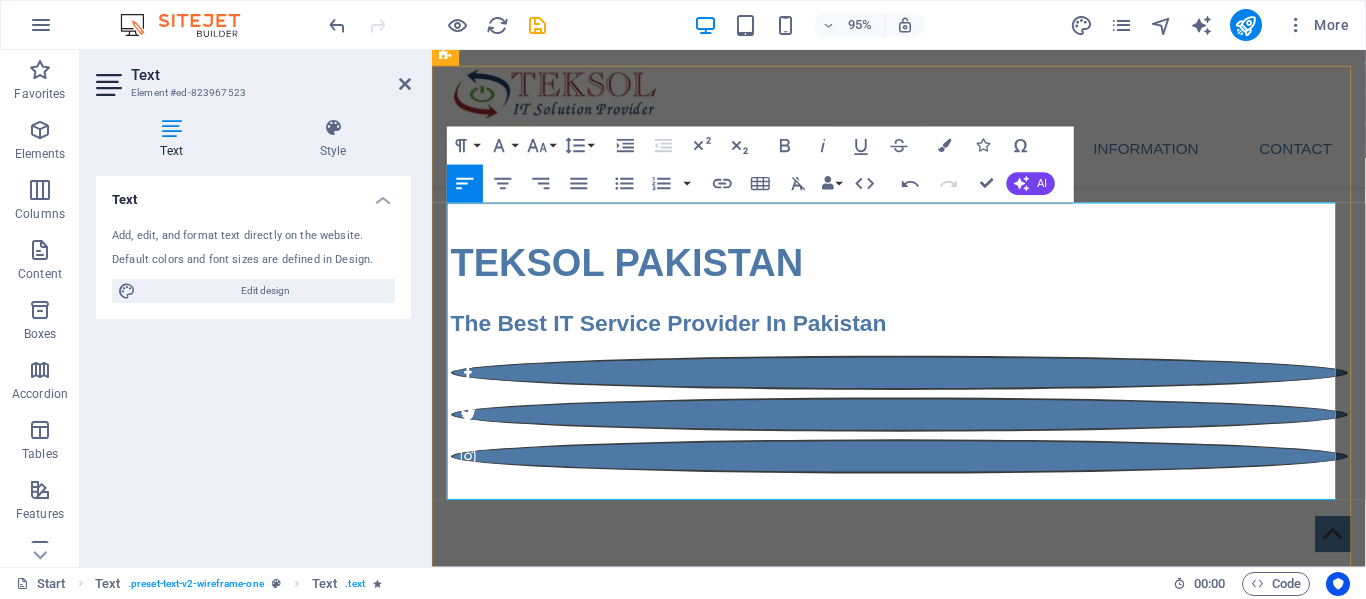 drag, startPoint x: 447, startPoint y: 295, endPoint x: 574, endPoint y: 415, distance: 174.7255 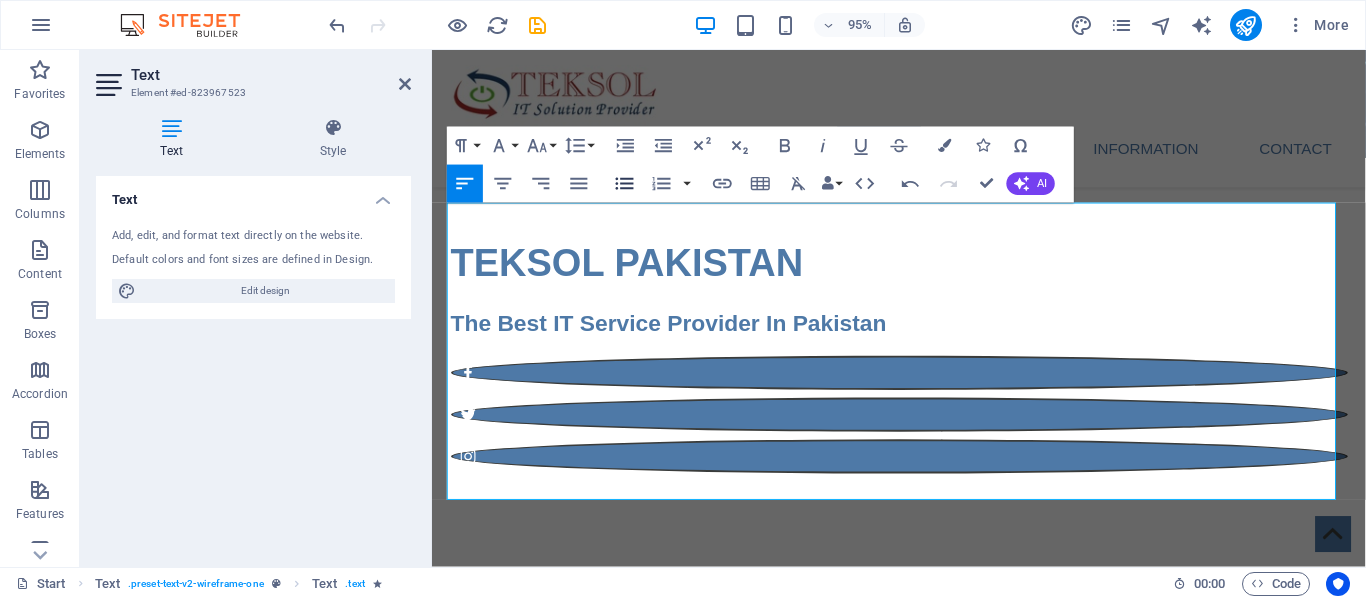 click 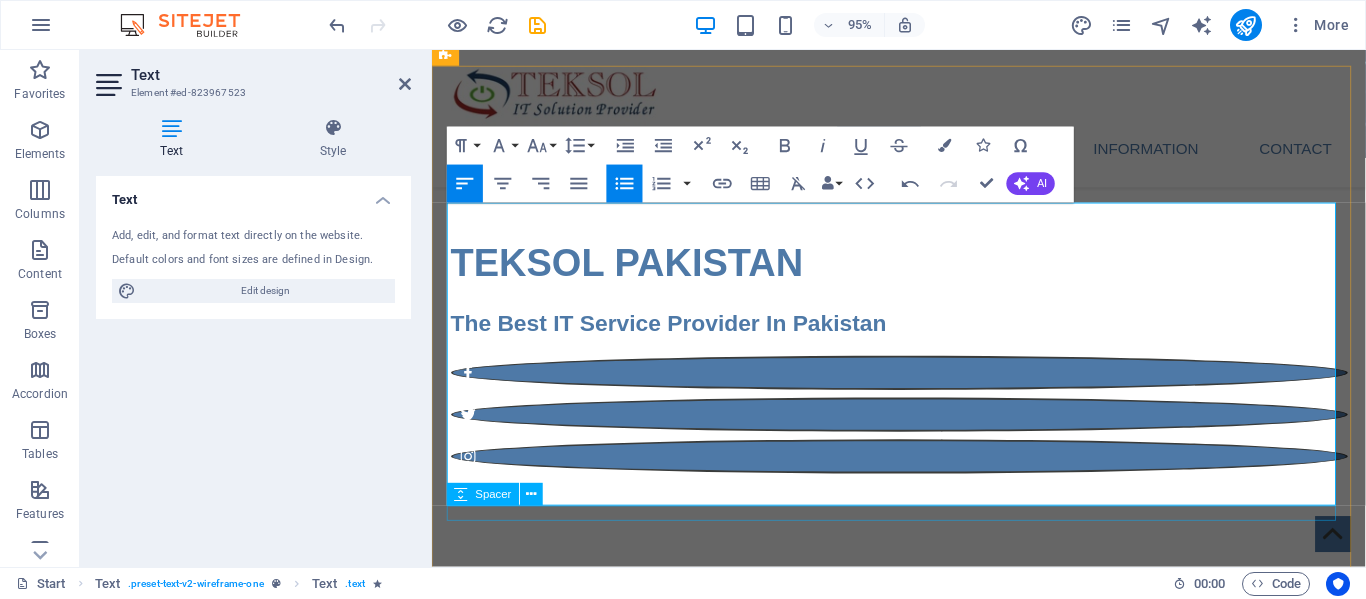 drag, startPoint x: 451, startPoint y: 222, endPoint x: 793, endPoint y: 532, distance: 461.58856 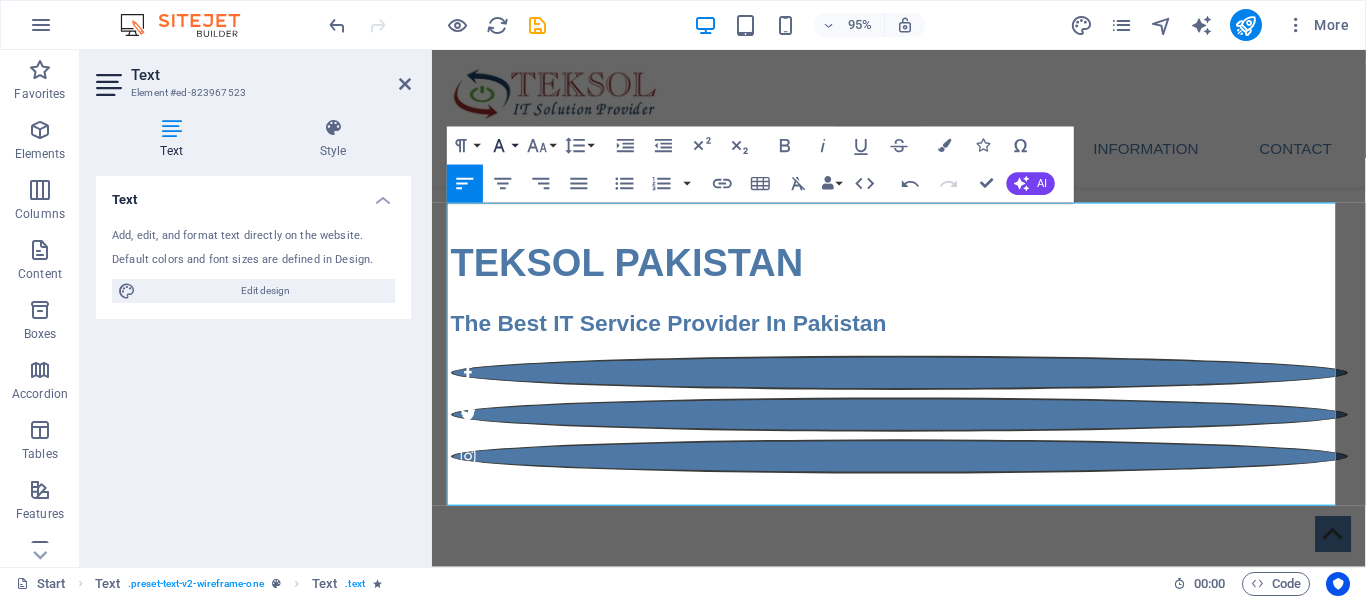 click 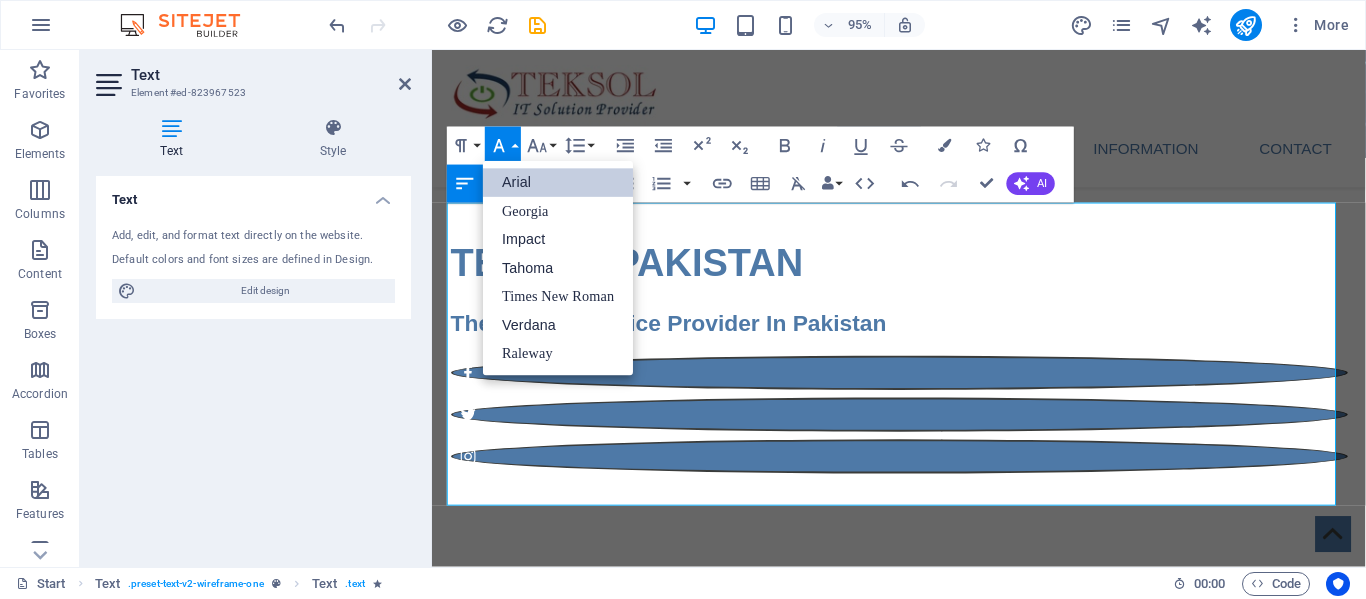 scroll, scrollTop: 0, scrollLeft: 0, axis: both 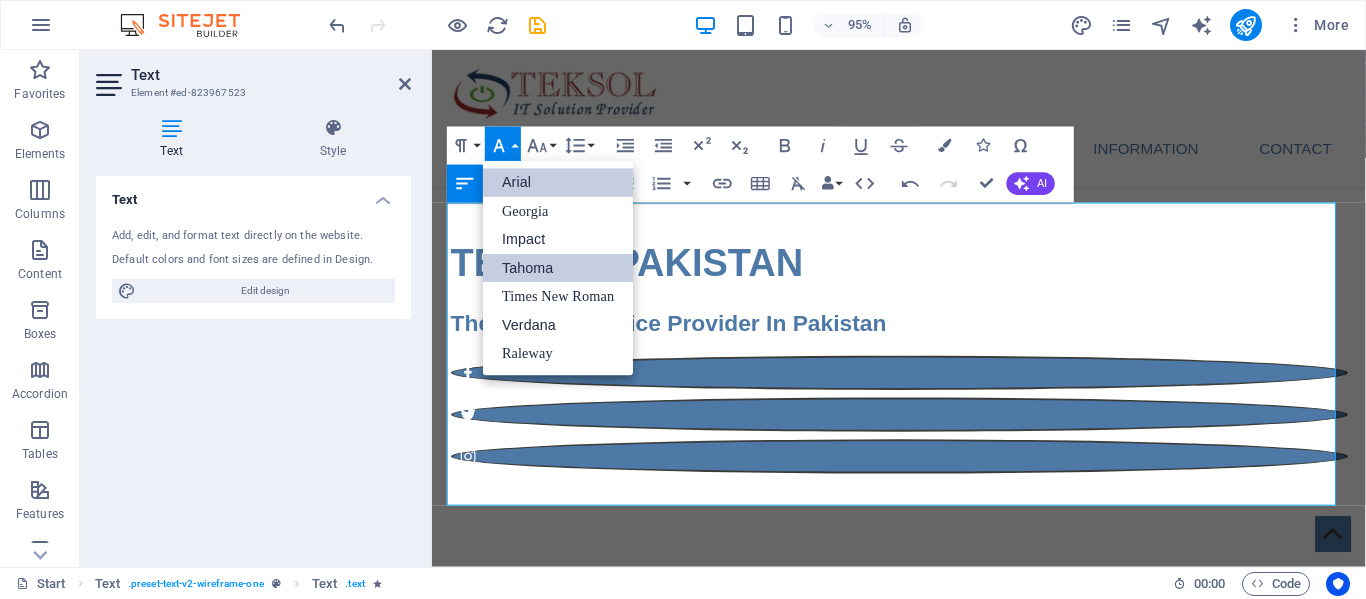 click on "Tahoma" at bounding box center (558, 268) 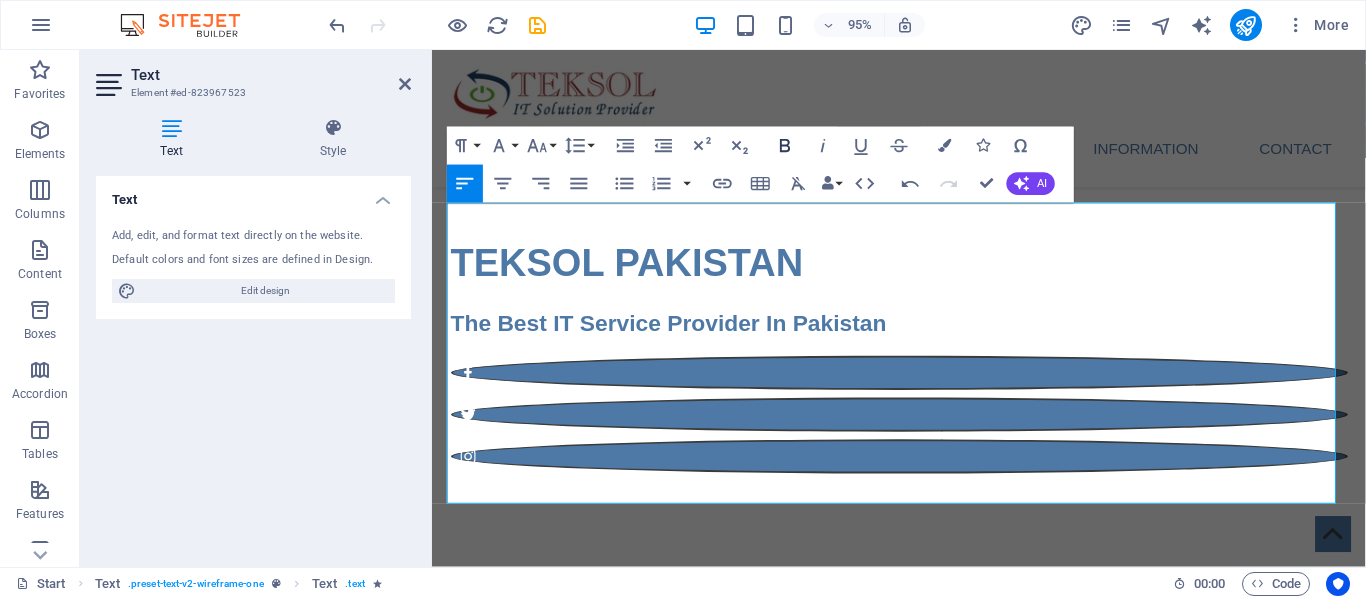 click 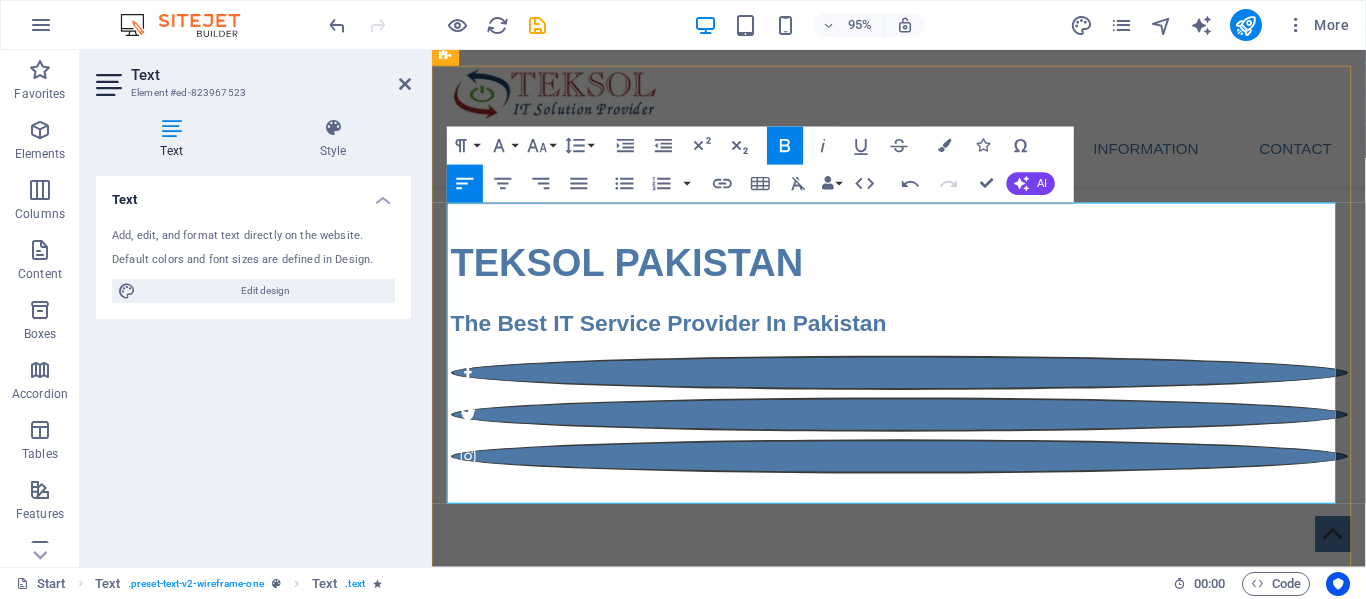 click at bounding box center [940, 924] 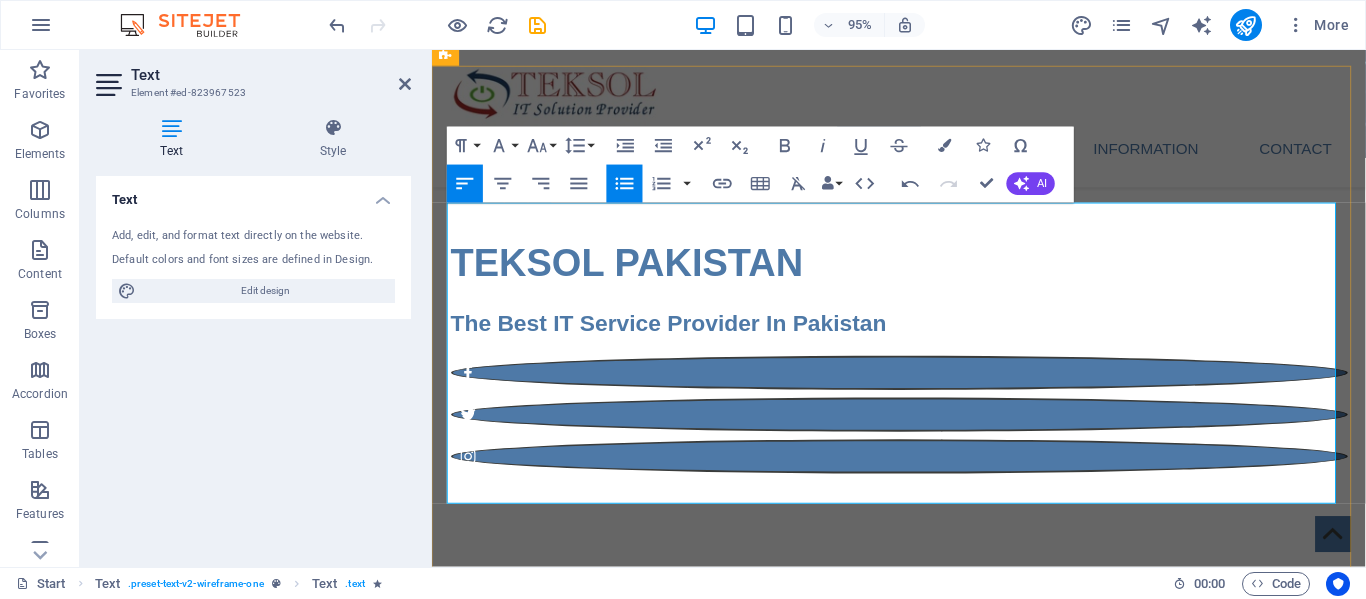 drag, startPoint x: 826, startPoint y: 251, endPoint x: 448, endPoint y: 215, distance: 379.71042 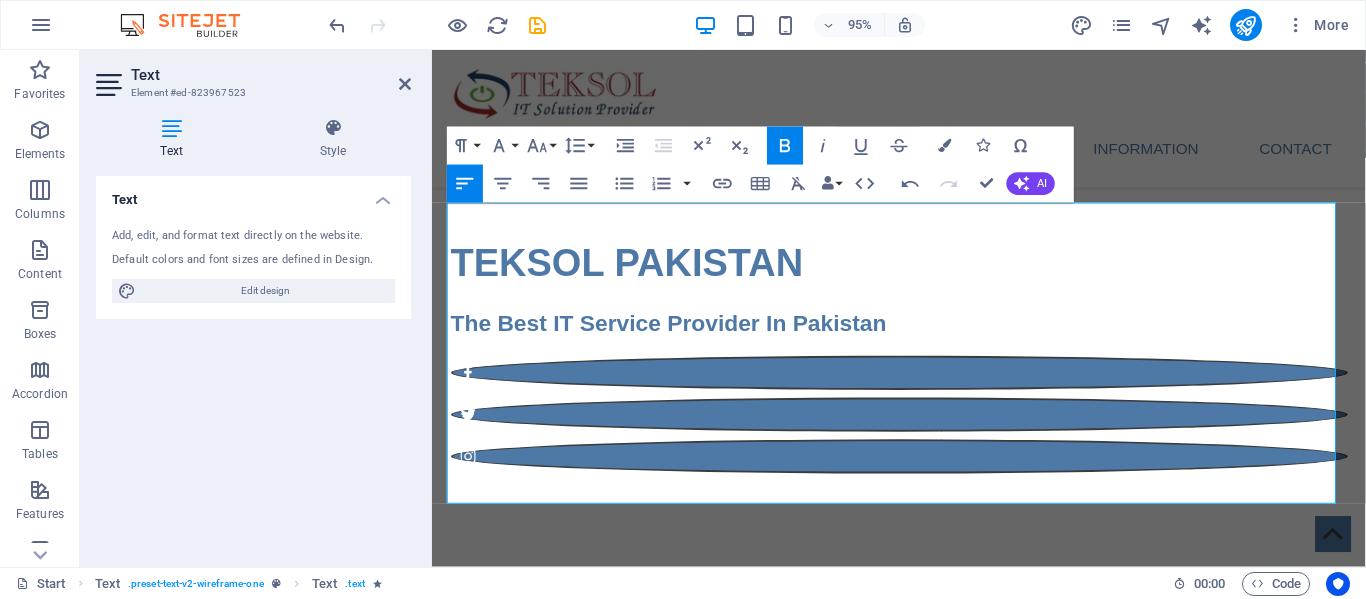 click 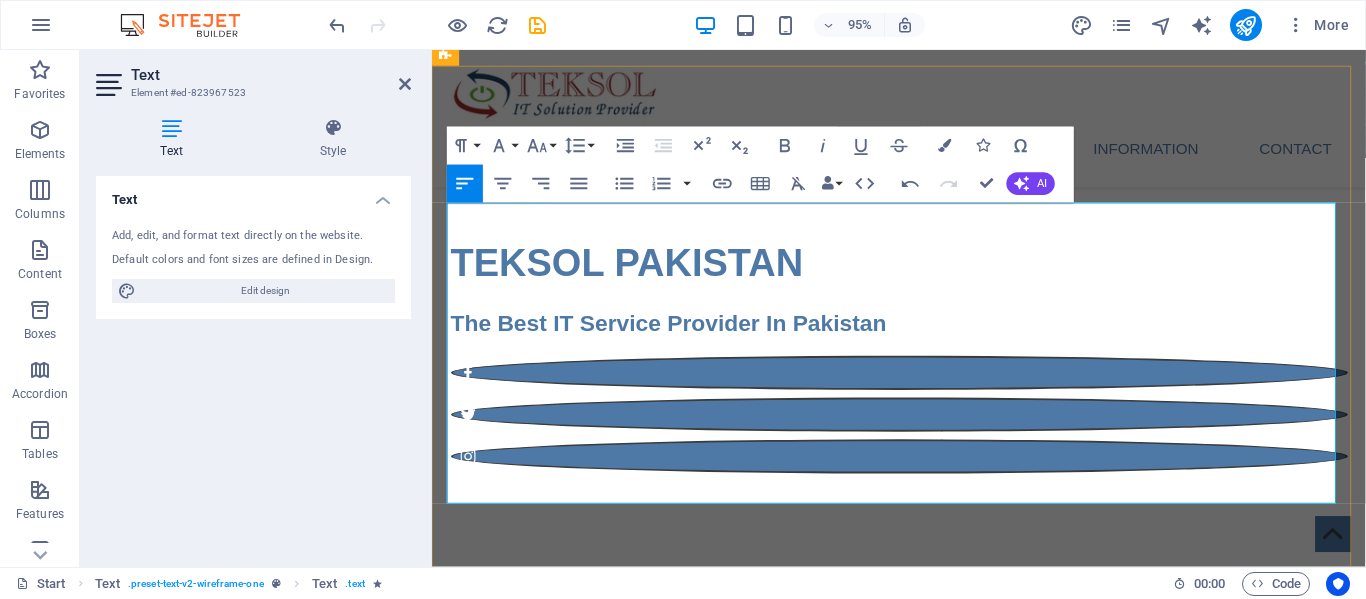 click at bounding box center [924, 780] 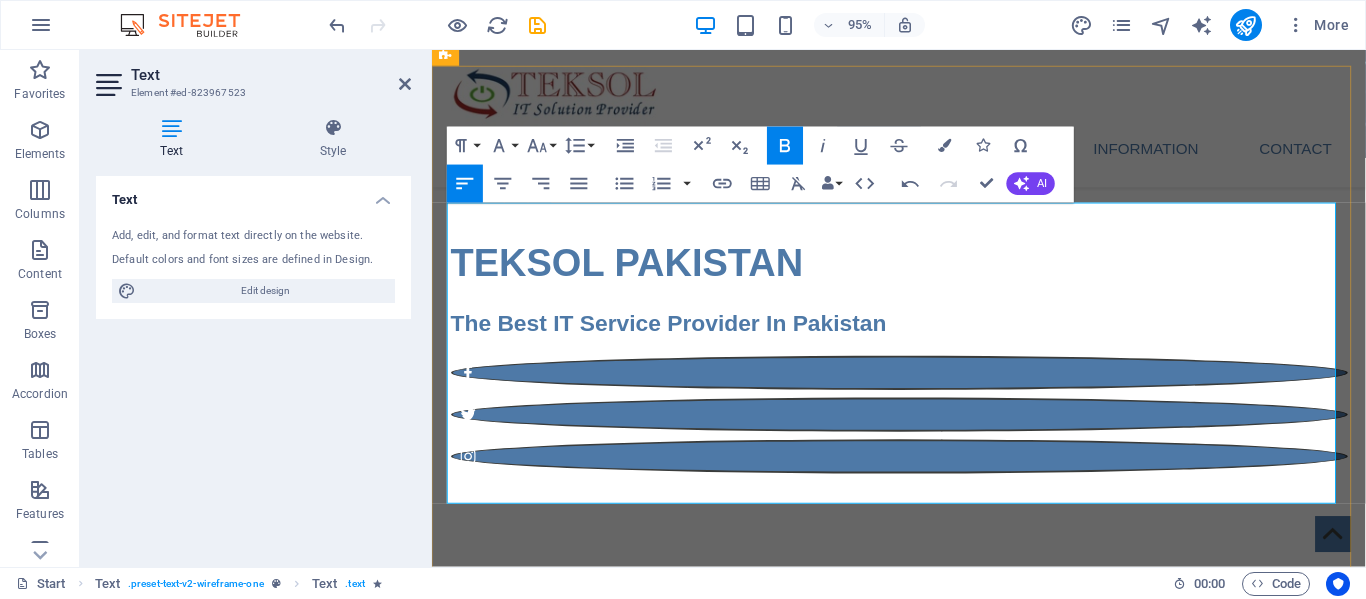 click on "Software Development" at bounding box center (932, 948) 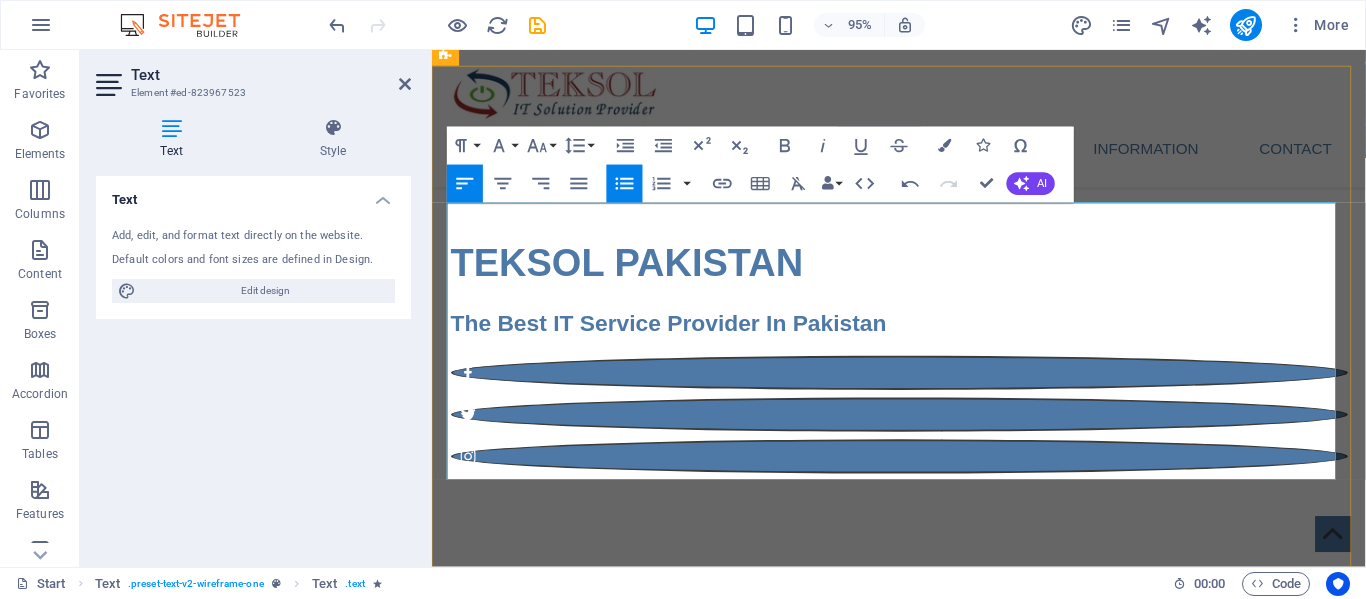 drag, startPoint x: 642, startPoint y: 416, endPoint x: 477, endPoint y: 406, distance: 165.30275 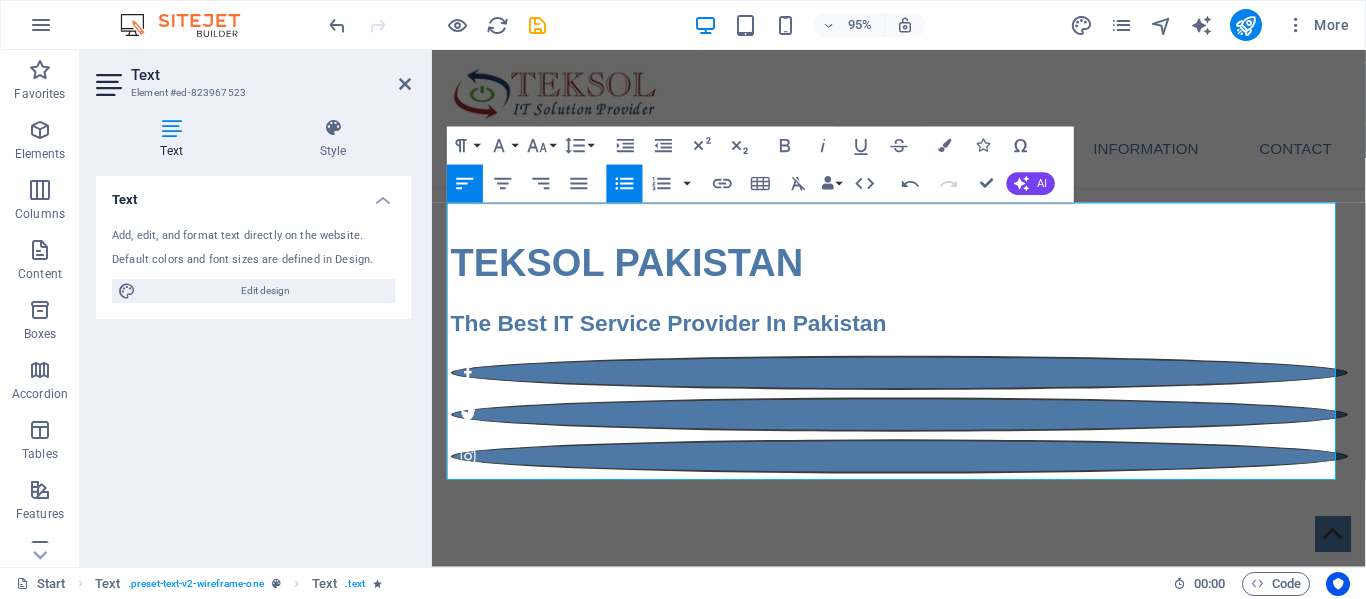 click 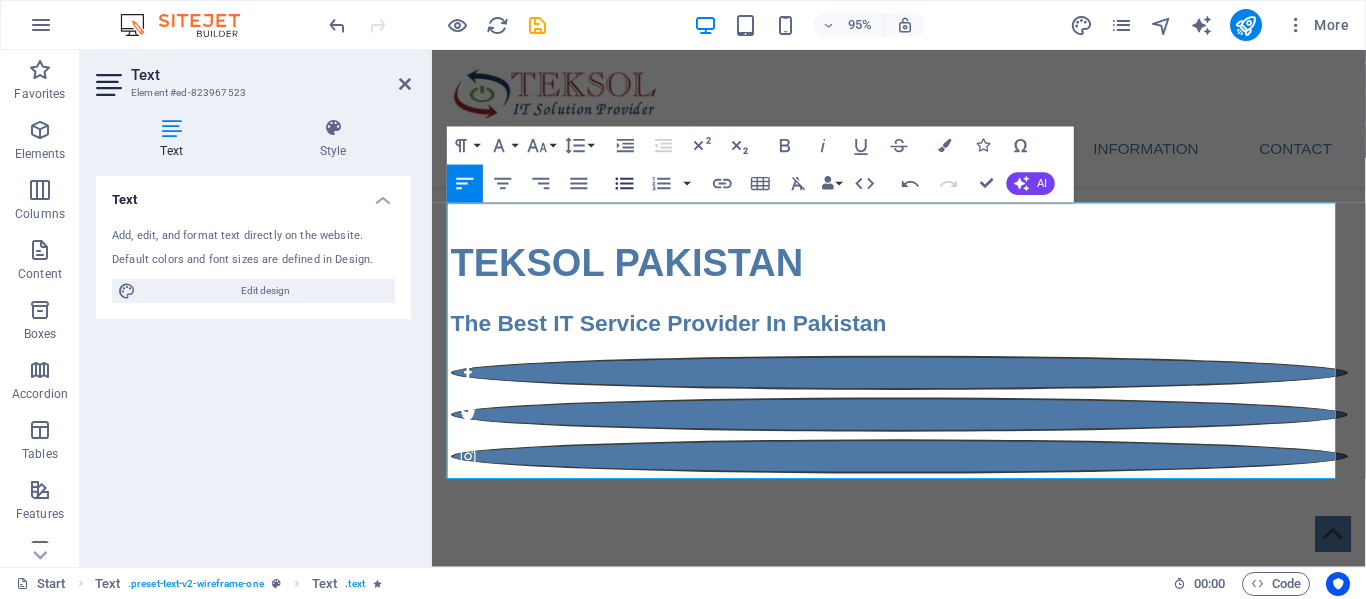 click 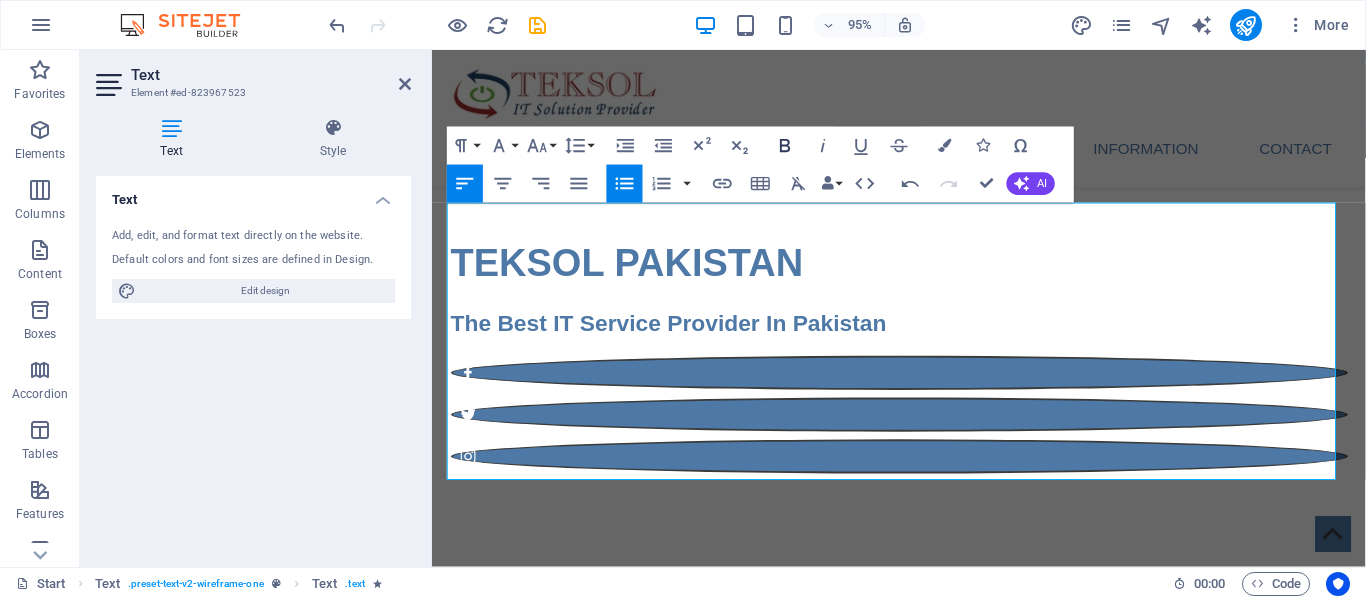 click 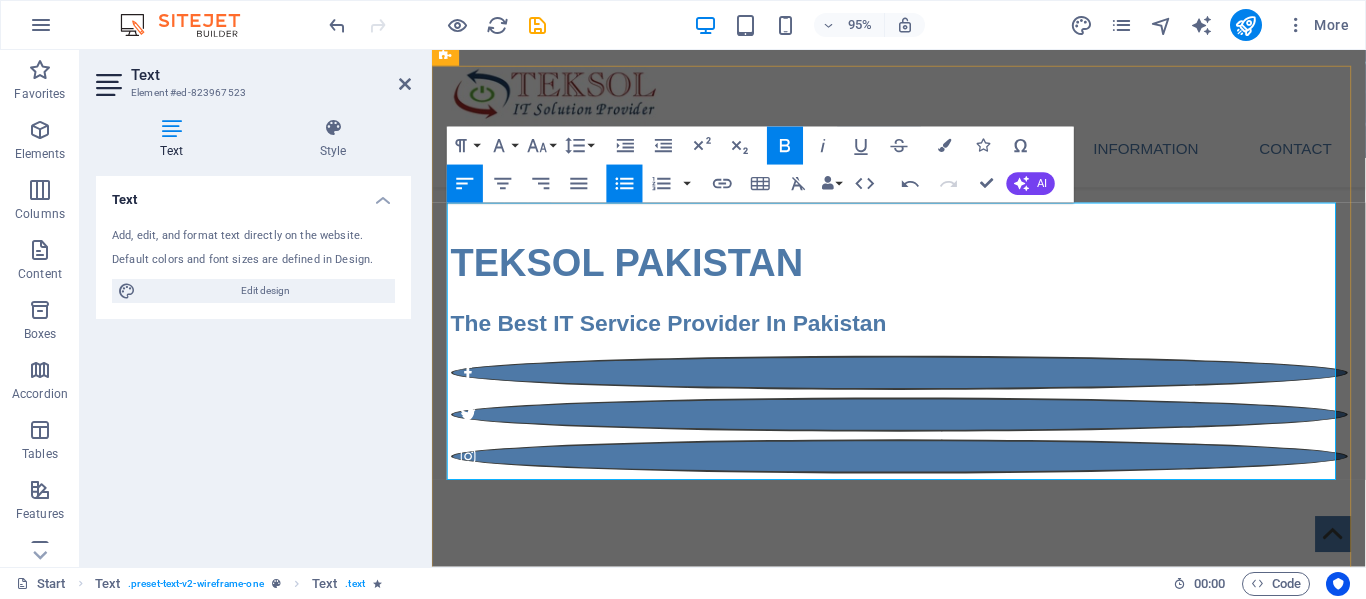 type 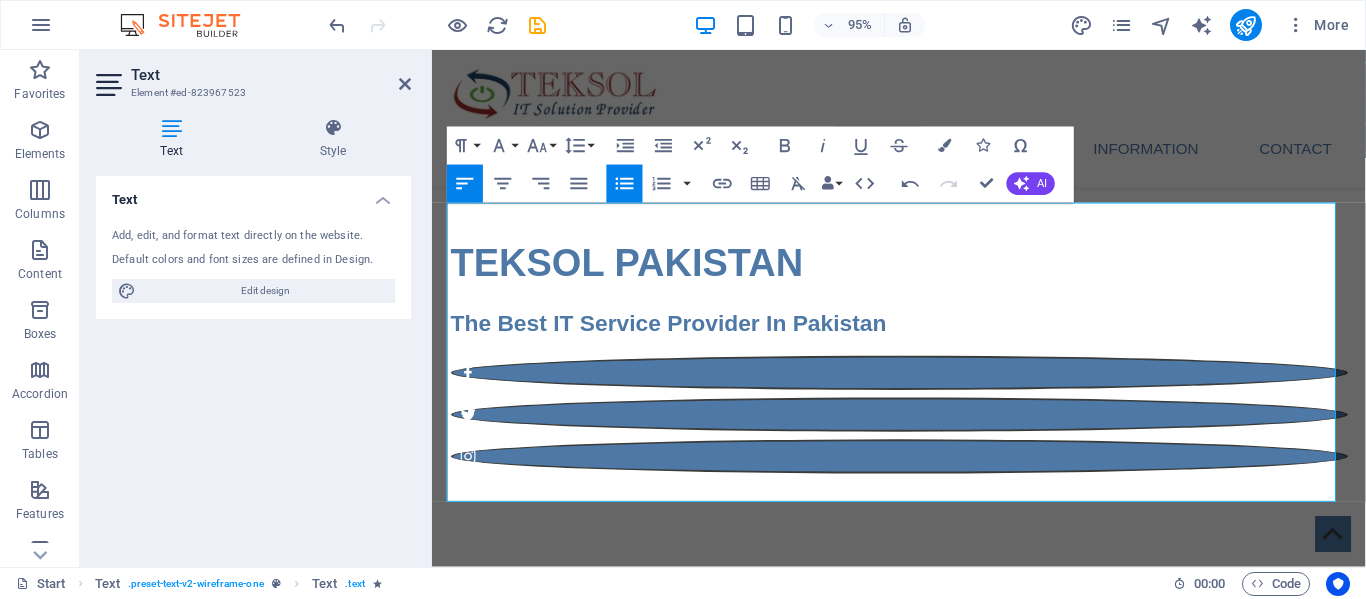 click 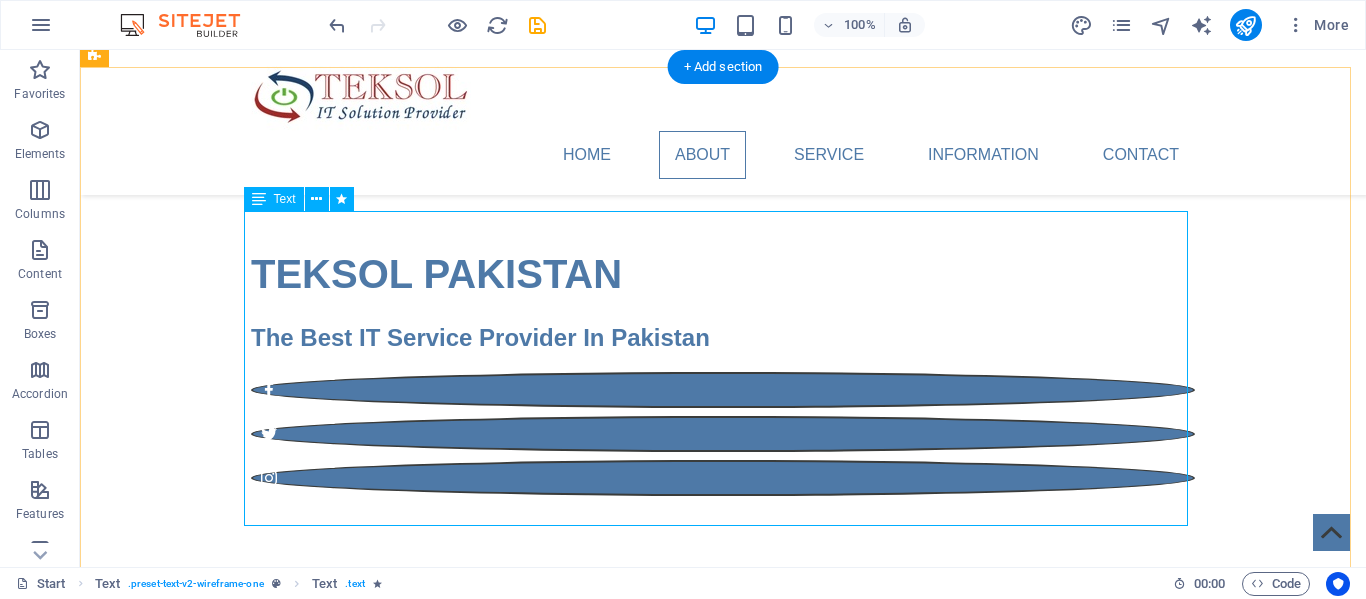click on "Founded in July 2015 in Islamabad, Pakistan, TEKSOL delivers comprehensive IT solutions backed by deep expertise and professional experience. We specialize in: Solution Design Consulting System Integration Hardware & Software Provisioning Professional Services Software Development Our mission is to eliminate the gap between business and technology by offering innovative, tailor-made solutions that address the unique challenges of each client. Our strength lies in our qualified team of professionals and technology specialists, working as trusted technology partners to our customers." at bounding box center (723, 876) 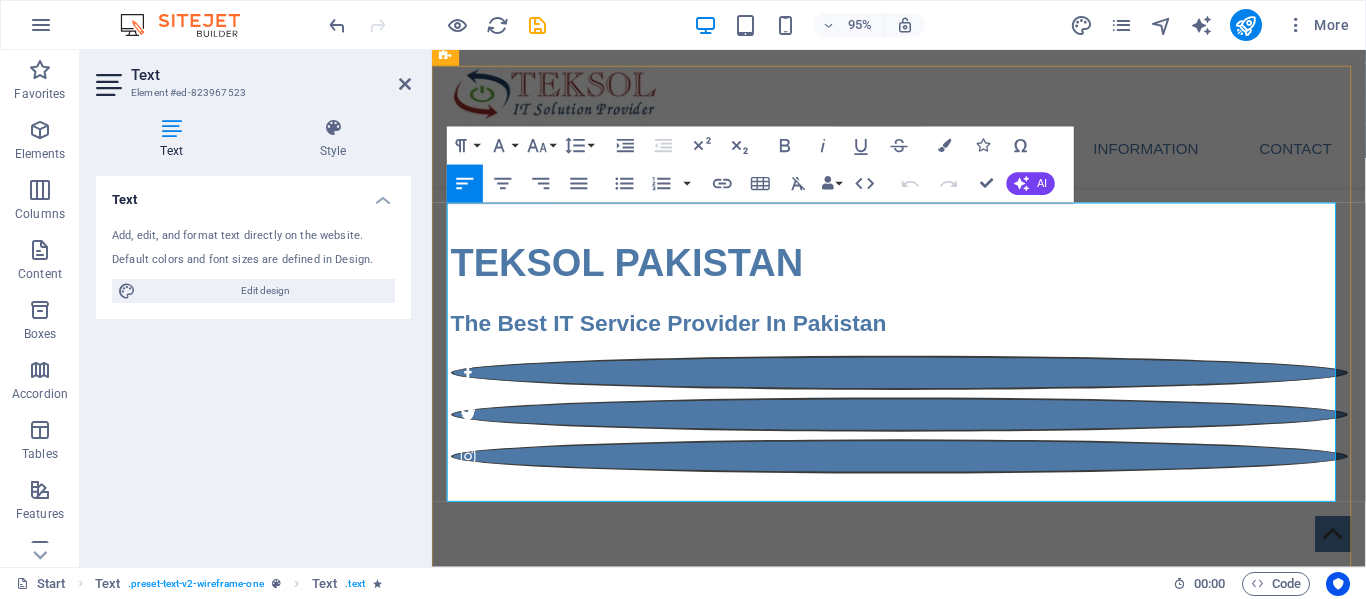 drag, startPoint x: 763, startPoint y: 517, endPoint x: 447, endPoint y: 465, distance: 320.2499 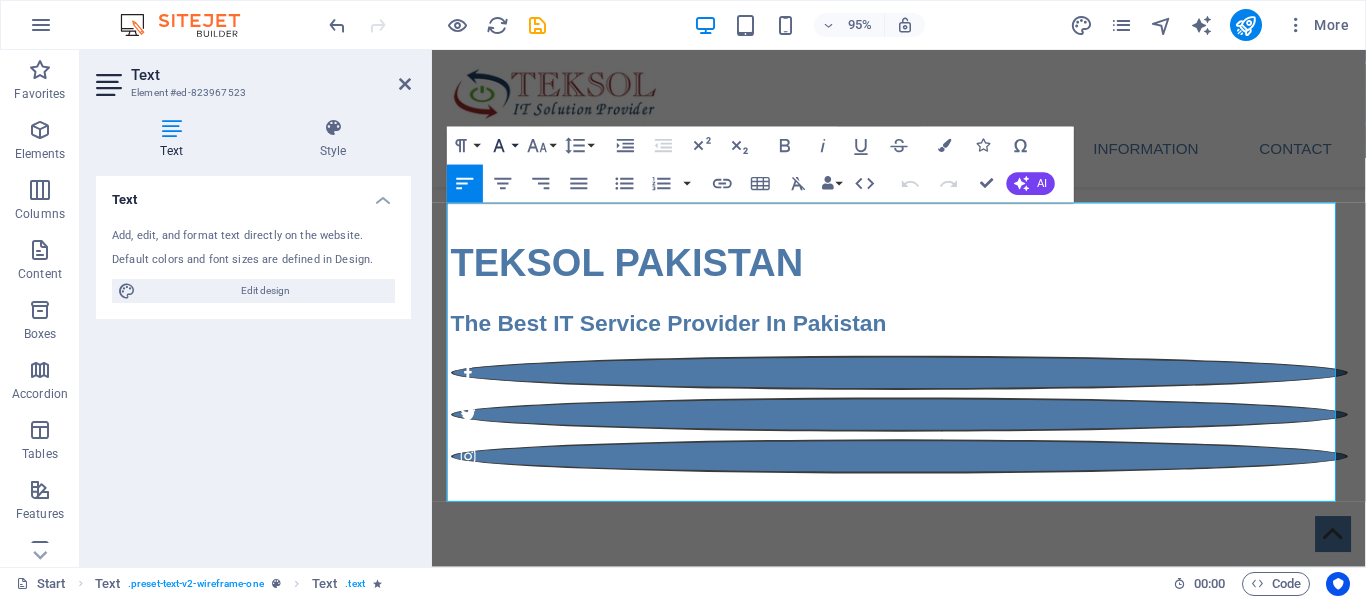 click 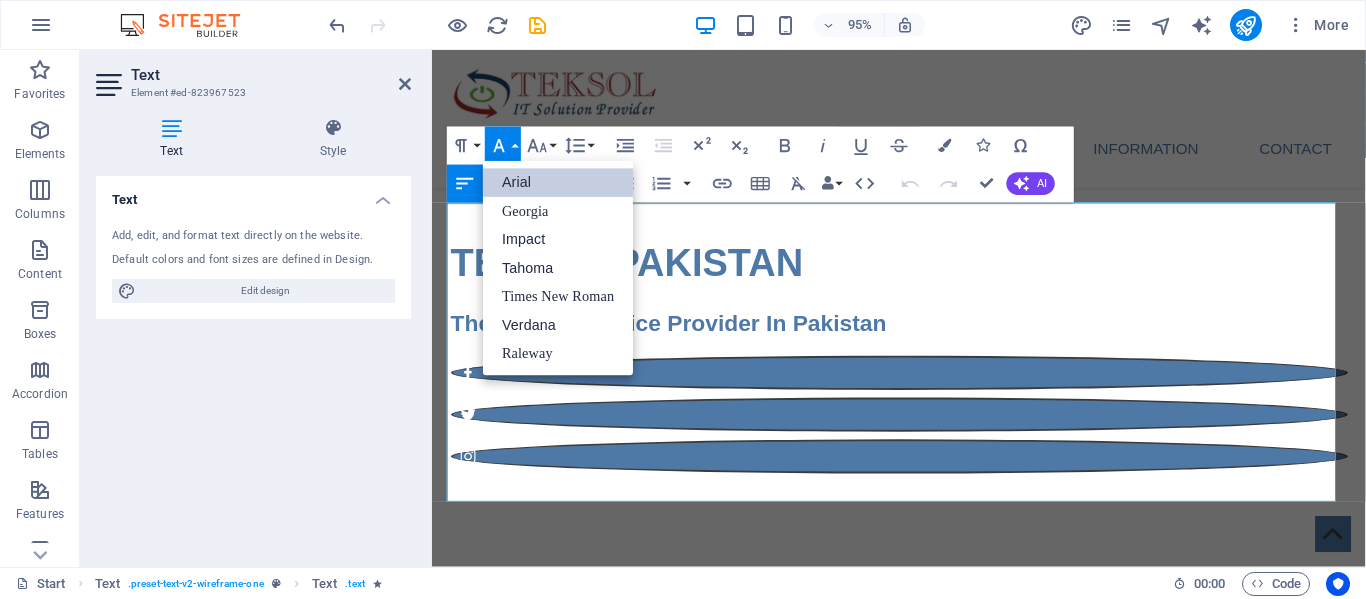 scroll, scrollTop: 0, scrollLeft: 0, axis: both 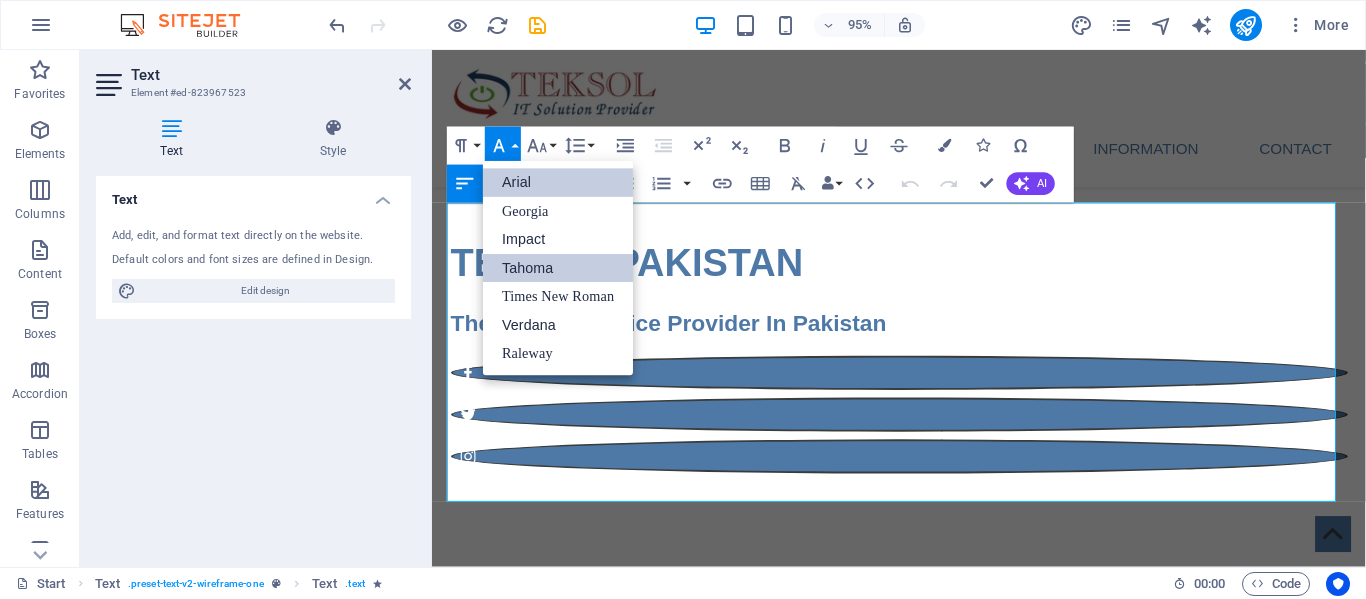 click on "Tahoma" at bounding box center (558, 268) 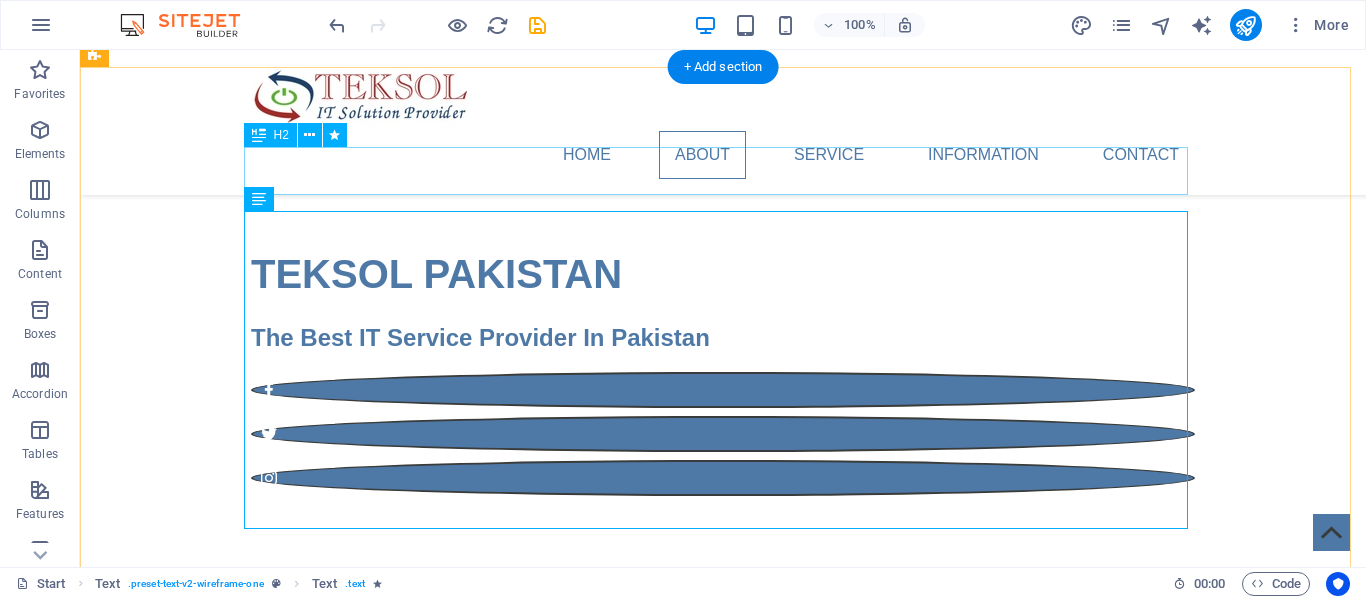 click on "About" at bounding box center [723, 680] 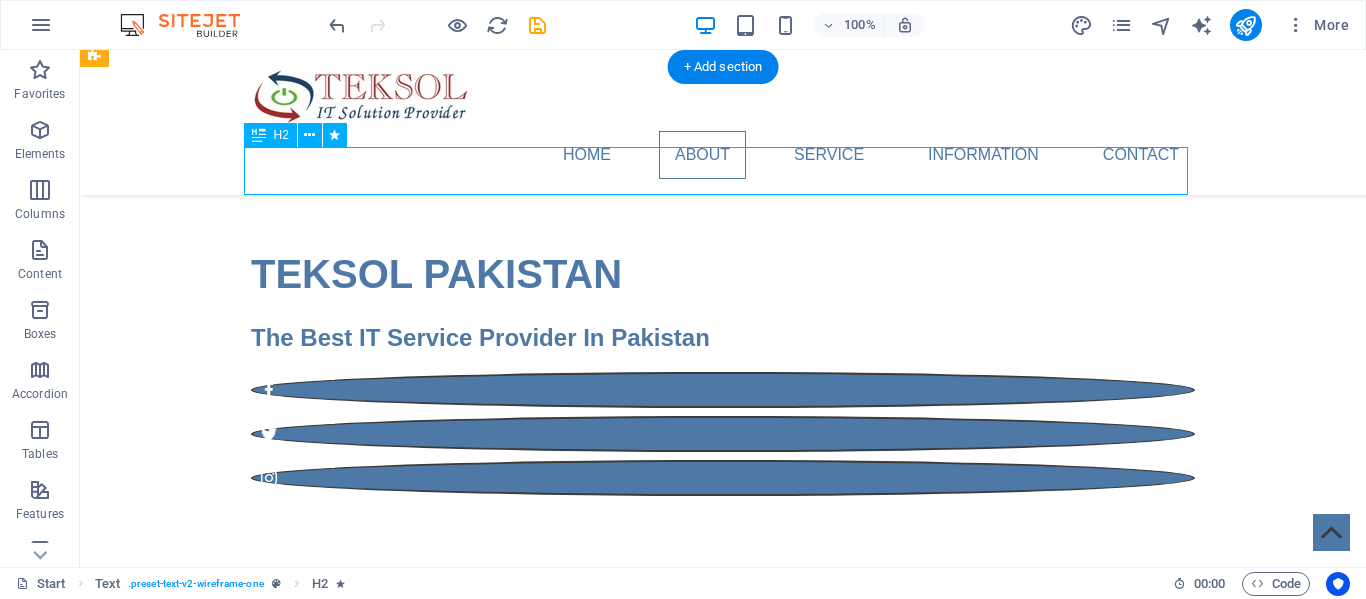 click on "About" at bounding box center (723, 680) 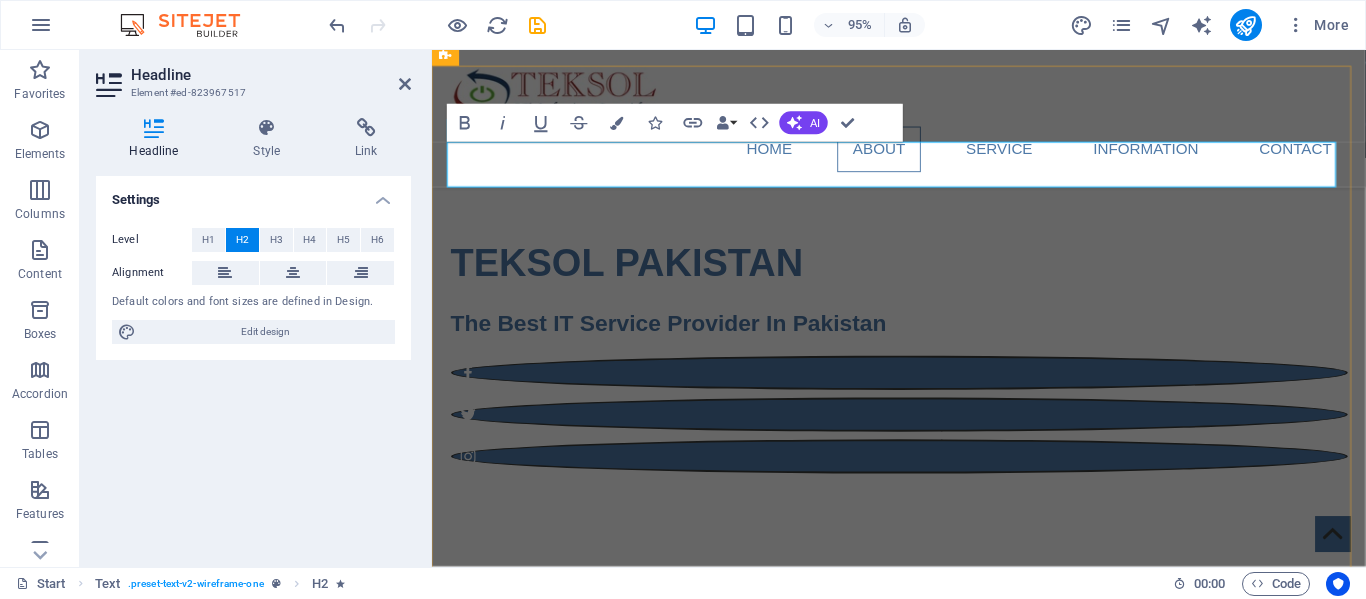 click on "About" at bounding box center [924, 680] 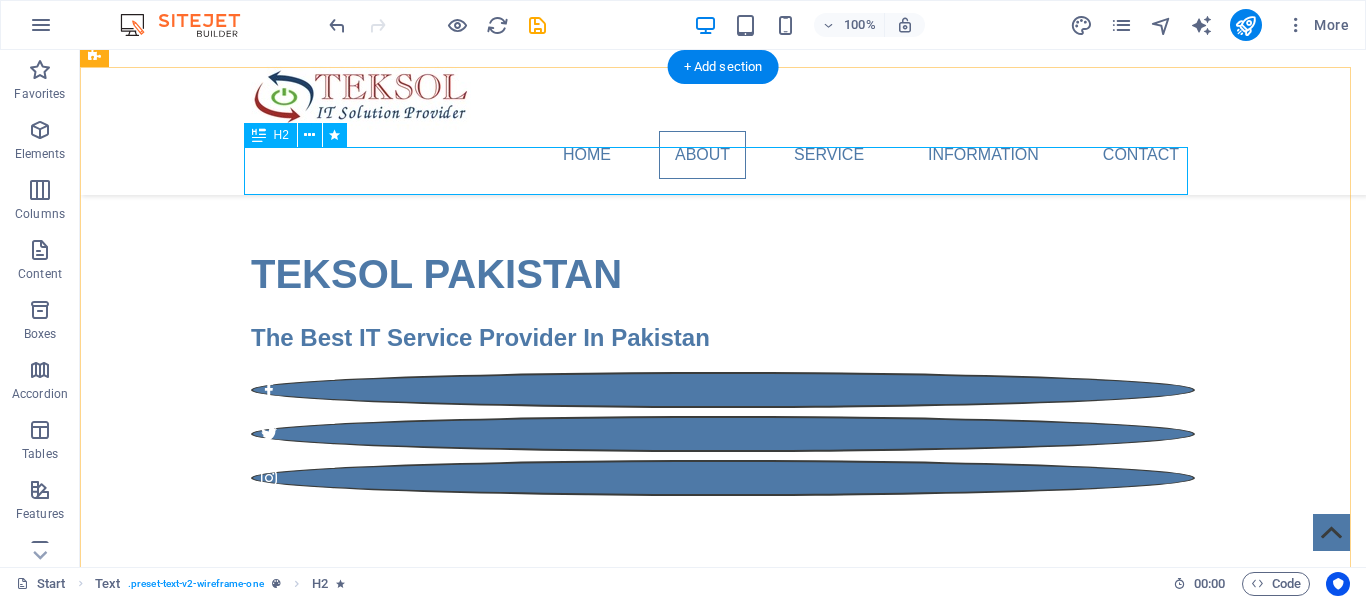 click on "About TEKSOL" at bounding box center [723, 680] 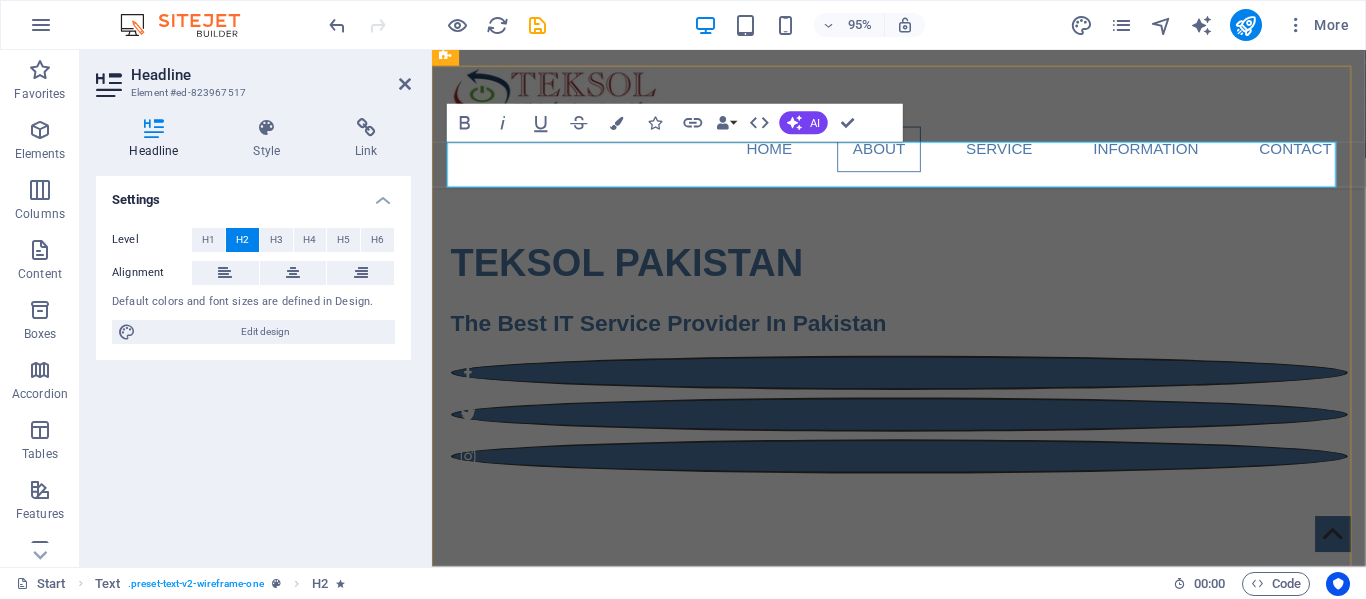 drag, startPoint x: 683, startPoint y: 167, endPoint x: 556, endPoint y: 166, distance: 127.00394 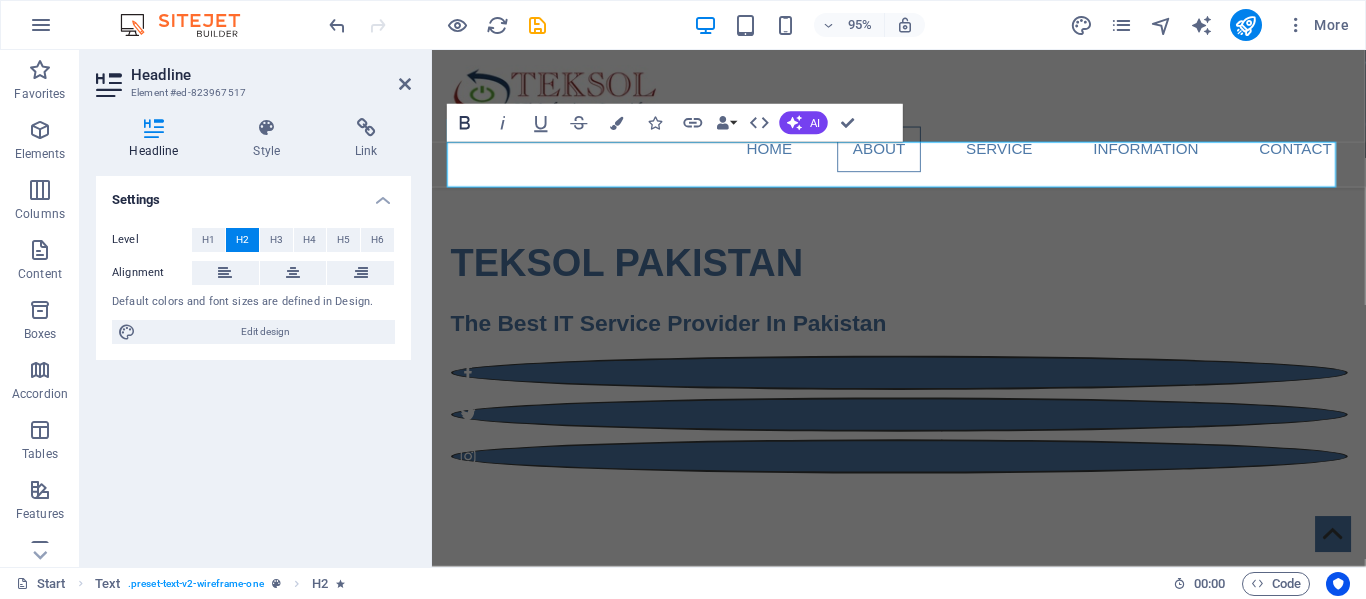 click 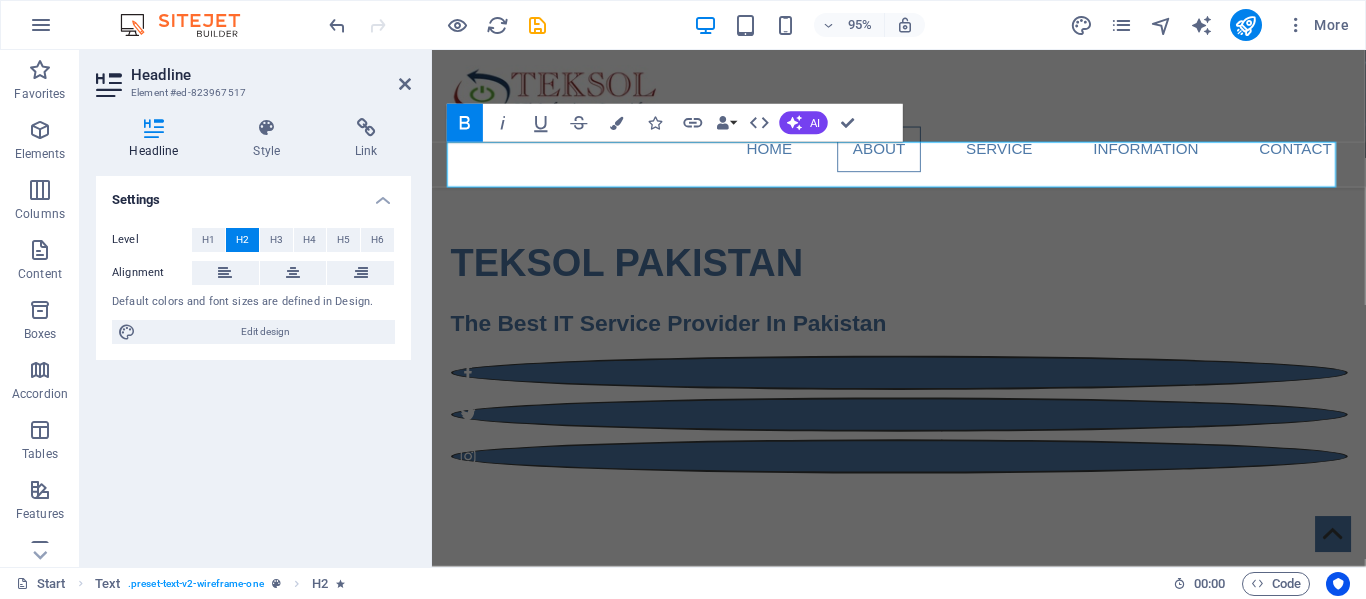 click 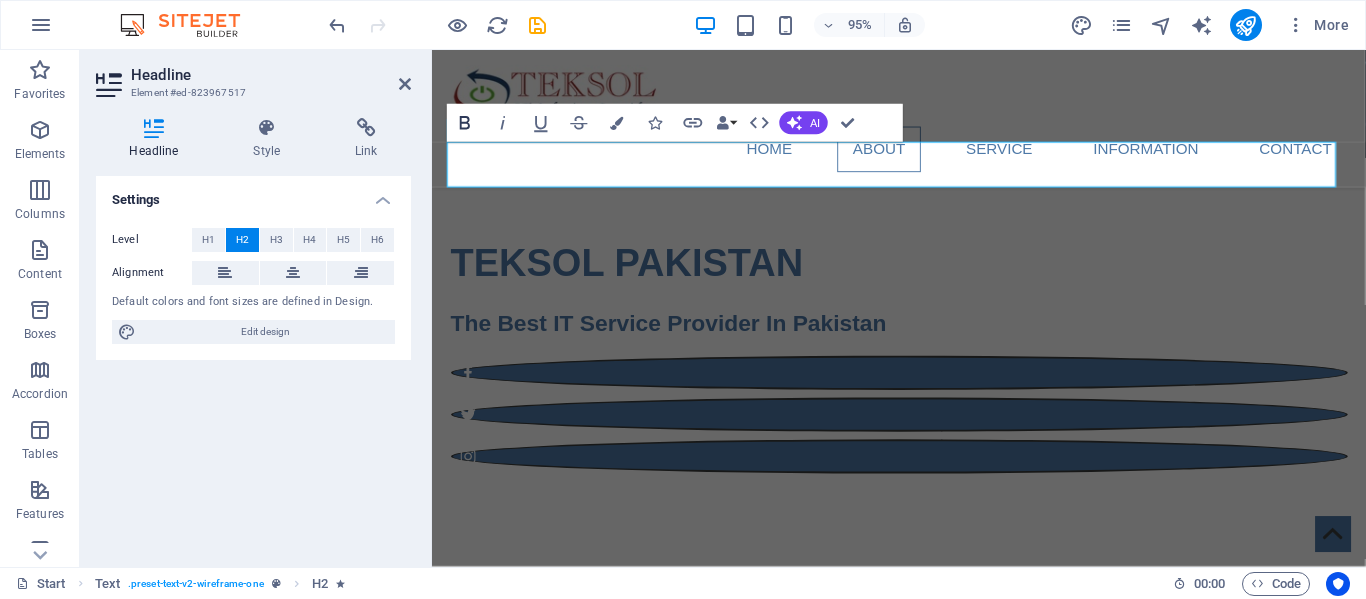 click 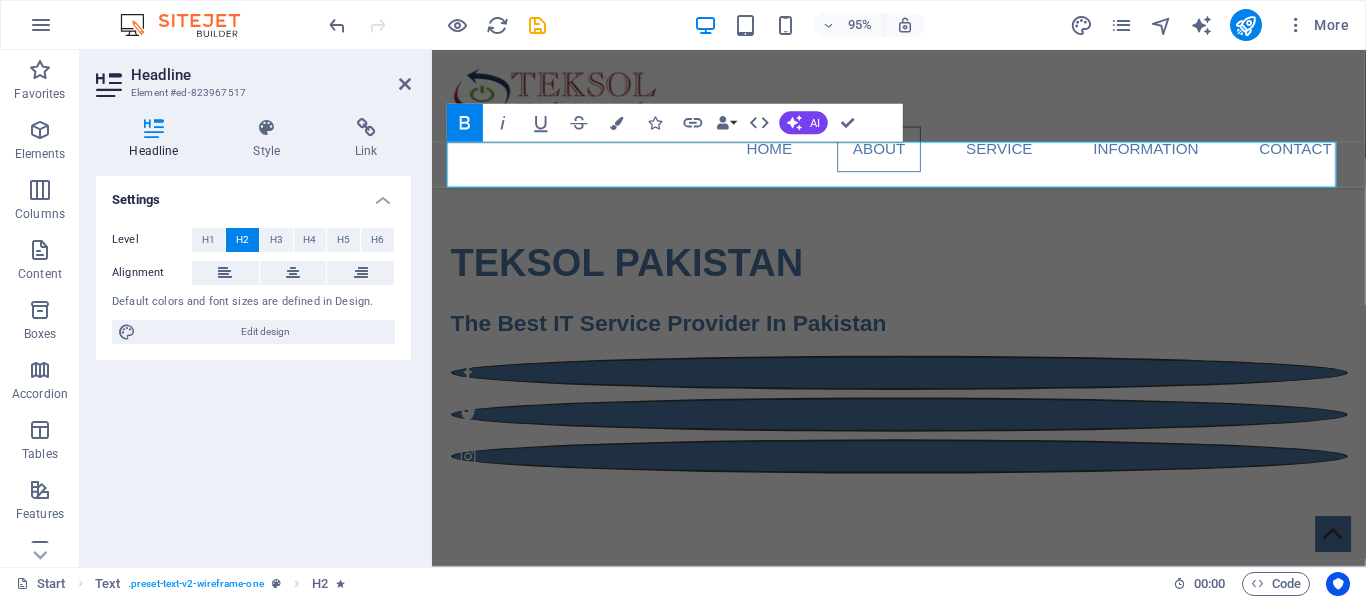 click 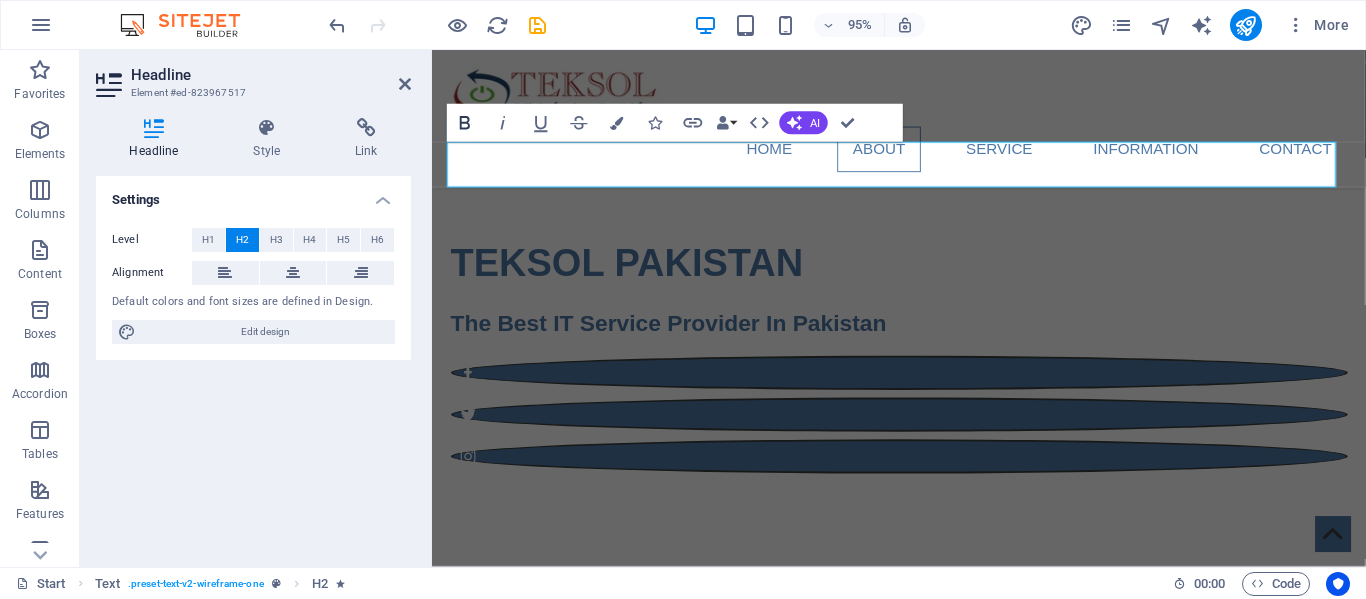 click 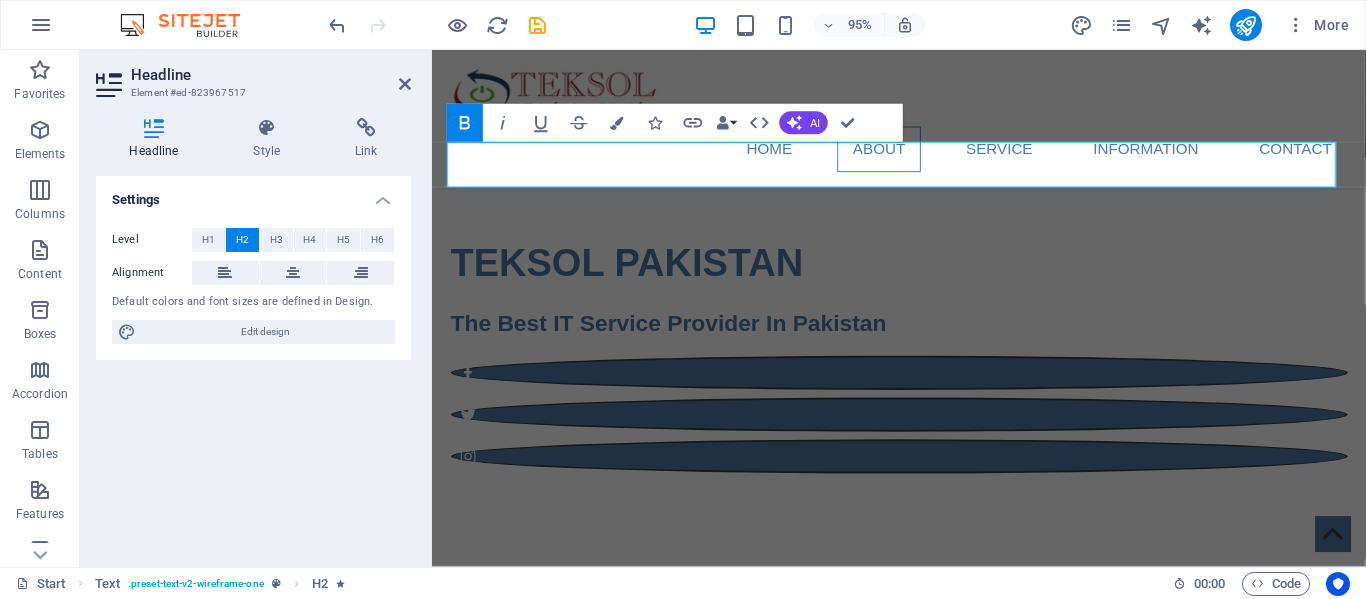 click on "Bold" at bounding box center [465, 123] 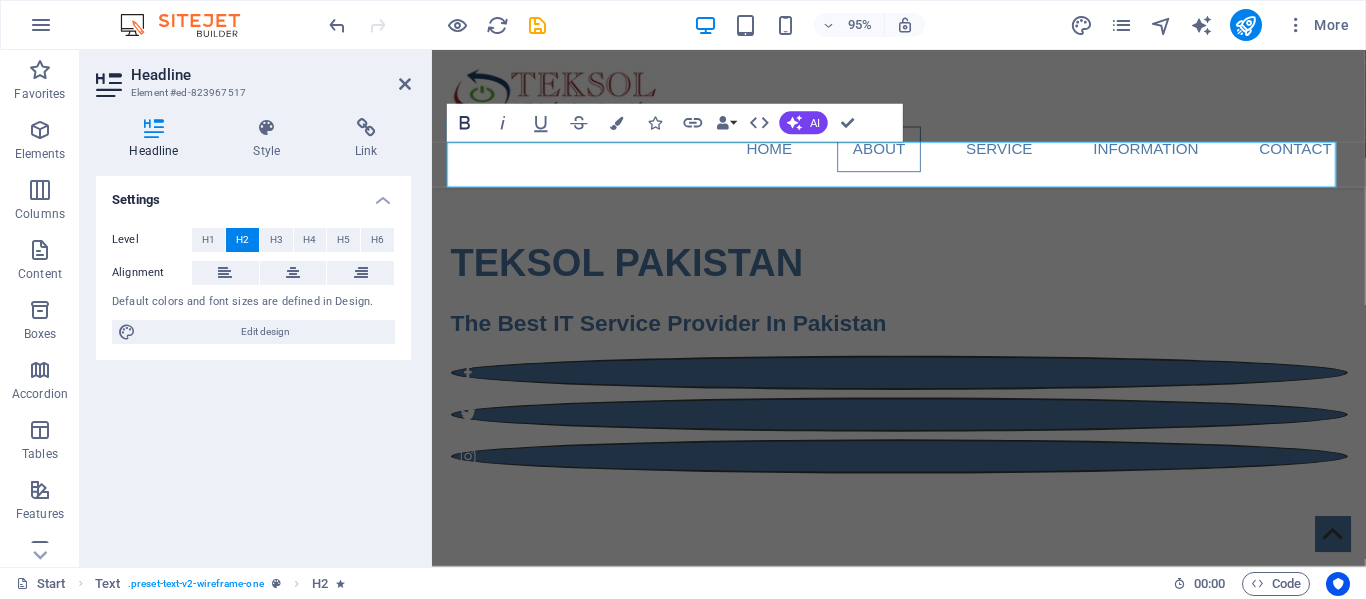 click on "Bold" at bounding box center (465, 123) 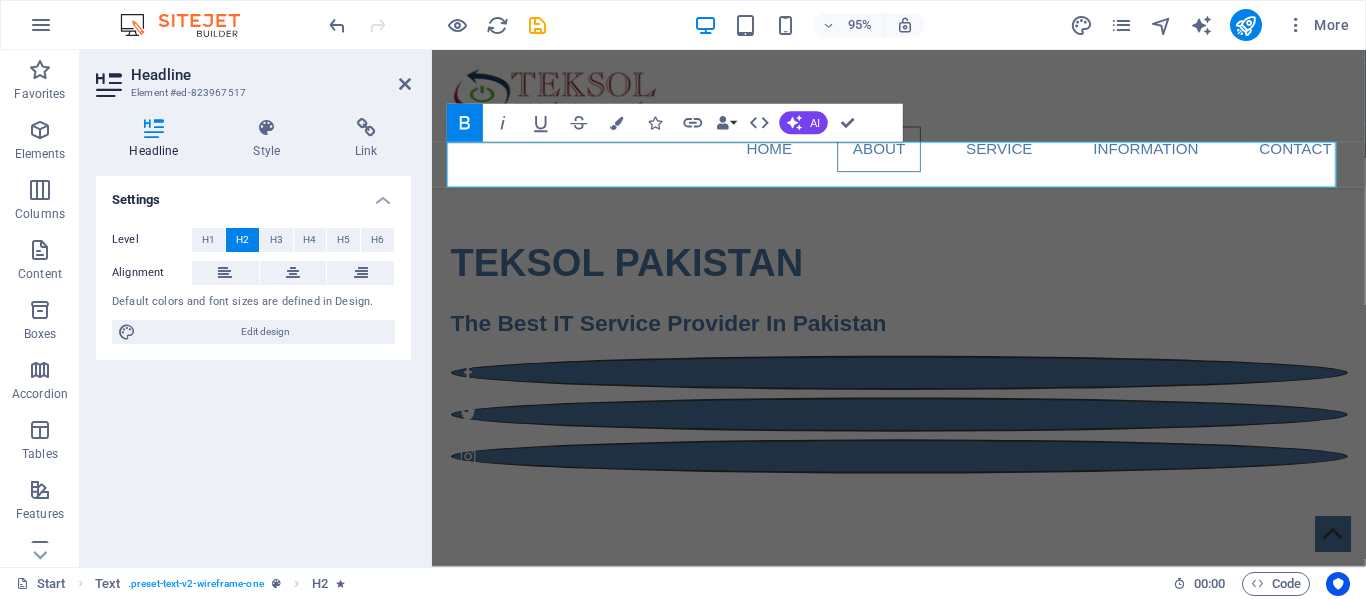 click on "Bold" at bounding box center (465, 123) 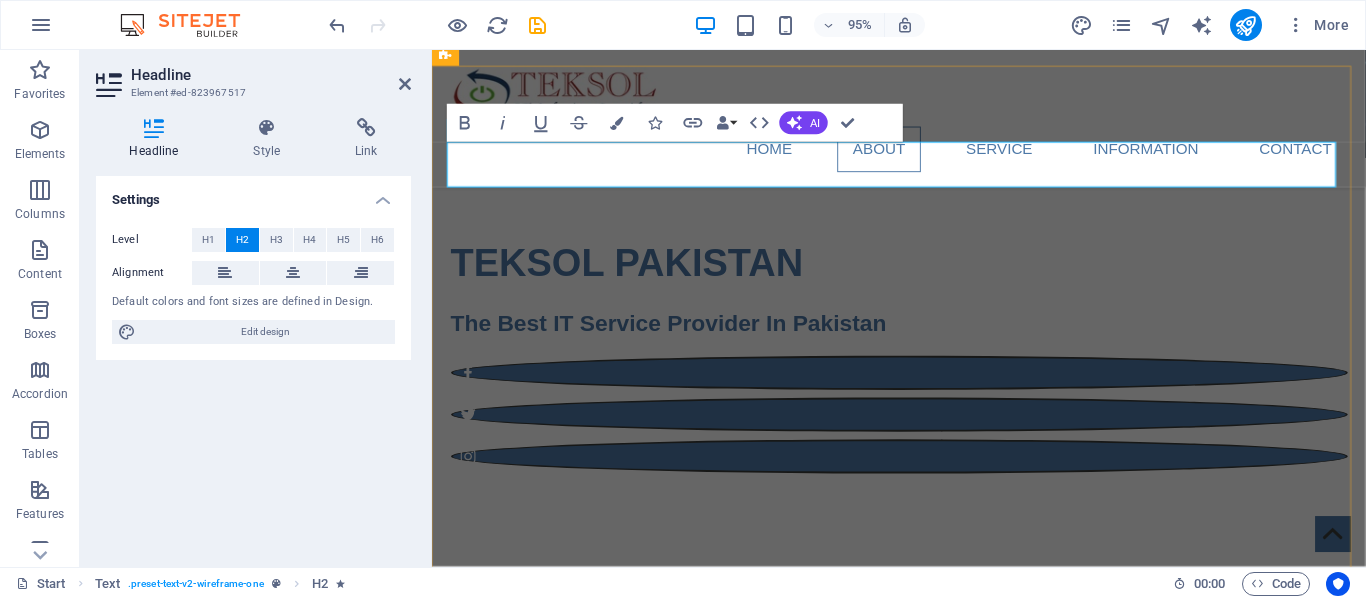 click on "About TEKSOL" at bounding box center (924, 680) 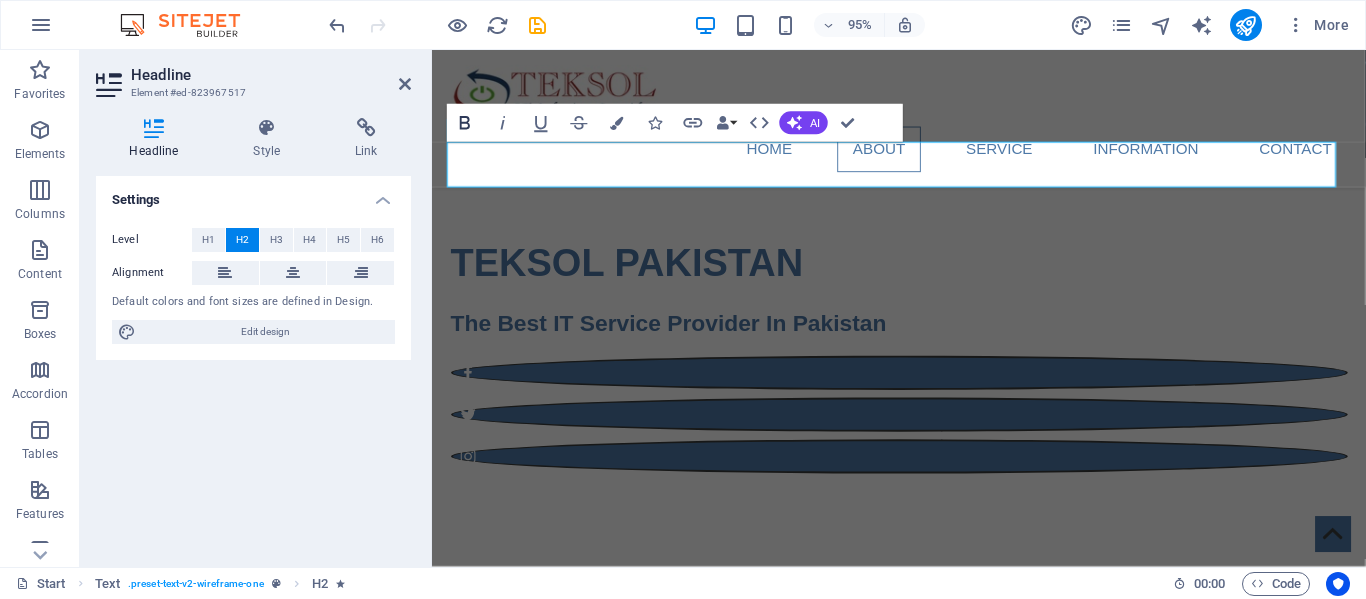 click 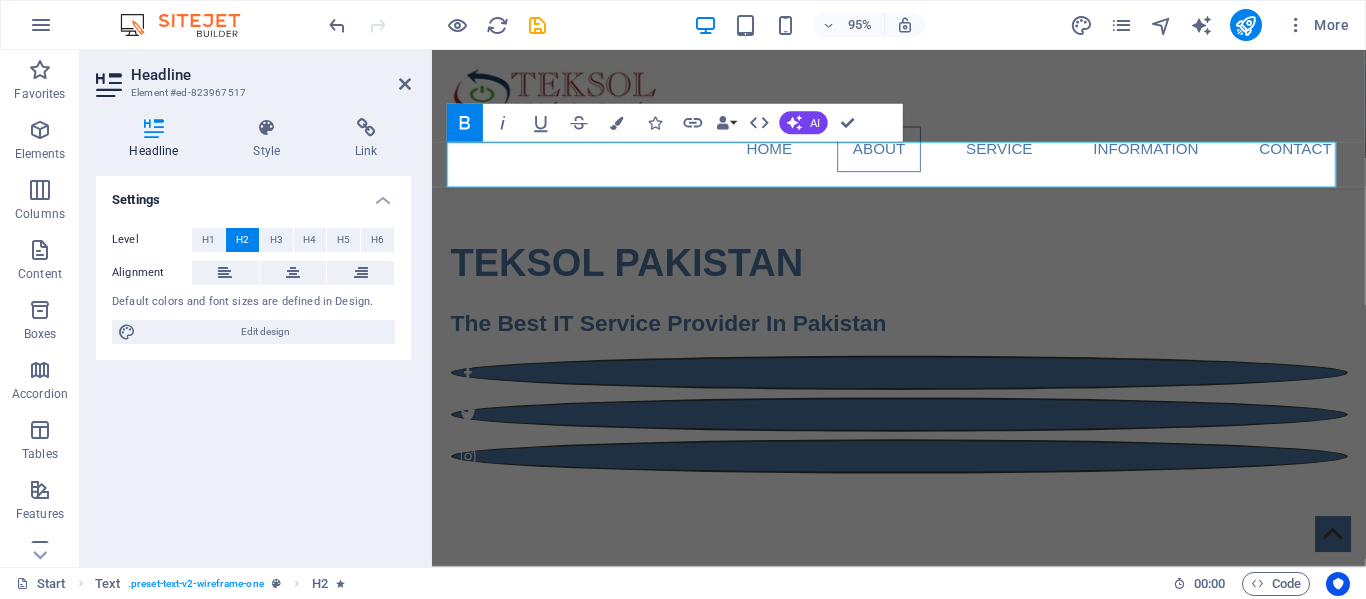 click 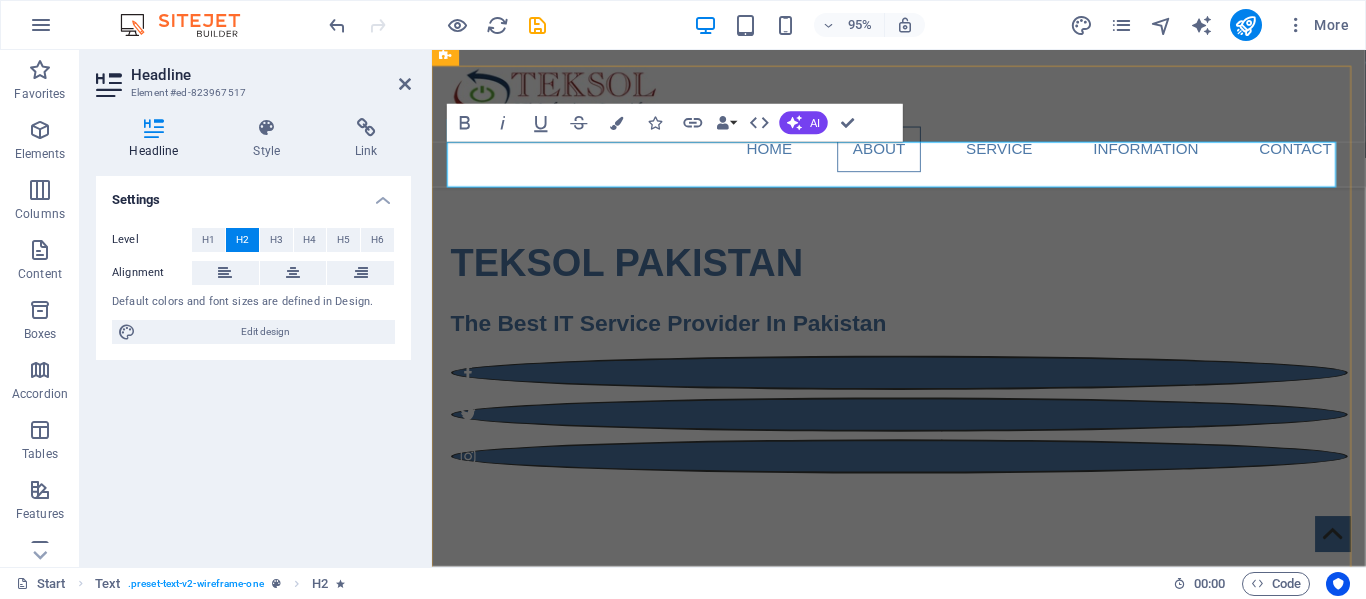 click on "About TEKSOL" at bounding box center (924, 680) 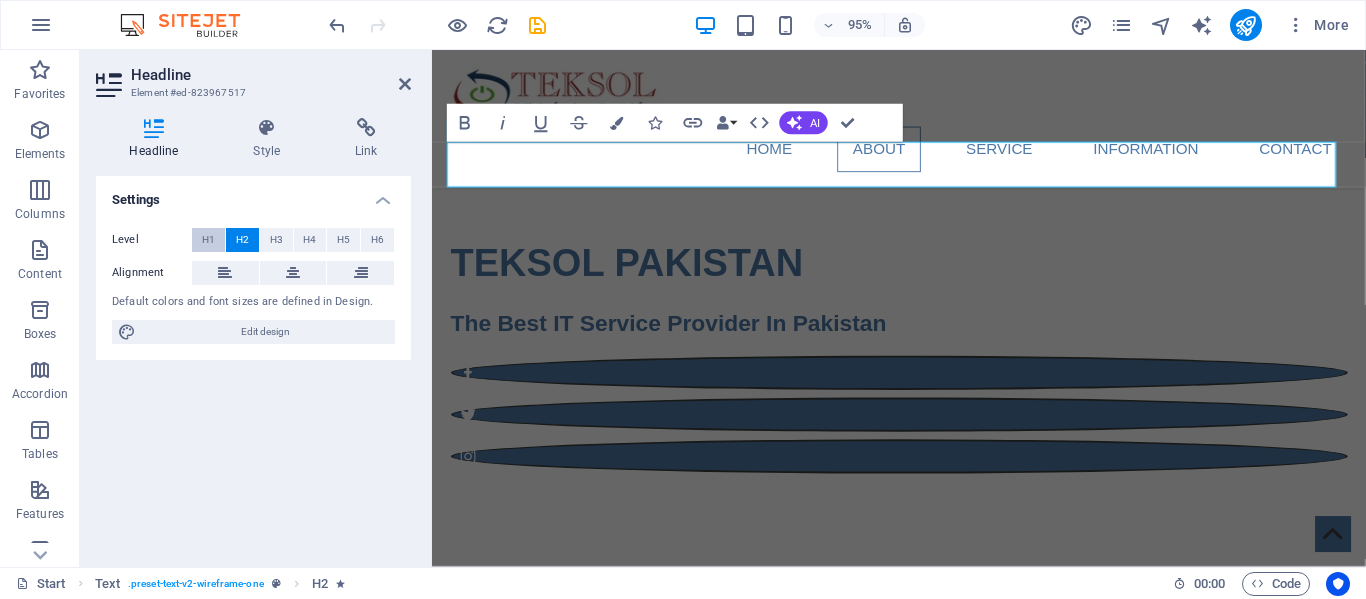 click on "H1" at bounding box center (208, 240) 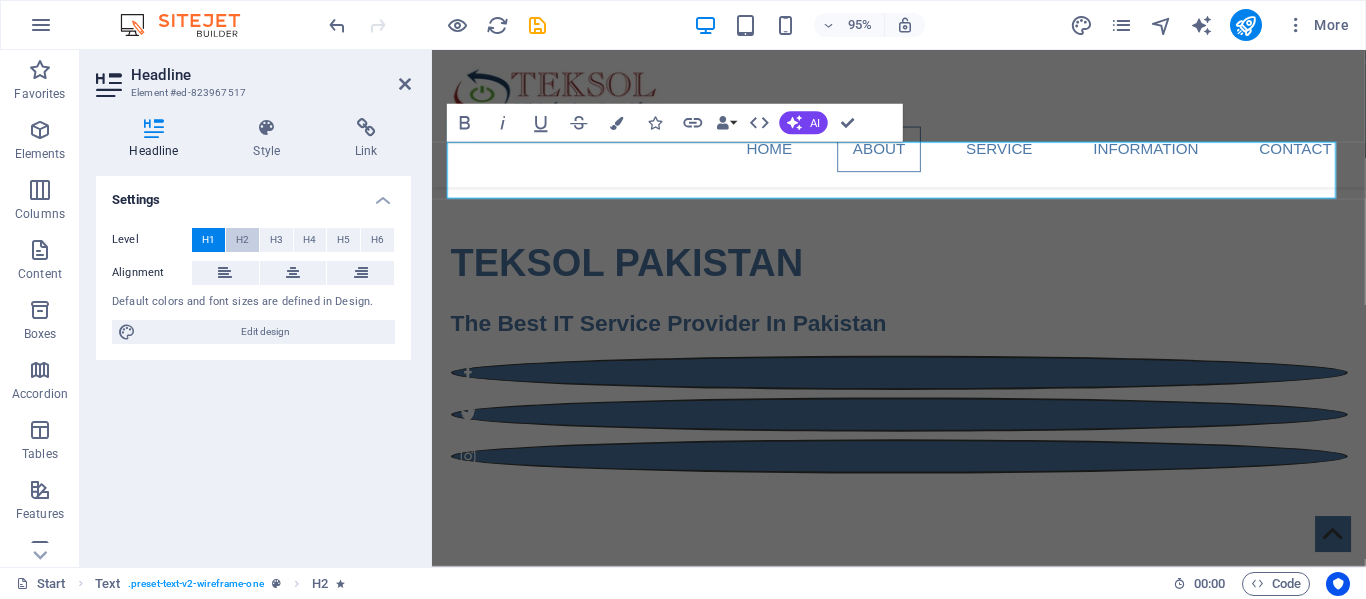 click on "H2" at bounding box center [242, 240] 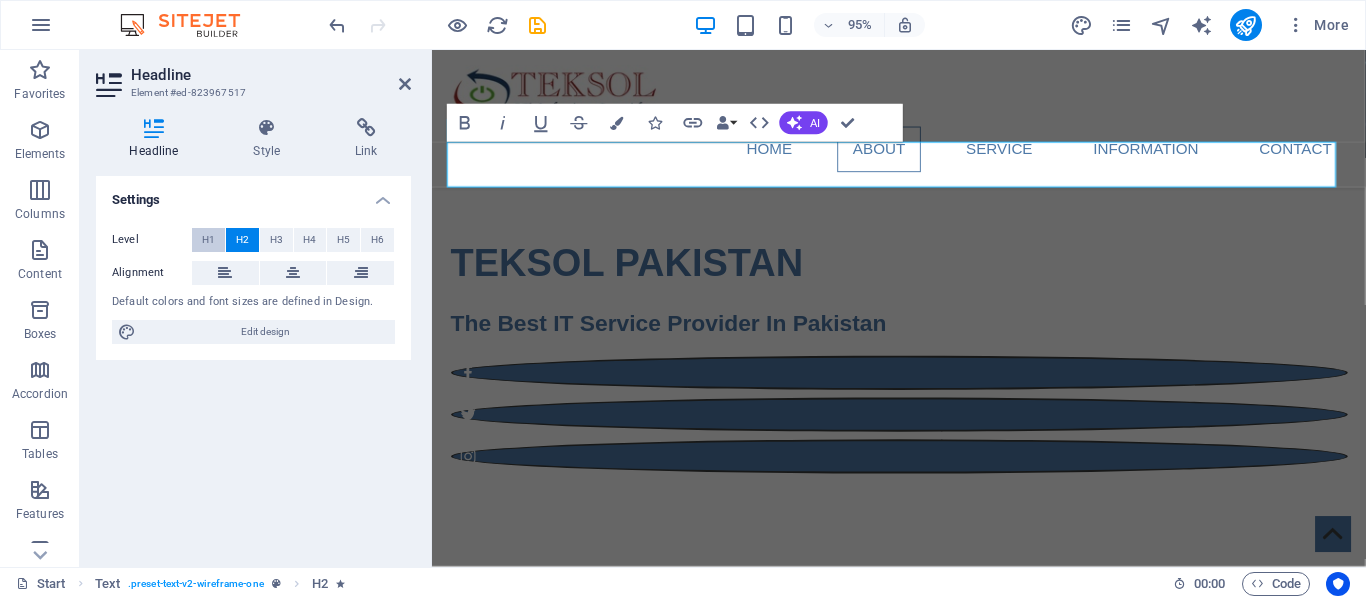 click on "H1" at bounding box center (208, 240) 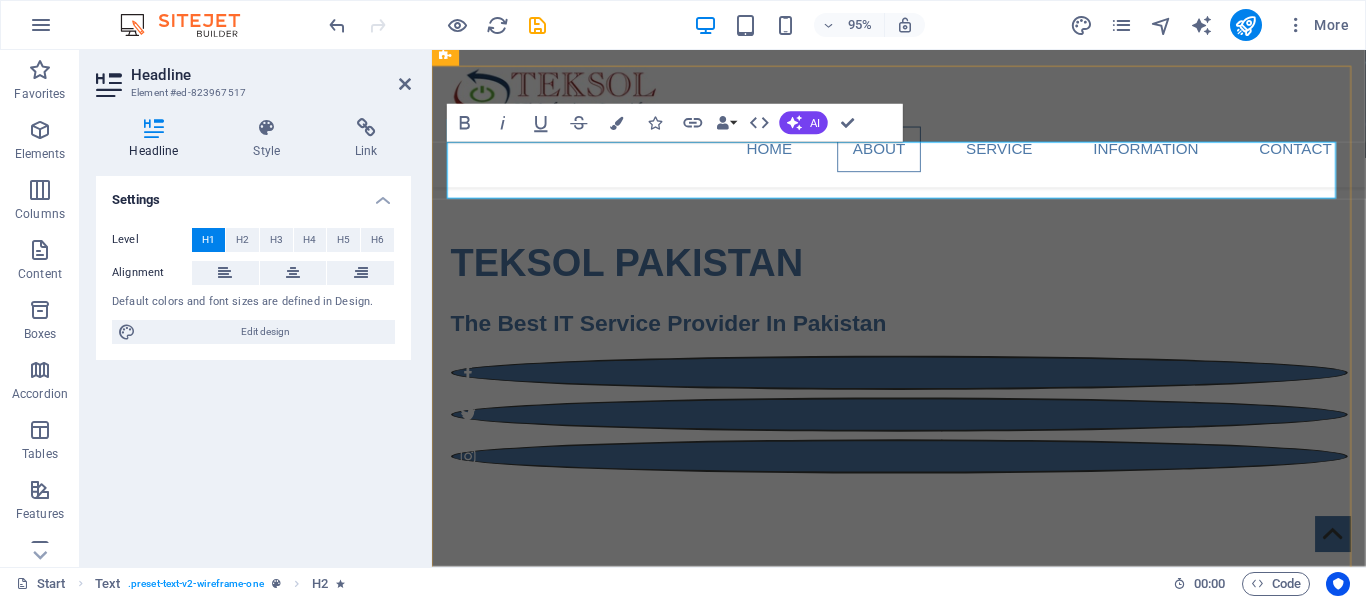 drag, startPoint x: 720, startPoint y: 180, endPoint x: 623, endPoint y: 183, distance: 97.04638 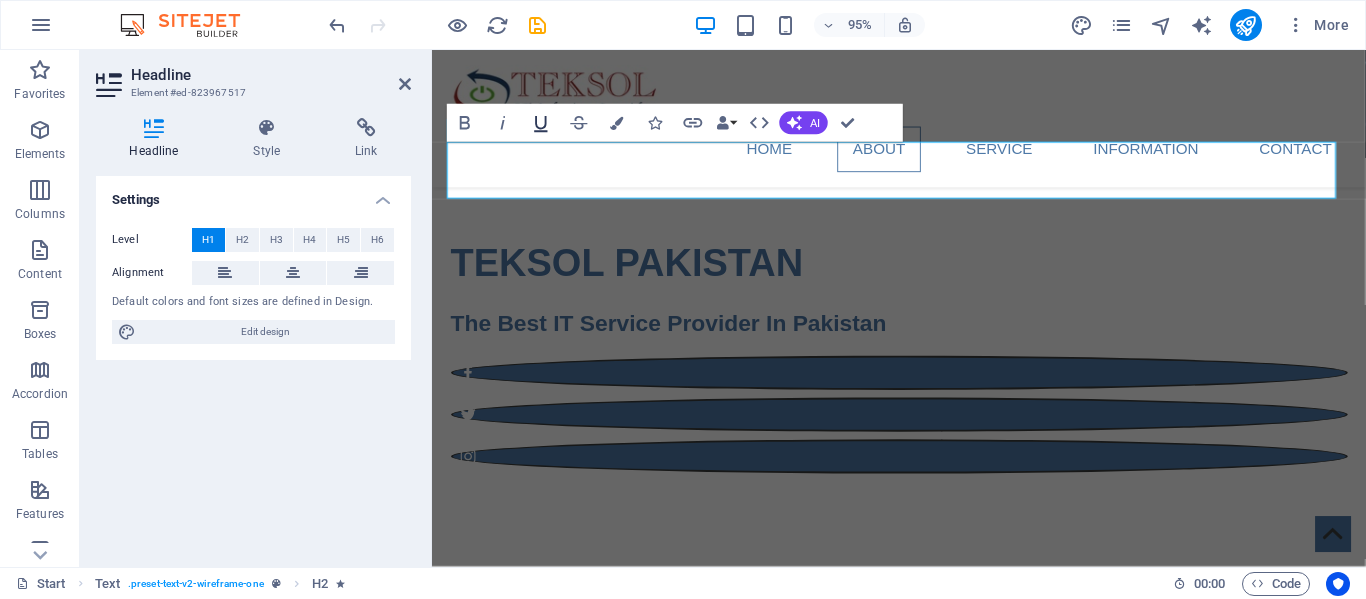 click 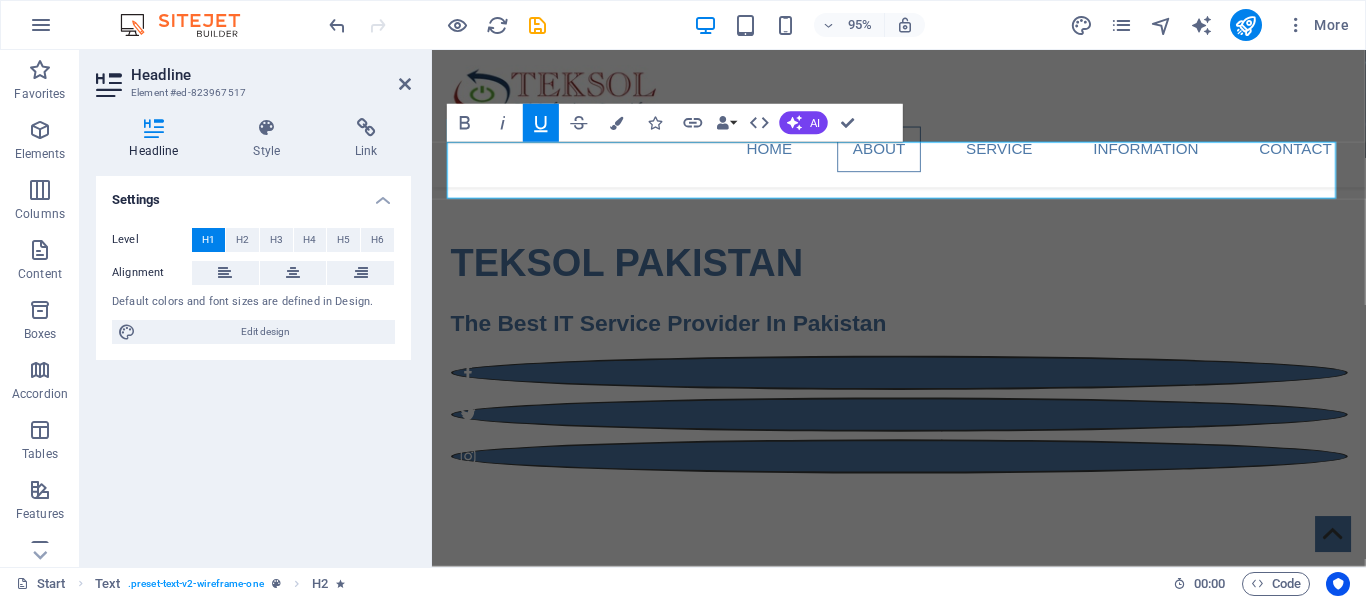 click 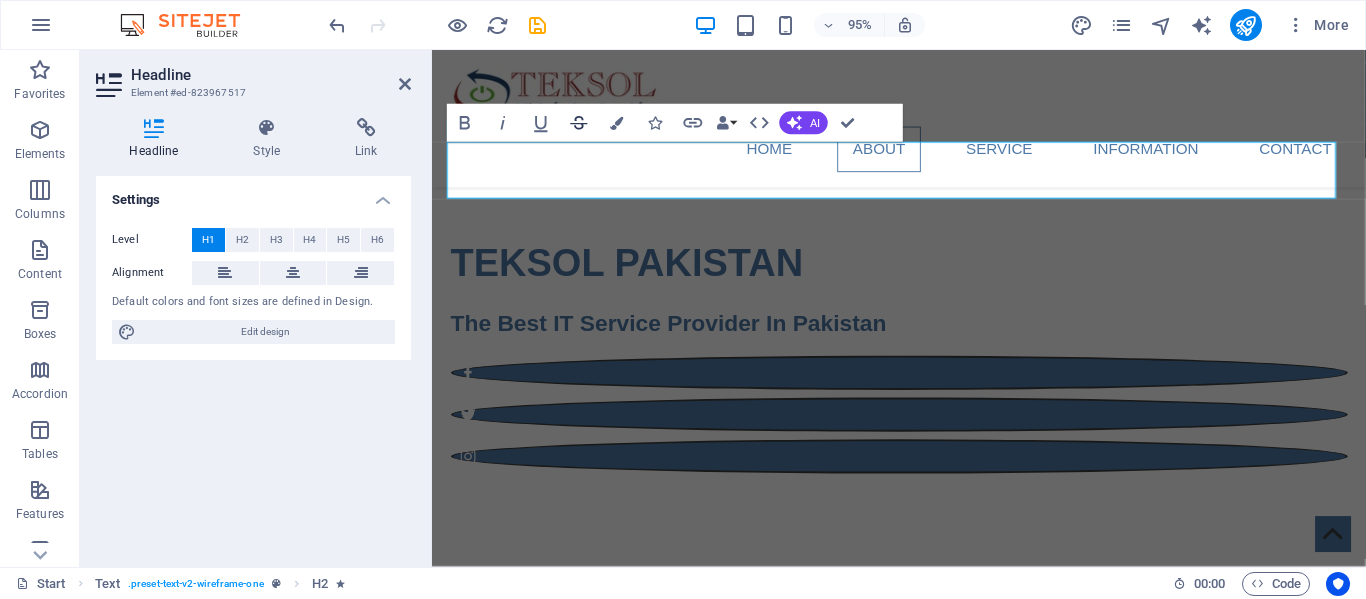 click 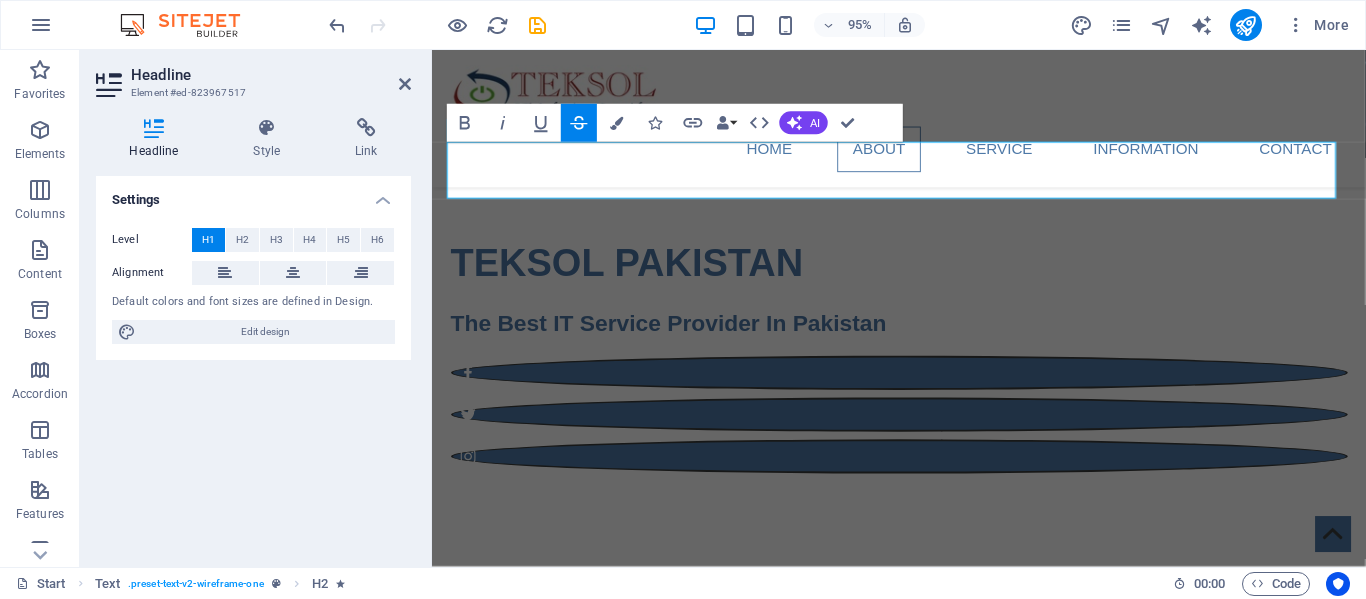 click 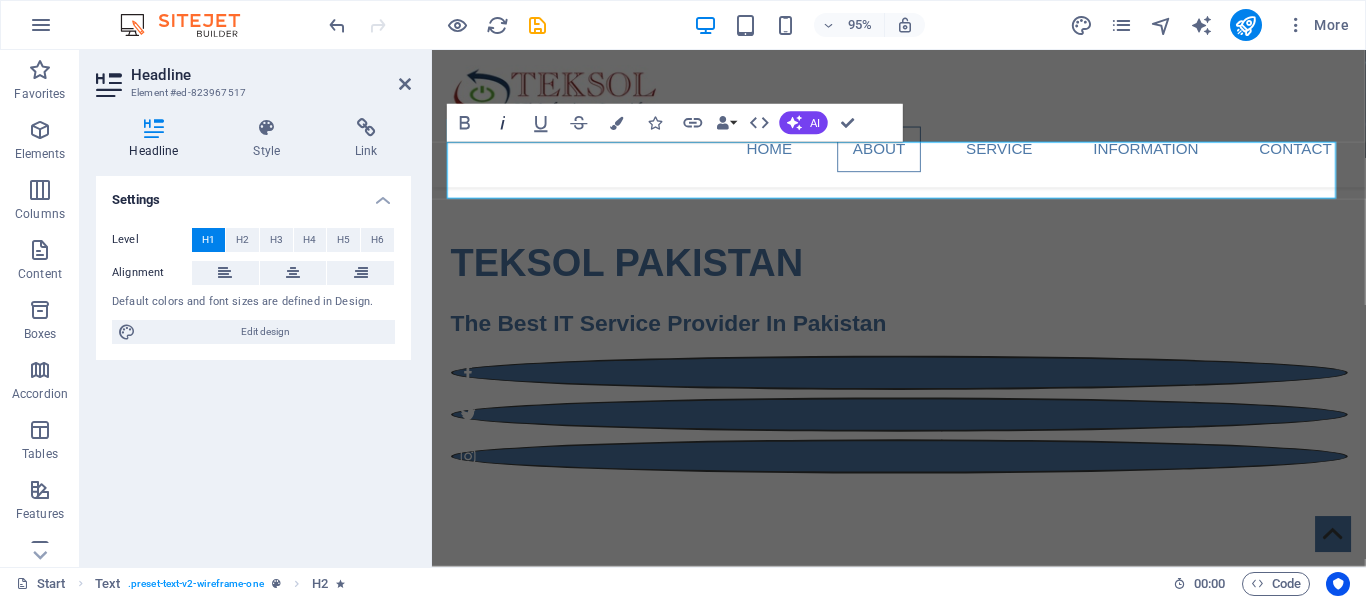 click 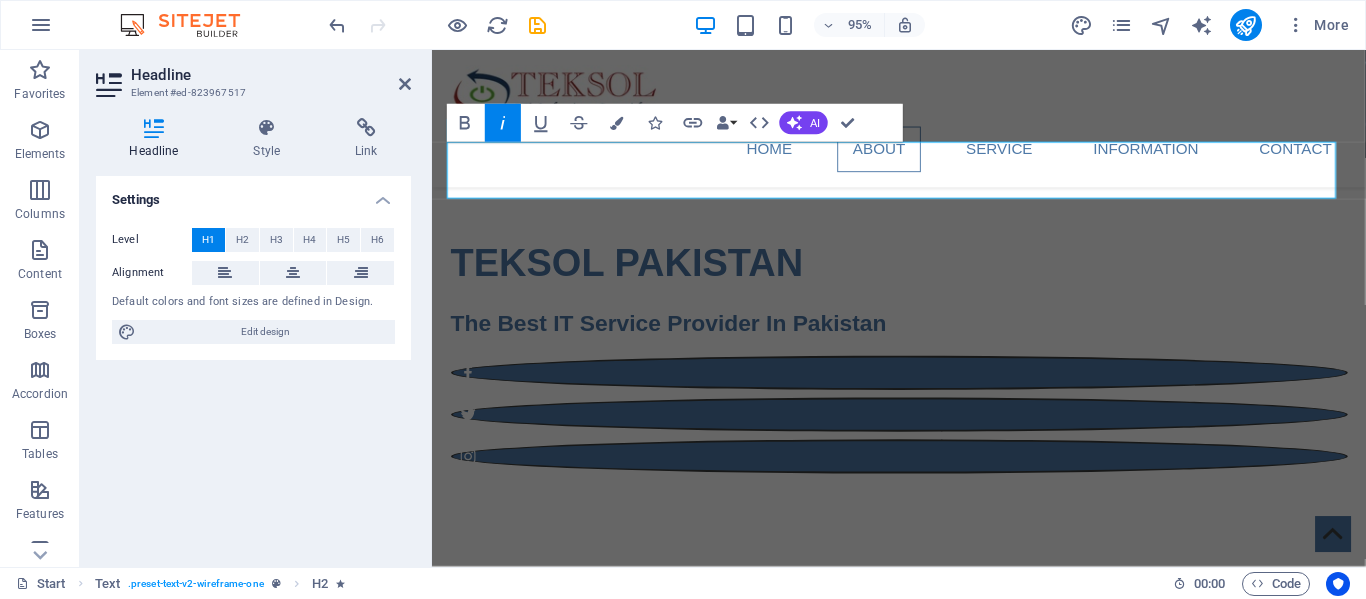 click 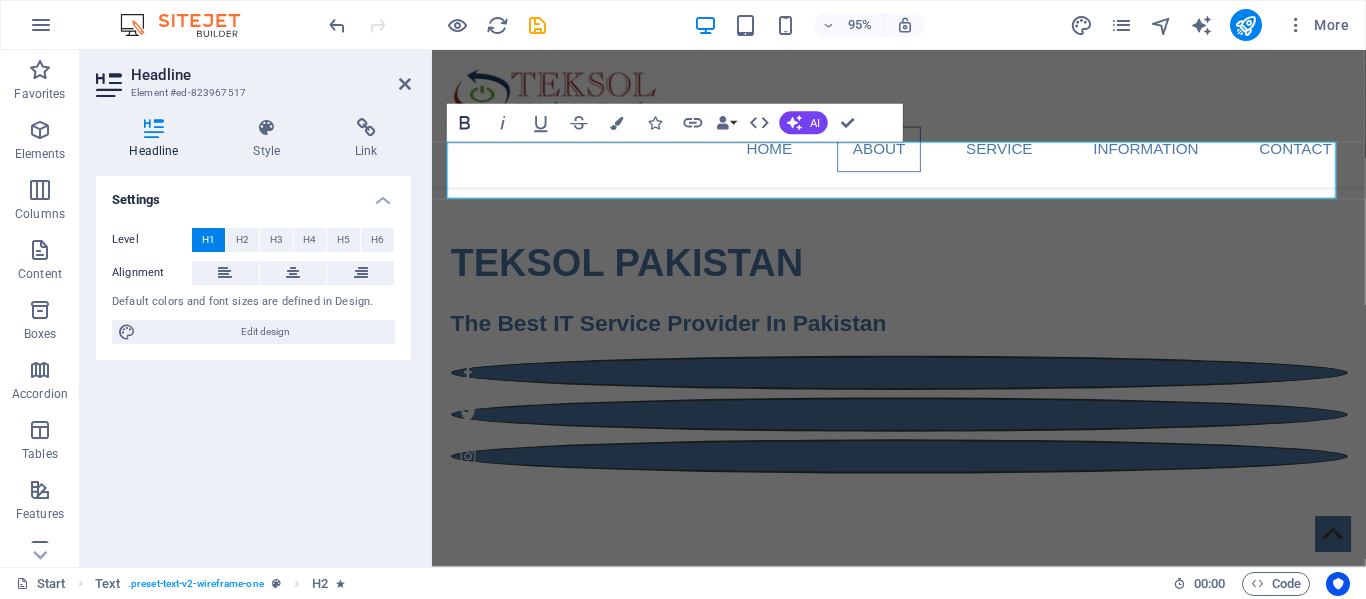 click 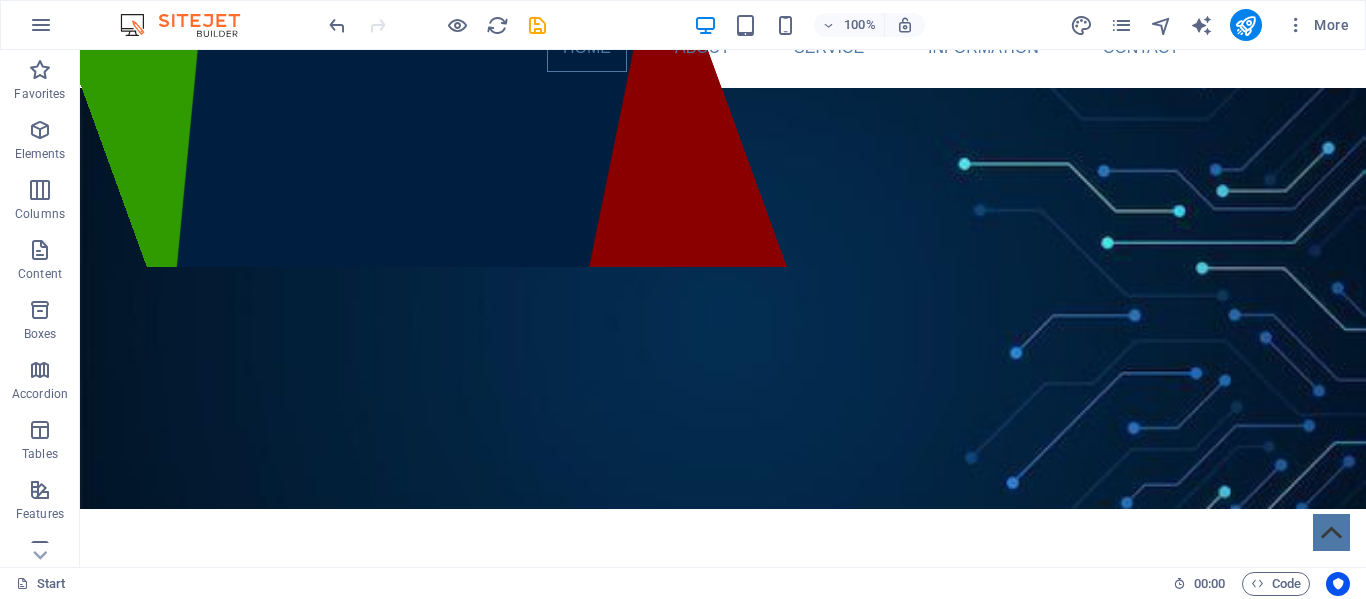 scroll, scrollTop: 0, scrollLeft: 0, axis: both 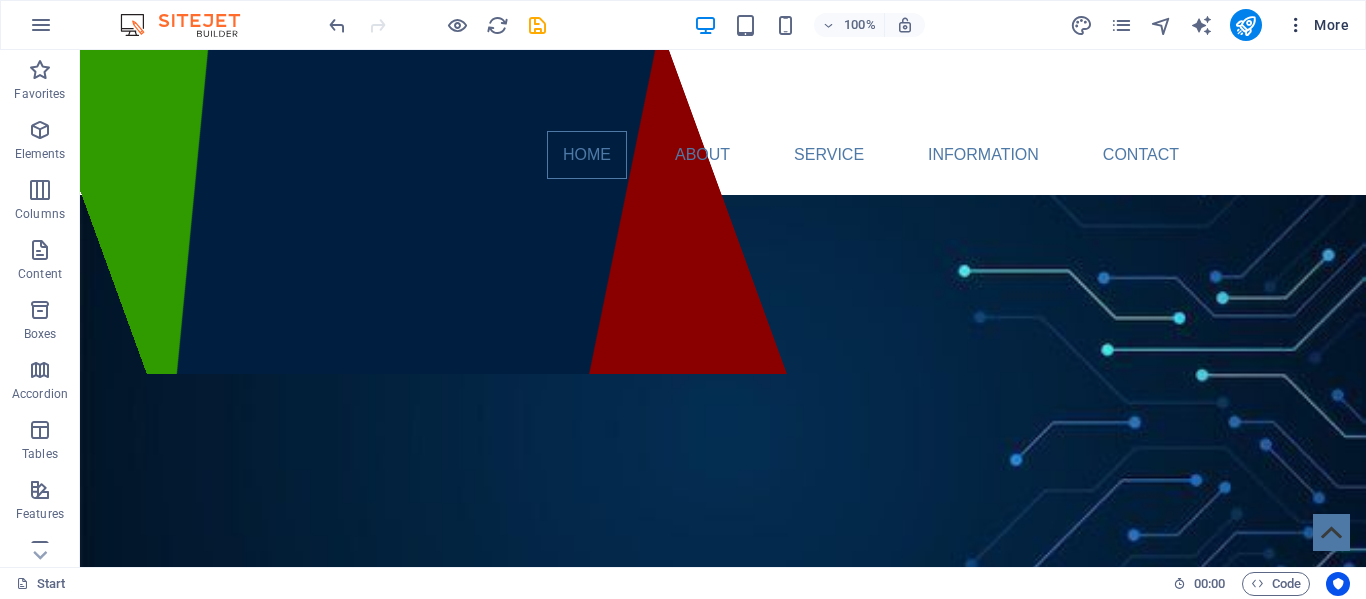 click on "More" at bounding box center [1317, 25] 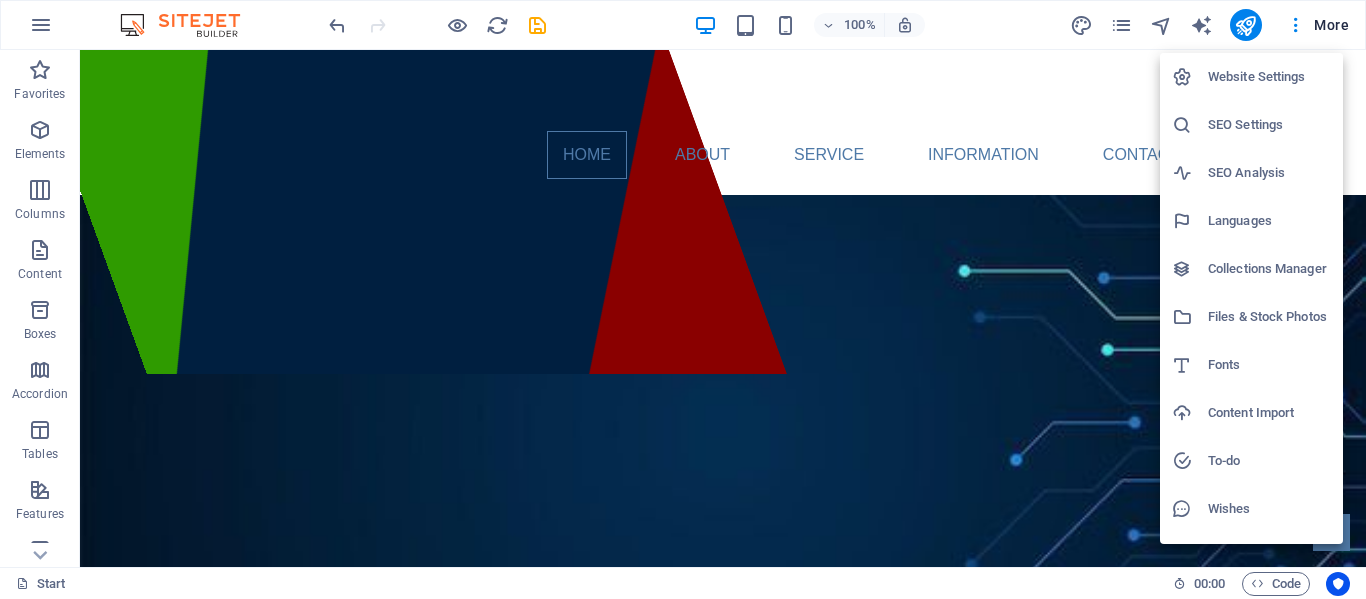 click at bounding box center (683, 299) 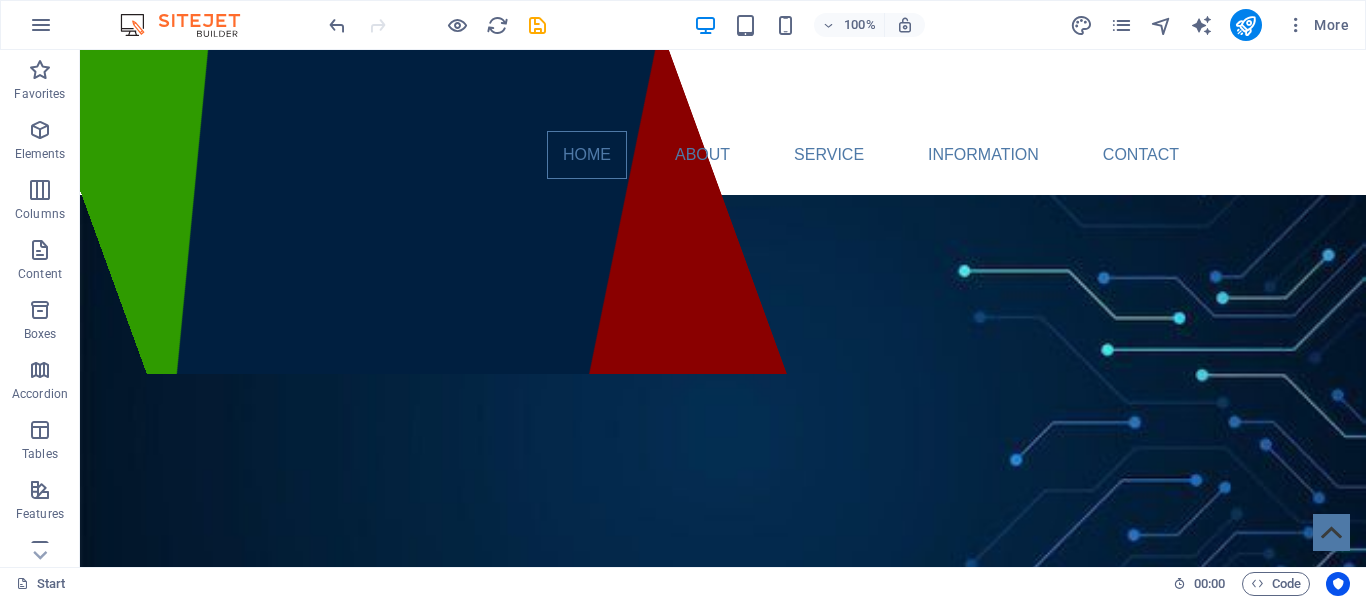 click at bounding box center (1296, 25) 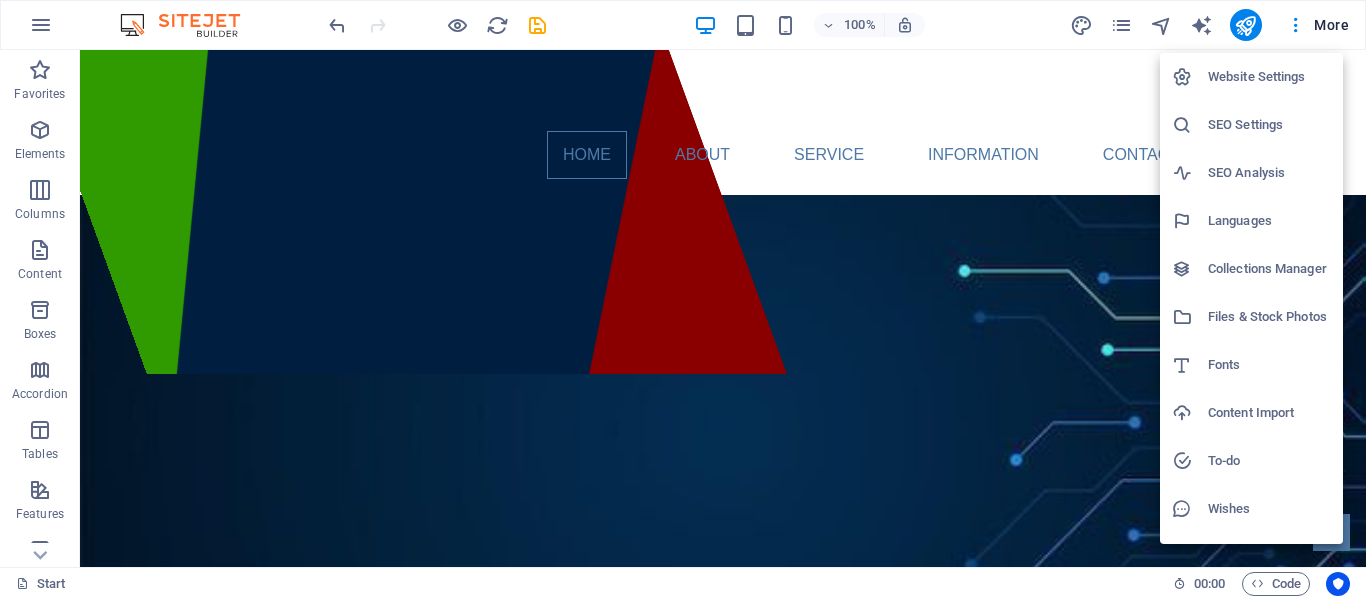 click at bounding box center (683, 299) 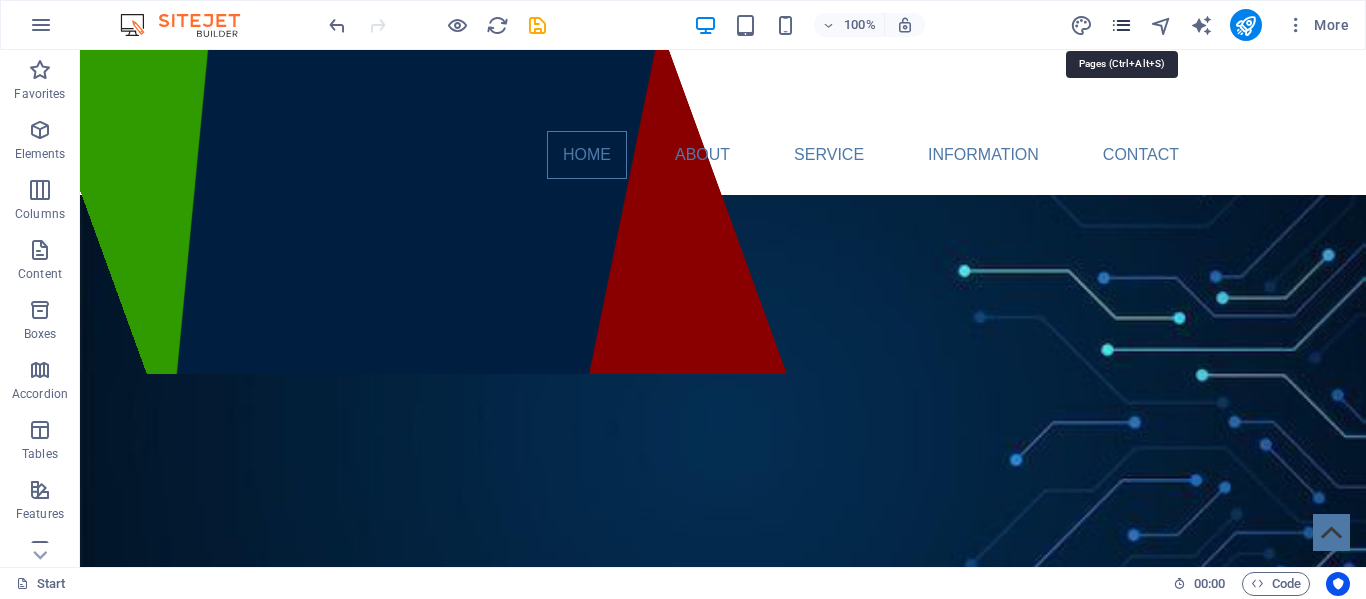 click at bounding box center [1121, 25] 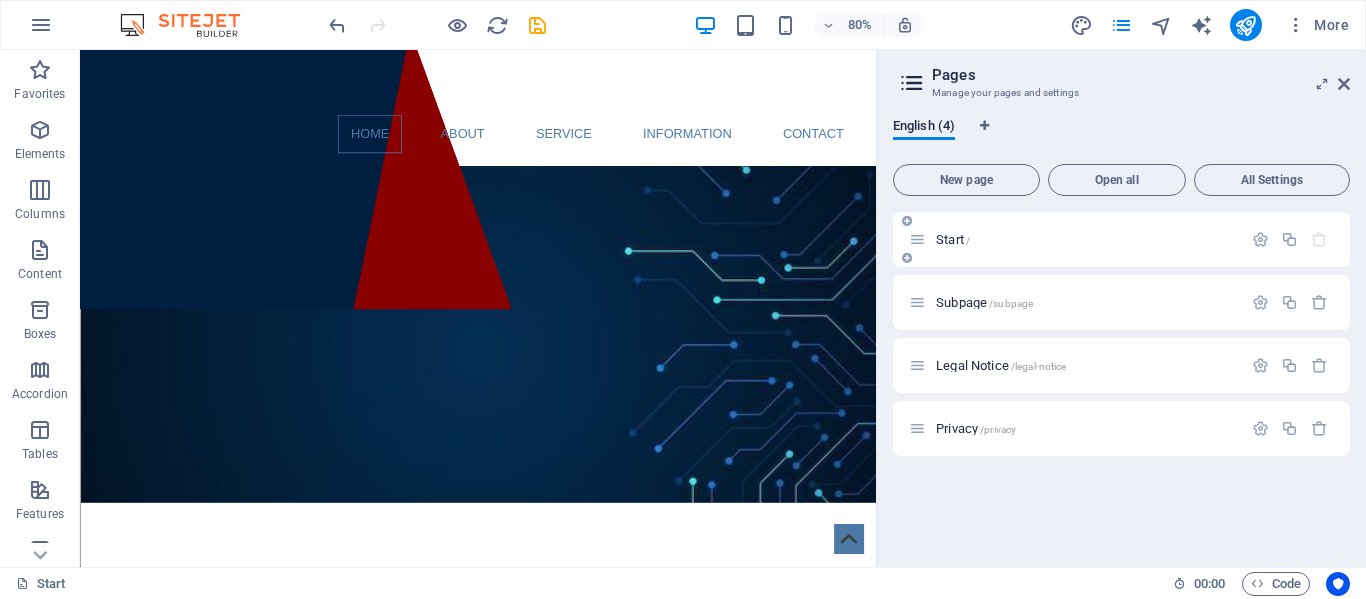 click on "Start /" at bounding box center (1086, 239) 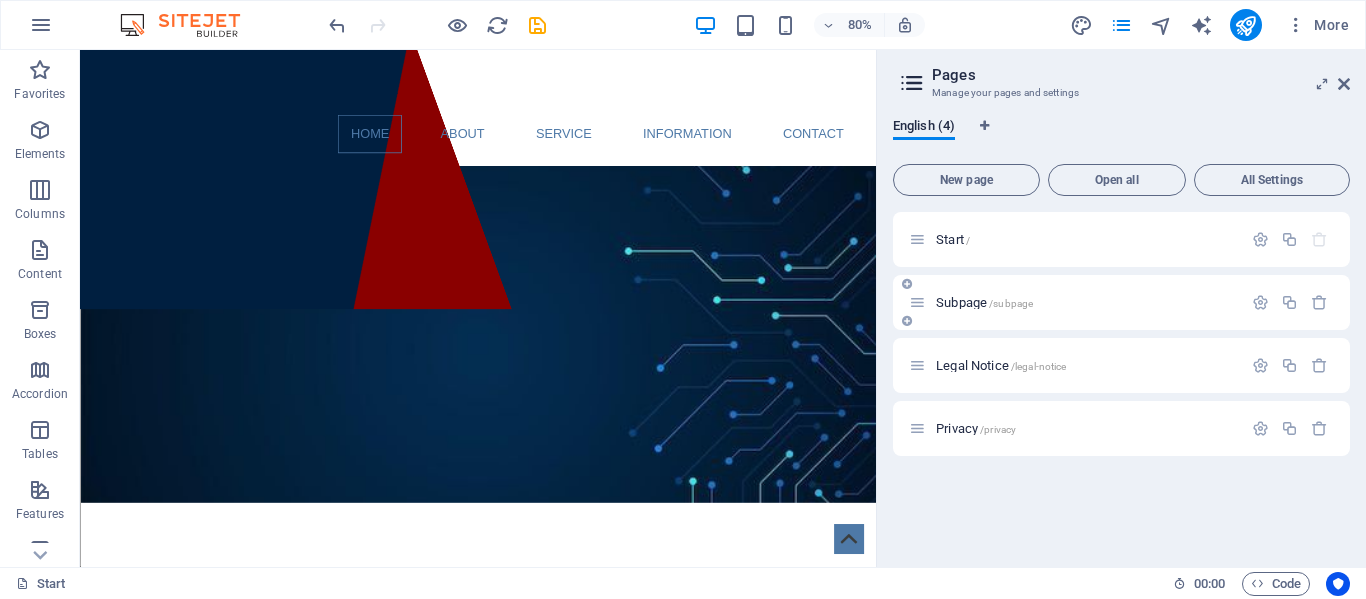 click on "Subpage /subpage" at bounding box center (984, 302) 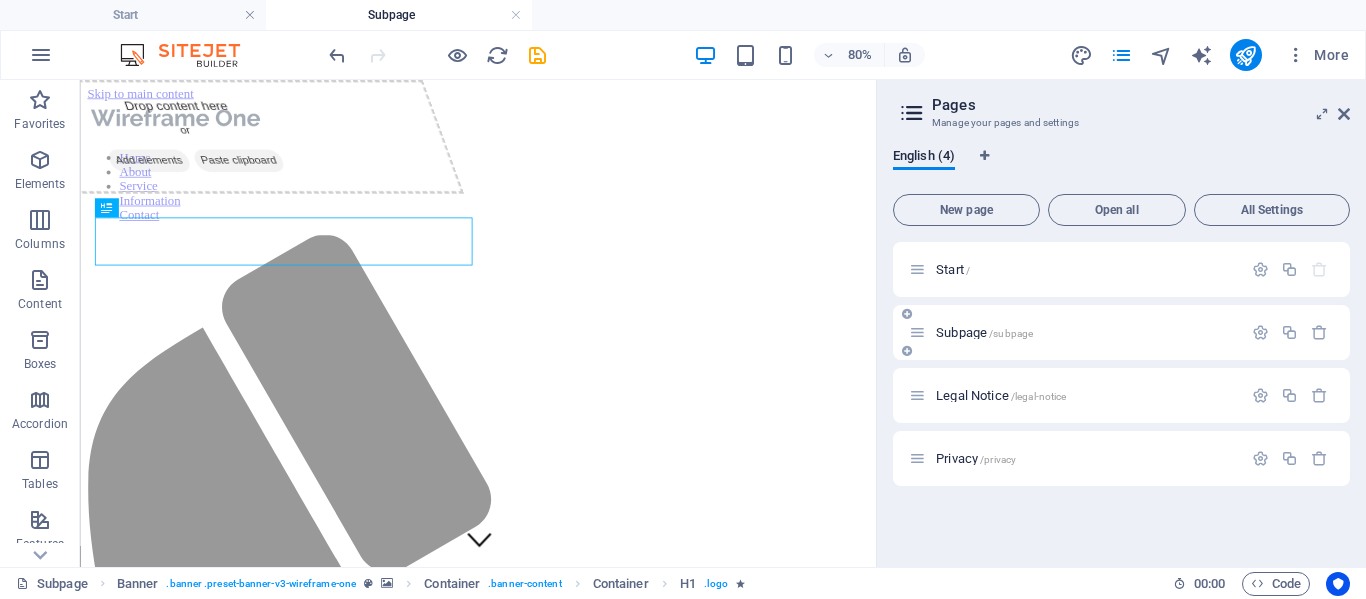 scroll, scrollTop: 0, scrollLeft: 0, axis: both 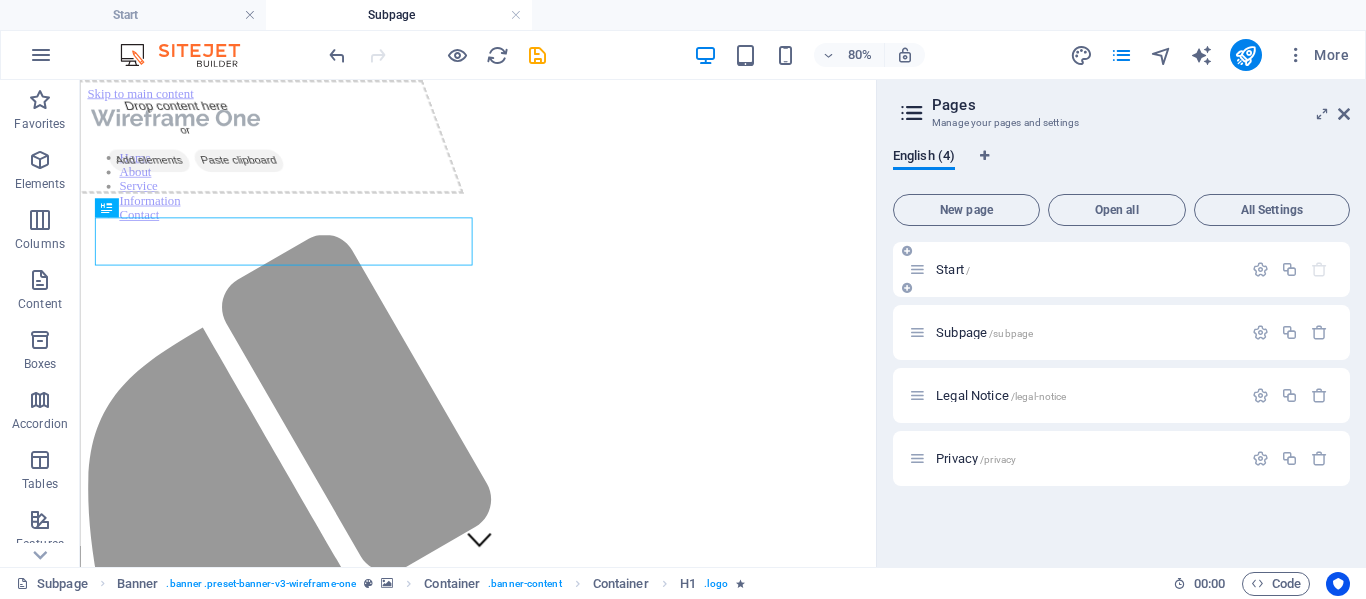 click on "Start /" at bounding box center (1121, 269) 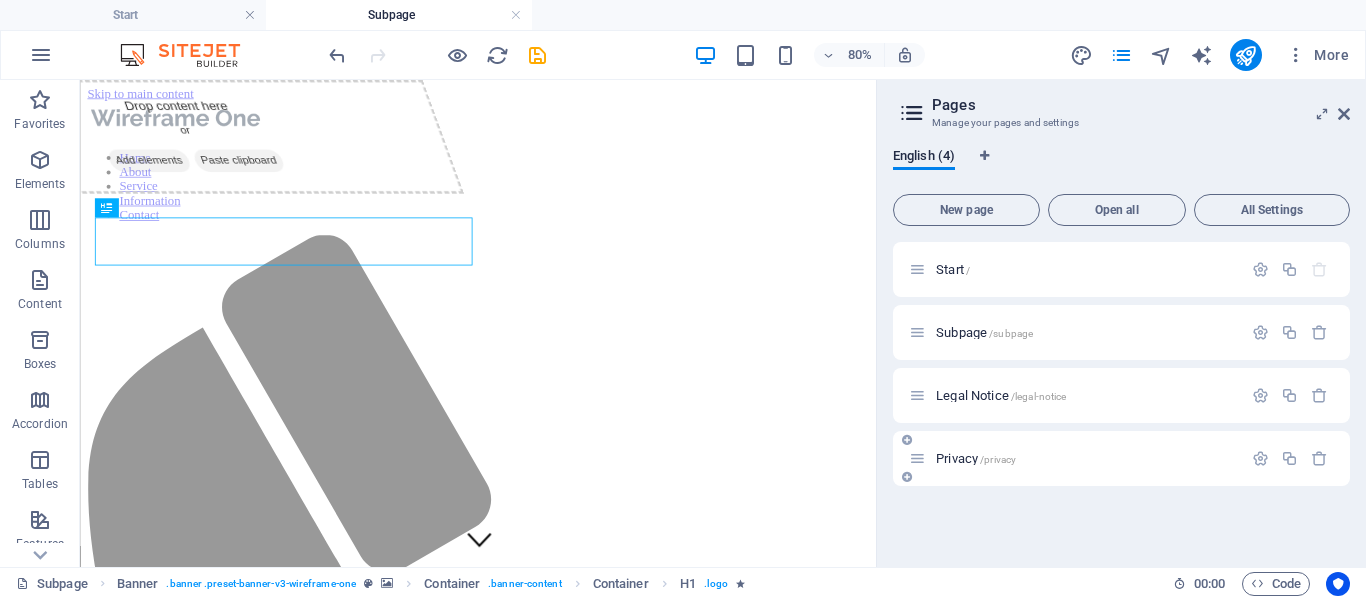click on "Privacy /privacy" at bounding box center (1075, 458) 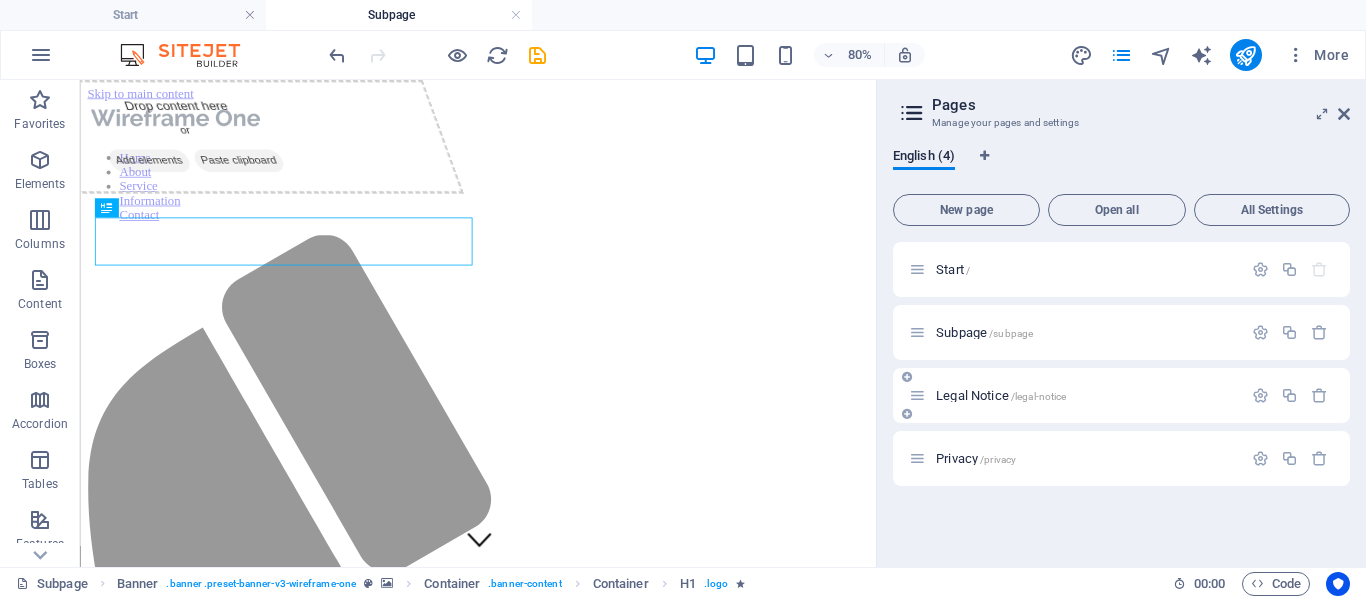 click on "Legal Notice /legal-notice" at bounding box center (1121, 395) 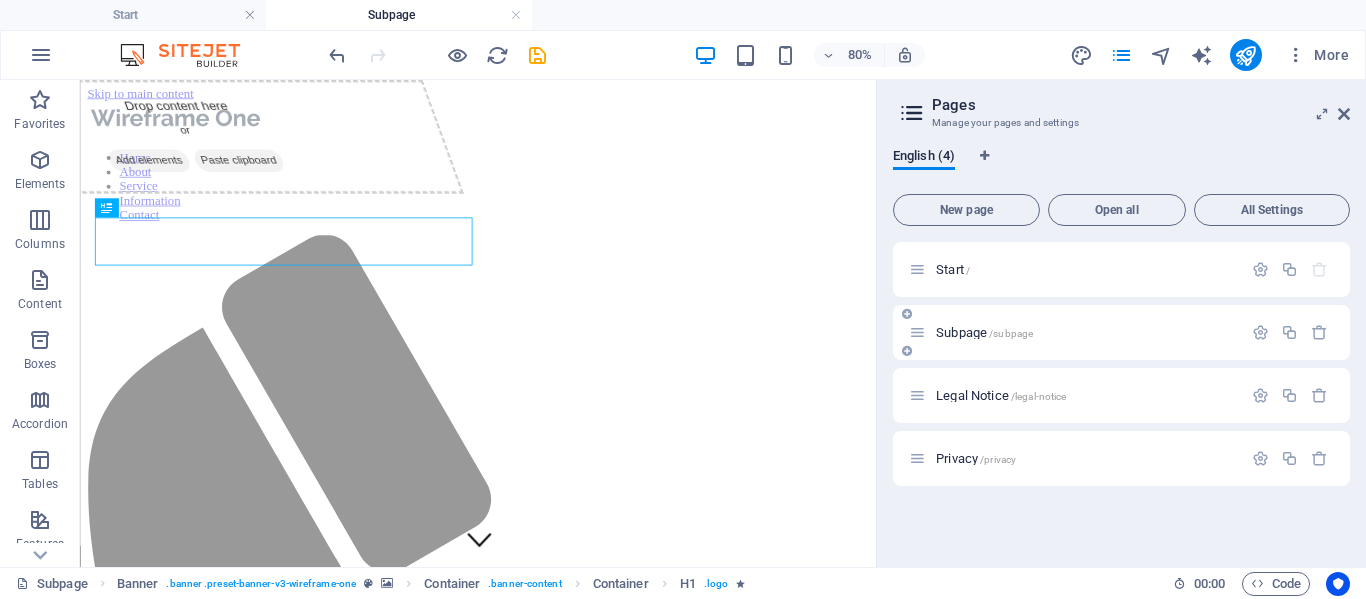 click on "Subpage /subpage" at bounding box center (984, 332) 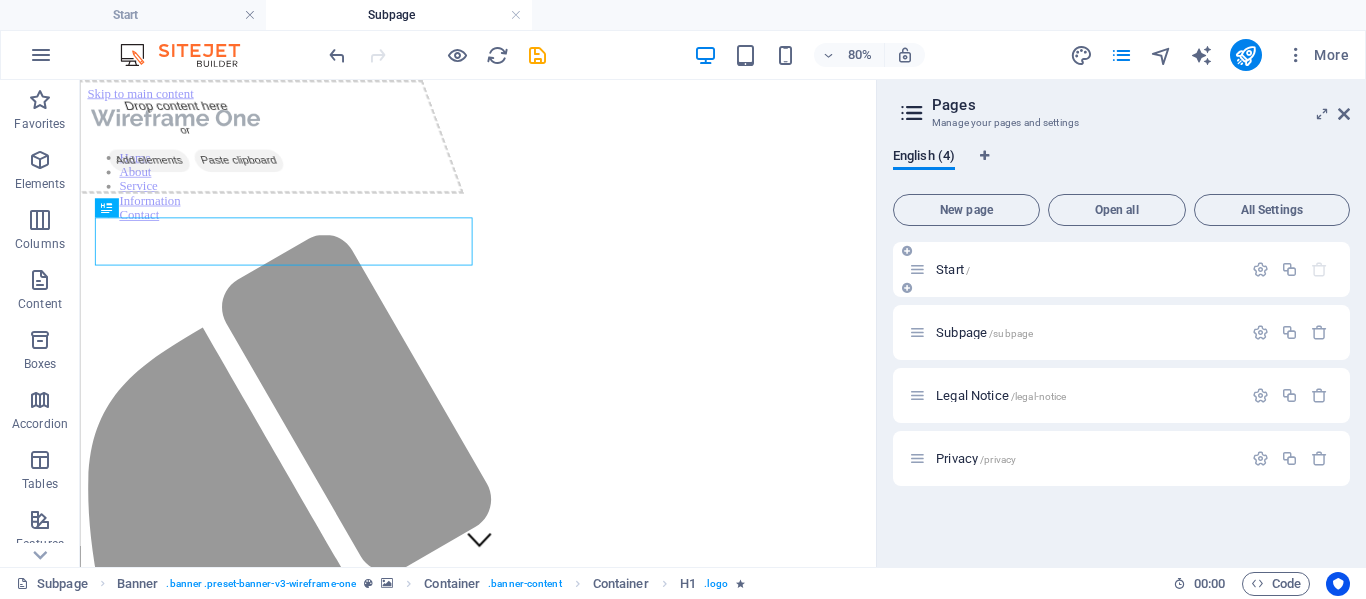 click on "Start /" at bounding box center [953, 269] 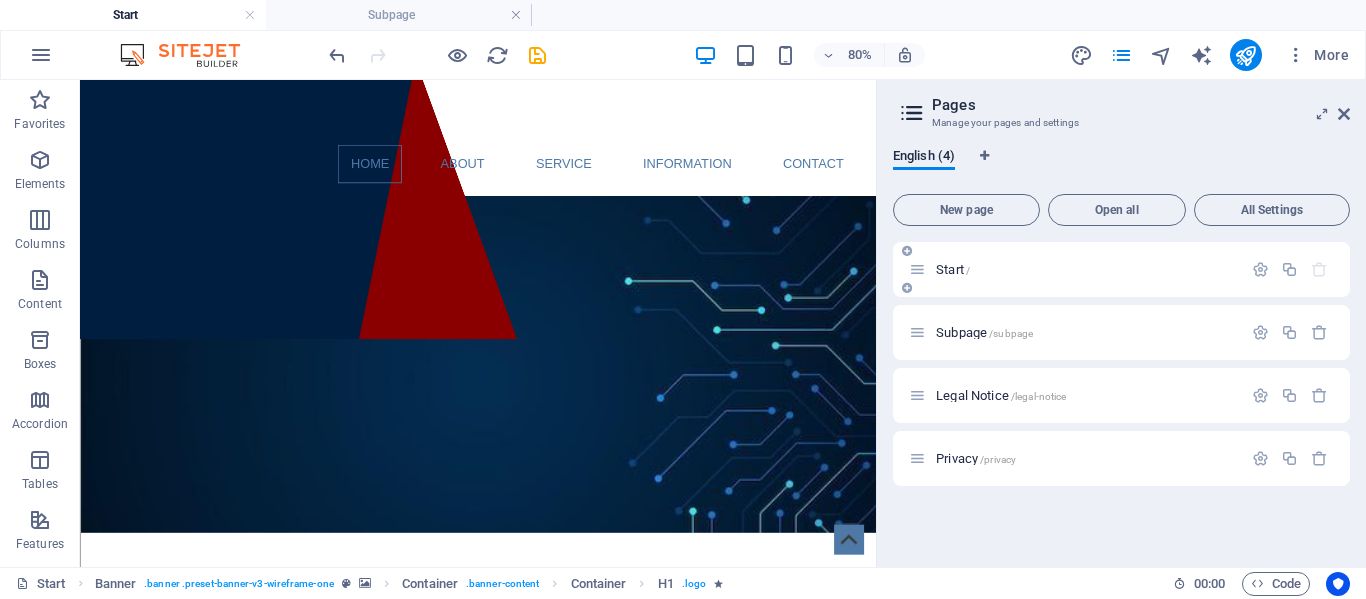 click on "Start /" at bounding box center [1086, 269] 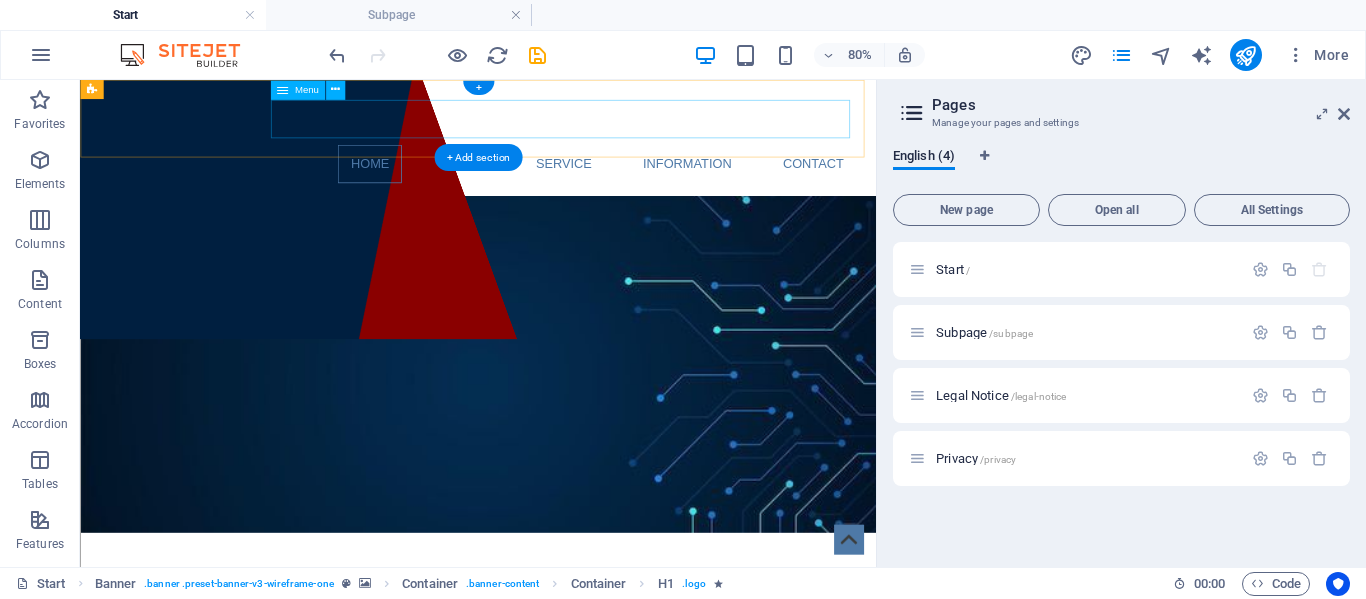 click on "Home About Service Information Contact" at bounding box center [578, 185] 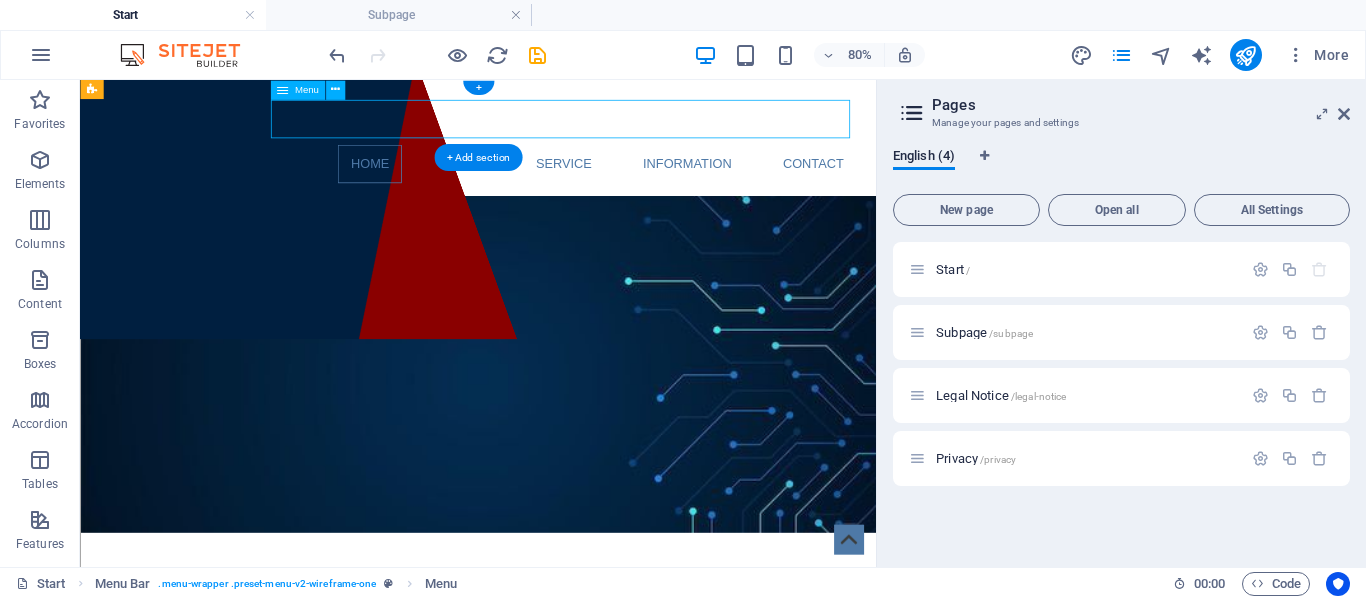 click on "Home About Service Information Contact" at bounding box center (578, 185) 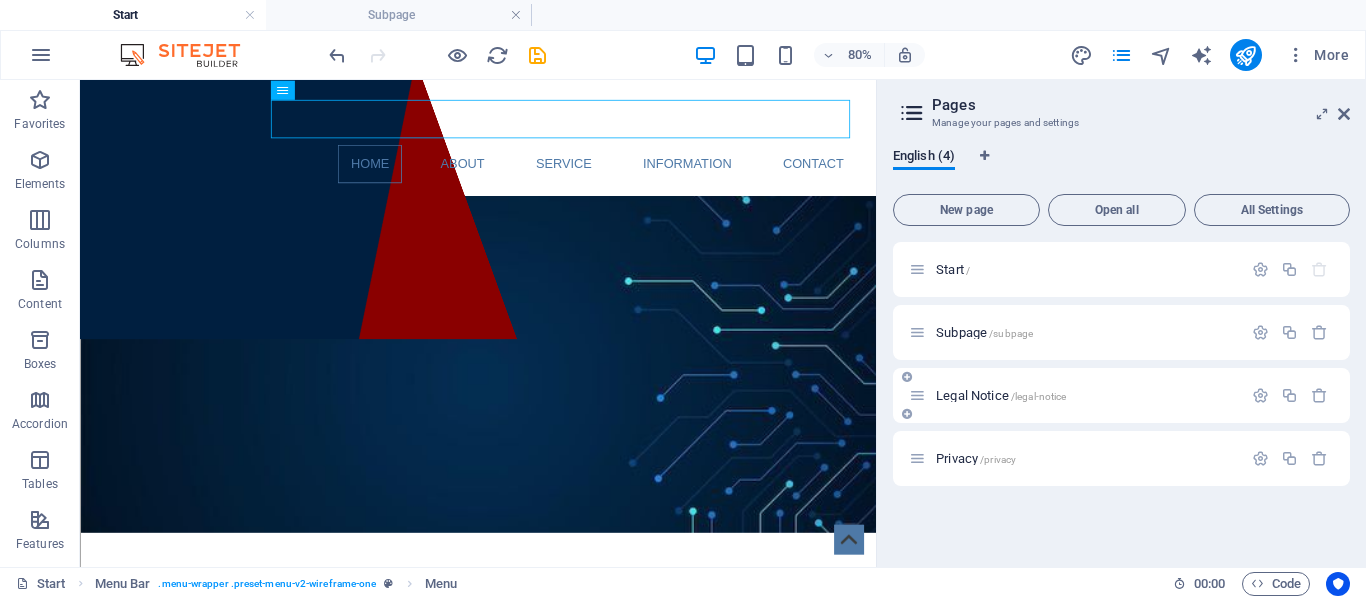 click on "Legal Notice /legal-notice" at bounding box center (1086, 395) 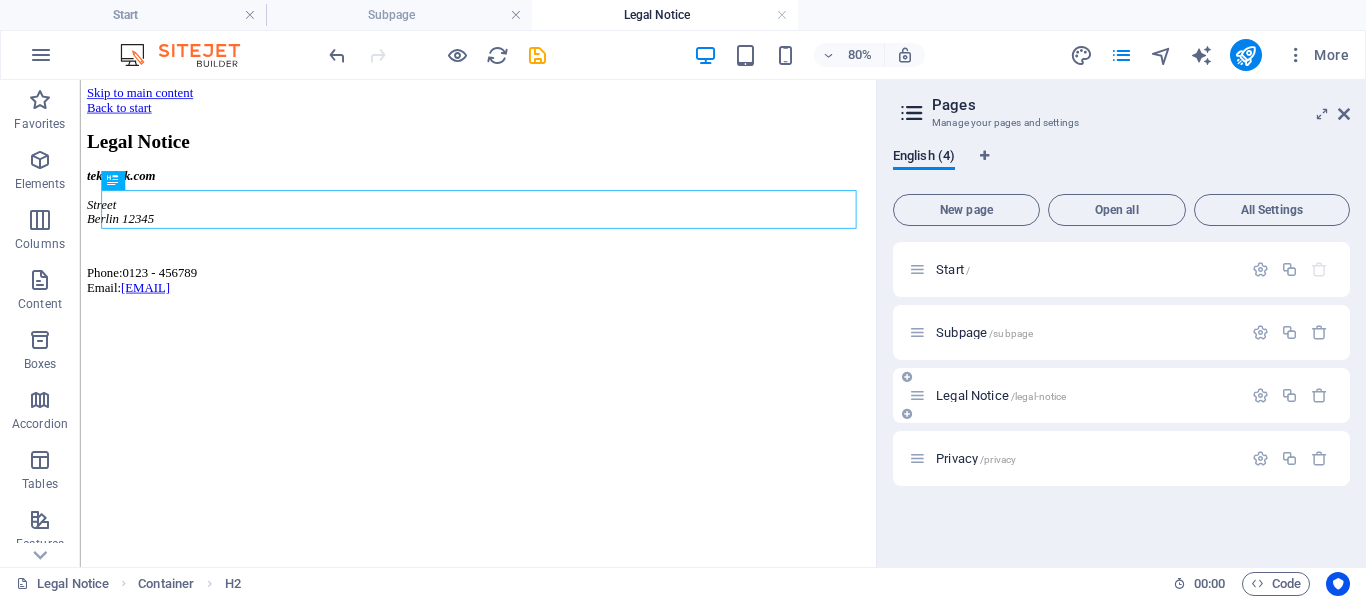 scroll, scrollTop: 0, scrollLeft: 0, axis: both 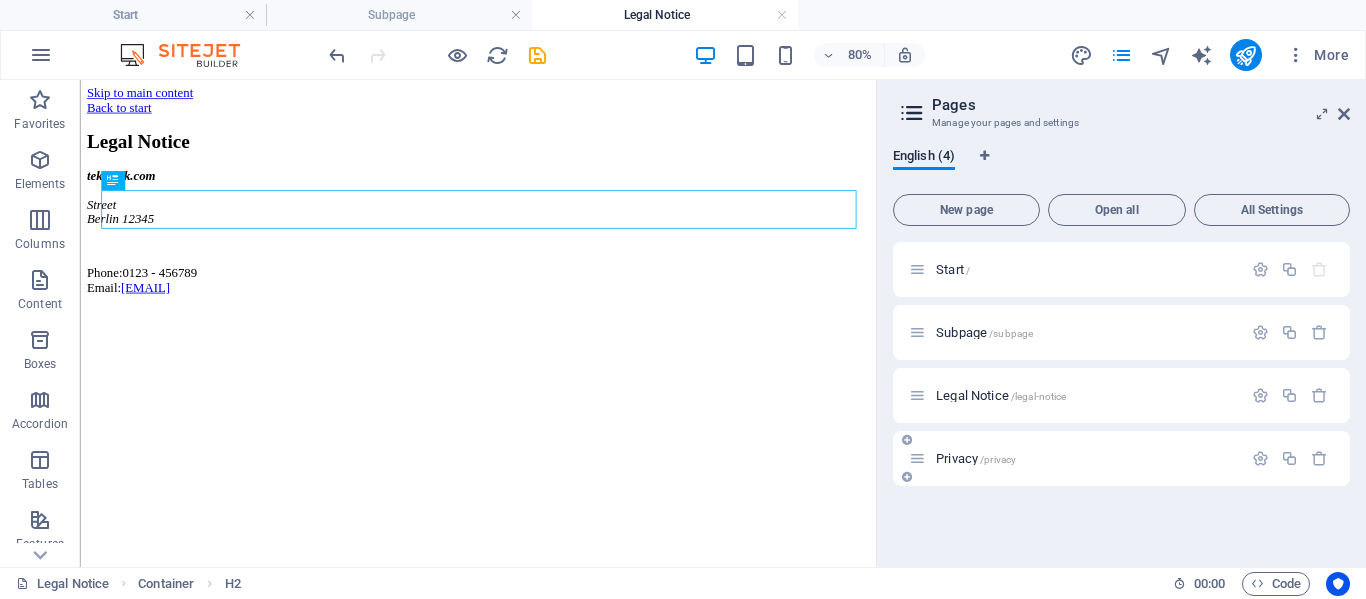 click on "Privacy /privacy" at bounding box center (1075, 458) 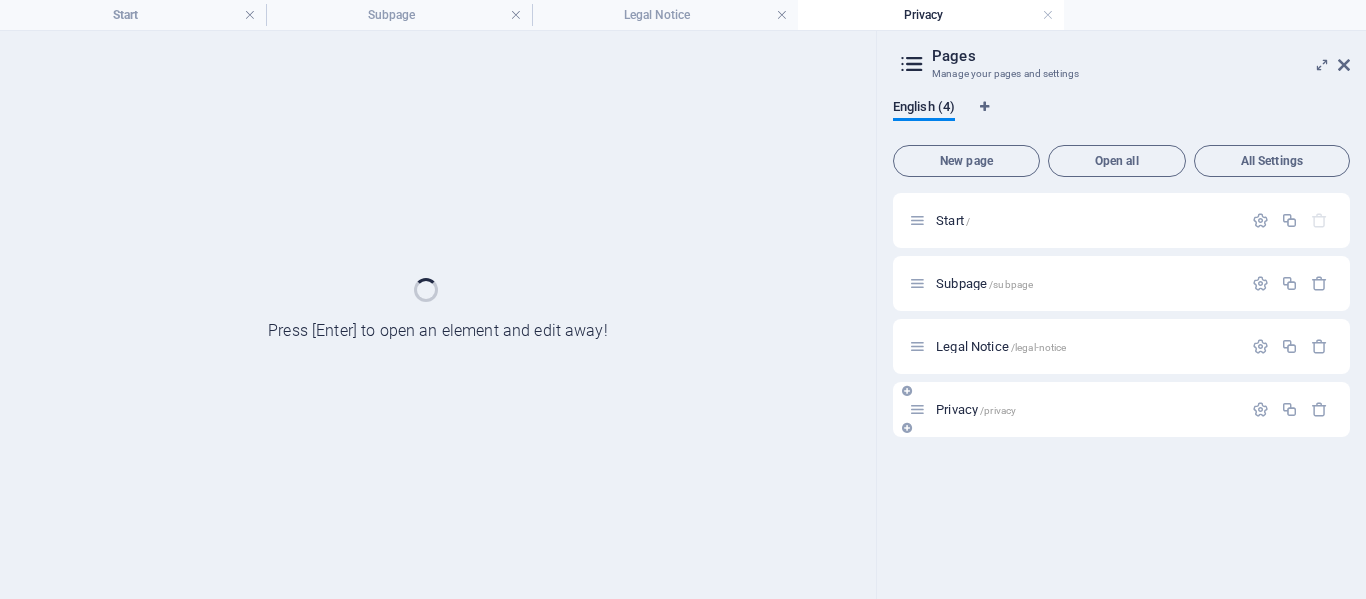 click on "Start / Subpage /subpage Legal Notice /legal-notice Privacy /privacy" at bounding box center [1121, 388] 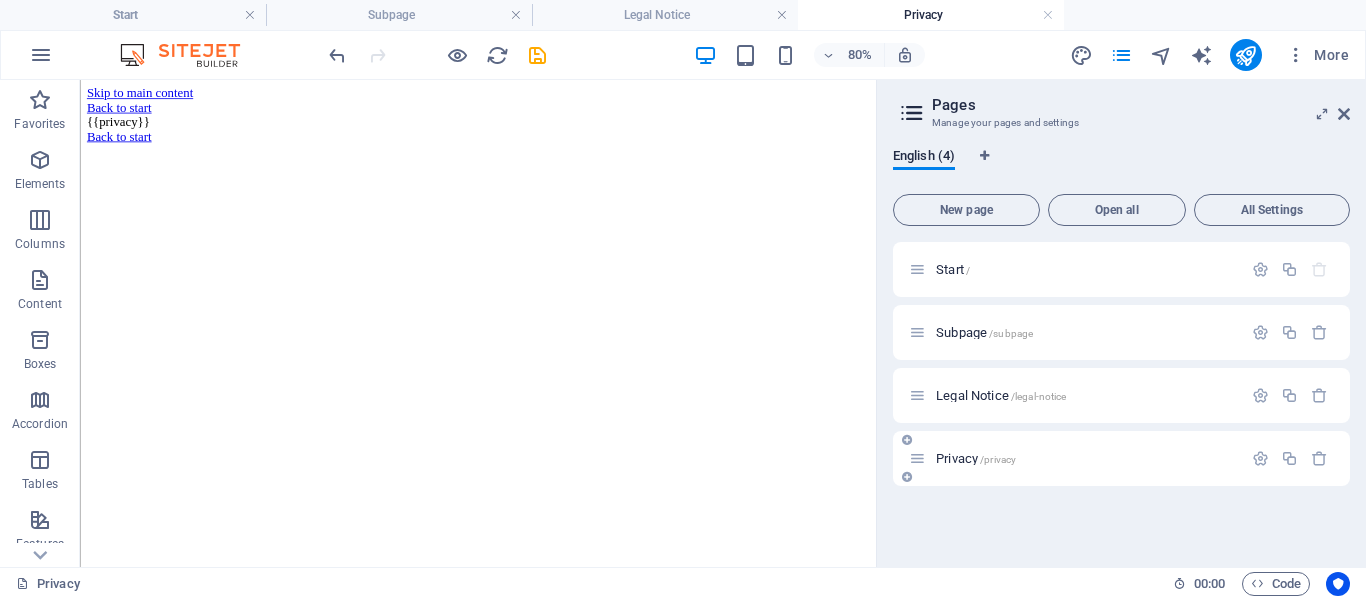 scroll, scrollTop: 0, scrollLeft: 0, axis: both 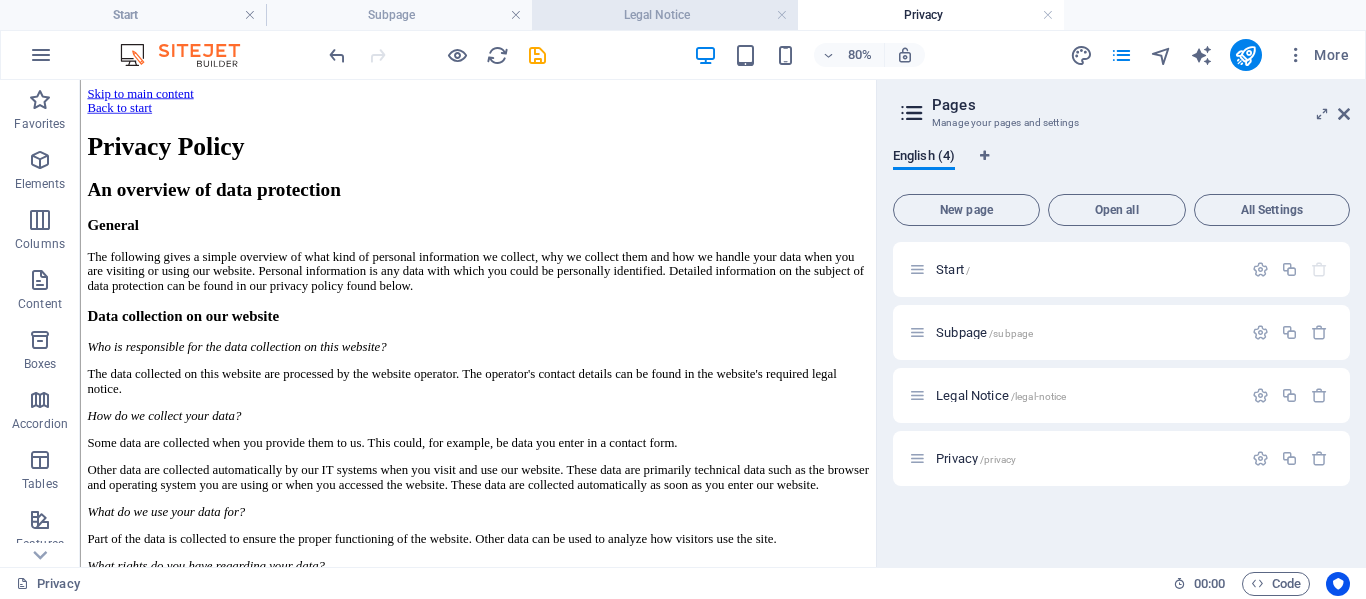 click on "Legal Notice" at bounding box center [665, 15] 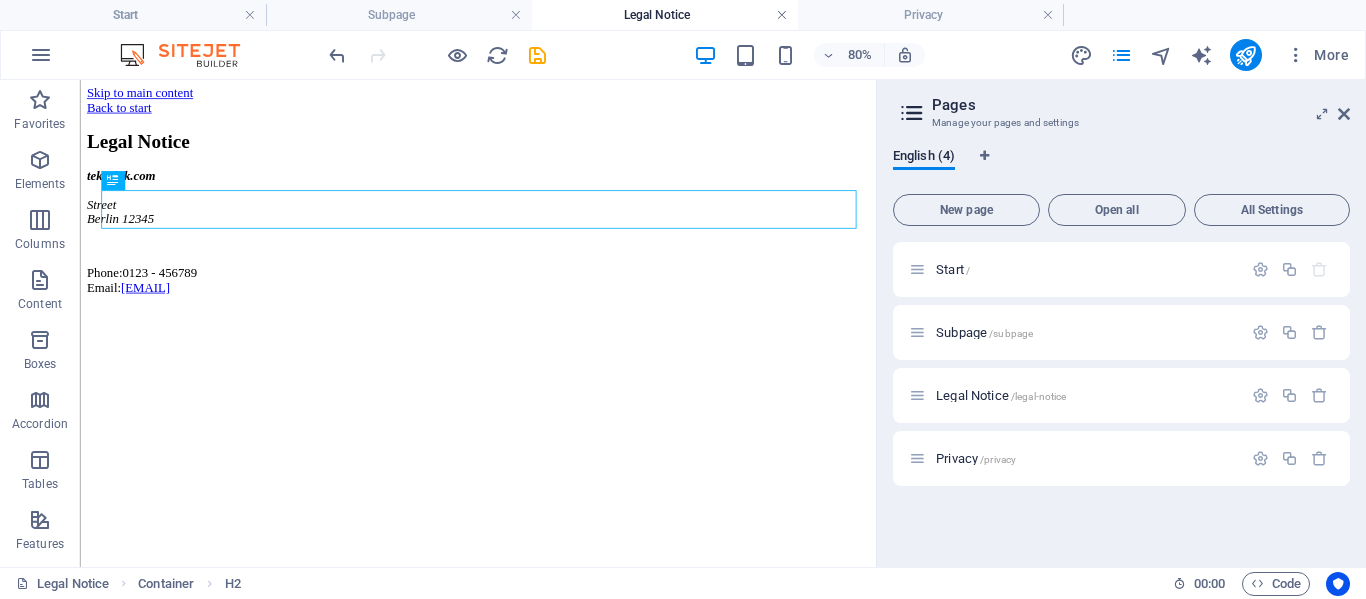 click at bounding box center (782, 15) 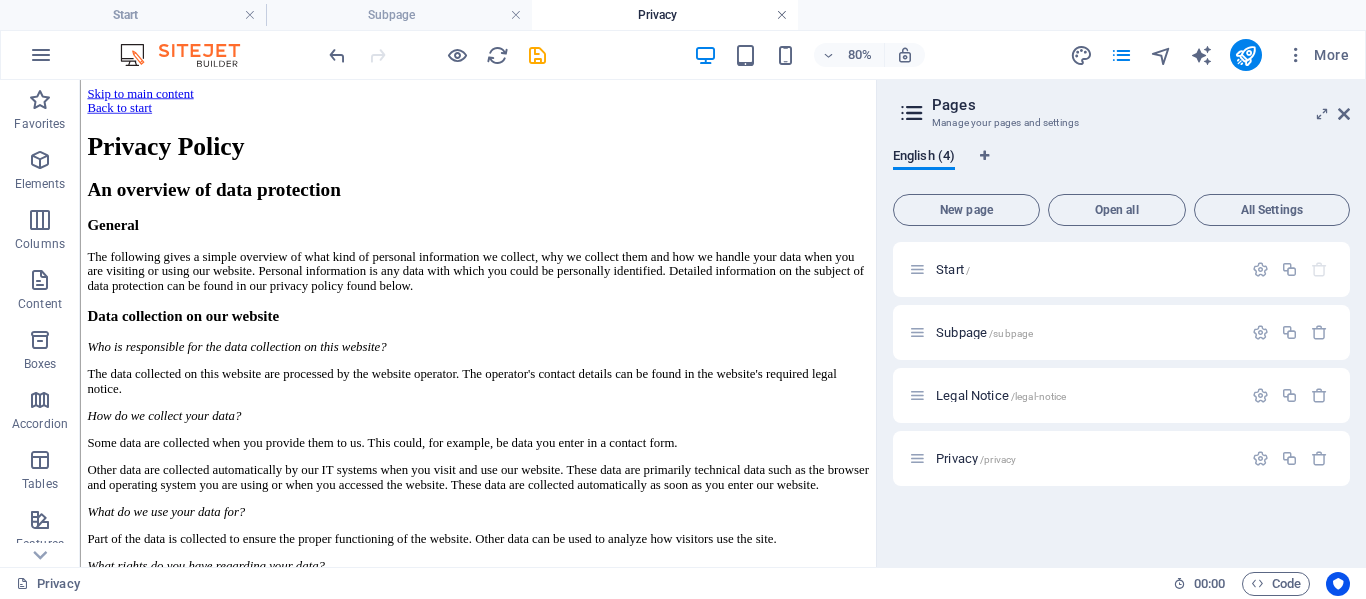 click at bounding box center (782, 15) 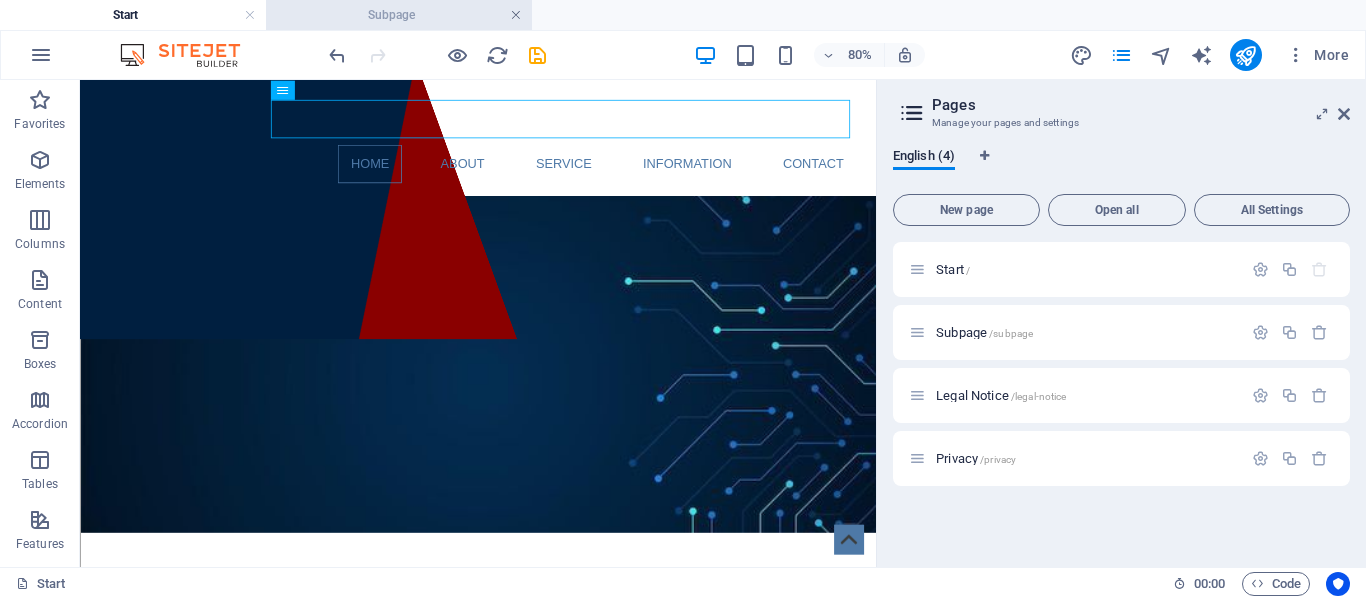 click at bounding box center [516, 15] 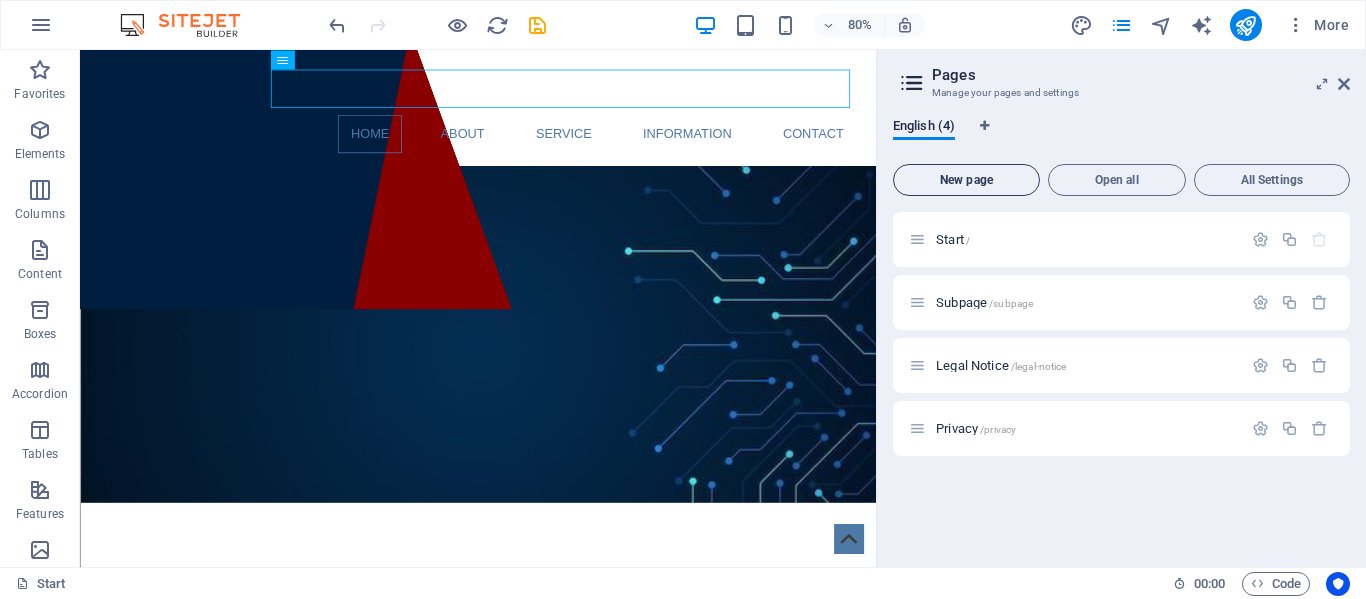 click on "New page" at bounding box center [966, 180] 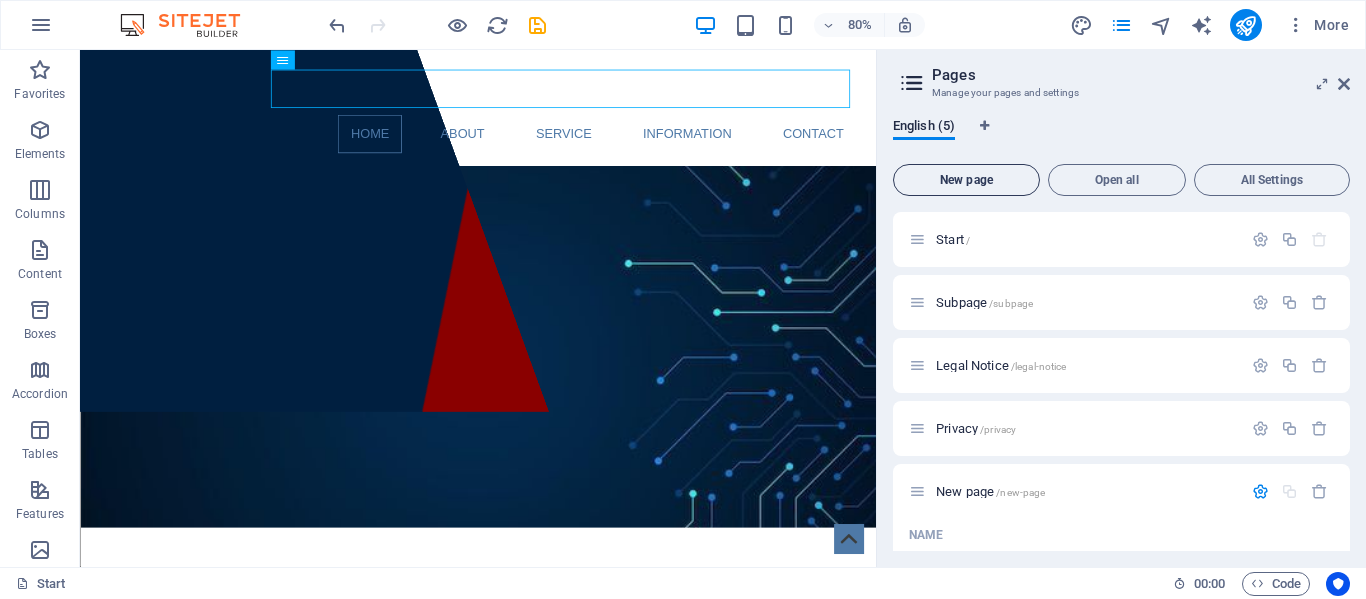 scroll, scrollTop: 186, scrollLeft: 0, axis: vertical 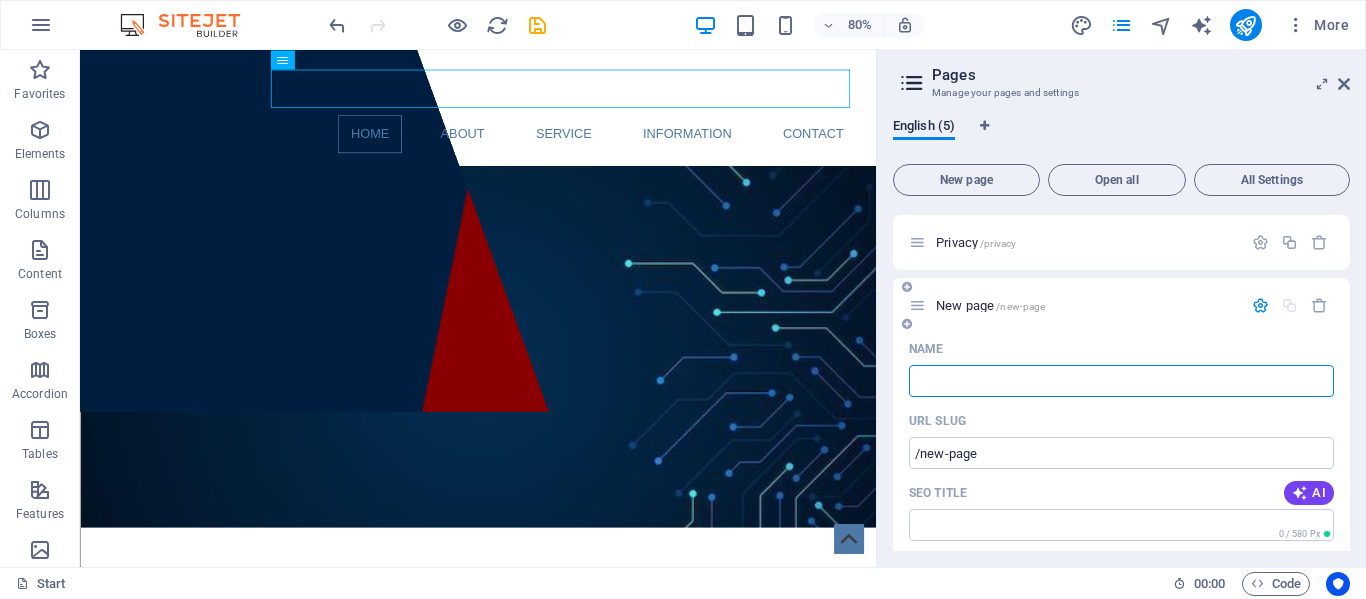 type 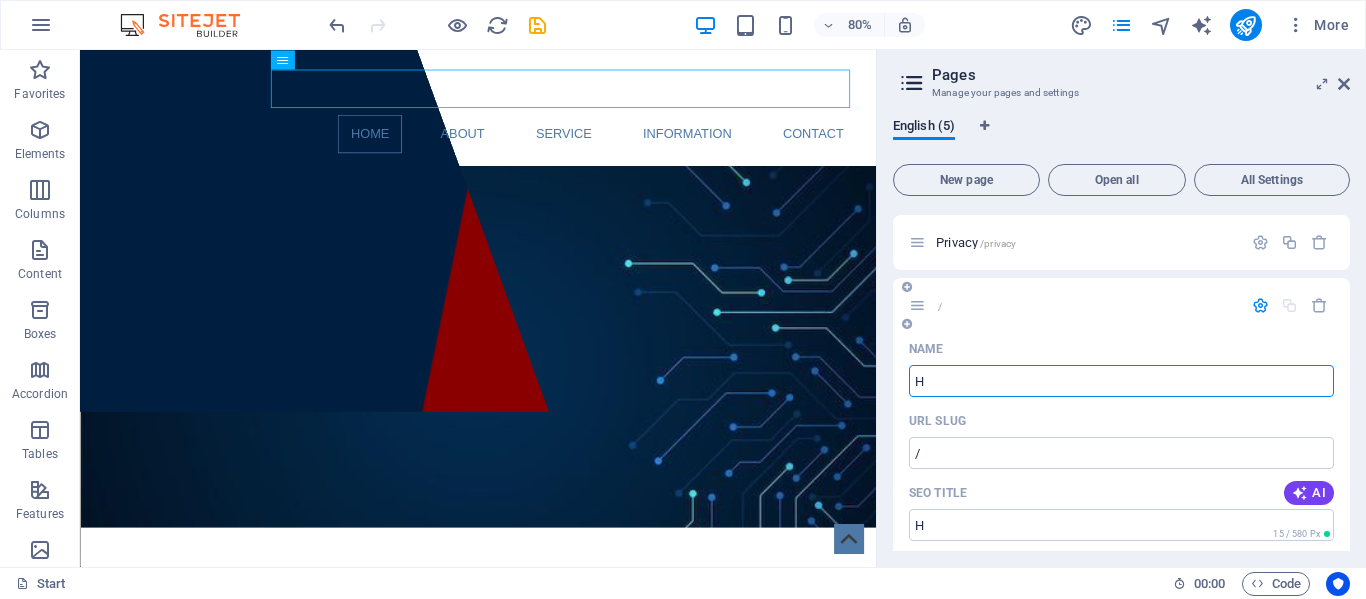 type on "H" 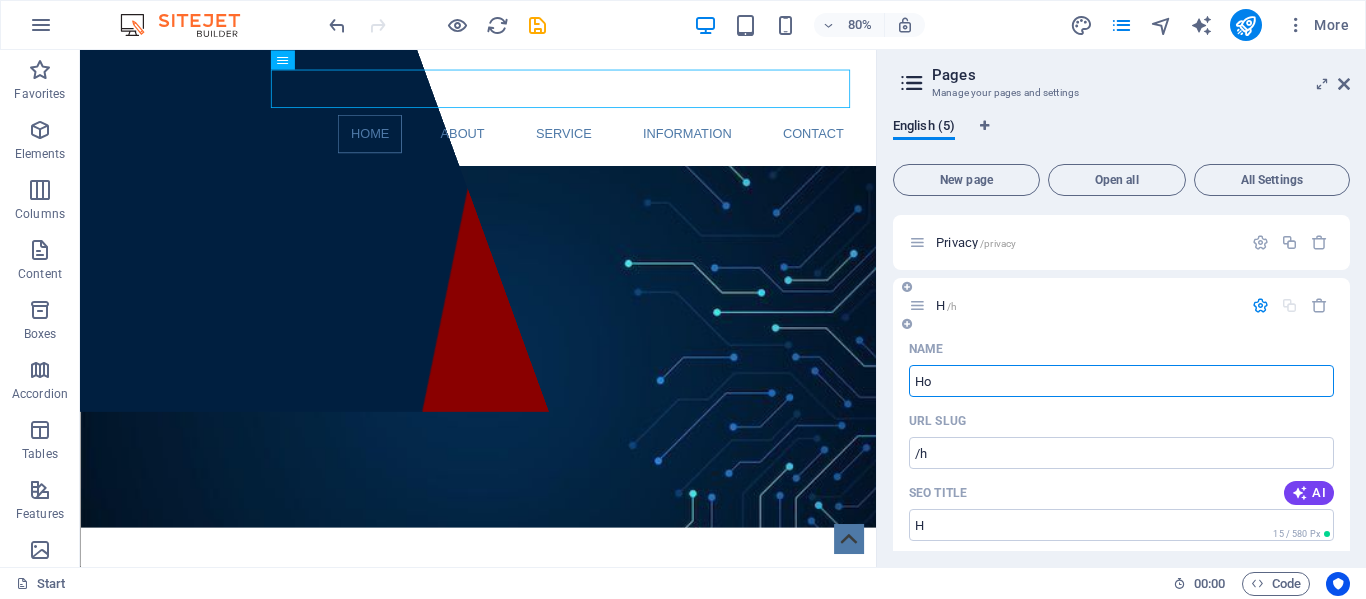 type on "Ho" 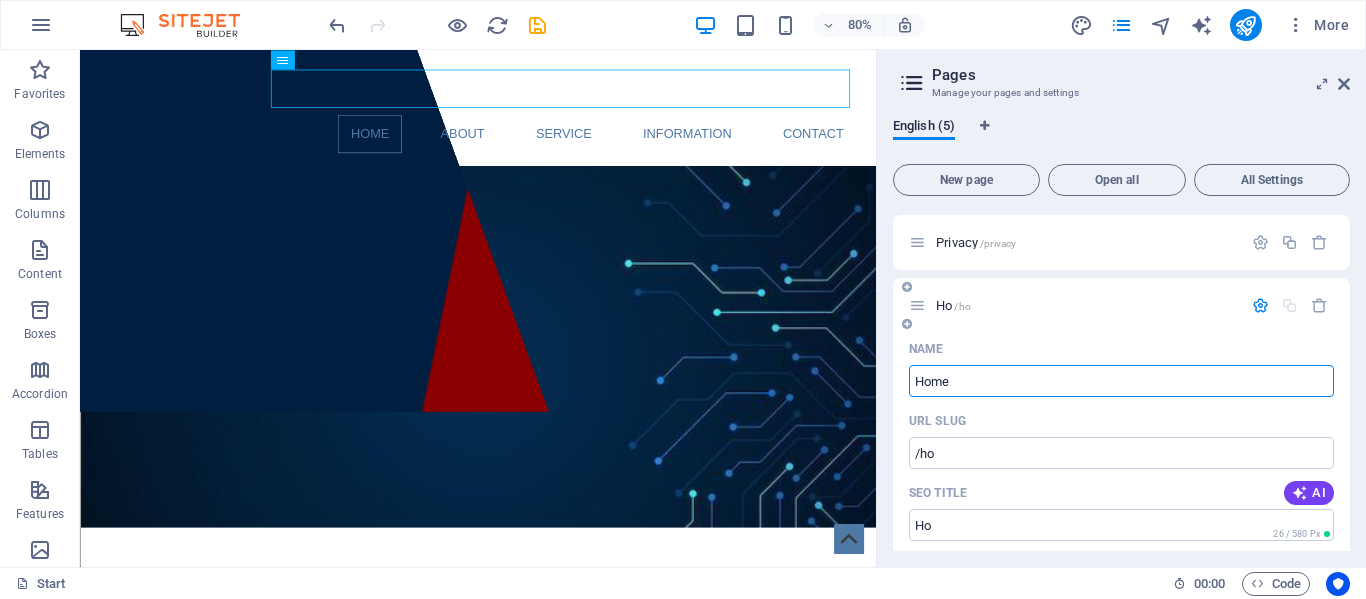 type on "Home" 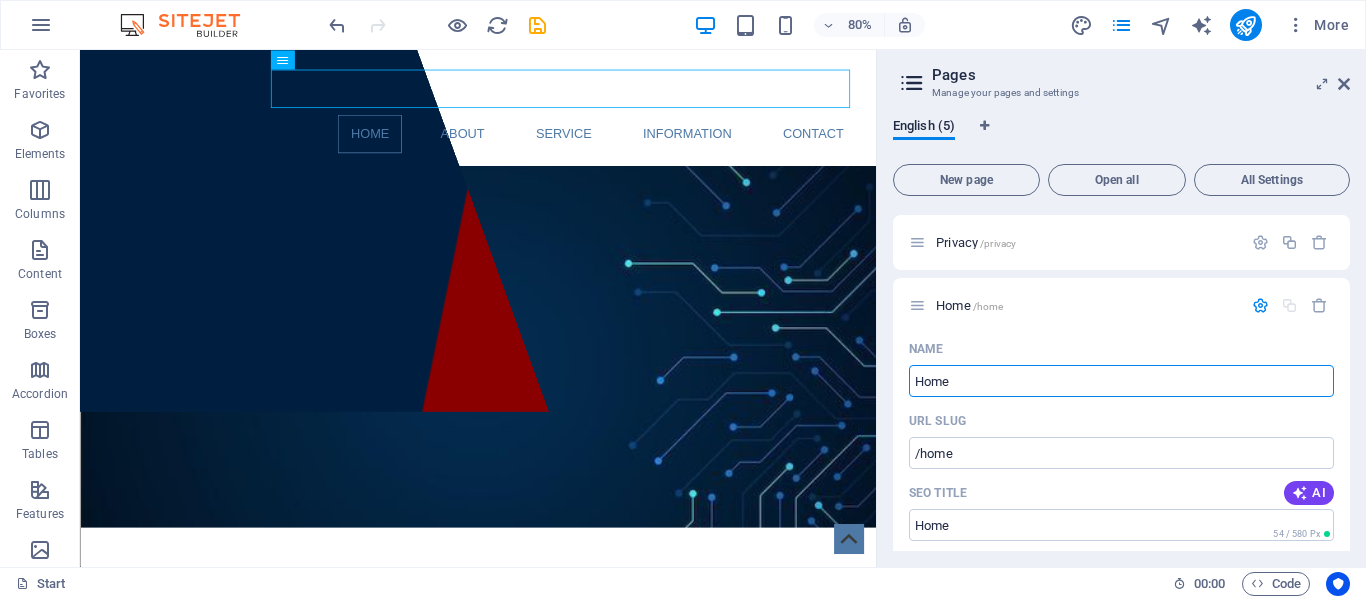type on "Home" 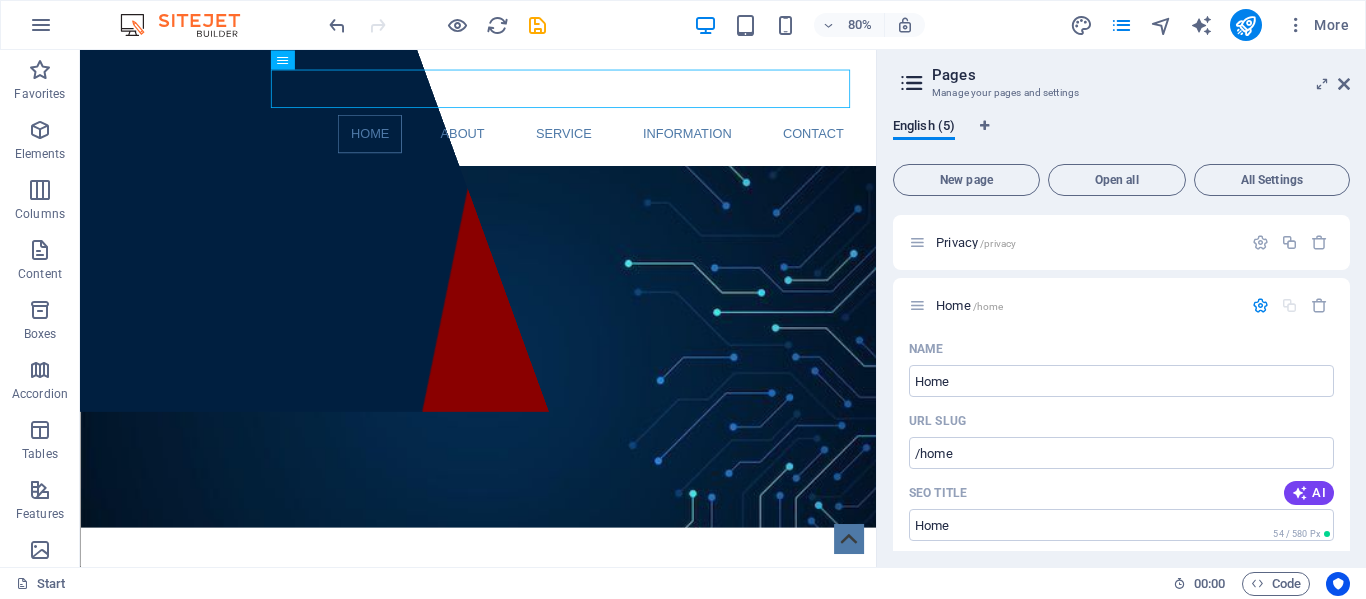 drag, startPoint x: 1350, startPoint y: 330, endPoint x: 1352, endPoint y: 350, distance: 20.09975 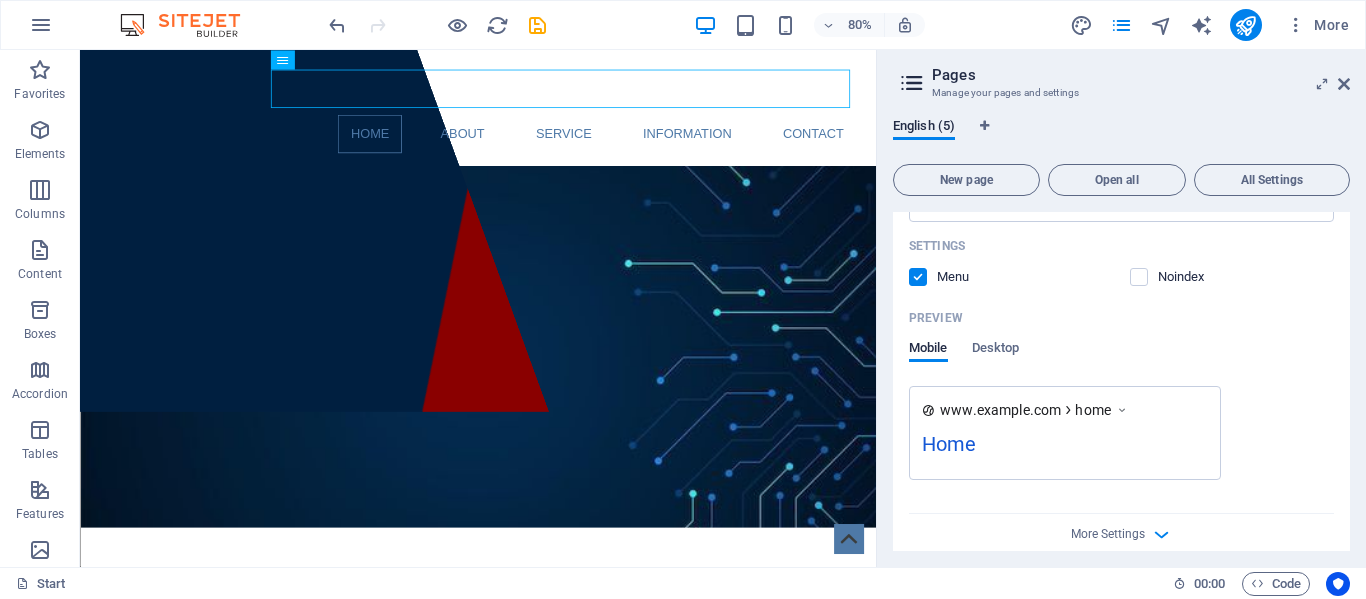 scroll, scrollTop: 701, scrollLeft: 0, axis: vertical 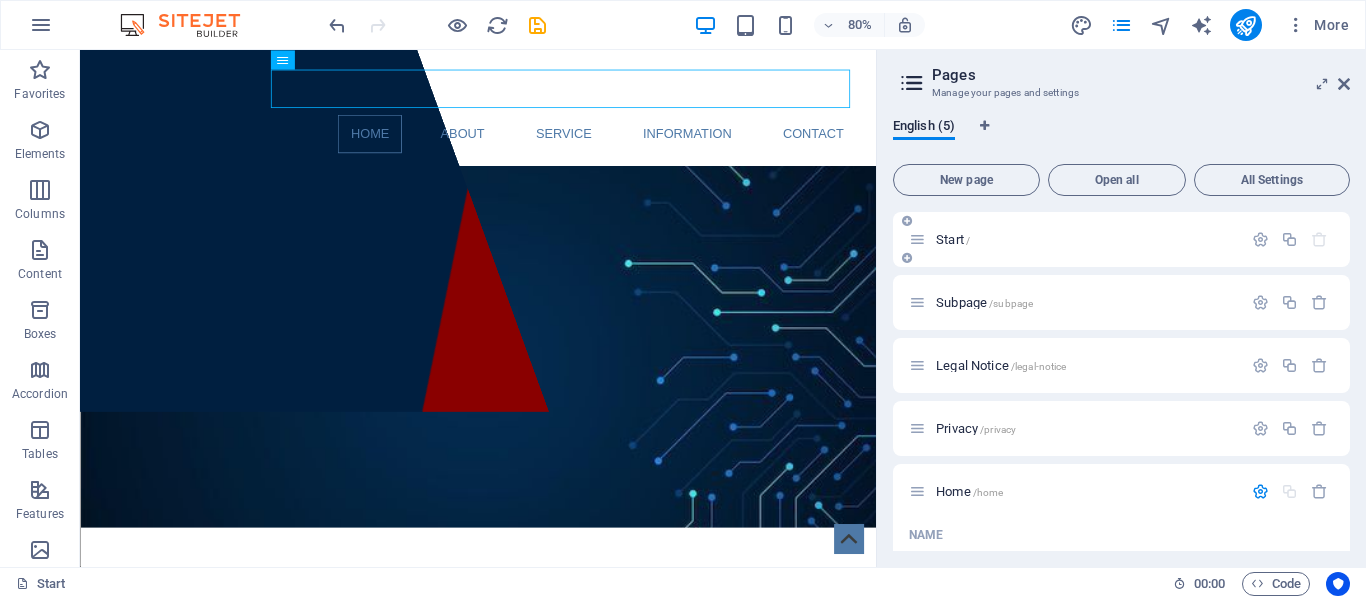 click on "Start /" at bounding box center [1086, 239] 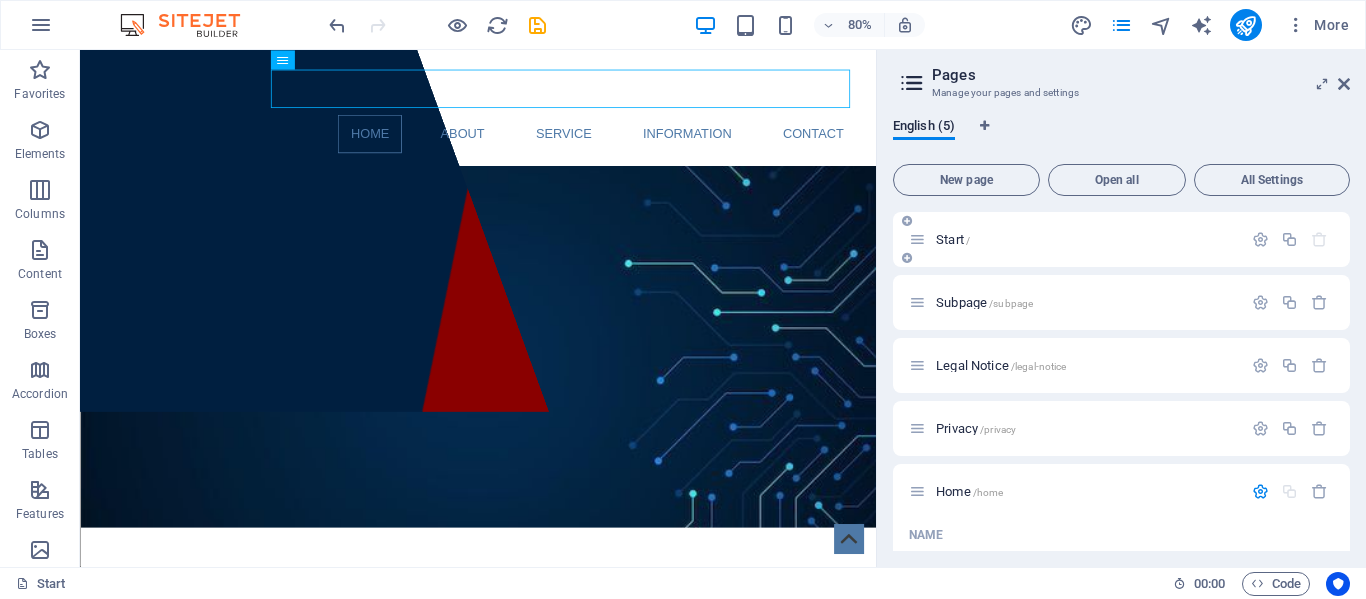 click on "Start /" at bounding box center [1086, 239] 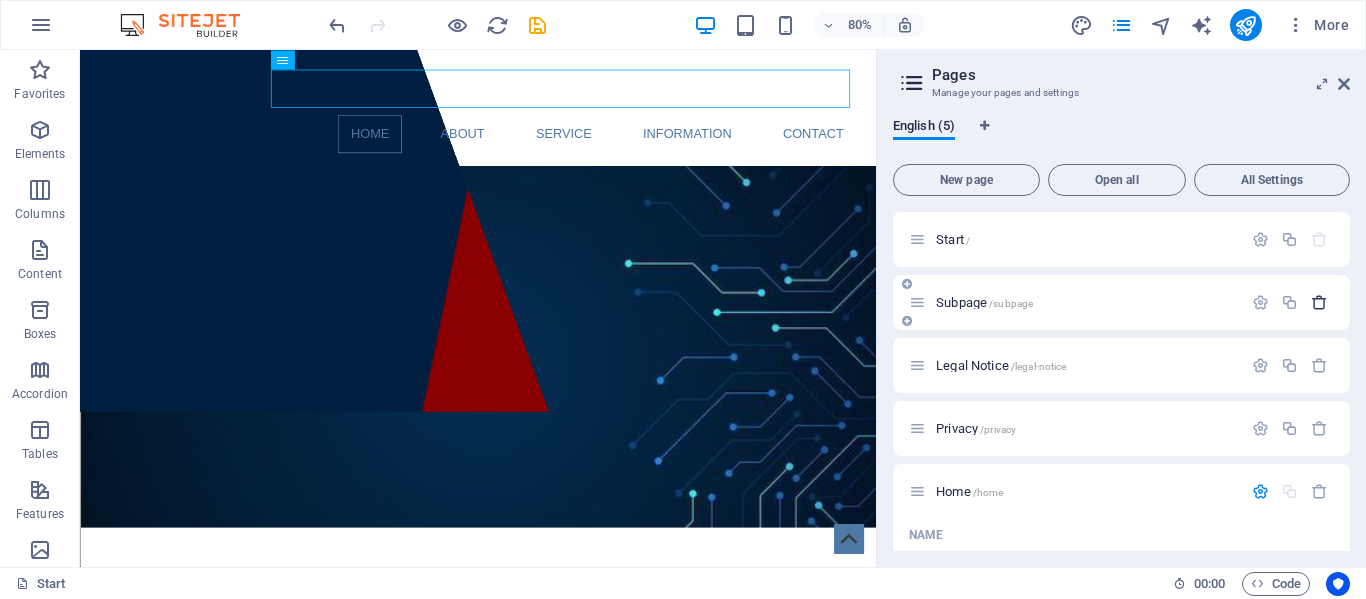 click at bounding box center [1319, 302] 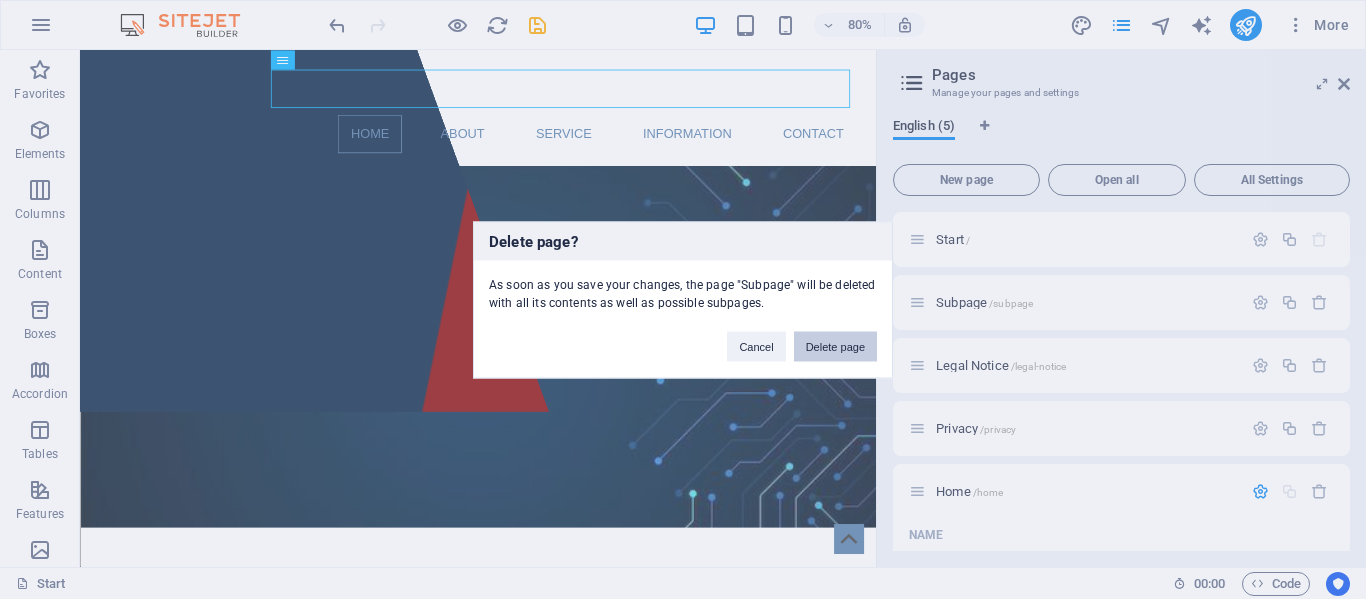 click on "Delete page" at bounding box center [835, 346] 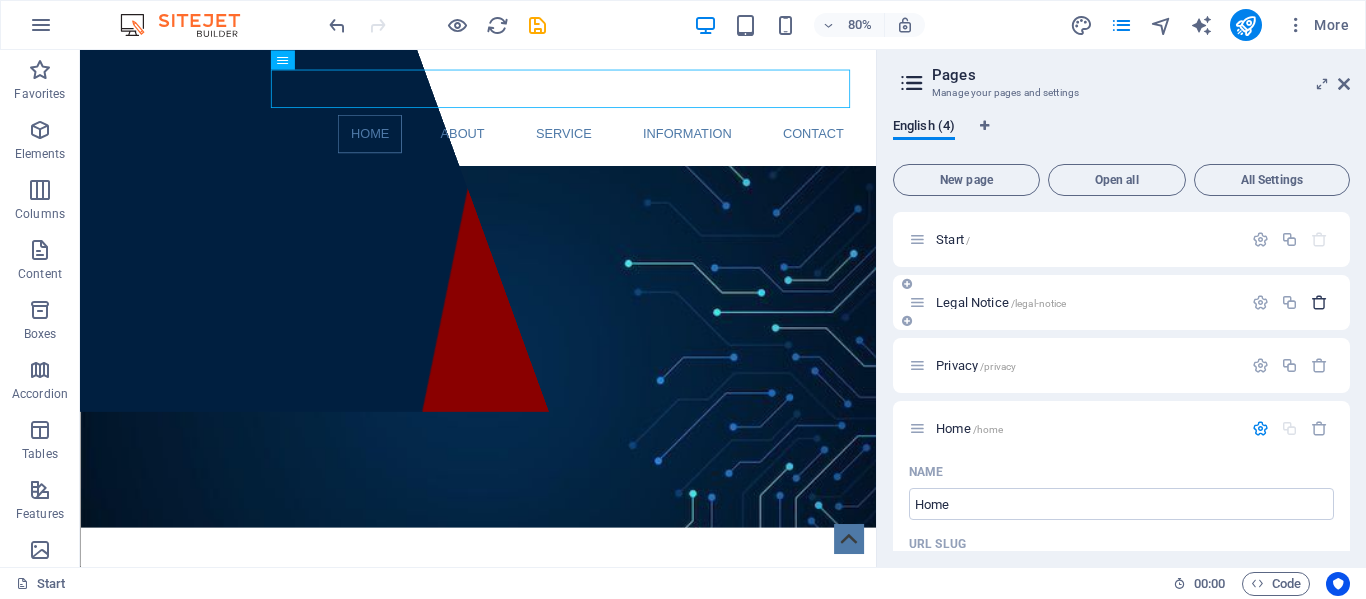 click at bounding box center [1319, 302] 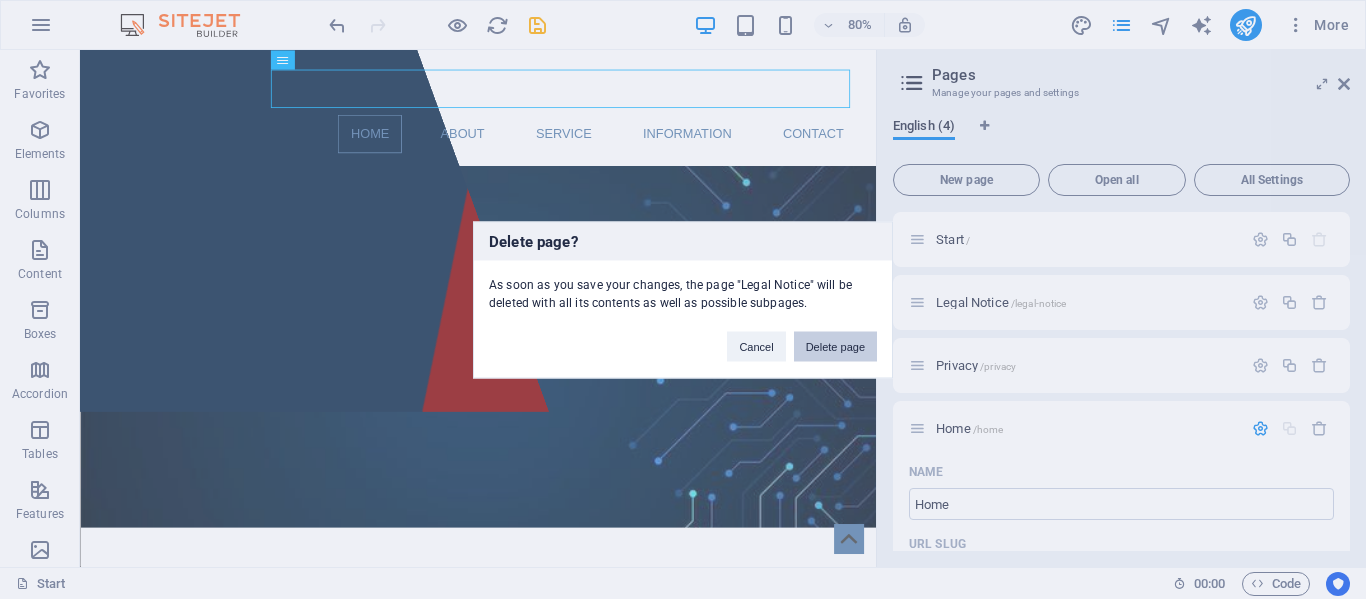 click on "Delete page" at bounding box center (835, 346) 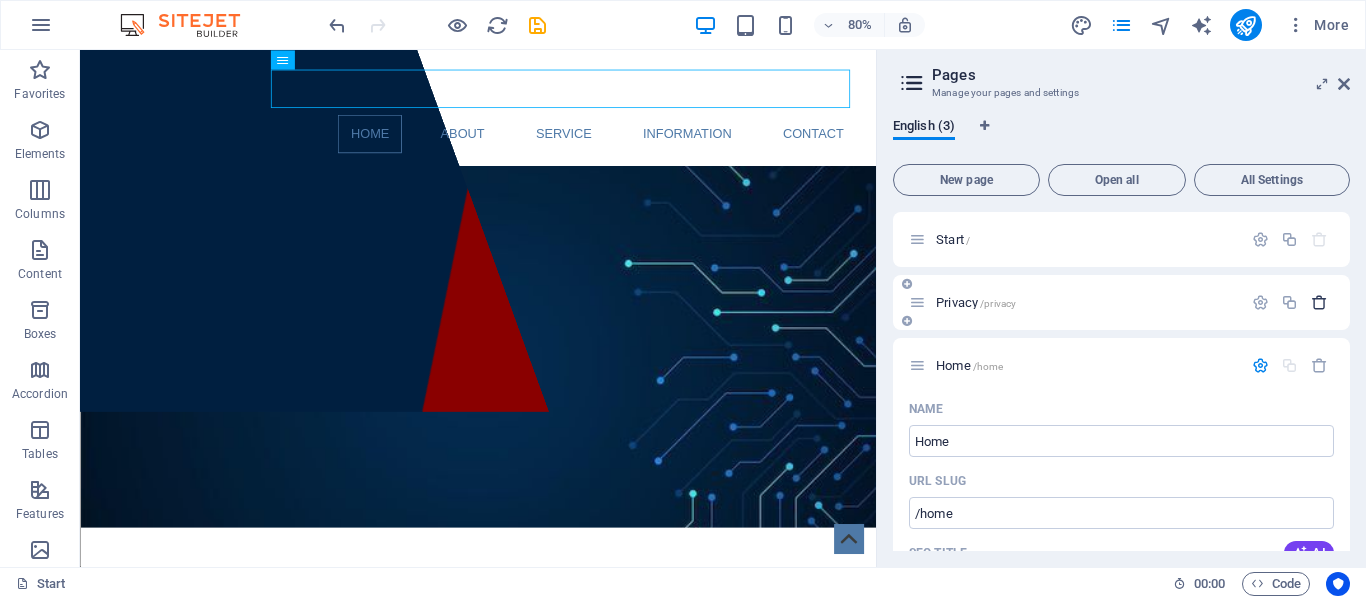 click at bounding box center (1319, 302) 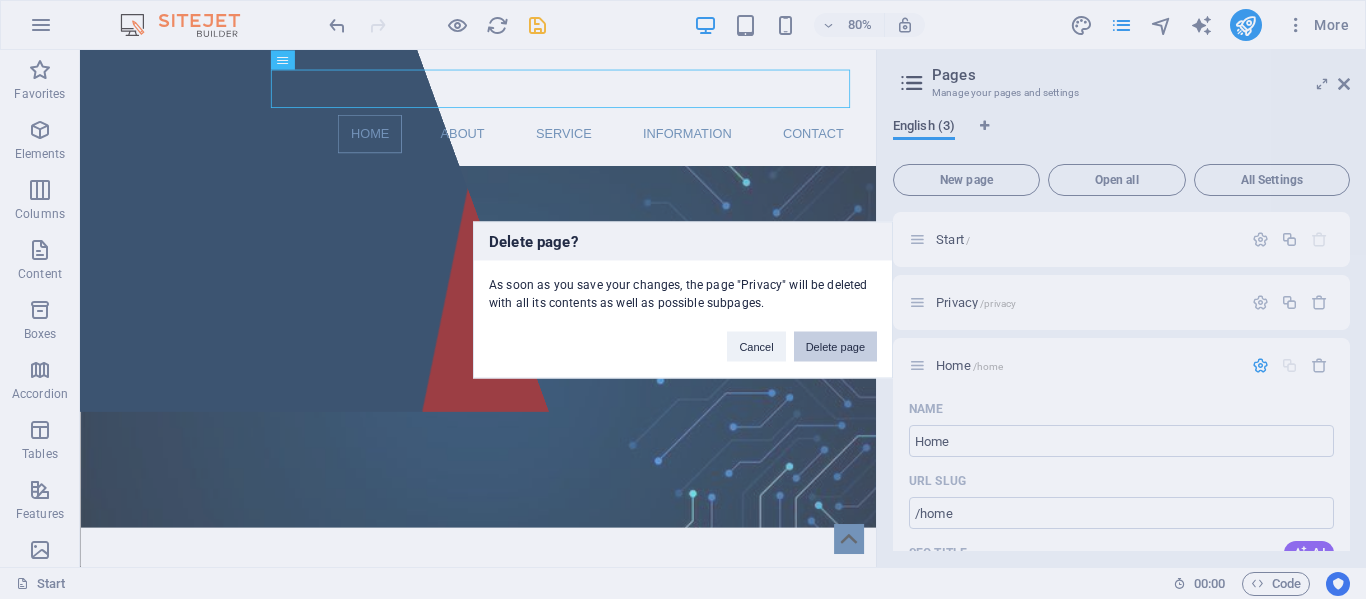 click on "Delete page" at bounding box center (835, 346) 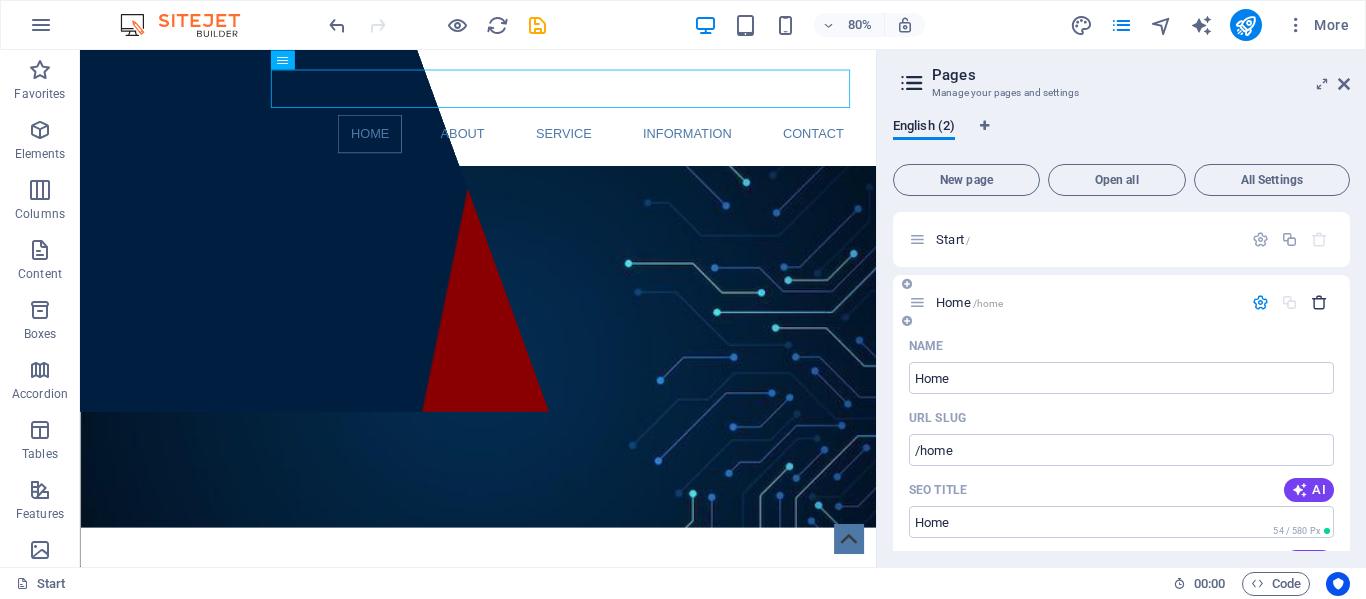 click at bounding box center (1319, 302) 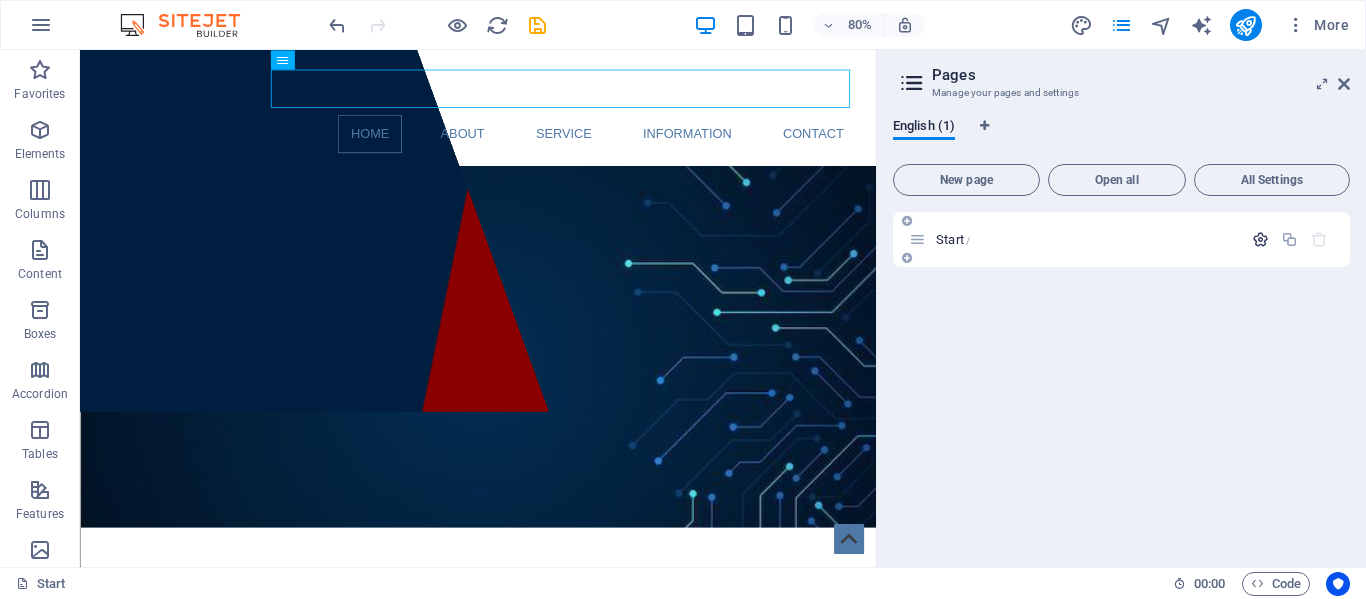 click at bounding box center [1260, 239] 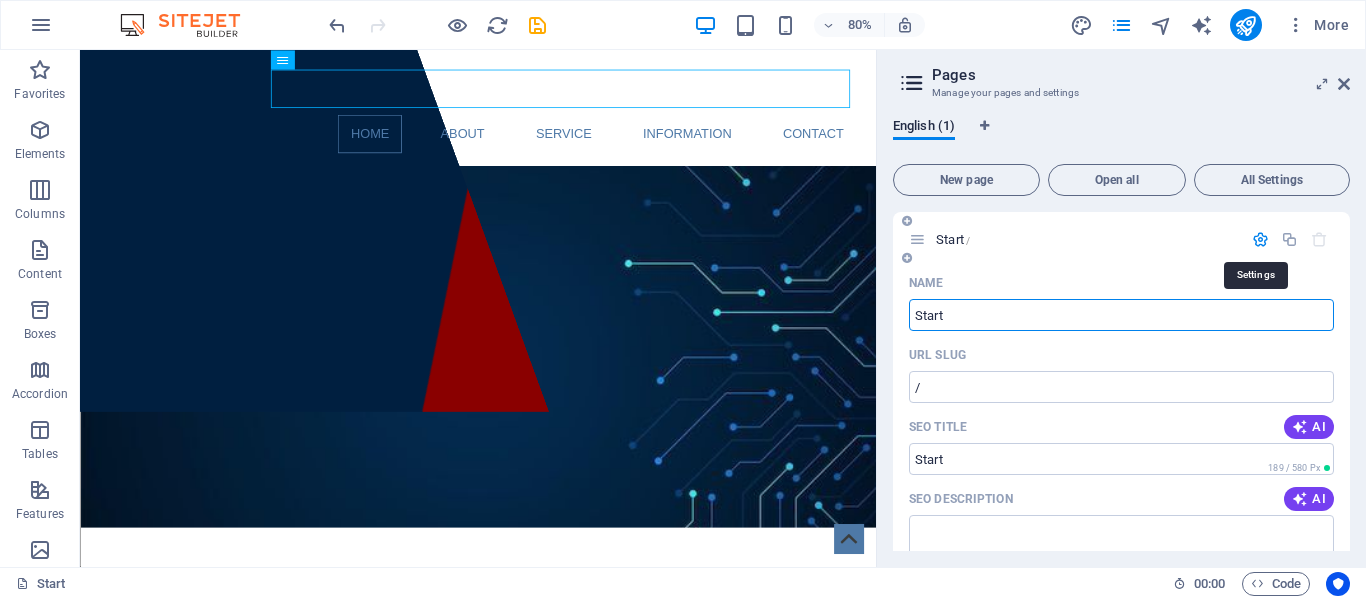click at bounding box center [1260, 239] 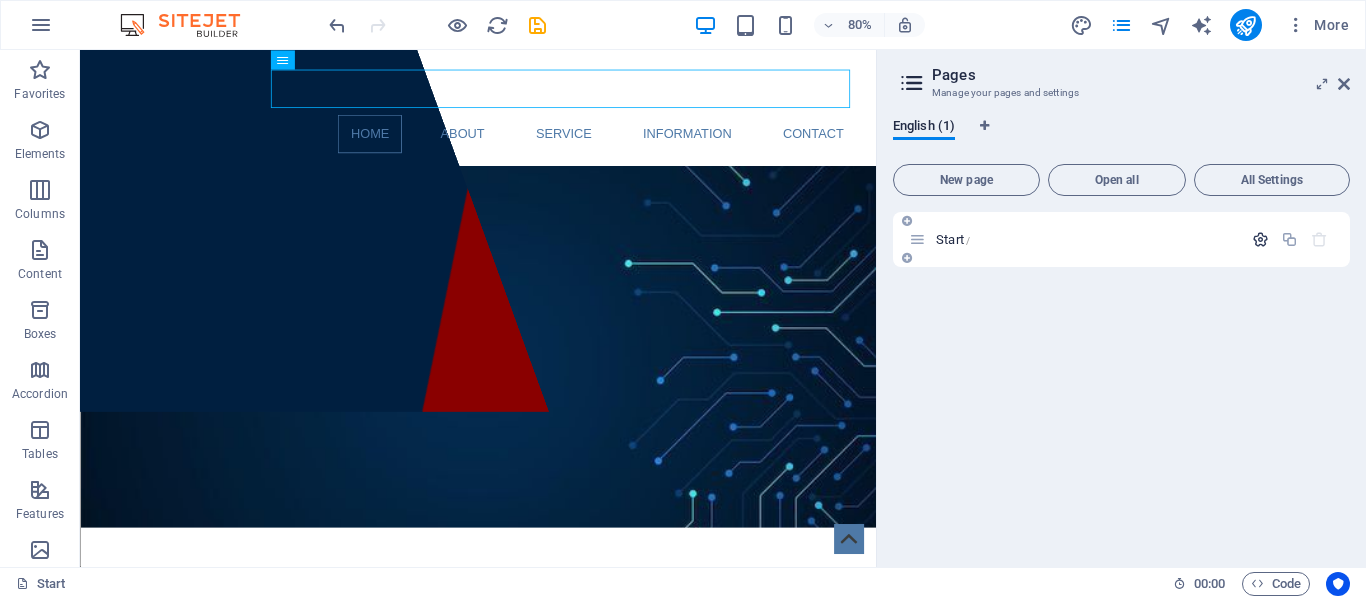 click at bounding box center [1260, 239] 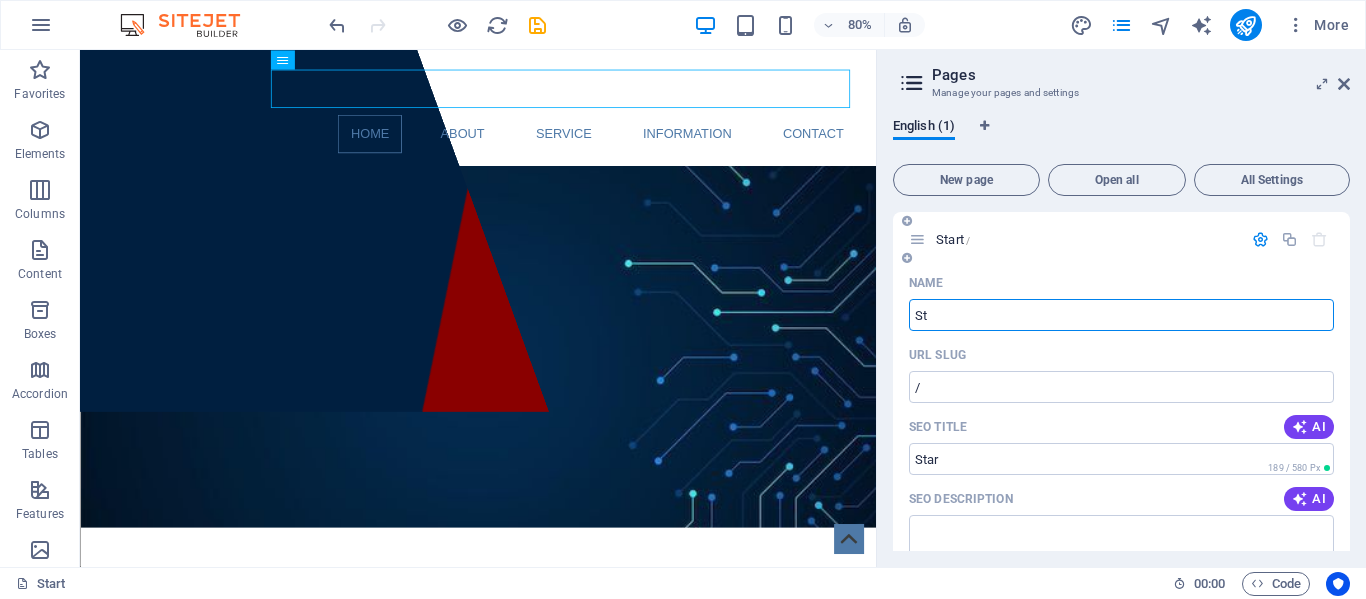 type on "S" 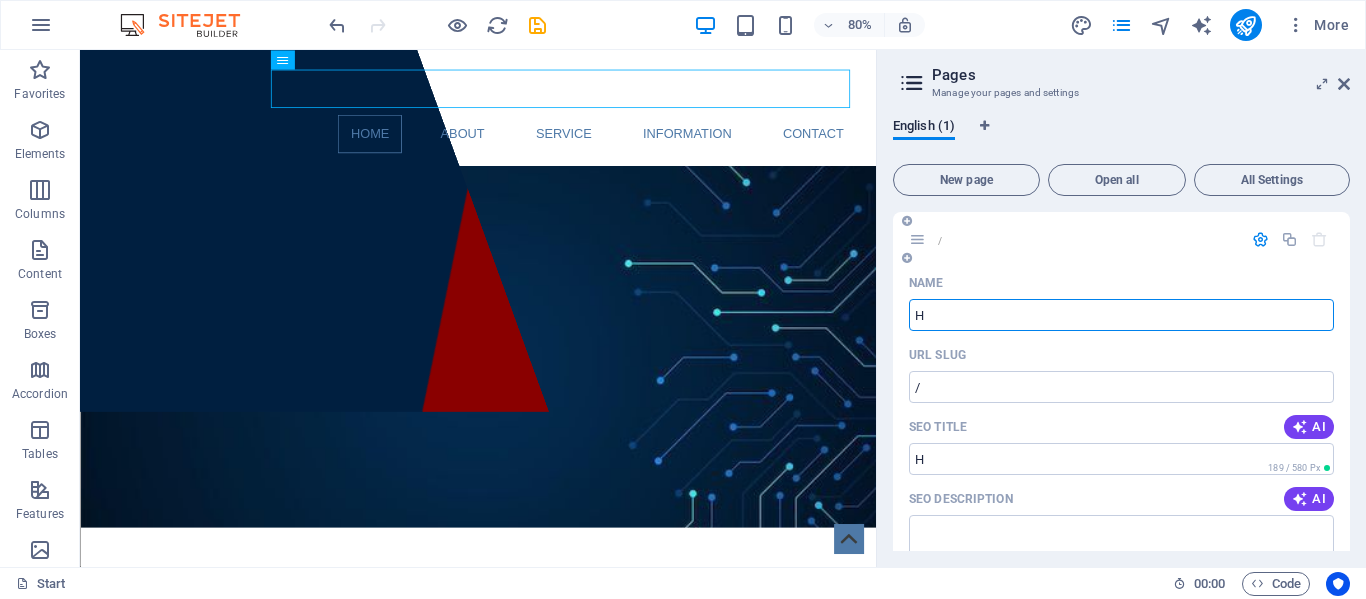 type on "H" 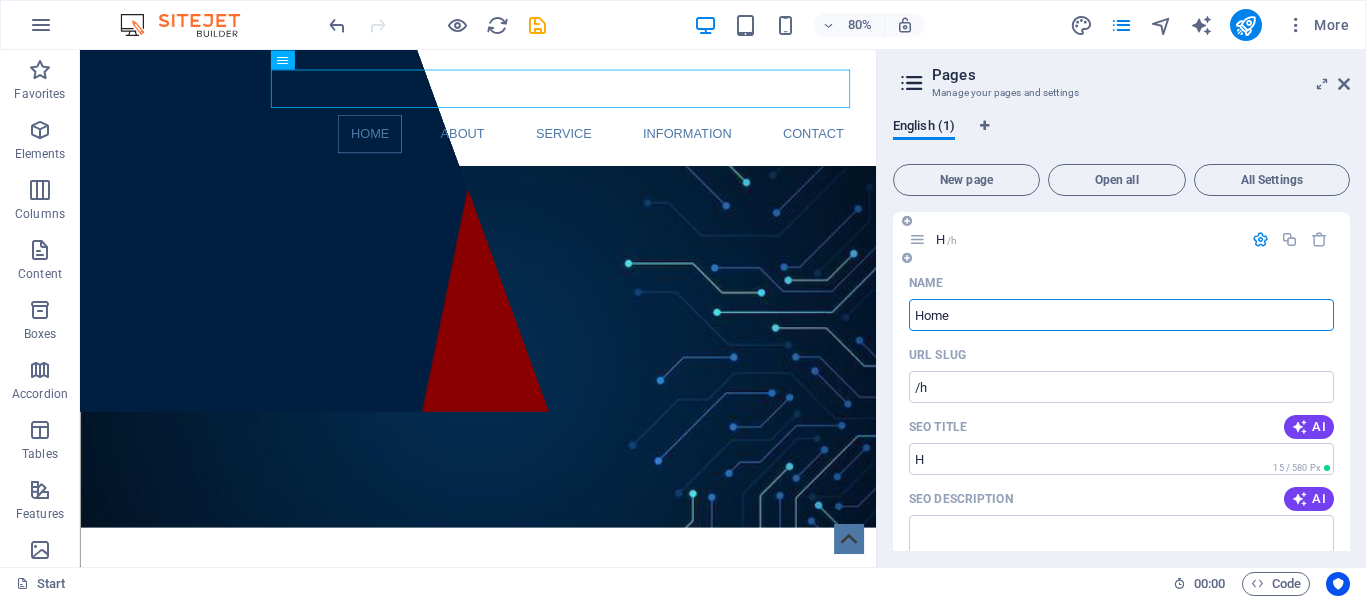 type on "Home" 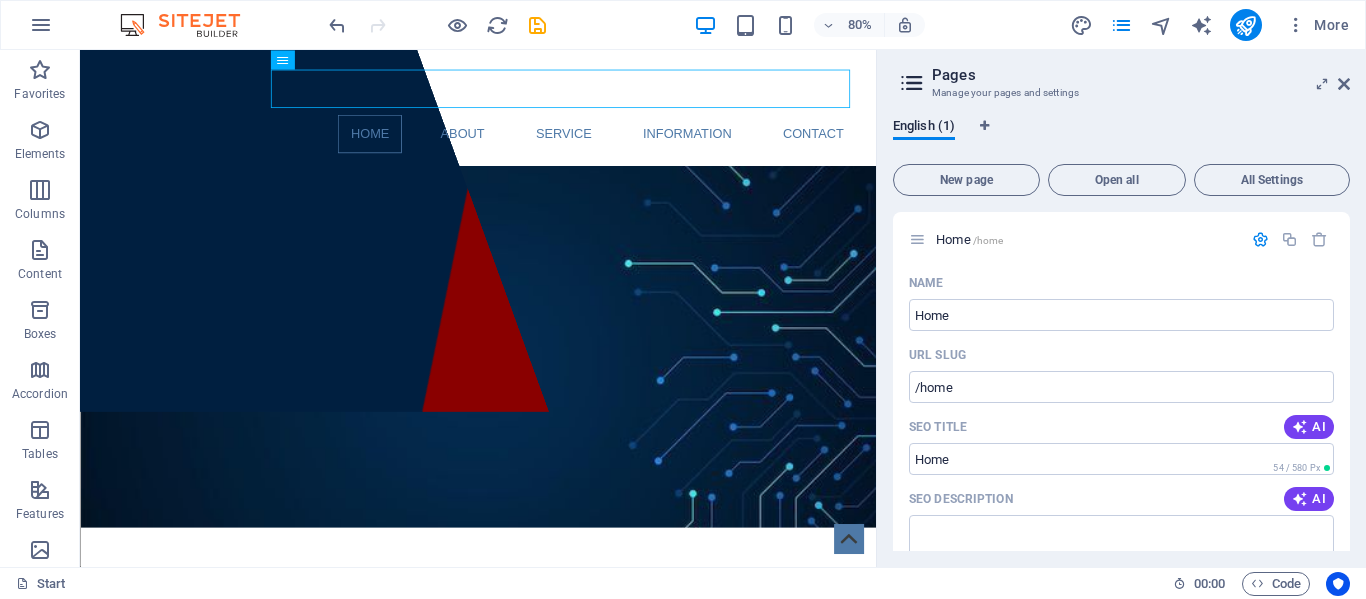 drag, startPoint x: 1350, startPoint y: 271, endPoint x: 1349, endPoint y: 302, distance: 31.016125 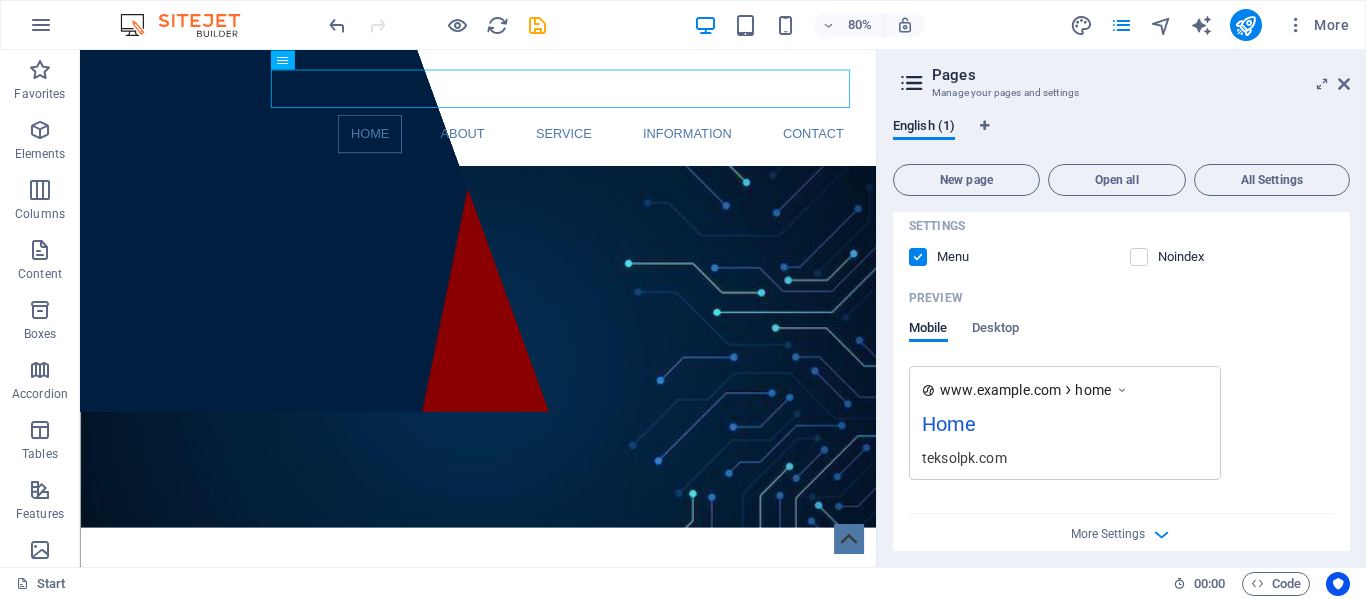 scroll, scrollTop: 469, scrollLeft: 0, axis: vertical 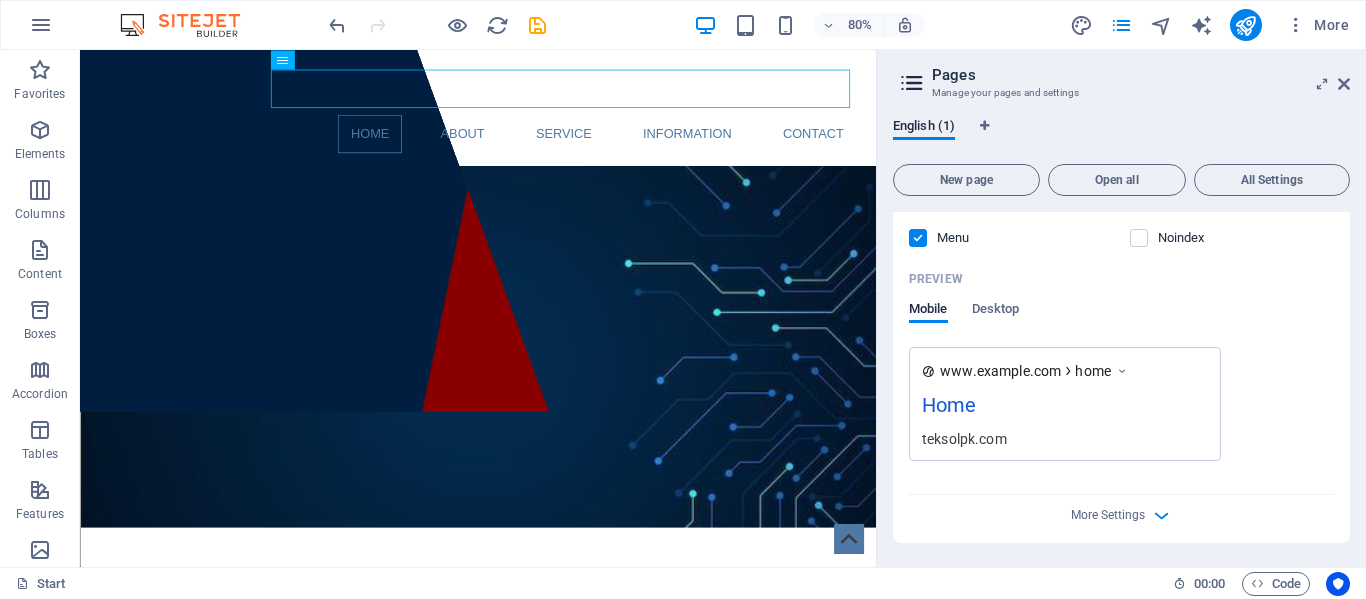 click on "teksolpk.com" at bounding box center (1065, 438) 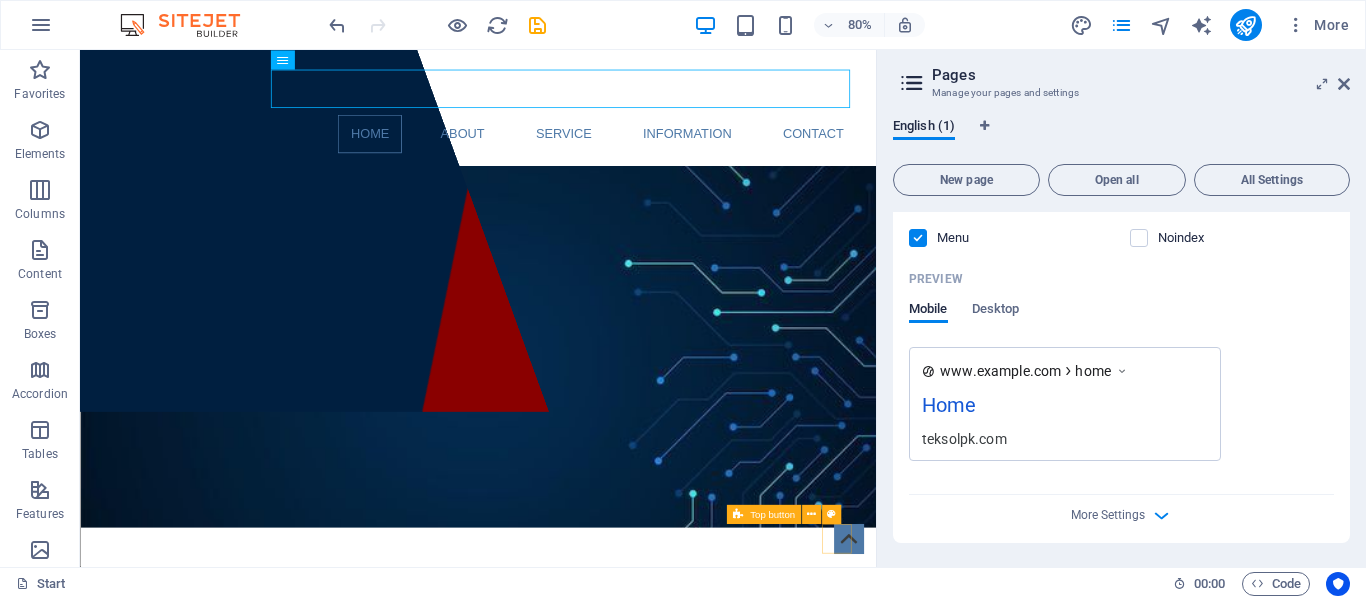 click at bounding box center [1040, 661] 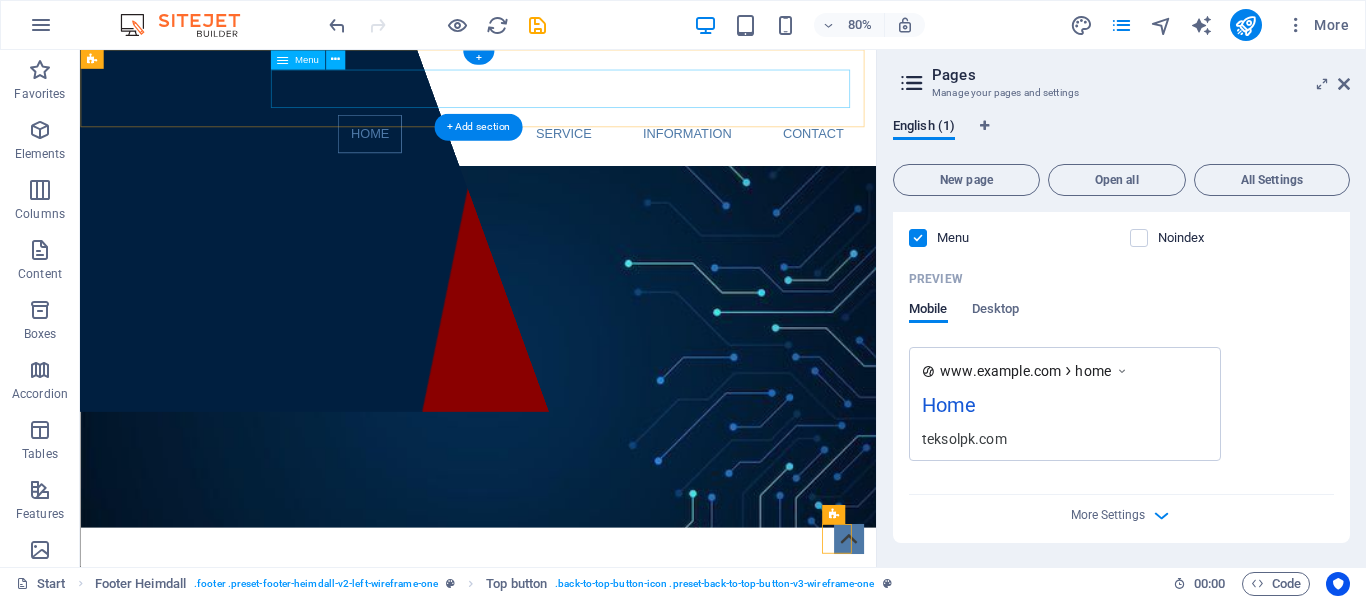 click on "Home About Service Information Contact" at bounding box center [578, 155] 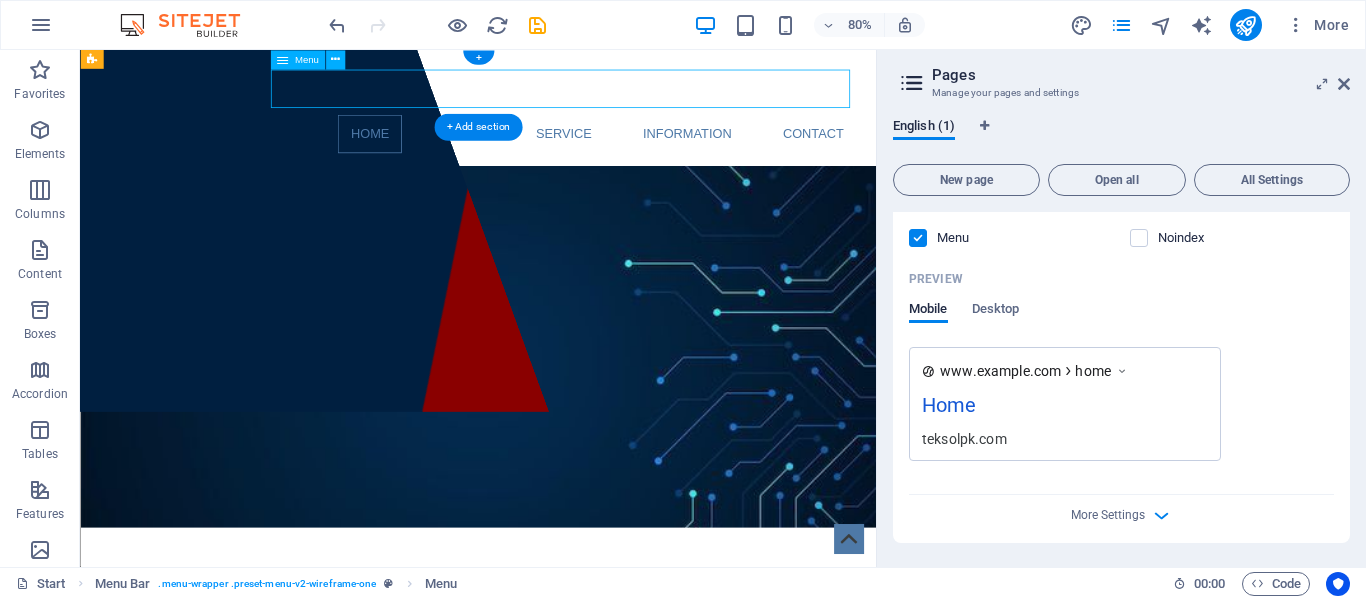 click on "Home About Service Information Contact" at bounding box center [578, 155] 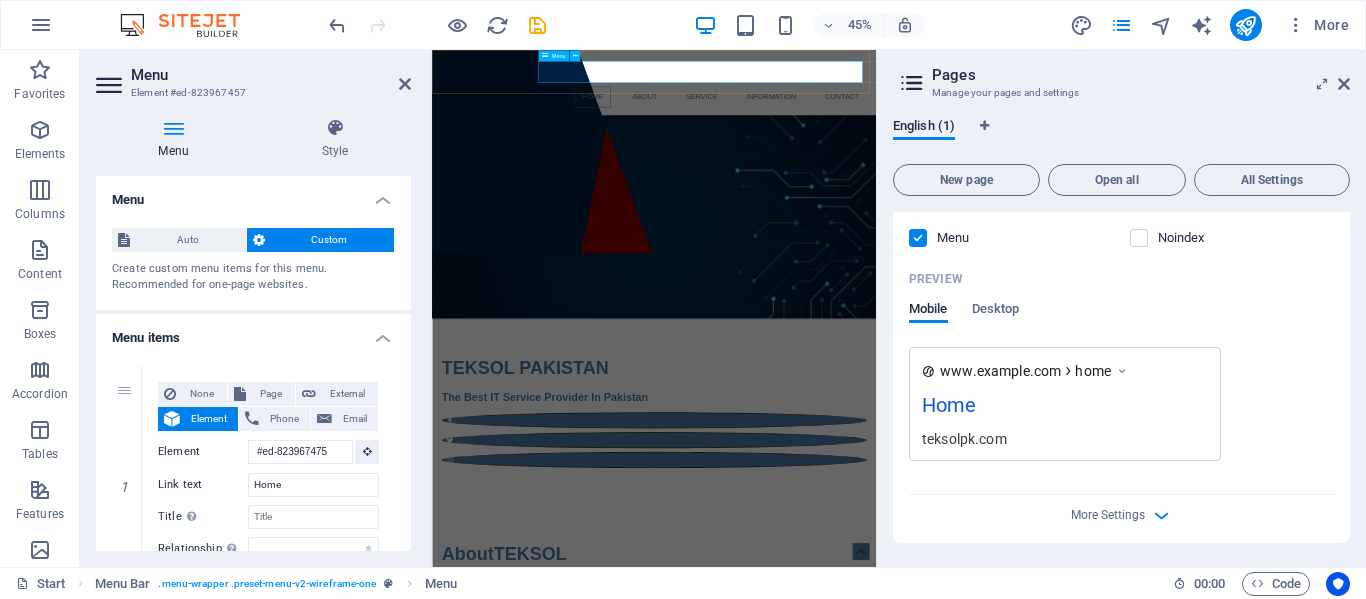 click on "Home About Service Information Contact" at bounding box center [926, 155] 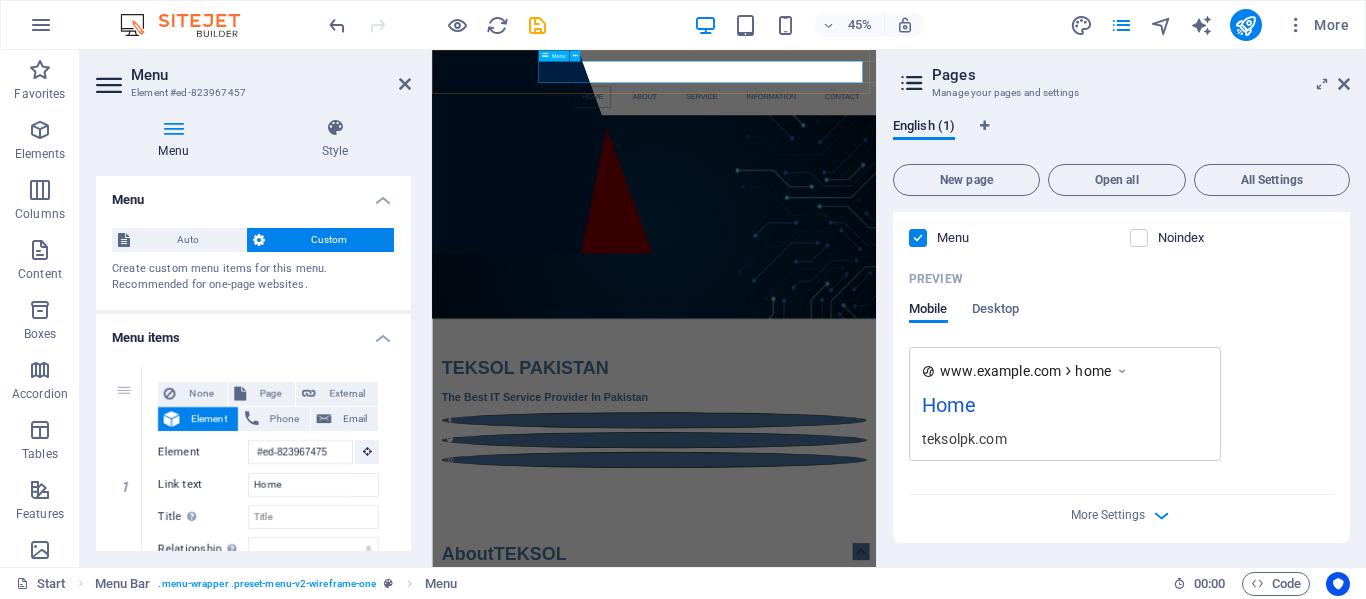 click on "Home About Service Information Contact" at bounding box center (926, 155) 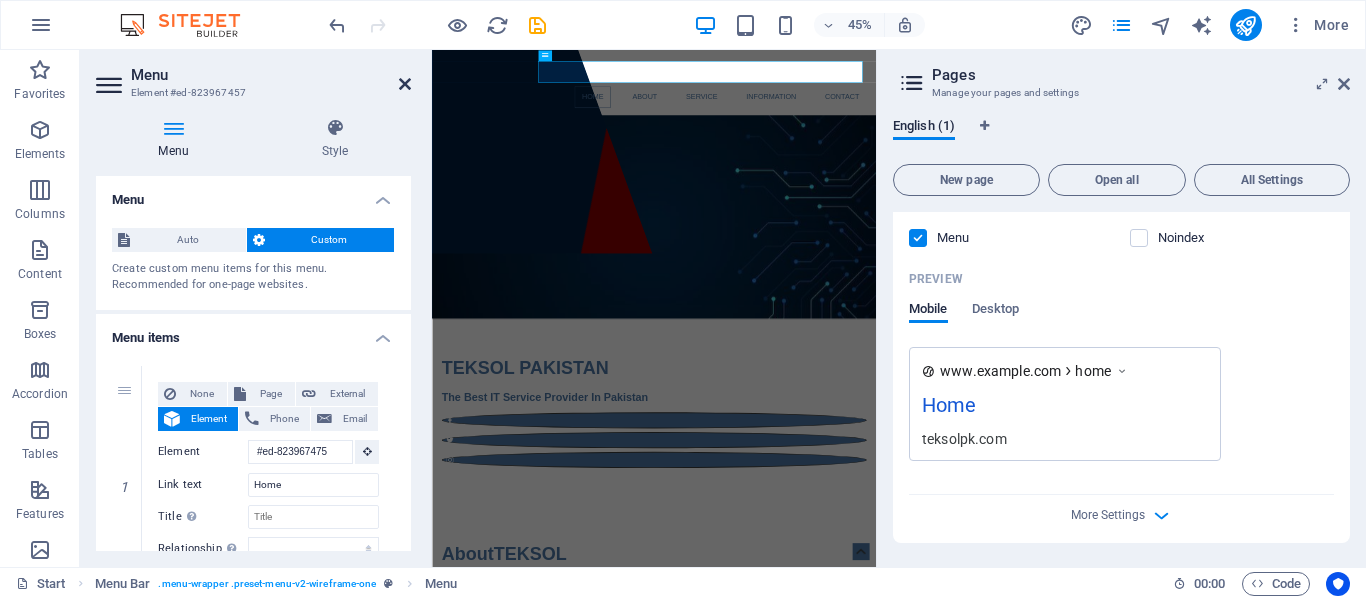 click at bounding box center (405, 84) 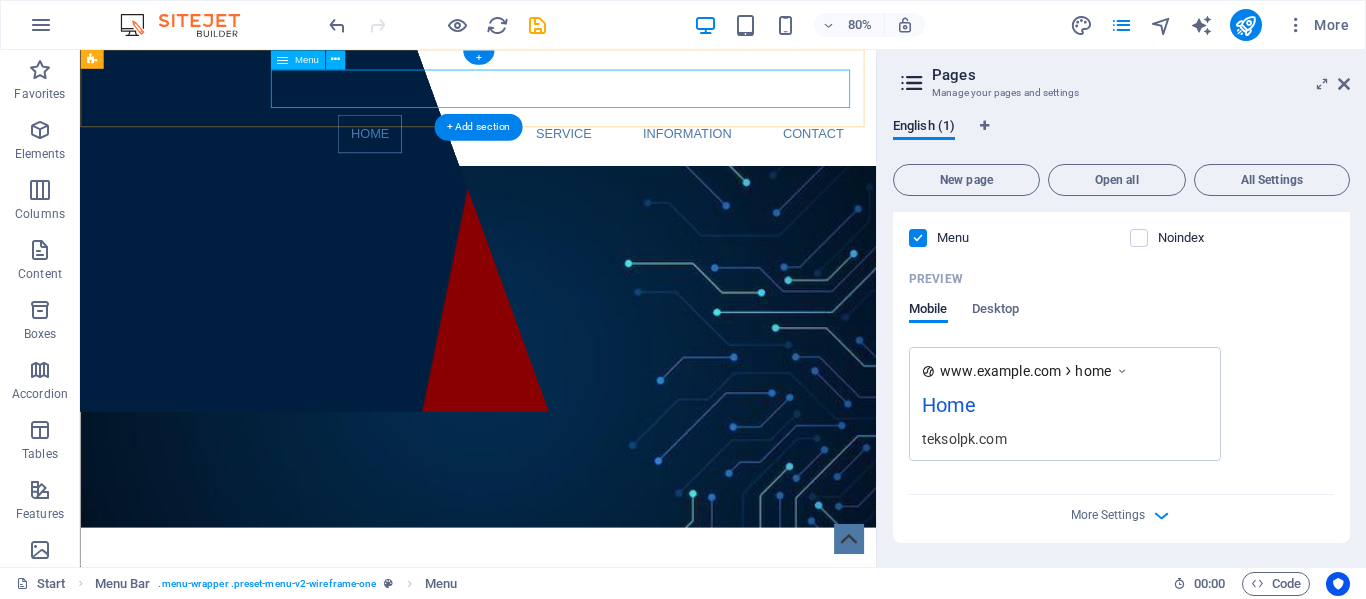 click on "Home About Service Information Contact" at bounding box center [578, 155] 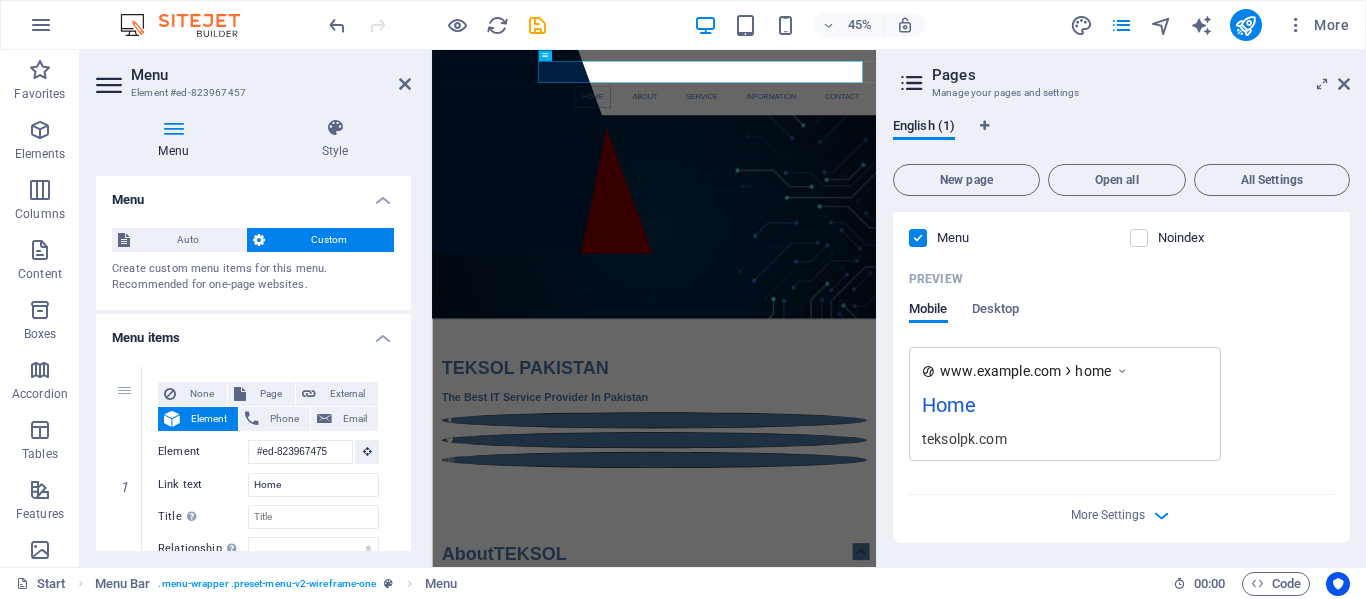click on "Menu" at bounding box center (271, 75) 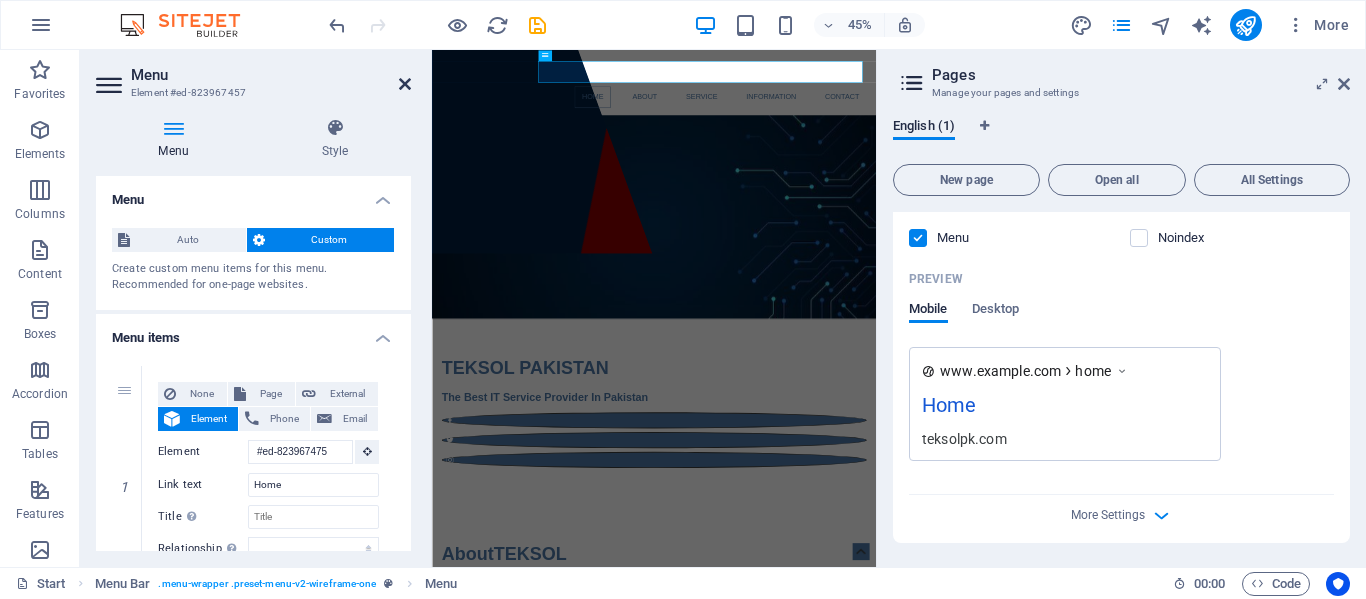 click at bounding box center [405, 84] 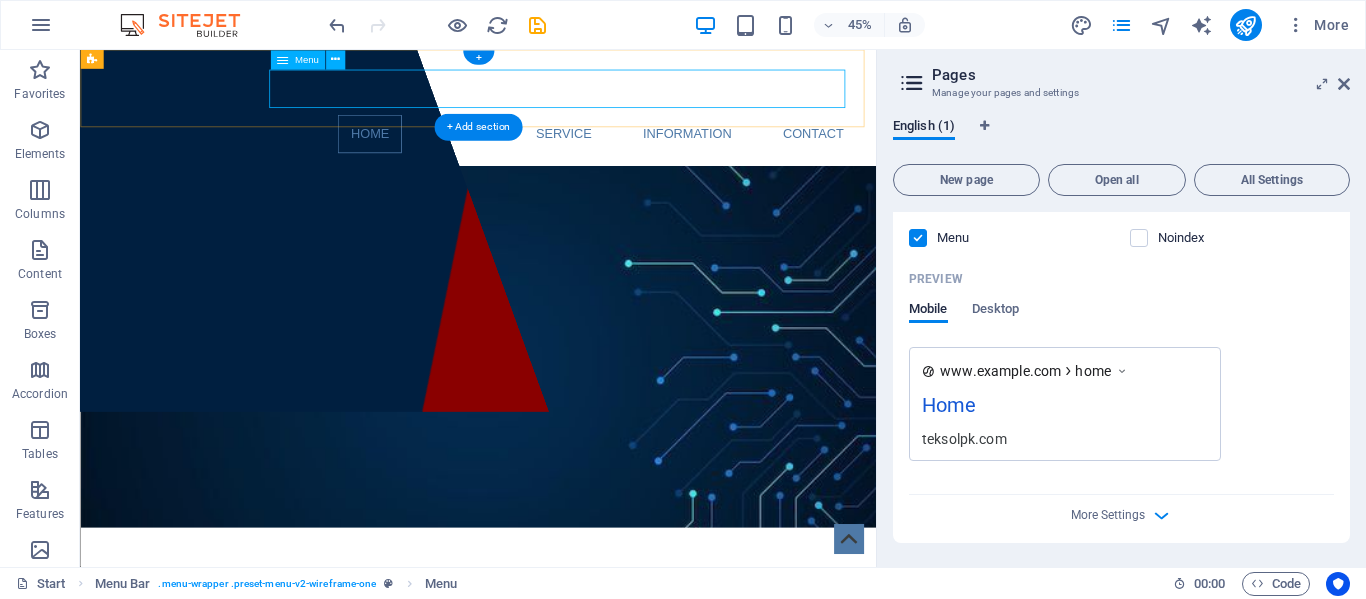 click on "Home About Service Information Contact" at bounding box center (578, 155) 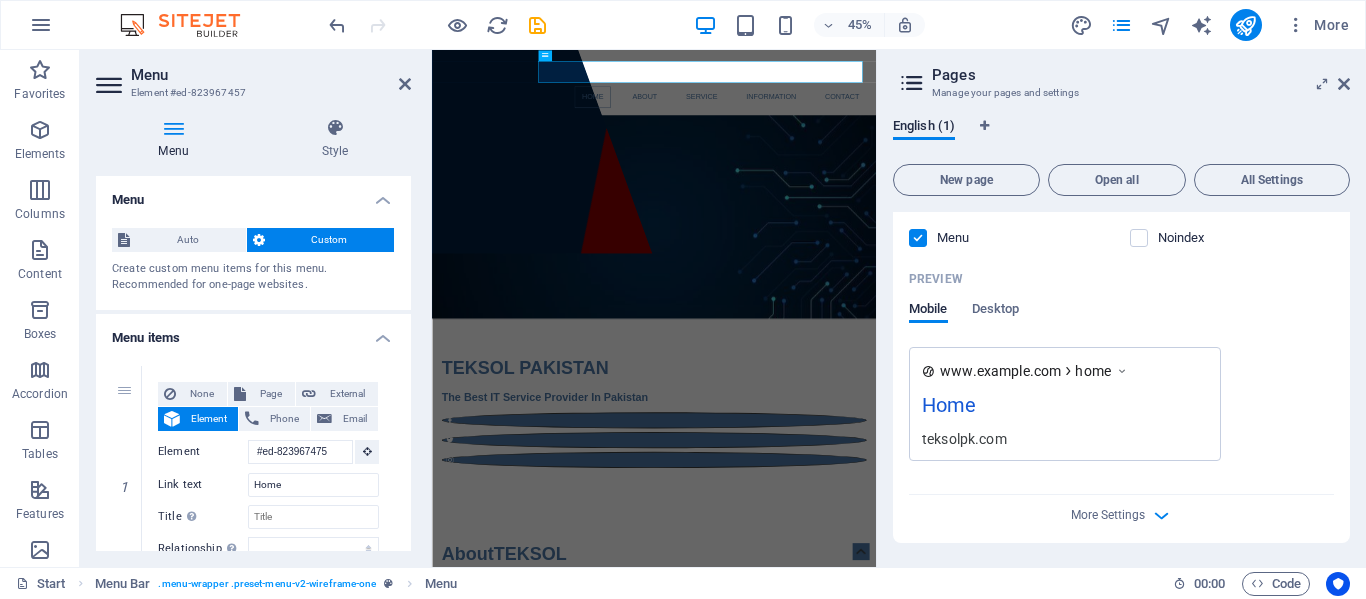 click at bounding box center [405, 84] 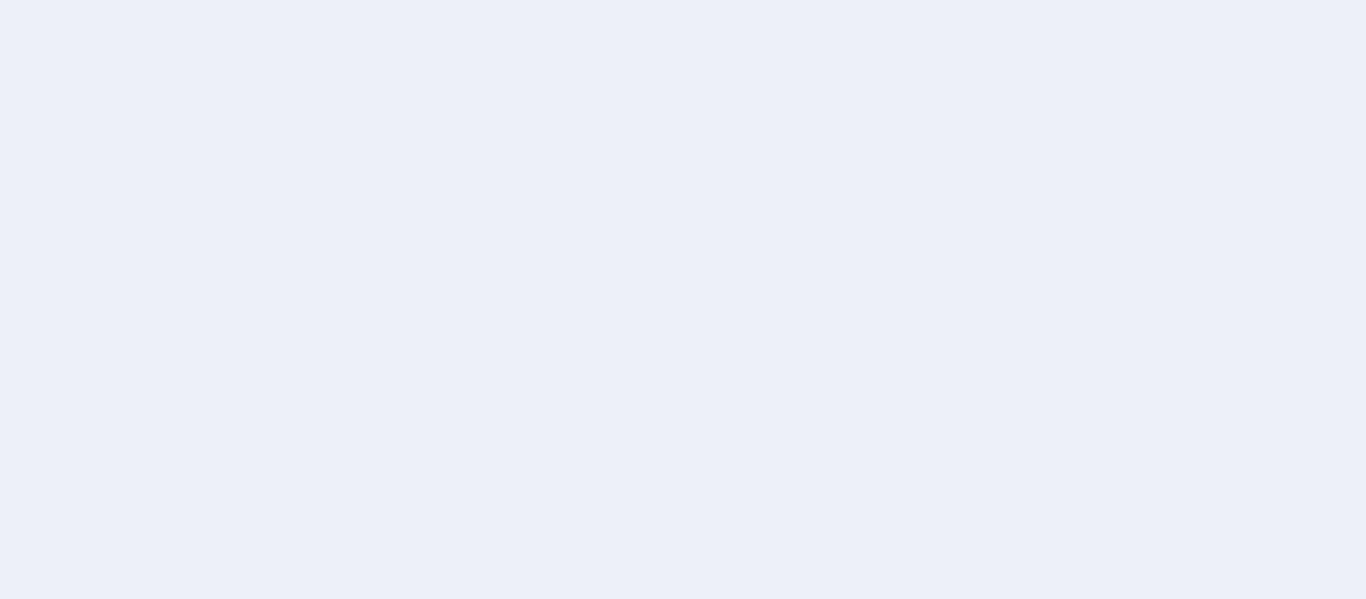 scroll, scrollTop: 0, scrollLeft: 0, axis: both 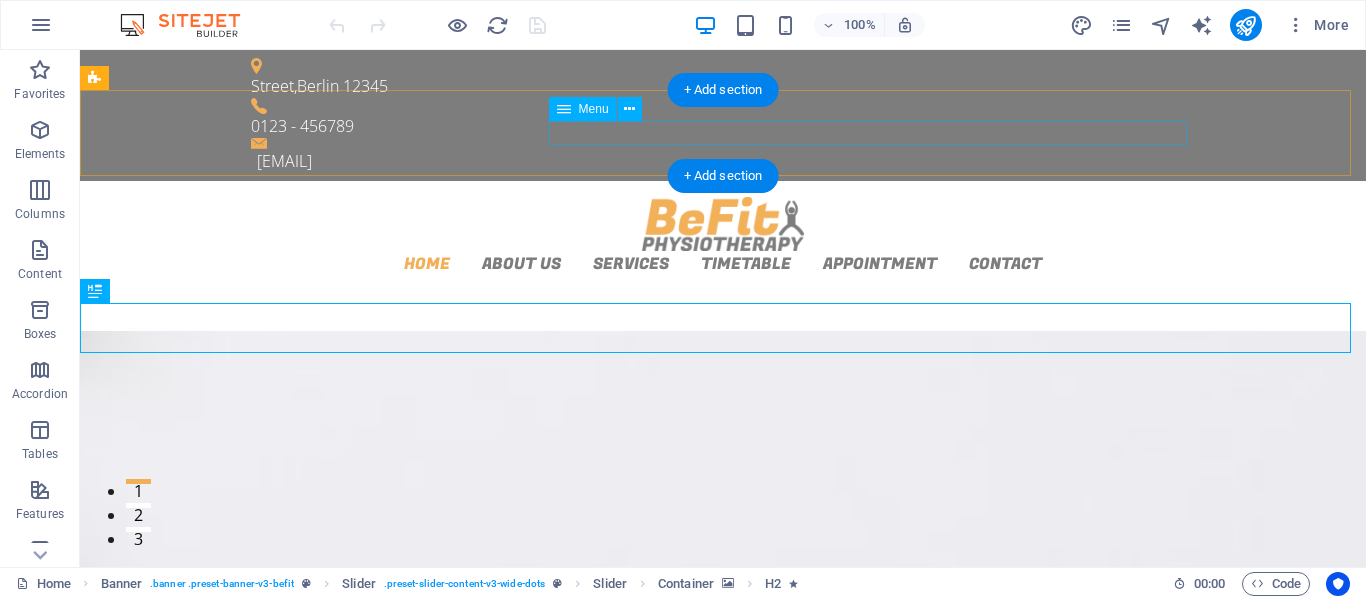 click on "Home About us Services Timetable Appointment Contact" at bounding box center [723, 263] 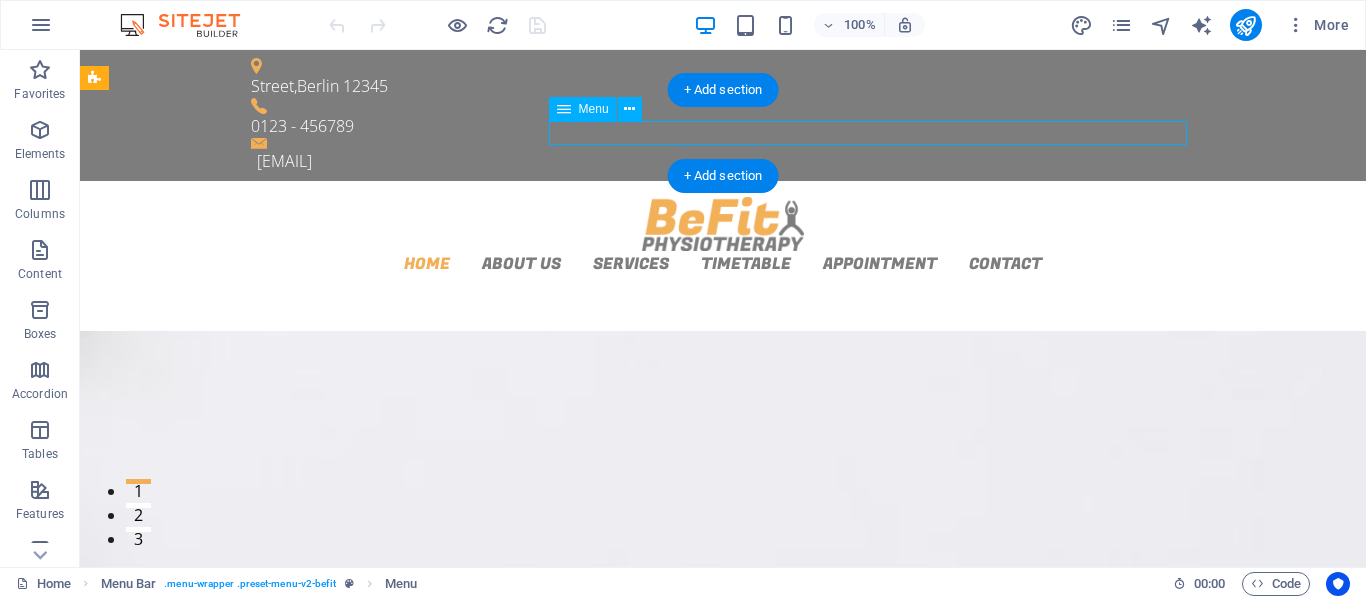 click on "Home About us Services Timetable Appointment Contact" at bounding box center [723, 263] 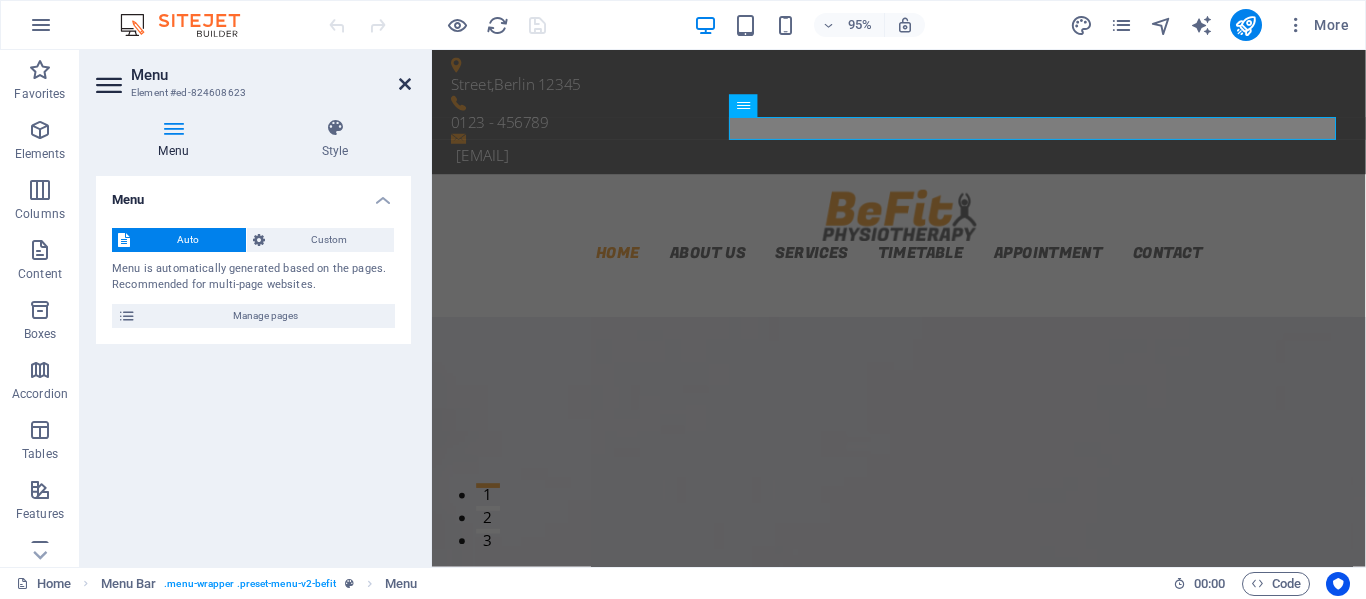 click at bounding box center (405, 84) 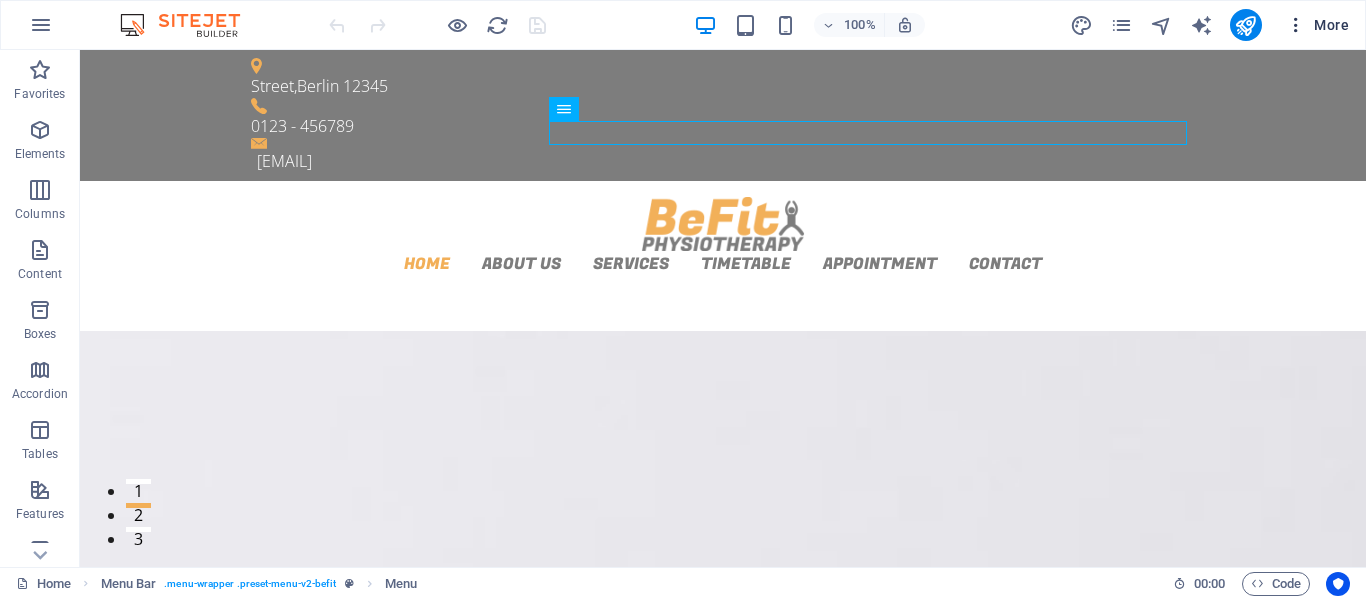 click at bounding box center [1296, 25] 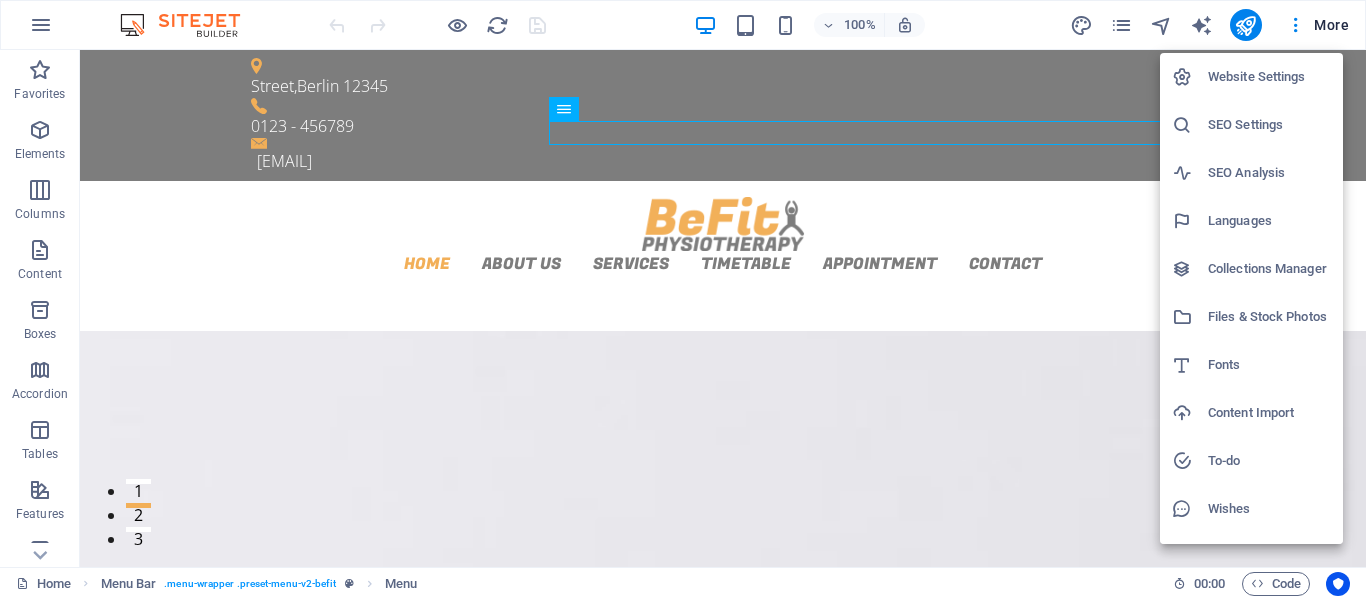 click at bounding box center [683, 299] 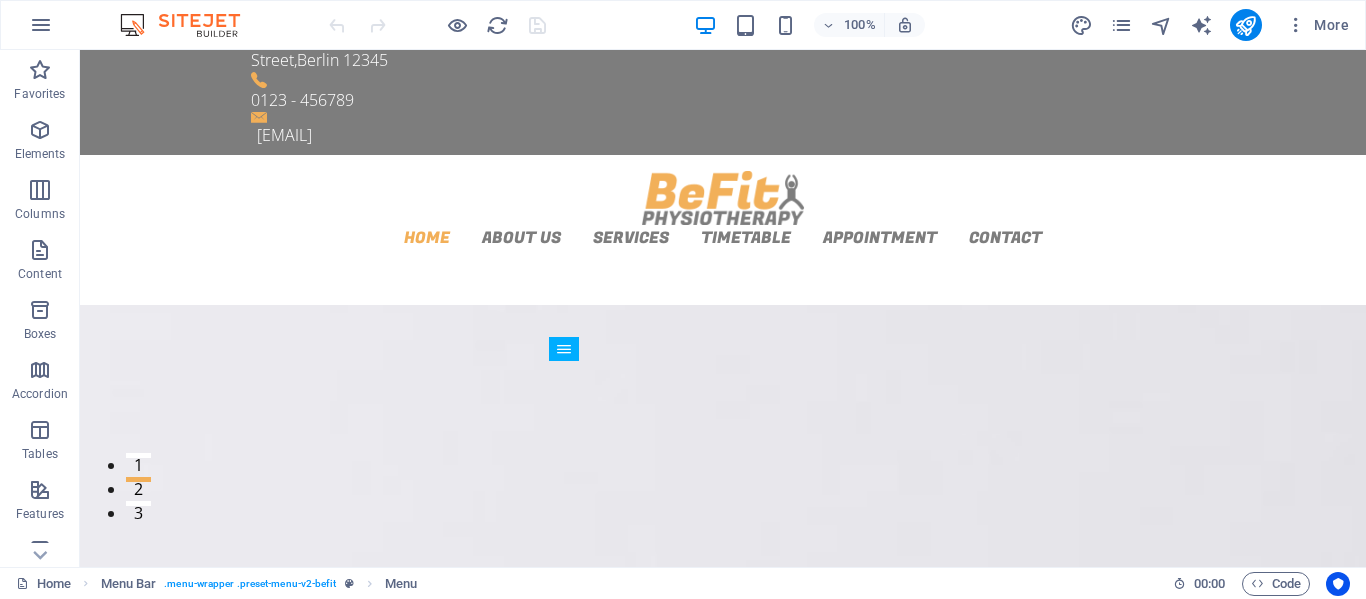 scroll, scrollTop: 0, scrollLeft: 0, axis: both 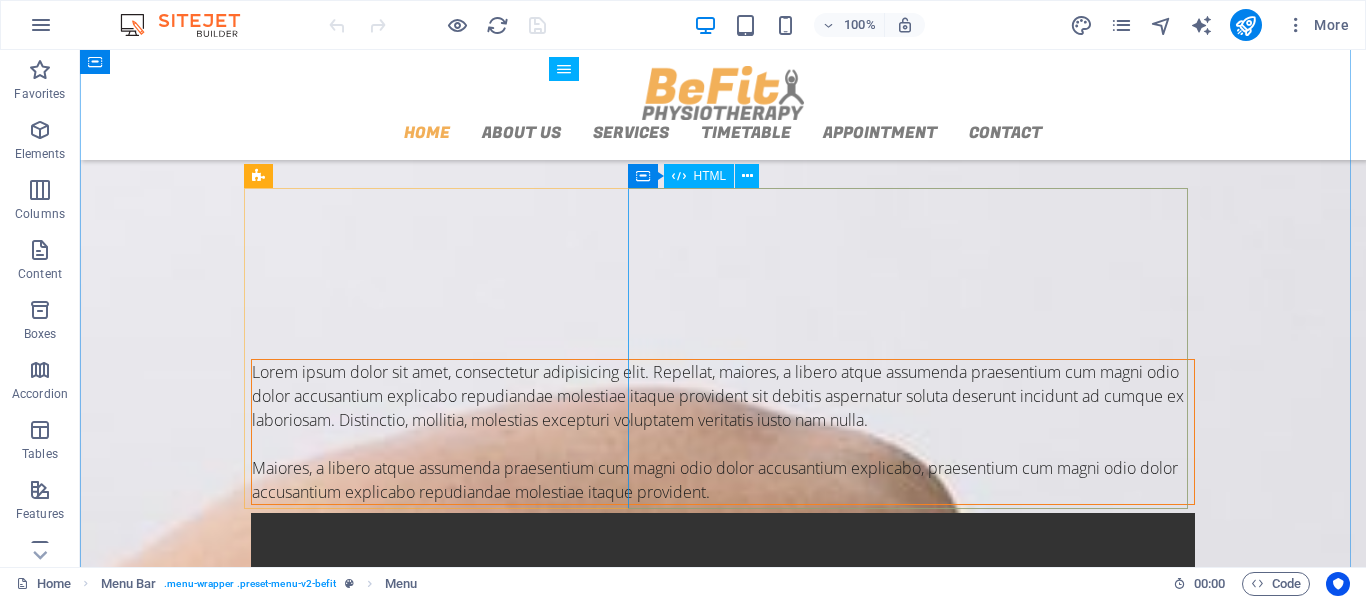 click at bounding box center (723, 752) 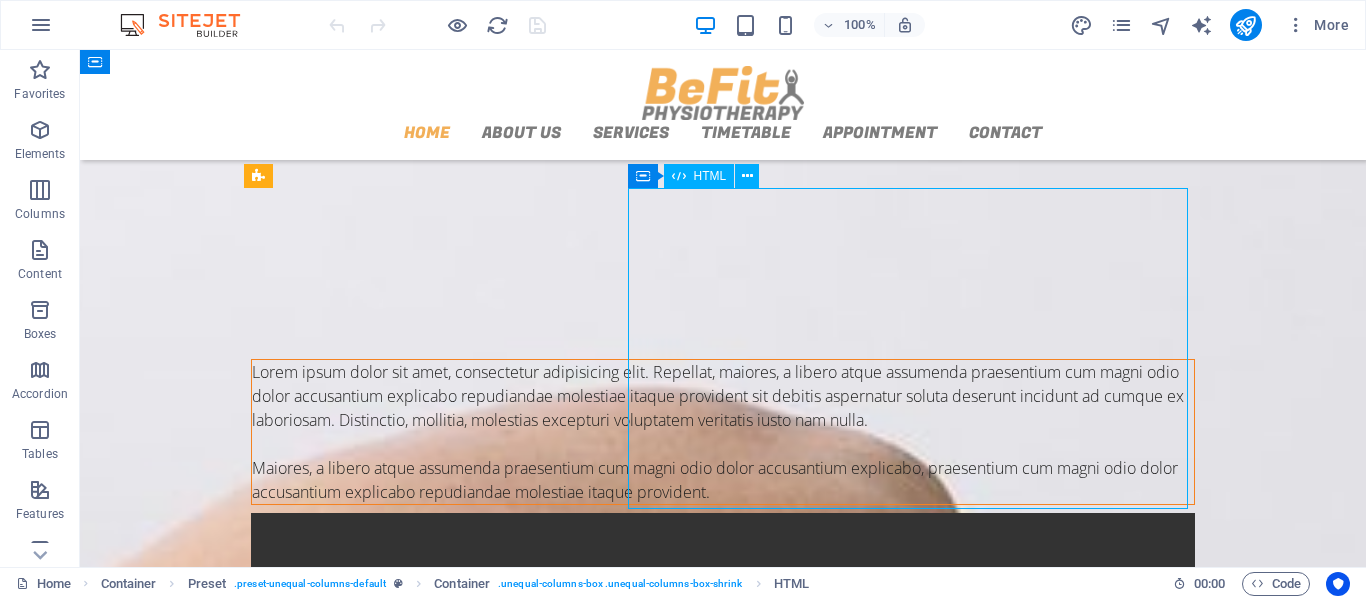 click at bounding box center (723, 752) 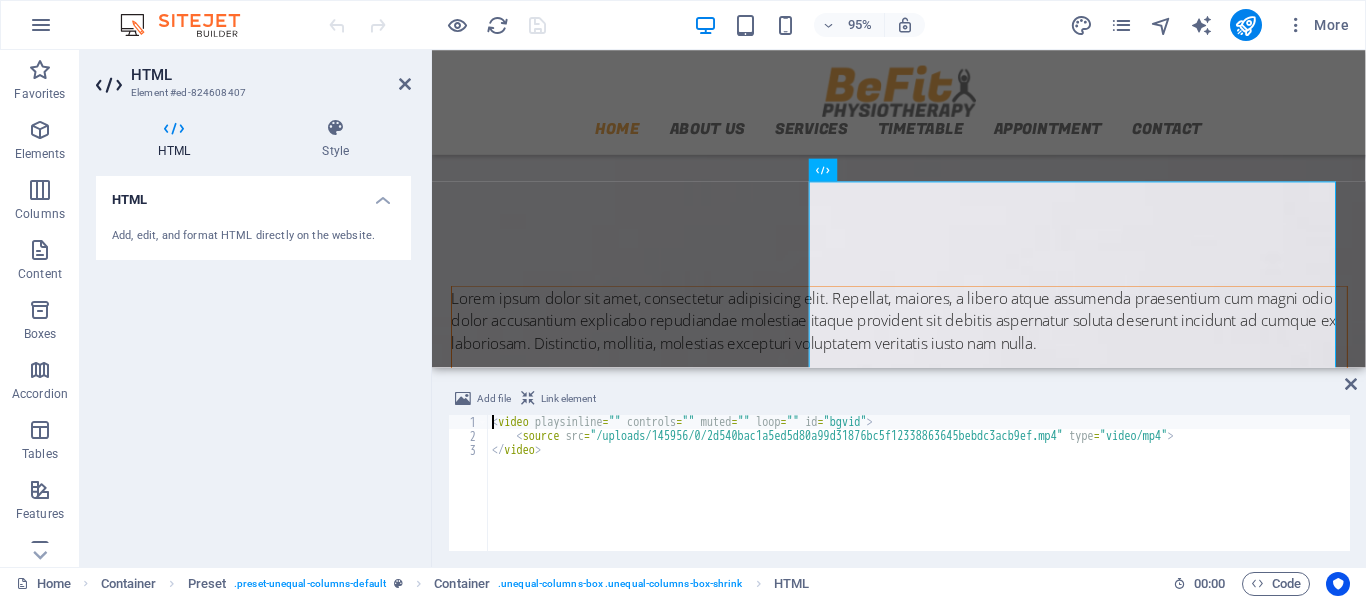 scroll, scrollTop: 520, scrollLeft: 0, axis: vertical 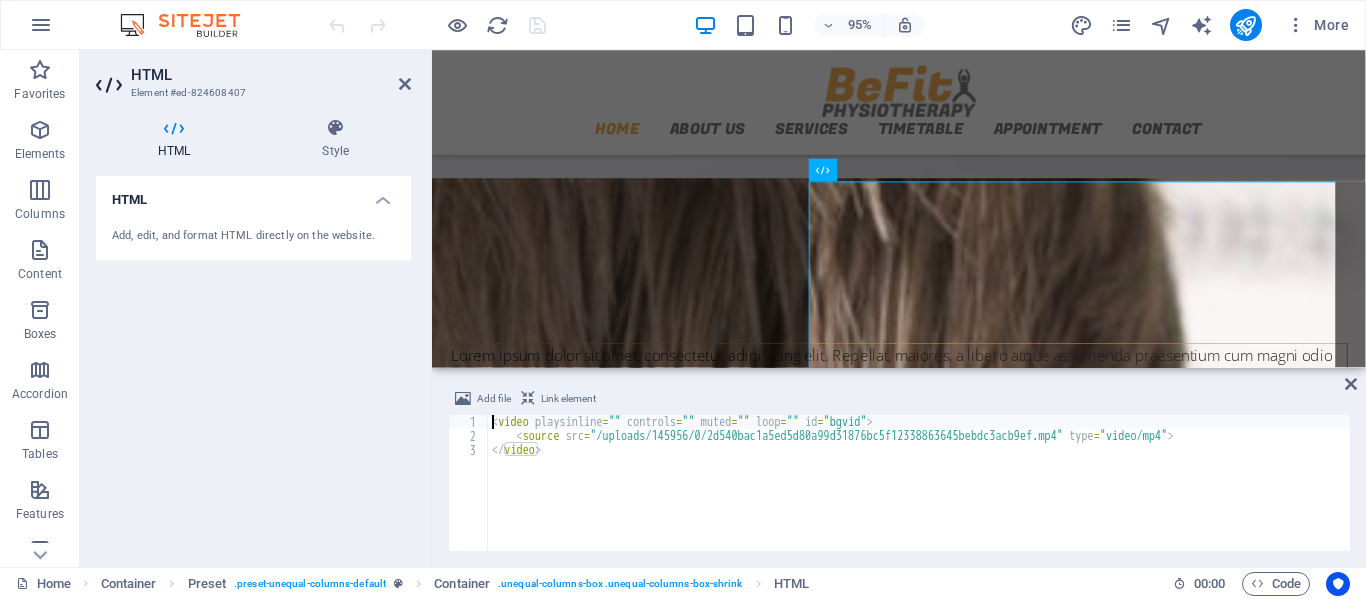 click on "Add file Link element <video playsinline="" controls="" muted="" loop="" id="bgvid"> 1 2 3 < video   playsinline = ""   controls = ""   muted = ""   loop = ""   id = "bgvid" >      < source   src = "/uploads/145956/0/2d540bac1a5ed5d80a99d31876bc5f12338863645bebdc3acb9ef.mp4"   type = "video/mp4" > </ video >     הההההההההההההההההההההההההההההההההההההההההההההההההההההההההההההההההההההההההההההההההההההההההההההההההההההההההההההההההההההההההההההההההההההההההההההההההההההההההההההההההההההההההההההההההההההההההההההההההההההההההההההההההההההההההההההההההההההההההההההההההההההההההההההההה" at bounding box center (899, 469) 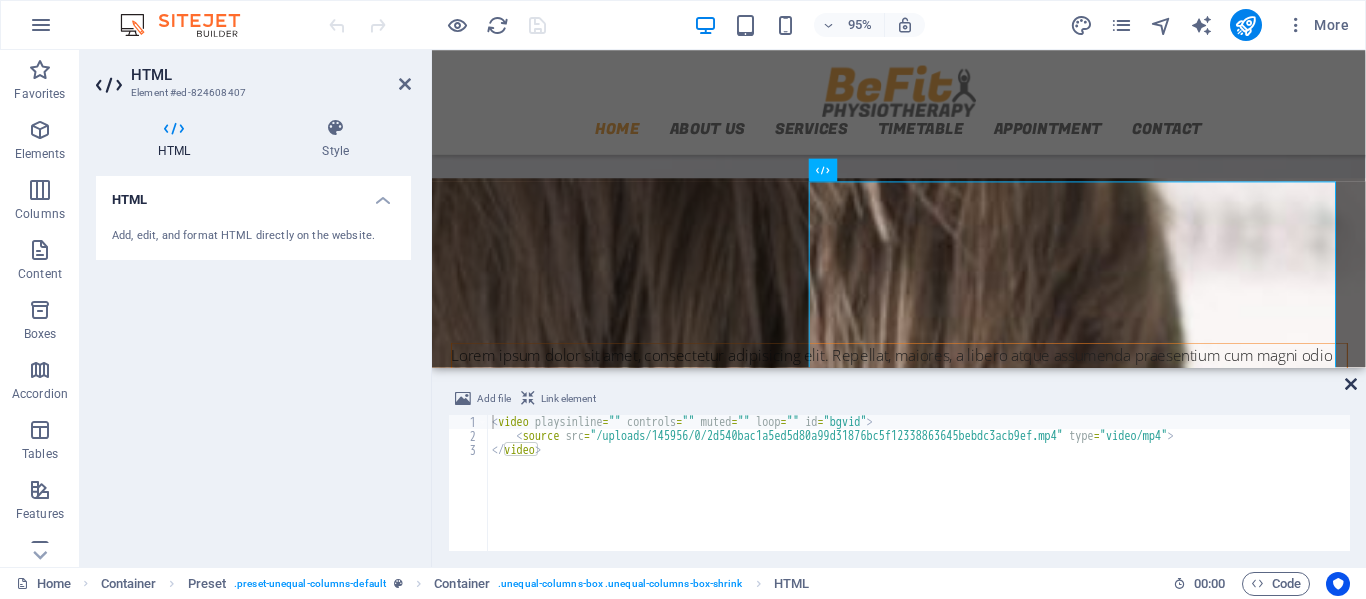click at bounding box center [1351, 384] 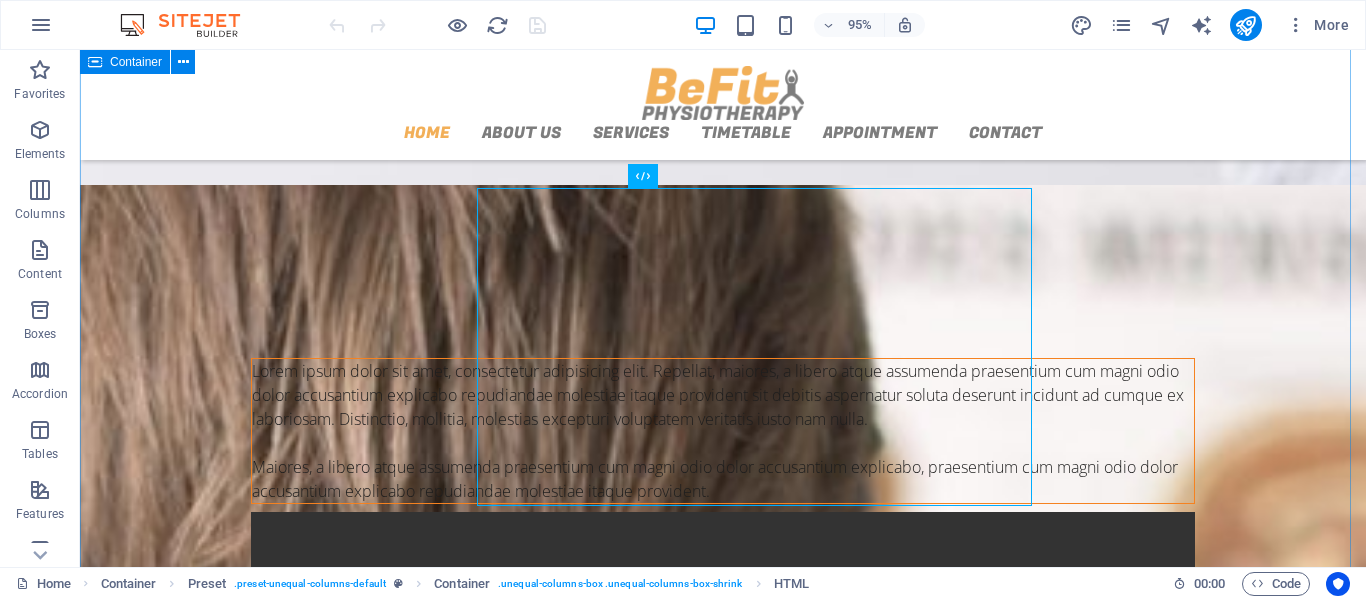 scroll, scrollTop: 580, scrollLeft: 0, axis: vertical 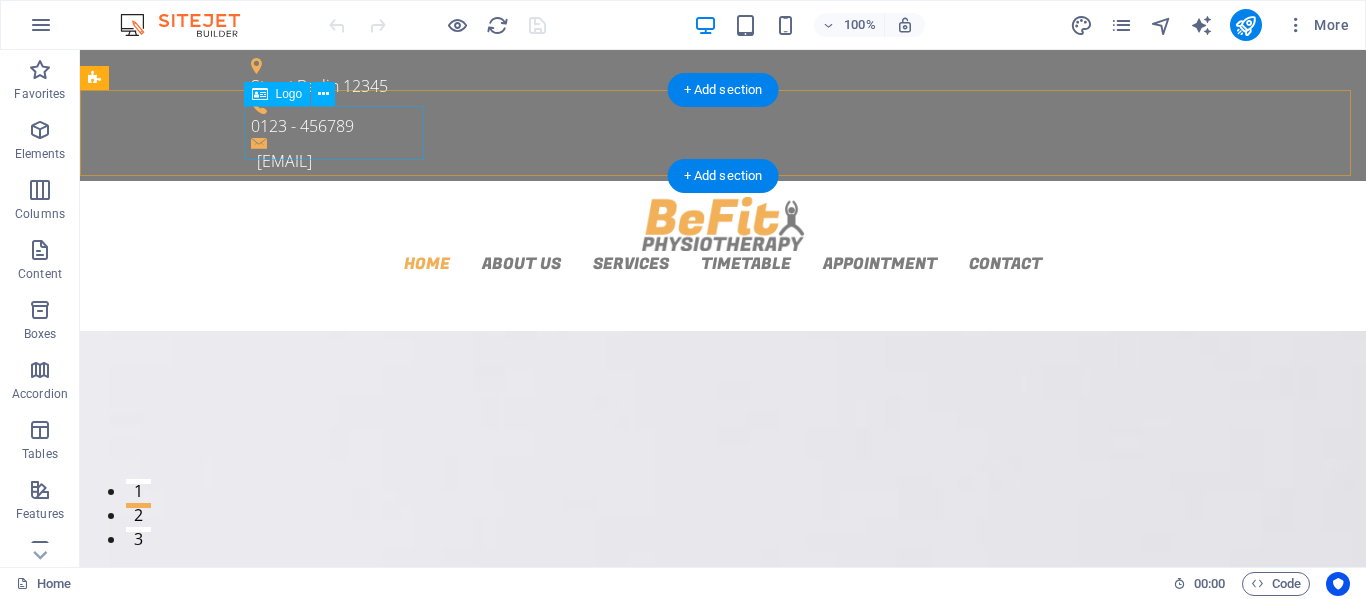 click at bounding box center [723, 224] 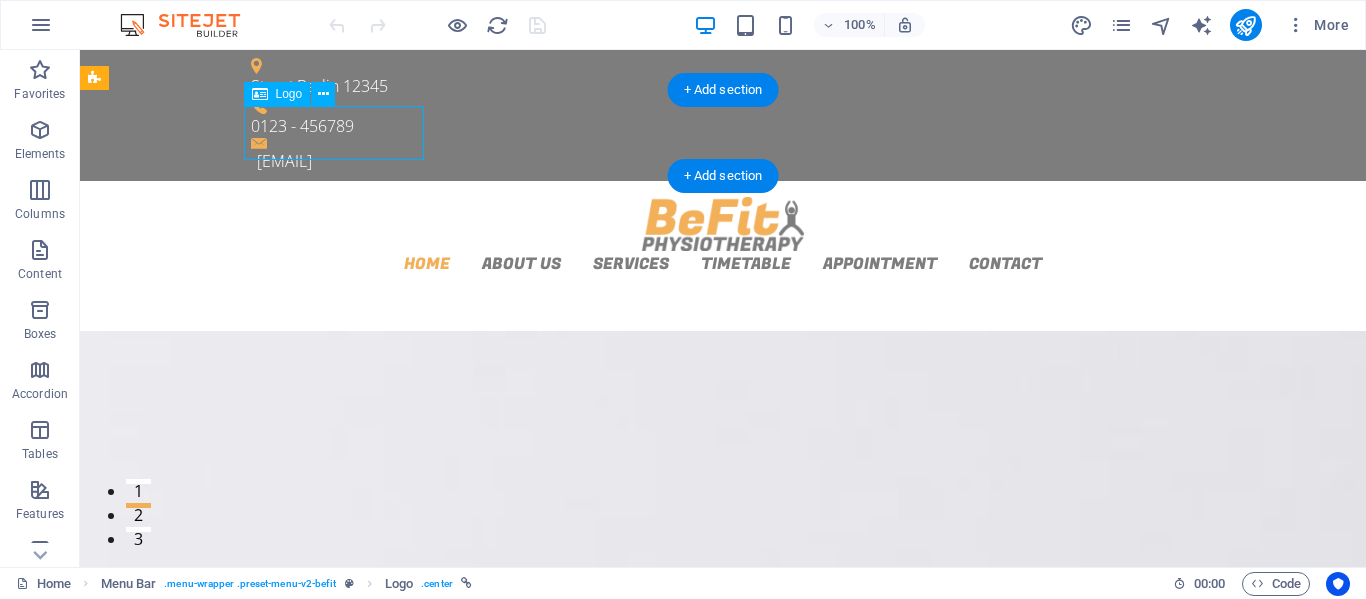 click at bounding box center (723, 224) 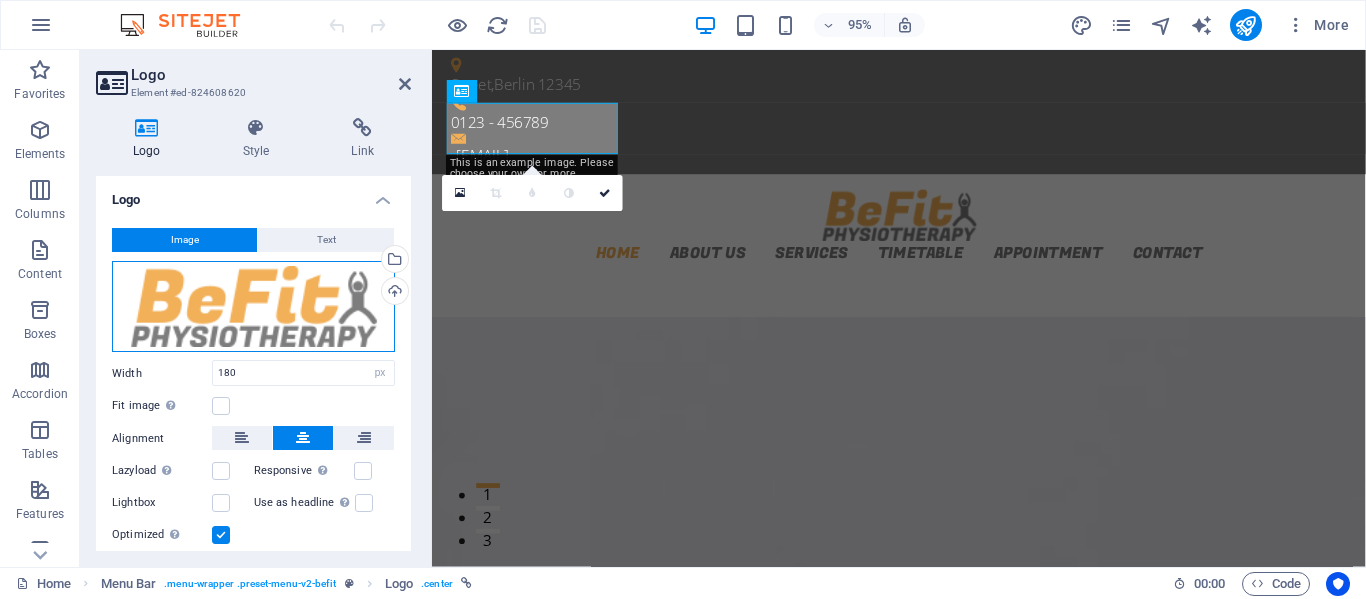 click on "Drag files here, click to choose files or select files from Files or our free stock photos & videos" at bounding box center (253, 307) 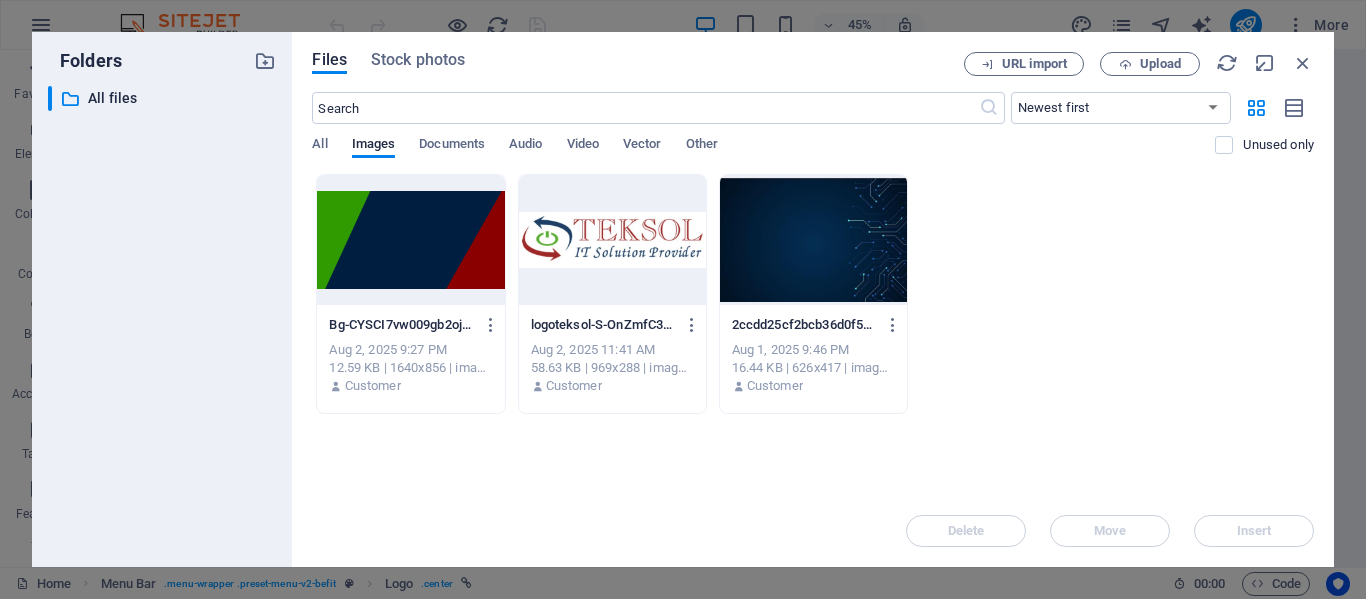 click at bounding box center (612, 240) 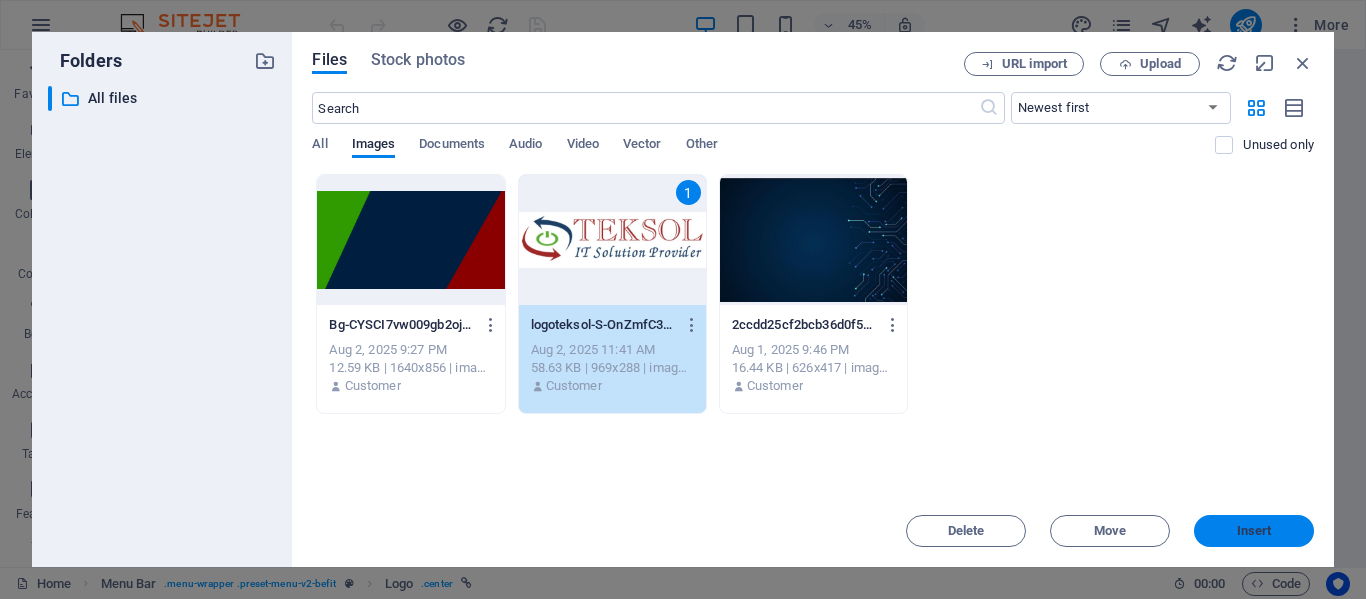 click on "Insert" at bounding box center [1254, 531] 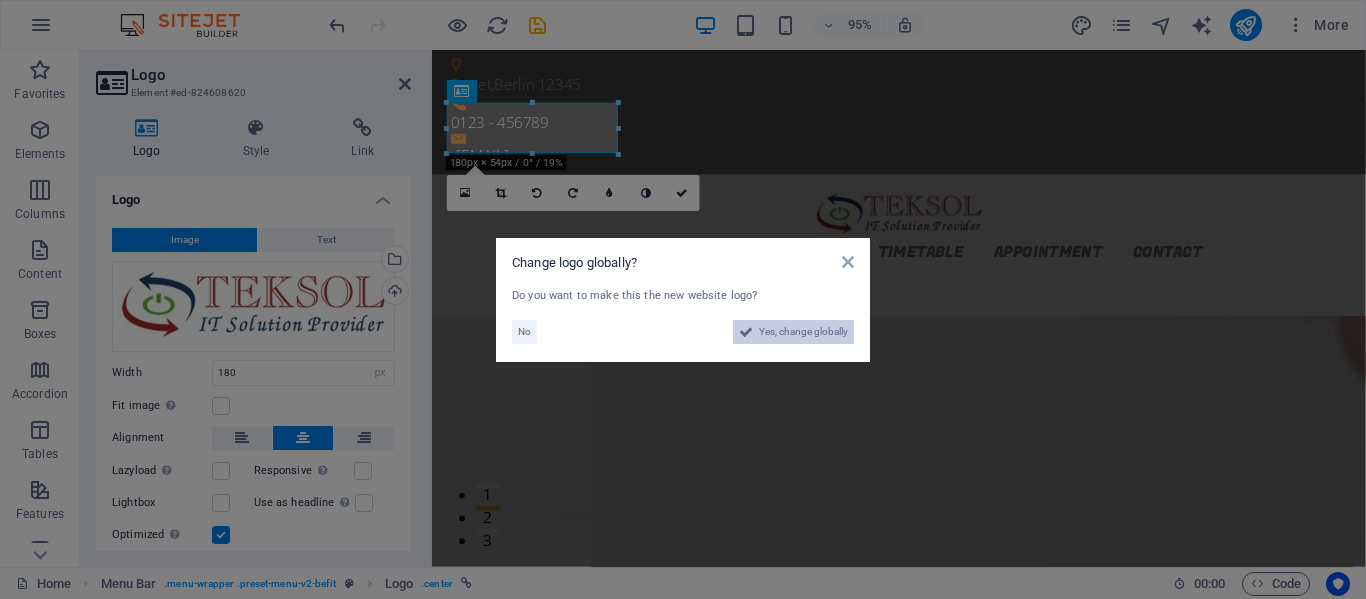 click on "Yes, change globally" at bounding box center (803, 332) 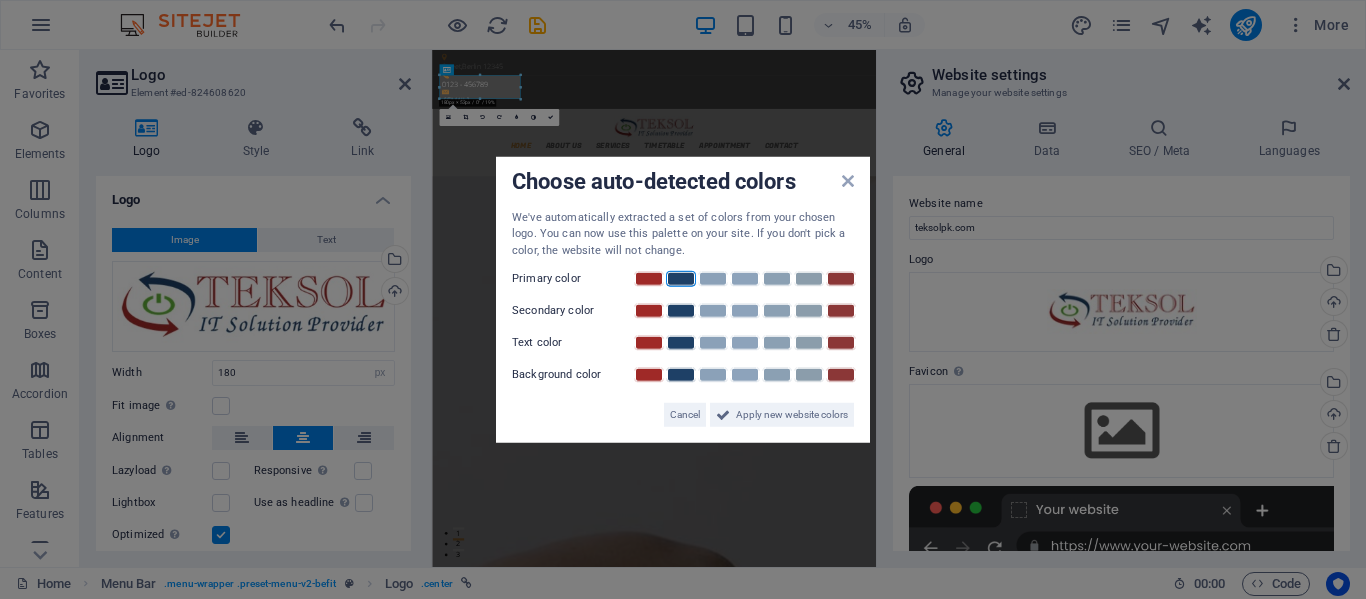 click at bounding box center [681, 279] 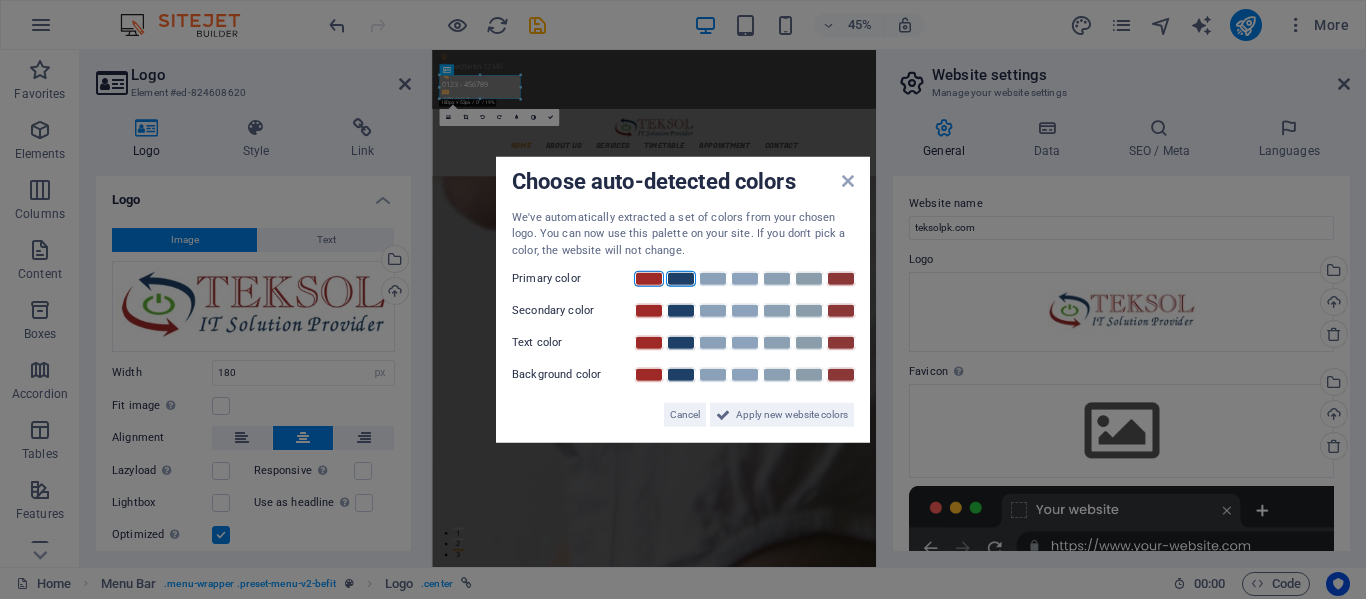 drag, startPoint x: 631, startPoint y: 265, endPoint x: 662, endPoint y: 284, distance: 36.359318 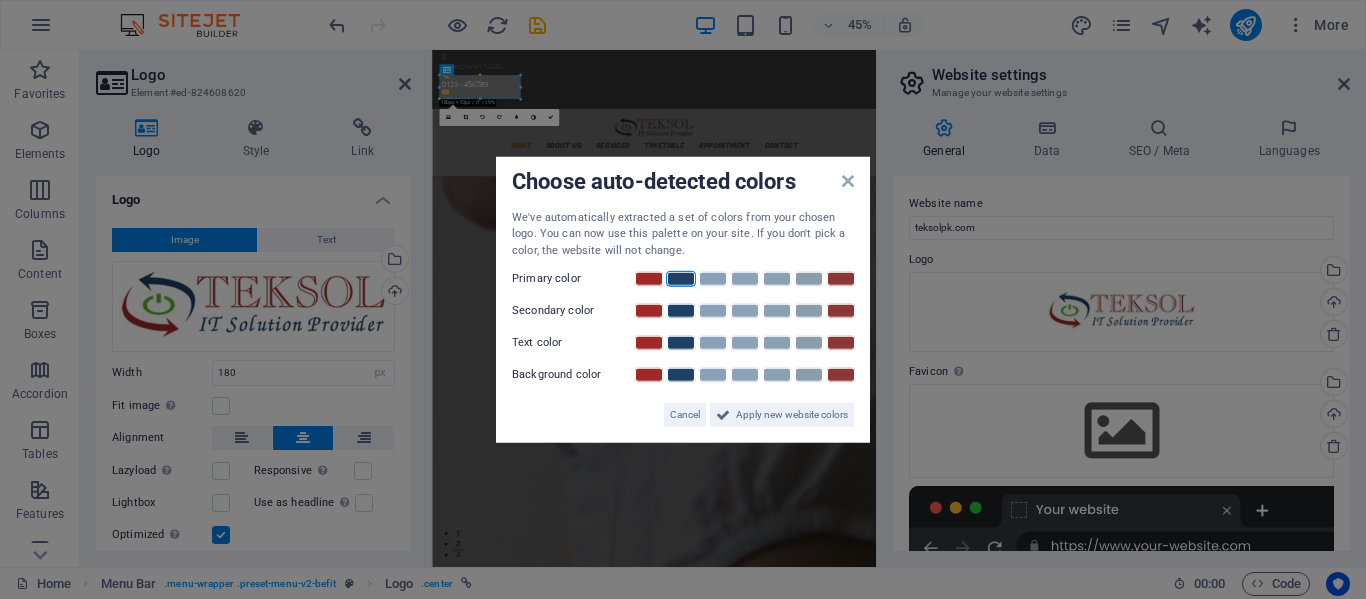 click at bounding box center [681, 279] 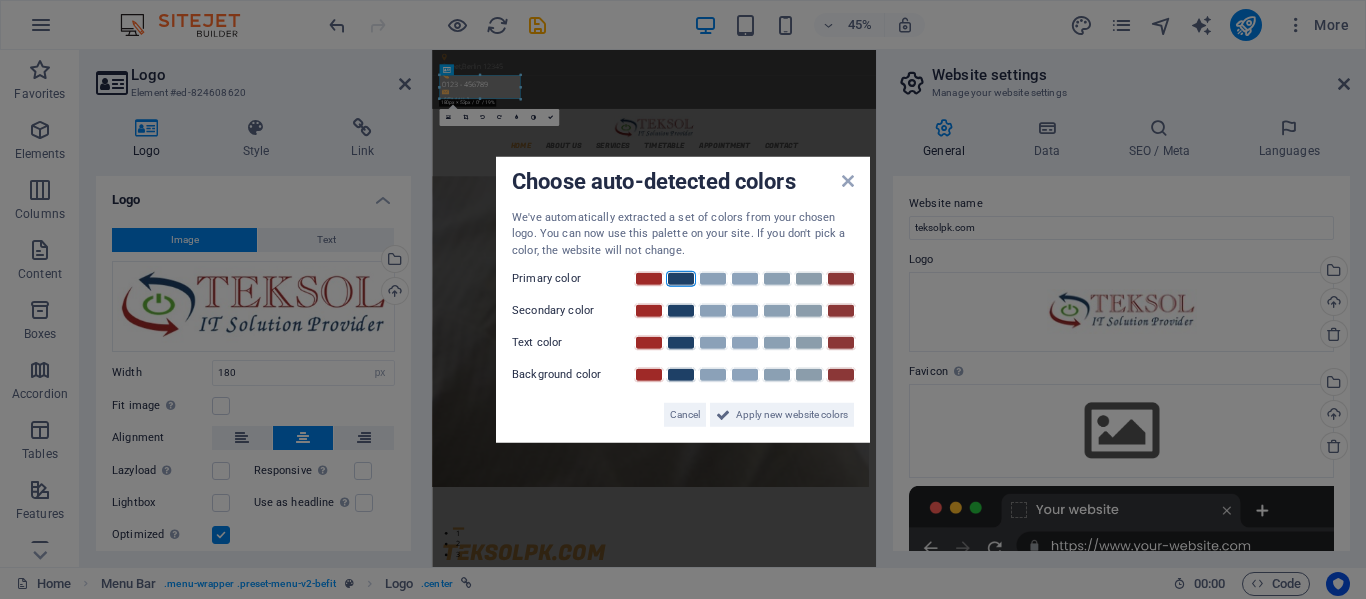 click at bounding box center [681, 279] 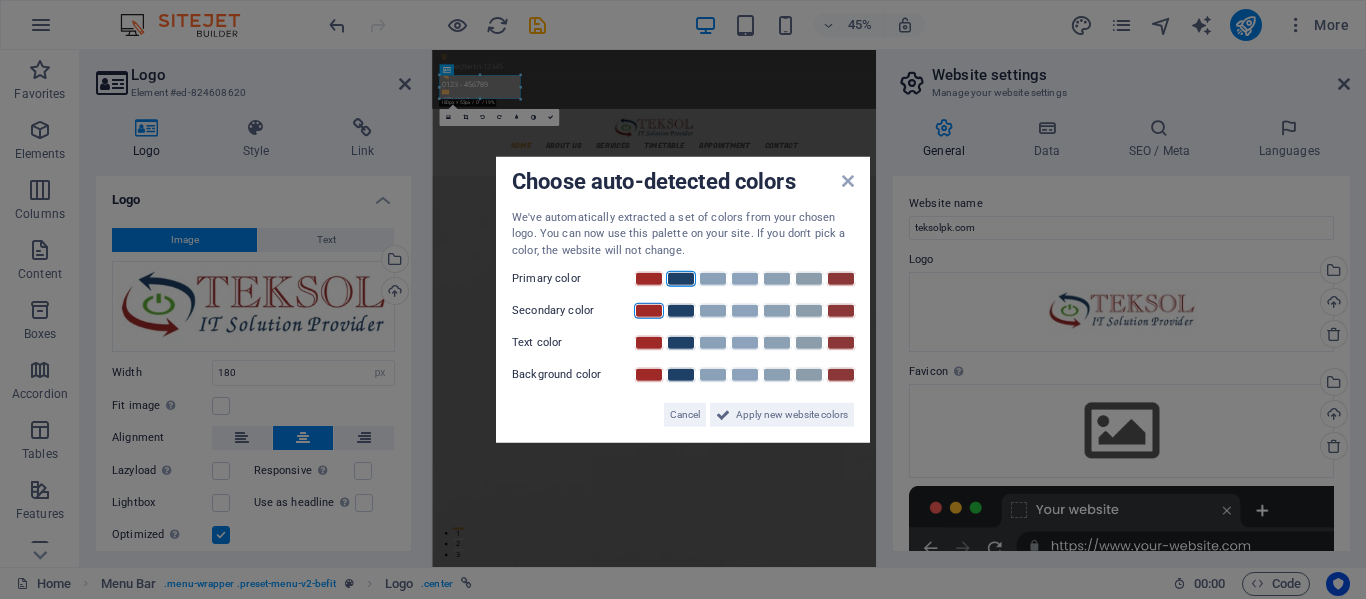 click at bounding box center [649, 311] 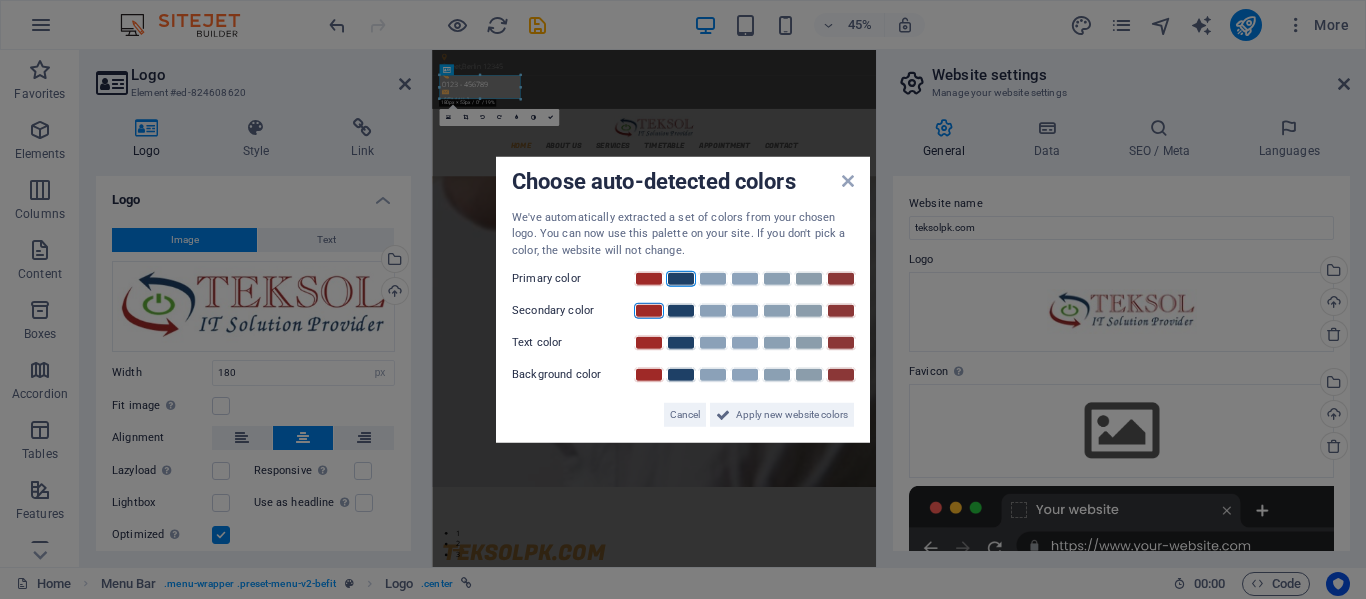 click at bounding box center [649, 311] 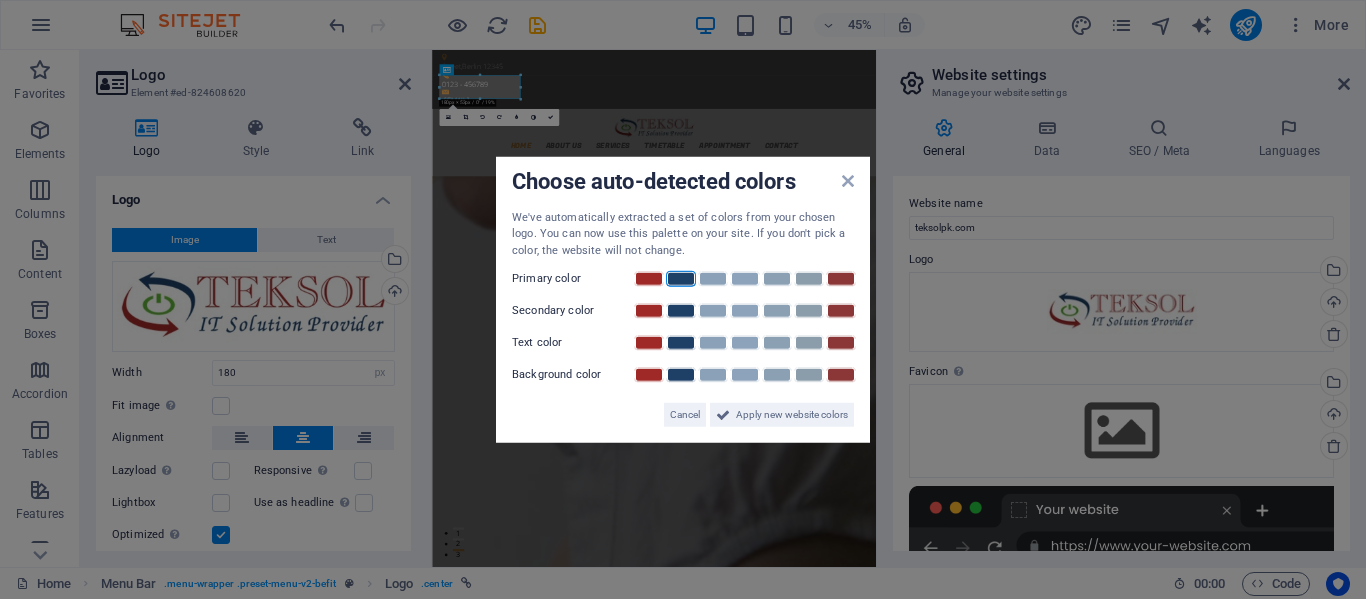click at bounding box center [681, 279] 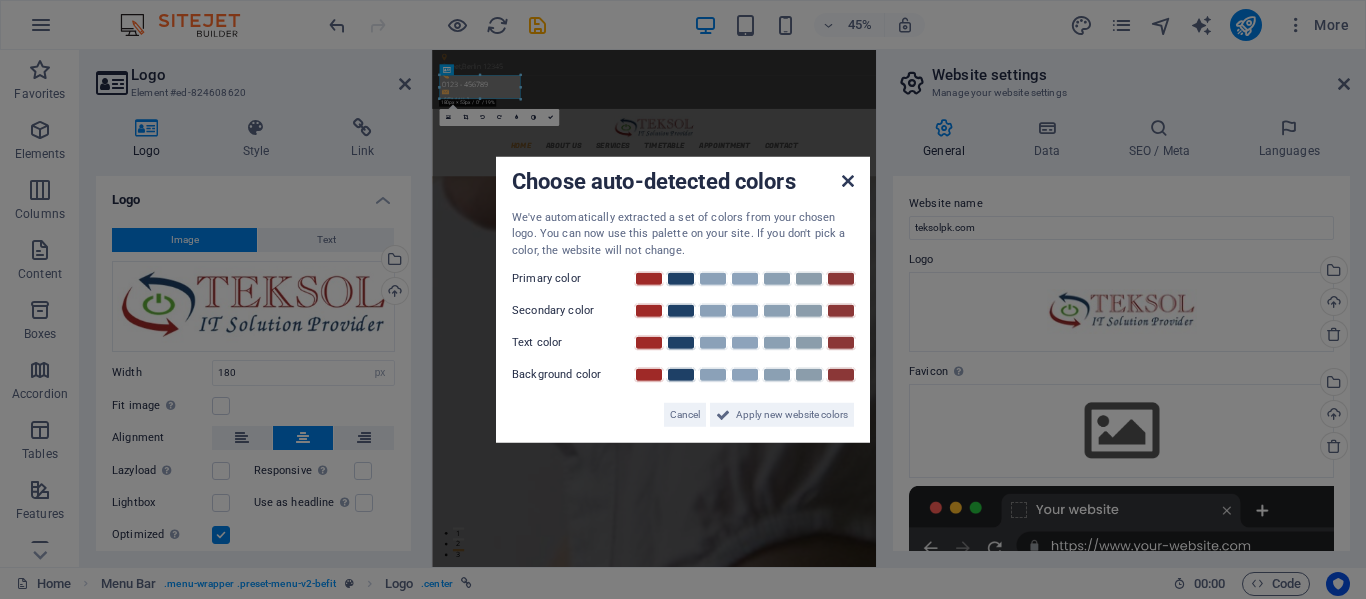 click at bounding box center [848, 180] 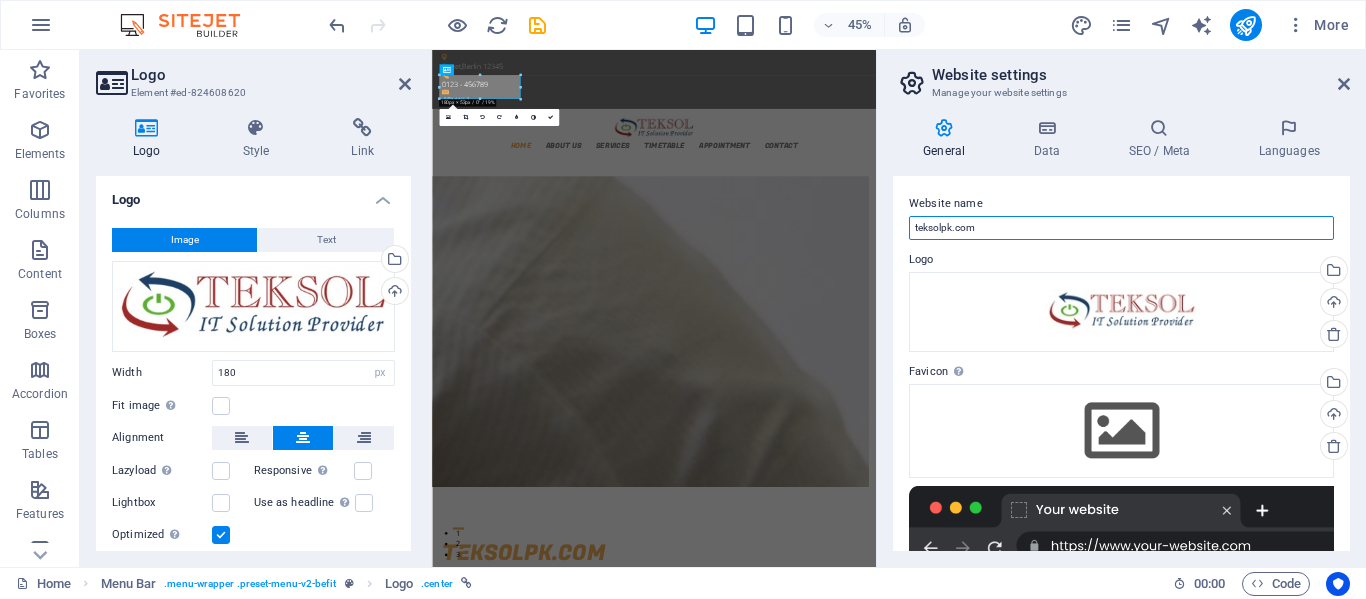 click on "teksolpk.com" at bounding box center (1121, 228) 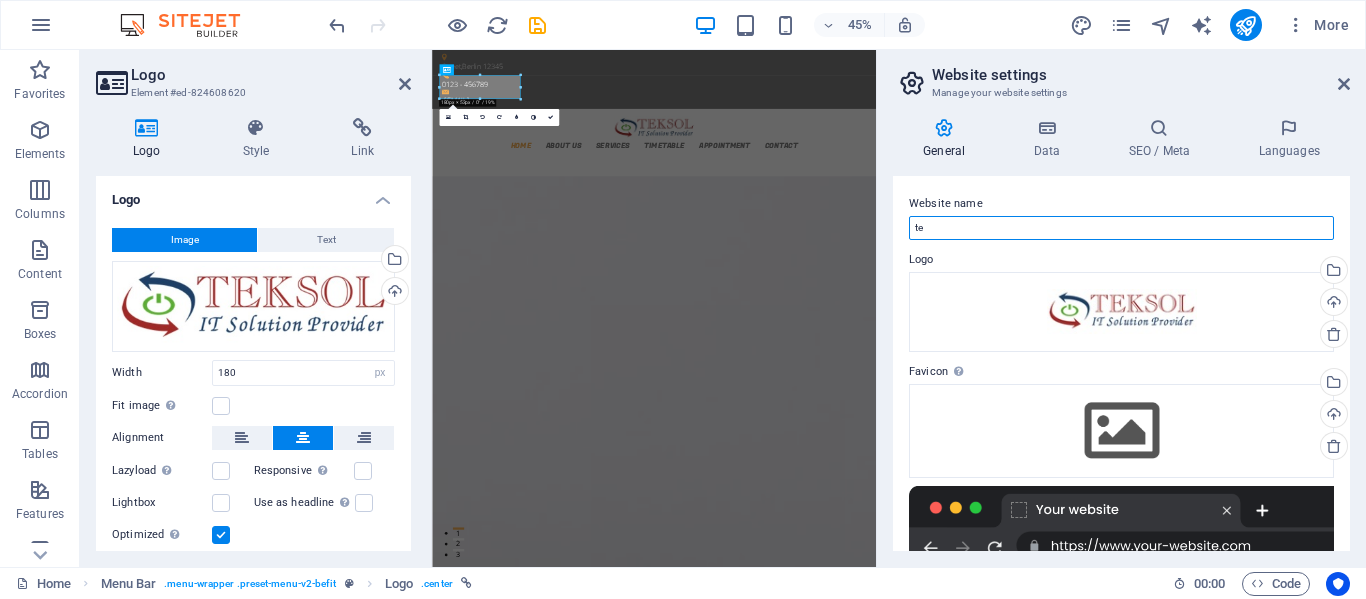 type on "t" 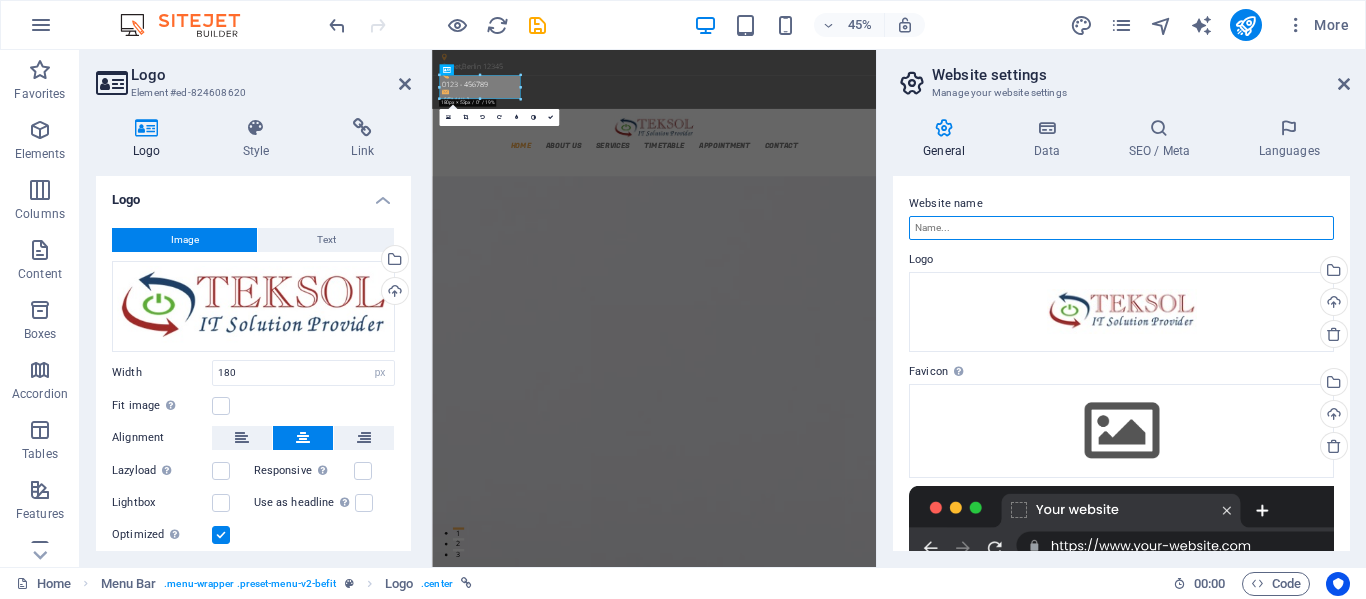click on "Website name" at bounding box center [1121, 228] 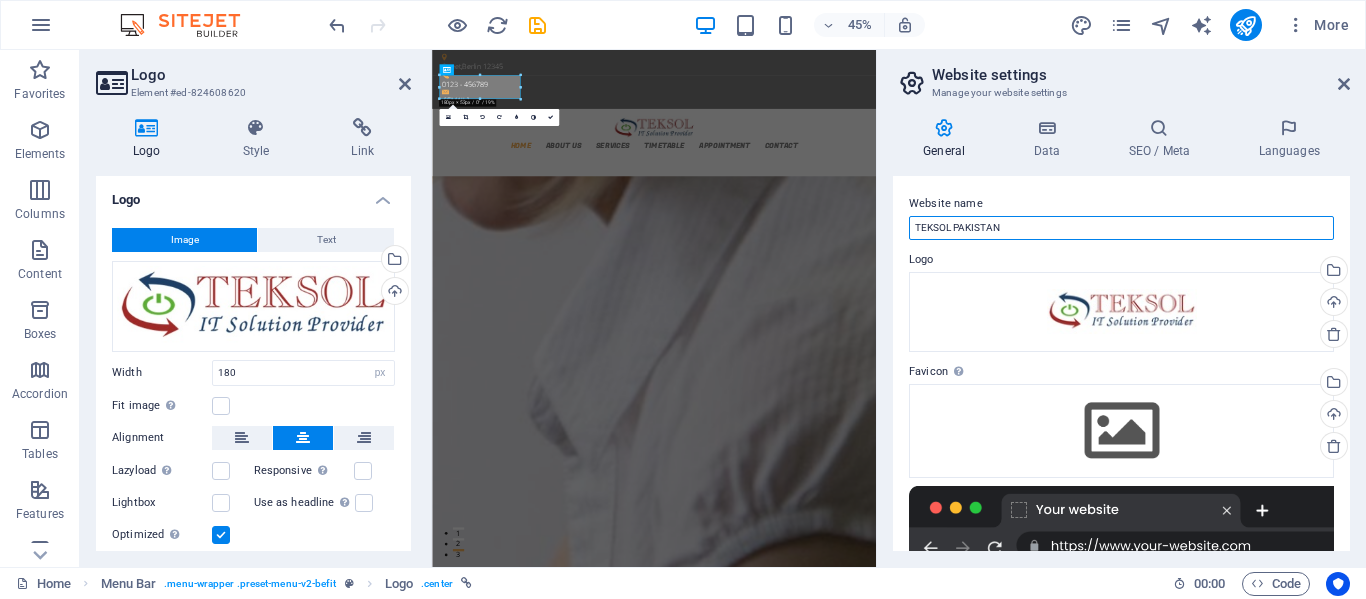 type on "TEKSOL PAKISTAN" 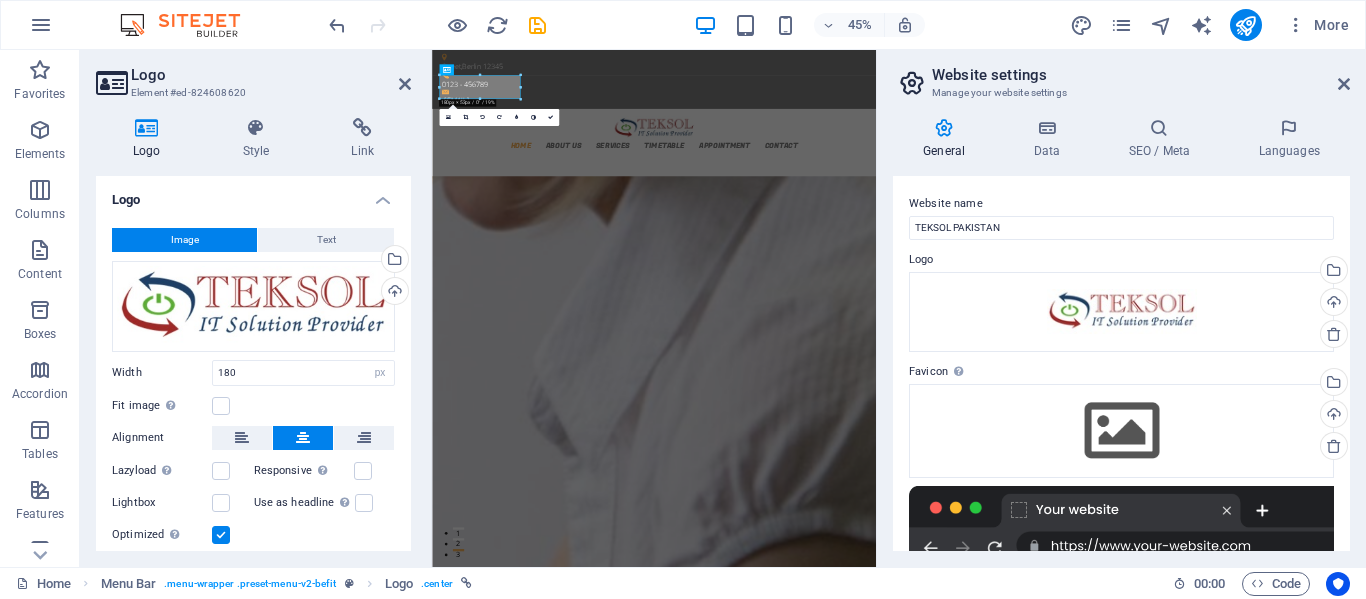 click on "Website name TEKSOL PAKISTAN Logo Drag files here, click to choose files or select files from Files or our free stock photos & videos Select files from the file manager, stock photos, or upload file(s) Upload Favicon Set the favicon of your website here. A favicon is a small icon shown in the browser tab next to your website title. It helps visitors identify your website. Drag files here, click to choose files or select files from Files or our free stock photos & videos Select files from the file manager, stock photos, or upload file(s) Upload Preview Image (Open Graph) This image will be shown when the website is shared on social networks Drag files here, click to choose files or select files from Files or our free stock photos & videos Select files from the file manager, stock photos, or upload file(s) Upload" at bounding box center [1121, 363] 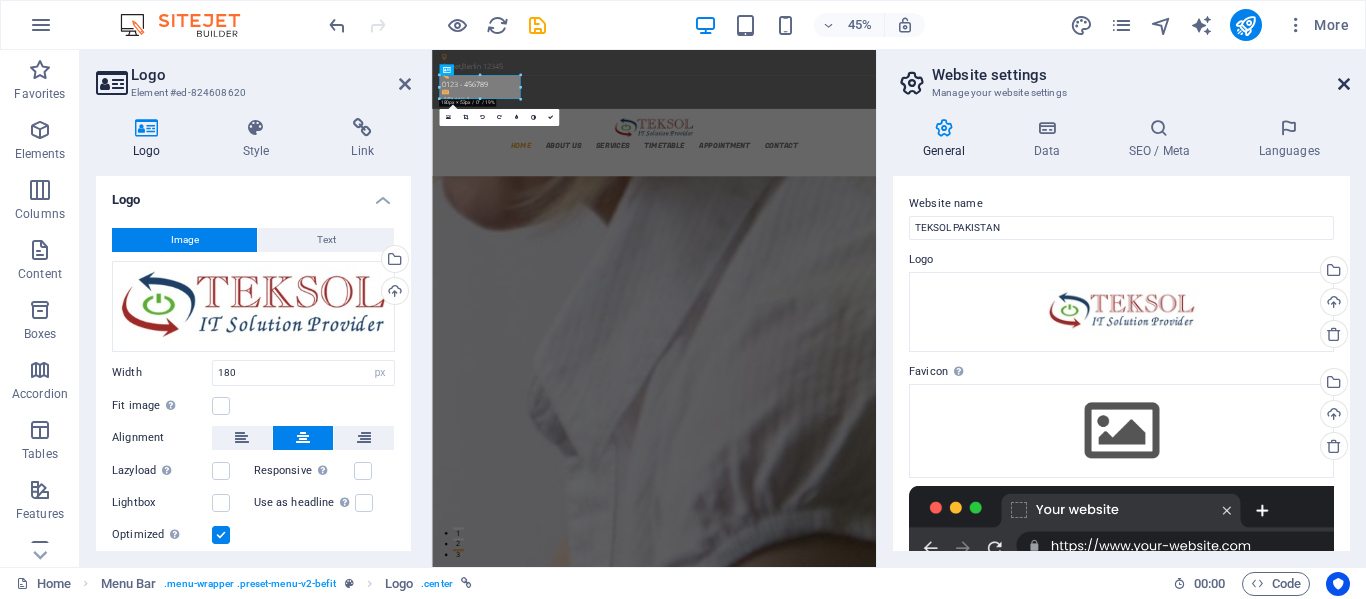click at bounding box center [1344, 84] 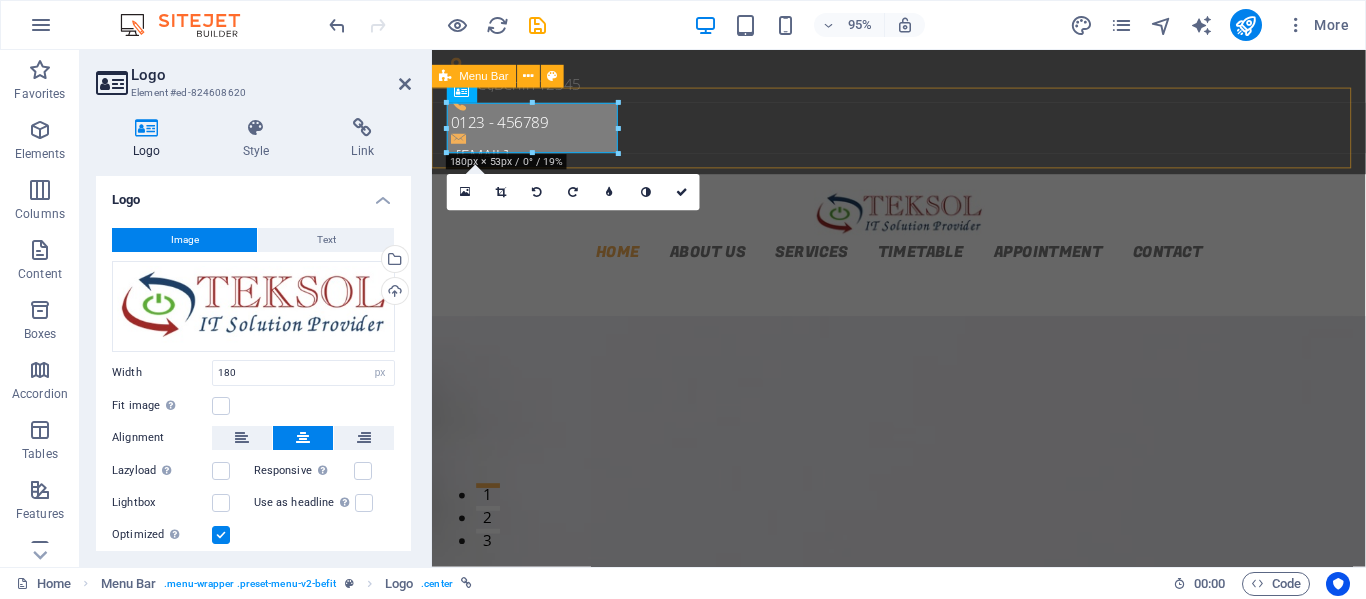 click on "Home About us Services Timetable Appointment Contact" at bounding box center (923, 235) 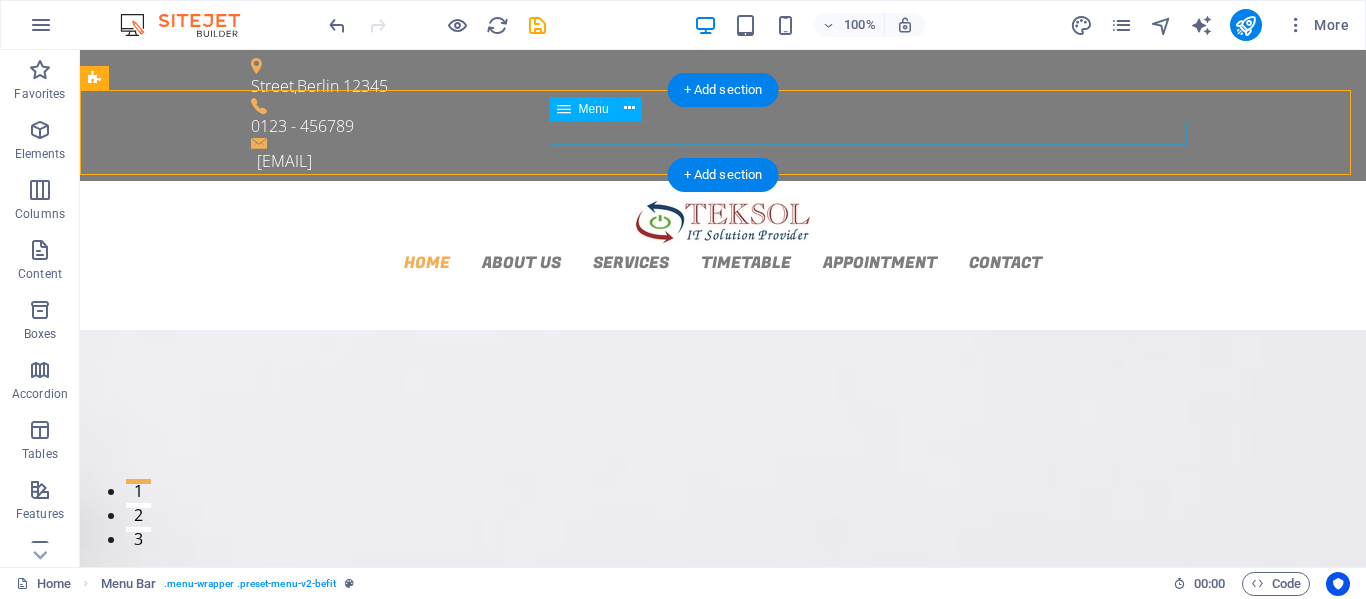 click on "Home About us Services Timetable Appointment Contact" at bounding box center [723, 262] 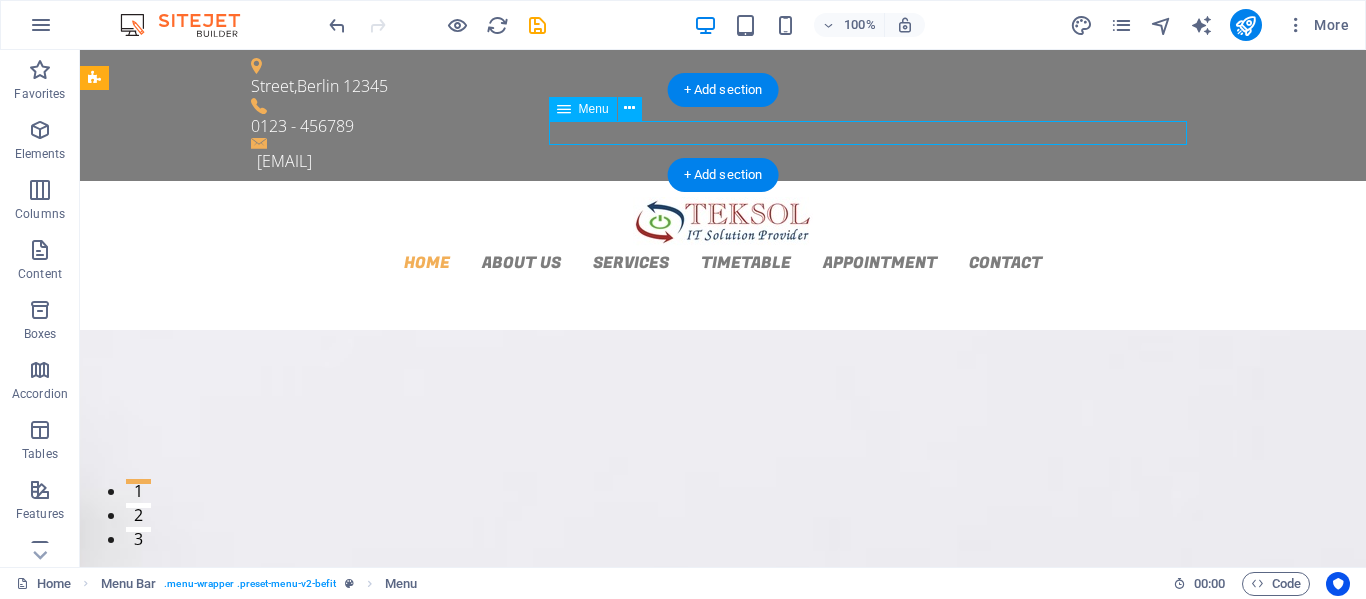 click on "Home About us Services Timetable Appointment Contact" at bounding box center [723, 262] 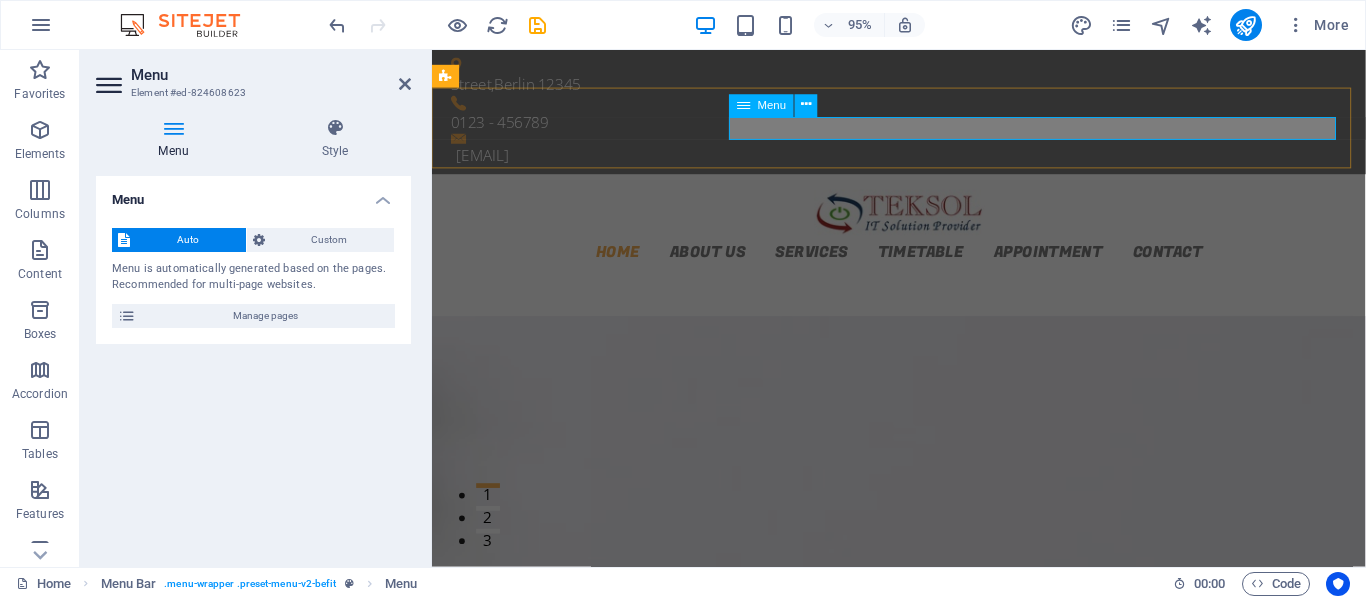 click on "Home About us Services Timetable Appointment Contact" at bounding box center [924, 262] 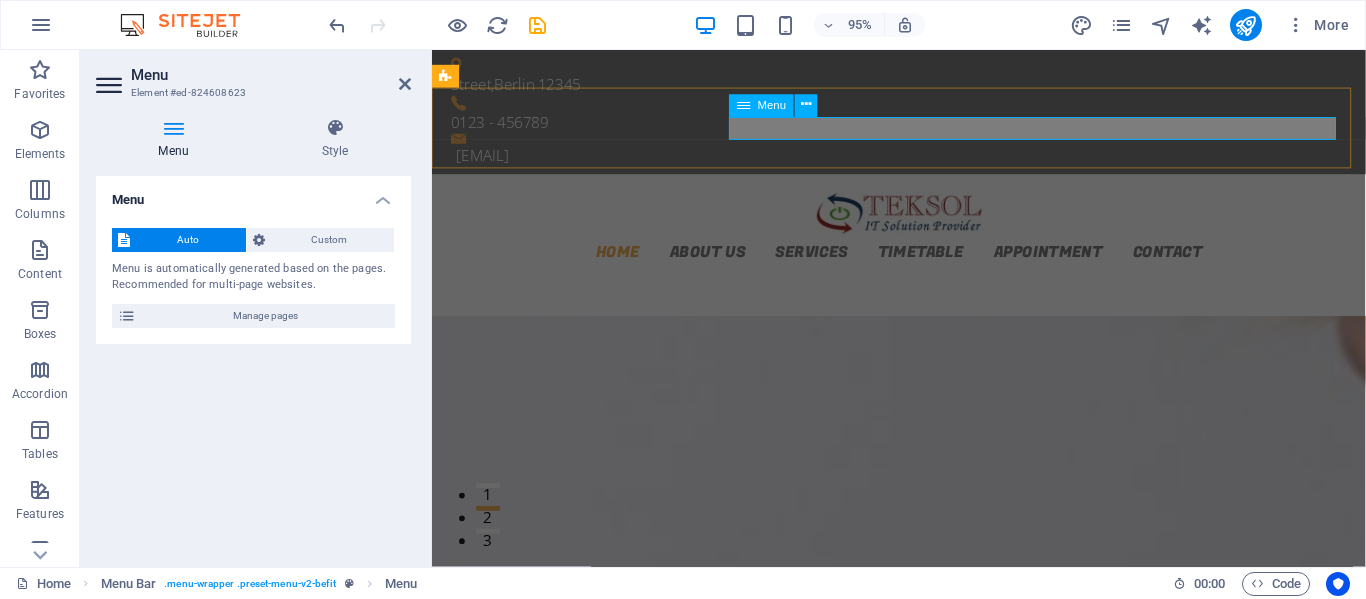 click on "Home About us Services Timetable Appointment Contact" at bounding box center (924, 262) 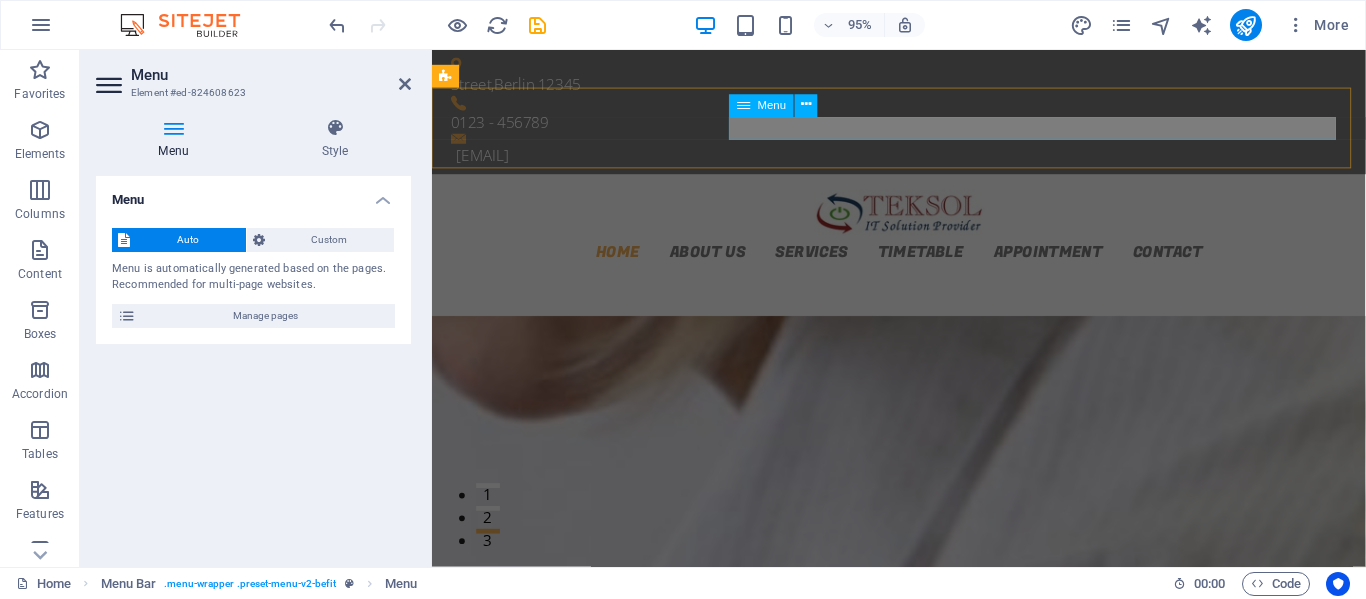 click on "Home About us Services Timetable Appointment Contact" at bounding box center (924, 262) 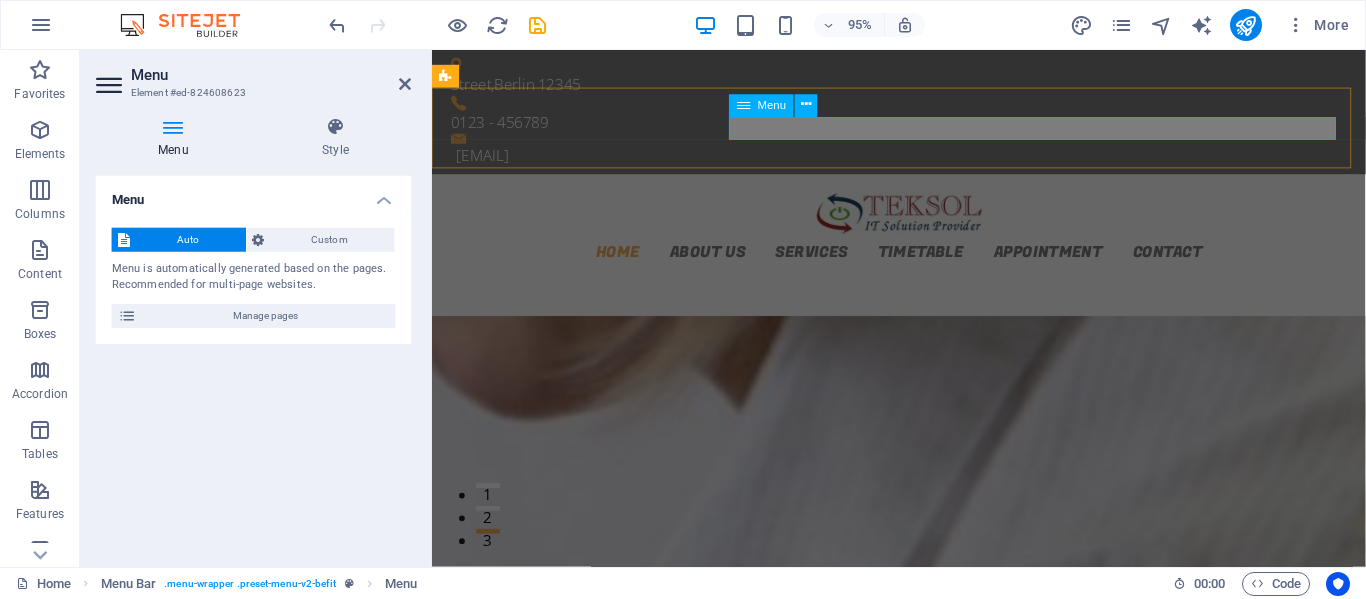click on "Home About us Services Timetable Appointment Contact" at bounding box center (924, 262) 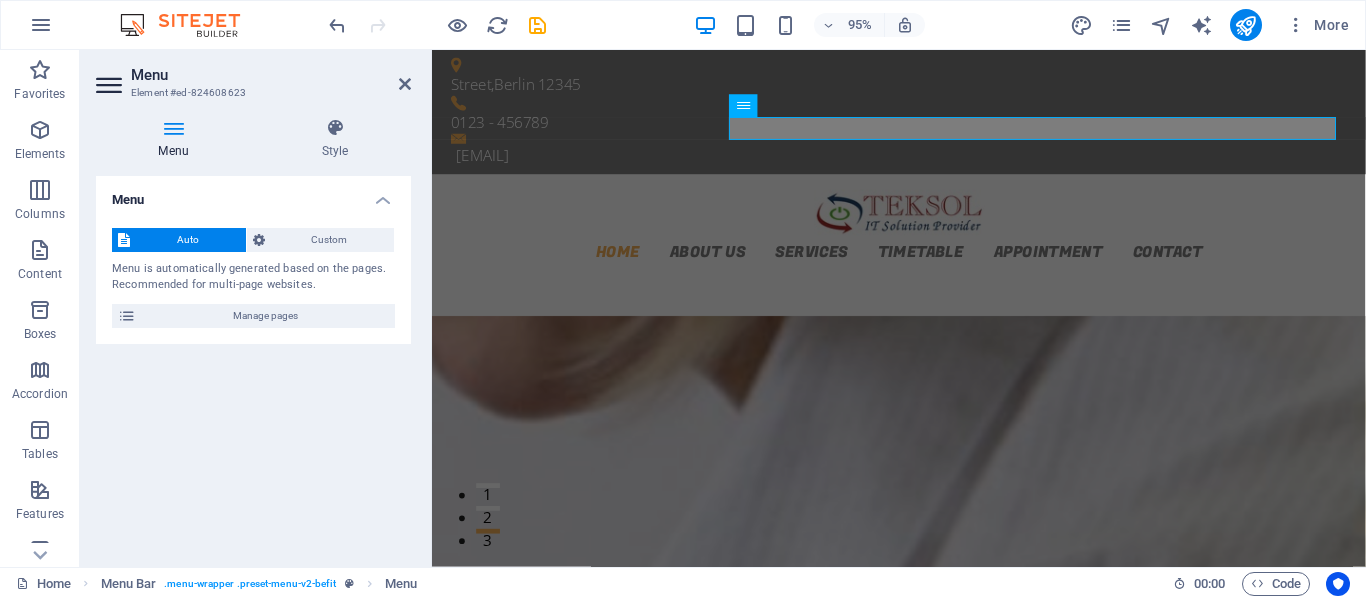 click on "Menu" at bounding box center [271, 75] 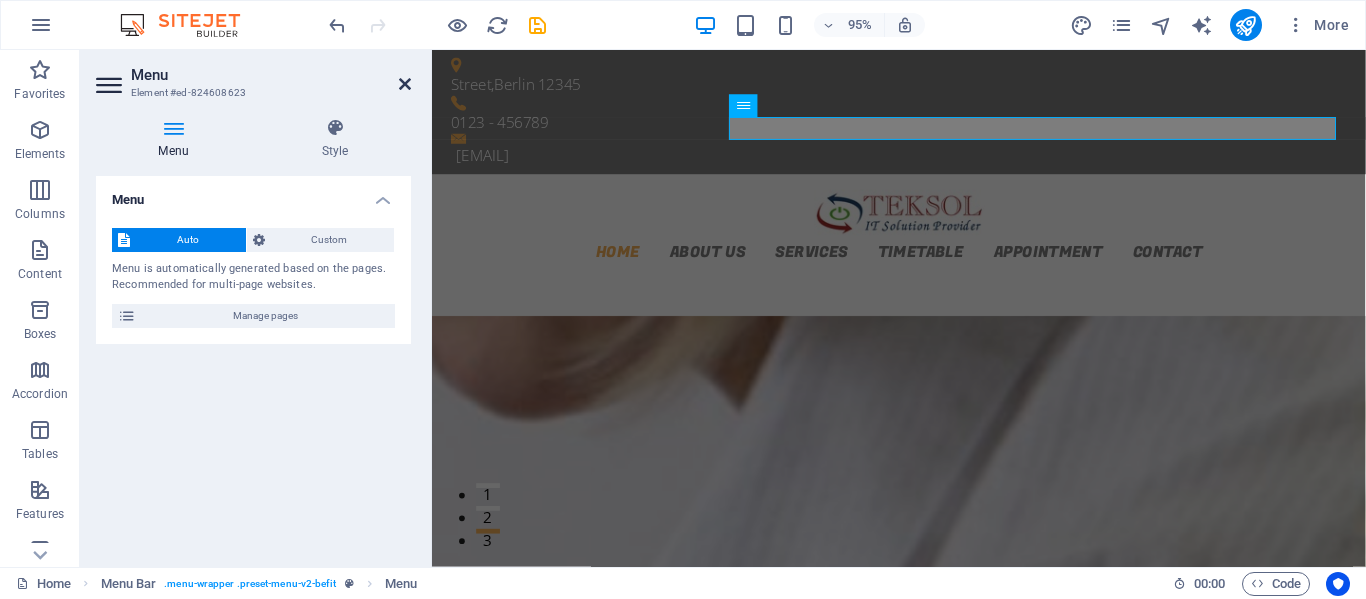 click at bounding box center [405, 84] 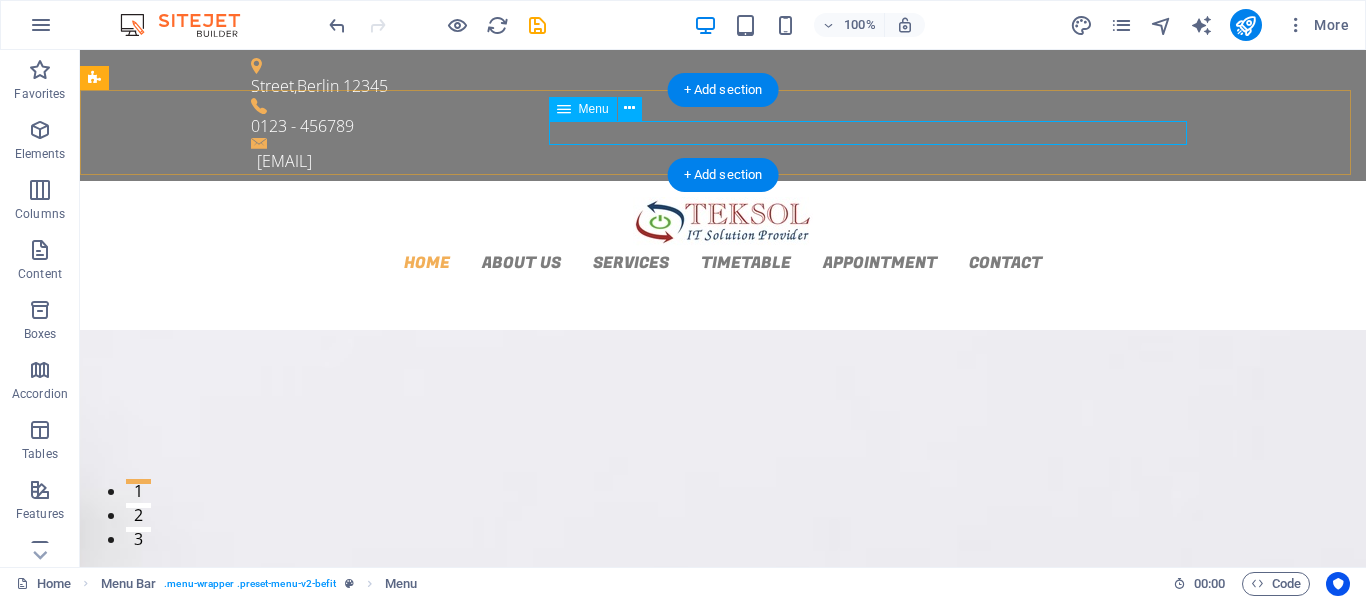 click on "Home About us Services Timetable Appointment Contact" at bounding box center (723, 262) 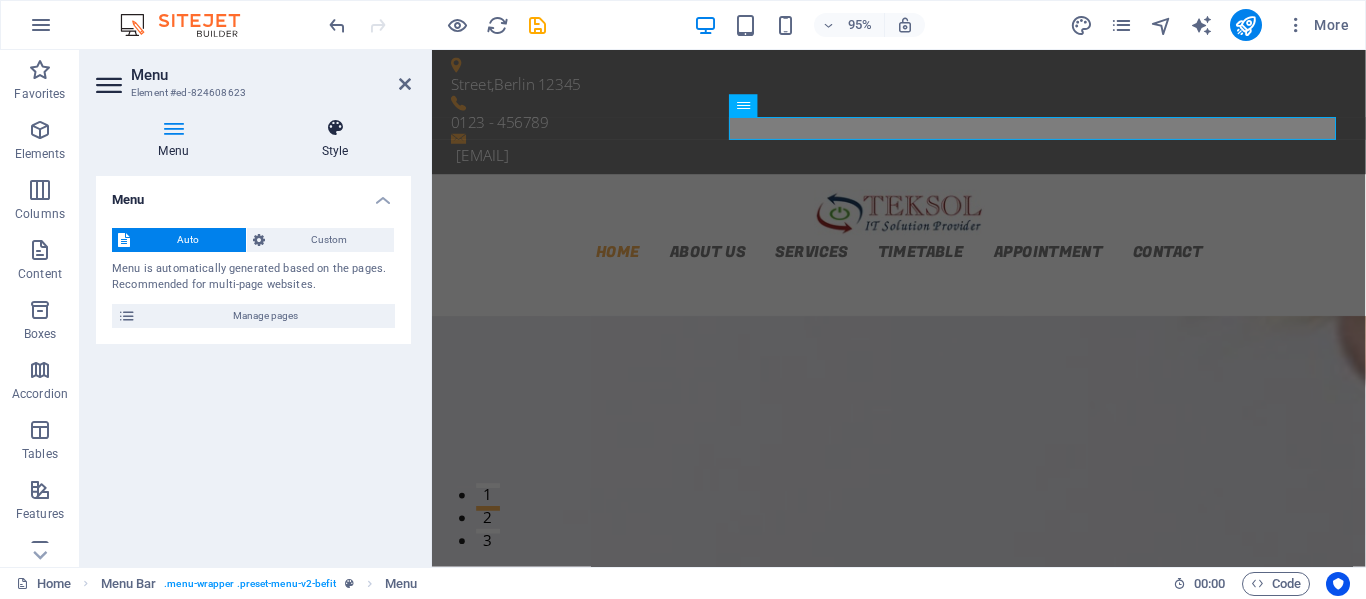 click on "Style" at bounding box center [335, 139] 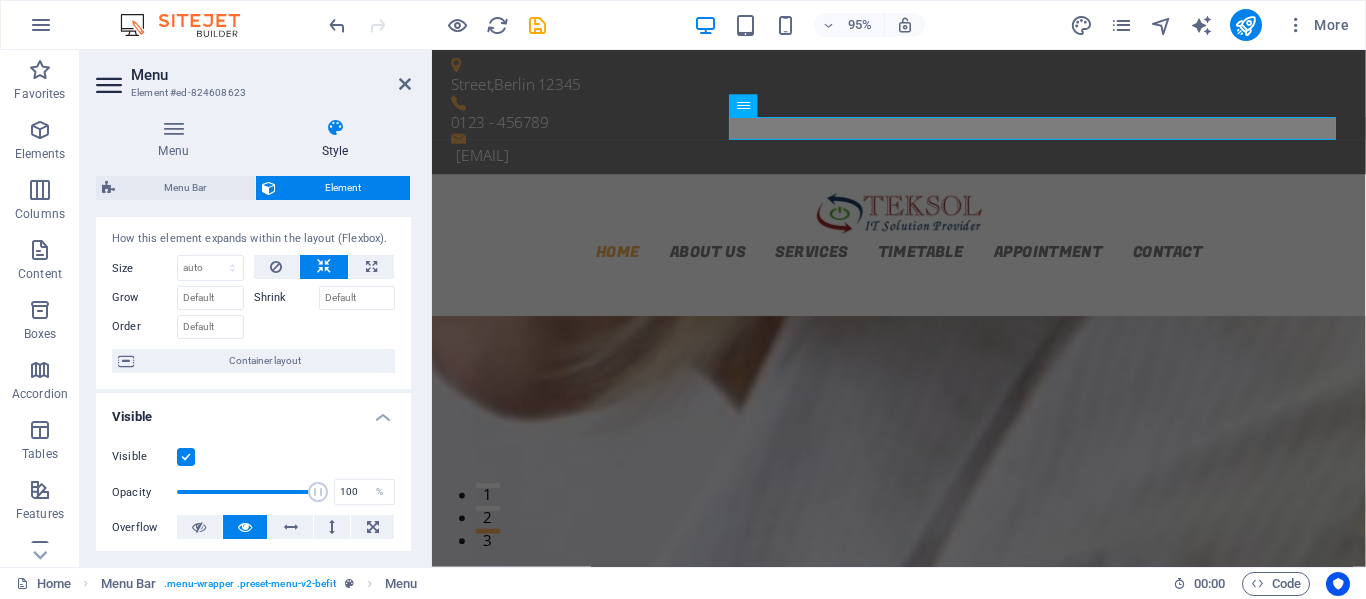 scroll, scrollTop: 0, scrollLeft: 0, axis: both 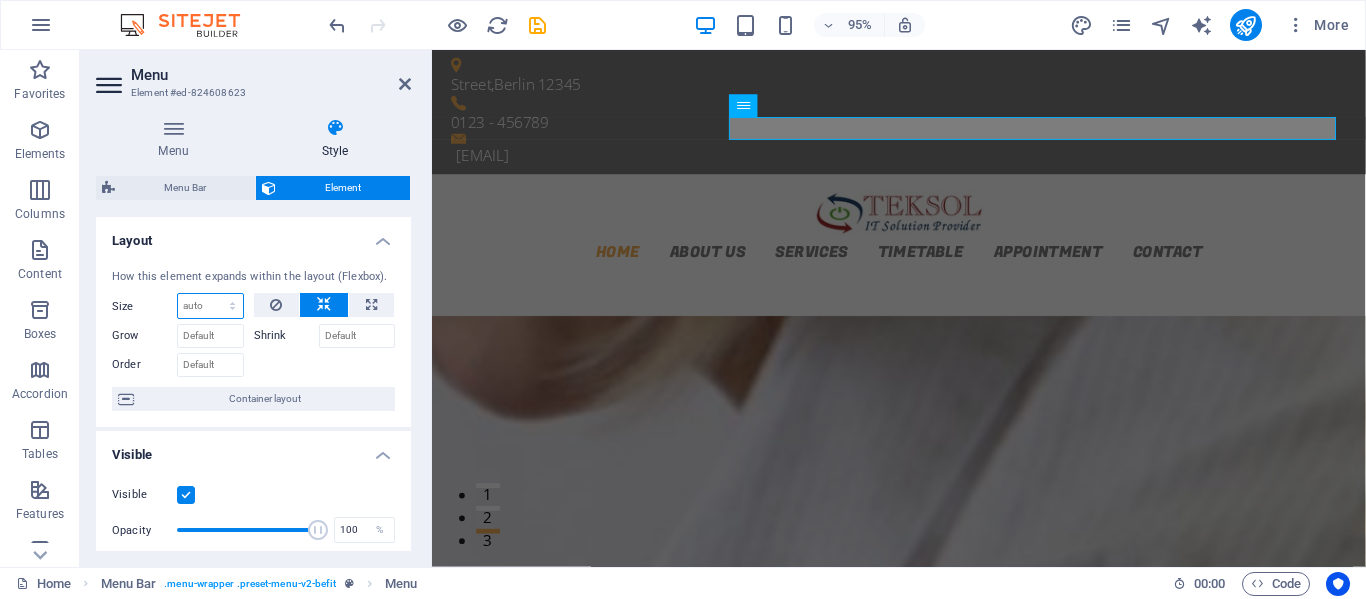 click on "Default auto px % 1/1 1/2 1/3 1/4 1/5 1/6 1/7 1/8 1/9 1/10" at bounding box center [210, 306] 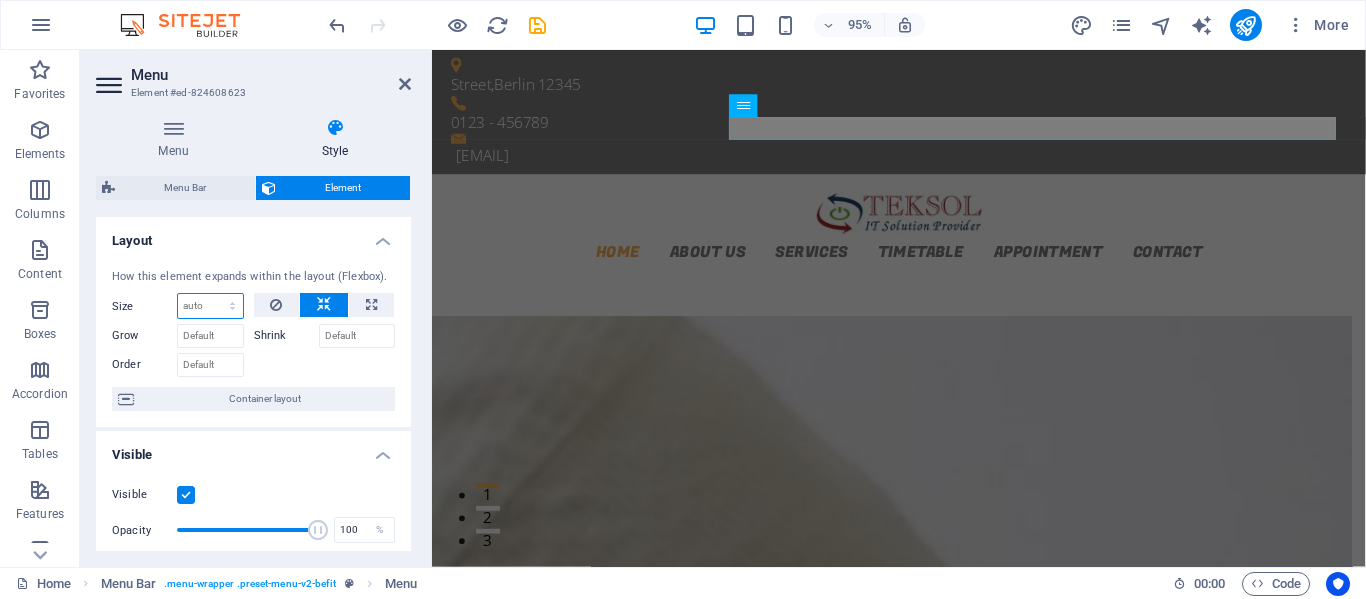 select on "1/10" 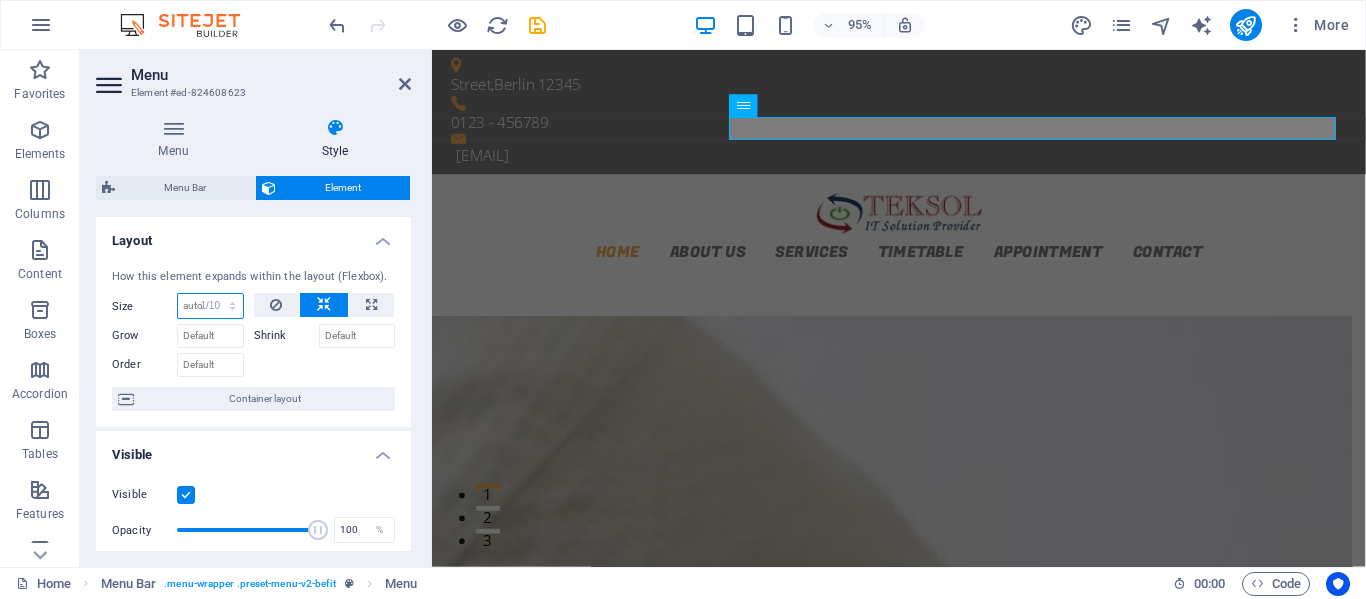 click on "Default auto px % 1/1 1/2 1/3 1/4 1/5 1/6 1/7 1/8 1/9 1/10" at bounding box center [210, 306] 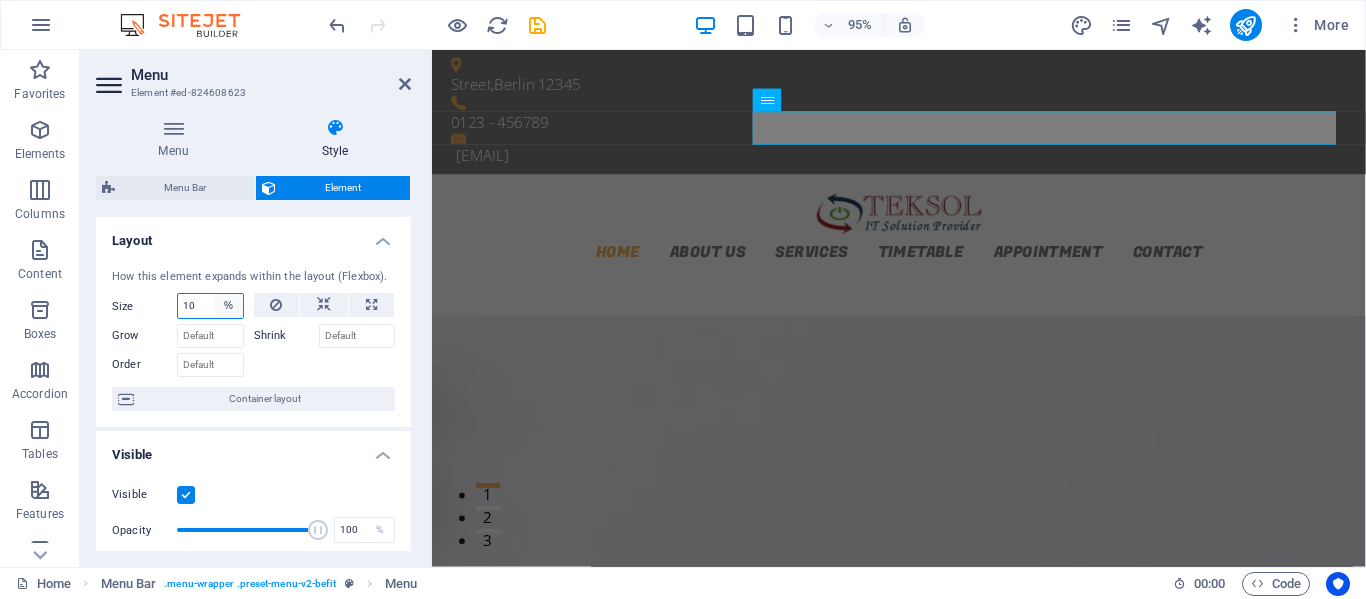 click on "Default auto px % 1/1 1/2 1/3 1/4 1/5 1/6 1/7 1/8 1/9 1/10" at bounding box center [229, 306] 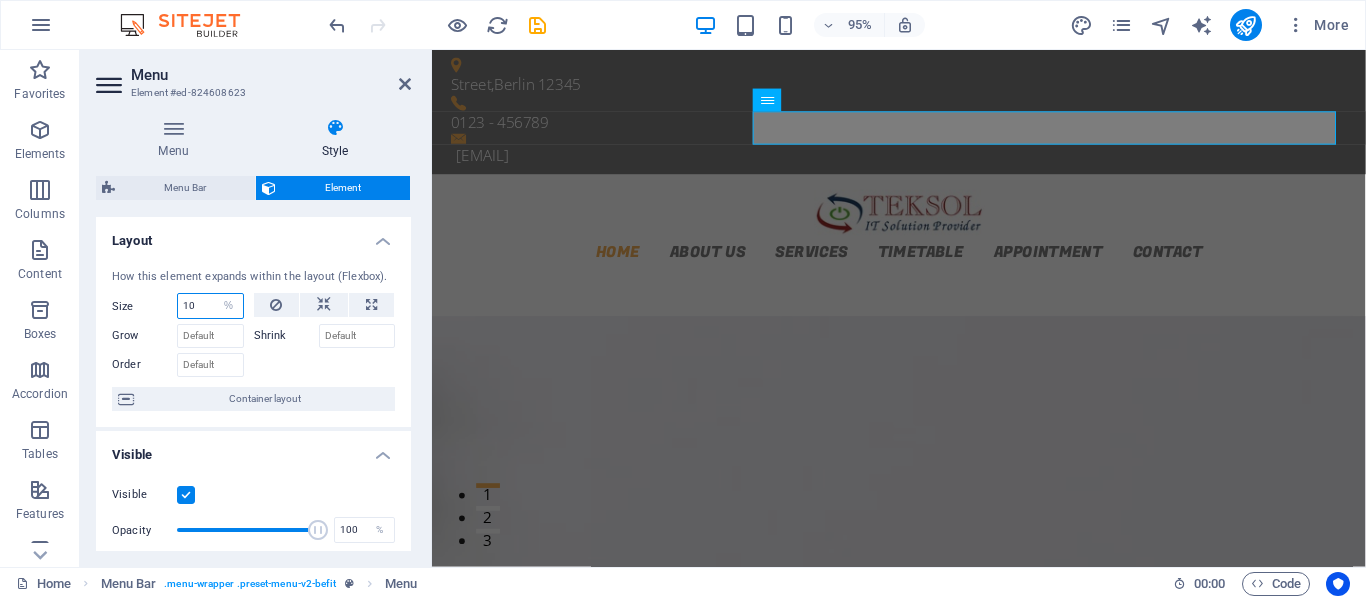 select on "eor6h3rnuno" 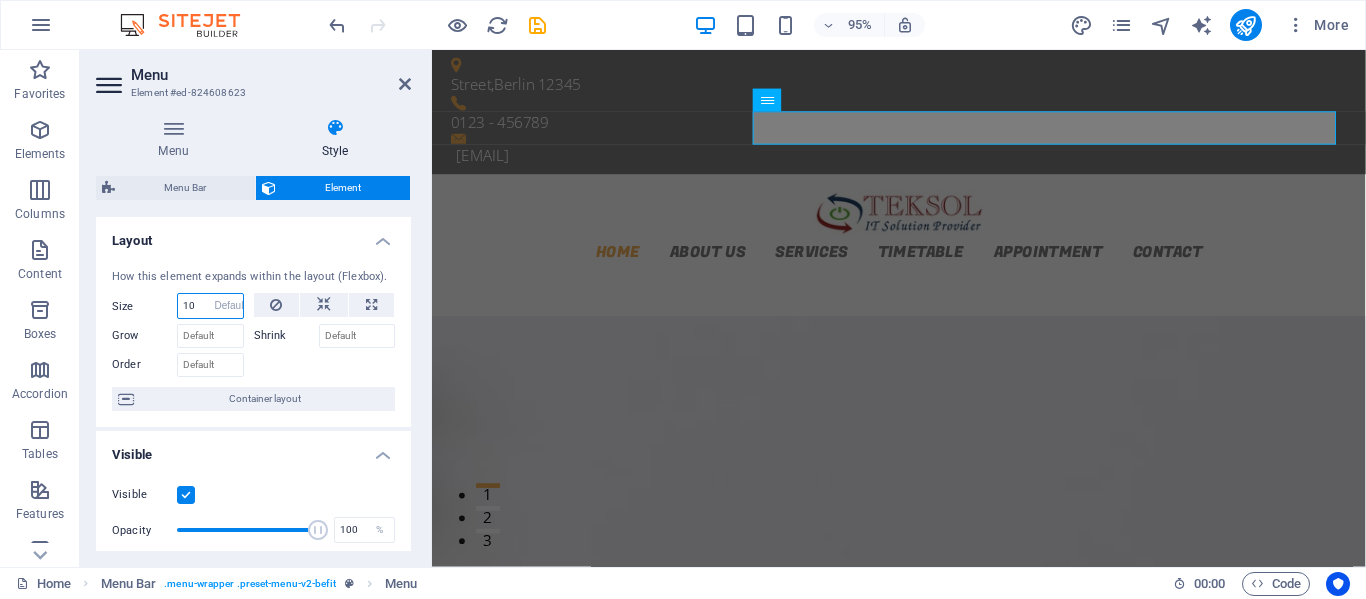 click on "Default auto px % 1/1 1/2 1/3 1/4 1/5 1/6 1/7 1/8 1/9 1/10" at bounding box center (229, 306) 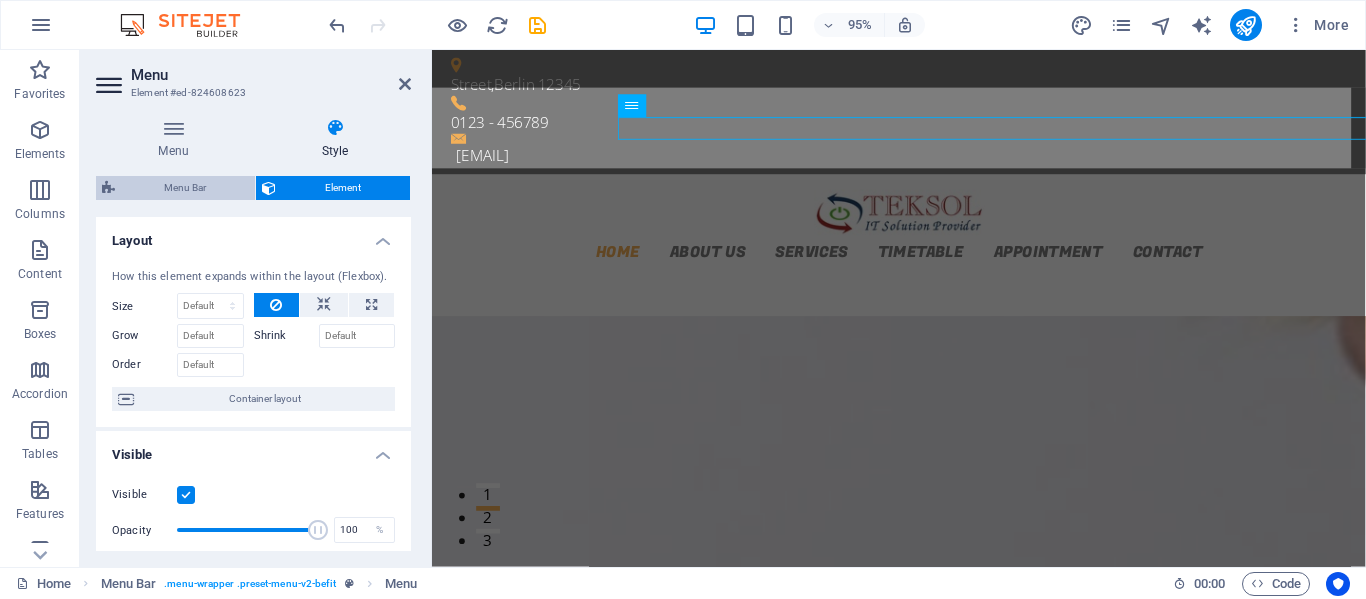 click on "Menu Bar" at bounding box center [185, 188] 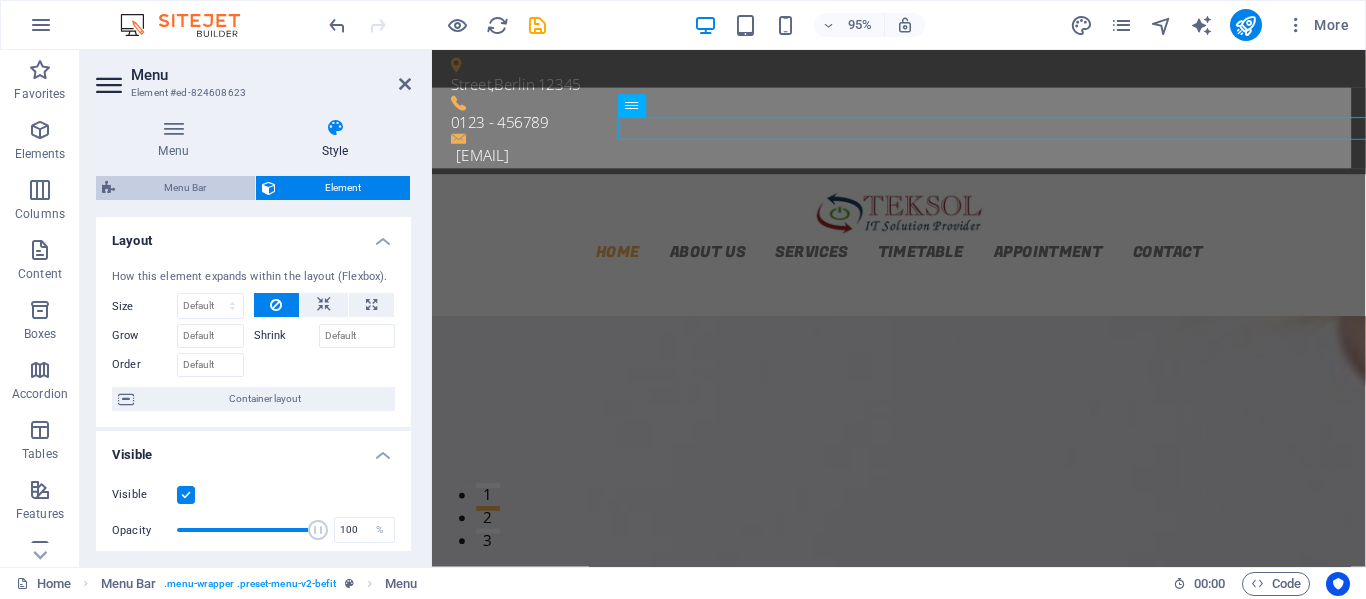 select on "rem" 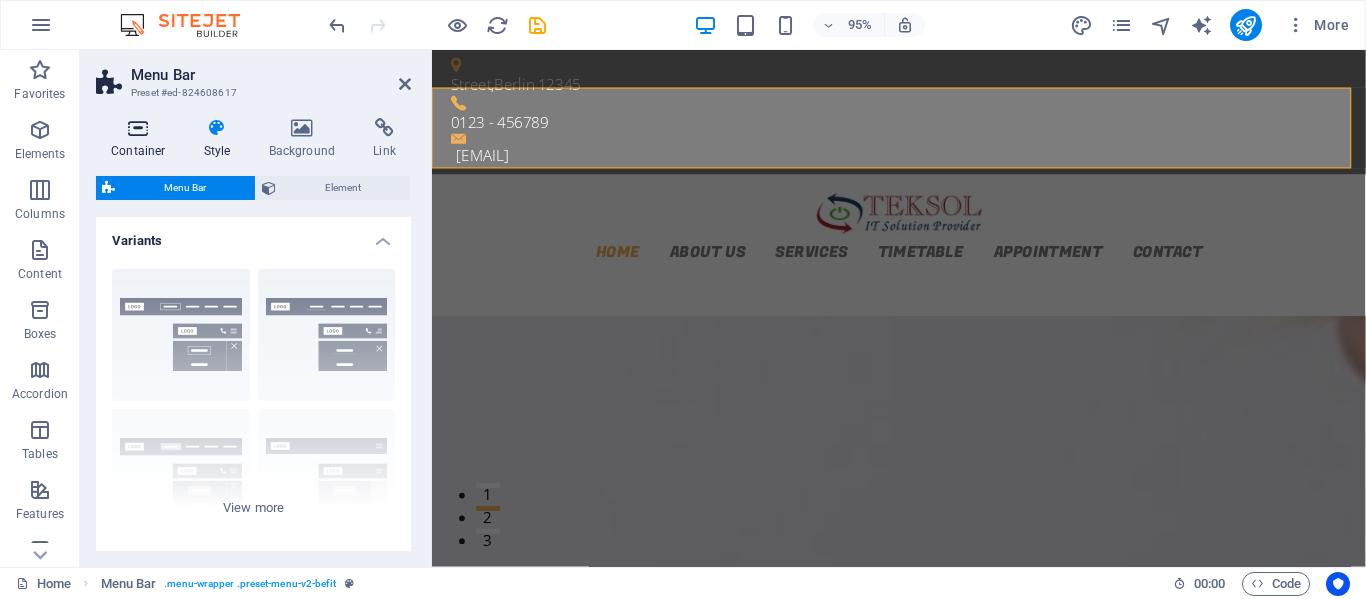 click at bounding box center (138, 128) 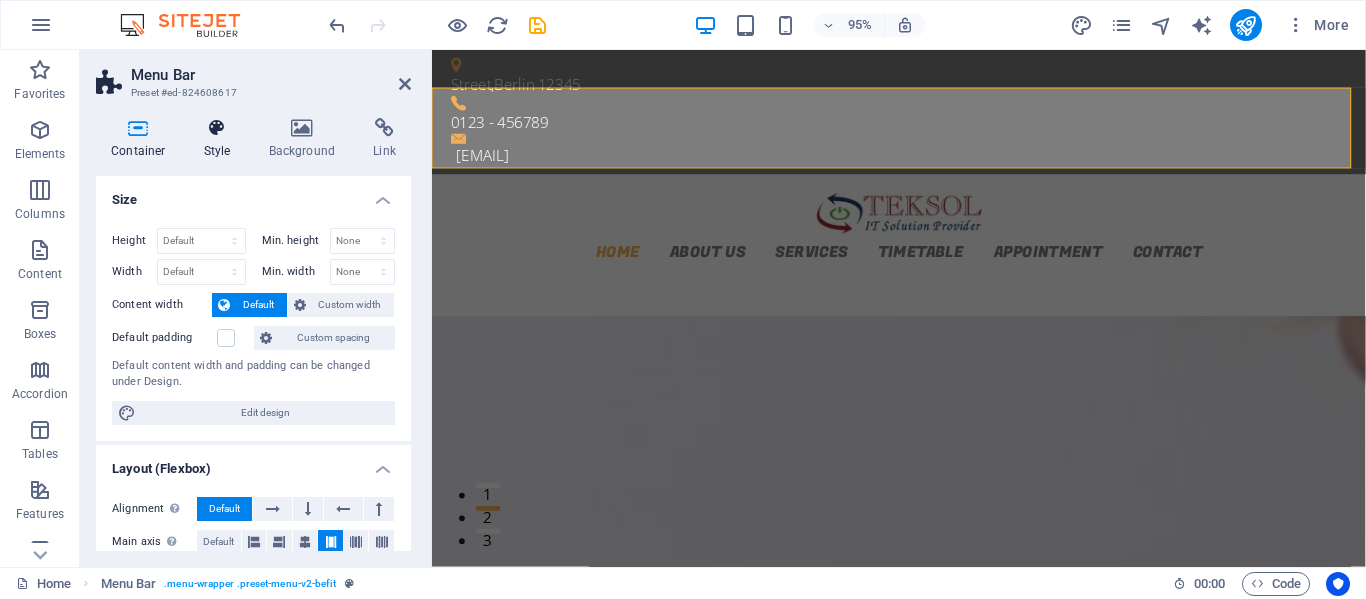 click at bounding box center (217, 128) 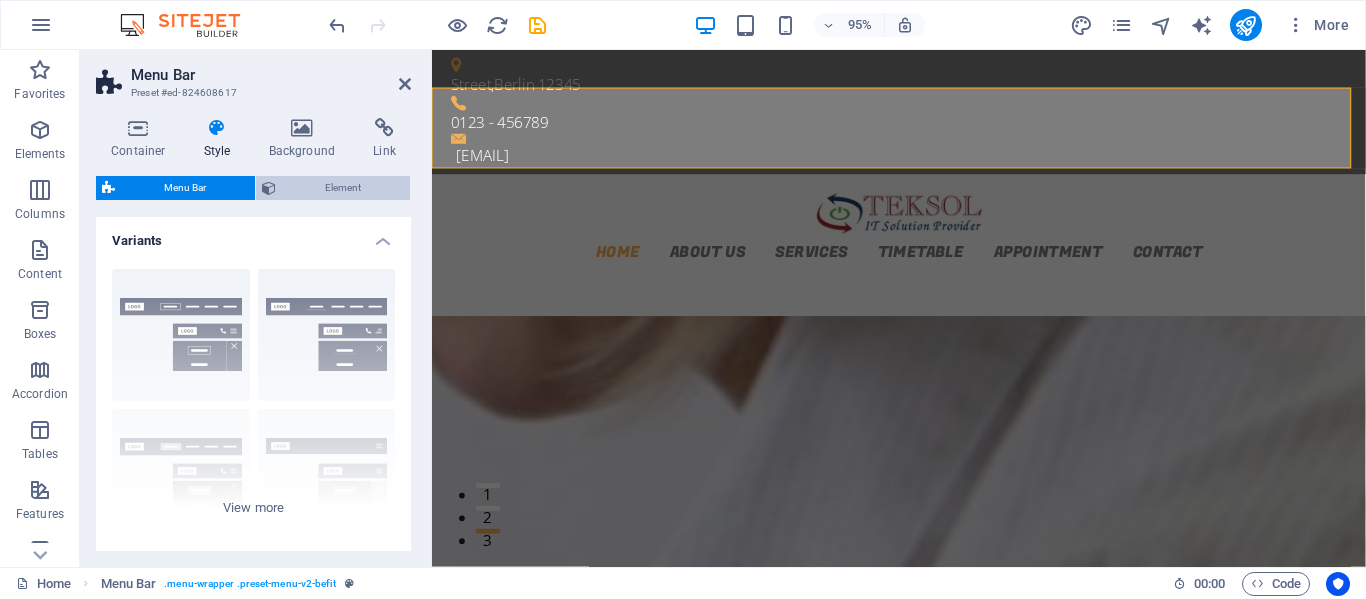 click on "Element" at bounding box center (343, 188) 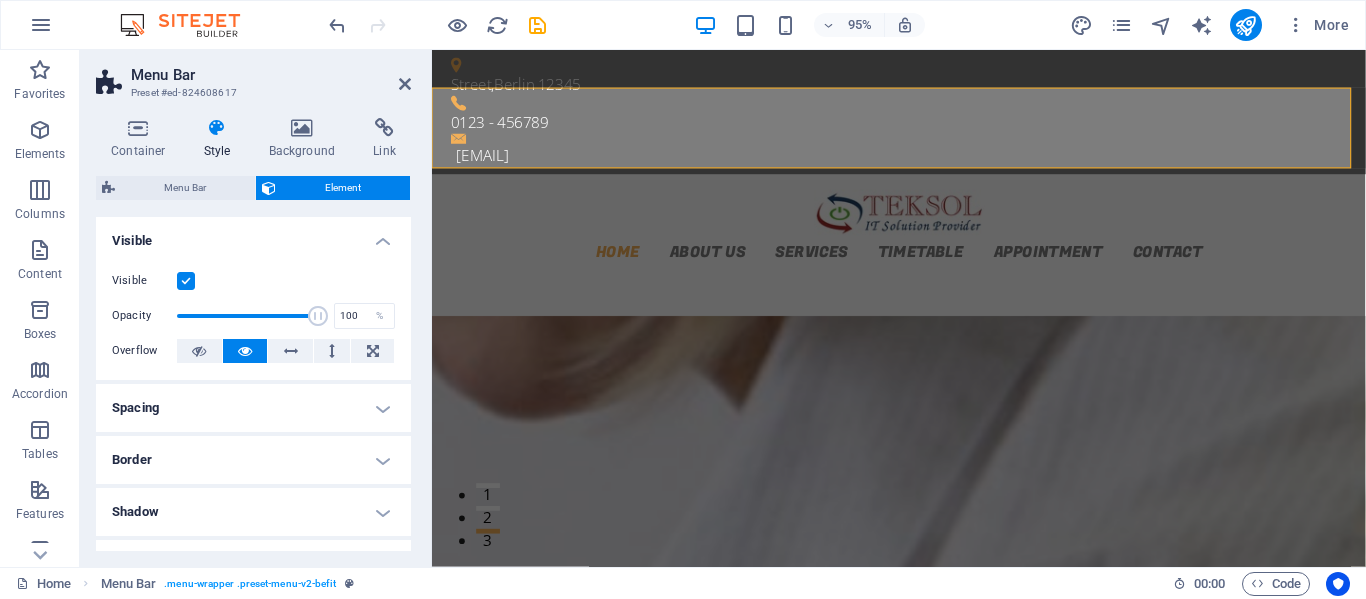 drag, startPoint x: 406, startPoint y: 297, endPoint x: 406, endPoint y: 315, distance: 18 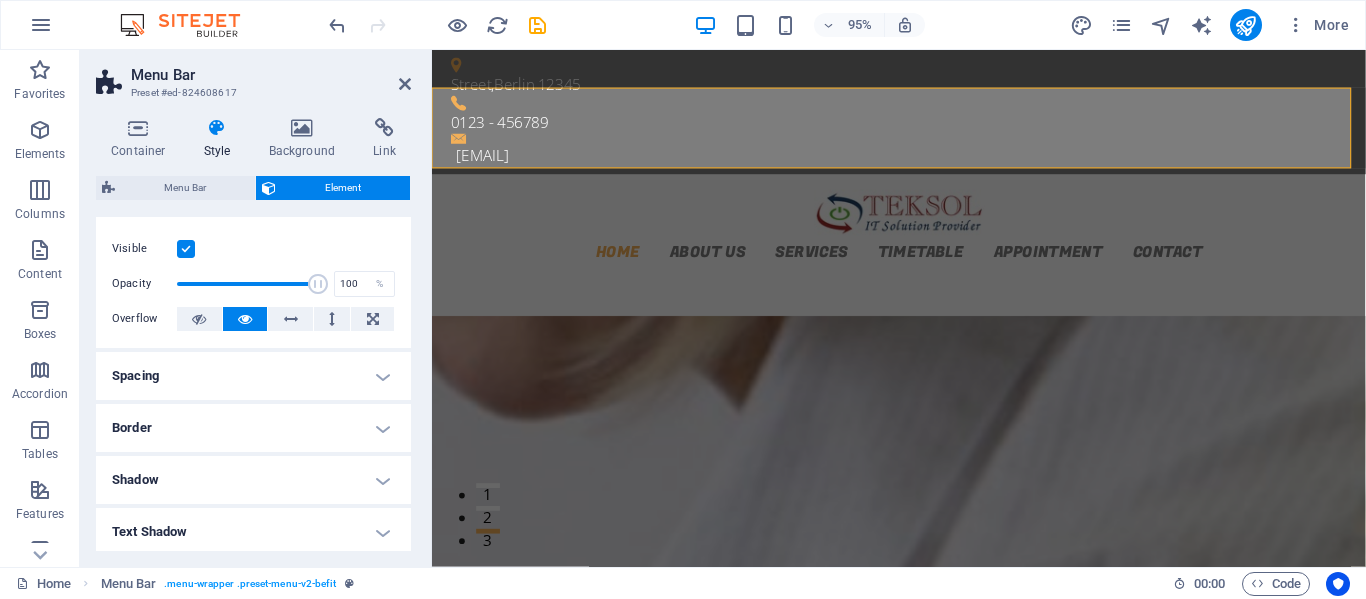 scroll, scrollTop: 21, scrollLeft: 0, axis: vertical 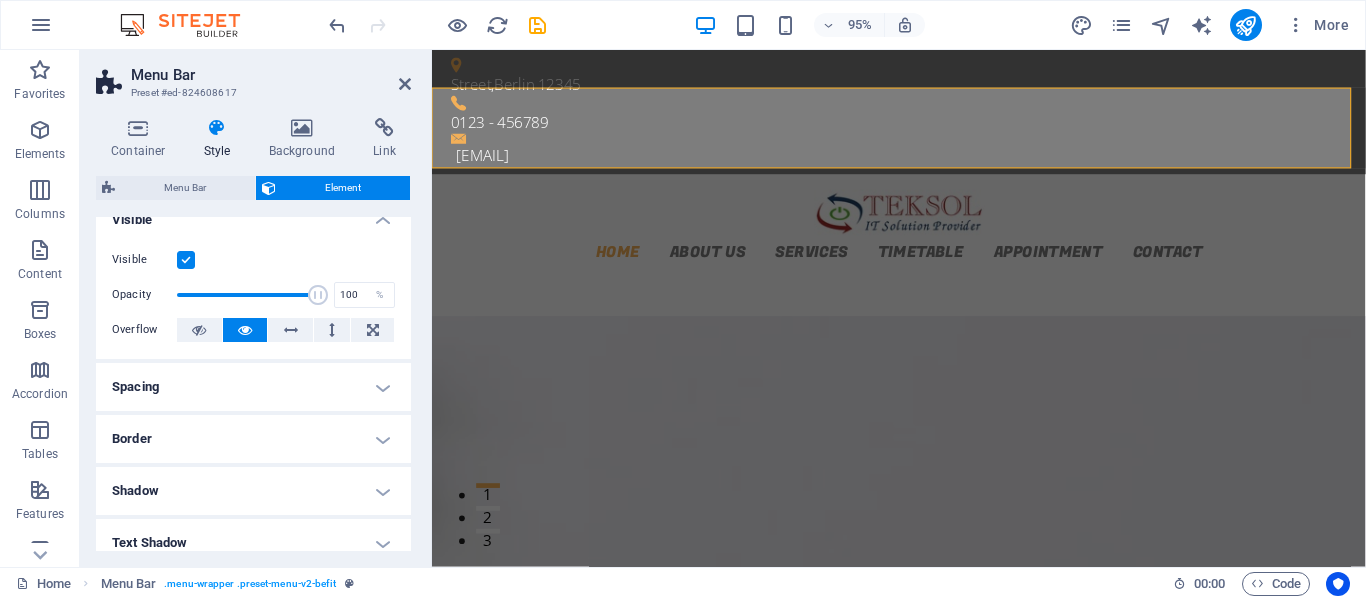 drag, startPoint x: 406, startPoint y: 324, endPoint x: 413, endPoint y: 378, distance: 54.451813 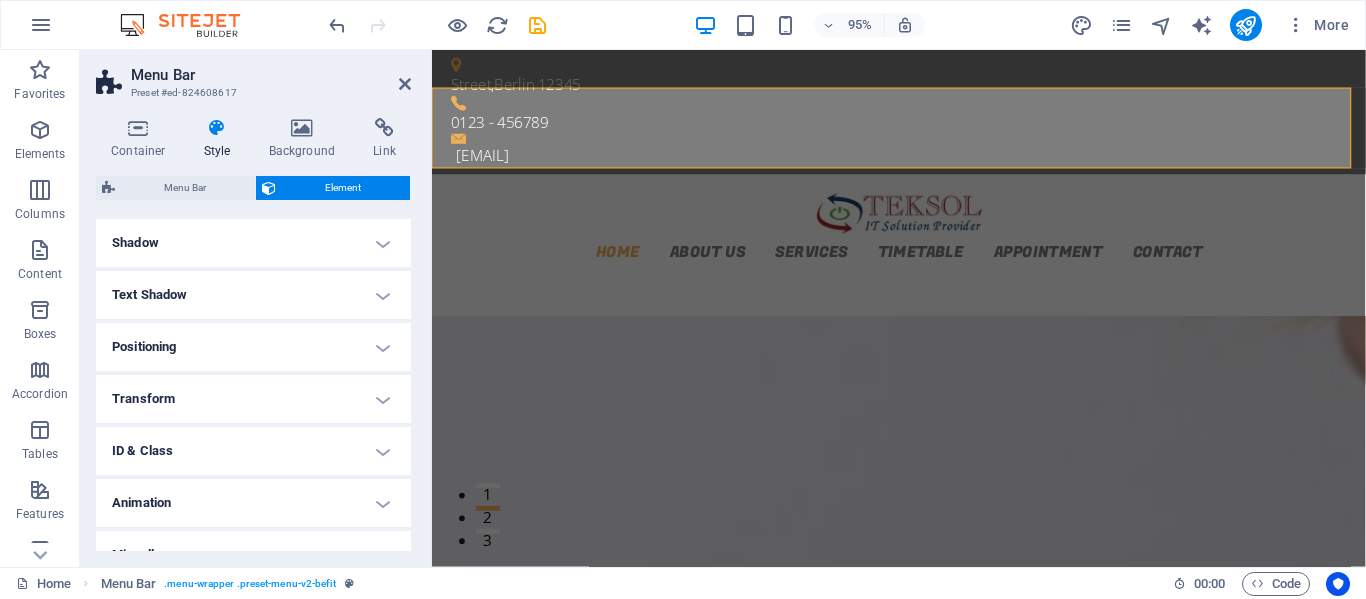 scroll, scrollTop: 257, scrollLeft: 0, axis: vertical 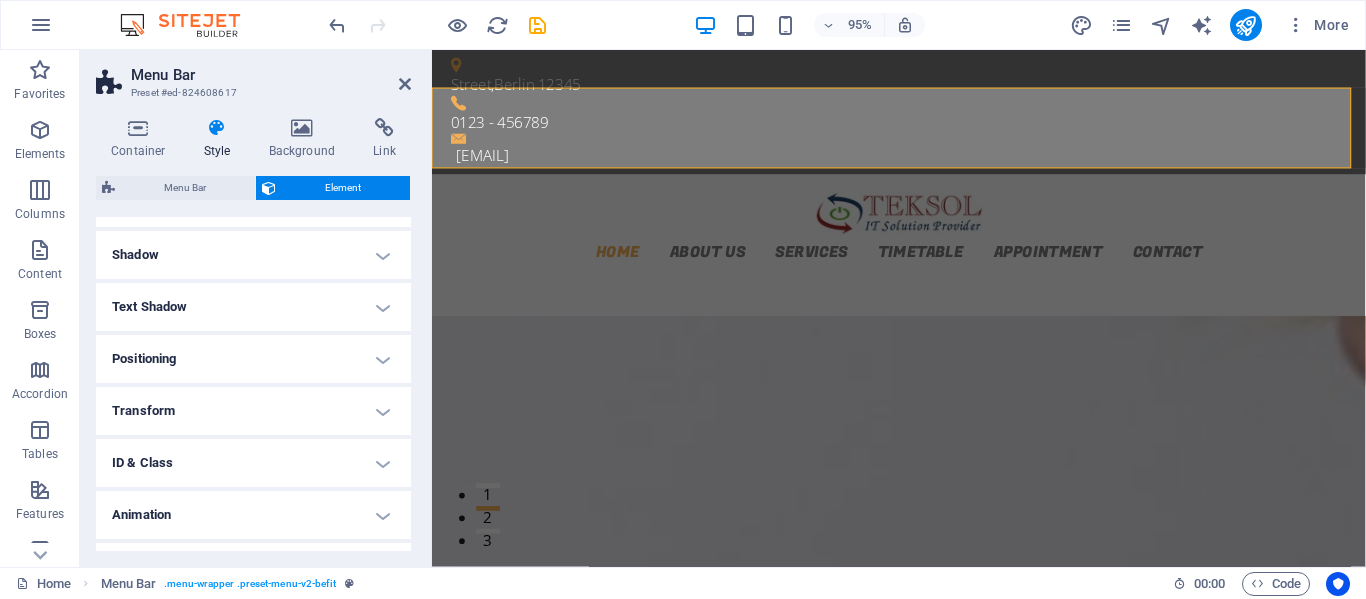 click on "Animation" at bounding box center [253, 515] 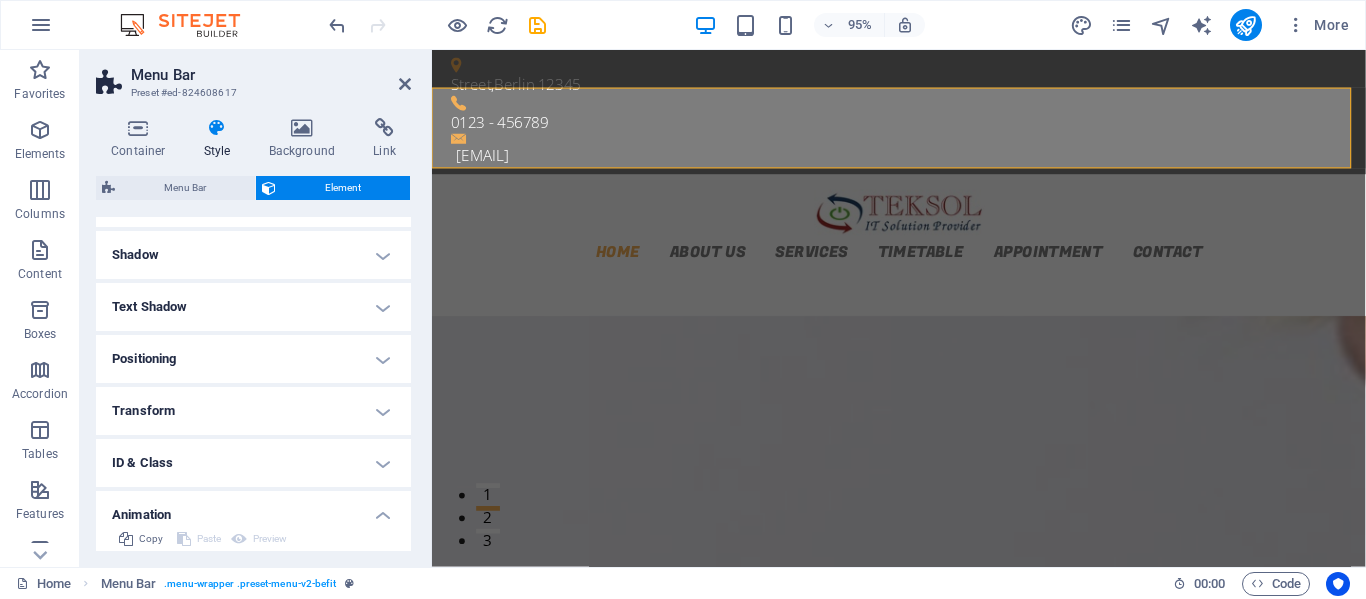 click on "Container Style Background Link Size Height Default px rem % vh vw Min. height None px rem % vh vw Width Default px rem % em vh vw Min. width None px rem % vh vw Content width Default Custom width Width Default px rem % em vh vw Min. width None px rem % vh vw Default padding Custom spacing Default content width and padding can be changed under Design. Edit design Layout (Flexbox) Alignment Determines the flex direction. Default Main axis Determine how elements should behave along the main axis inside this container (justify content). Default Side axis Control the vertical direction of the element inside of the container (align items). Default Wrap Default On Off Fill Controls the distances and direction of elements on the y-axis across several lines (align content). Default Accessibility ARIA helps assistive technologies (like screen readers) to understand the role, state, and behavior of web elements Role The ARIA role defines the purpose of an element.  None Alert Article Banner Comment Fan" at bounding box center [253, 334] 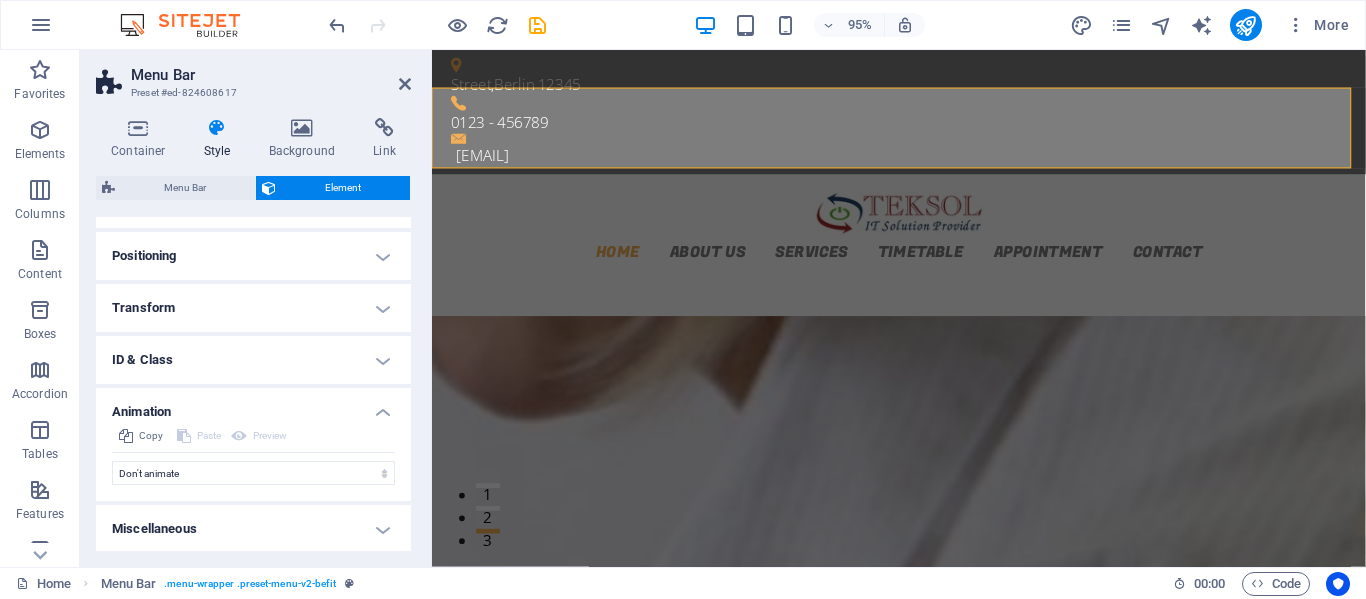 scroll, scrollTop: 362, scrollLeft: 0, axis: vertical 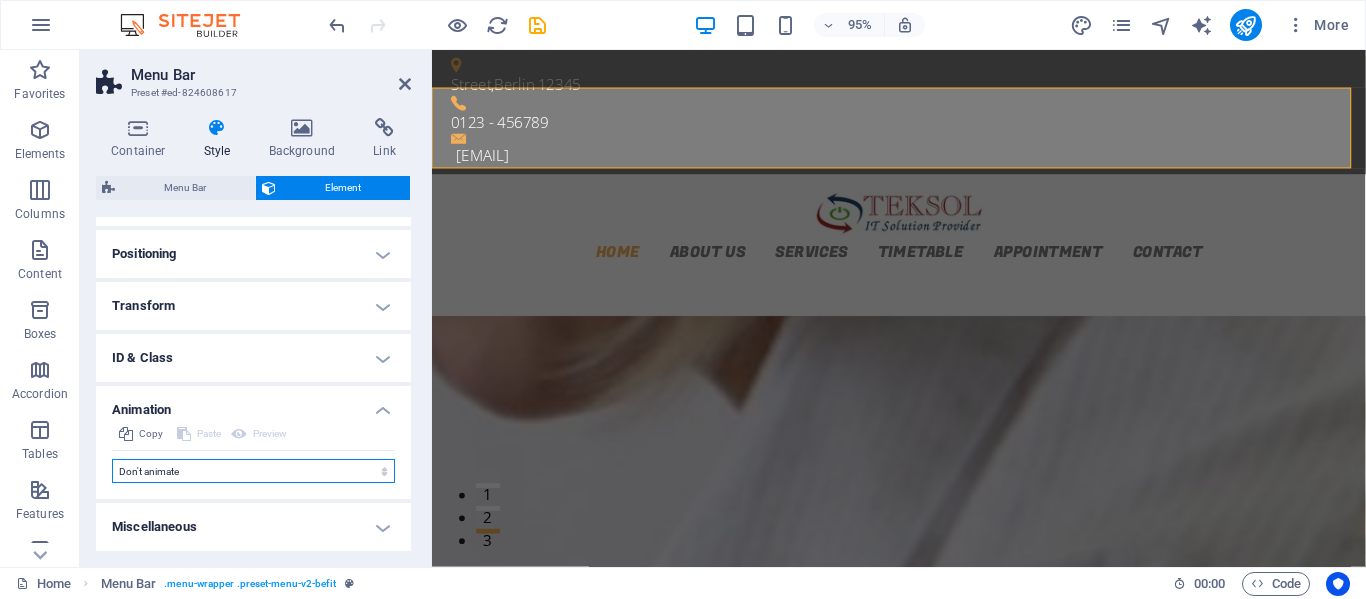 click on "Don't animate Show / Hide Slide up/down Zoom in/out Slide left to right Slide right to left Slide top to bottom Slide bottom to top Pulse Blink Open as overlay" at bounding box center (253, 471) 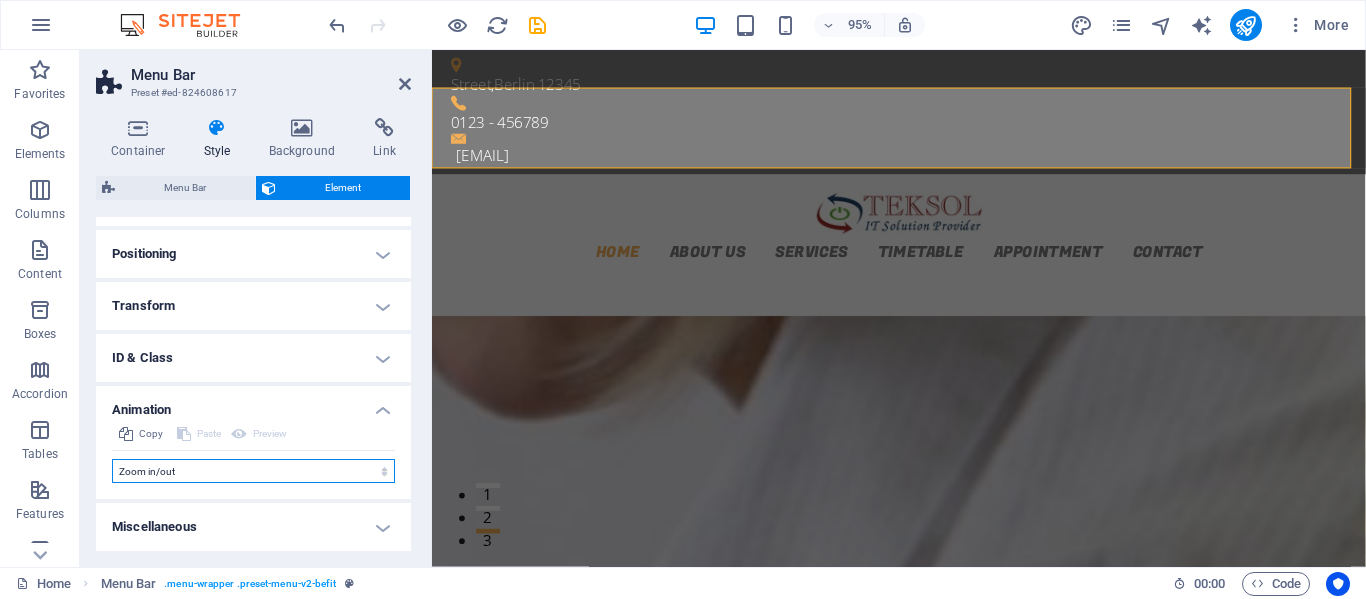 click on "Don't animate Show / Hide Slide up/down Zoom in/out Slide left to right Slide right to left Slide top to bottom Slide bottom to top Pulse Blink Open as overlay" at bounding box center [253, 471] 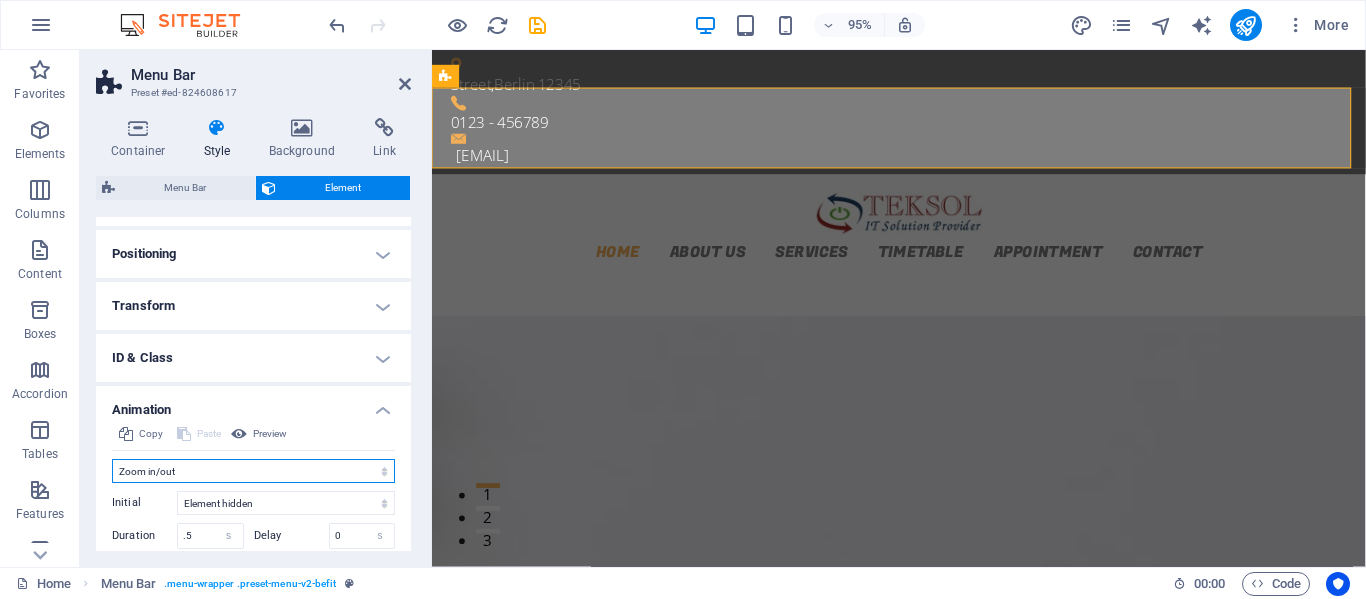 click on "Don't animate Show / Hide Slide up/down Zoom in/out Slide left to right Slide right to left Slide top to bottom Slide bottom to top Pulse Blink Open as overlay" at bounding box center (253, 471) 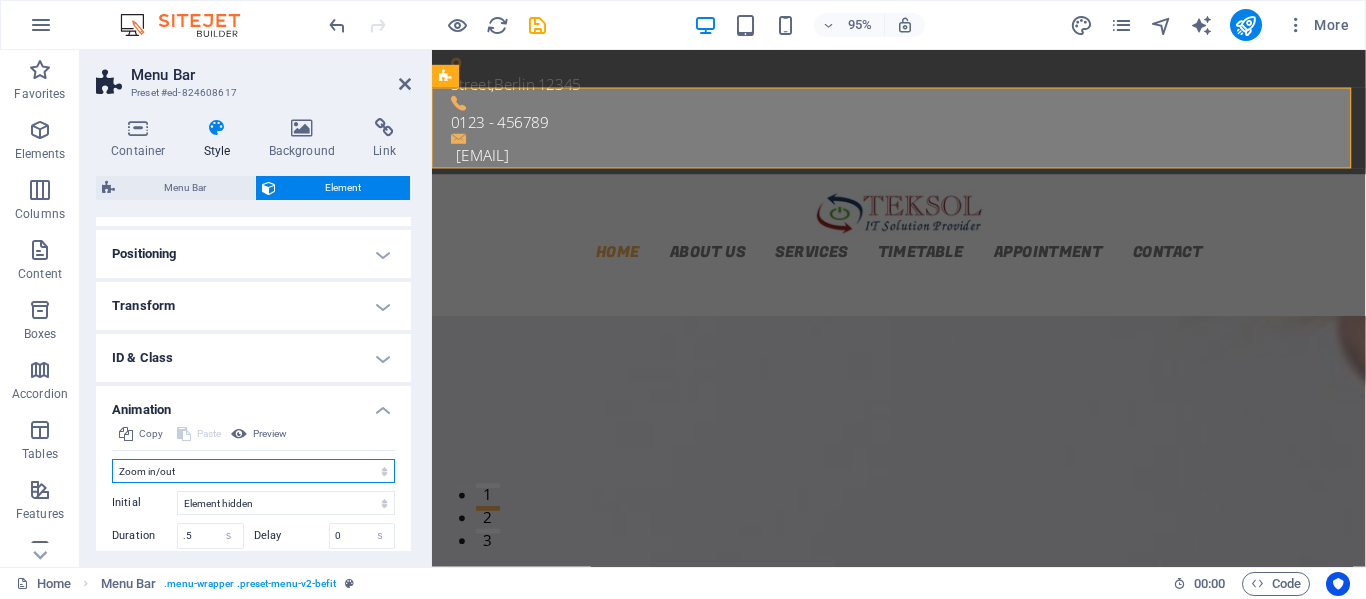 select on "none" 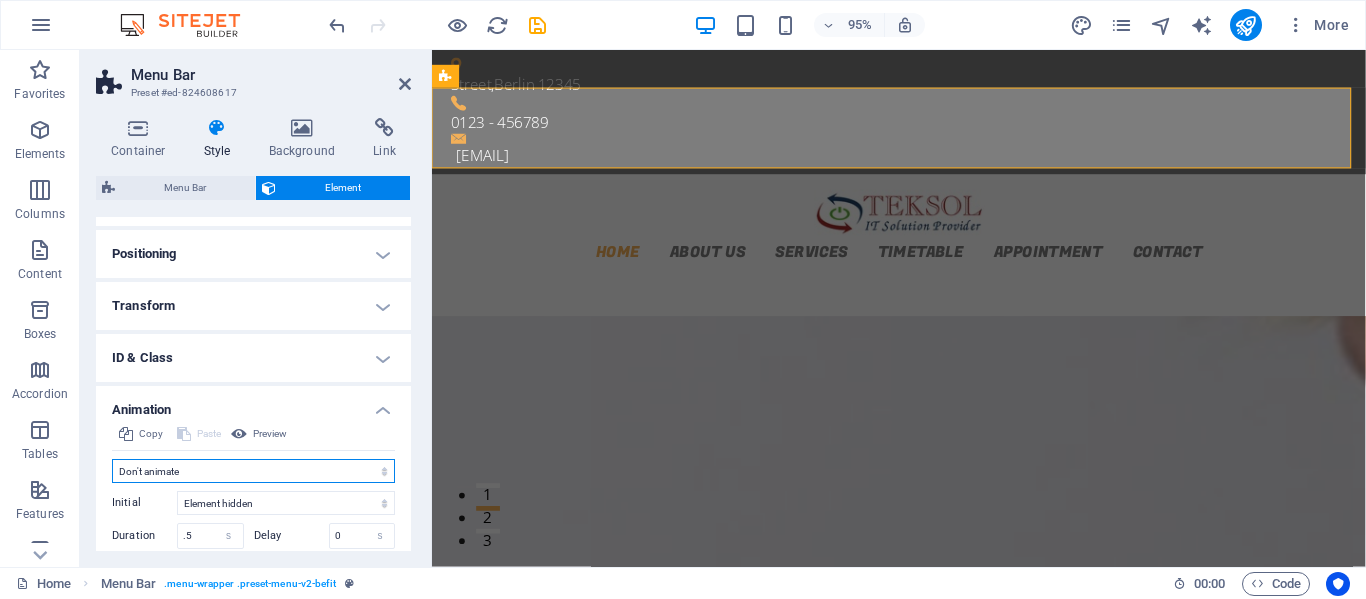 click on "Don't animate Show / Hide Slide up/down Zoom in/out Slide left to right Slide right to left Slide top to bottom Slide bottom to top Pulse Blink Open as overlay" at bounding box center (253, 471) 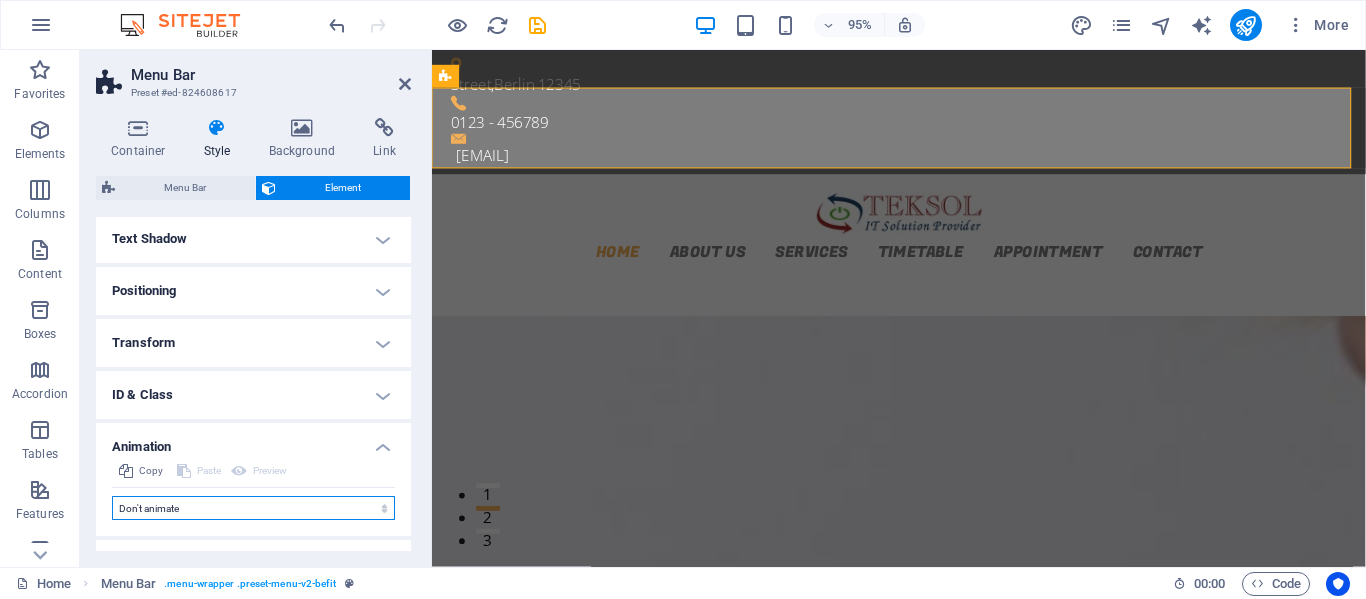 scroll, scrollTop: 322, scrollLeft: 0, axis: vertical 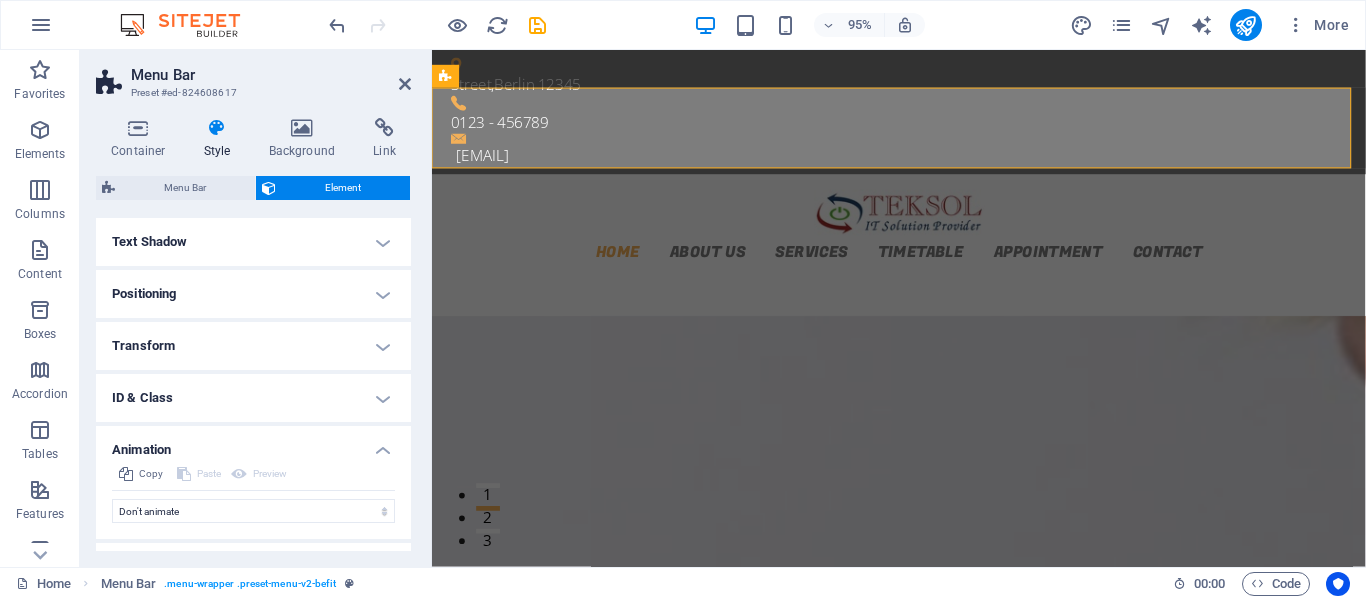 click on "ID & Class" at bounding box center (253, 398) 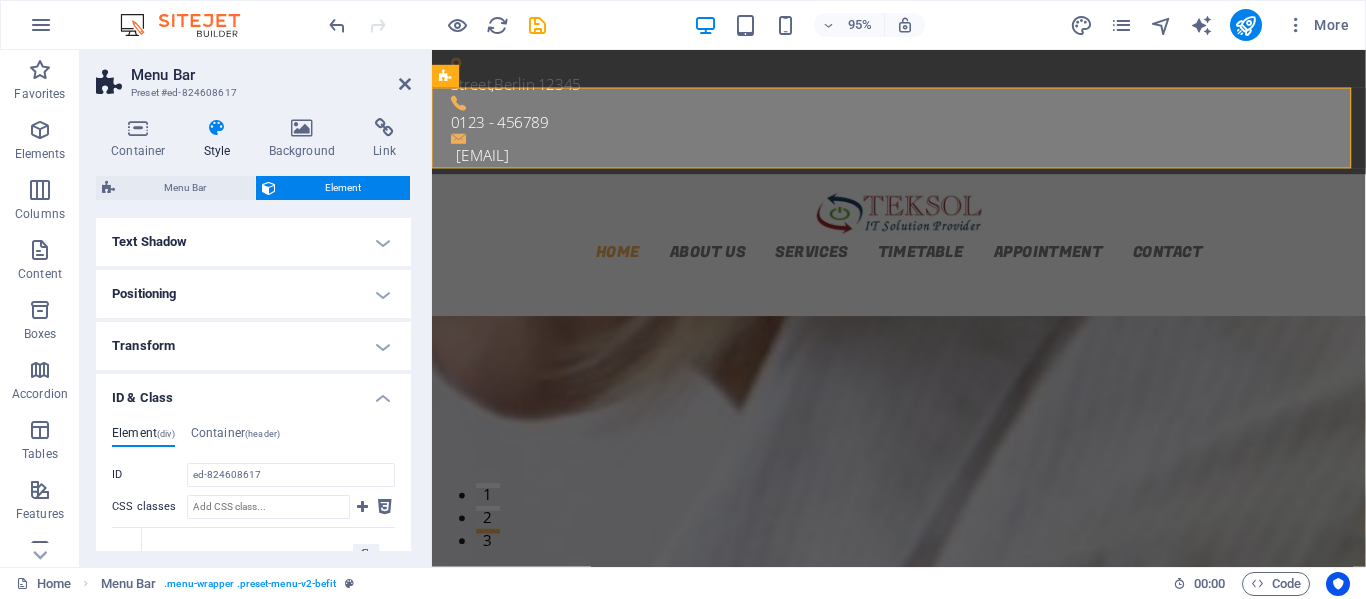 click on "Transform" at bounding box center [253, 346] 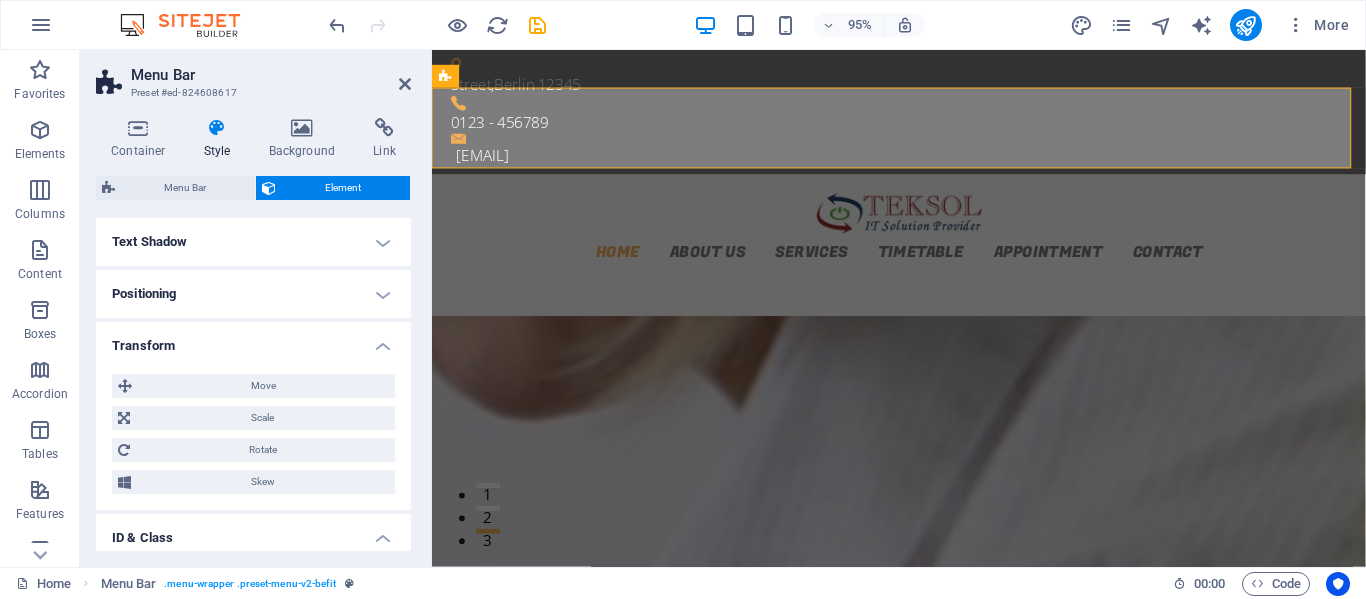 click on "Positioning" at bounding box center (253, 294) 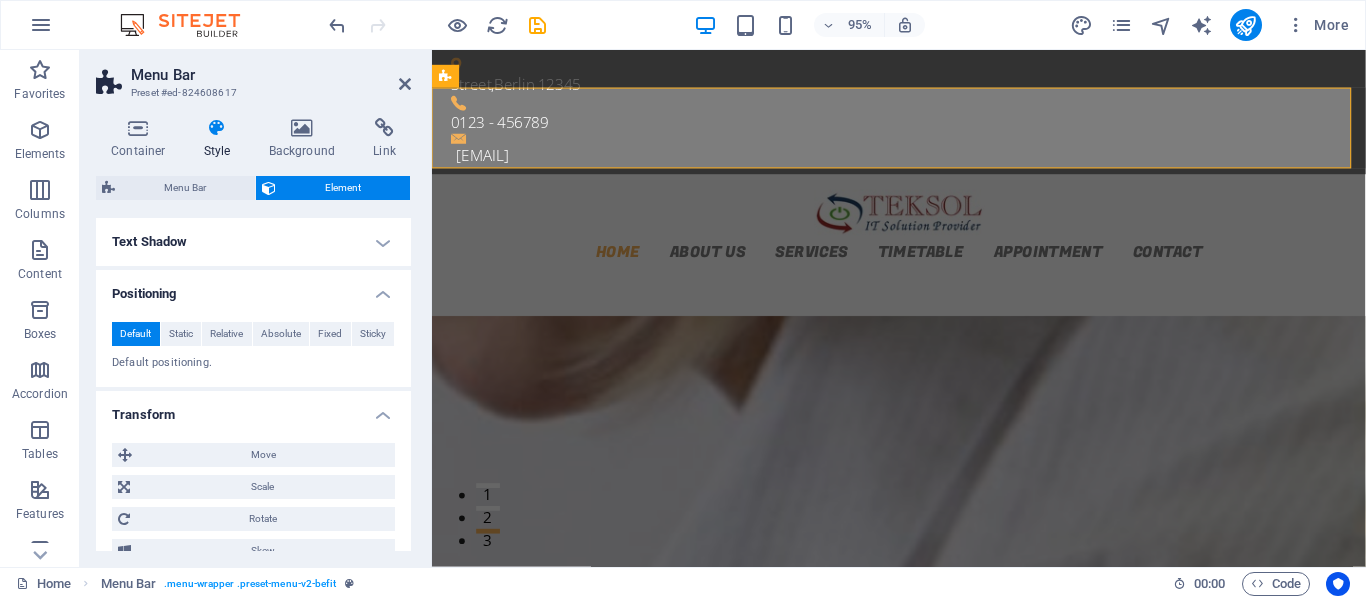 click on "Text Shadow" at bounding box center (253, 242) 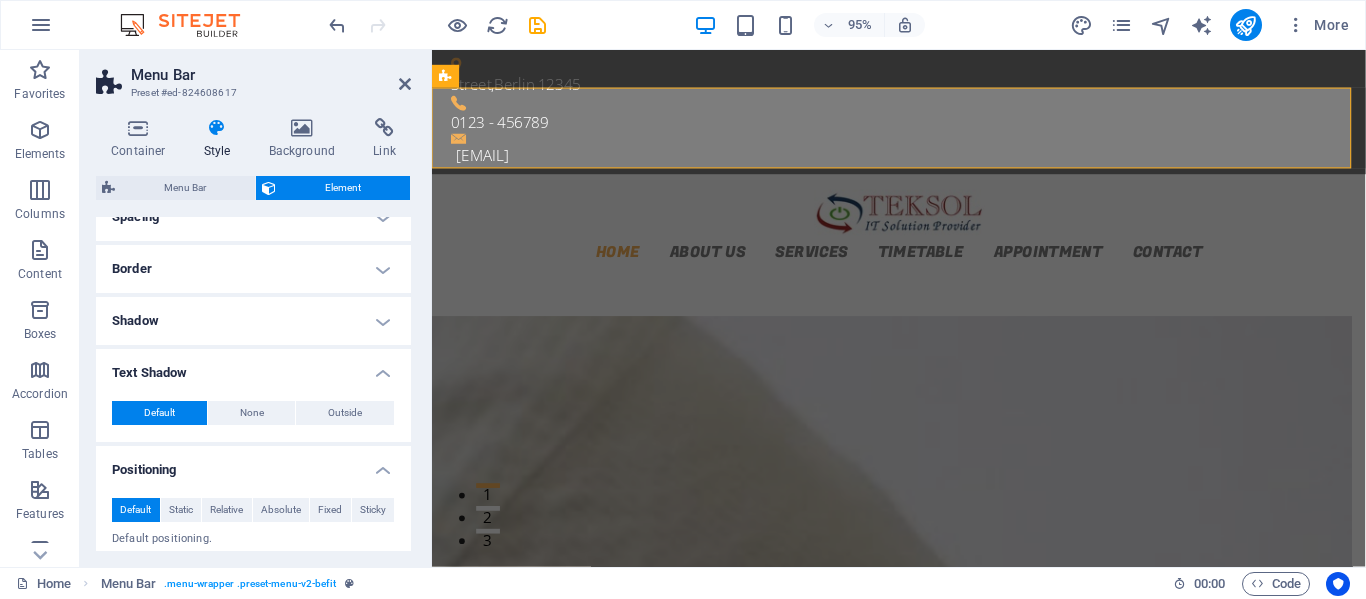 scroll, scrollTop: 156, scrollLeft: 0, axis: vertical 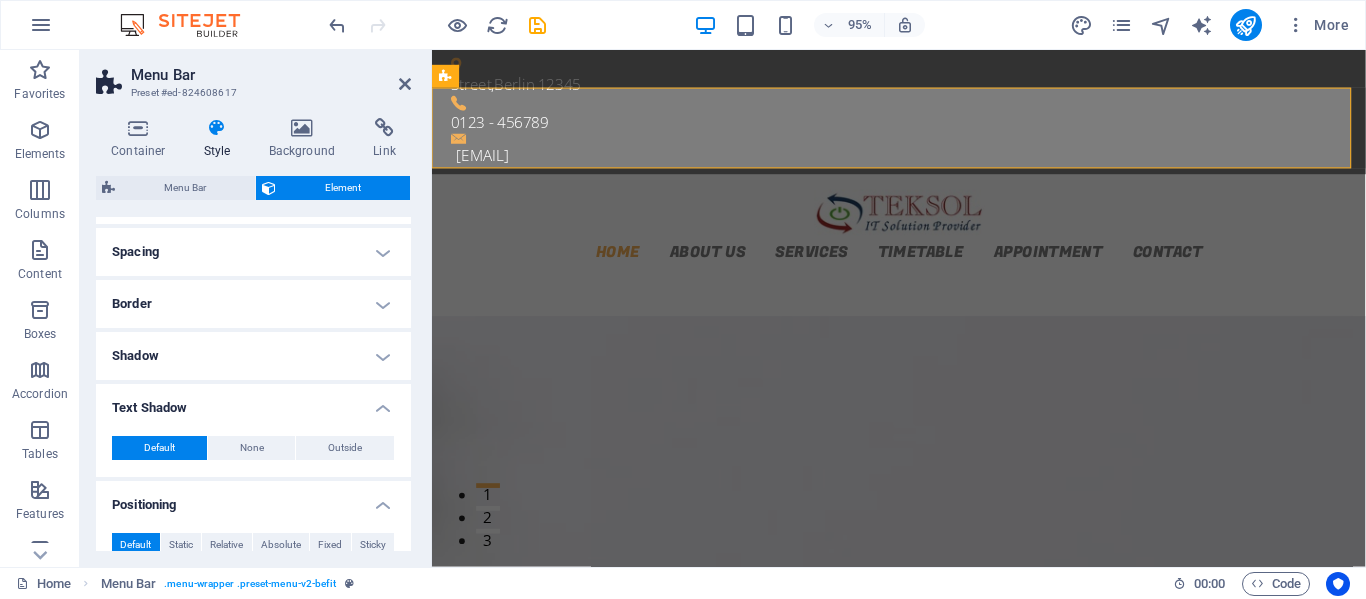 click on "Border" at bounding box center [253, 304] 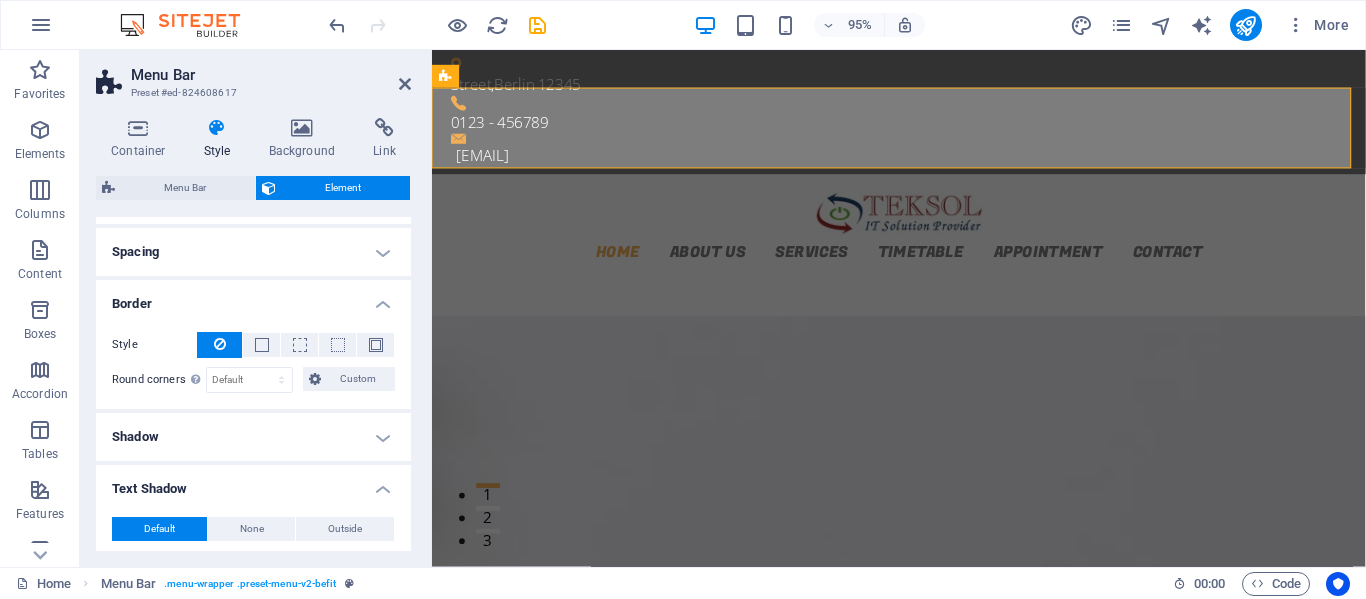 click on "Shadow" at bounding box center [253, 437] 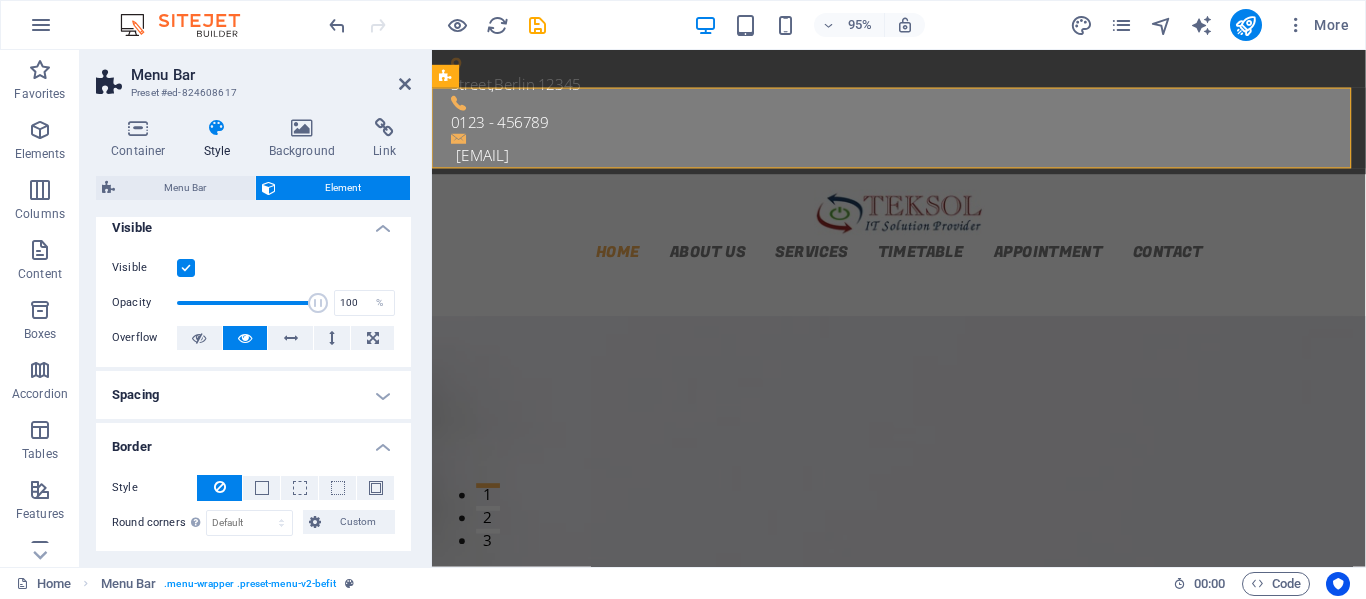 scroll, scrollTop: 0, scrollLeft: 0, axis: both 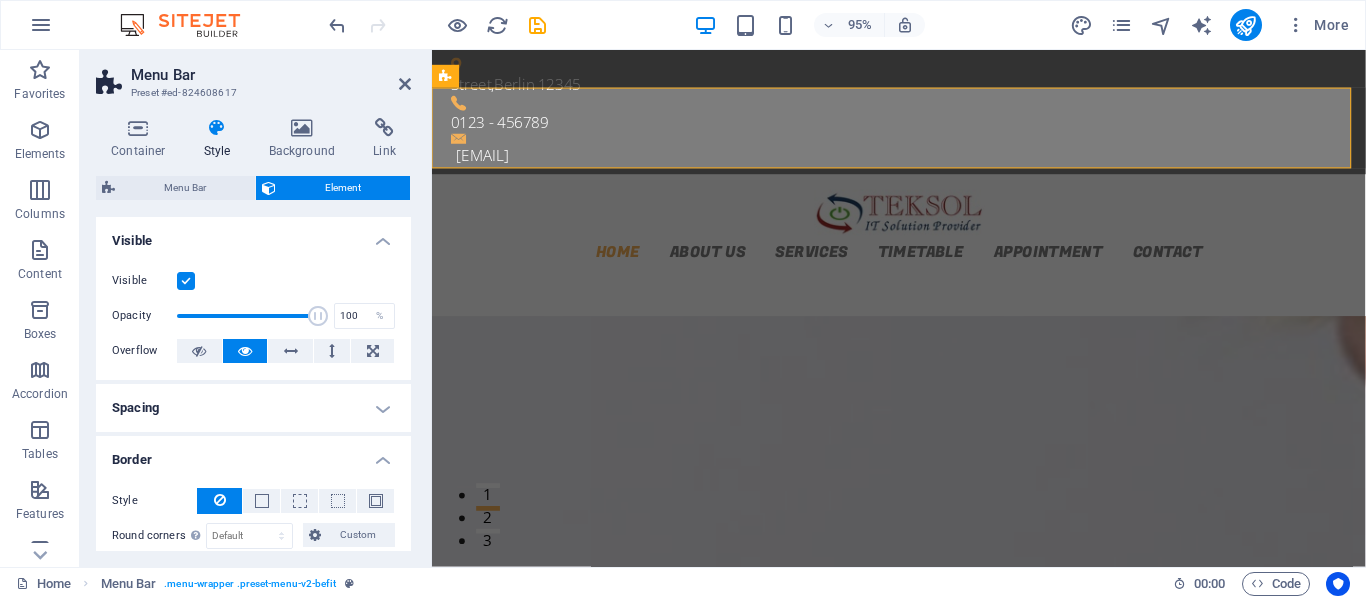 click on "Spacing" at bounding box center [253, 408] 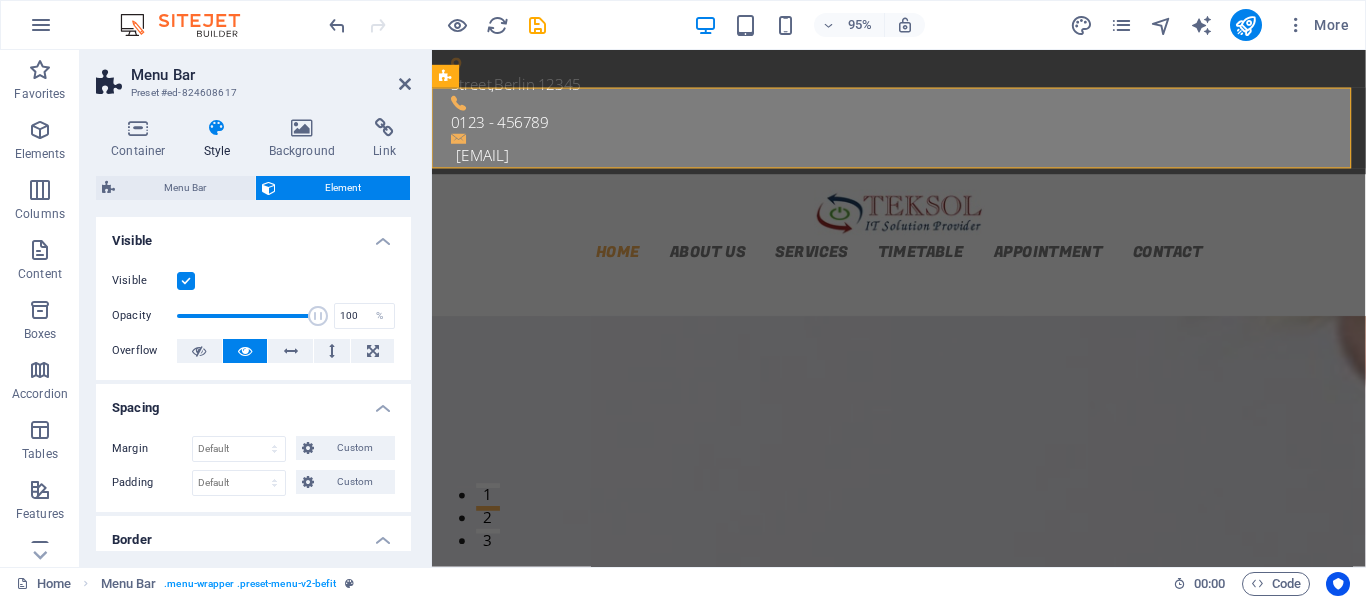 click on "Visible" at bounding box center [253, 235] 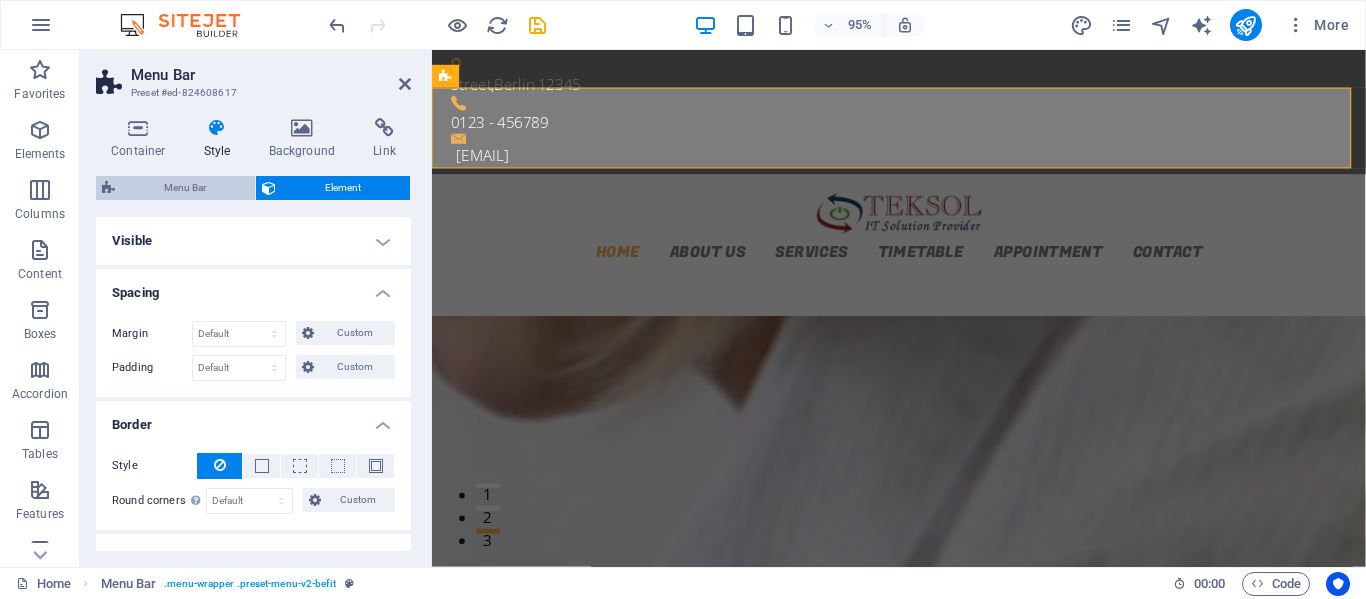 click on "Menu Bar" at bounding box center [185, 188] 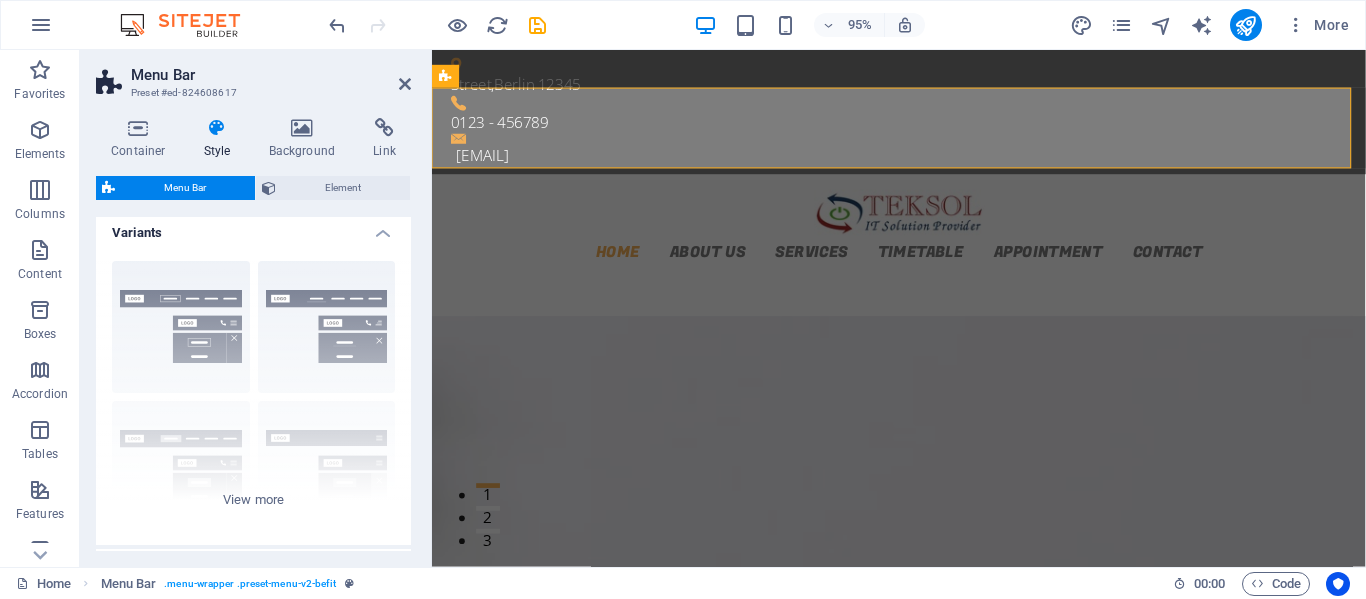 scroll, scrollTop: 0, scrollLeft: 0, axis: both 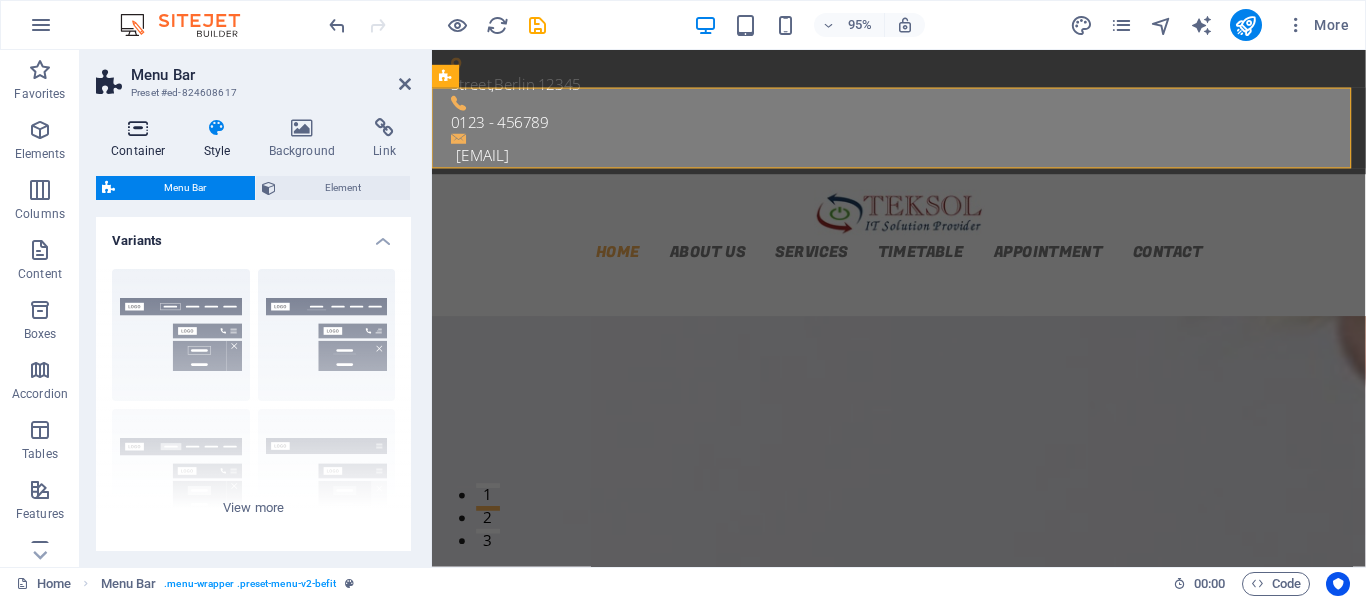 click at bounding box center (138, 128) 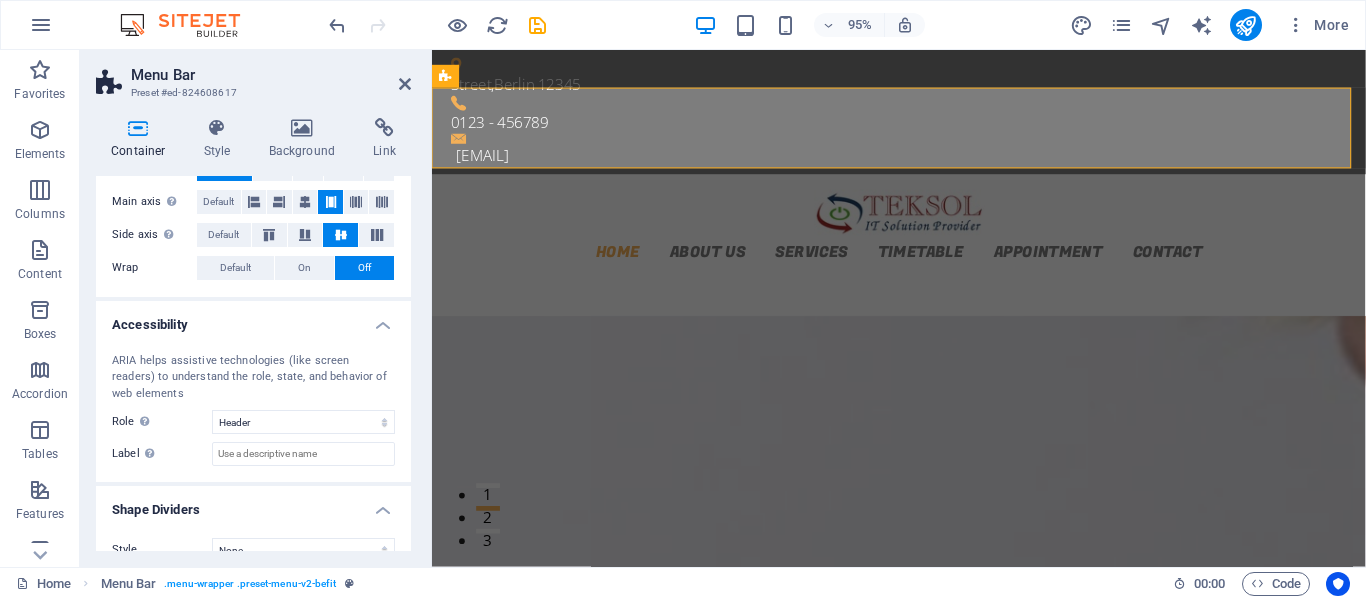 scroll, scrollTop: 367, scrollLeft: 0, axis: vertical 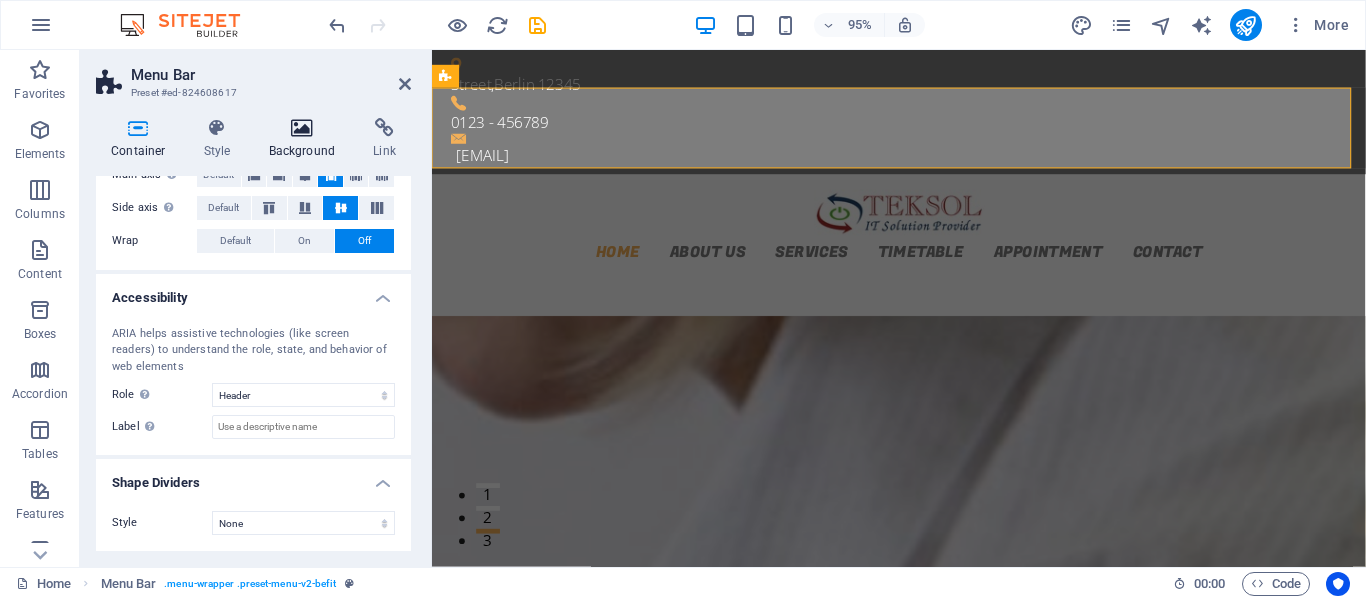 click at bounding box center [302, 128] 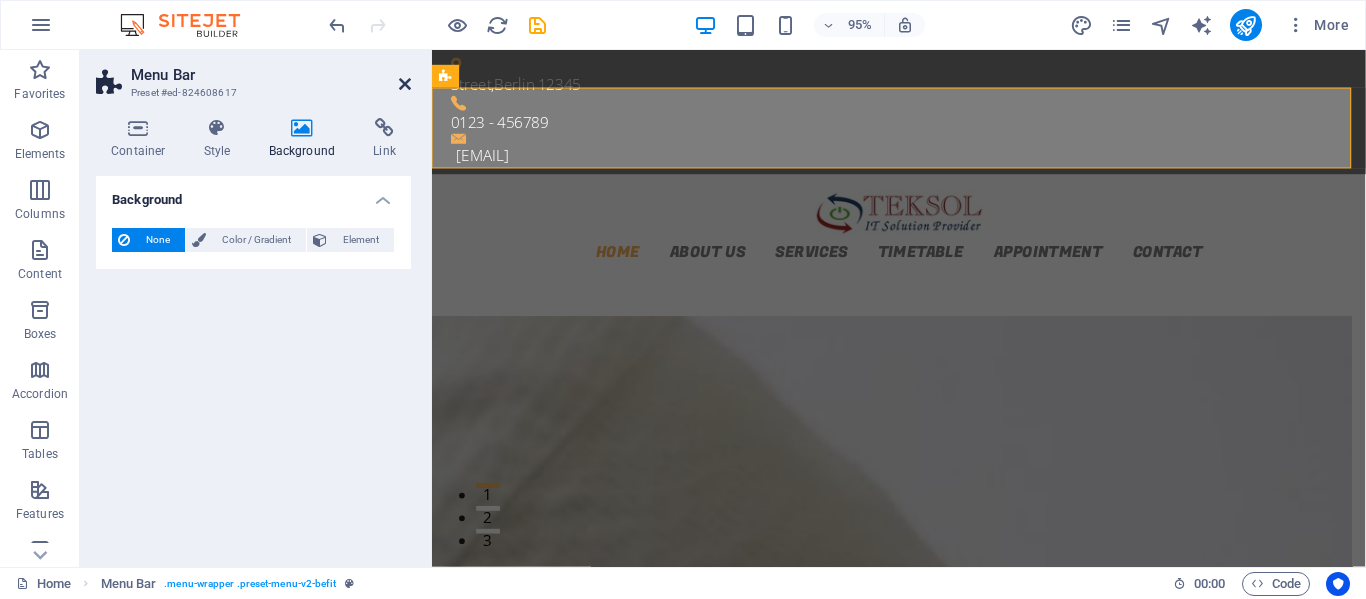 click at bounding box center [405, 84] 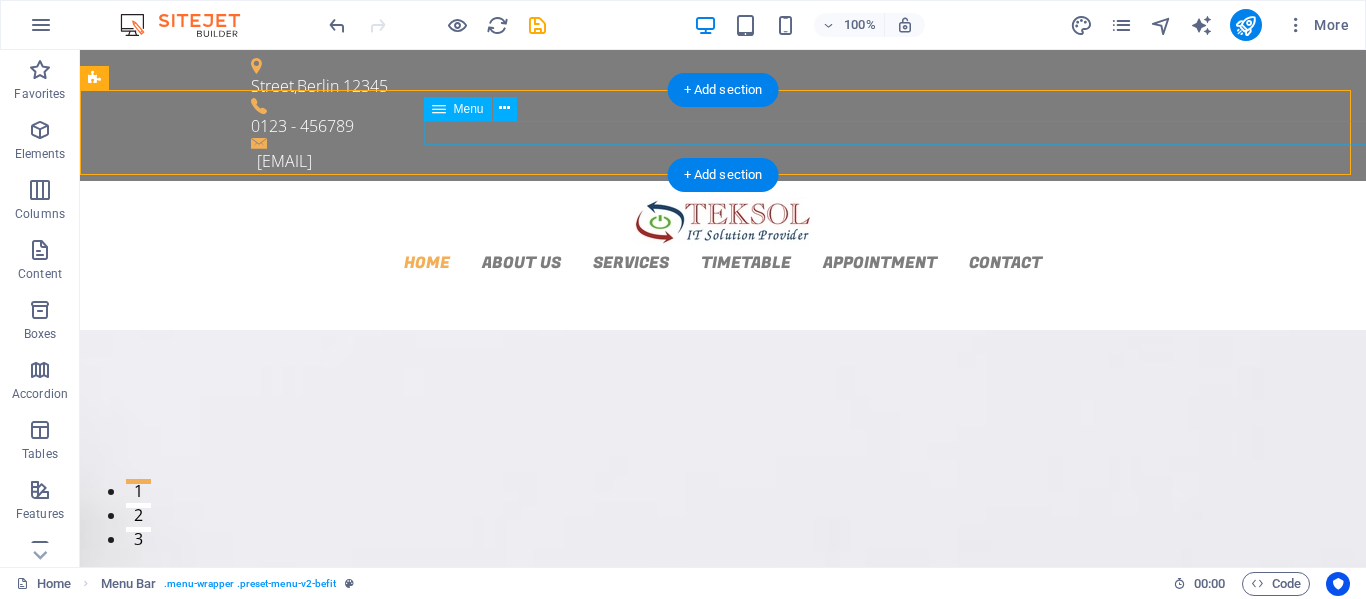 click on "Home About us Services Timetable Appointment Contact" at bounding box center [723, 262] 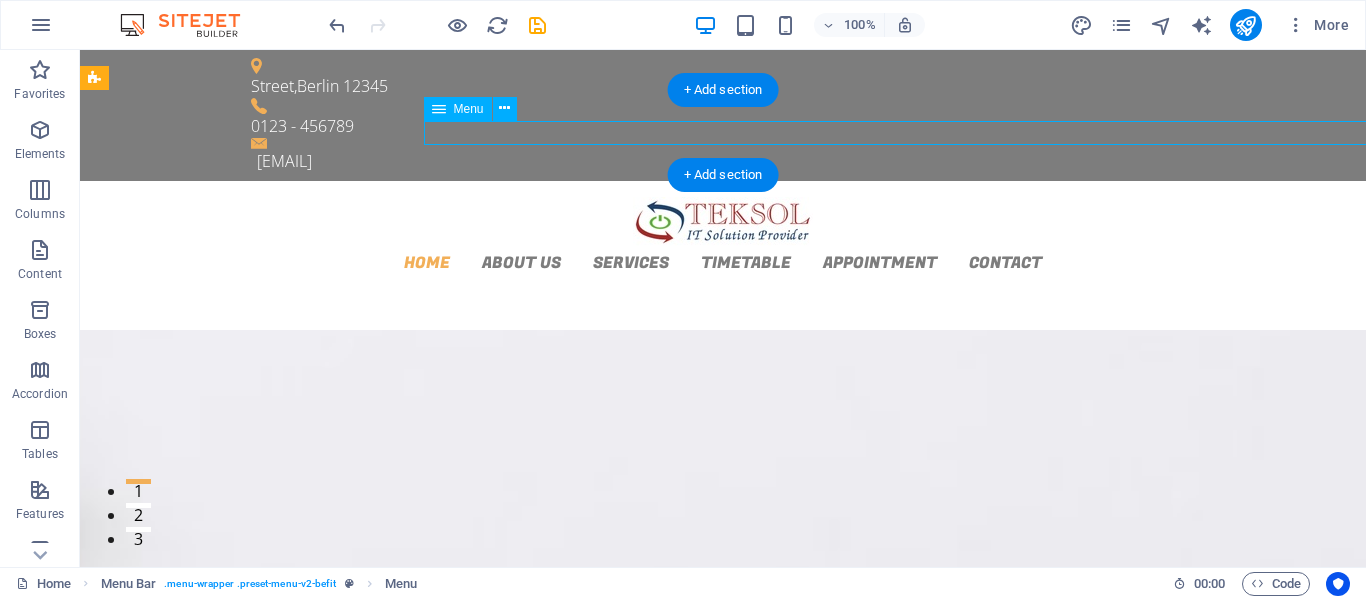 click on "Home About us Services Timetable Appointment Contact" at bounding box center (723, 262) 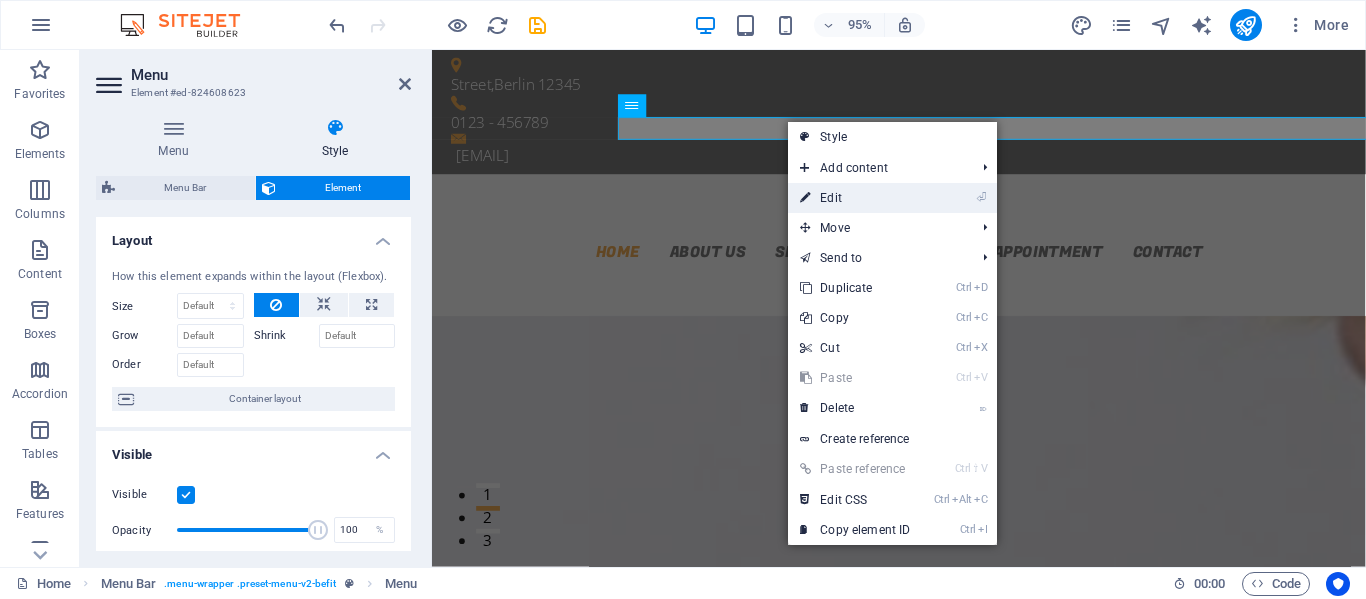 click on "⏎  Edit" at bounding box center [855, 198] 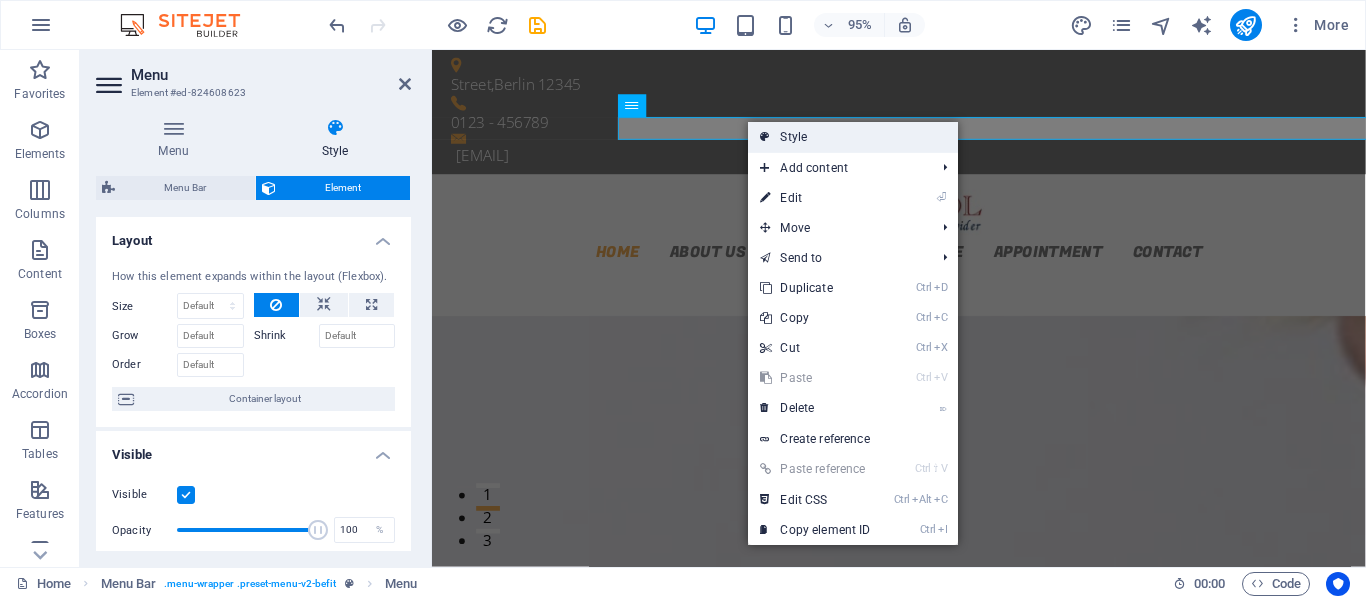 click at bounding box center [765, 137] 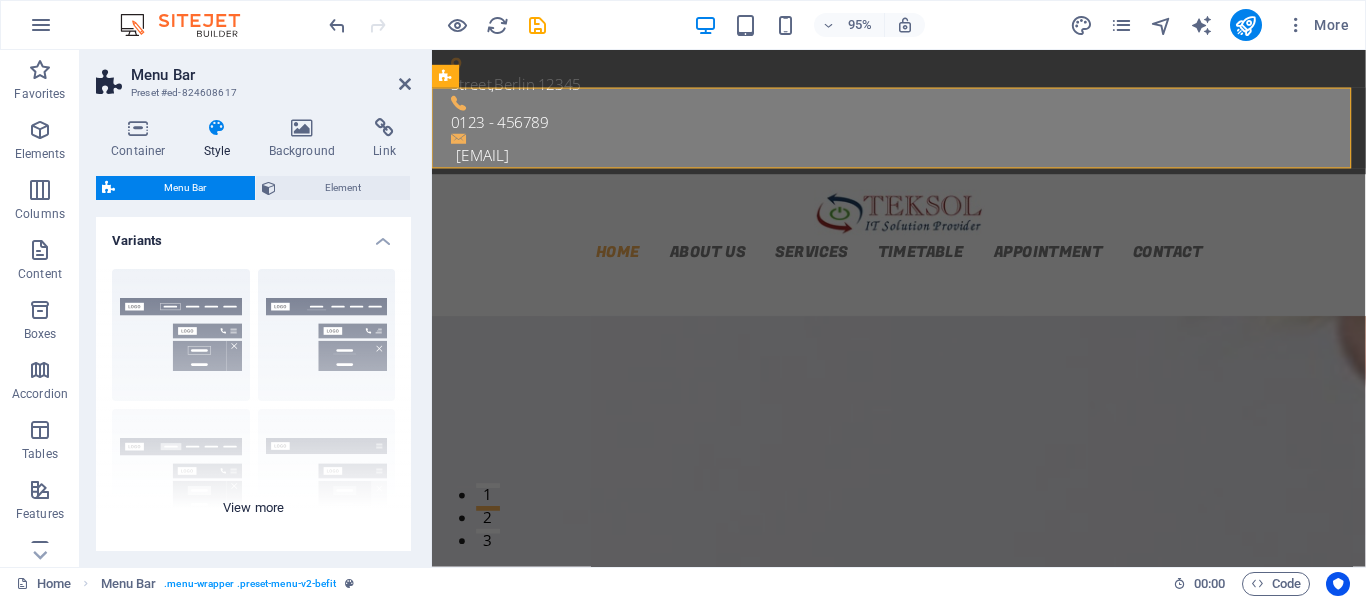 click on "Border Centered Default Fixed Loki Trigger Wide XXL" at bounding box center [253, 403] 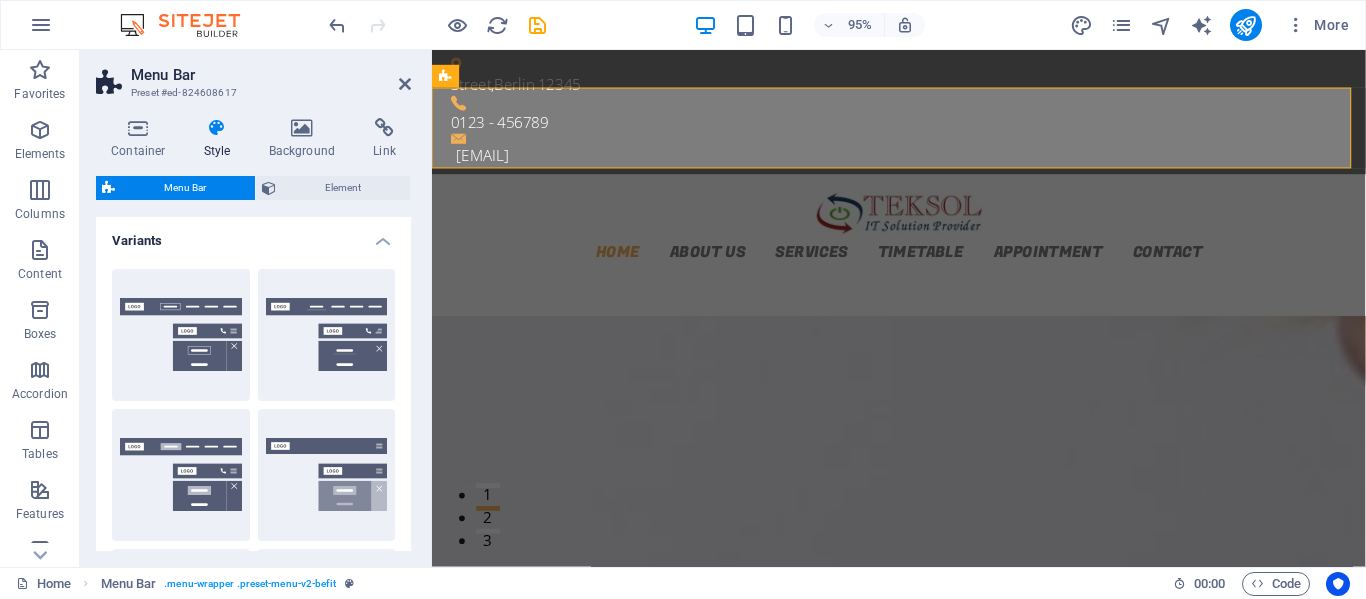 click on "Border" at bounding box center (181, 335) 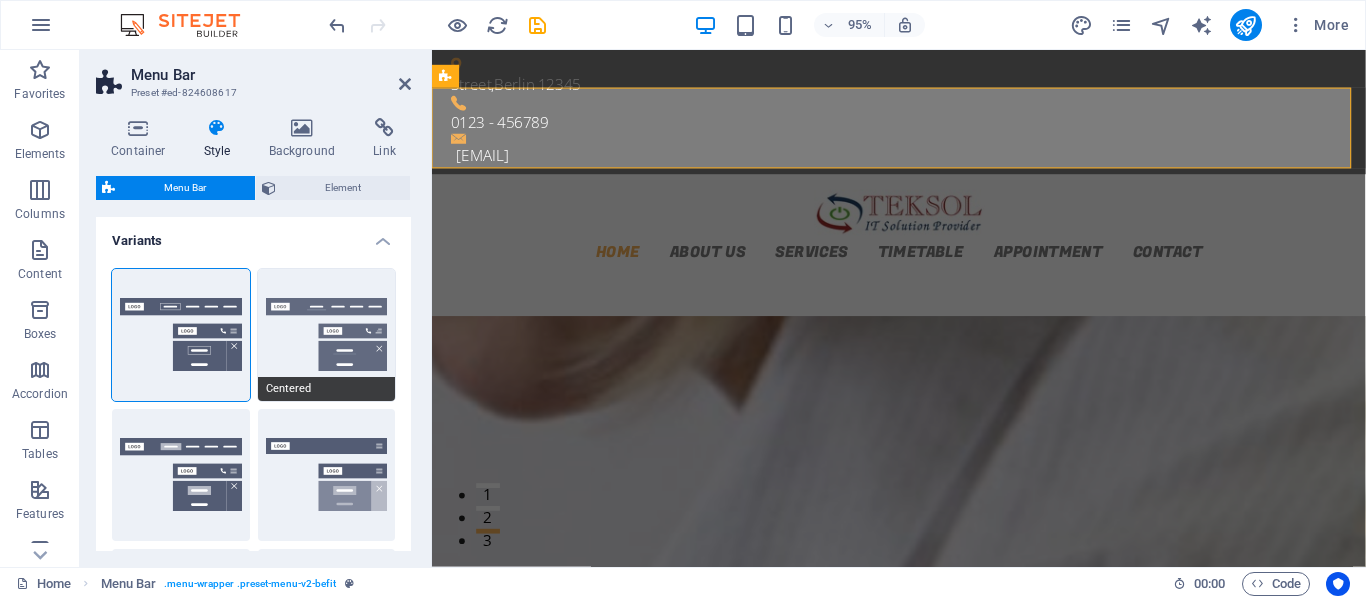 click on "Centered" at bounding box center (327, 335) 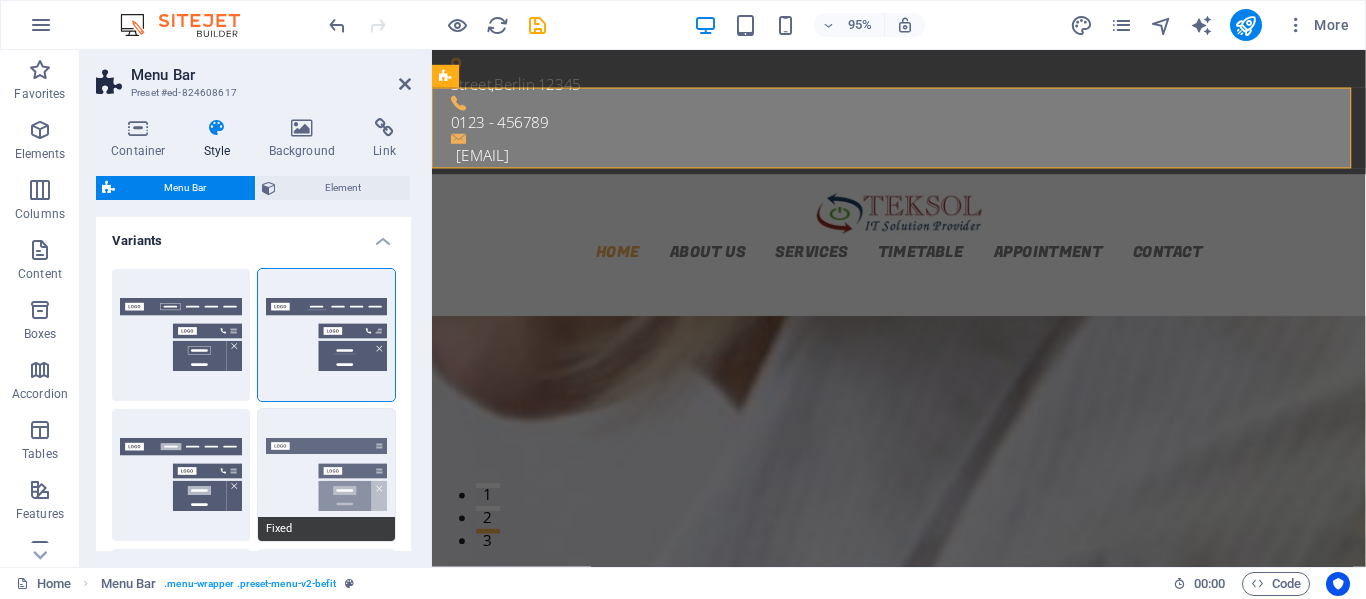 click on "Fixed" at bounding box center [327, 475] 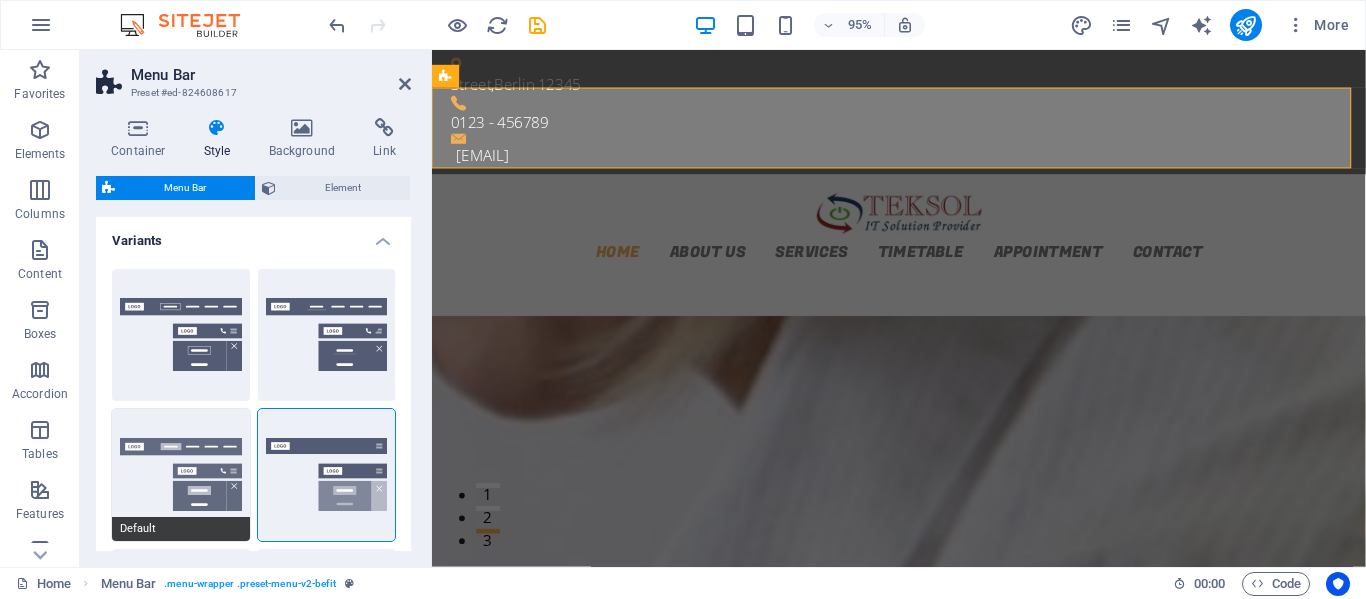click on "Default" at bounding box center [181, 475] 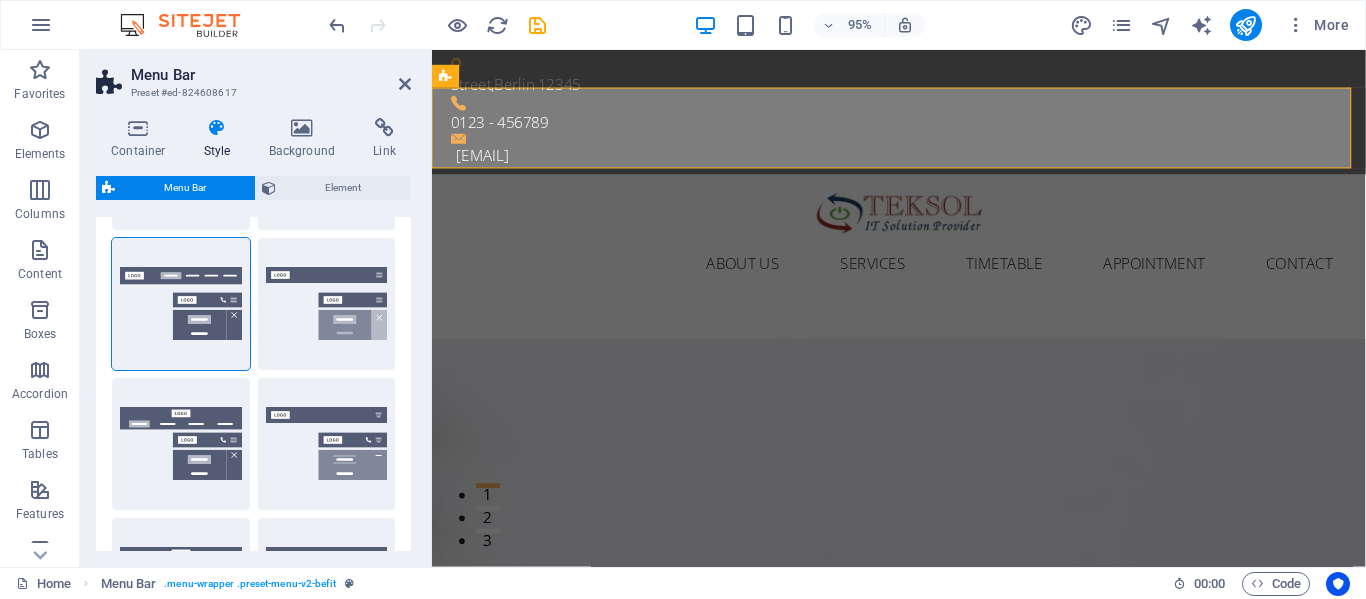 scroll, scrollTop: 87, scrollLeft: 0, axis: vertical 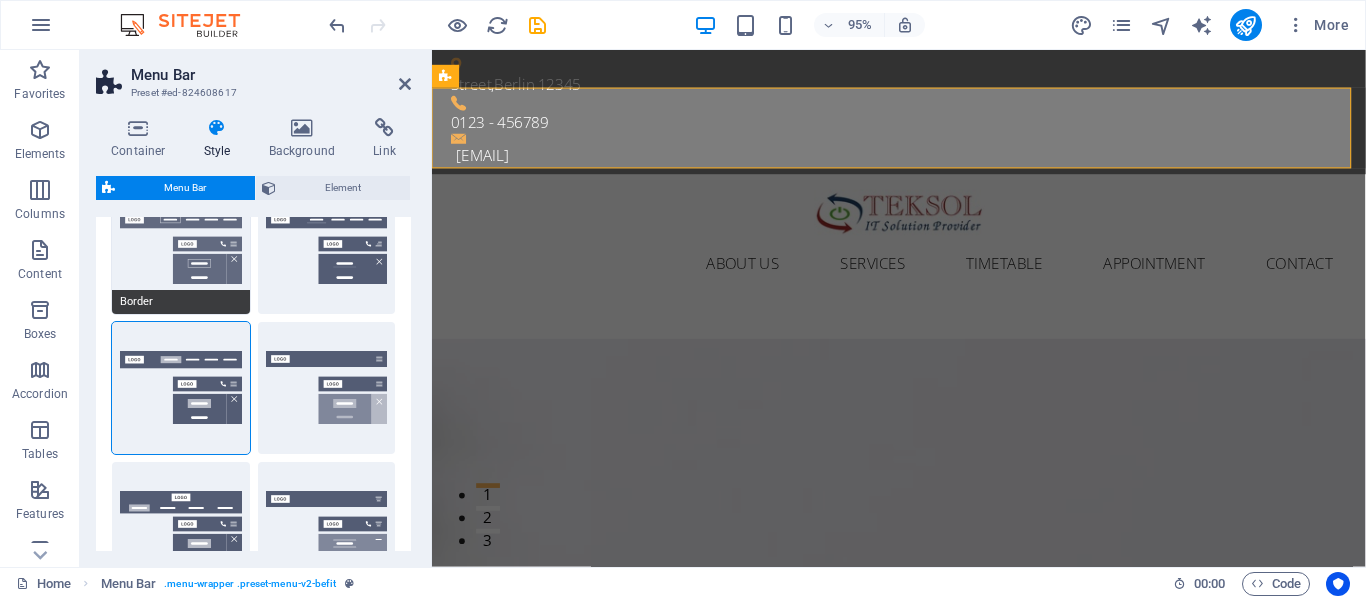 click on "Border" at bounding box center (181, 248) 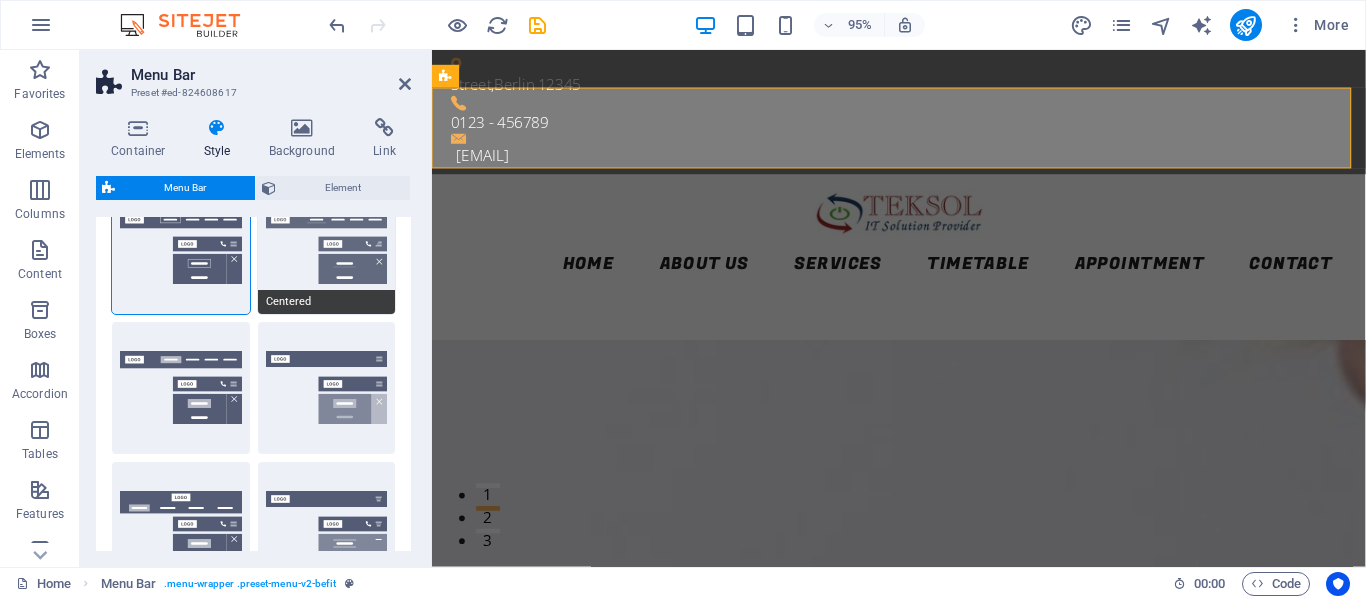 click on "Centered" at bounding box center (327, 248) 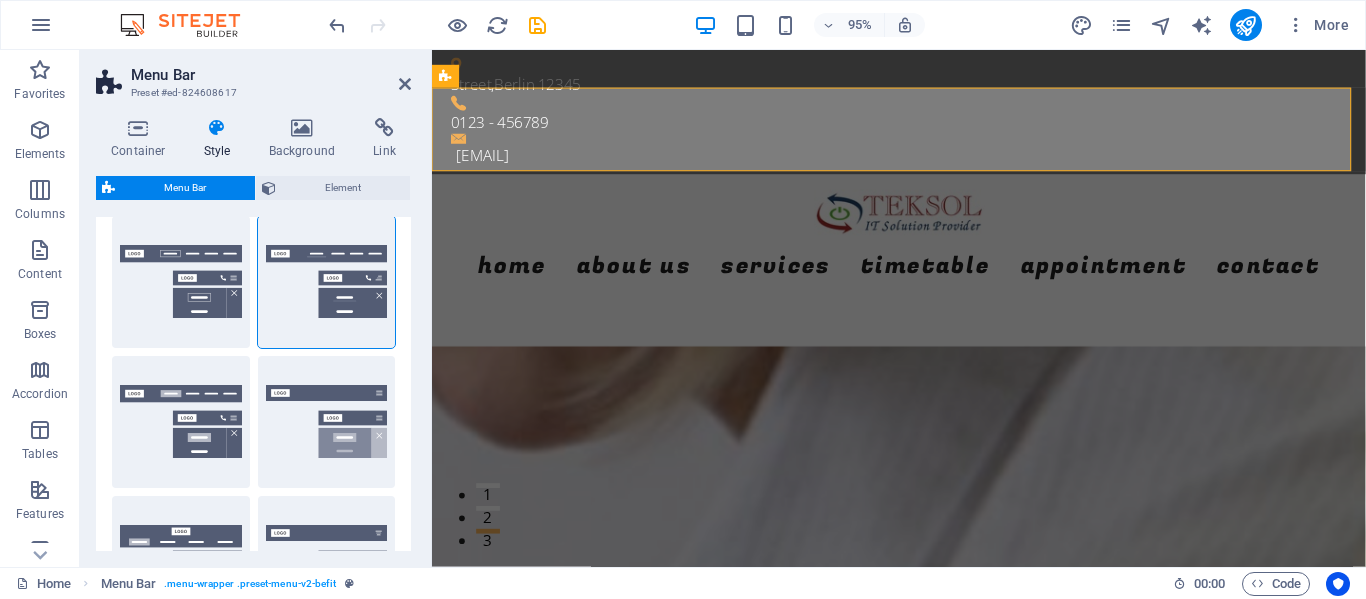 scroll, scrollTop: 0, scrollLeft: 0, axis: both 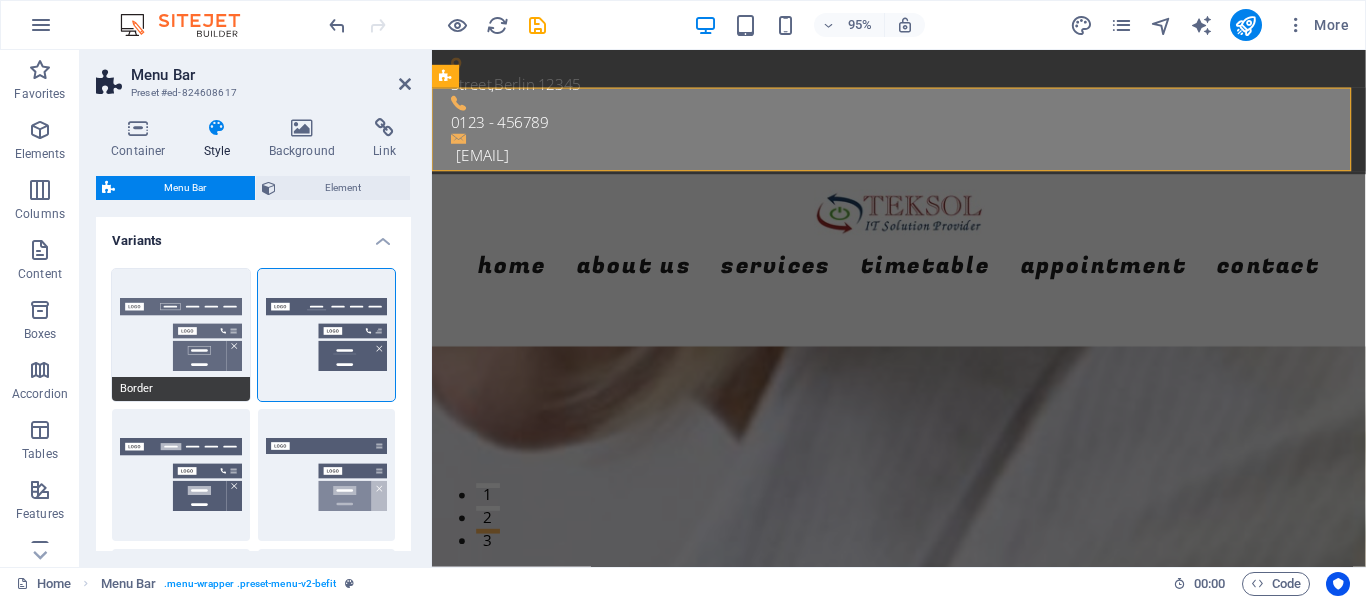 click on "Border" at bounding box center [181, 335] 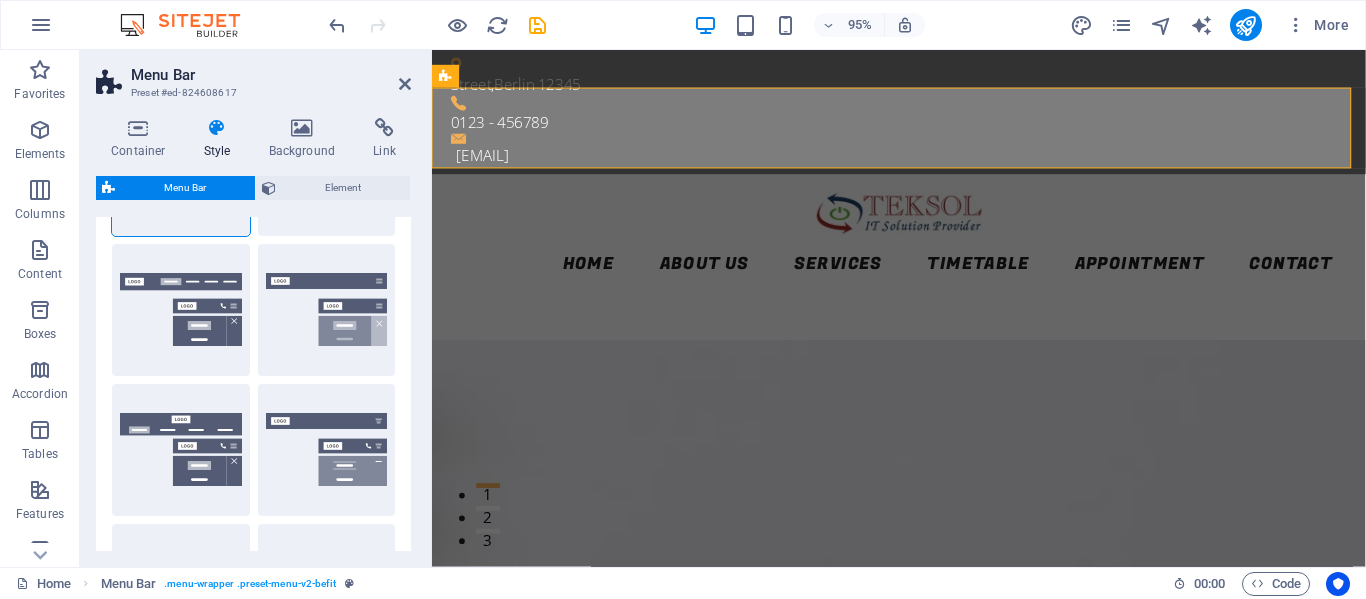scroll, scrollTop: 276, scrollLeft: 0, axis: vertical 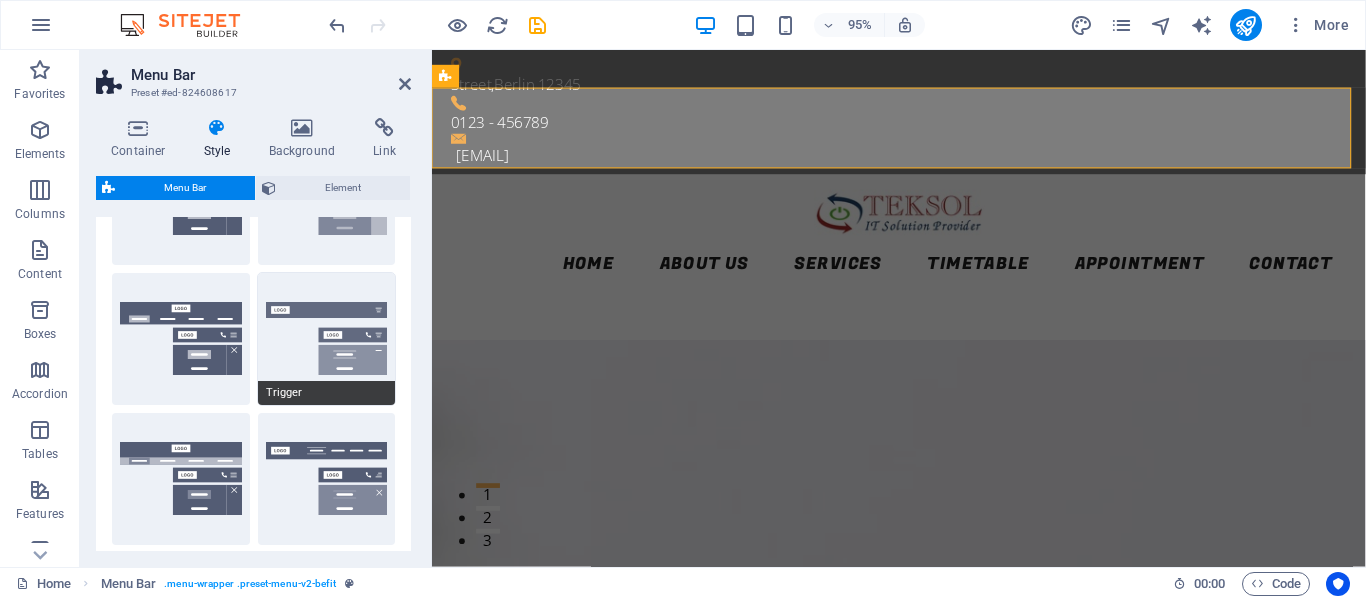 click on "Trigger" at bounding box center [327, 339] 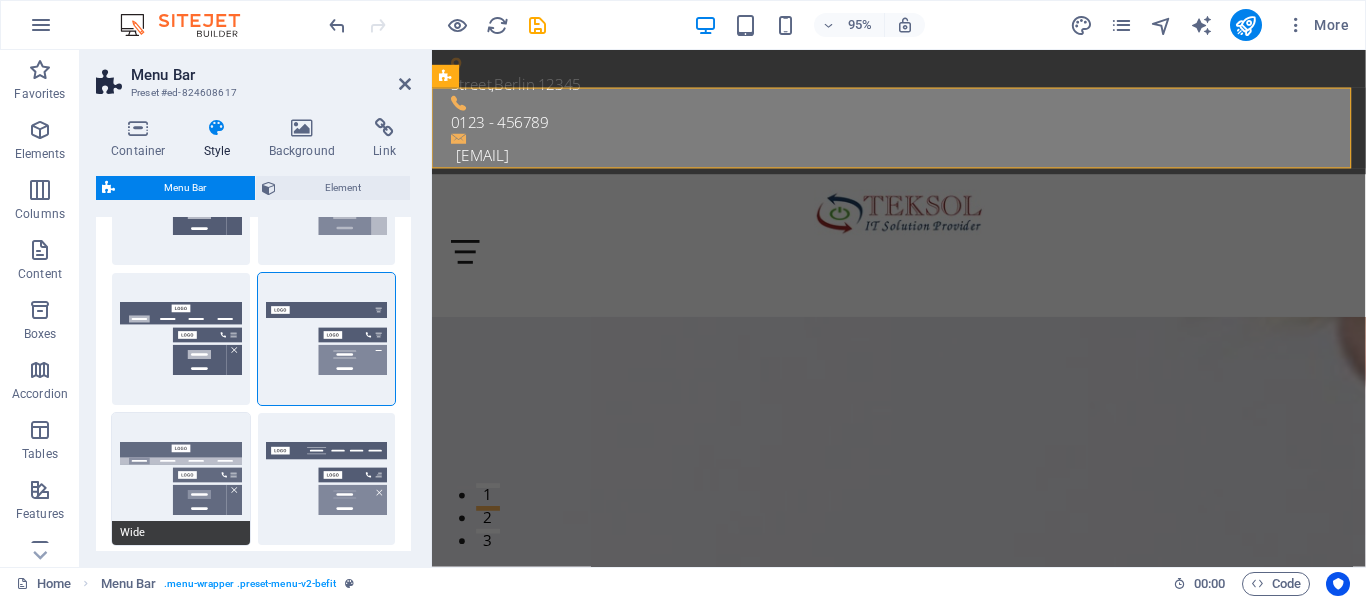 click on "Wide" at bounding box center (181, 479) 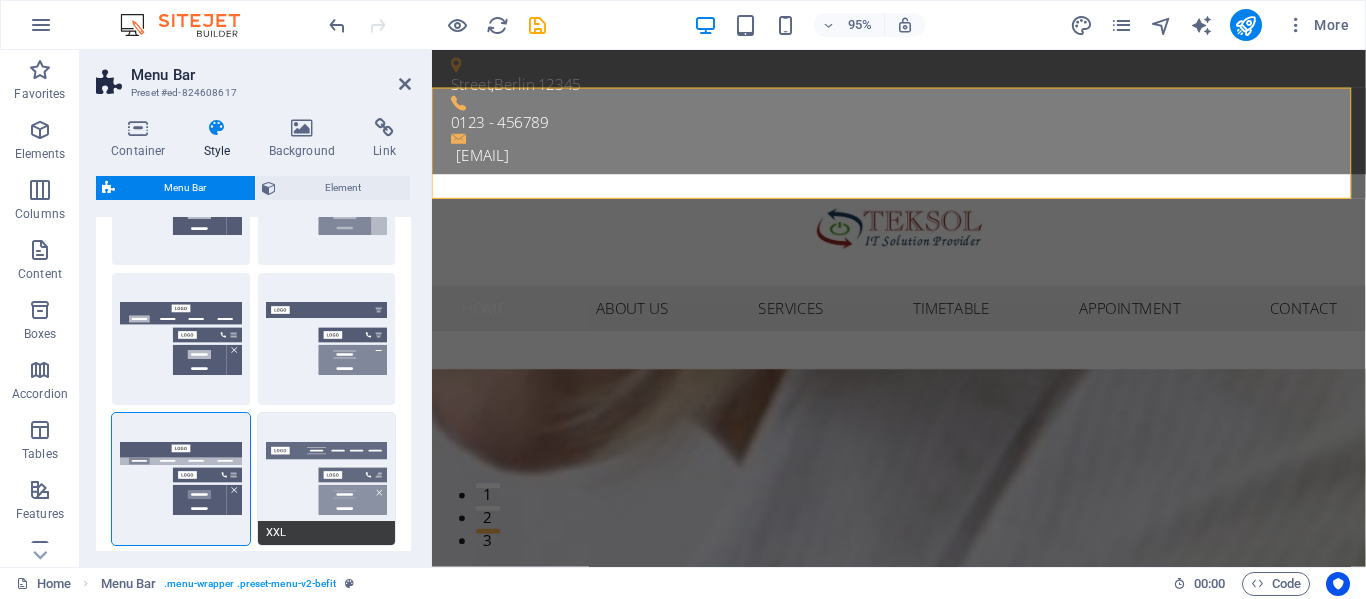 click on "XXL" at bounding box center (327, 479) 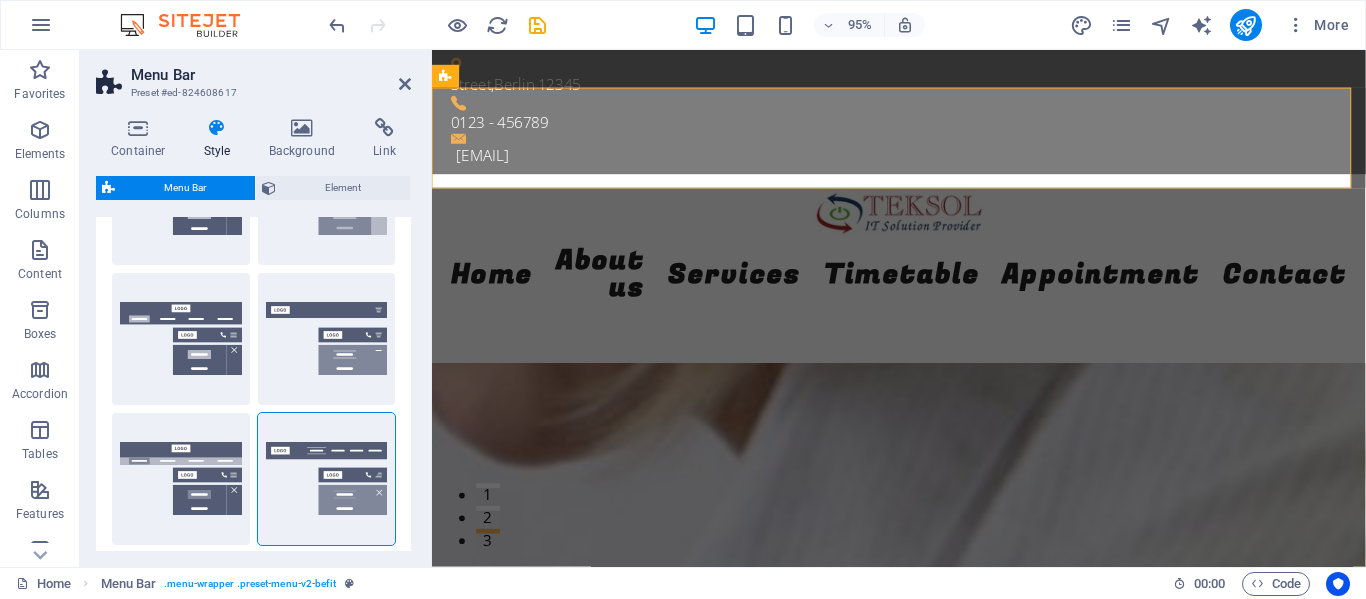 drag, startPoint x: 406, startPoint y: 361, endPoint x: 413, endPoint y: 348, distance: 14.764823 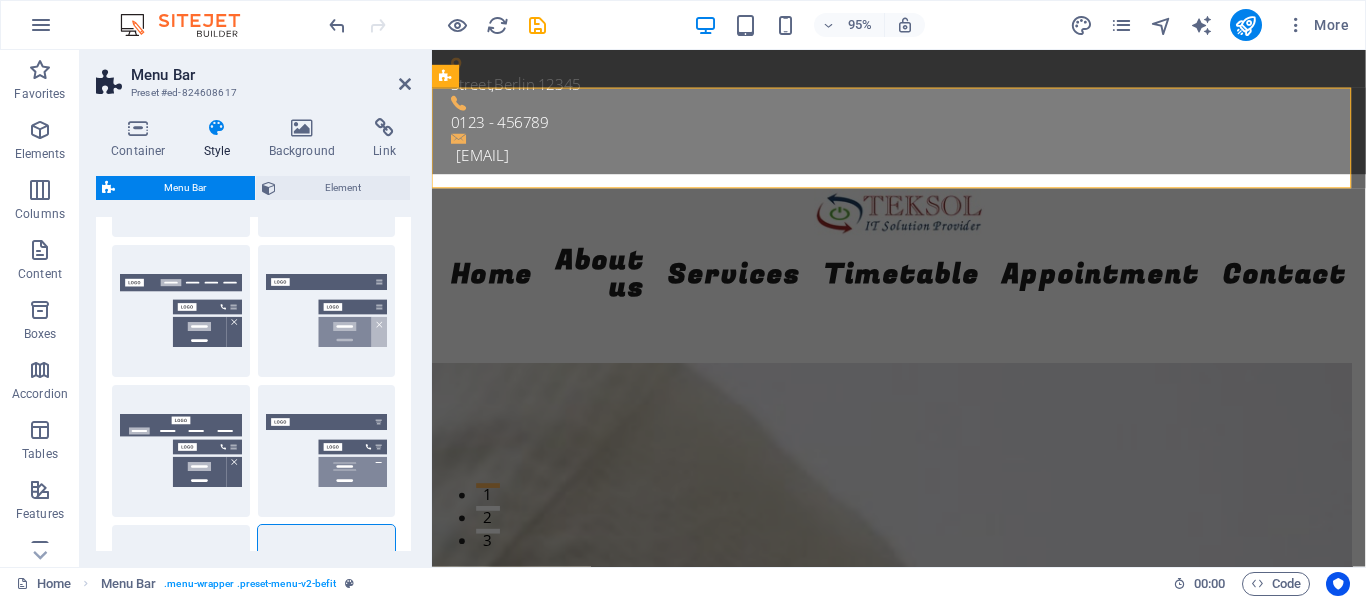 scroll, scrollTop: 0, scrollLeft: 0, axis: both 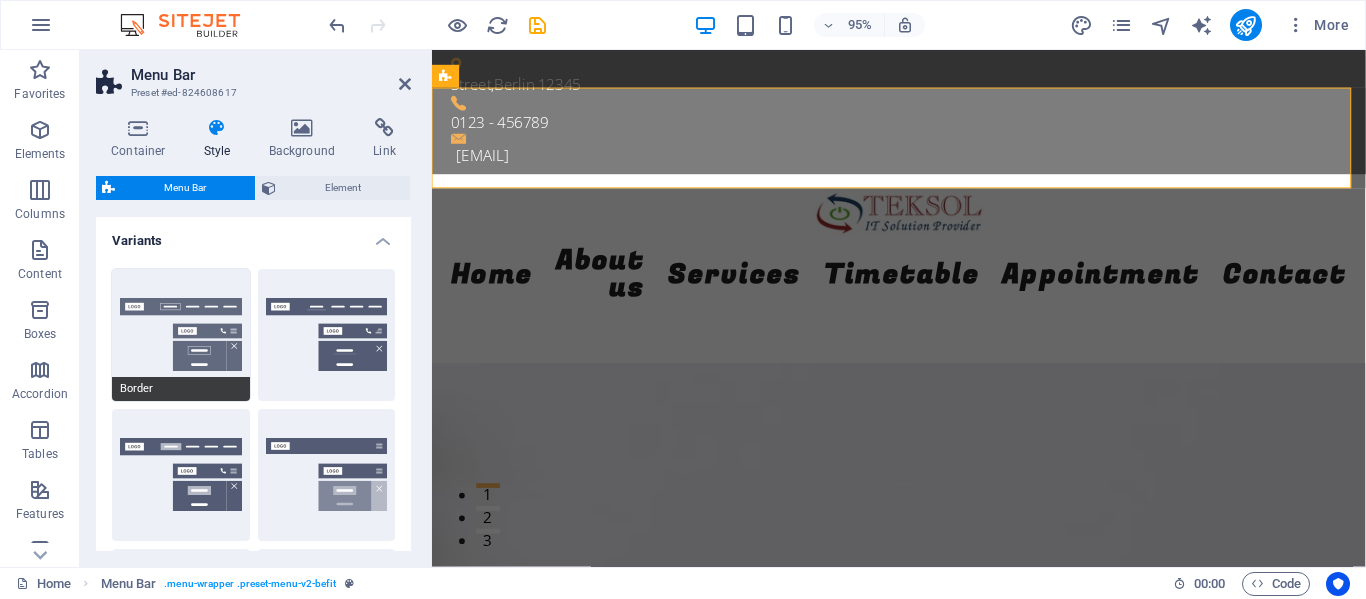 click on "Border" at bounding box center [181, 335] 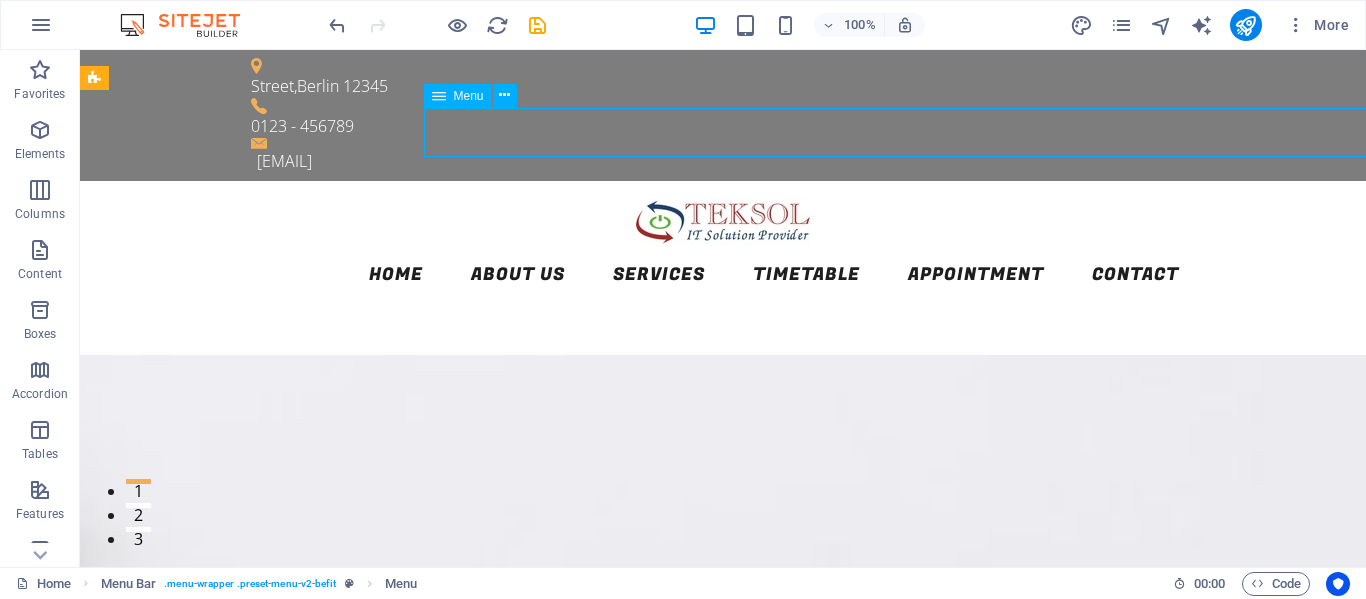 drag, startPoint x: 612, startPoint y: 128, endPoint x: 920, endPoint y: 123, distance: 308.0406 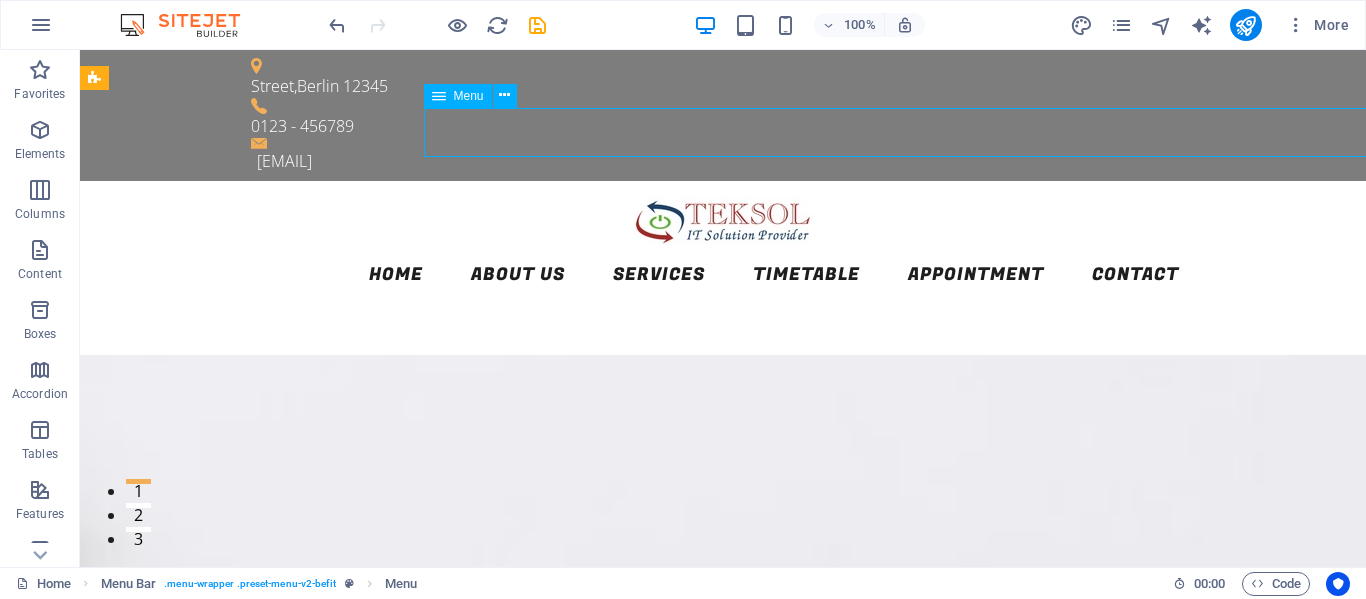 click on "Home About us Services Timetable Appointment Contact" at bounding box center (723, 275) 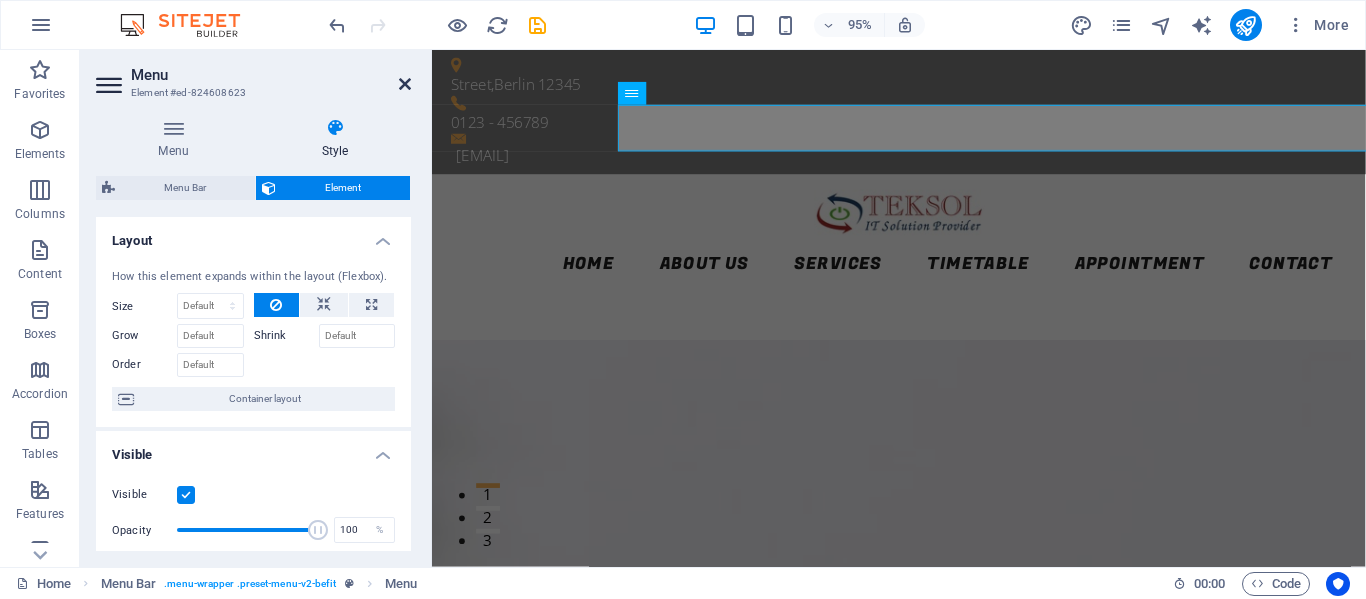 click at bounding box center [405, 84] 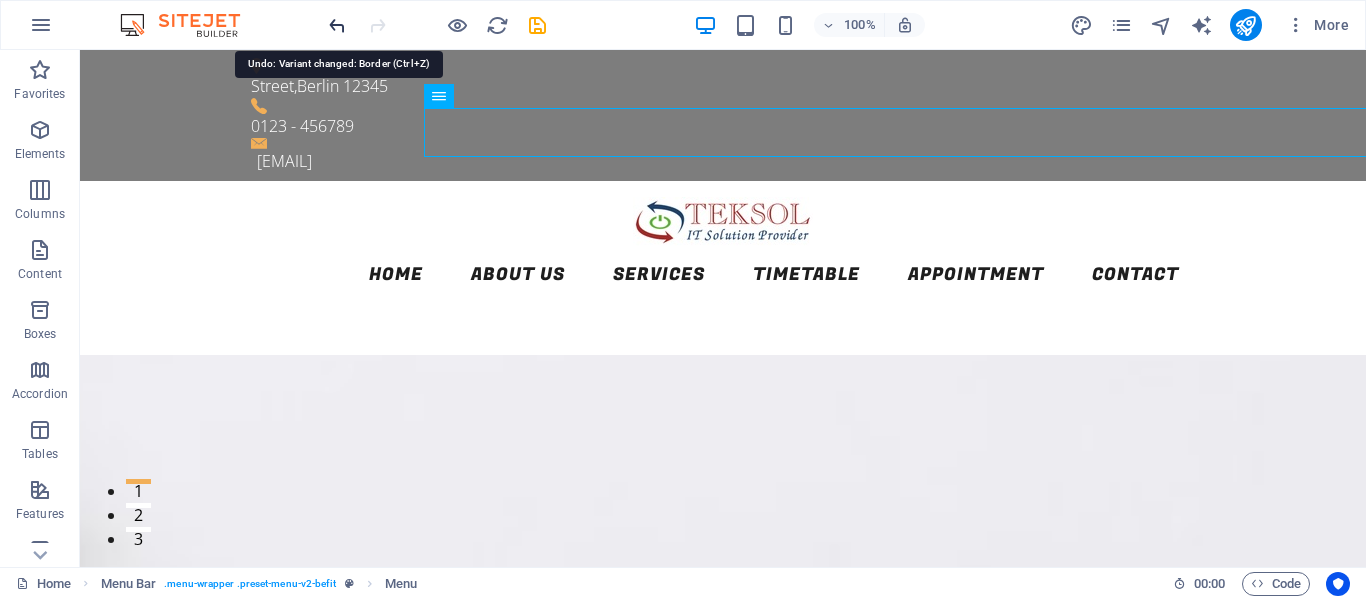 click at bounding box center [337, 25] 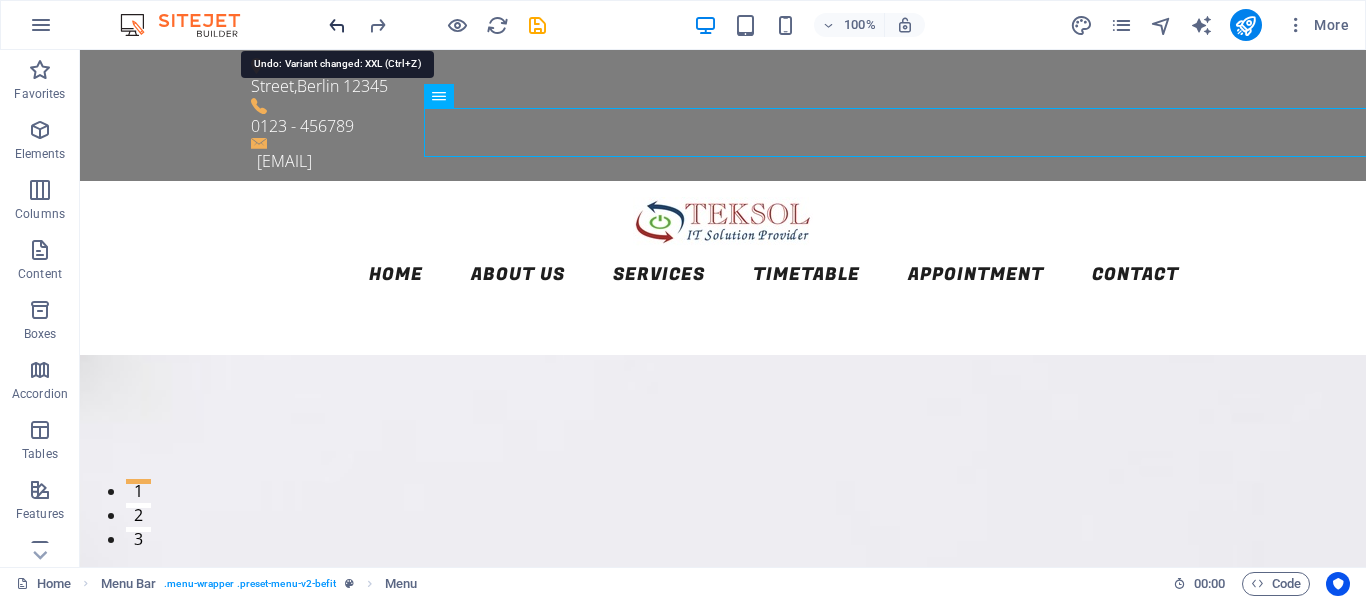 click at bounding box center (337, 25) 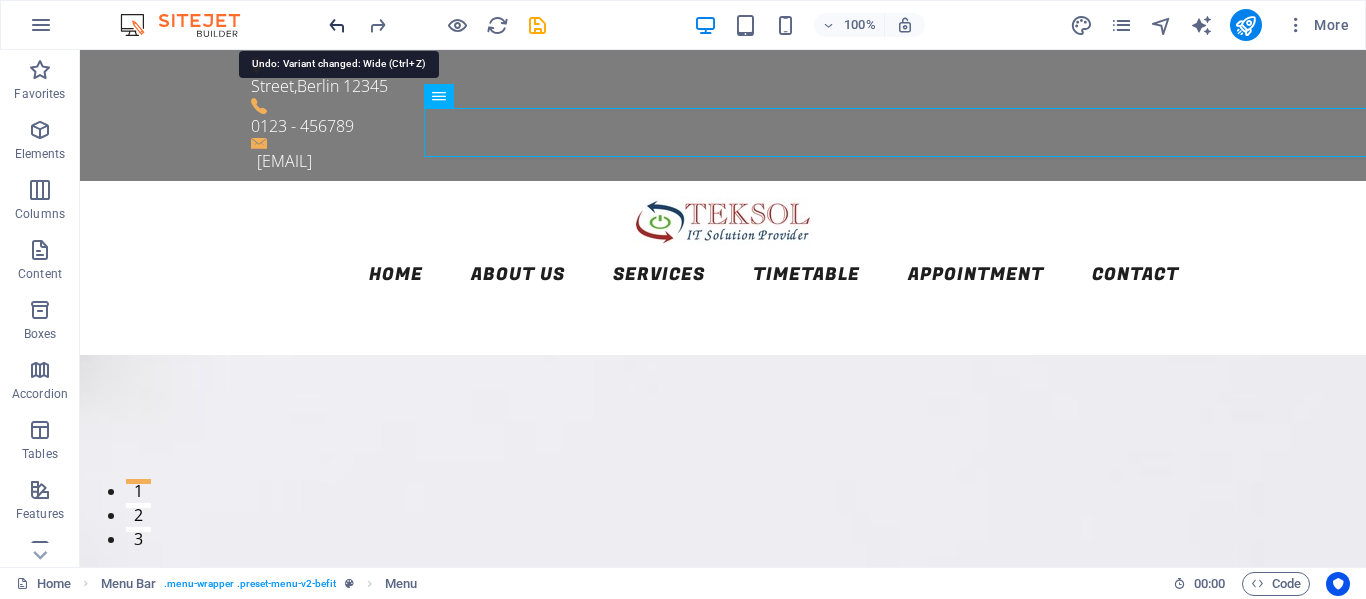click at bounding box center (337, 25) 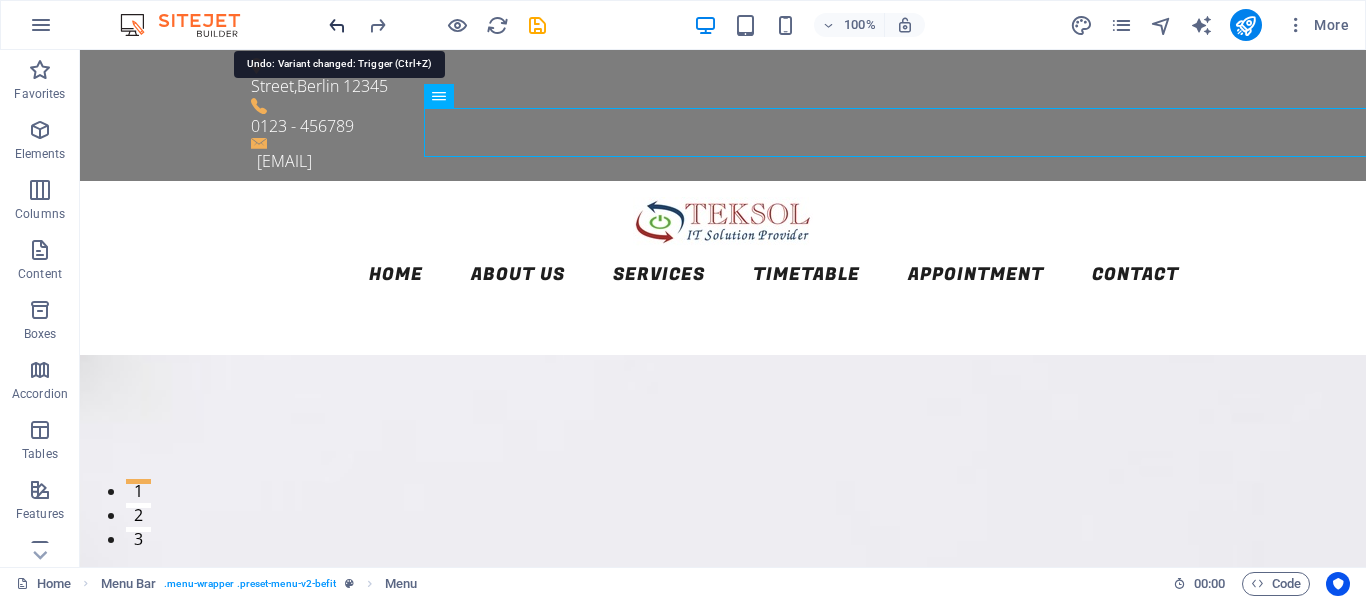 click at bounding box center (337, 25) 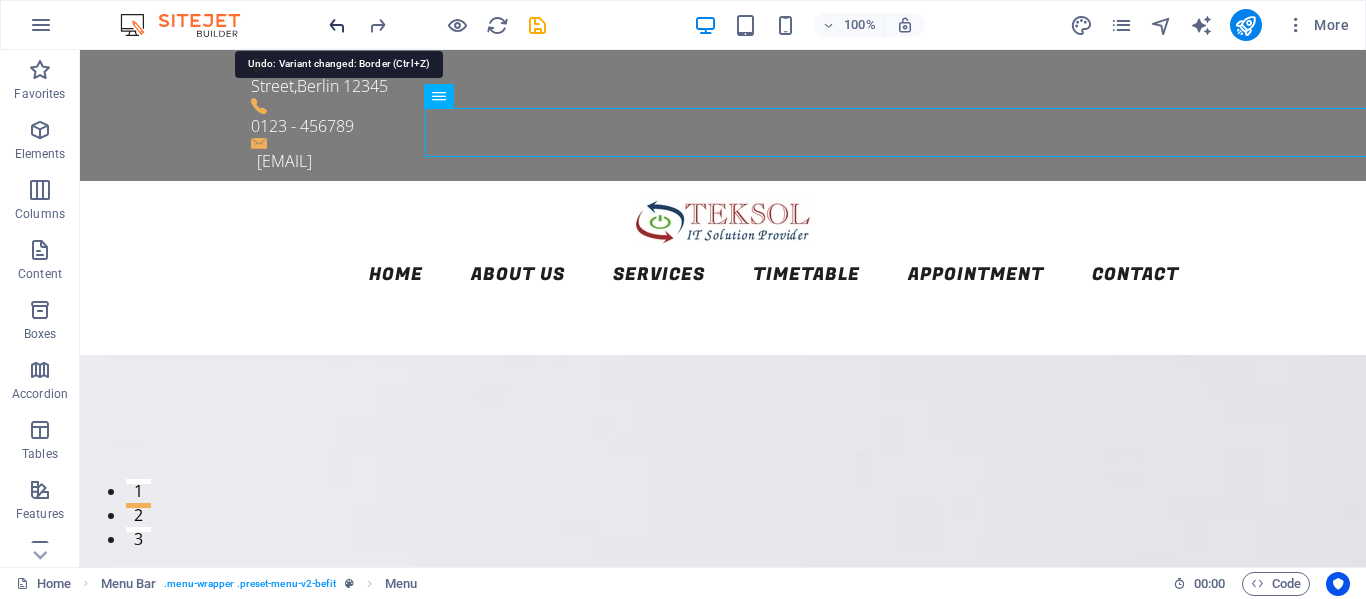 click at bounding box center (337, 25) 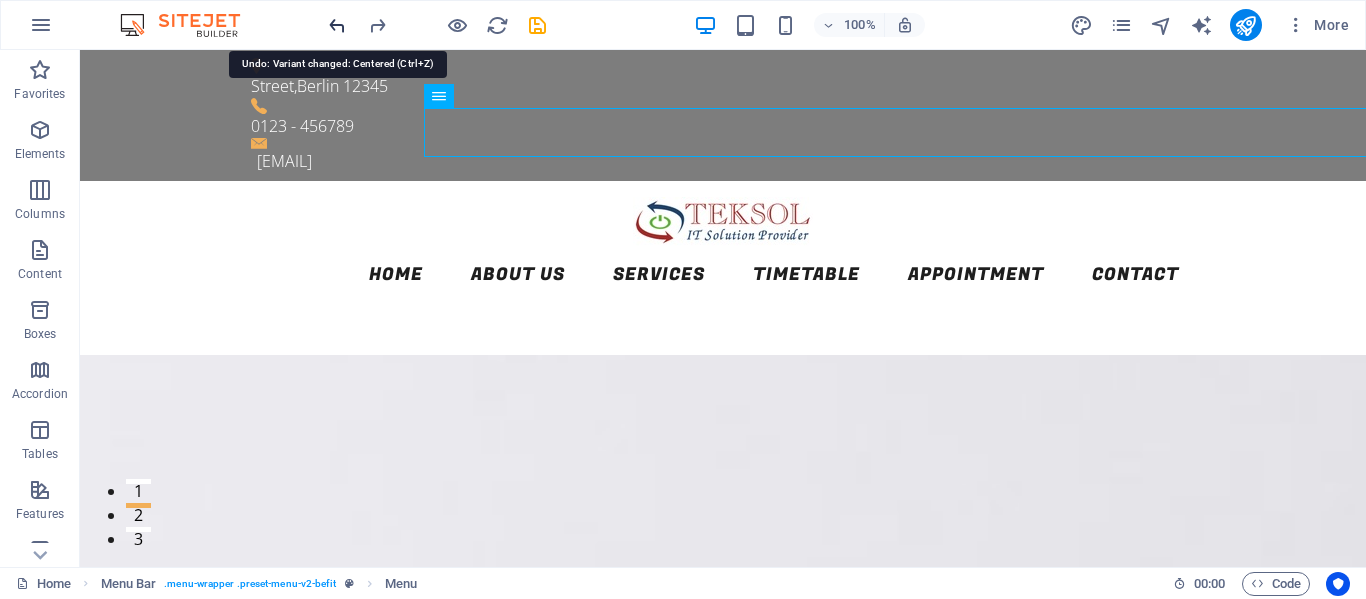 click at bounding box center (337, 25) 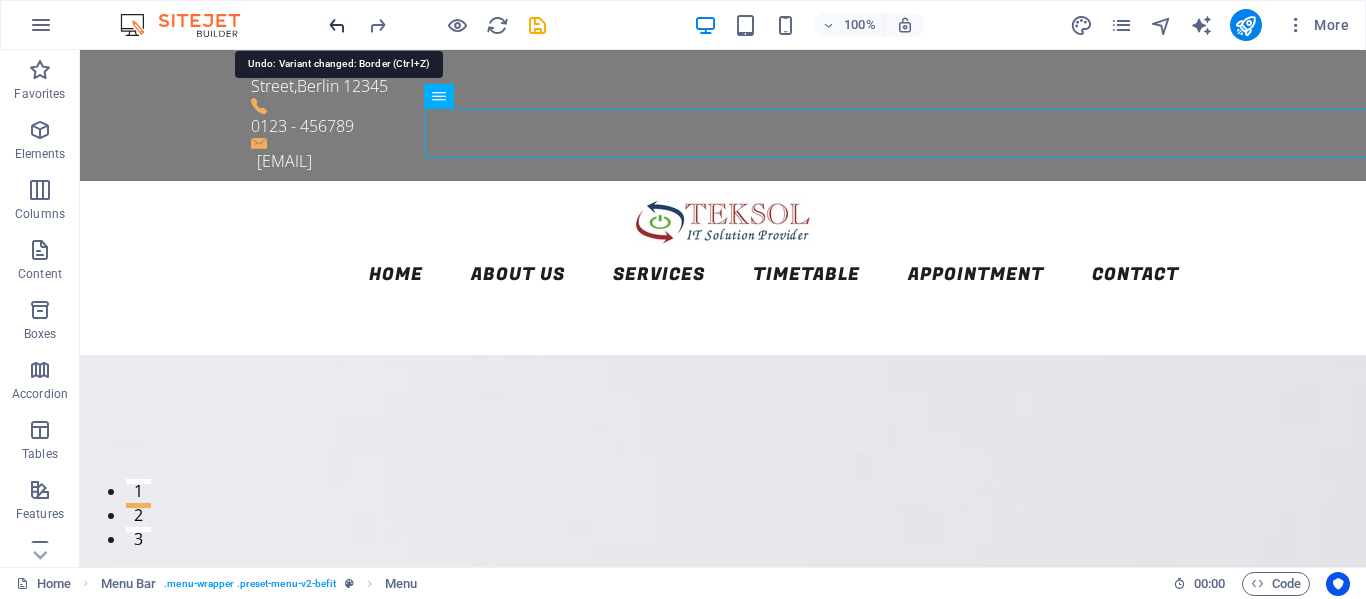 click at bounding box center [337, 25] 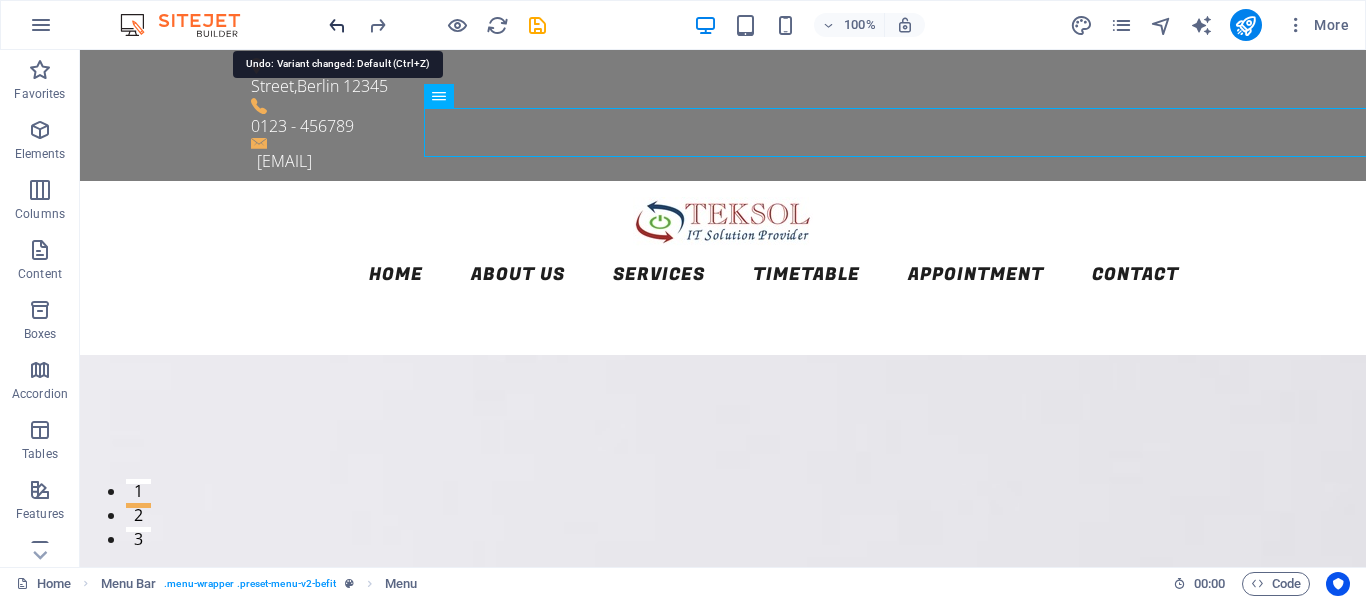 click at bounding box center [337, 25] 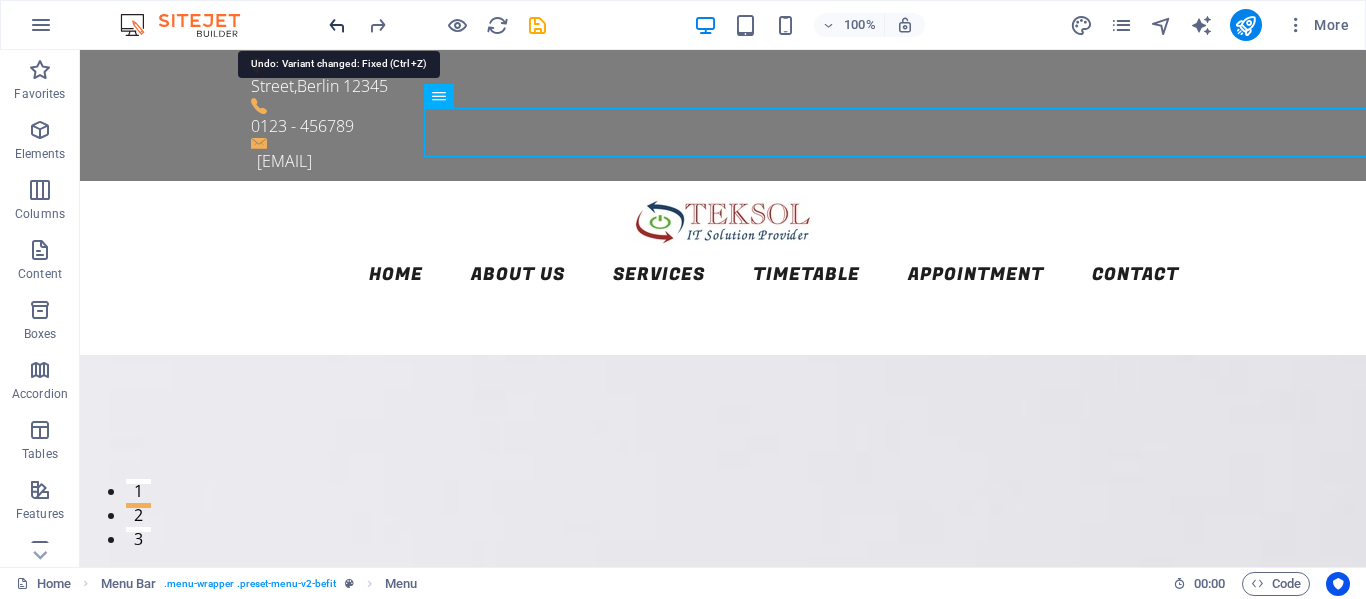 click at bounding box center [337, 25] 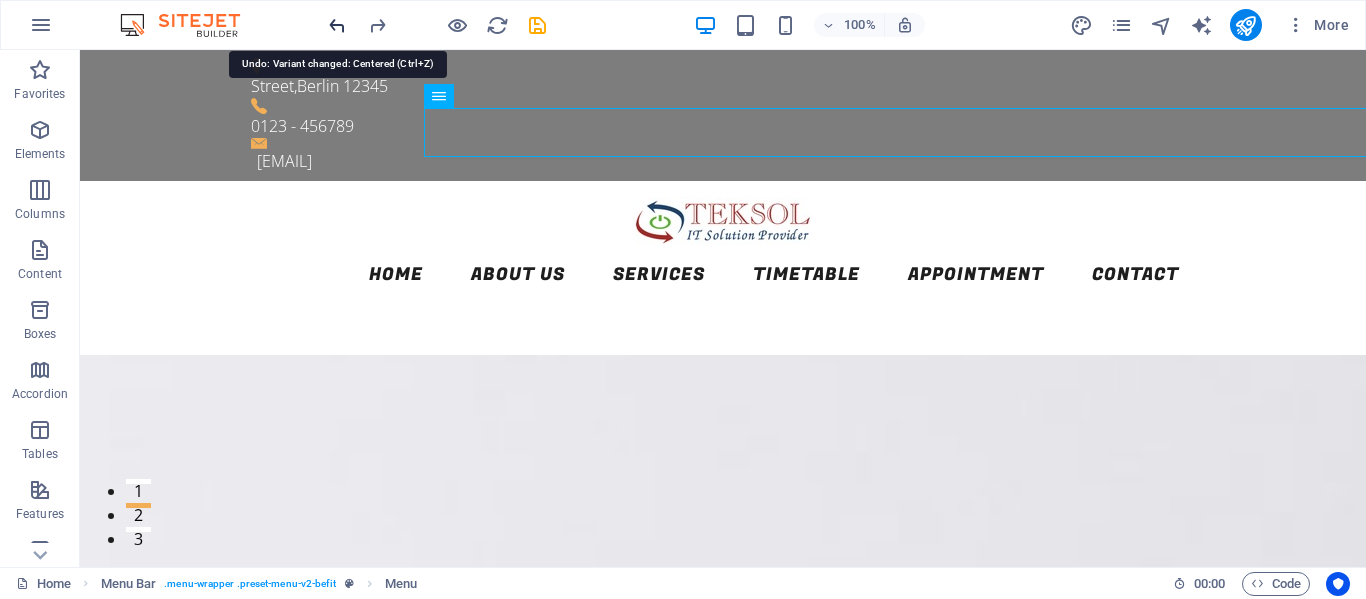 click at bounding box center (337, 25) 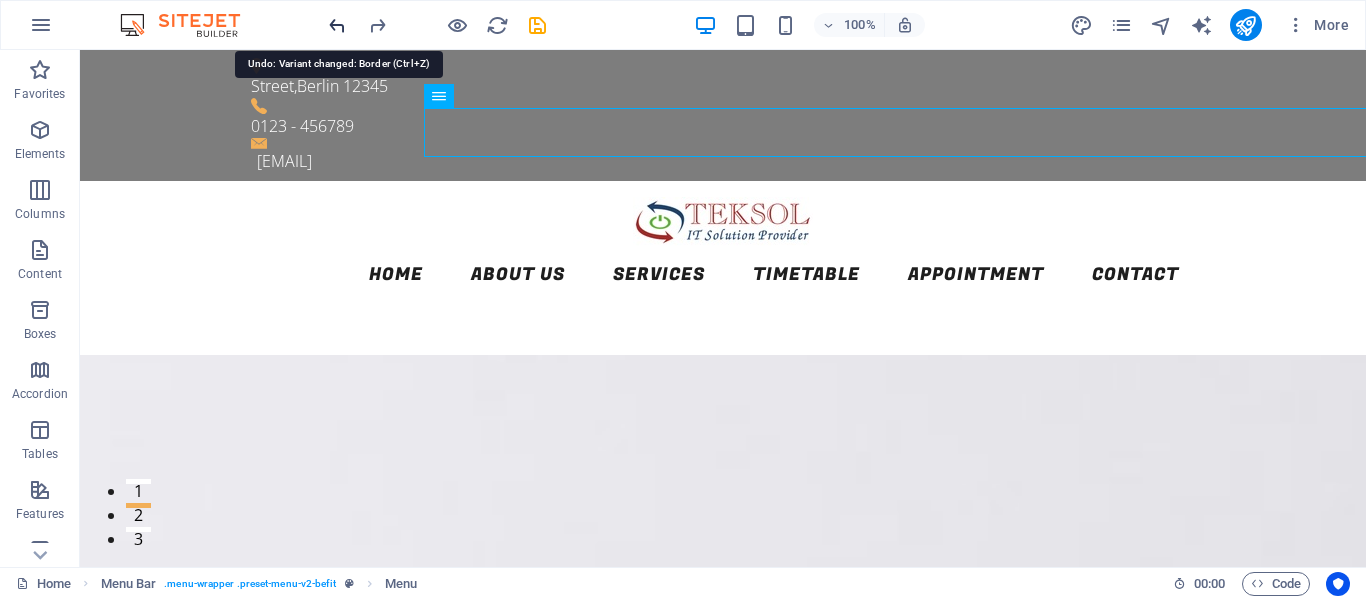 click at bounding box center (337, 25) 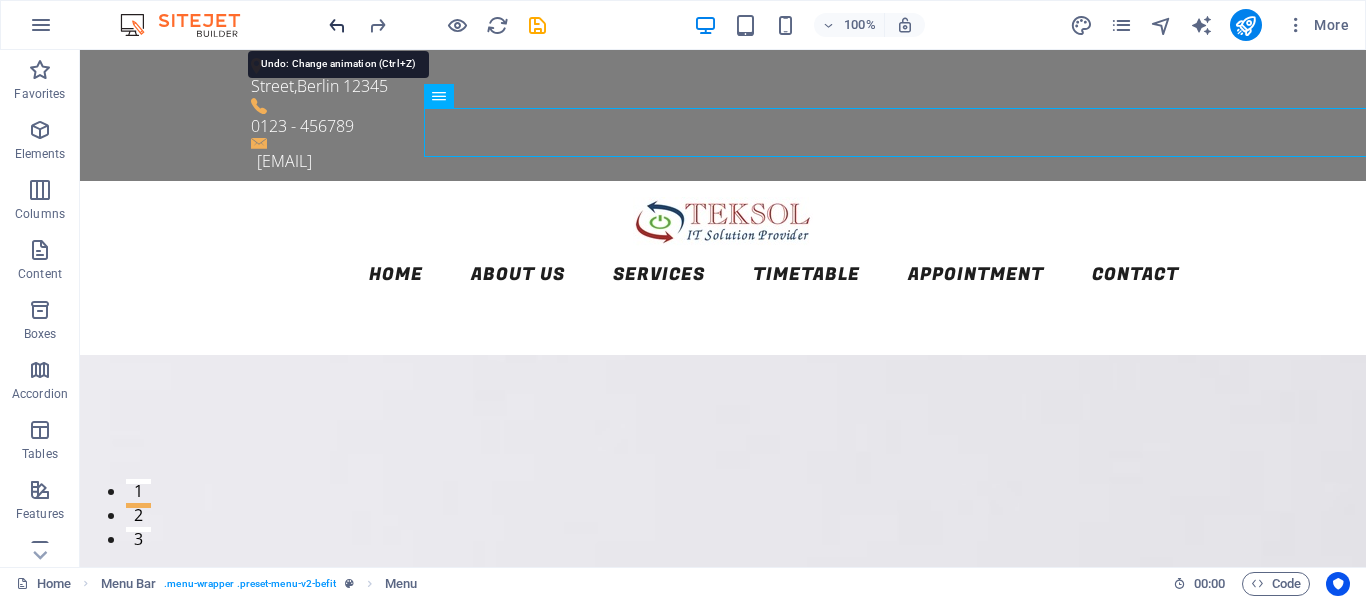 click at bounding box center (337, 25) 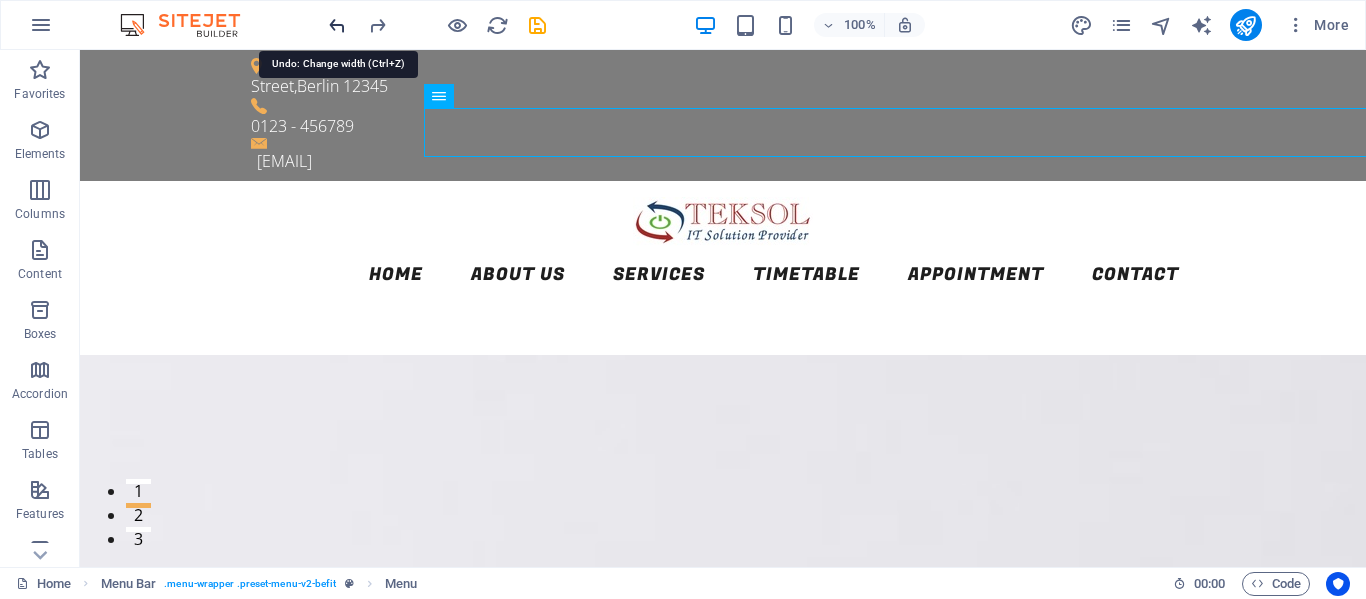 click at bounding box center [337, 25] 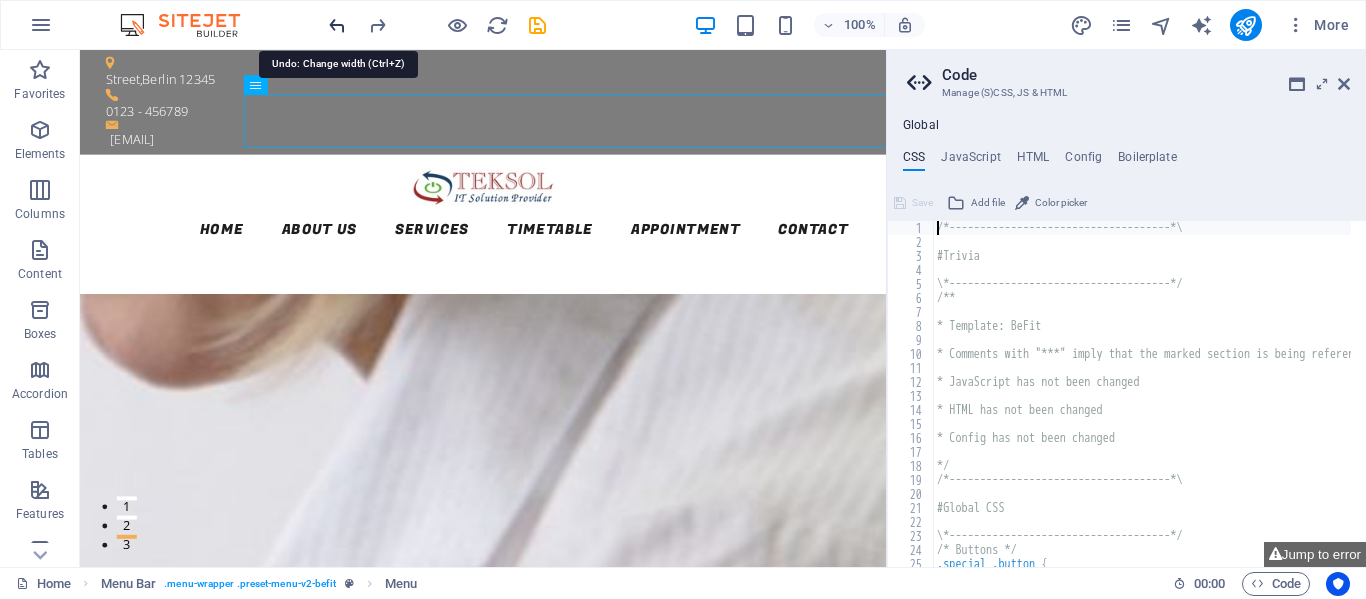 click at bounding box center [337, 25] 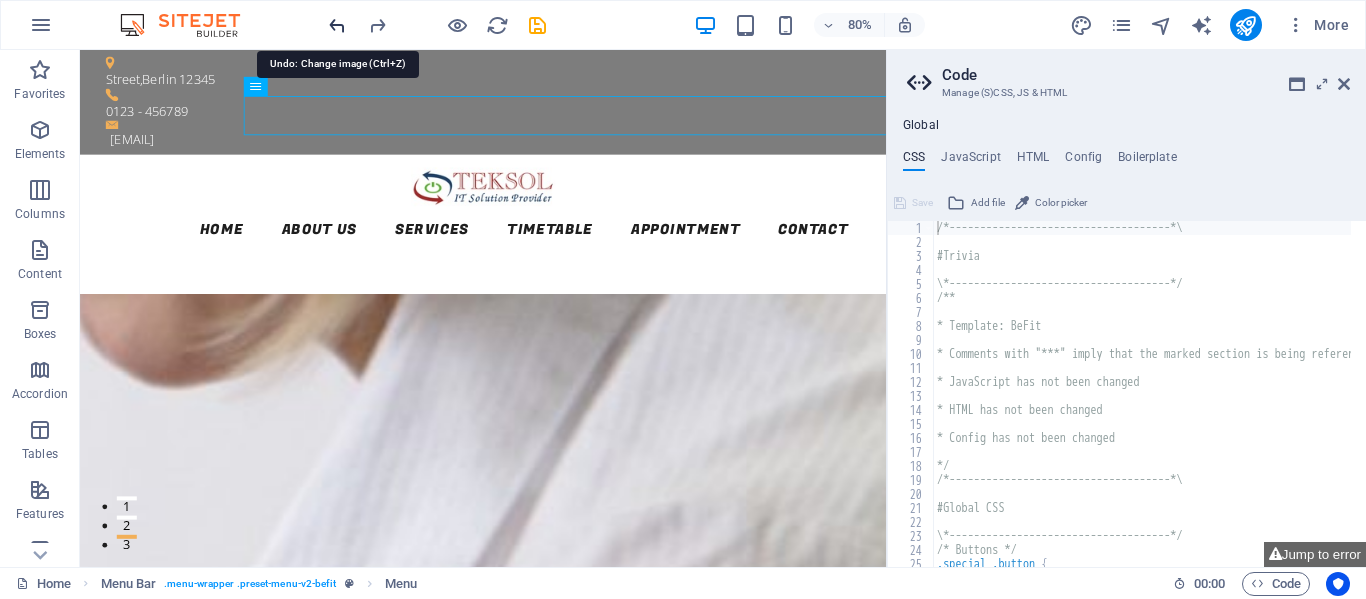 click at bounding box center (337, 25) 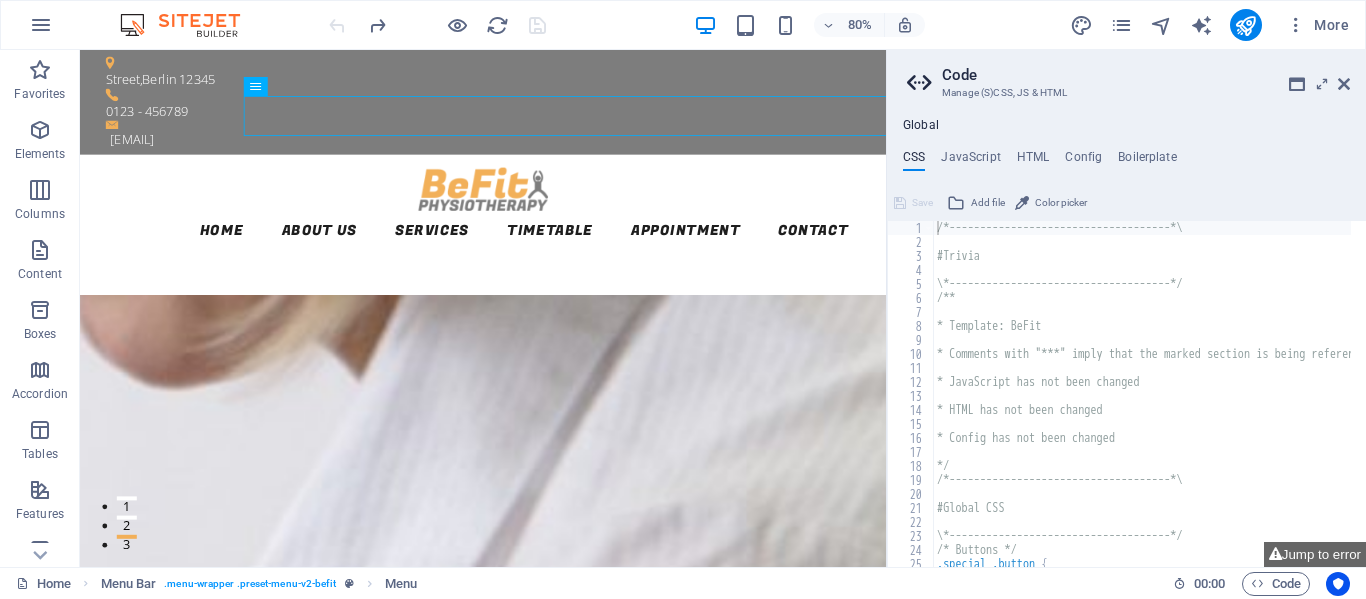 click at bounding box center (437, 25) 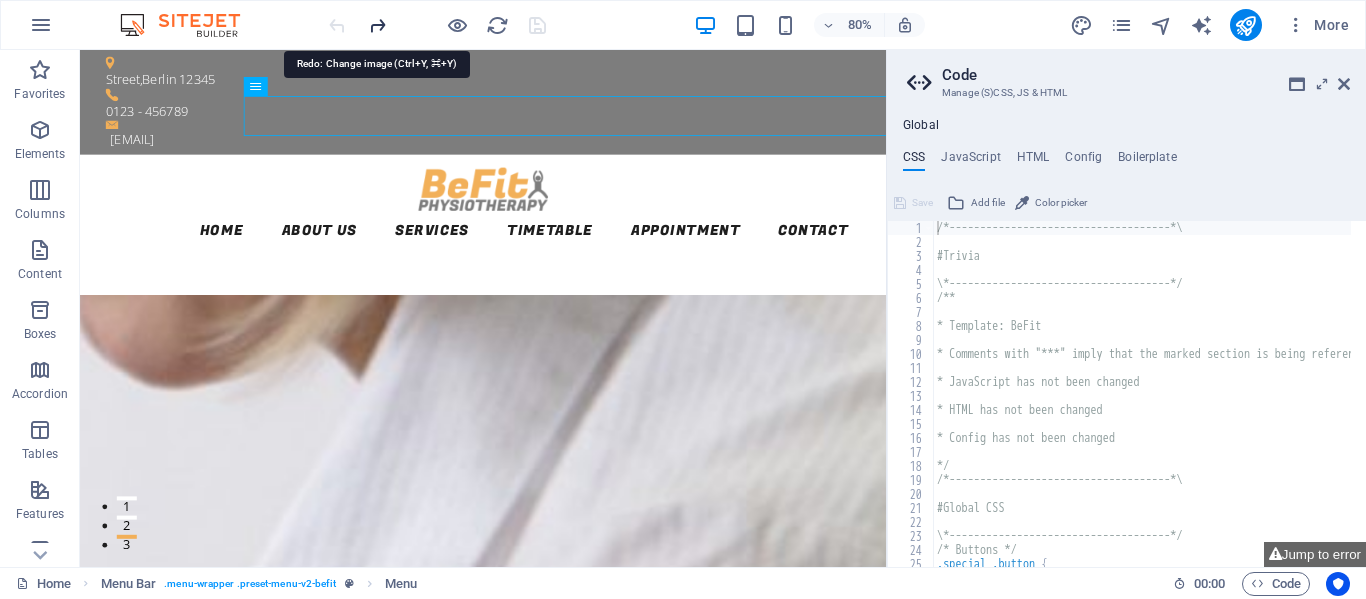 click at bounding box center (377, 25) 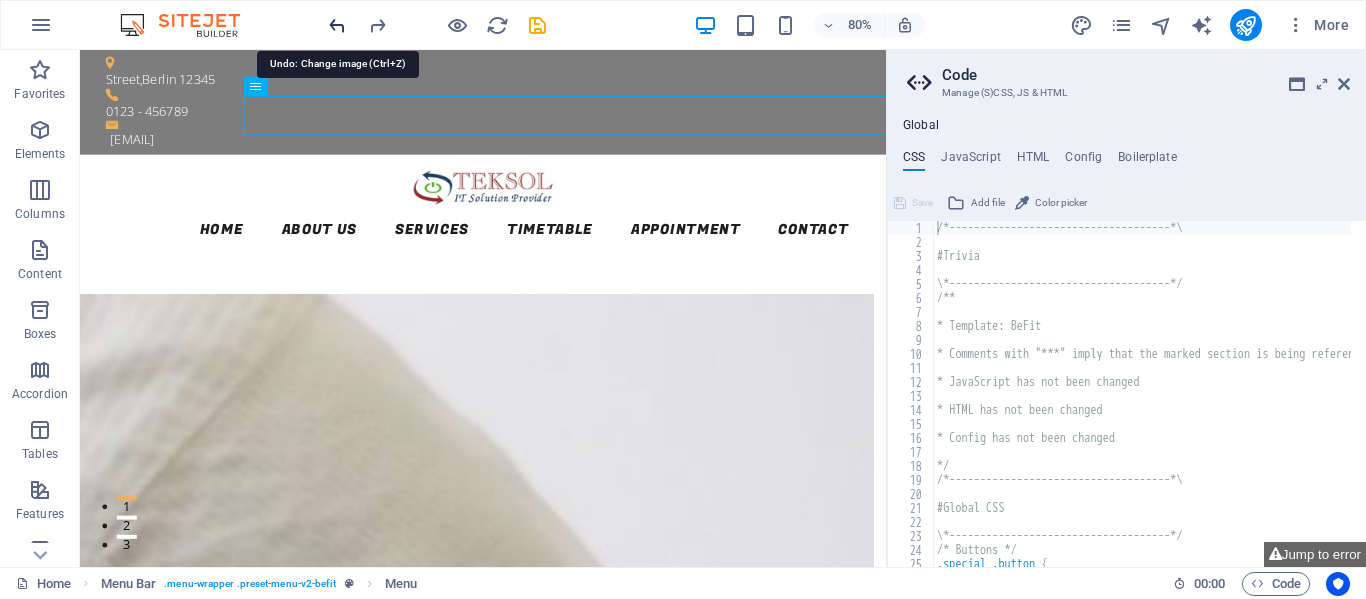 click at bounding box center [337, 25] 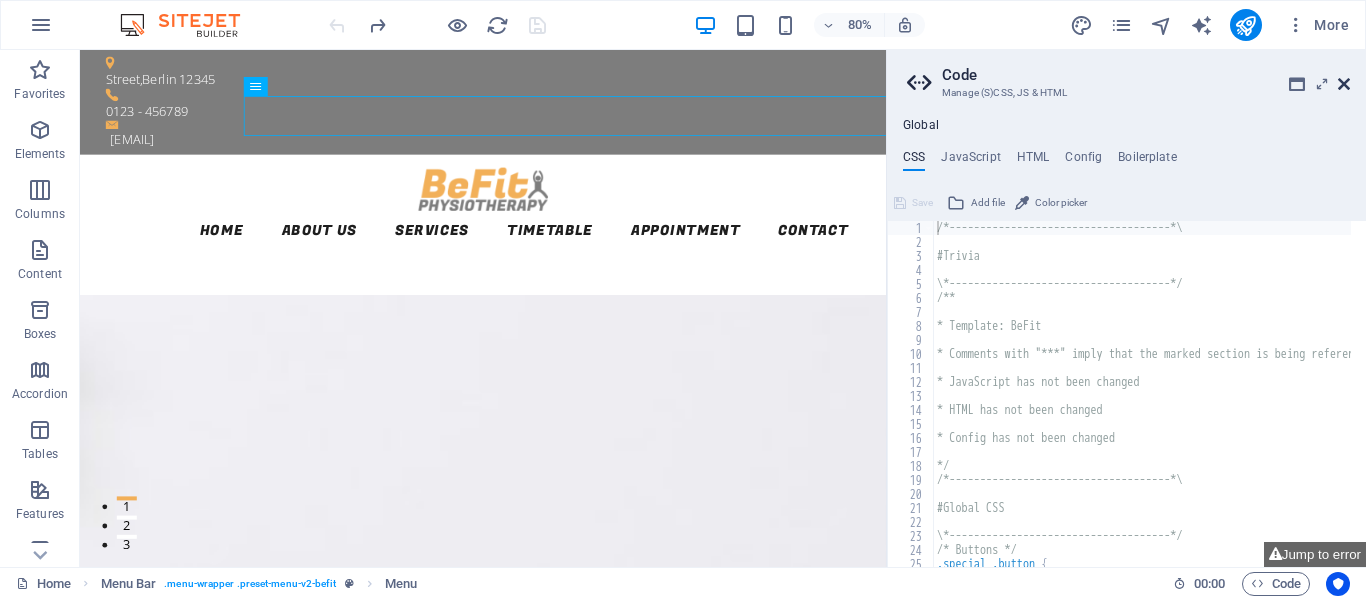 click at bounding box center [1344, 84] 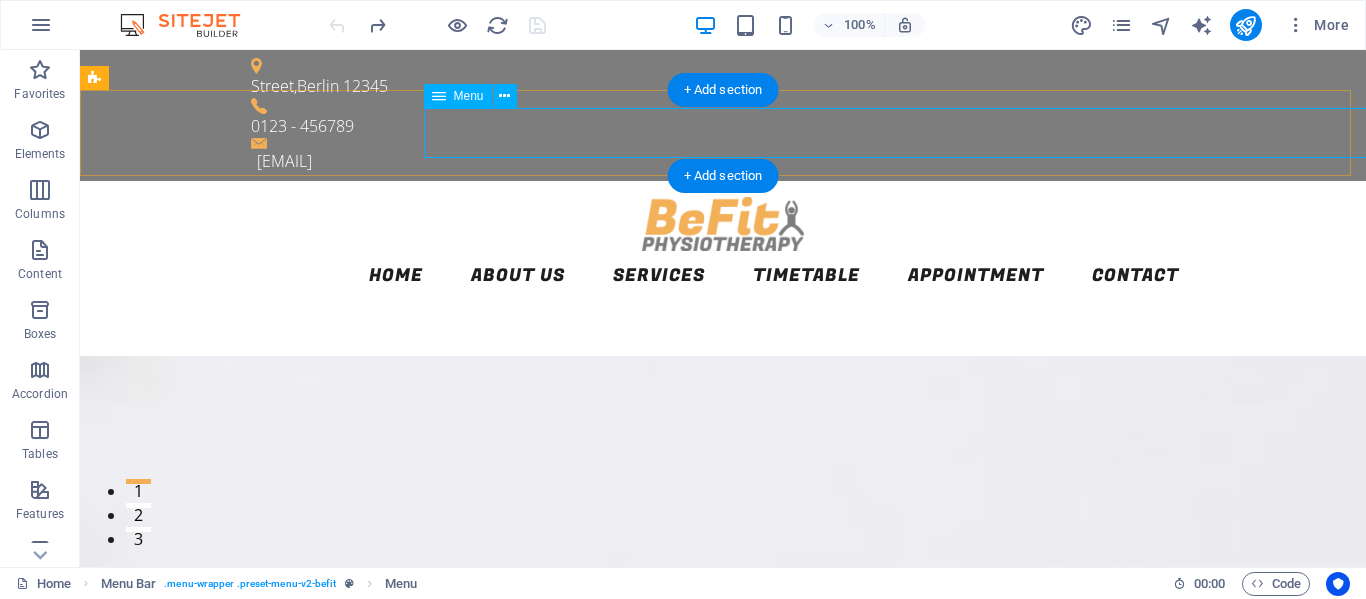 click on "Home About us Services Timetable Appointment Contact" at bounding box center (723, 276) 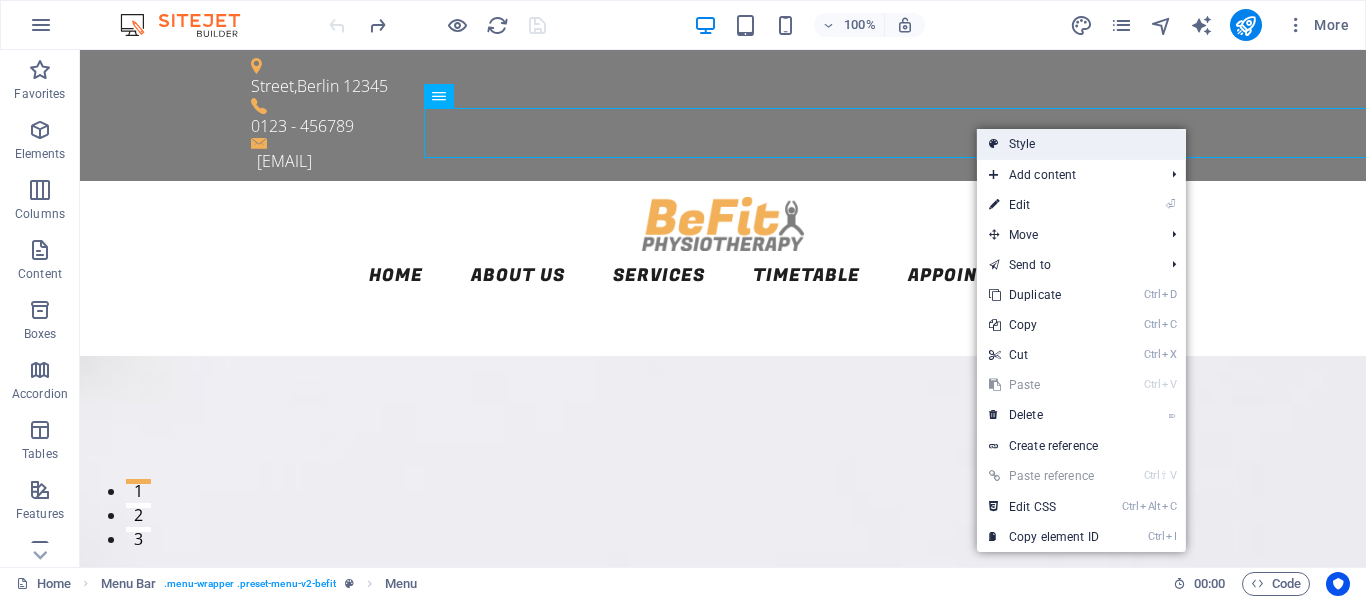 click on "Style" at bounding box center (1081, 144) 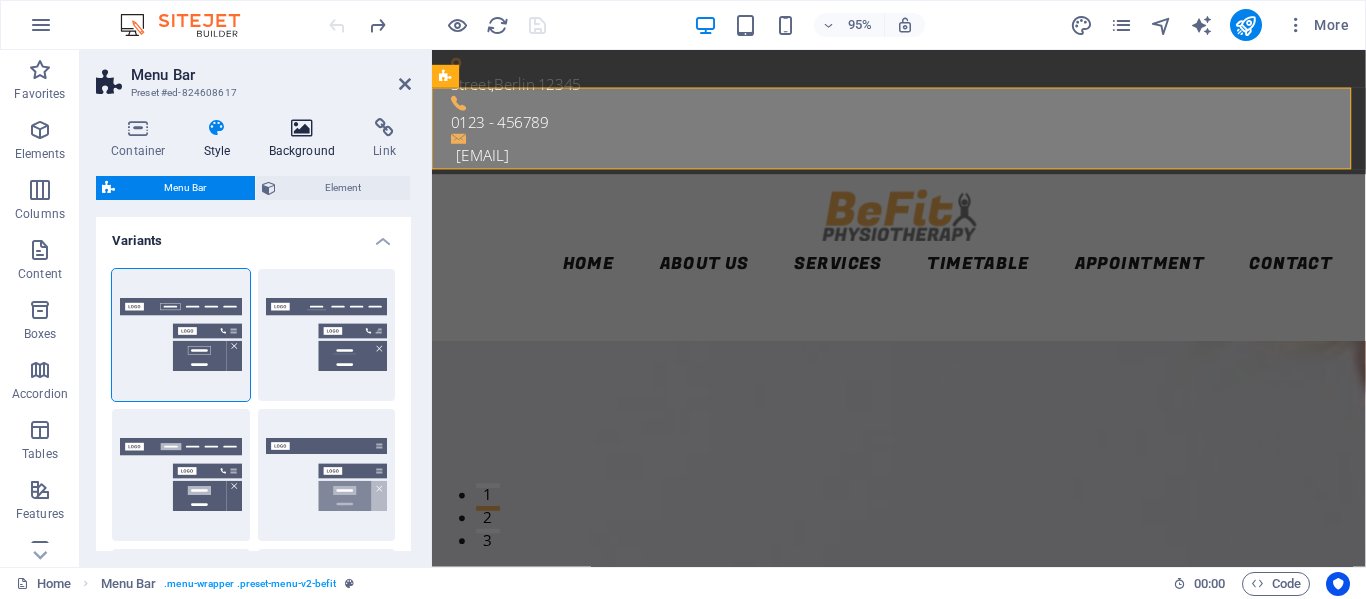 click at bounding box center [302, 128] 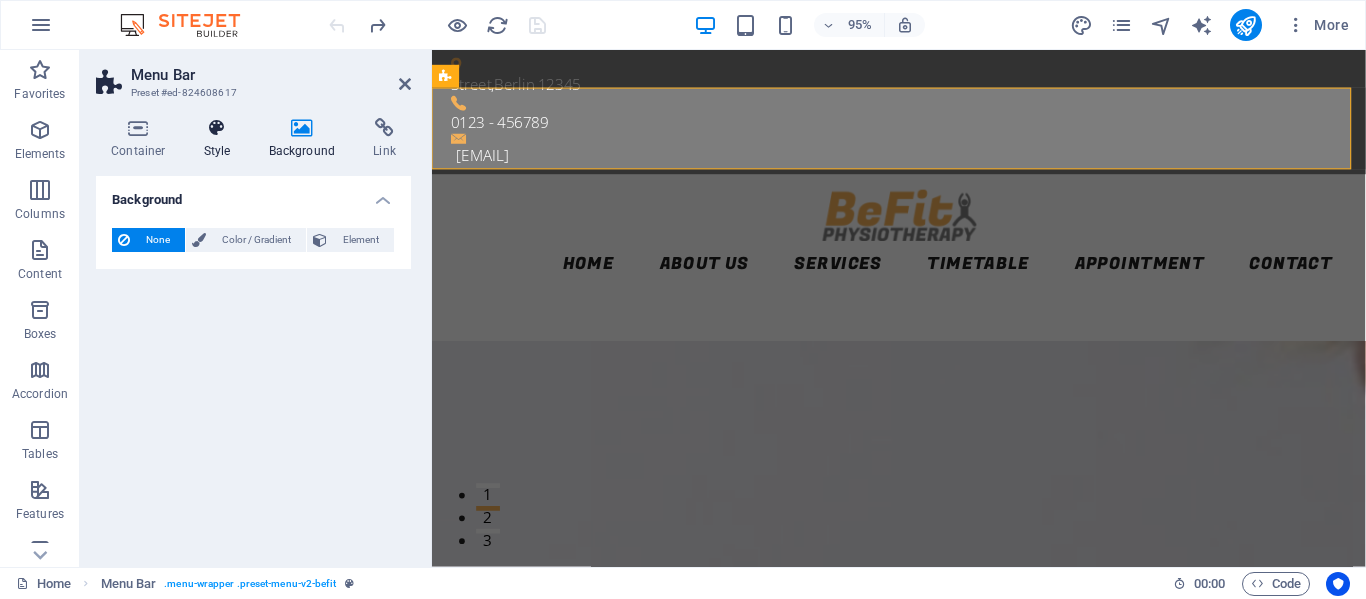 click at bounding box center (217, 128) 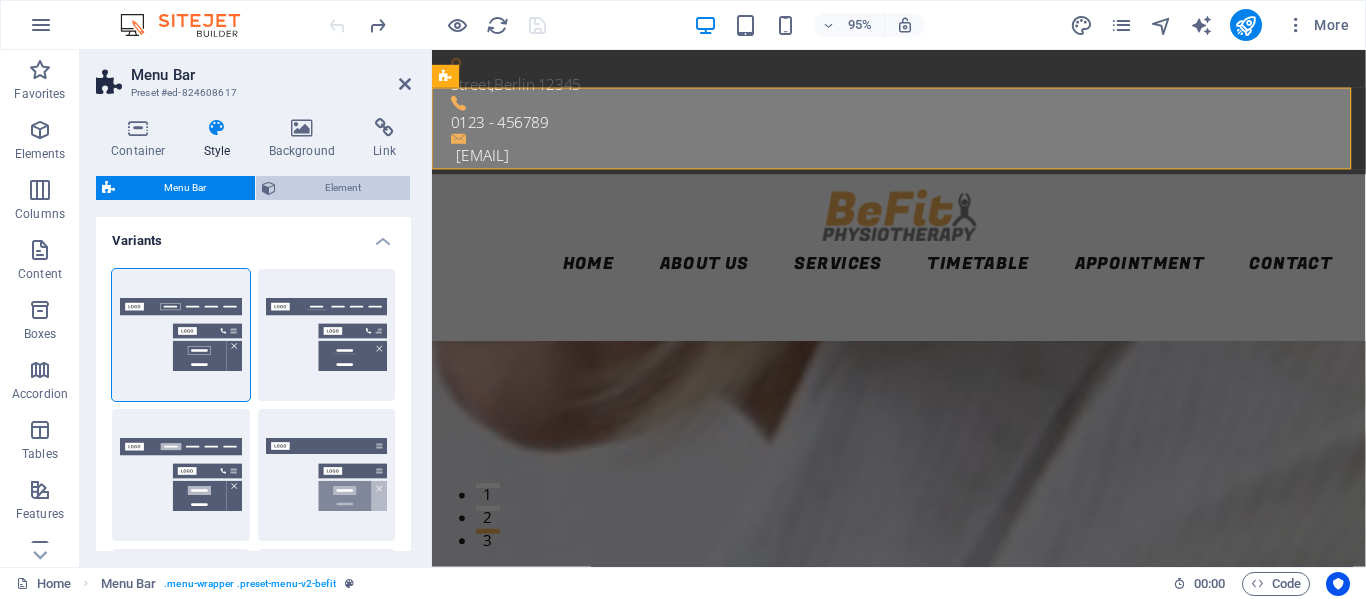 click on "Element" at bounding box center (343, 188) 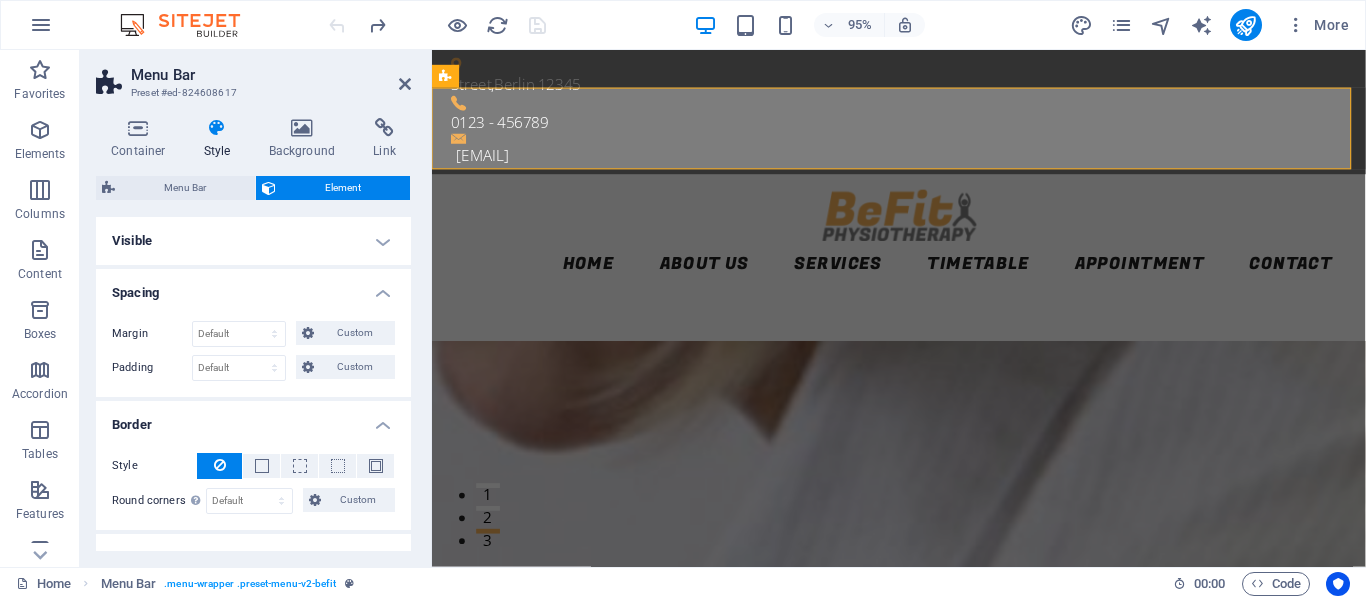 click on "Visible" at bounding box center [253, 241] 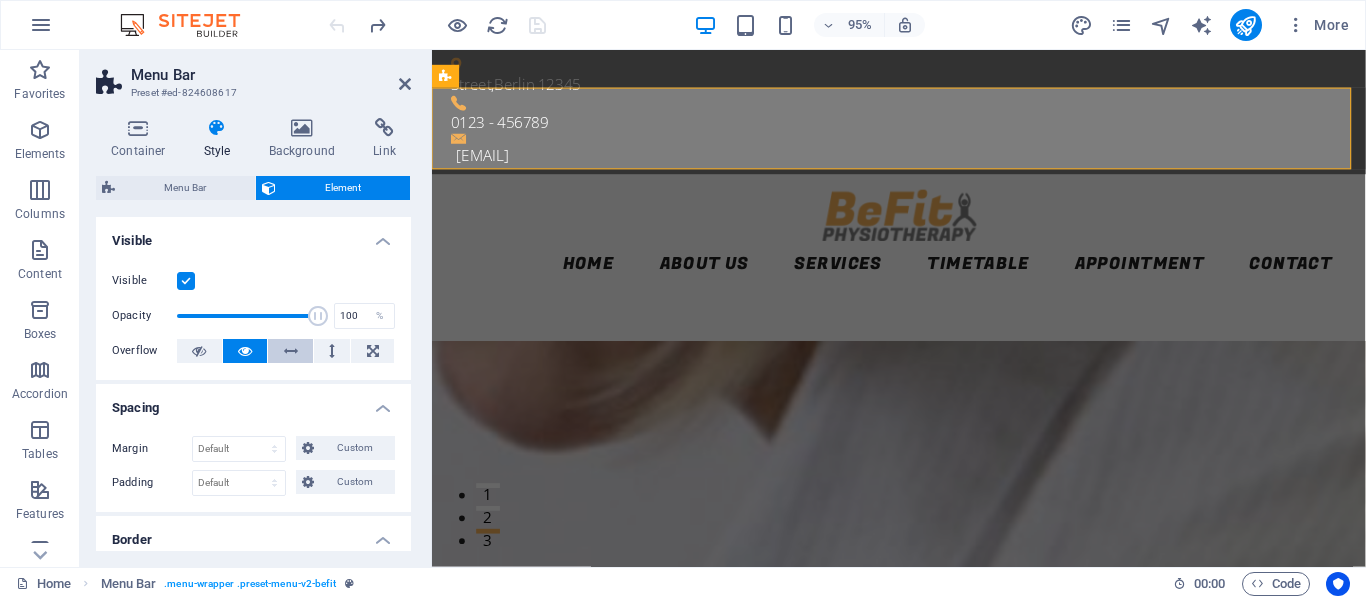 click at bounding box center (290, 351) 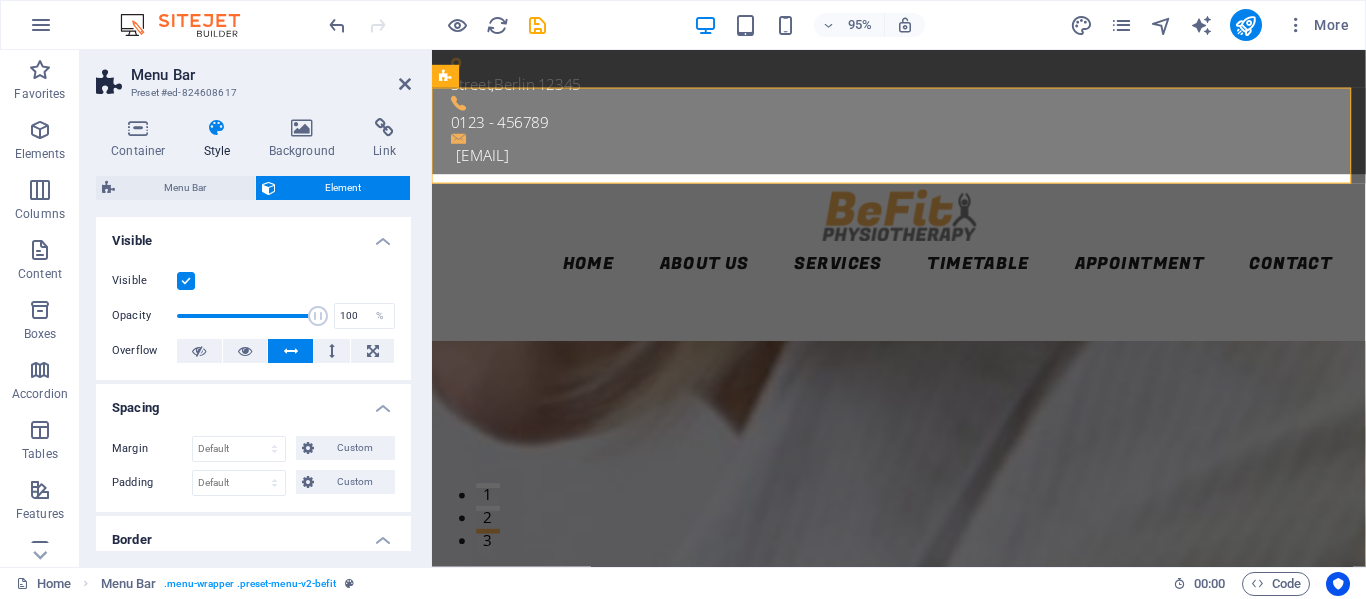 click at bounding box center [290, 351] 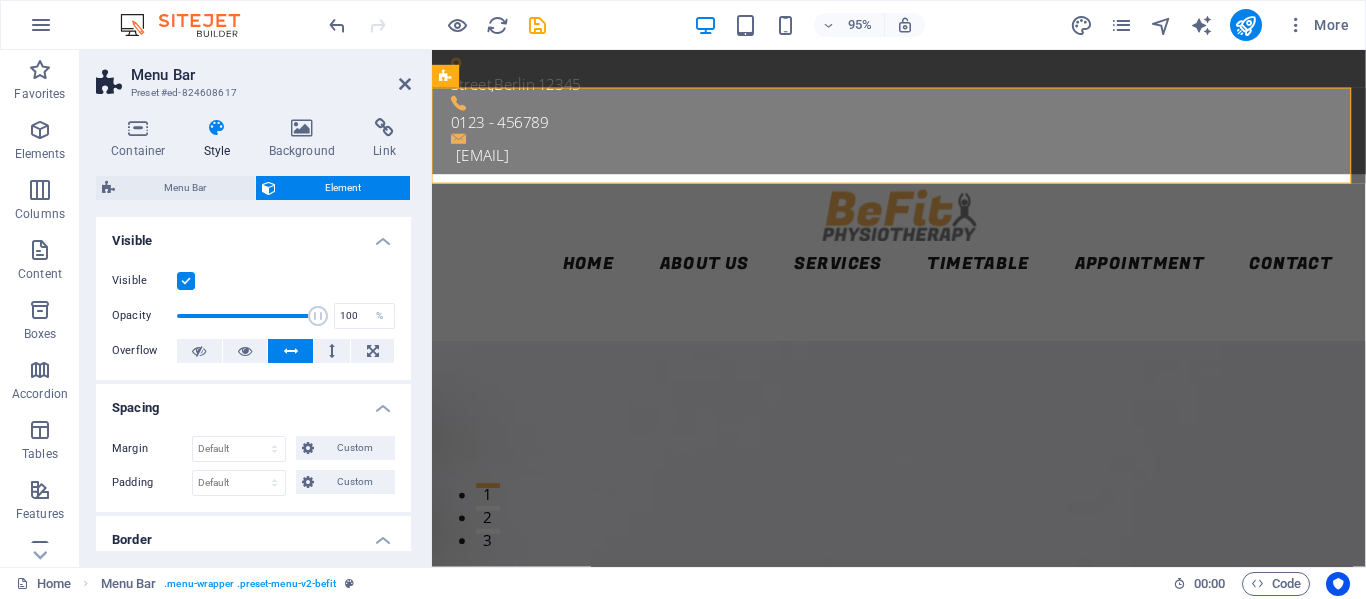click at bounding box center (290, 351) 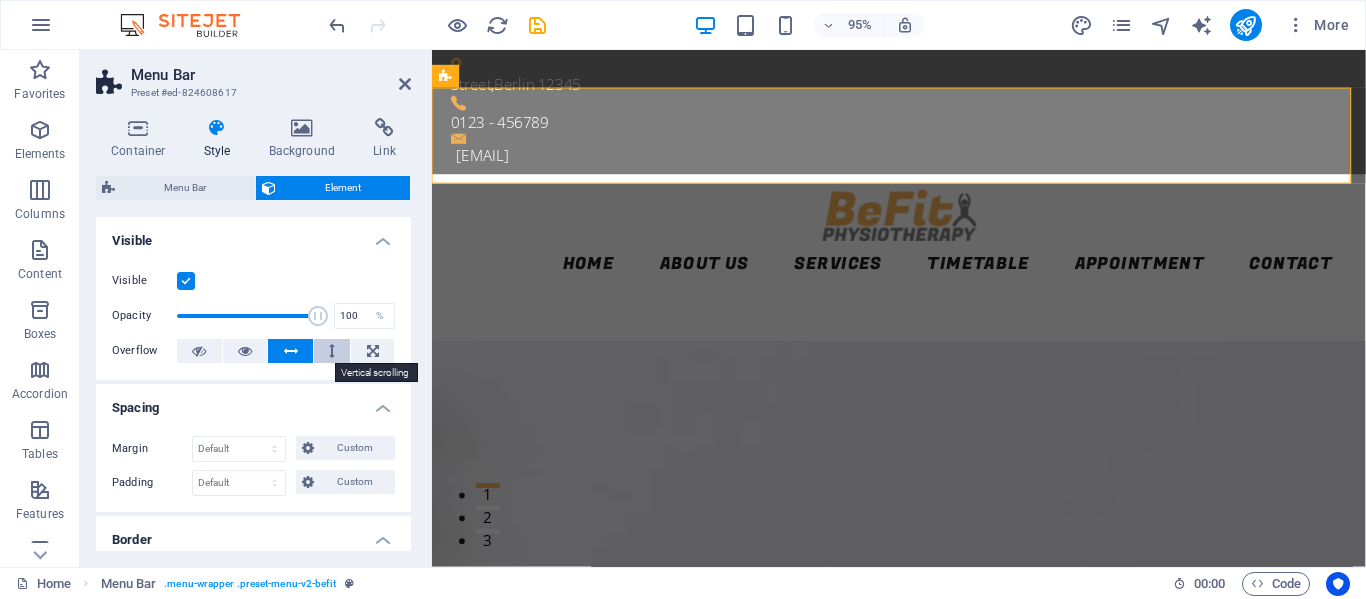 click at bounding box center [332, 351] 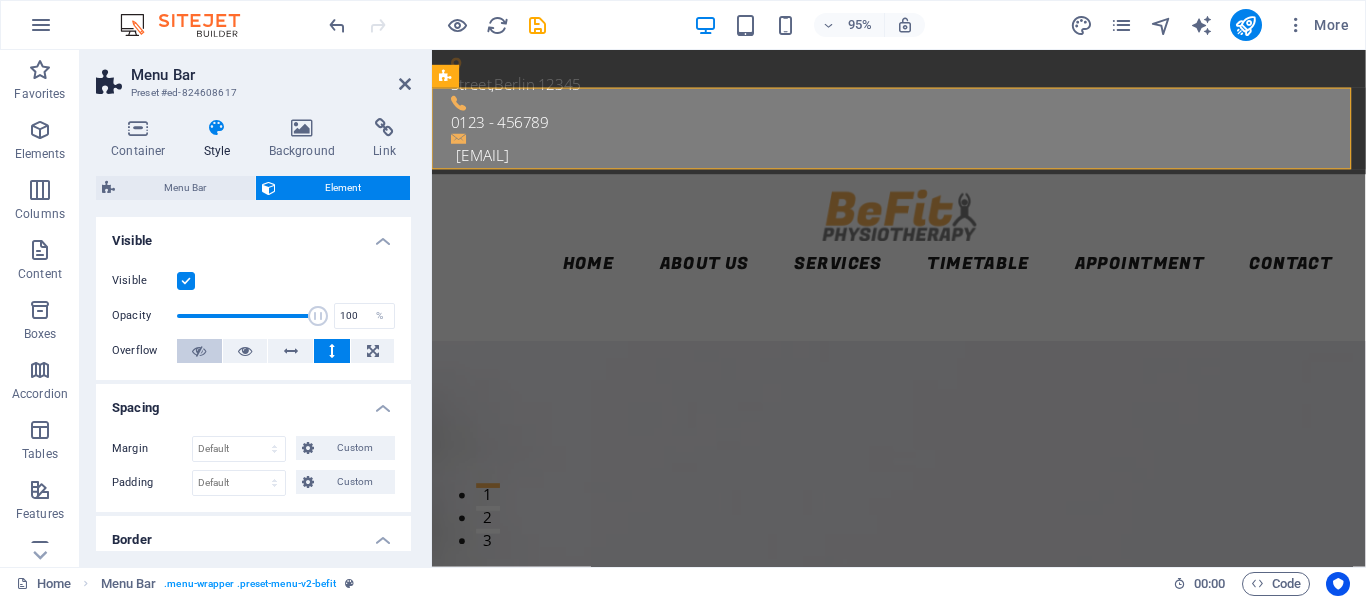 click at bounding box center [199, 351] 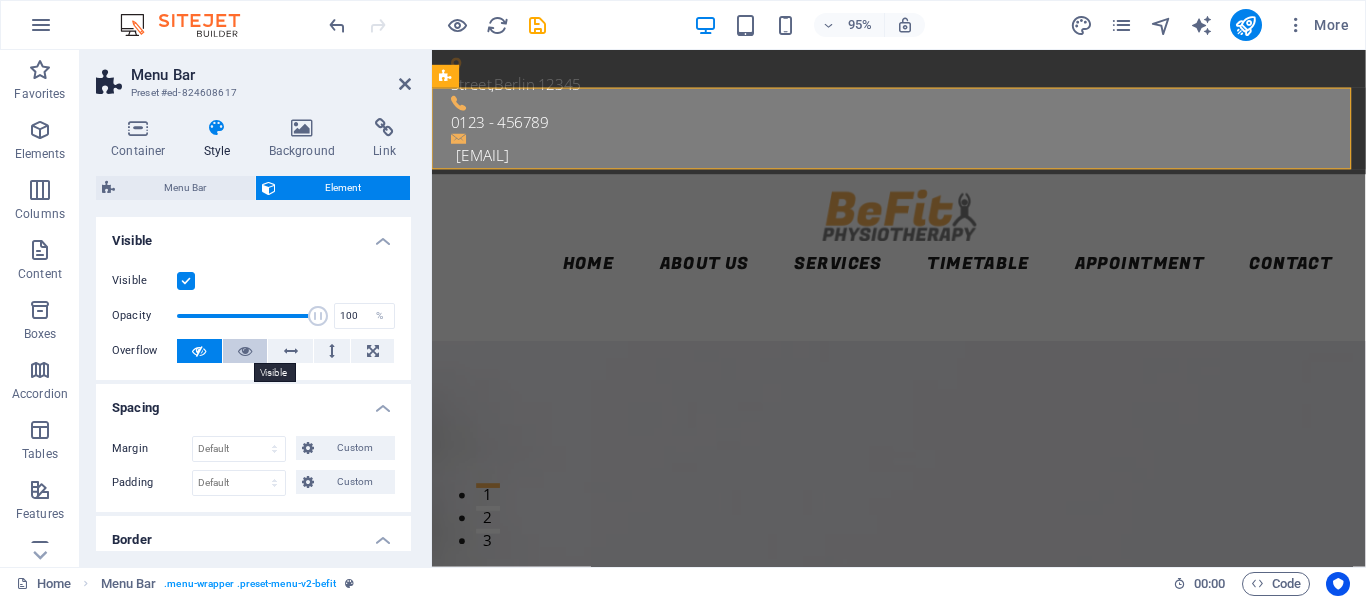 click at bounding box center [245, 351] 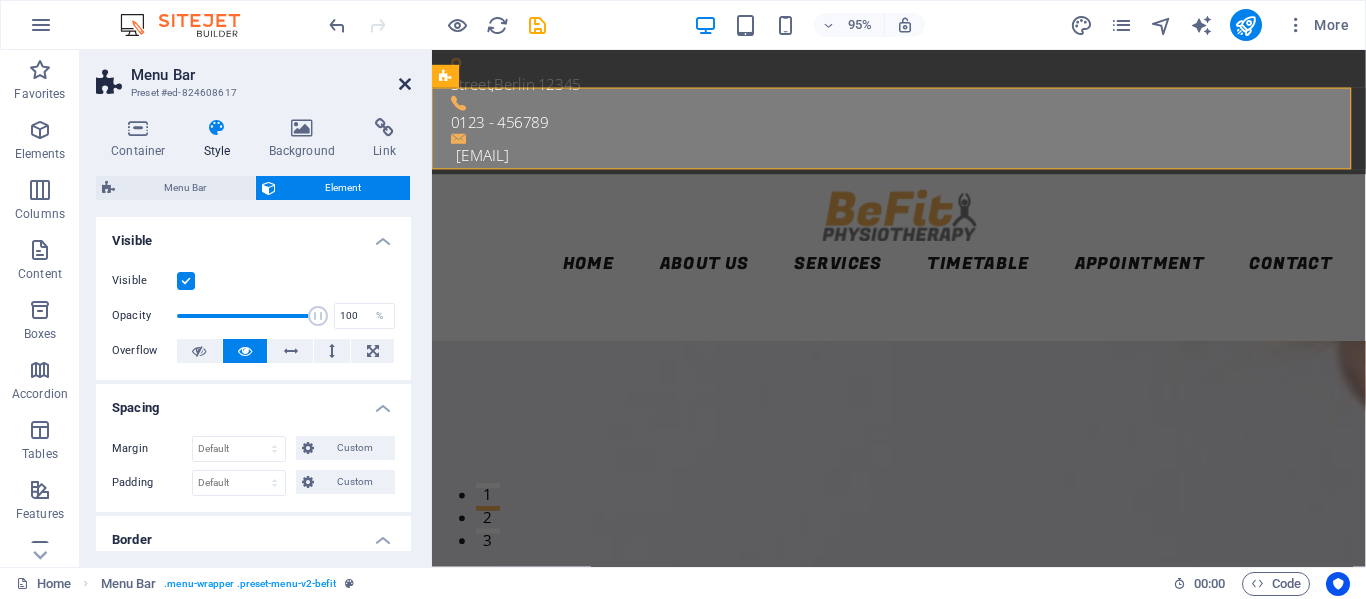 click at bounding box center (405, 84) 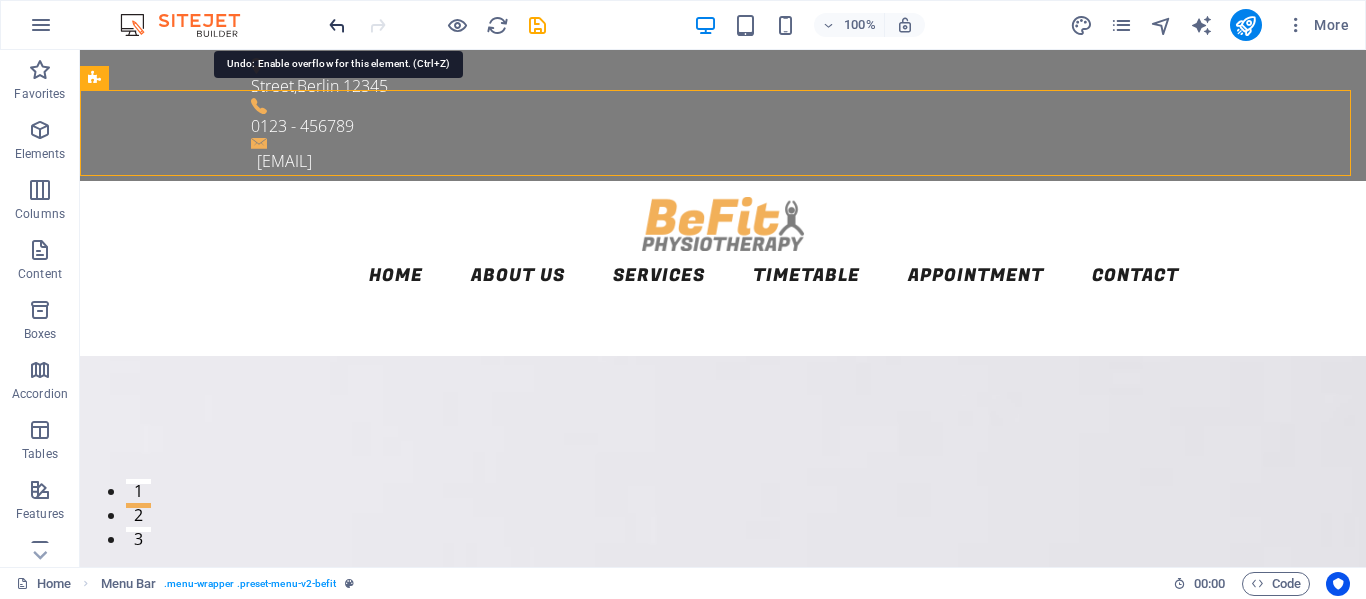 click at bounding box center (337, 25) 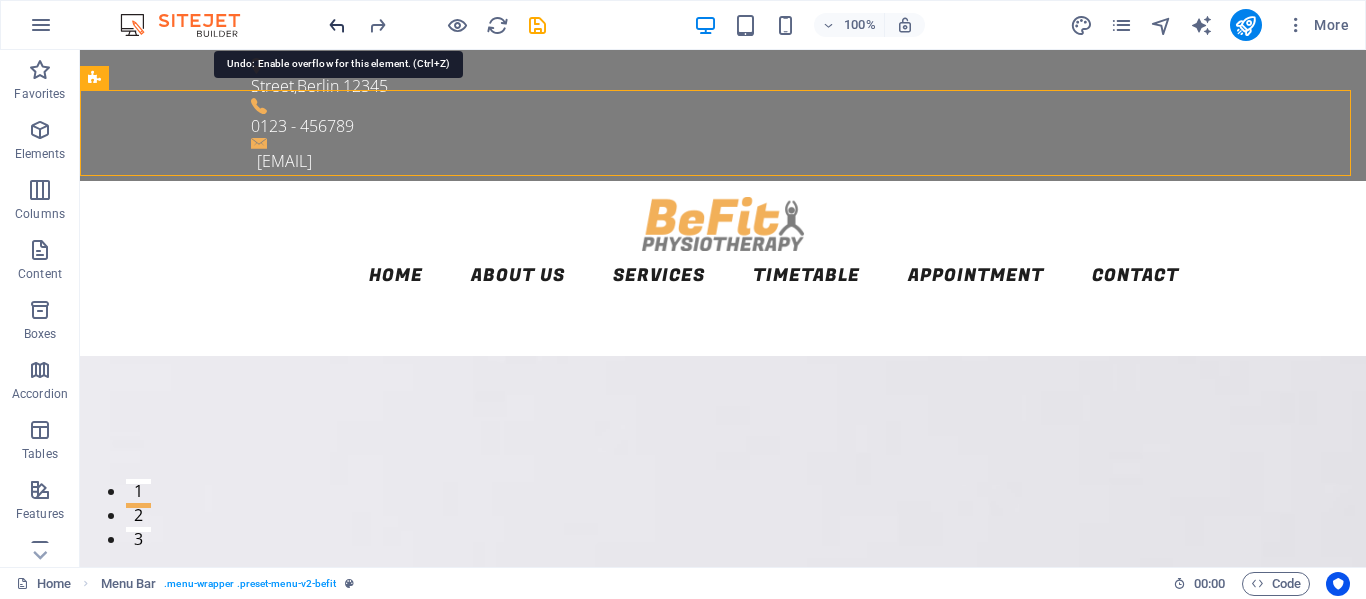 click at bounding box center (337, 25) 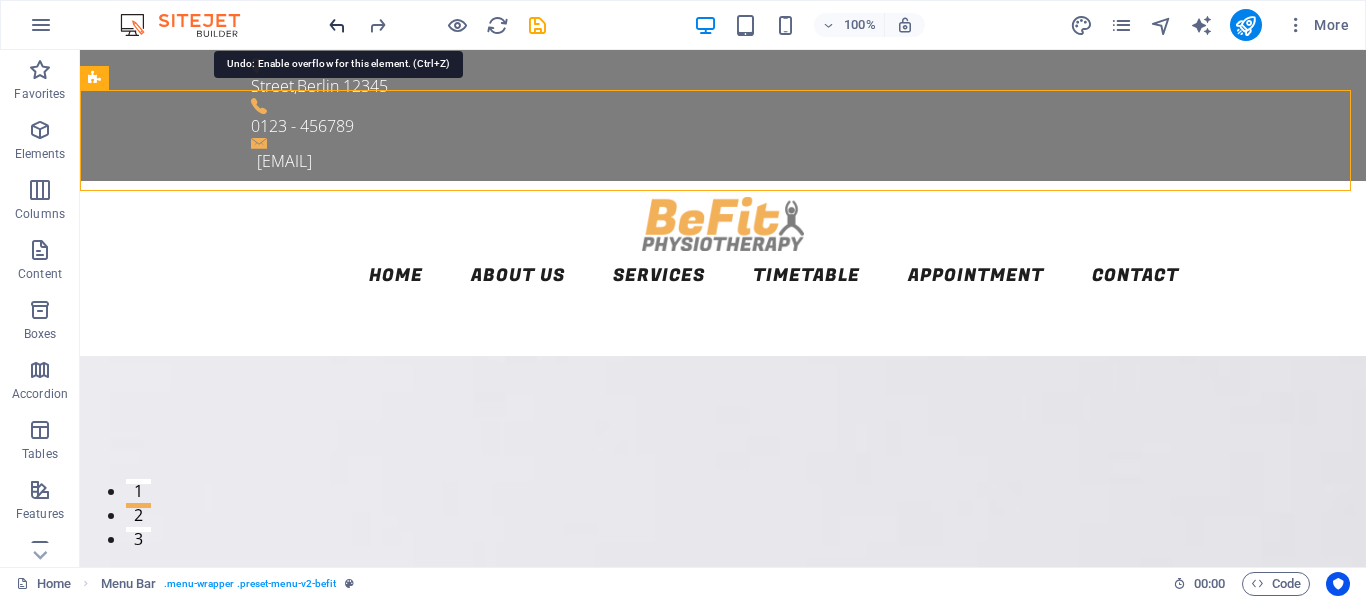 click at bounding box center (337, 25) 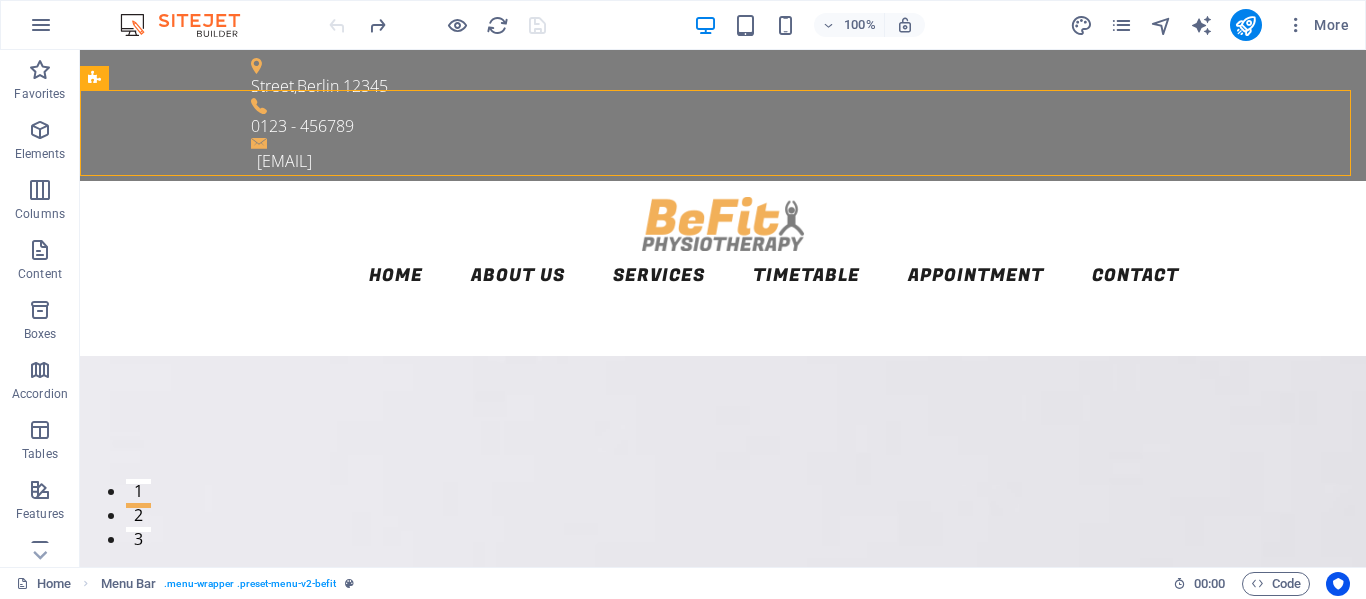 click at bounding box center (437, 25) 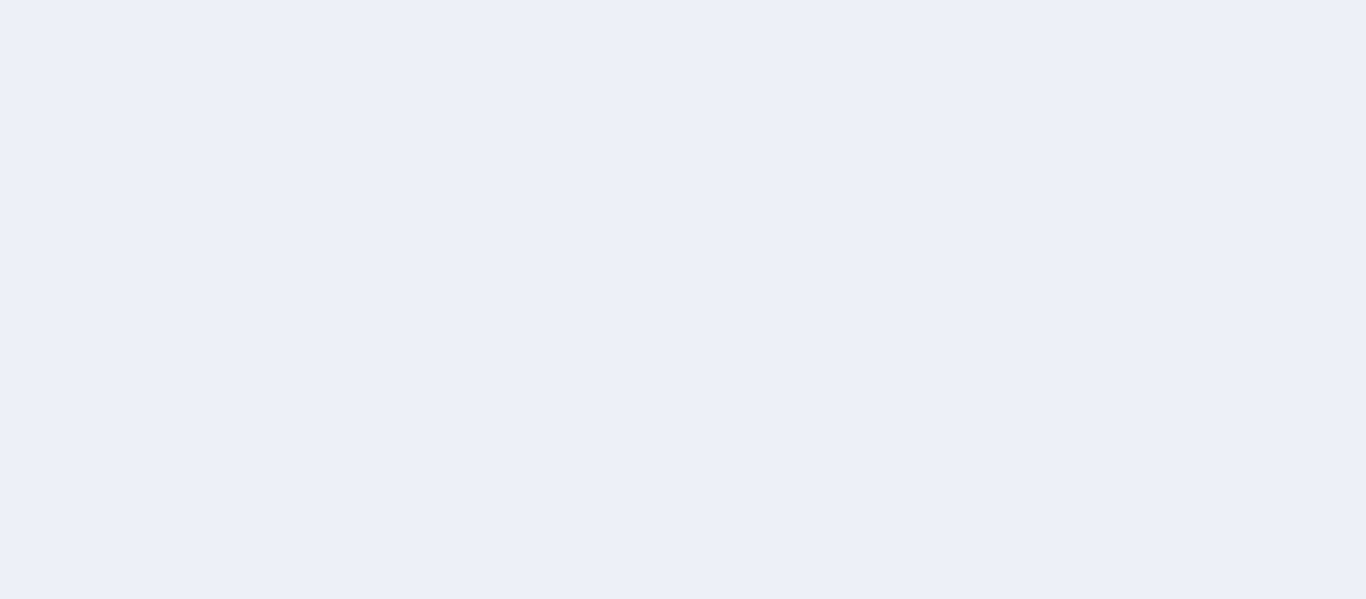 scroll, scrollTop: 0, scrollLeft: 0, axis: both 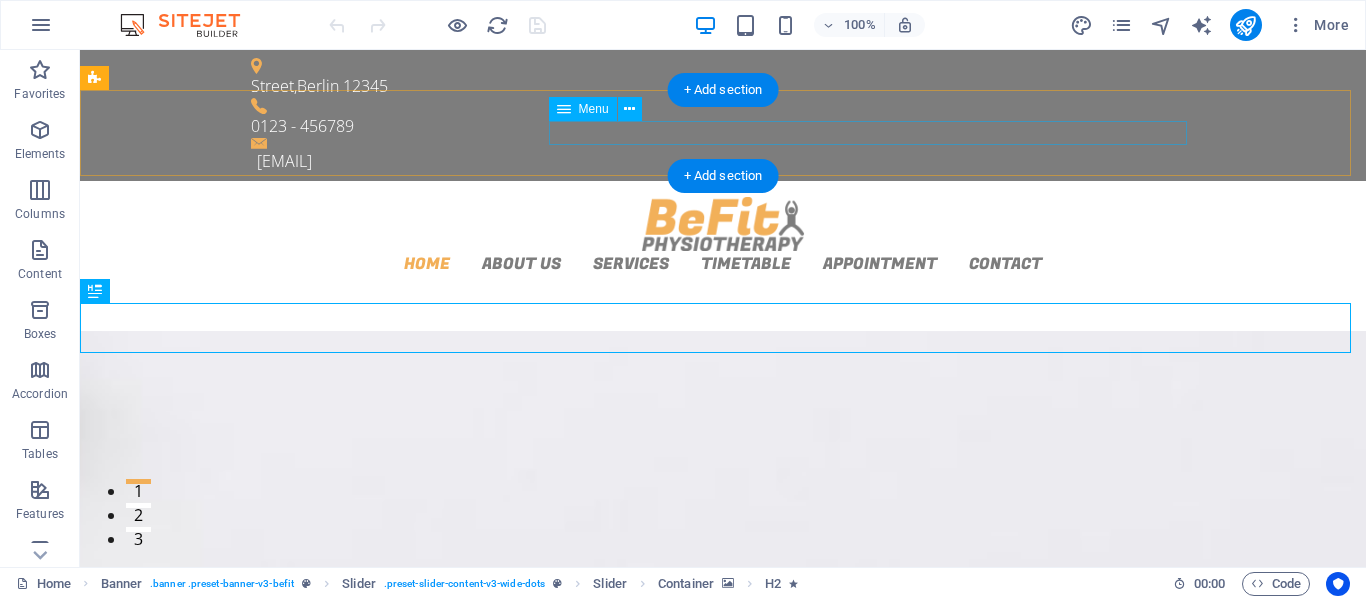 click on "Home About us Services Timetable Appointment Contact" at bounding box center [723, 263] 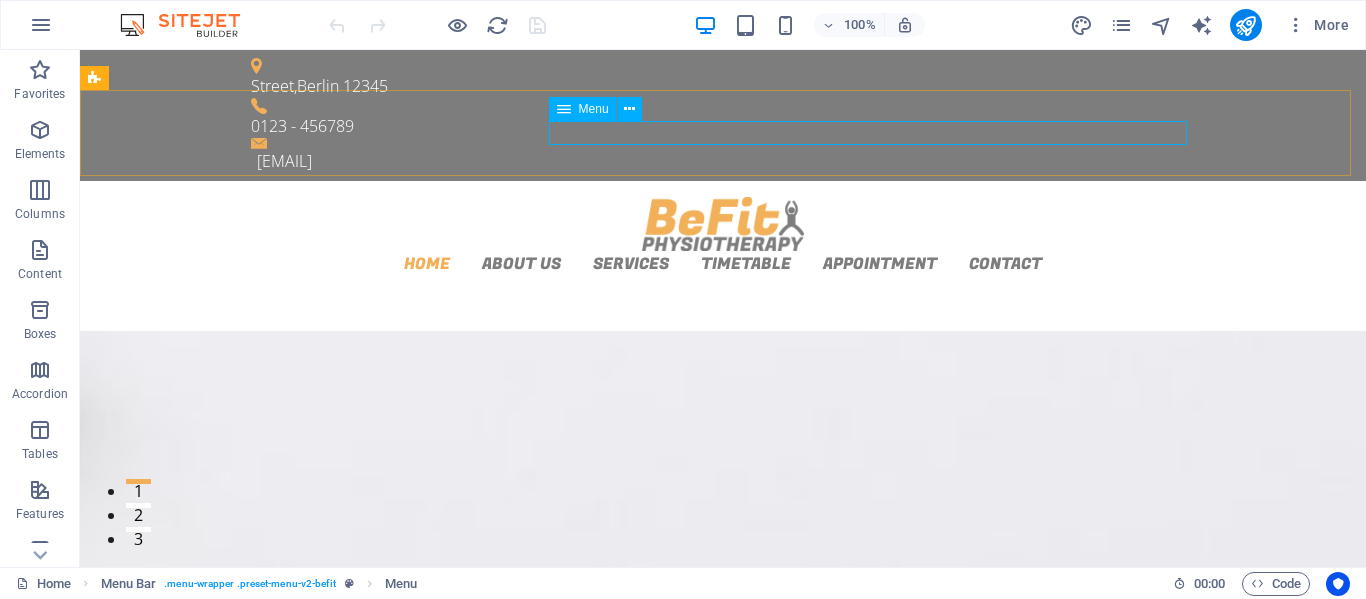 click on "Menu" at bounding box center (594, 109) 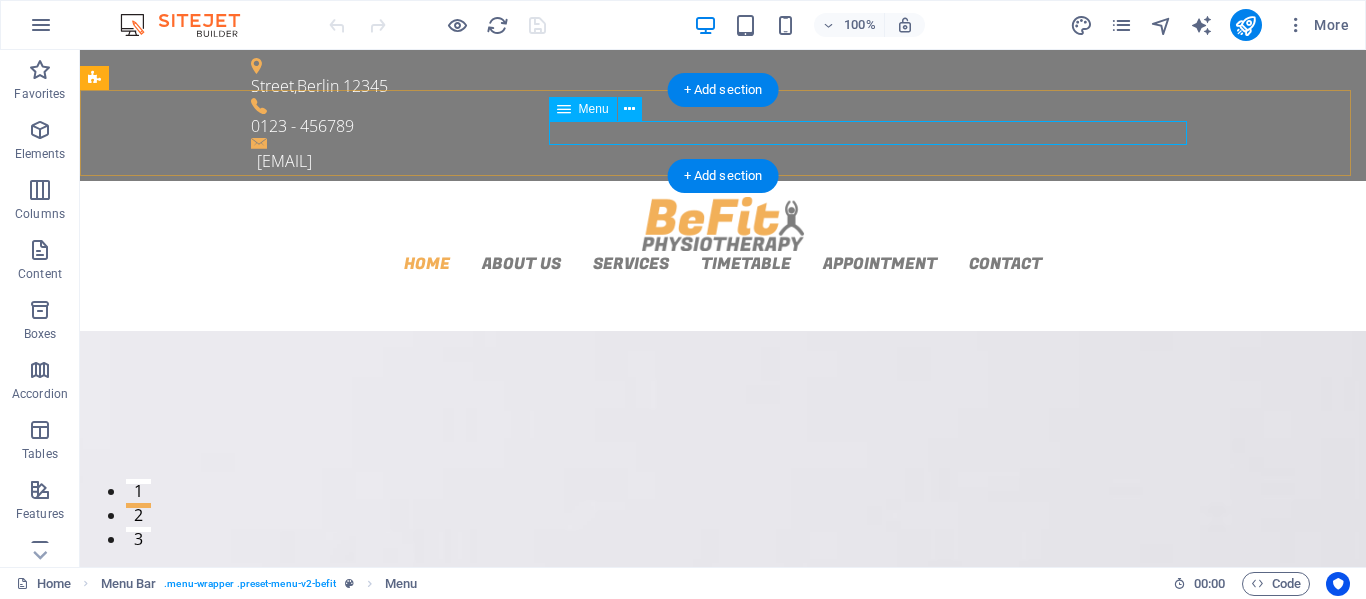 click on "Home About us Services Timetable Appointment Contact" at bounding box center (723, 263) 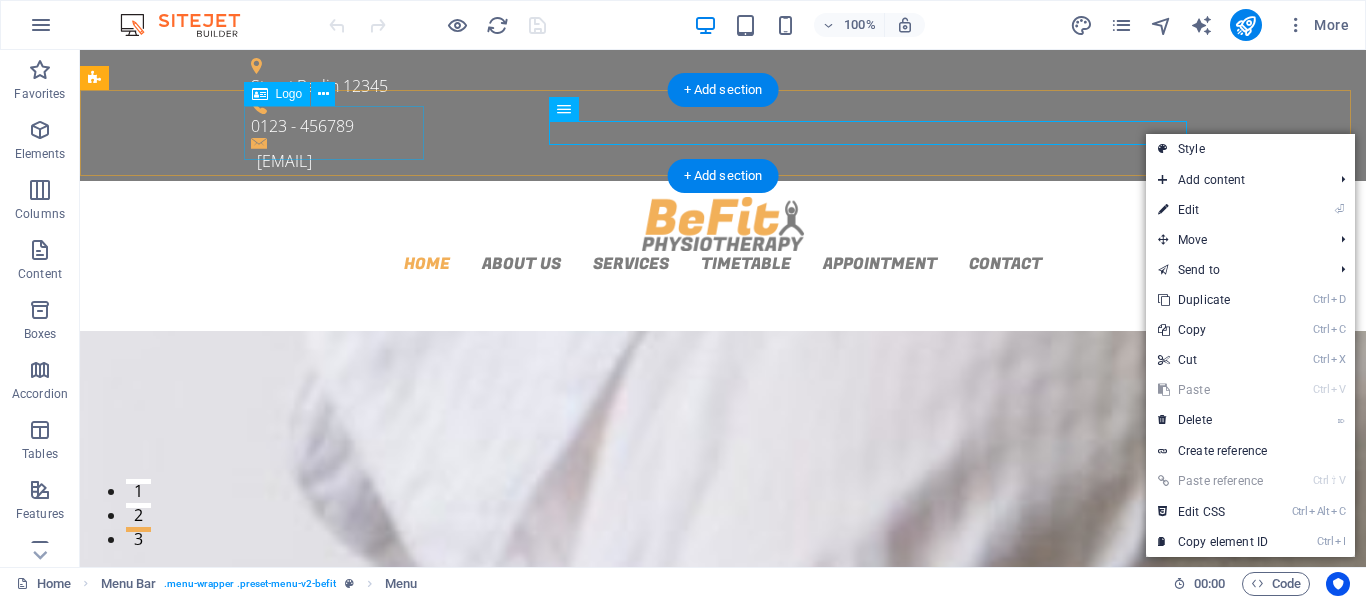 click at bounding box center [723, 224] 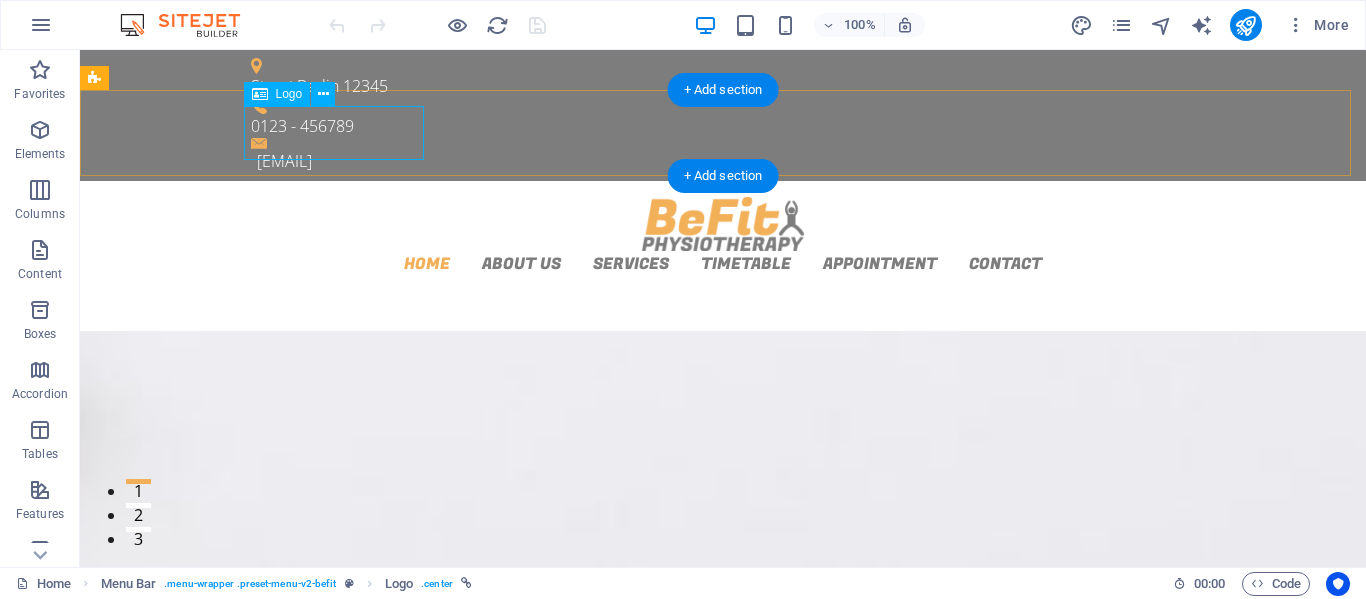 click at bounding box center (723, 224) 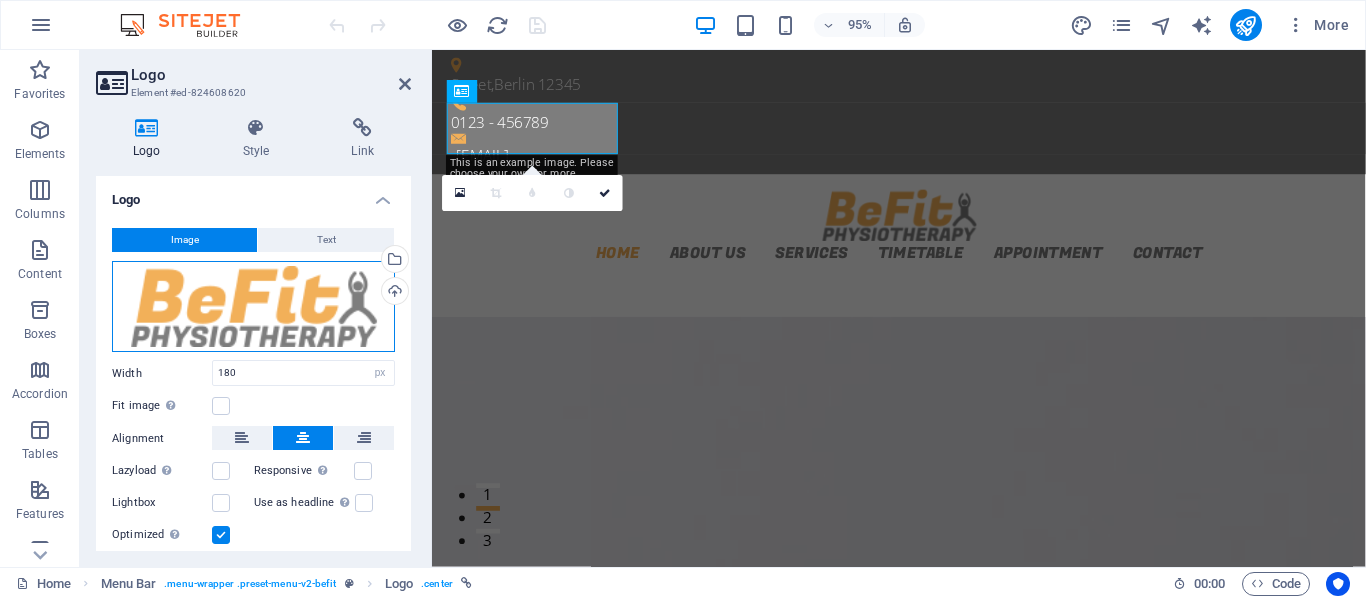 click on "Drag files here, click to choose files or select files from Files or our free stock photos & videos" at bounding box center [253, 307] 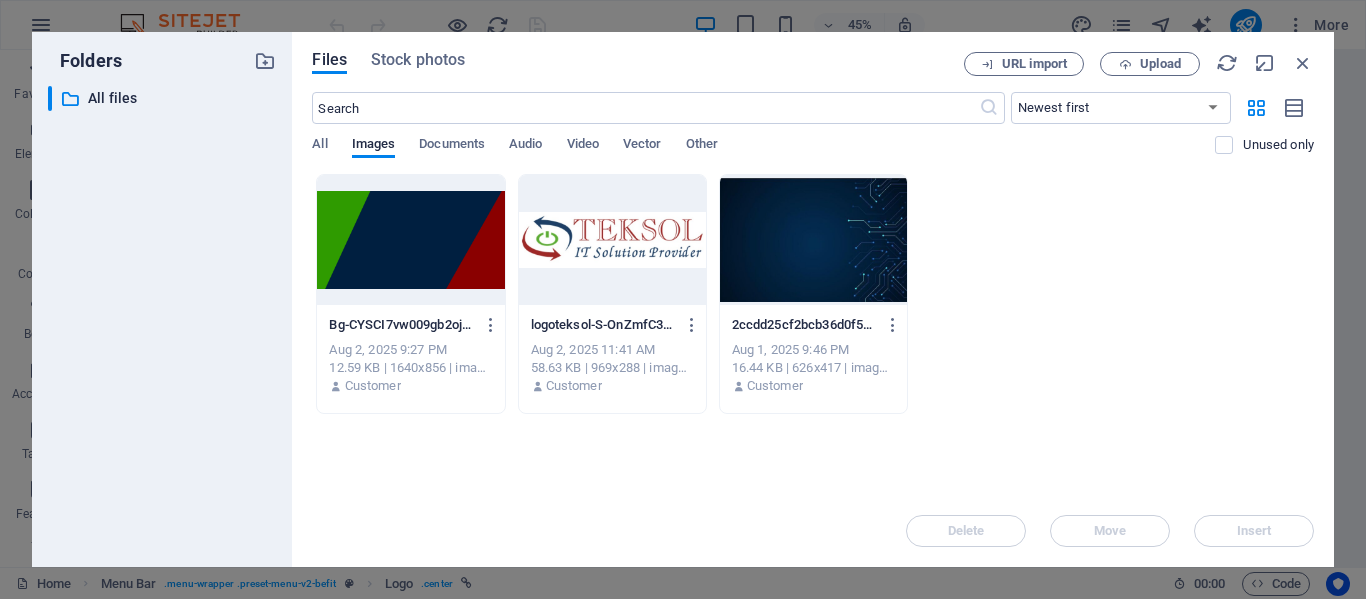 click at bounding box center [612, 240] 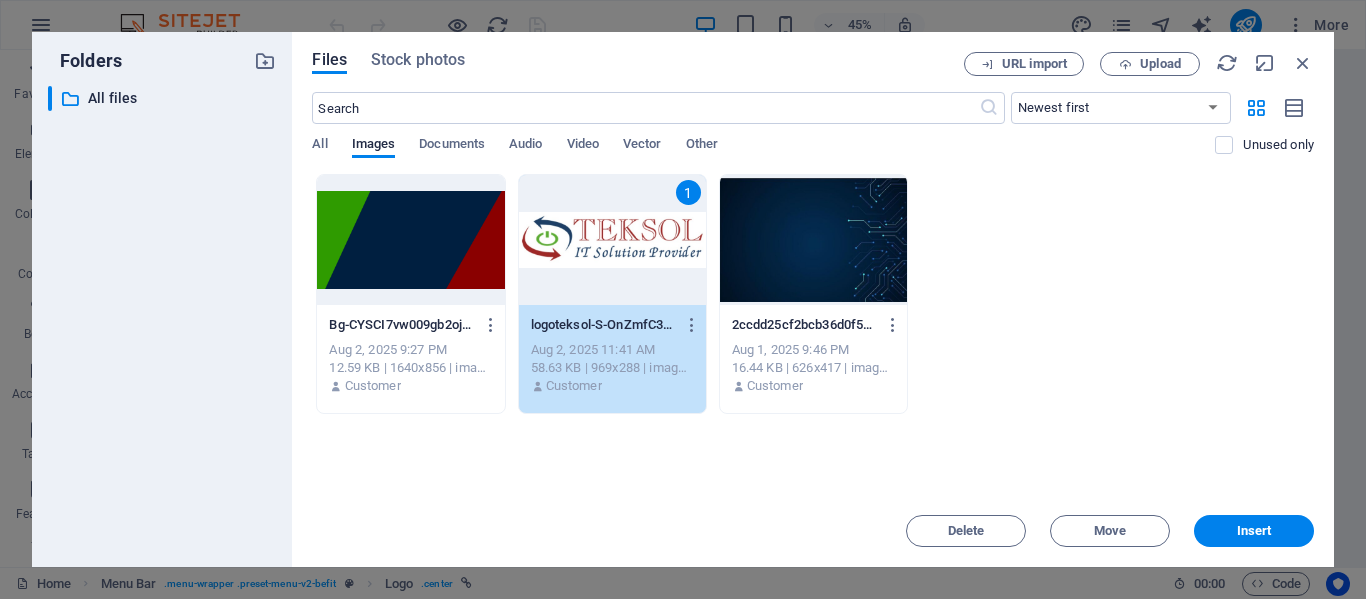 click on "1" at bounding box center (612, 240) 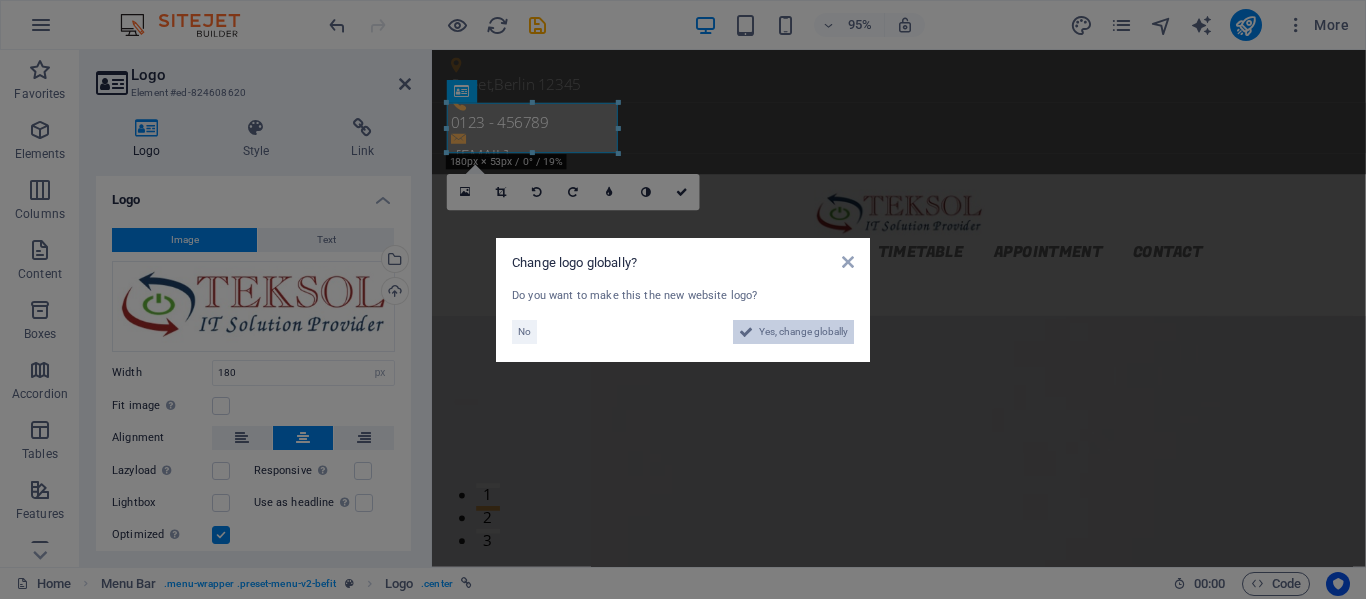 click on "Yes, change globally" at bounding box center (803, 332) 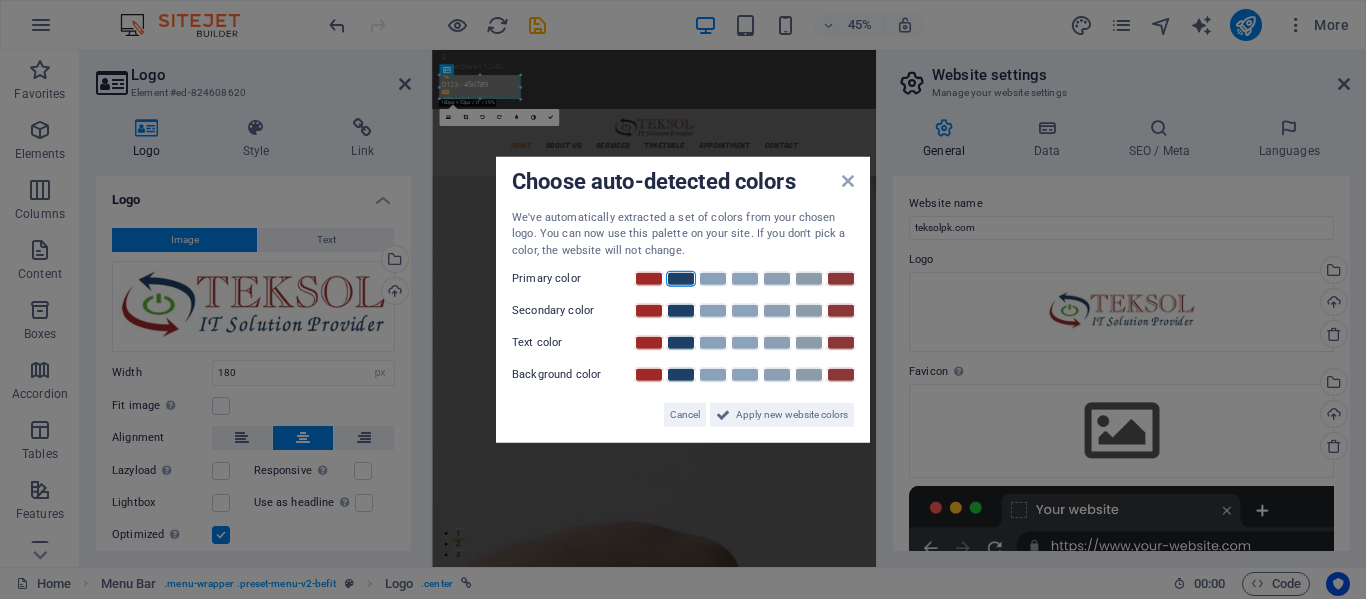 click at bounding box center [681, 279] 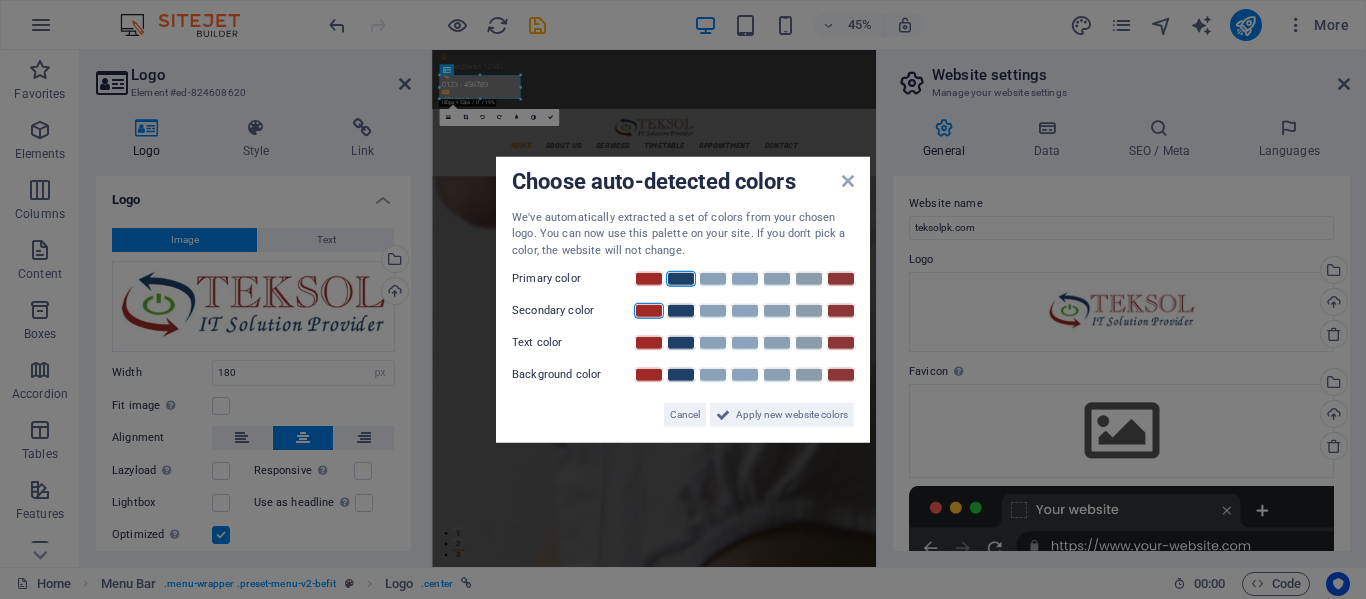 click at bounding box center [649, 311] 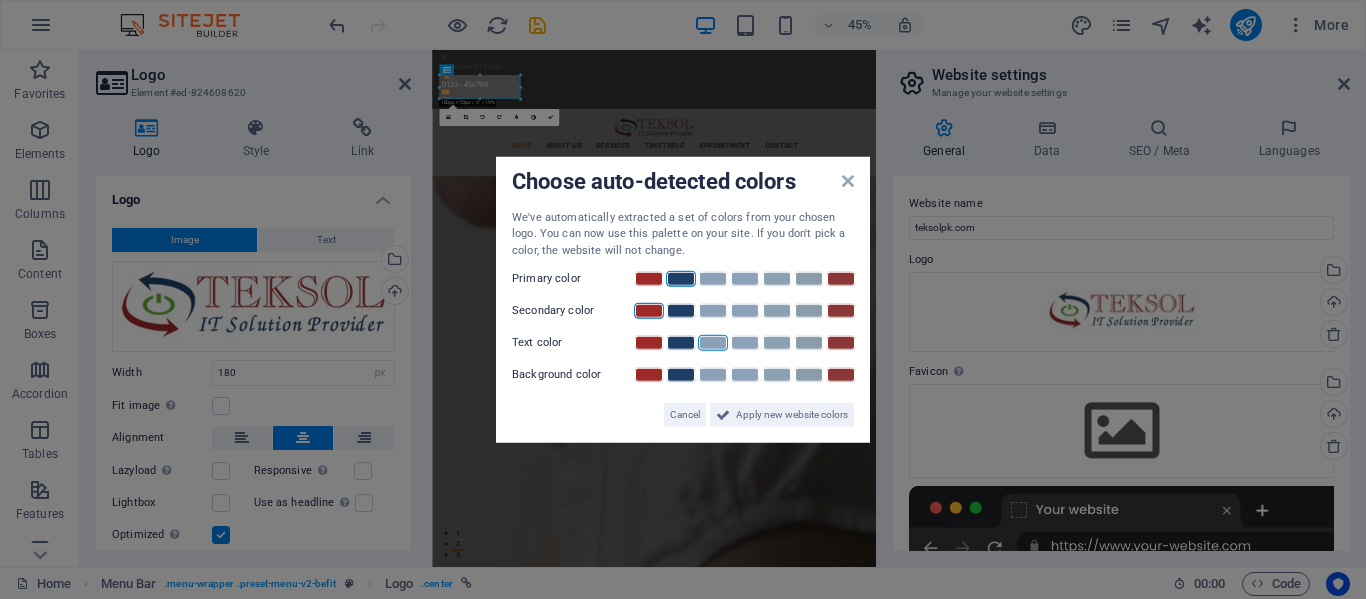 click at bounding box center [713, 343] 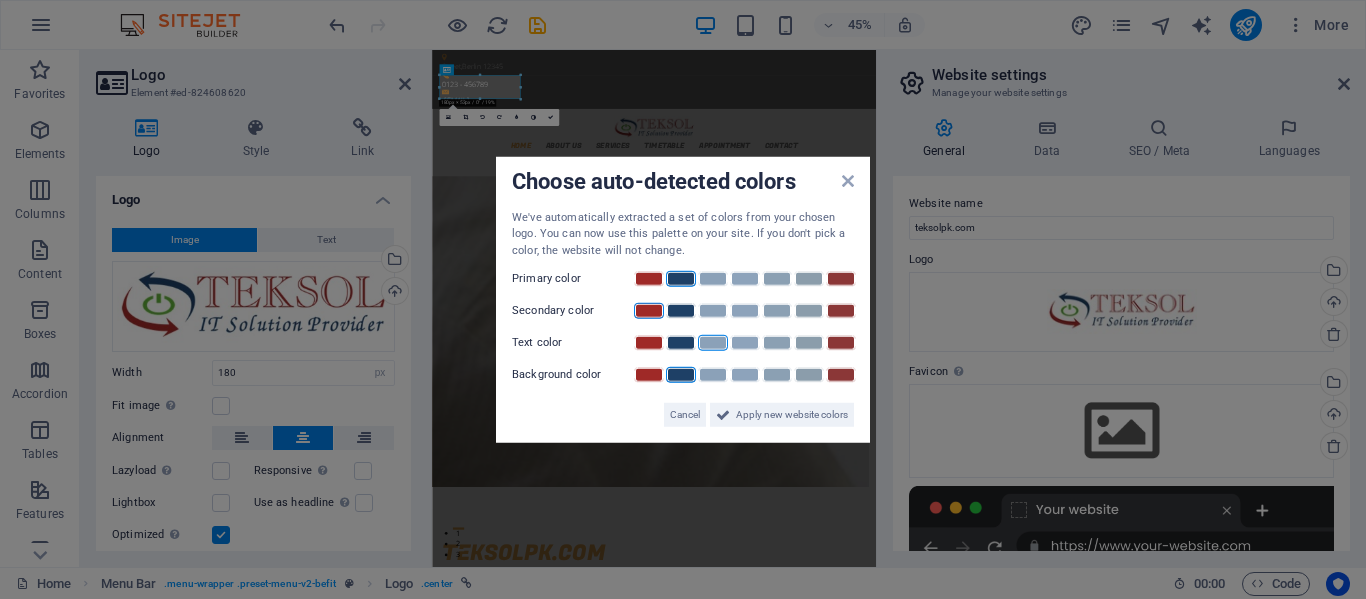 click at bounding box center (681, 375) 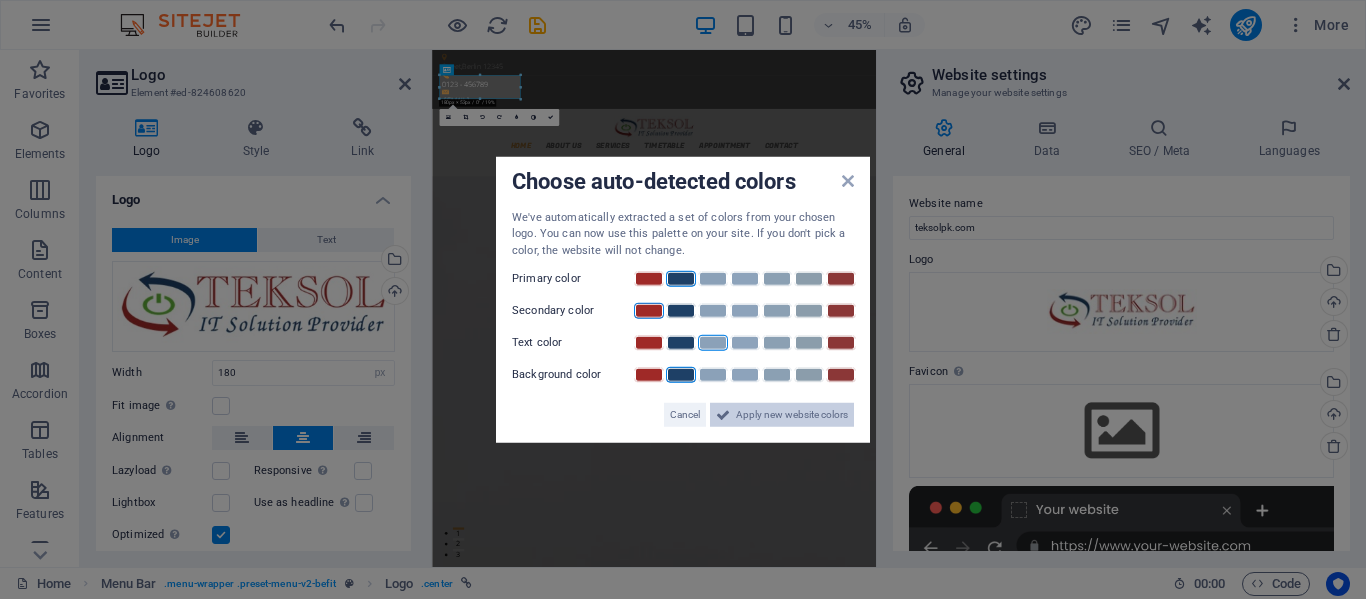 click on "Apply new website colors" at bounding box center (792, 415) 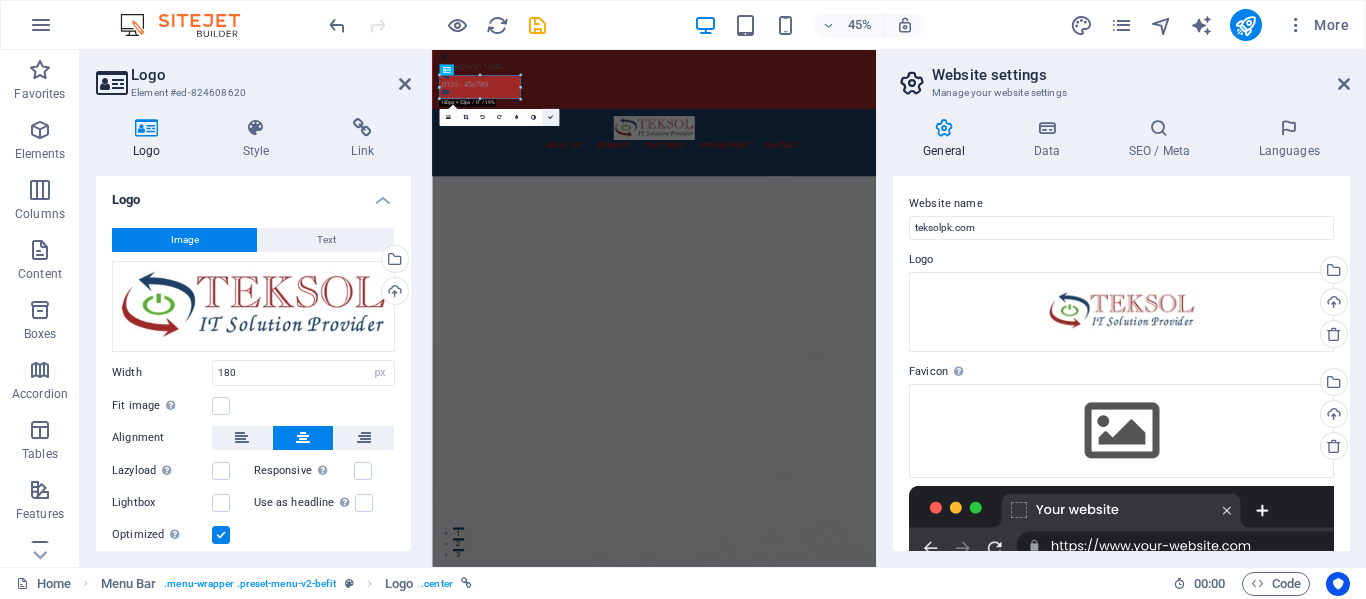 click at bounding box center [550, 117] 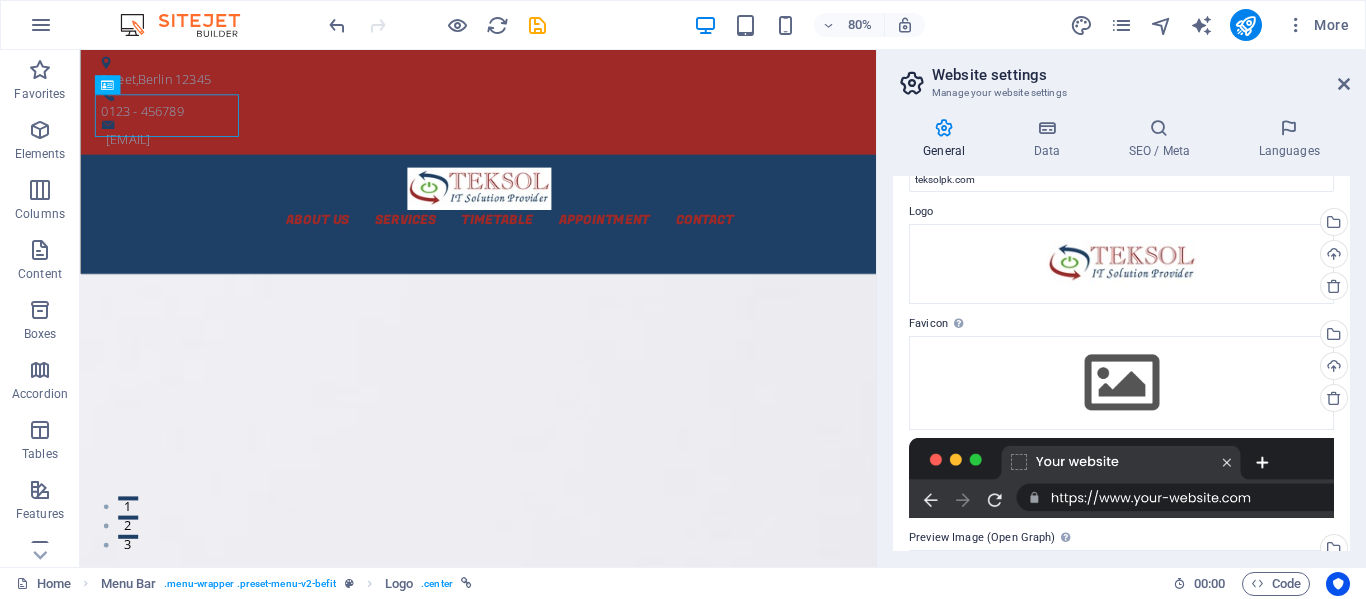 scroll, scrollTop: 0, scrollLeft: 0, axis: both 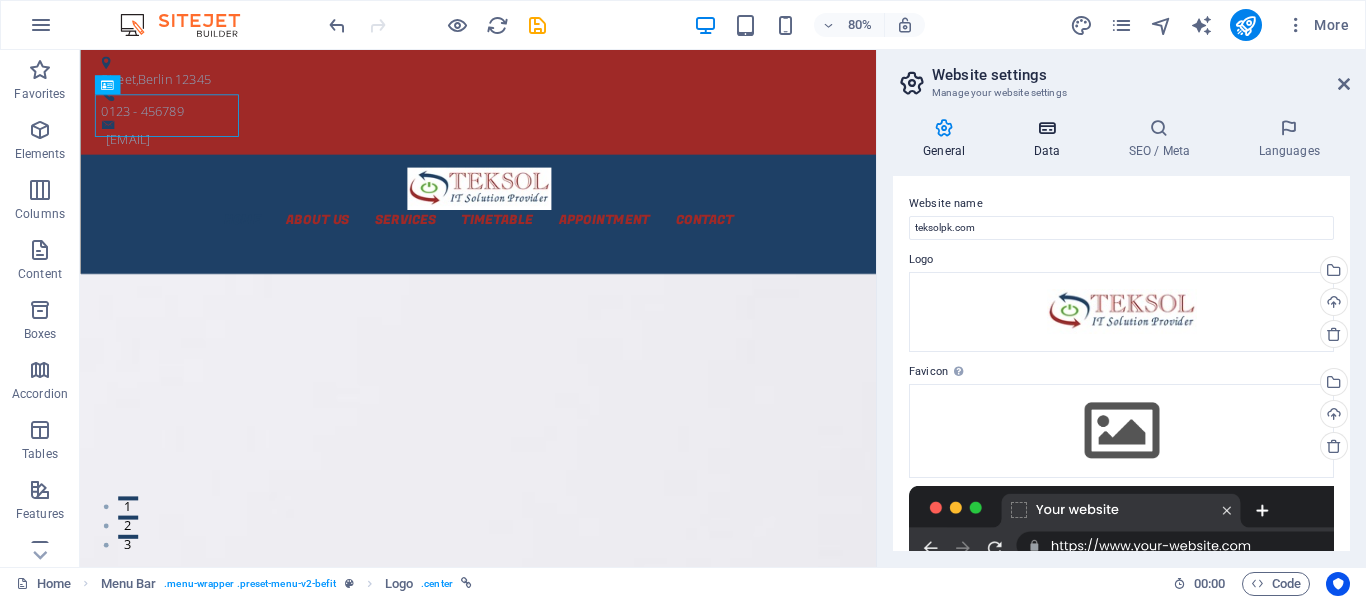 click at bounding box center (1046, 128) 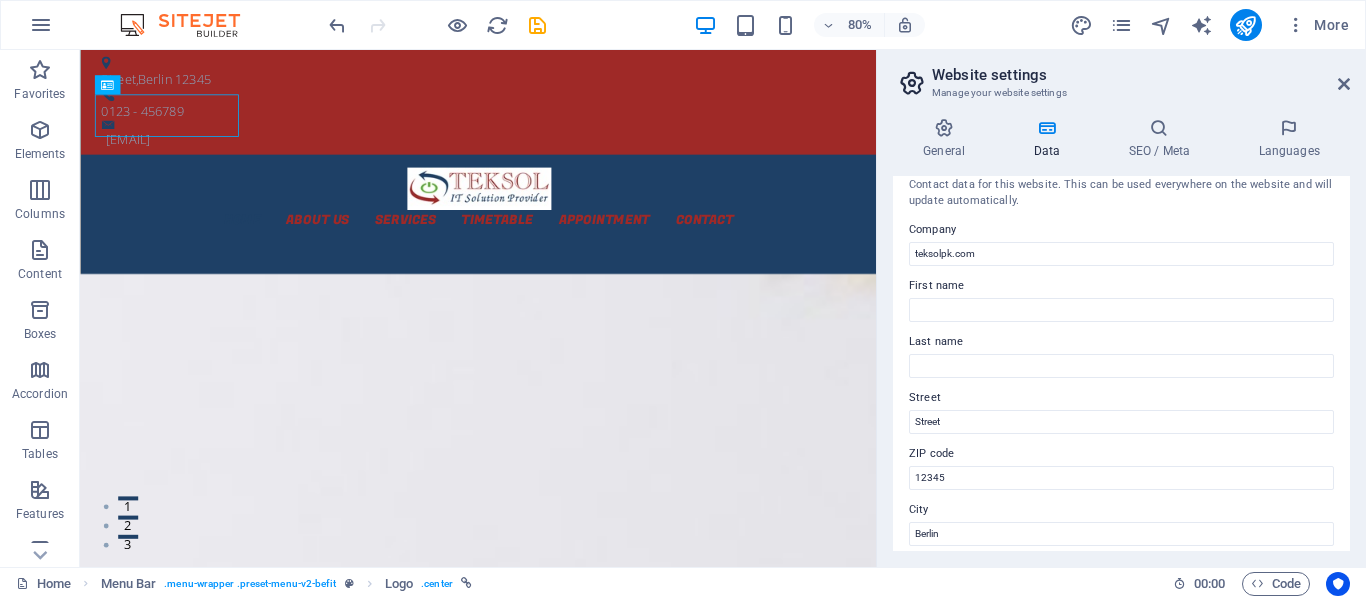 scroll, scrollTop: 0, scrollLeft: 0, axis: both 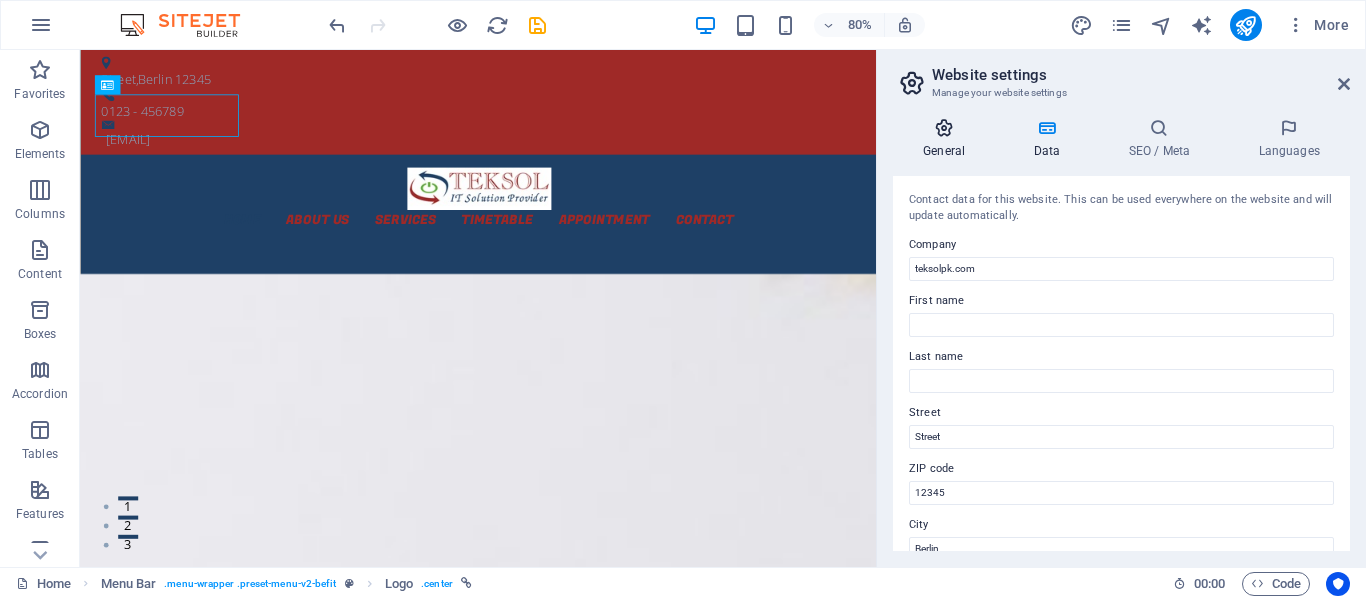 click on "General" at bounding box center (948, 139) 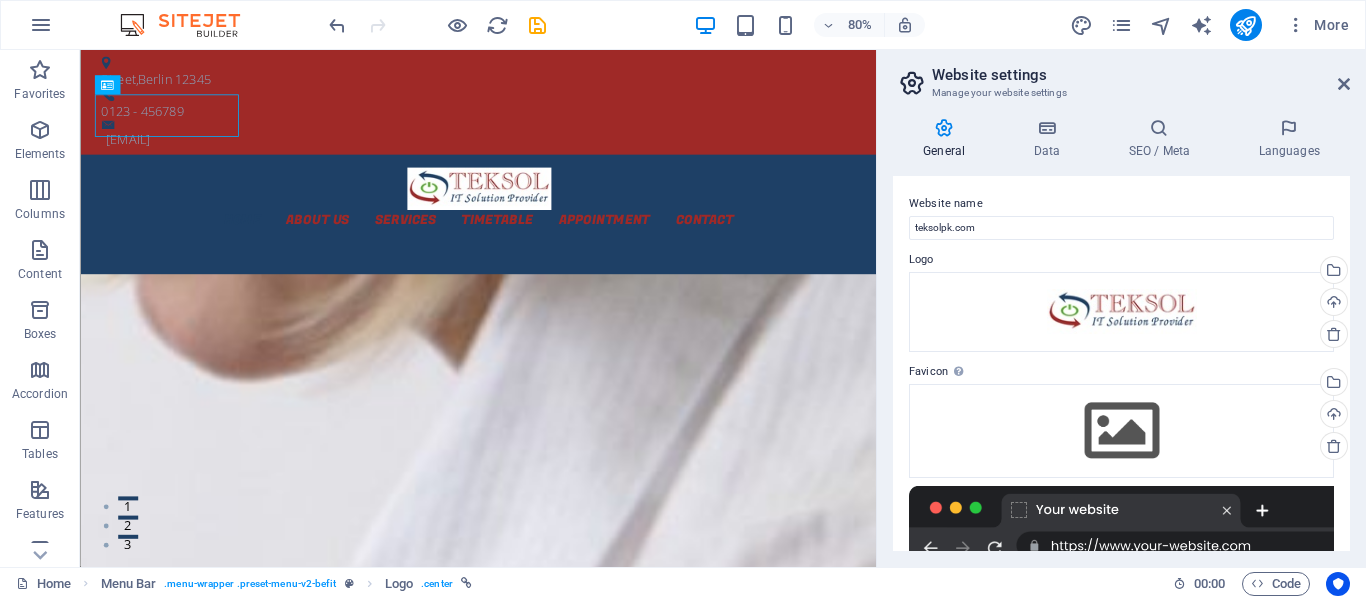 click on "General" at bounding box center [948, 139] 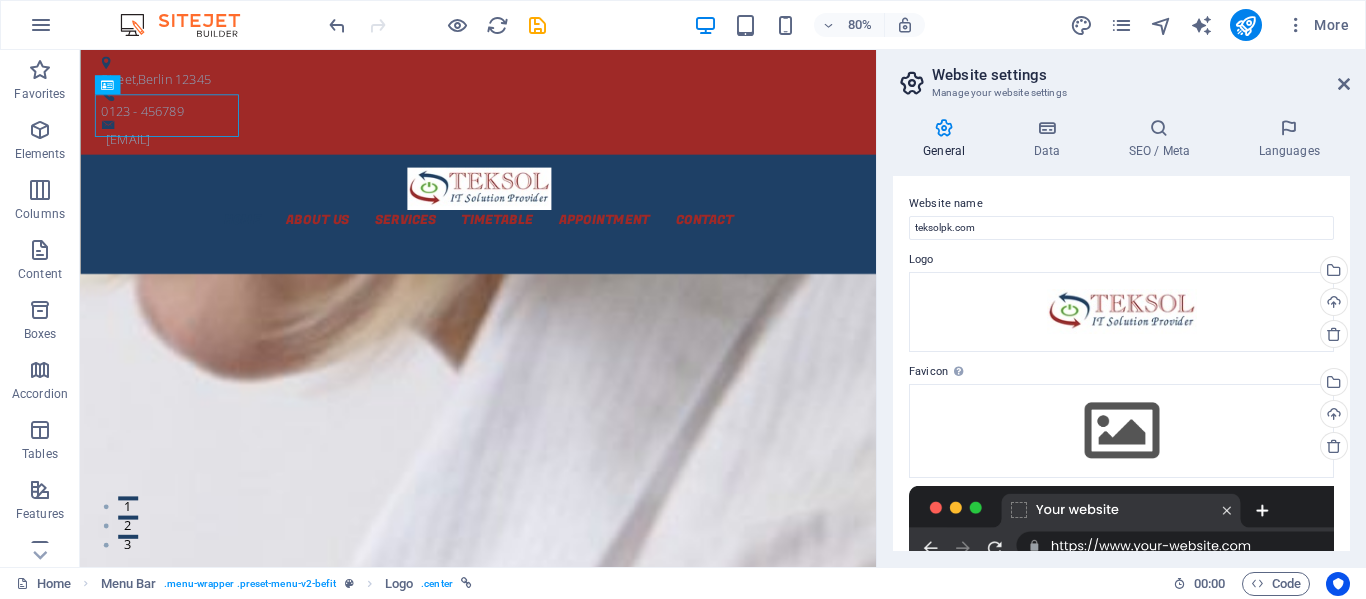 click on "General" at bounding box center [948, 139] 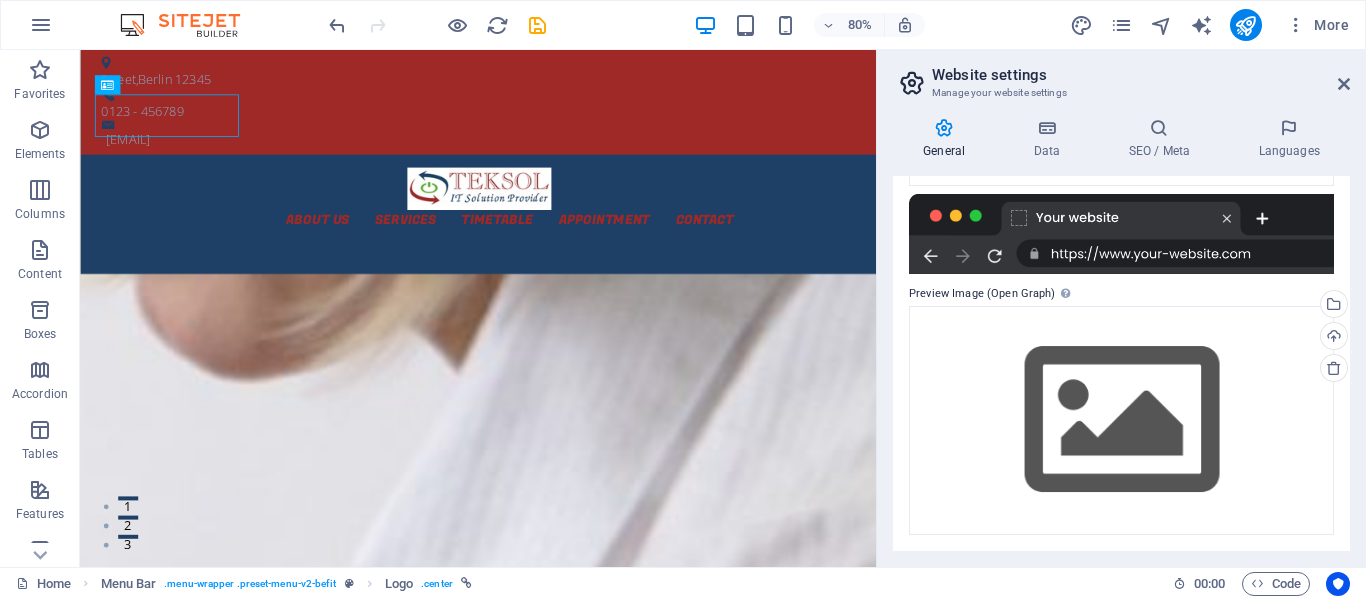 scroll, scrollTop: 0, scrollLeft: 0, axis: both 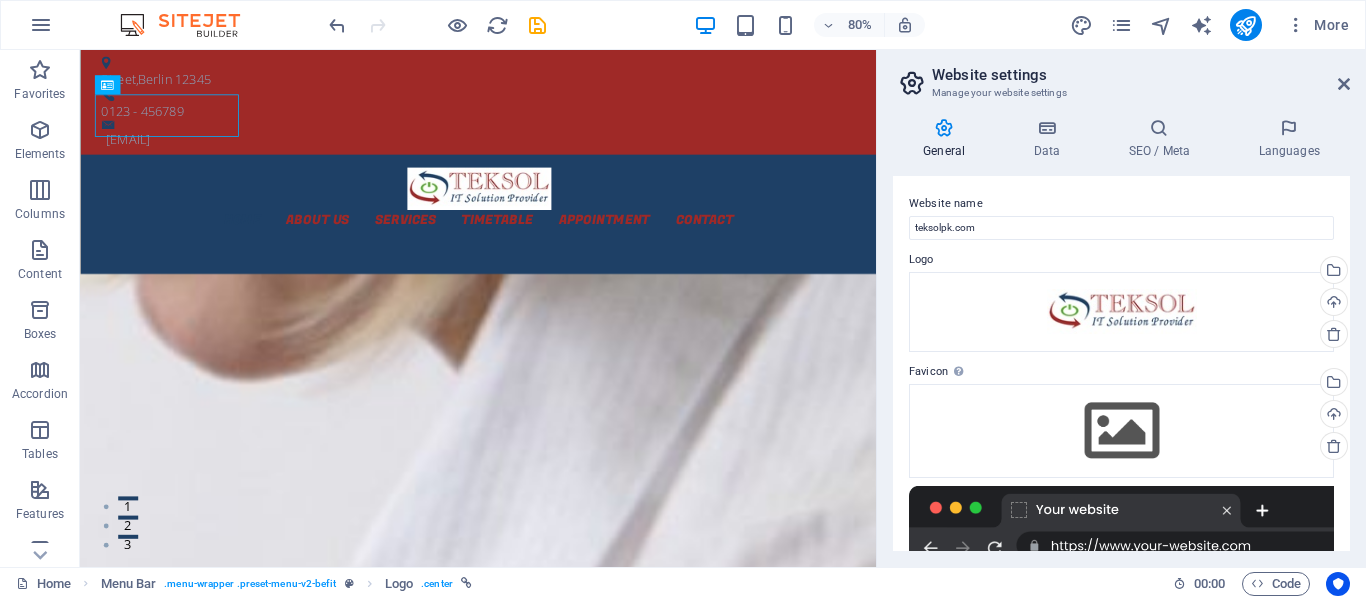 click on "More" at bounding box center [1213, 25] 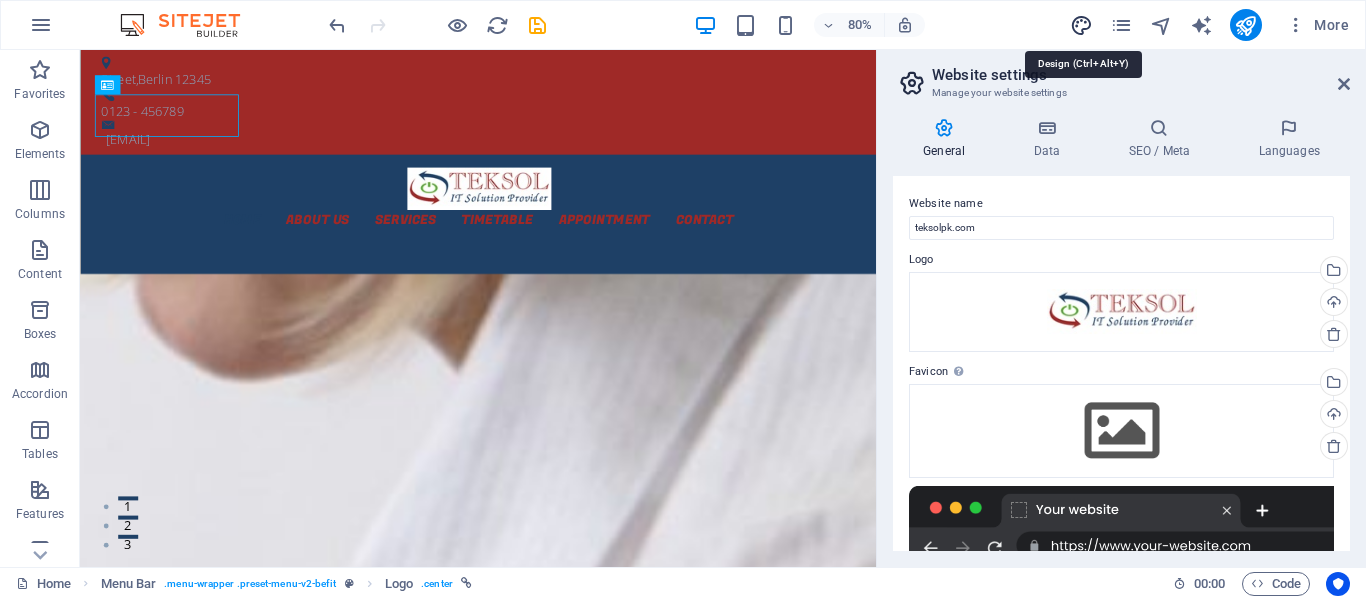 click at bounding box center (1081, 25) 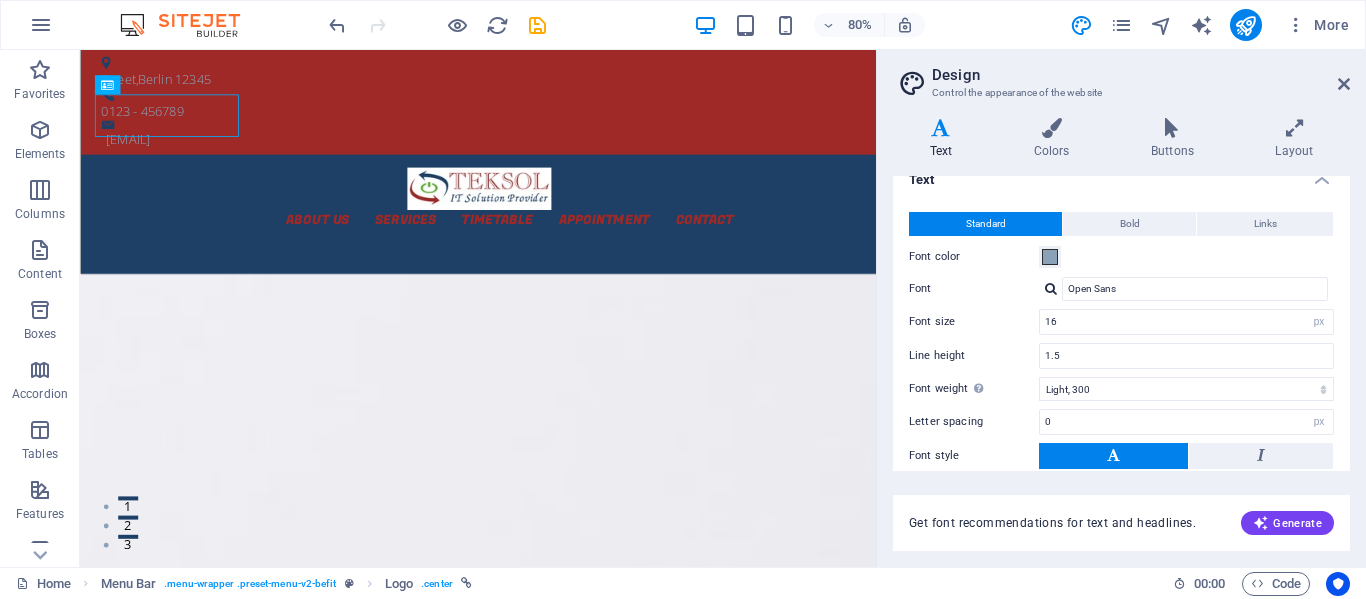 scroll, scrollTop: 31, scrollLeft: 0, axis: vertical 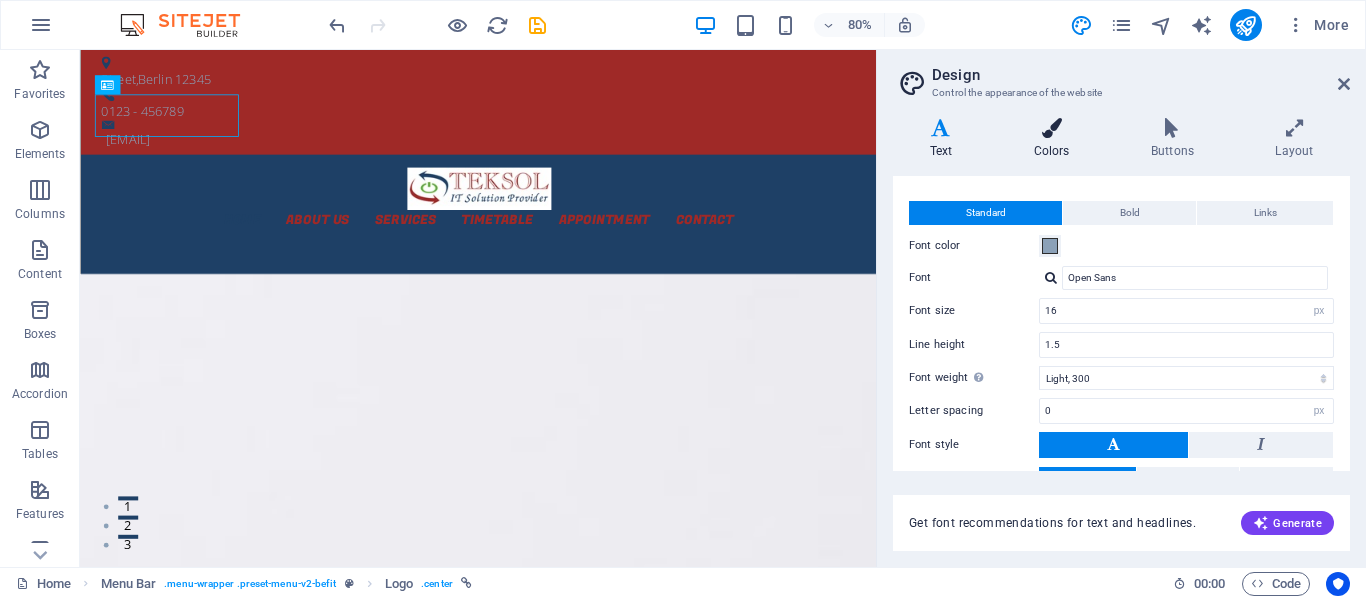 click on "Colors" at bounding box center [1055, 139] 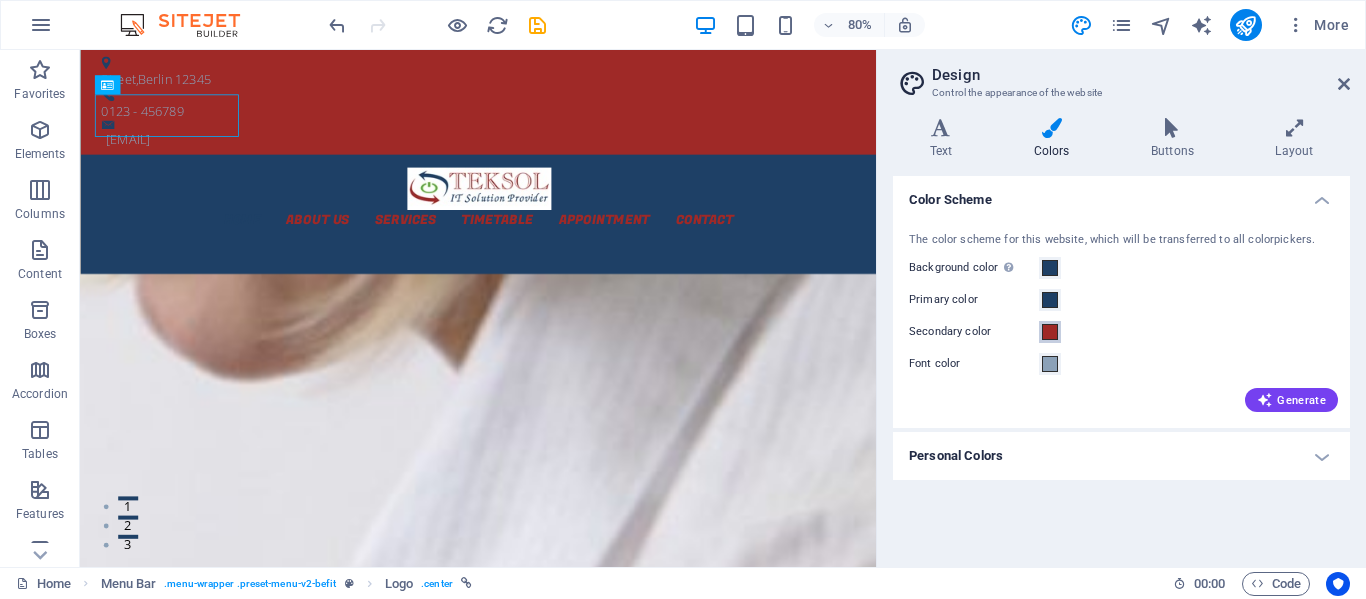 click at bounding box center (1050, 332) 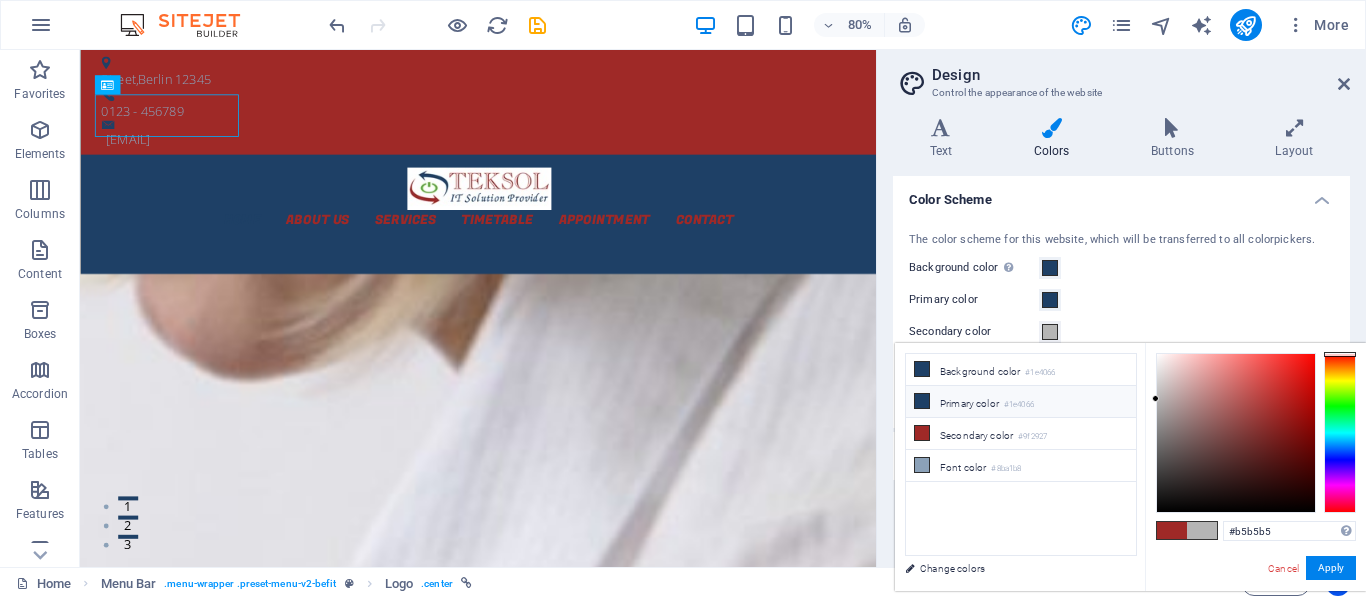 type on "#b3b3b3" 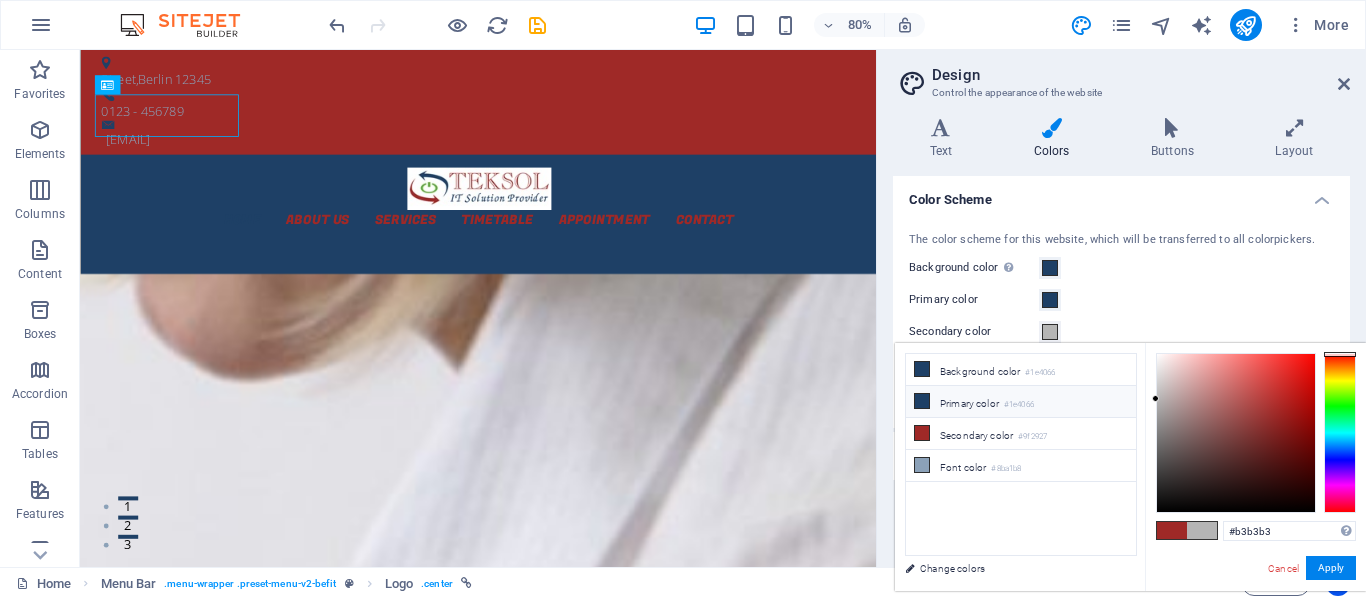 drag, startPoint x: 1200, startPoint y: 377, endPoint x: 1124, endPoint y: 400, distance: 79.40403 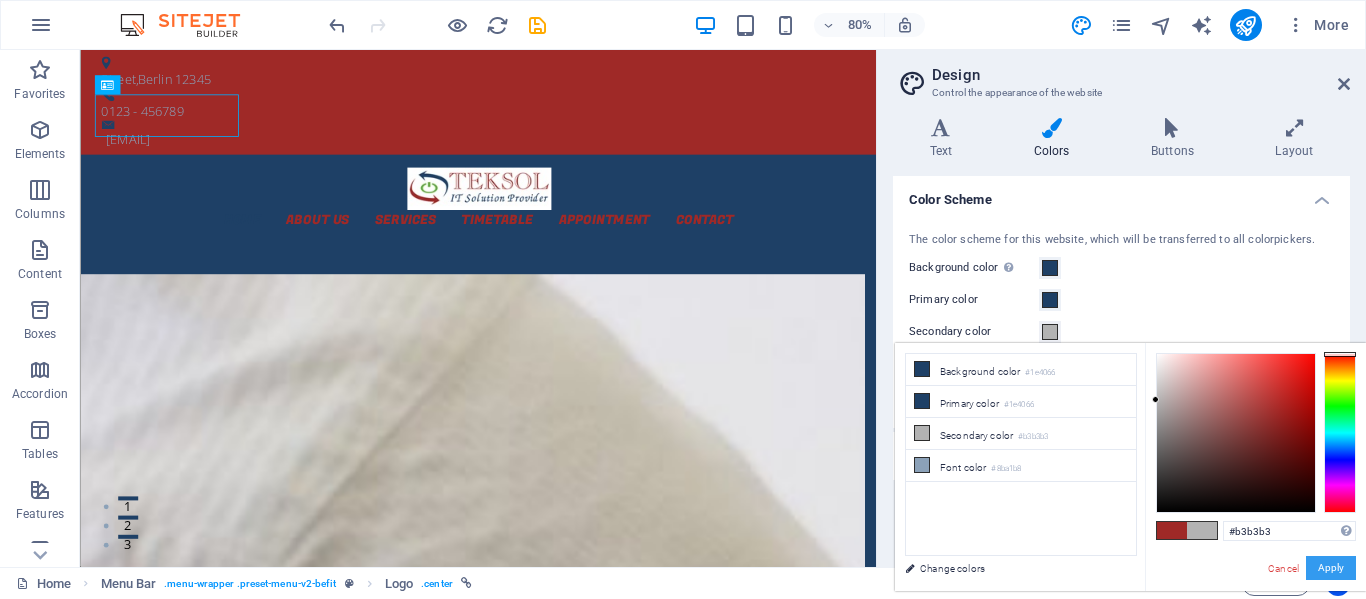 click on "Apply" at bounding box center [1331, 568] 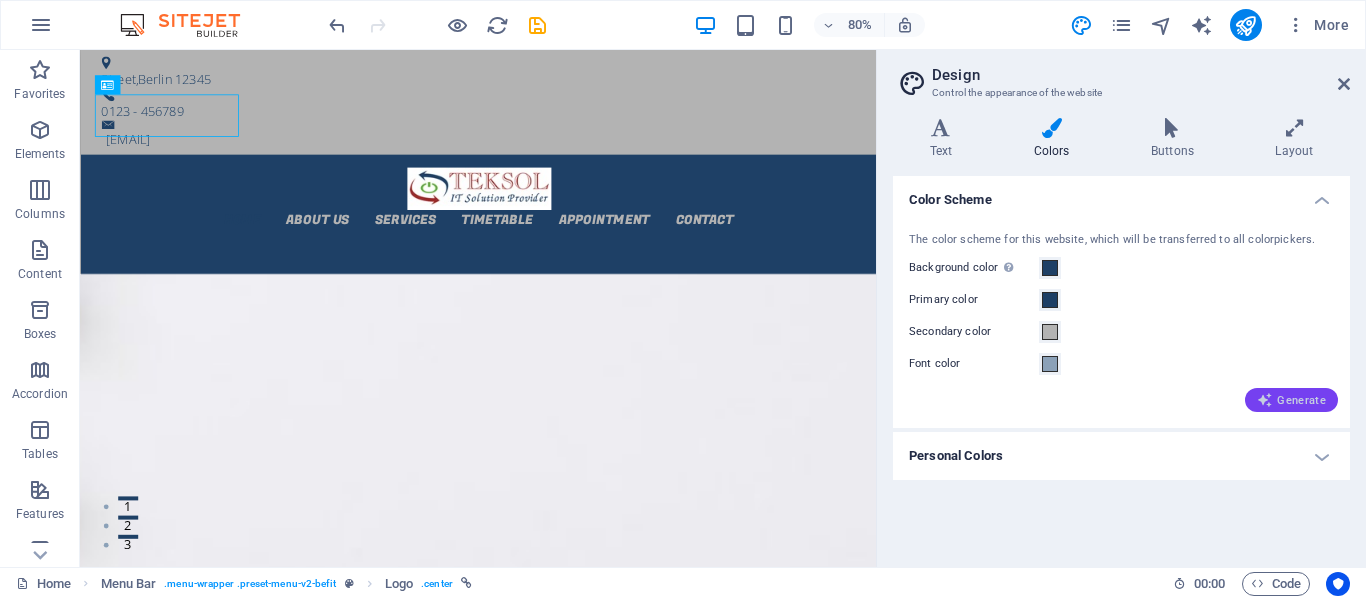 click on "Generate" at bounding box center [1291, 400] 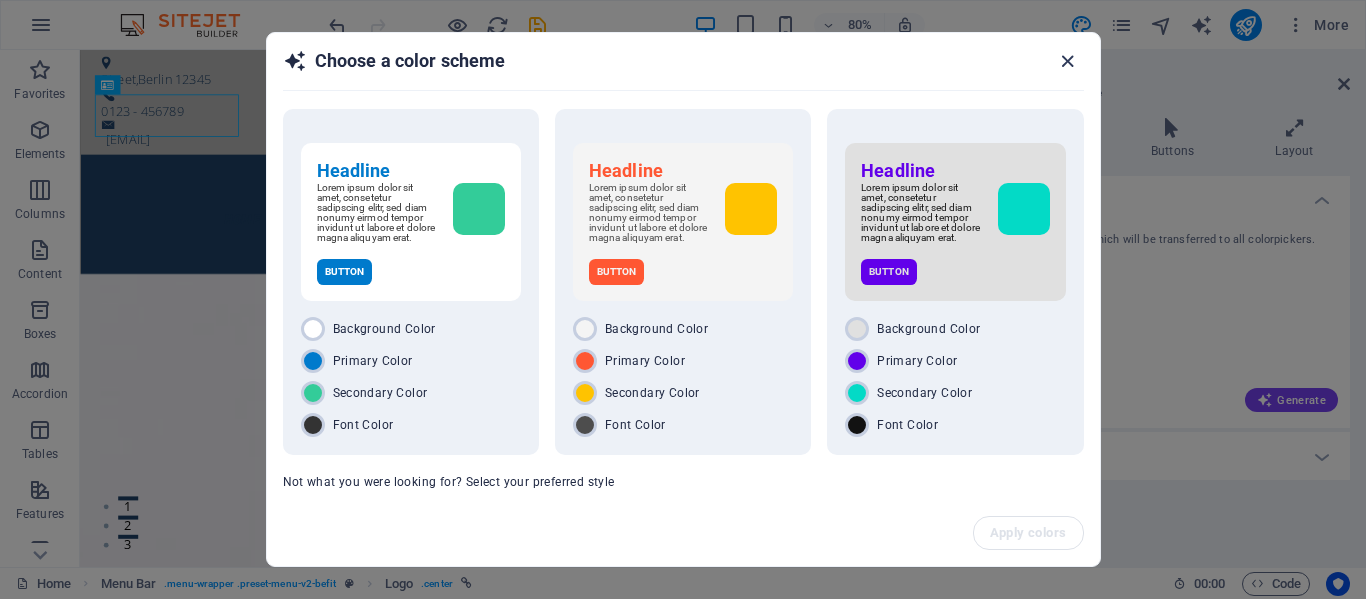 click at bounding box center (1067, 61) 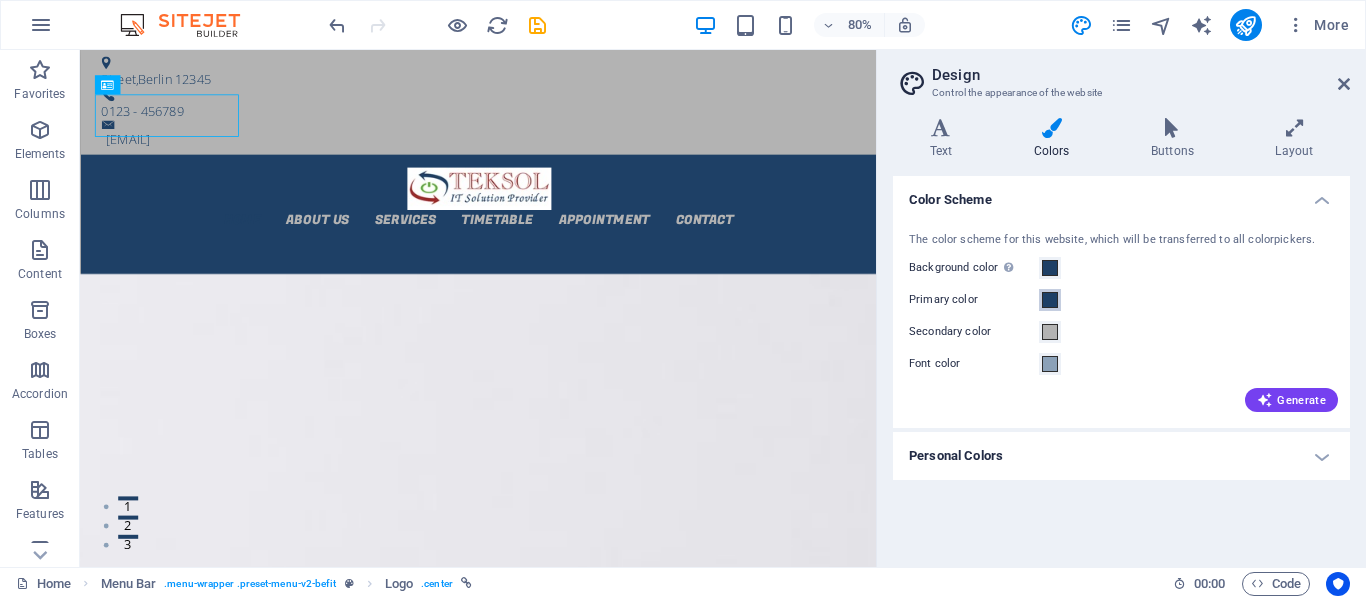 click at bounding box center (1050, 300) 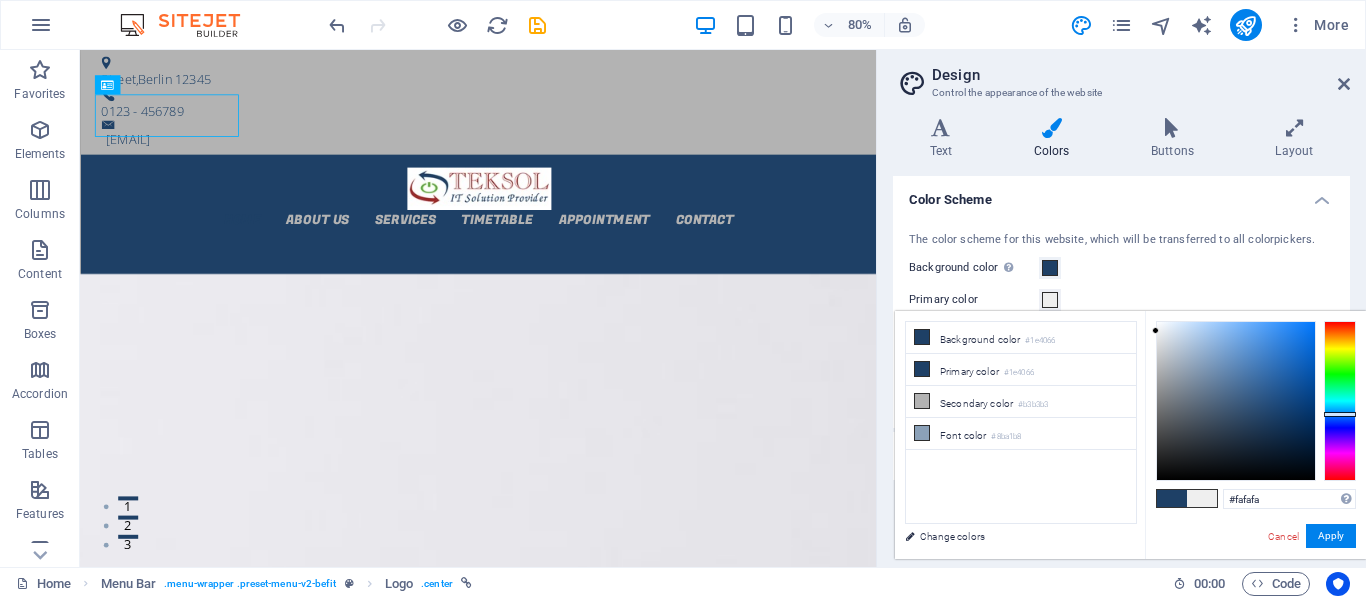 type on "#ffffff" 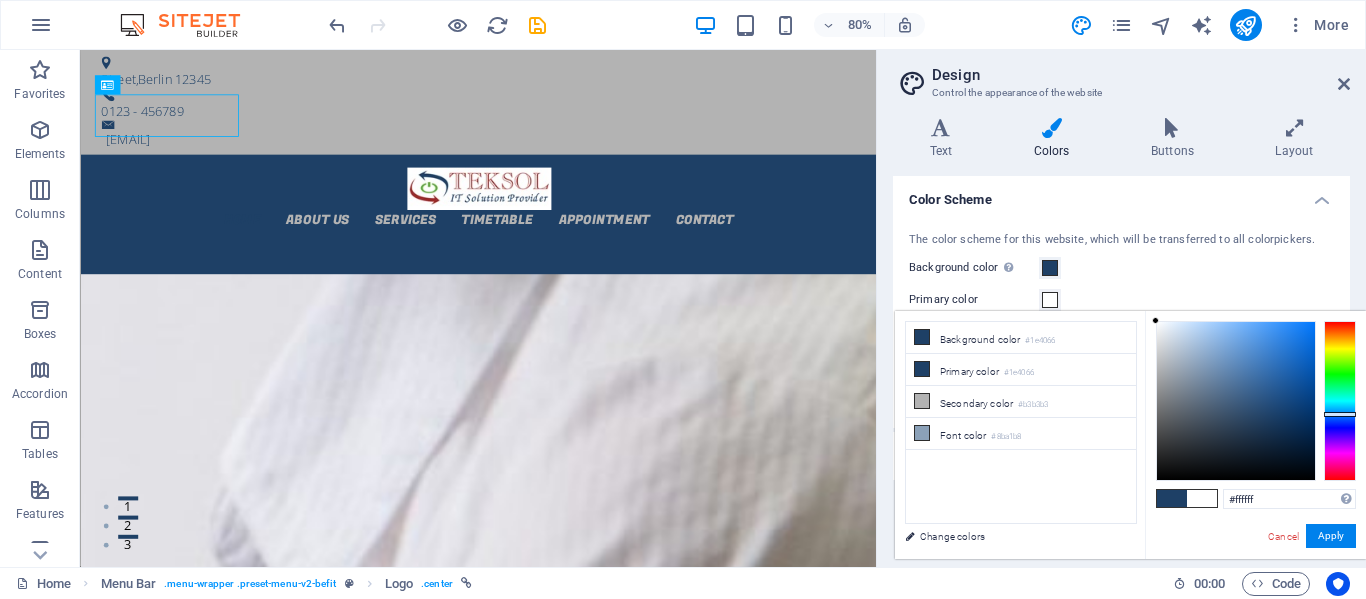 drag, startPoint x: 1219, startPoint y: 375, endPoint x: 1128, endPoint y: 308, distance: 113.004425 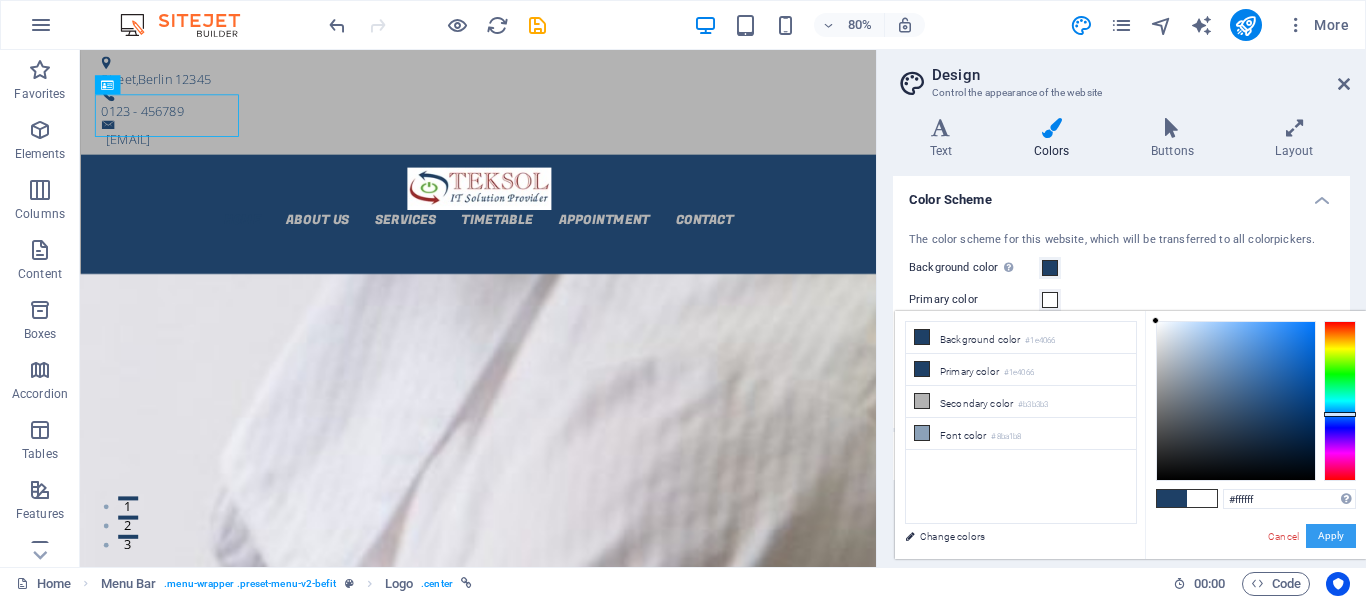 click on "Apply" at bounding box center (1331, 536) 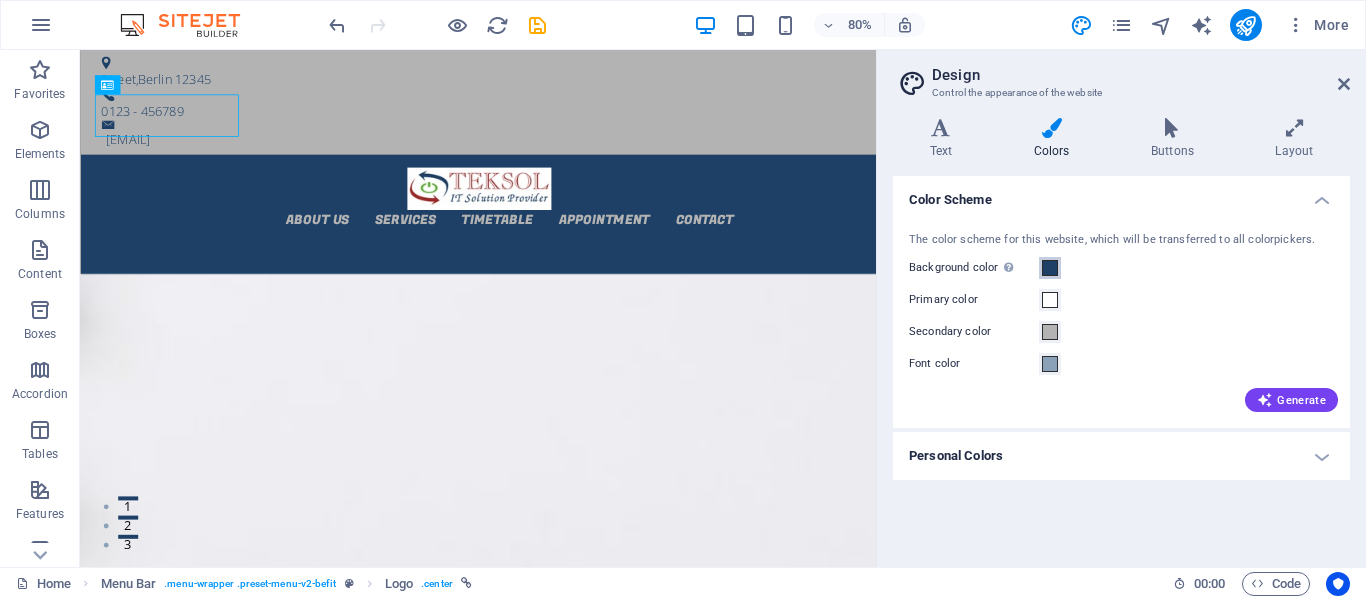 click at bounding box center (1050, 268) 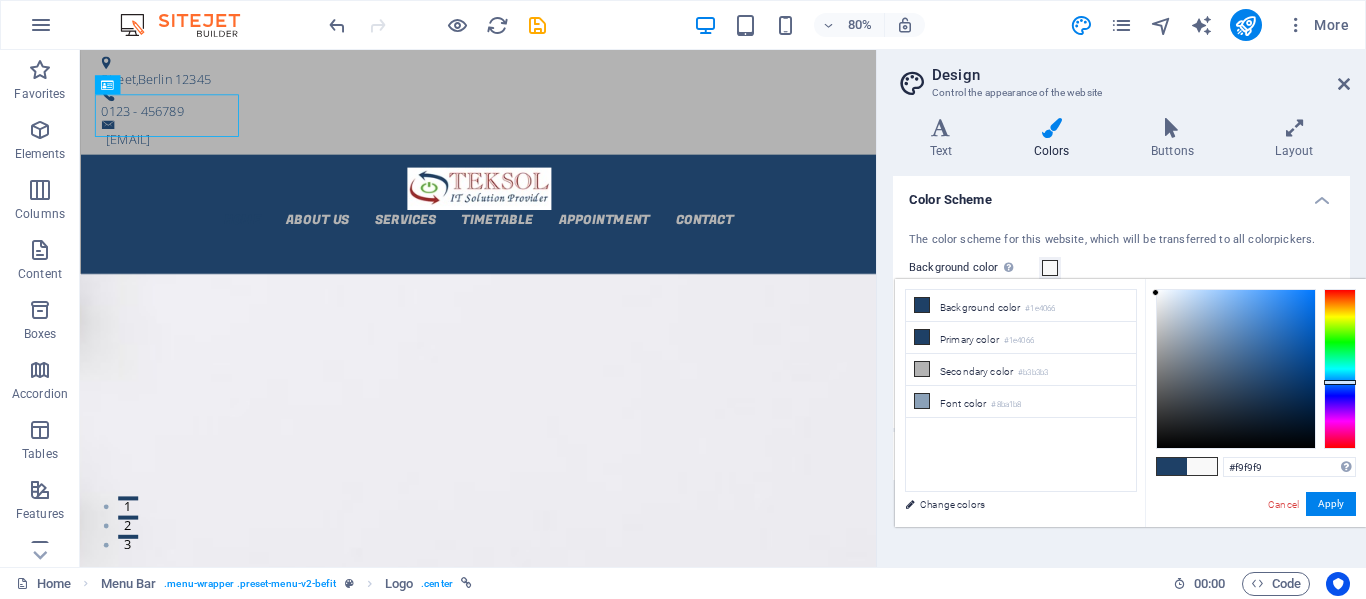 type on "#ffffff" 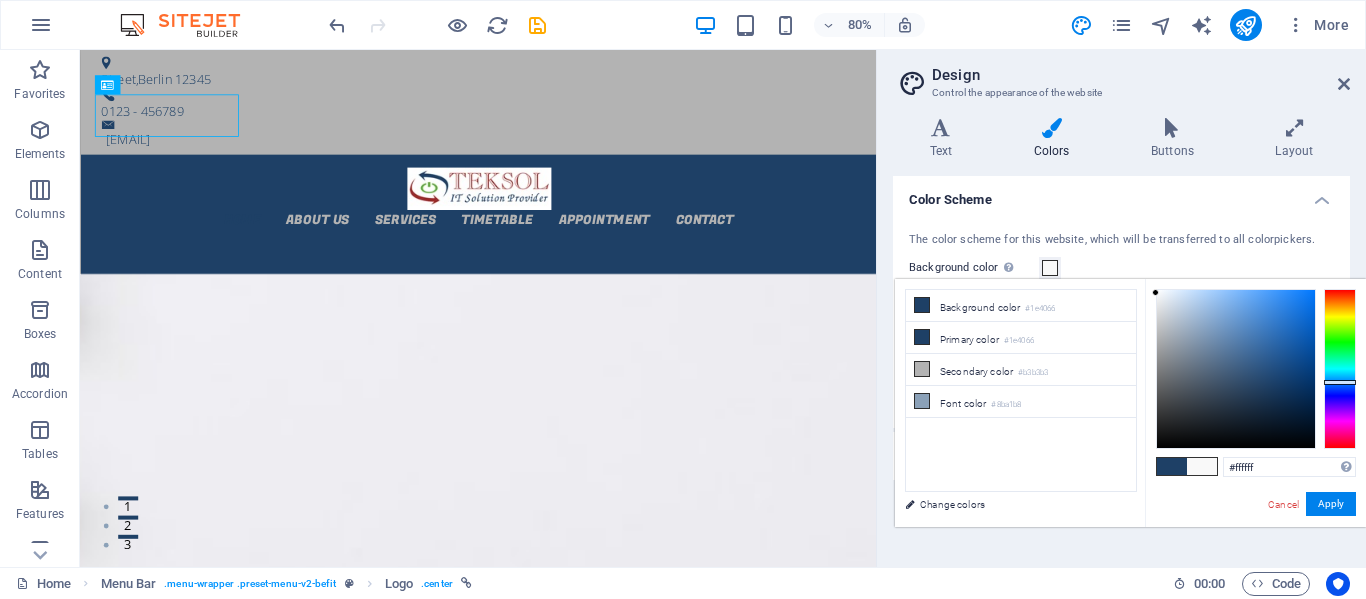 drag, startPoint x: 1176, startPoint y: 347, endPoint x: 1043, endPoint y: 213, distance: 188.79883 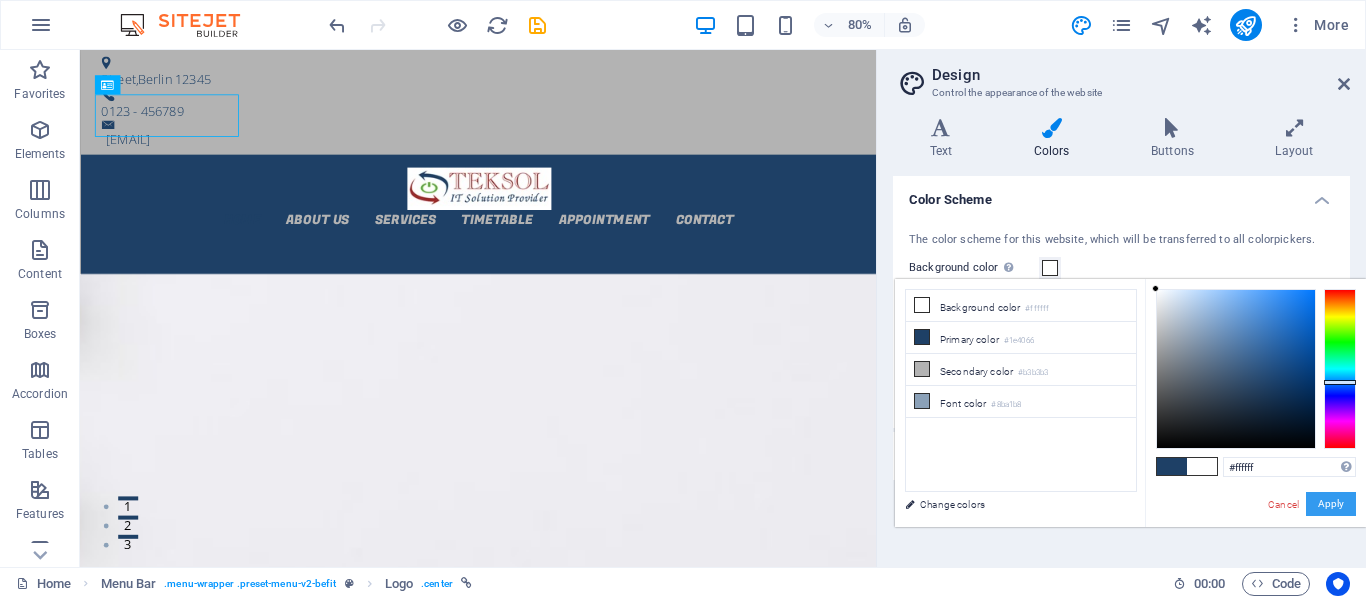 click on "Apply" at bounding box center [1331, 504] 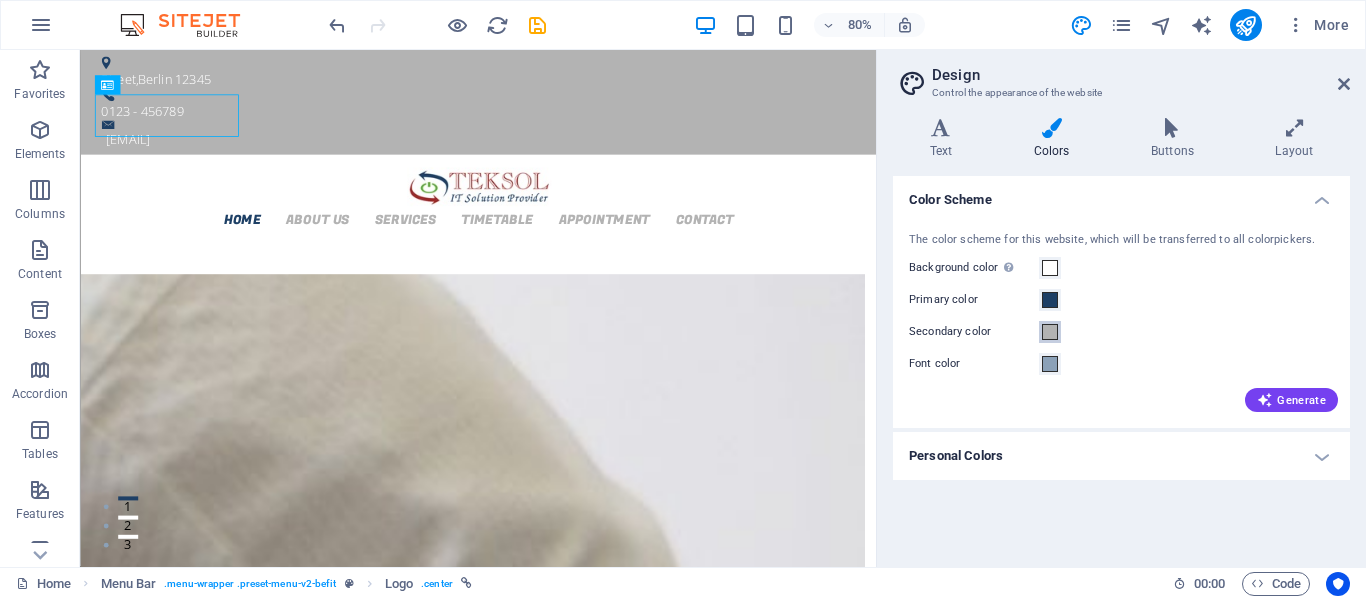 click at bounding box center (1050, 332) 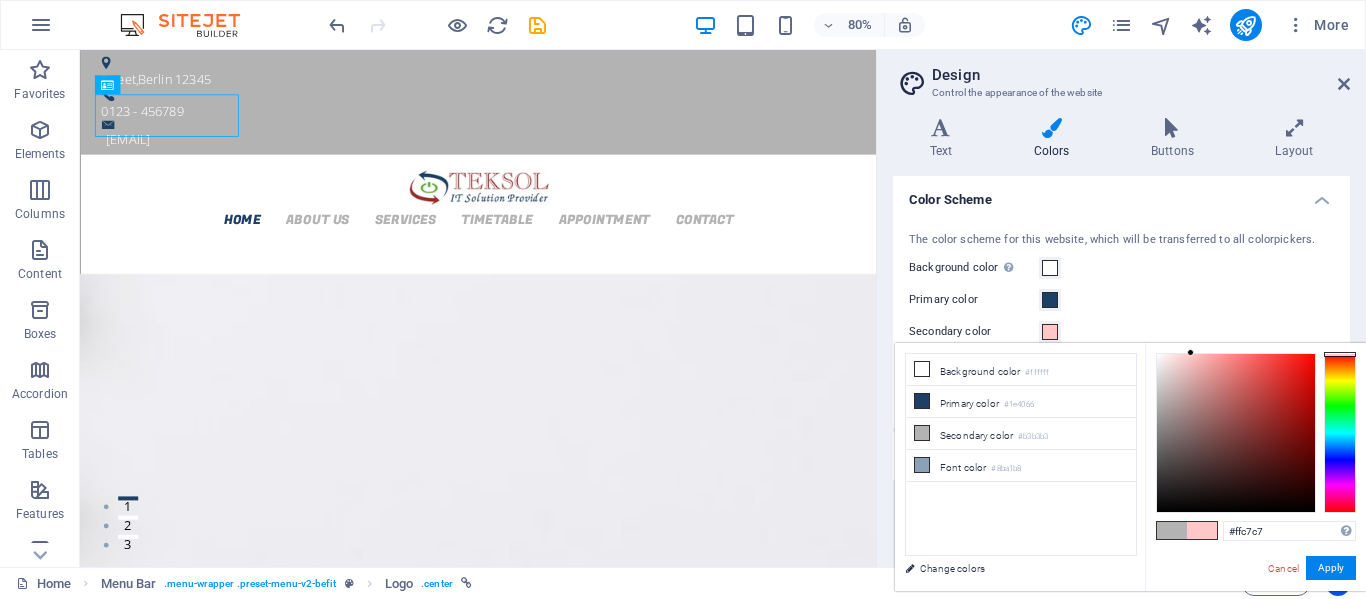 drag, startPoint x: 1163, startPoint y: 386, endPoint x: 1191, endPoint y: 340, distance: 53.851646 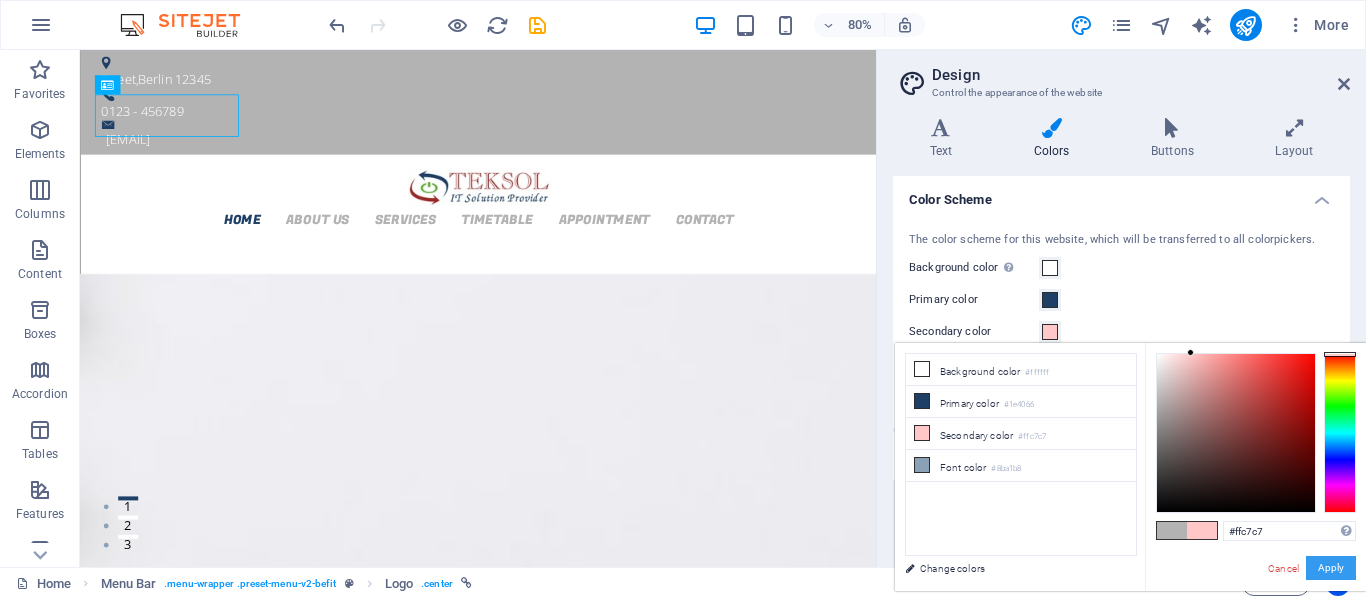 click on "Apply" at bounding box center [1331, 568] 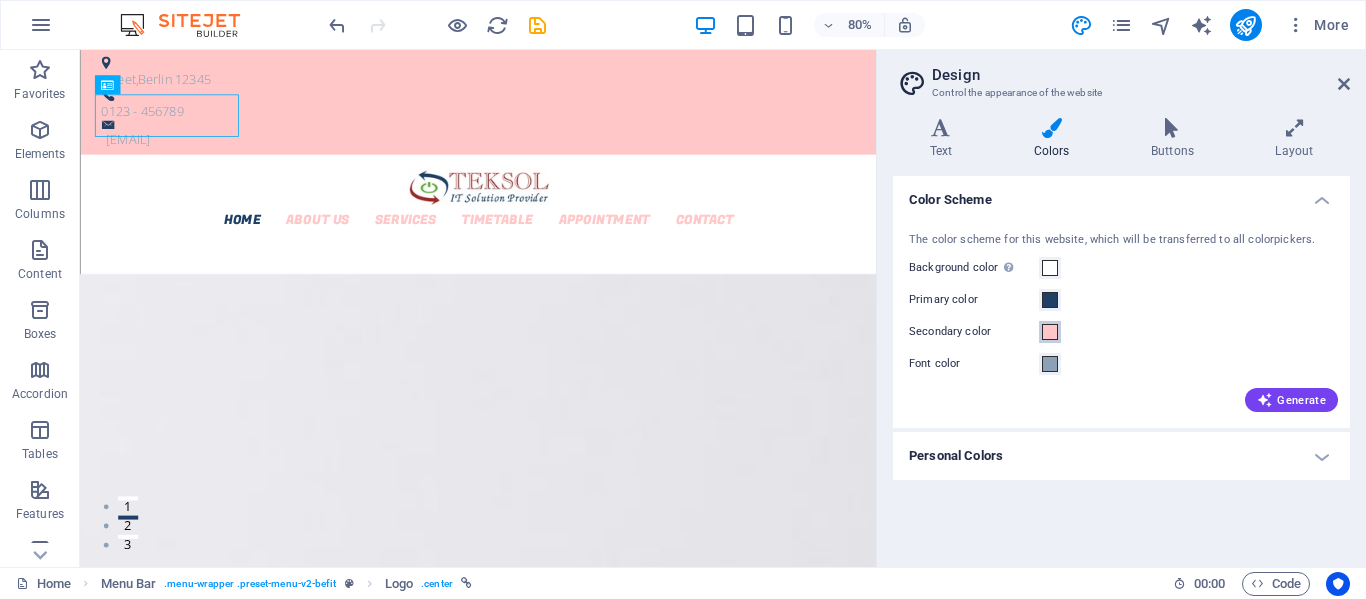 click at bounding box center (1050, 332) 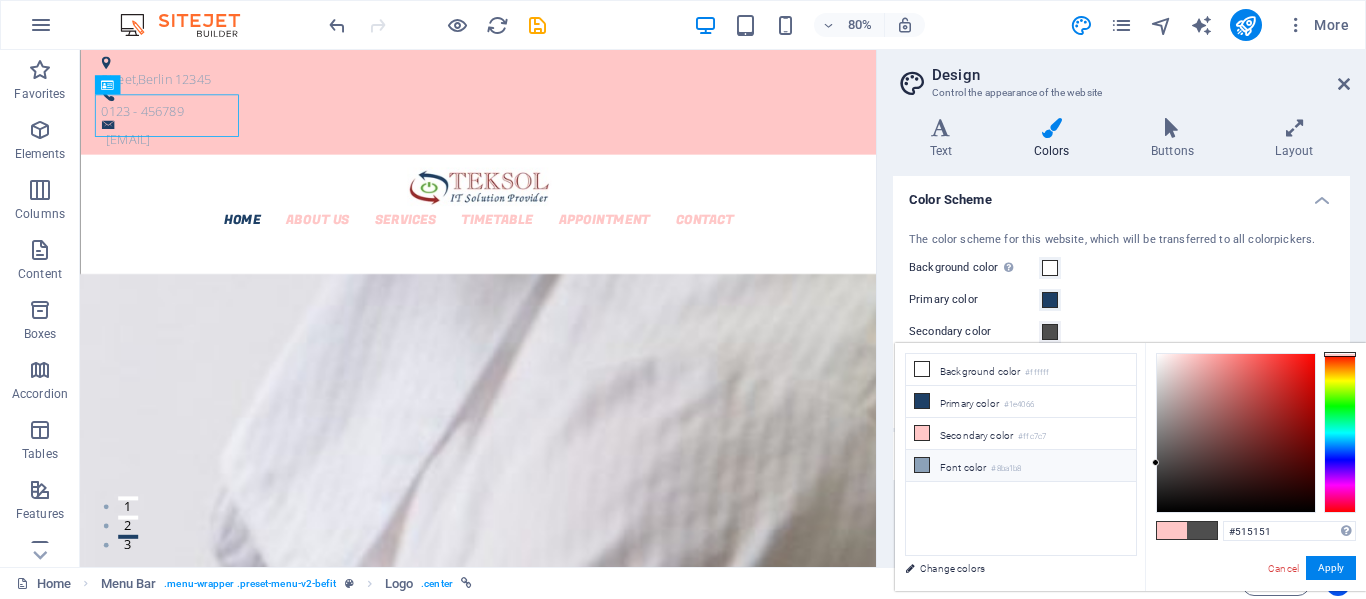 drag, startPoint x: 1175, startPoint y: 377, endPoint x: 1116, endPoint y: 461, distance: 102.64989 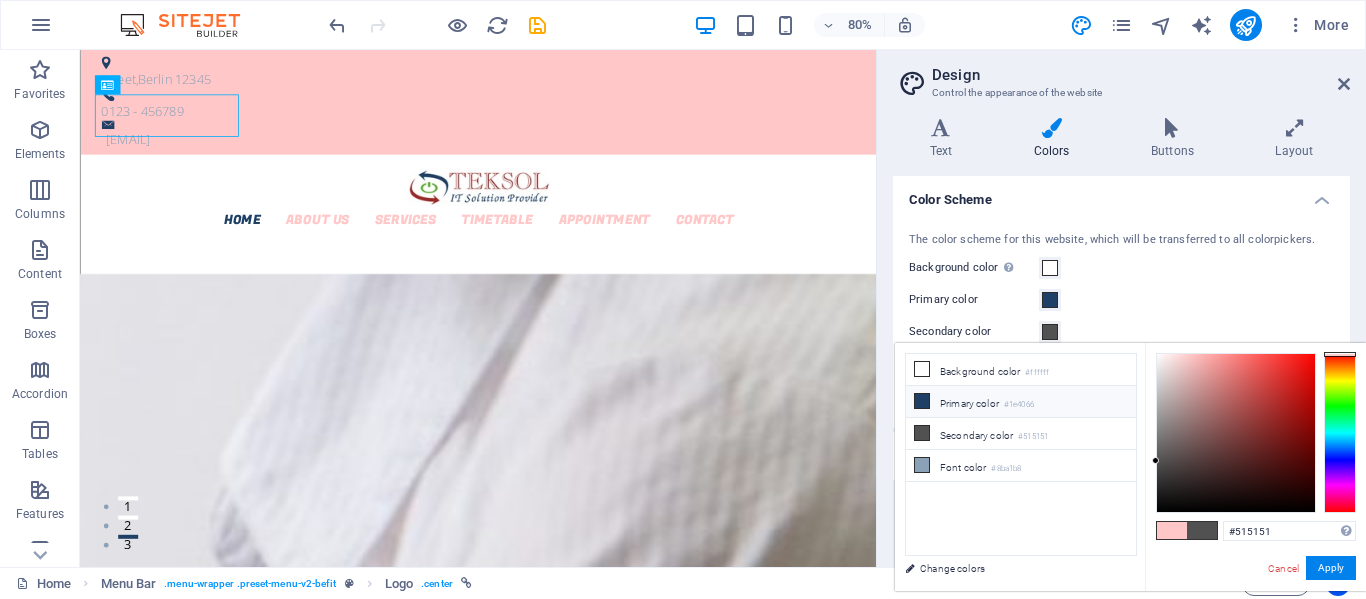 click on "#1e4066" at bounding box center (1019, 405) 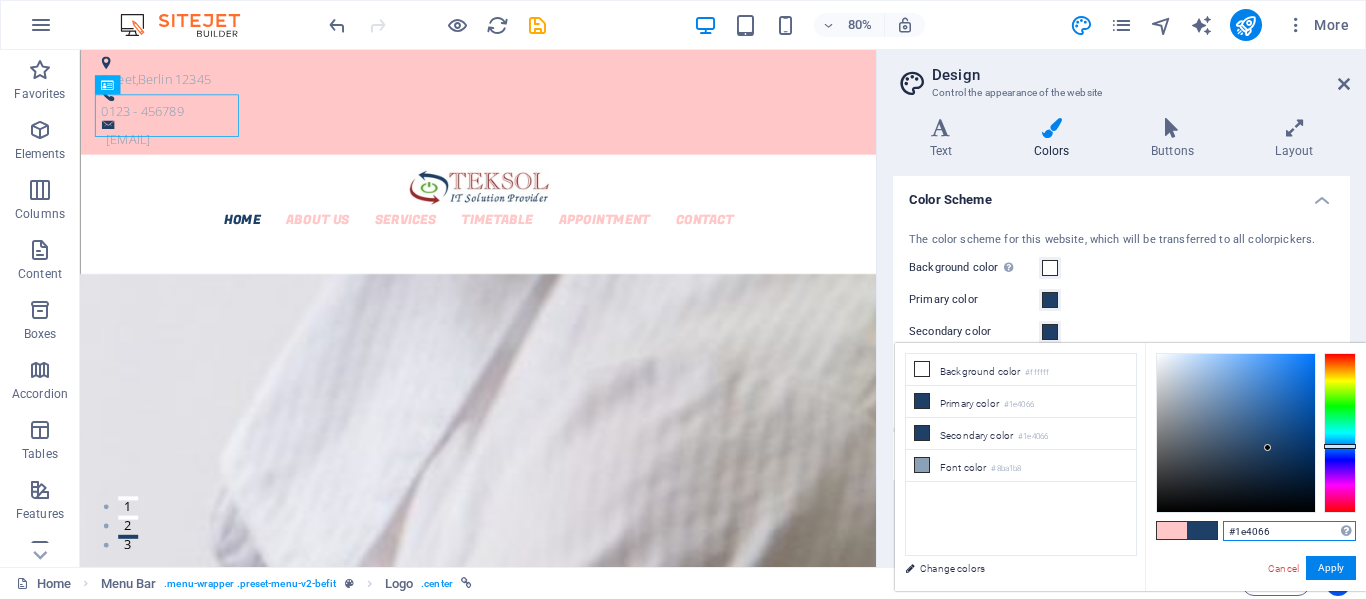 drag, startPoint x: 1268, startPoint y: 529, endPoint x: 1185, endPoint y: 542, distance: 84.0119 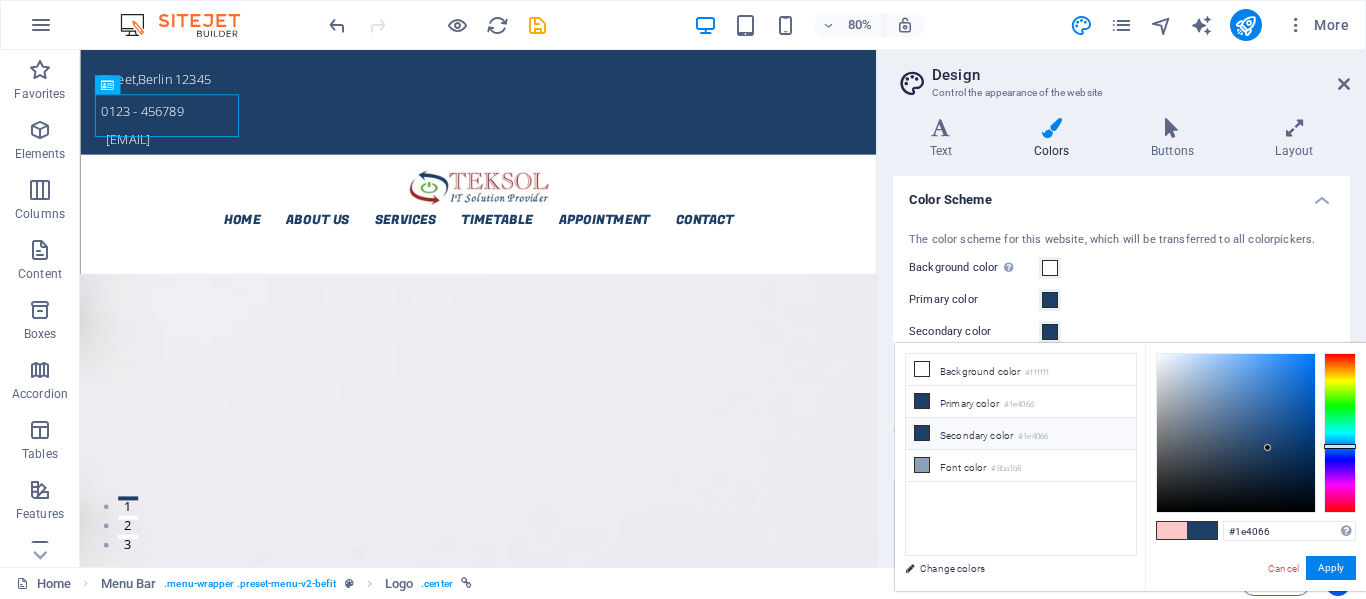 click on "Secondary color
#1e4066" at bounding box center (1021, 434) 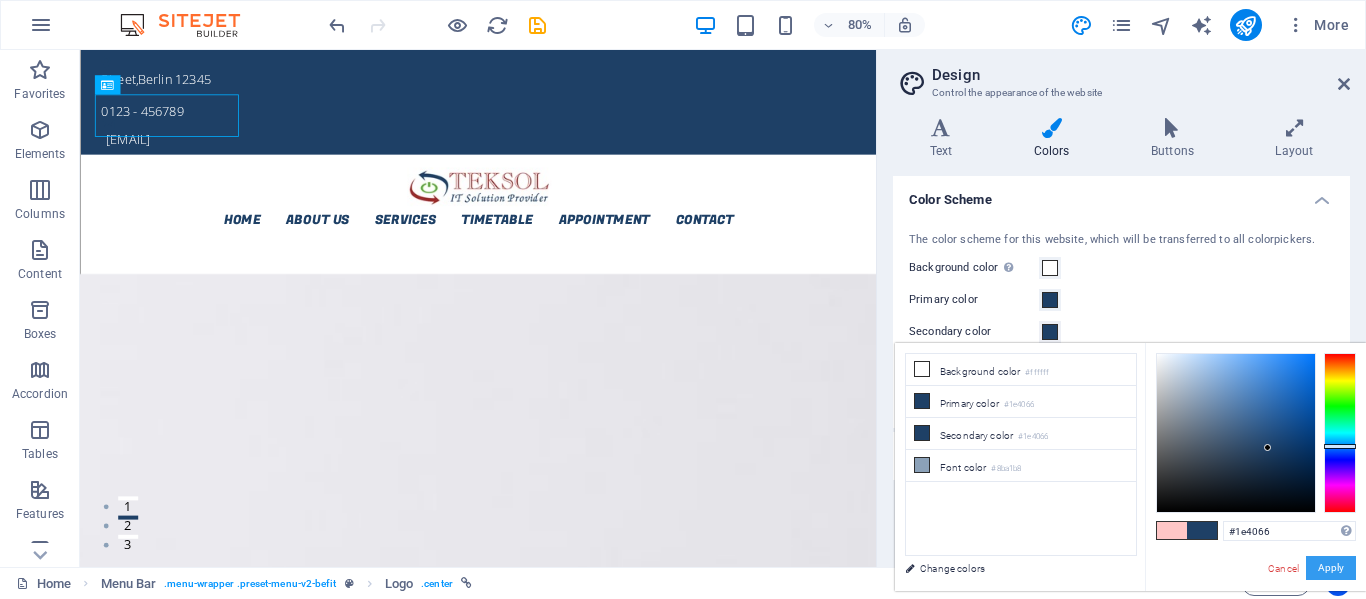 click on "Apply" at bounding box center (1331, 568) 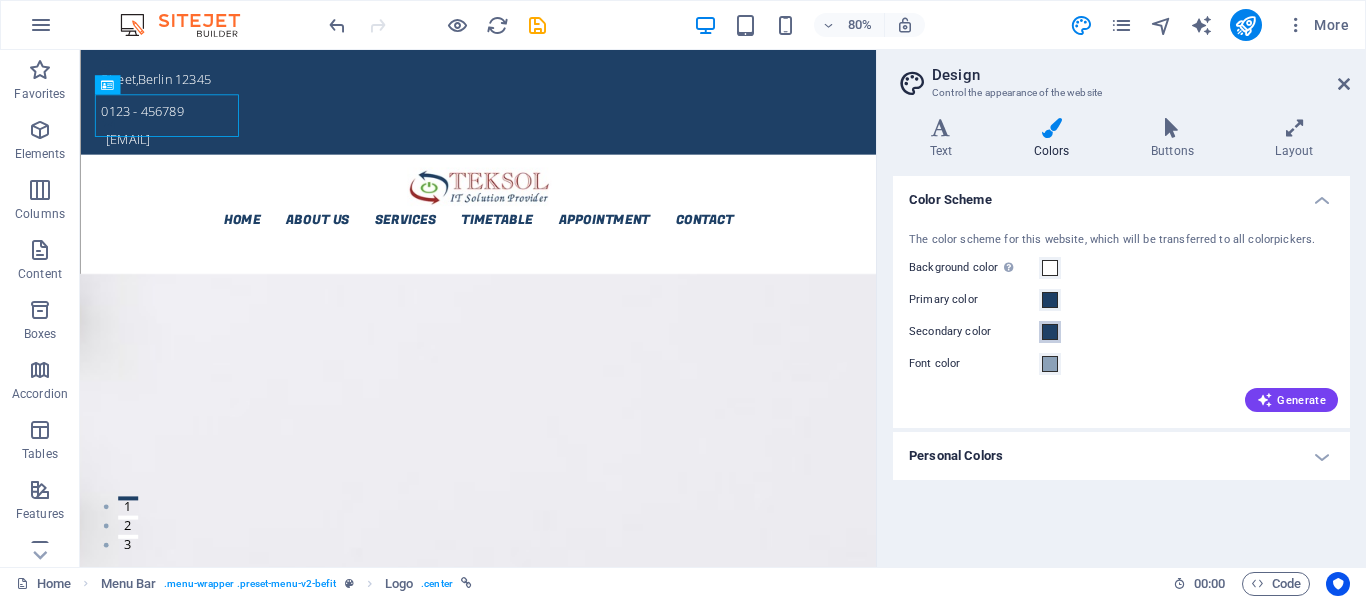 click at bounding box center [1050, 332] 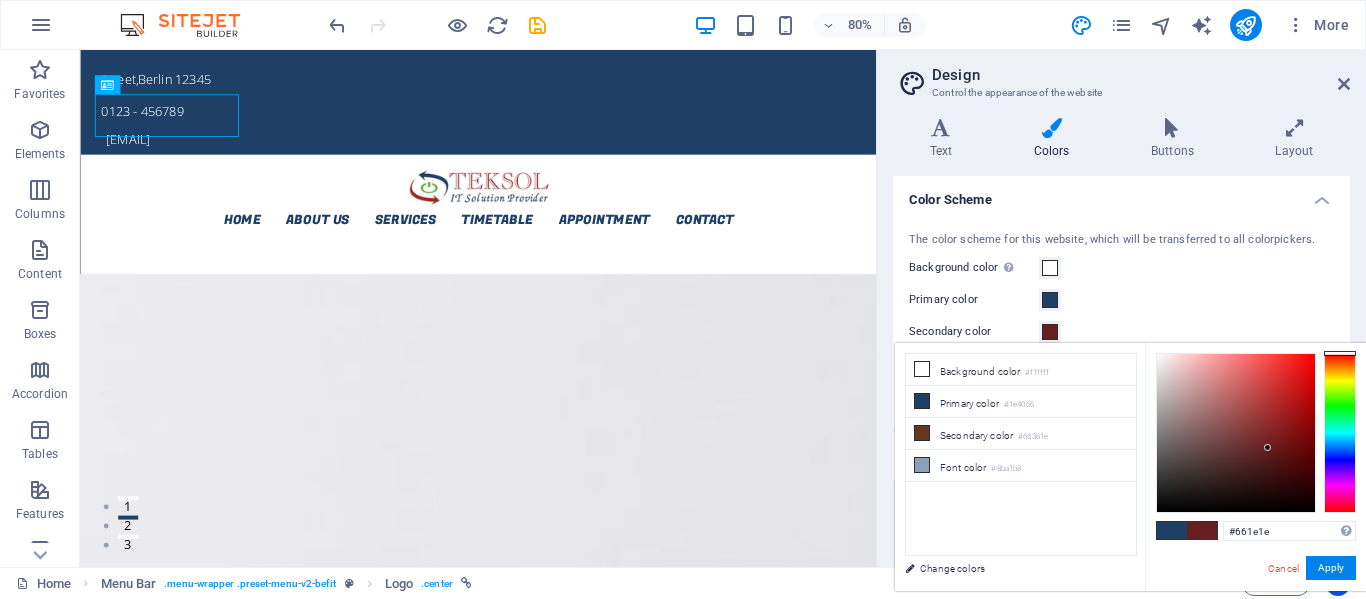 drag, startPoint x: 1328, startPoint y: 365, endPoint x: 1327, endPoint y: 351, distance: 14.035668 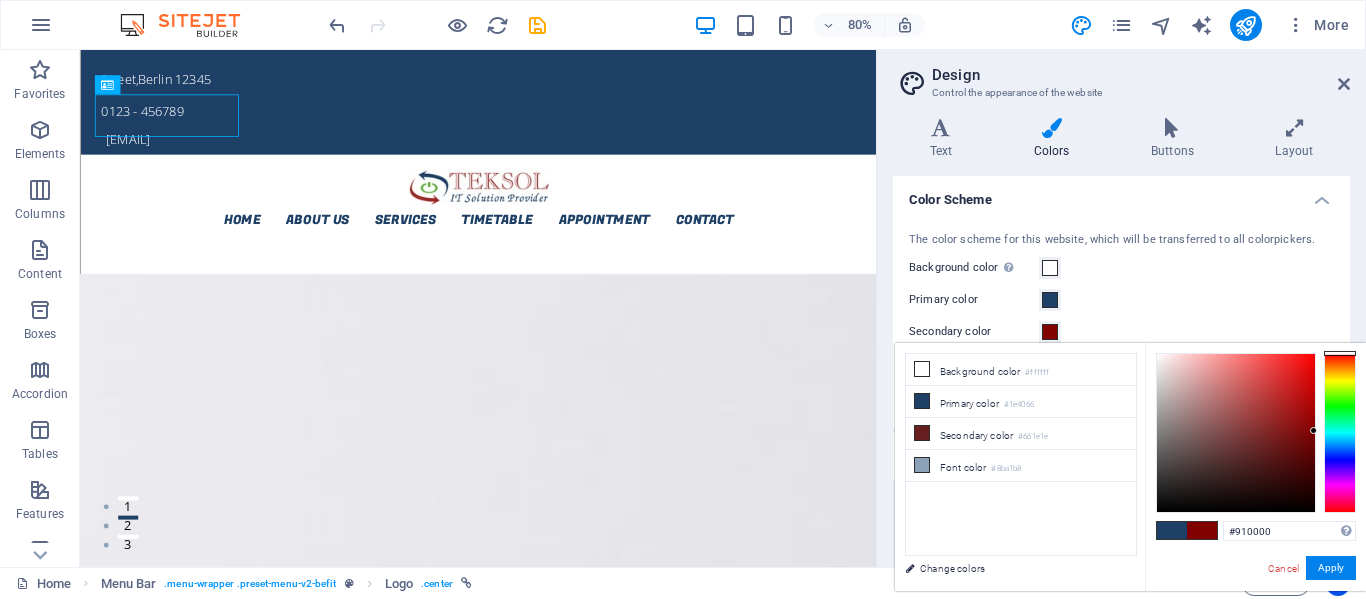type on "#930000" 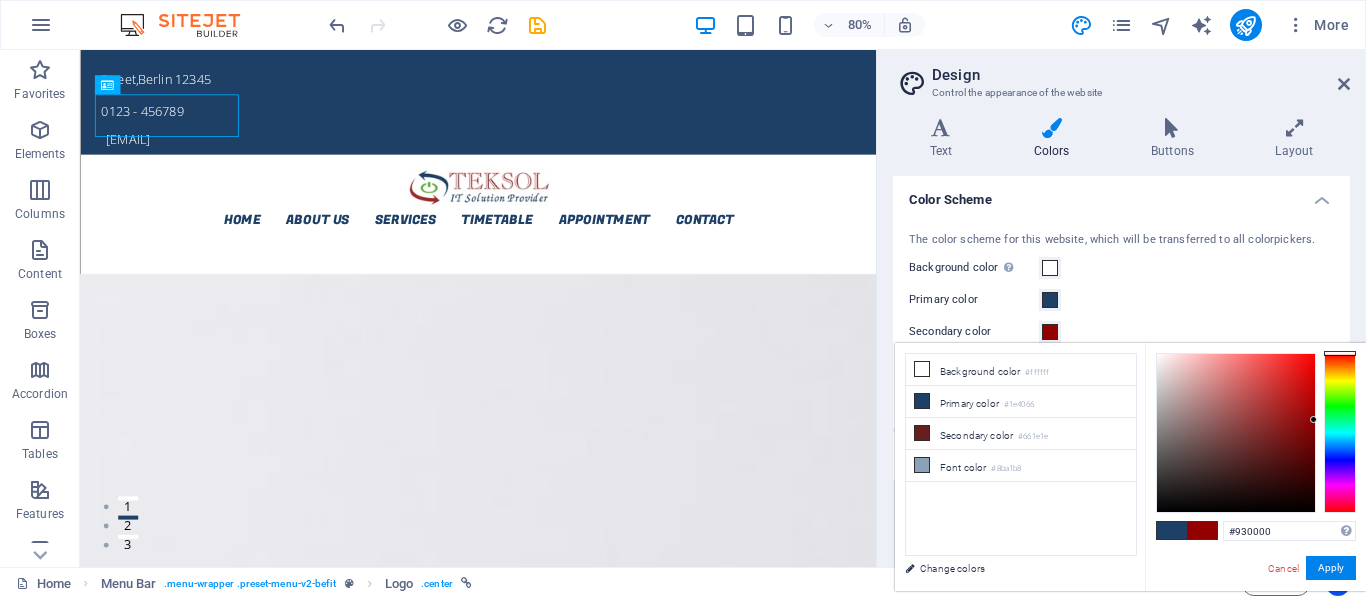 drag, startPoint x: 1292, startPoint y: 382, endPoint x: 1346, endPoint y: 420, distance: 66.0303 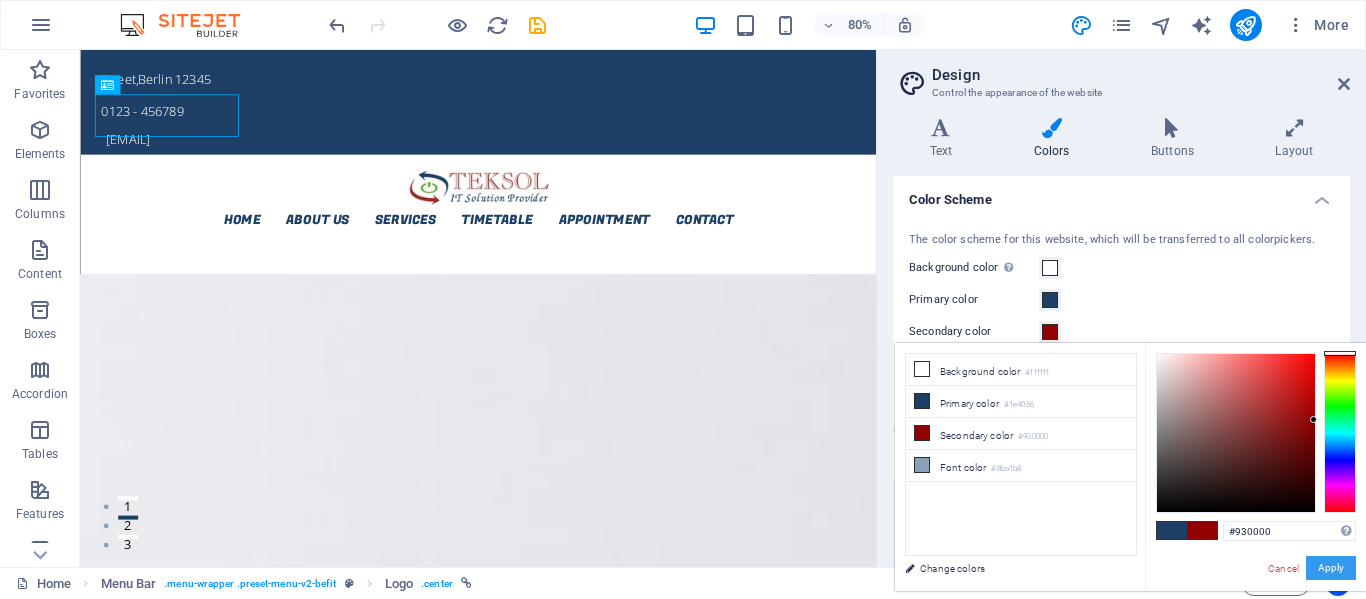 click on "Apply" at bounding box center (1331, 568) 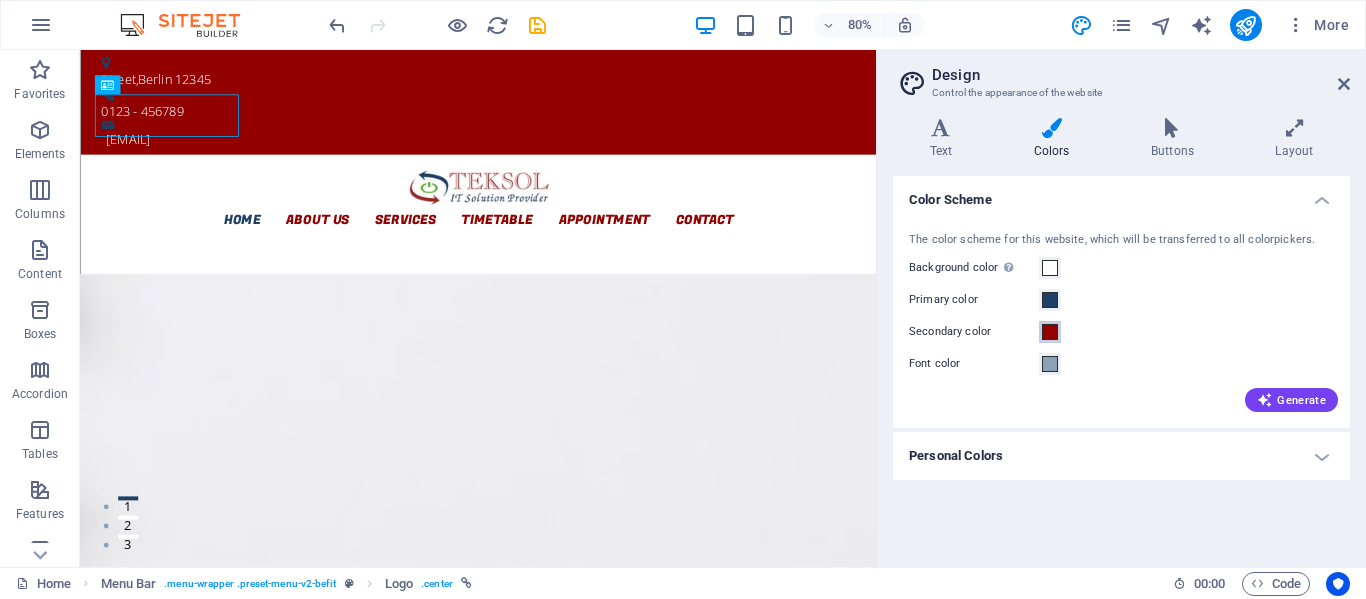click at bounding box center [1050, 332] 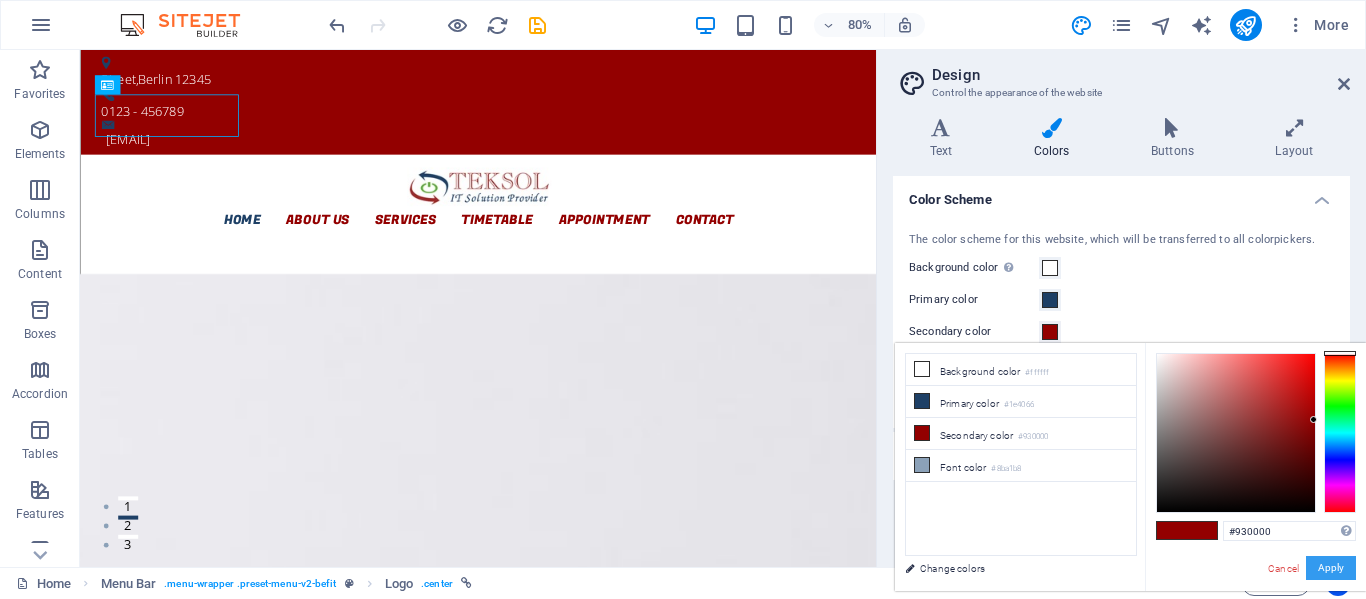 click on "Apply" at bounding box center (1331, 568) 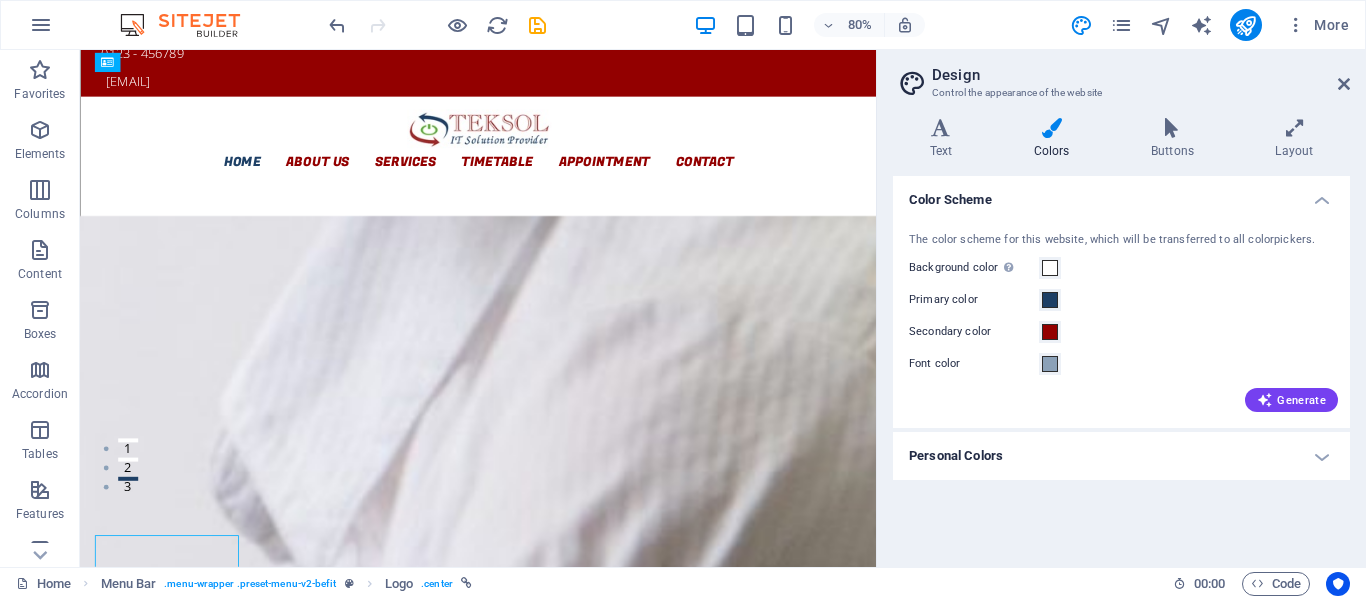 scroll, scrollTop: 0, scrollLeft: 0, axis: both 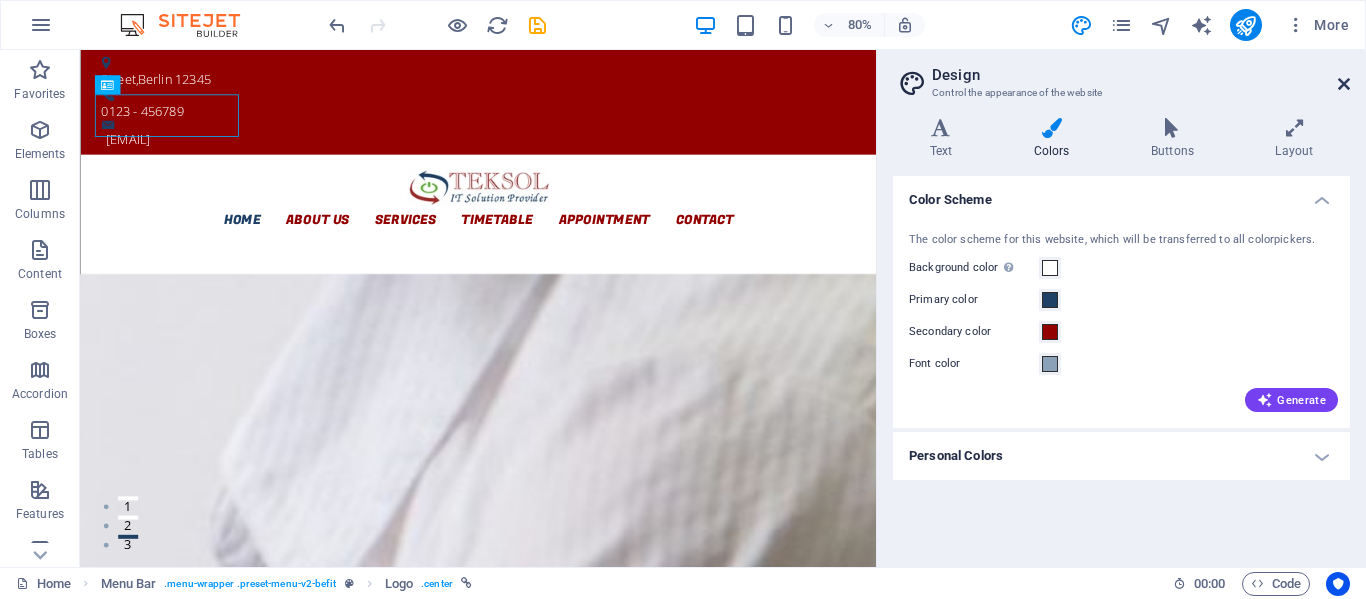 click at bounding box center [1344, 84] 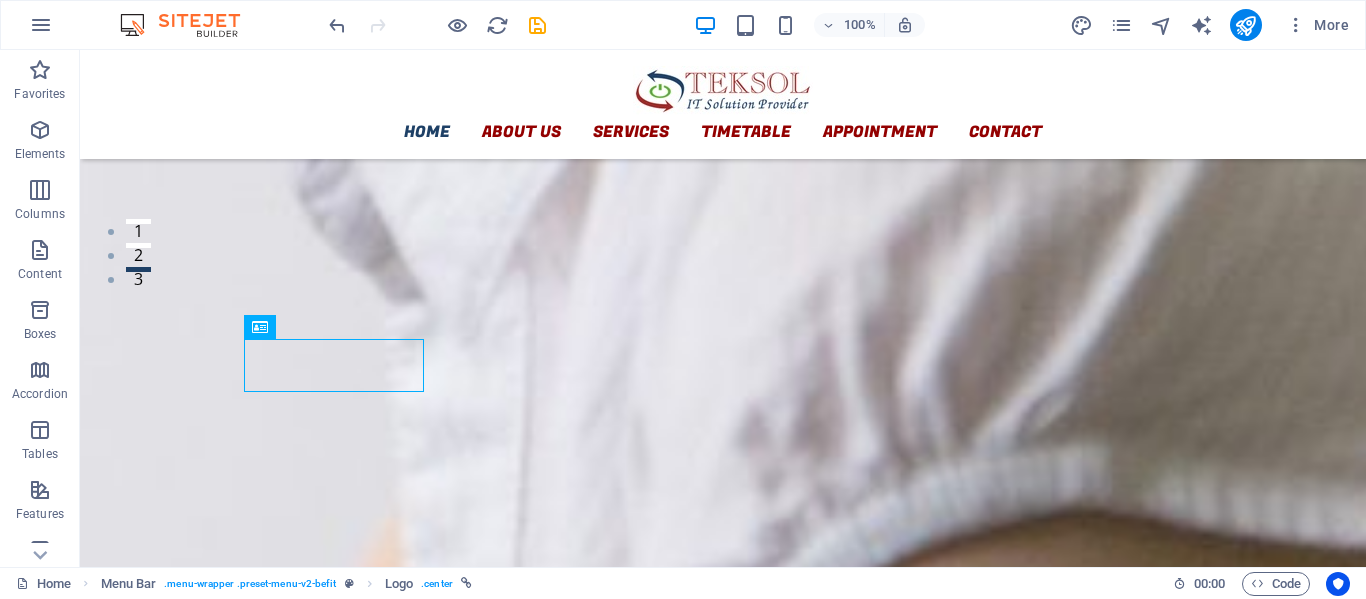 scroll, scrollTop: 0, scrollLeft: 0, axis: both 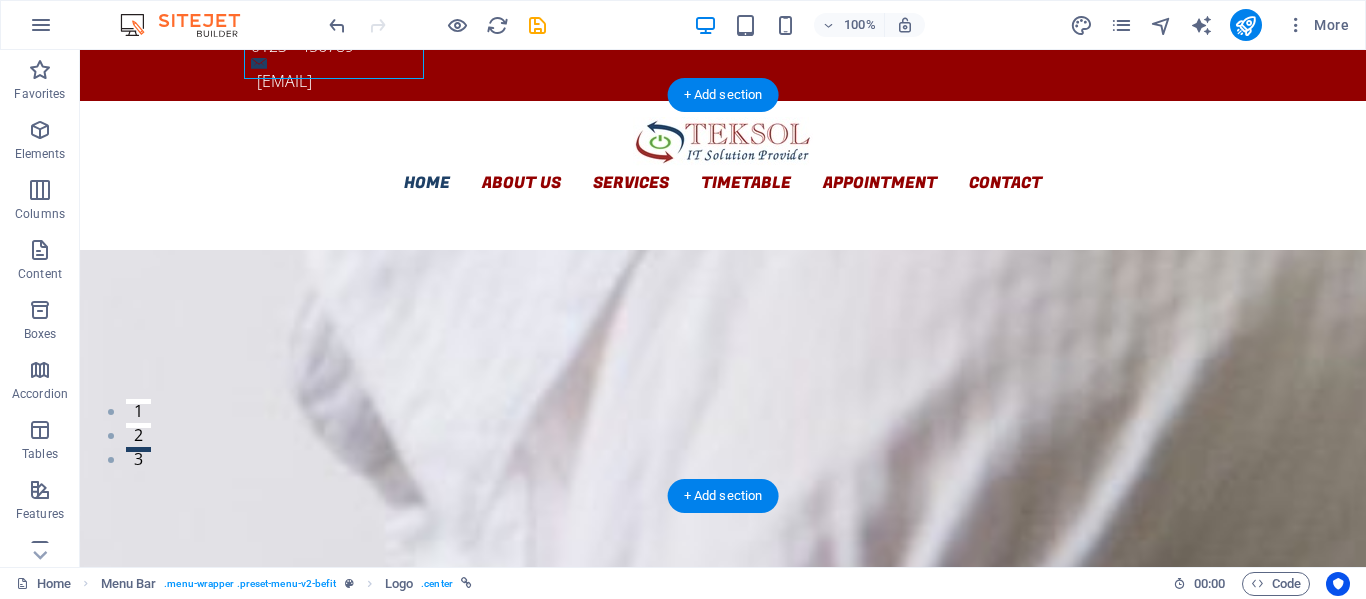 click at bounding box center [-3098, 2629] 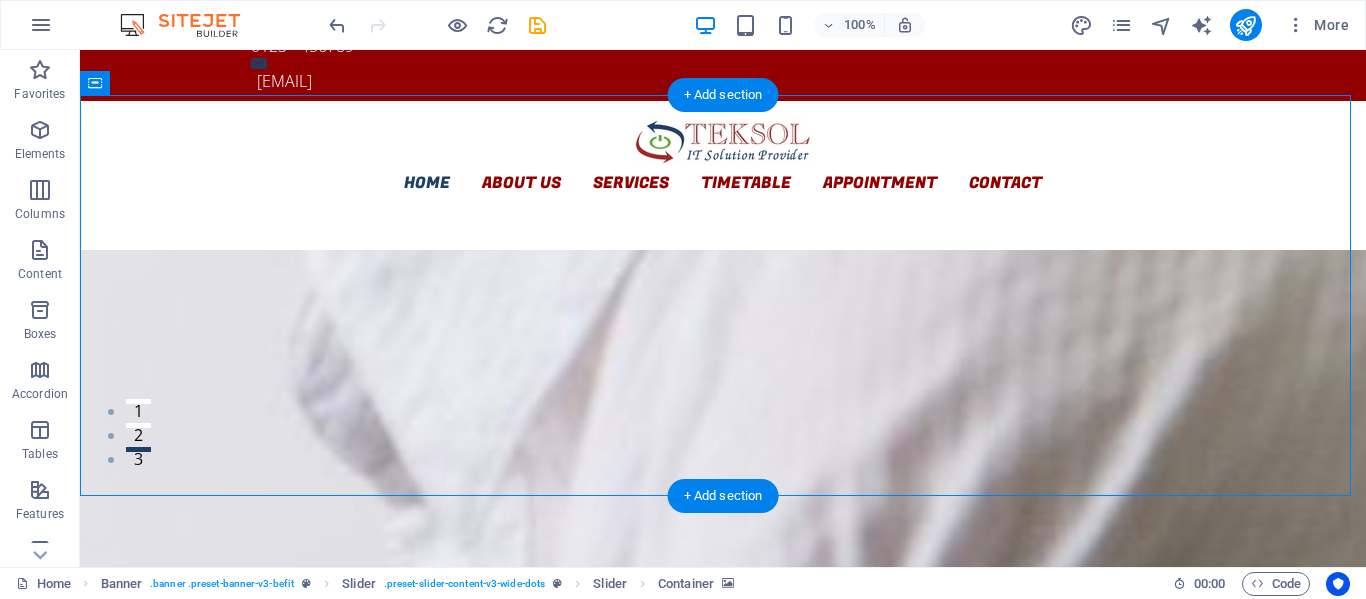 click at bounding box center (-3098, 2629) 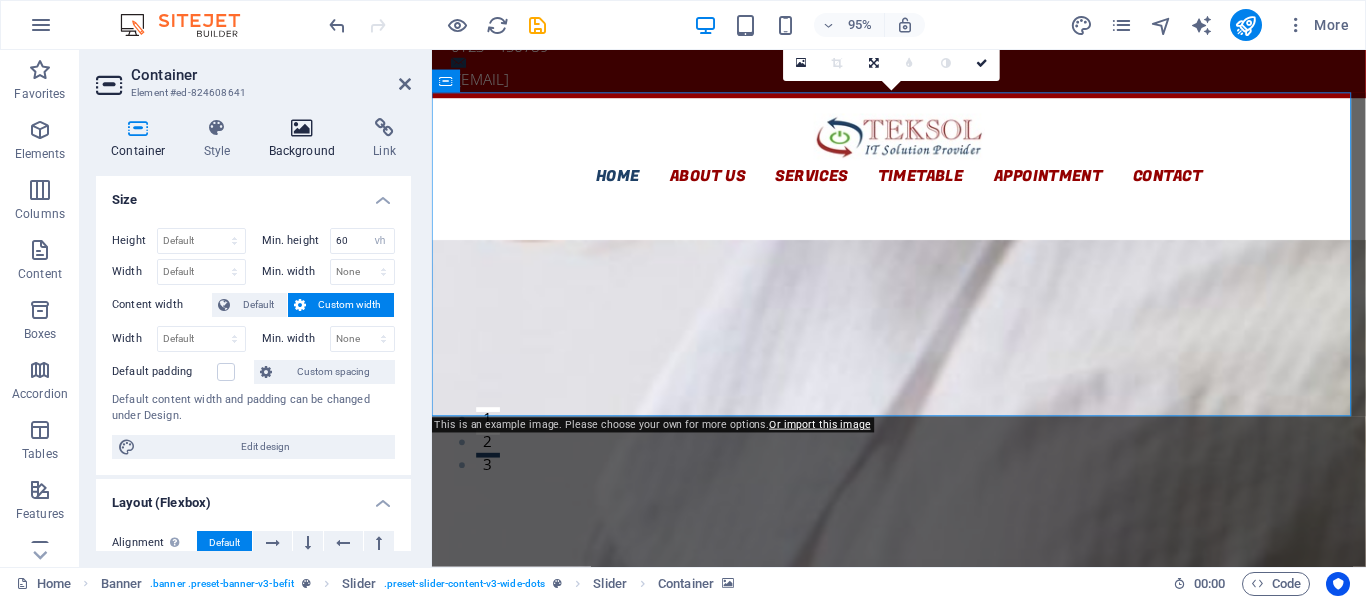 click on "Background" at bounding box center [306, 139] 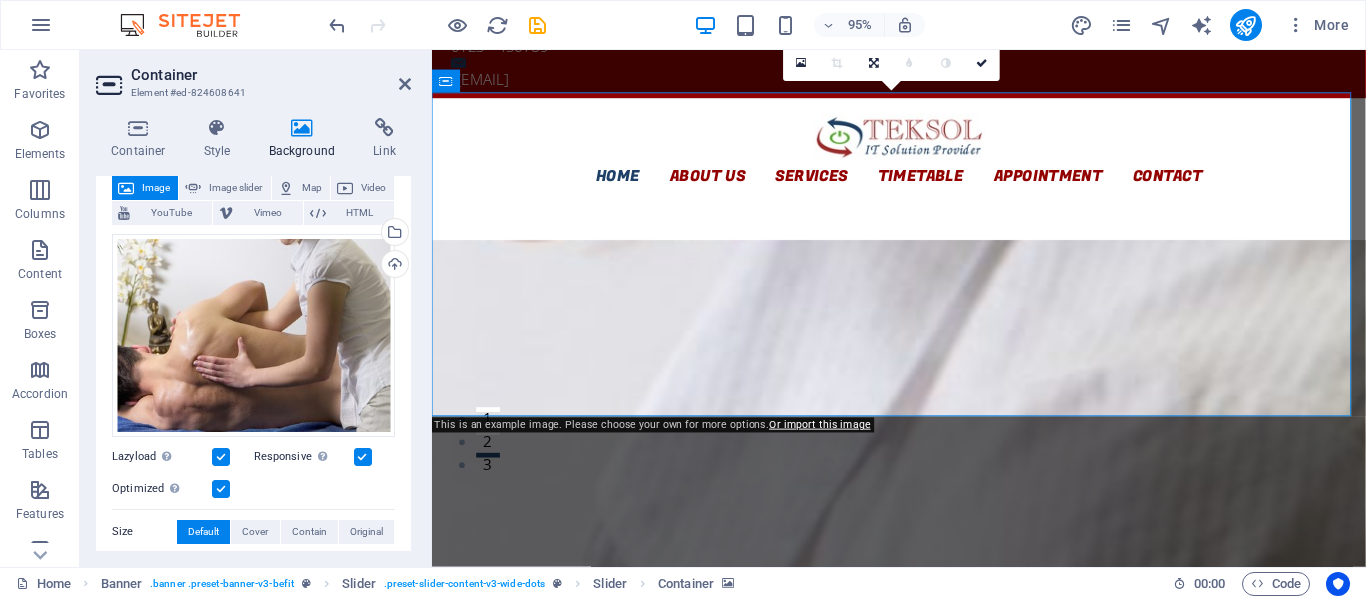 scroll, scrollTop: 126, scrollLeft: 0, axis: vertical 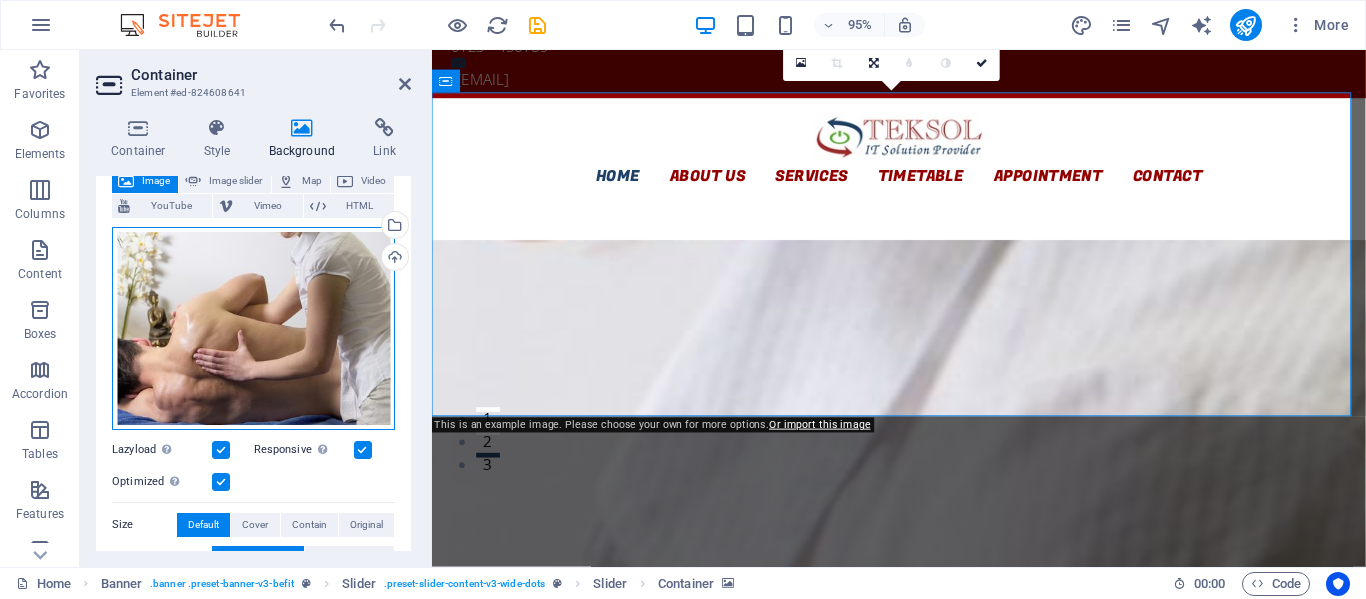 click on "Drag files here, click to choose files or select files from Files or our free stock photos & videos" at bounding box center [253, 328] 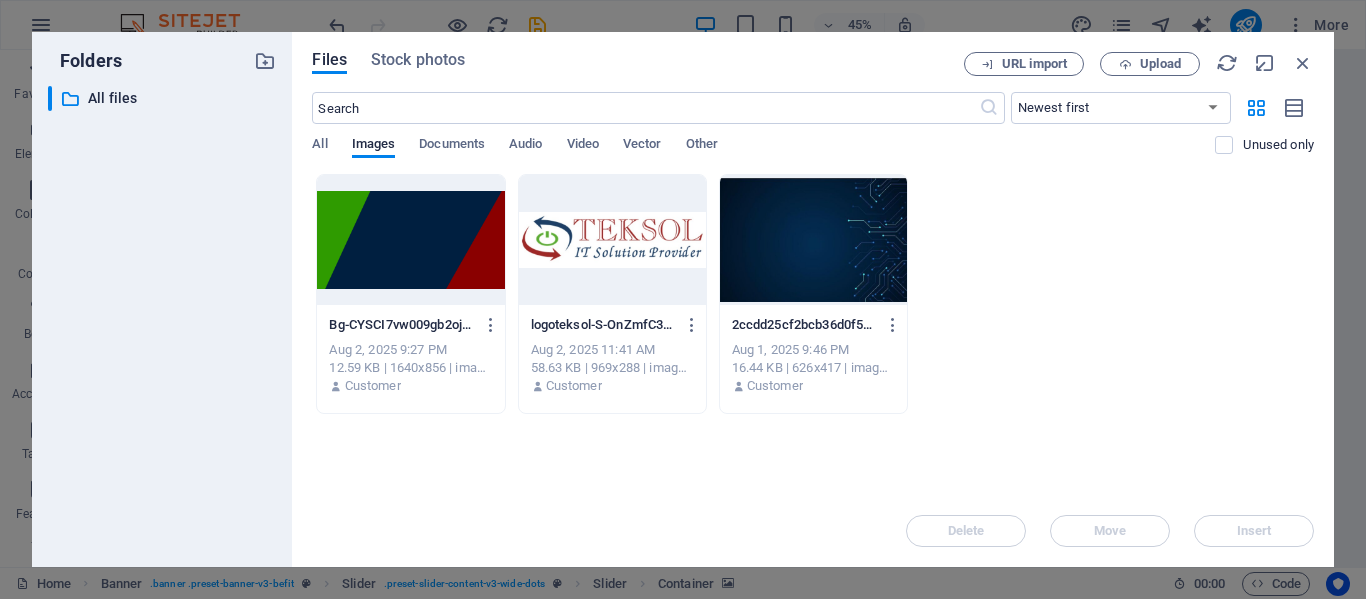 click at bounding box center (813, 240) 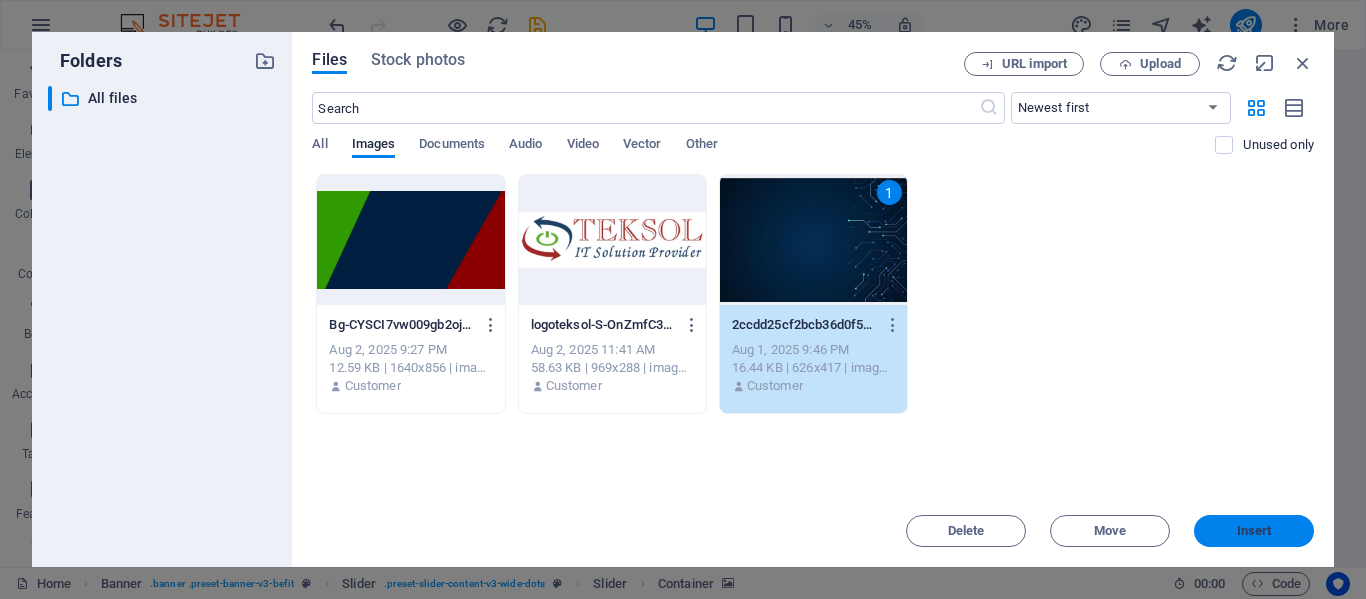 click on "Insert" at bounding box center (1254, 531) 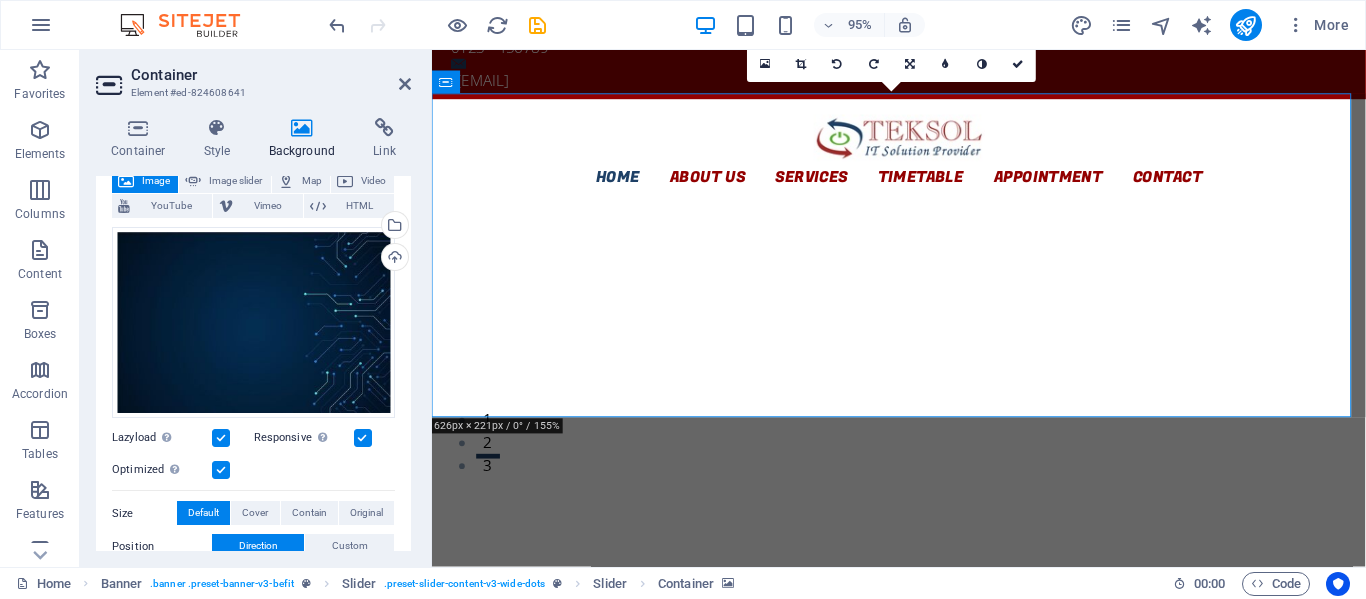 scroll, scrollTop: 86, scrollLeft: 0, axis: vertical 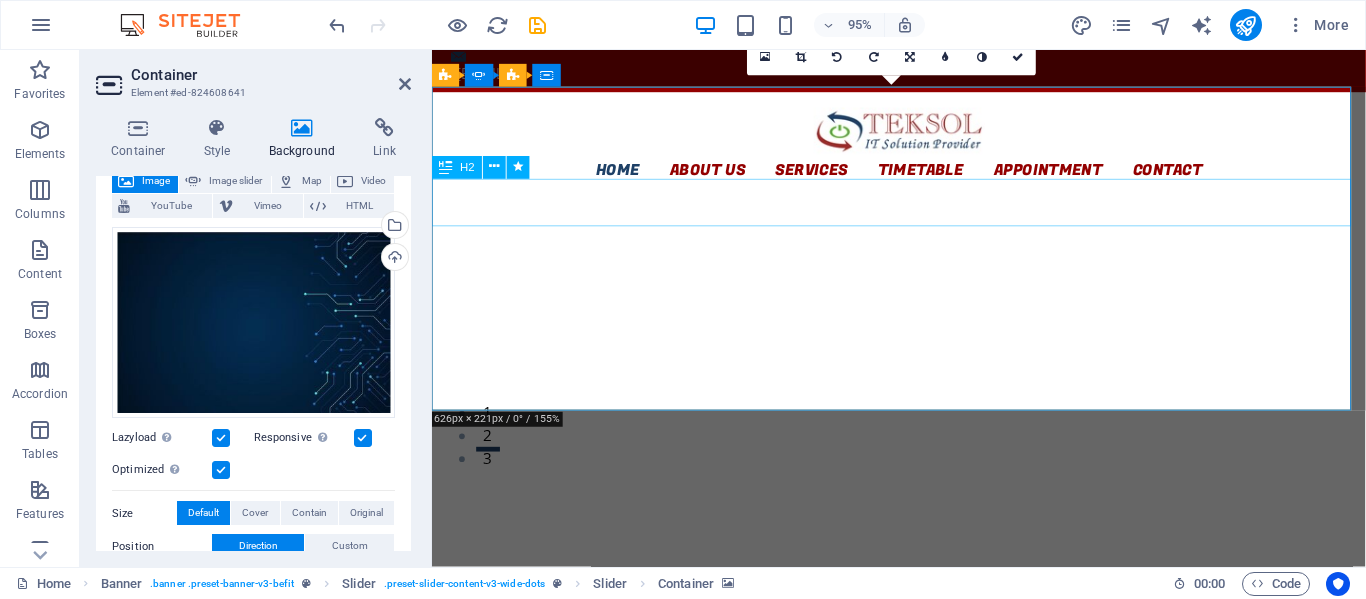 click on "Welcome to [DOMAIN]" at bounding box center [-1988, 2985] 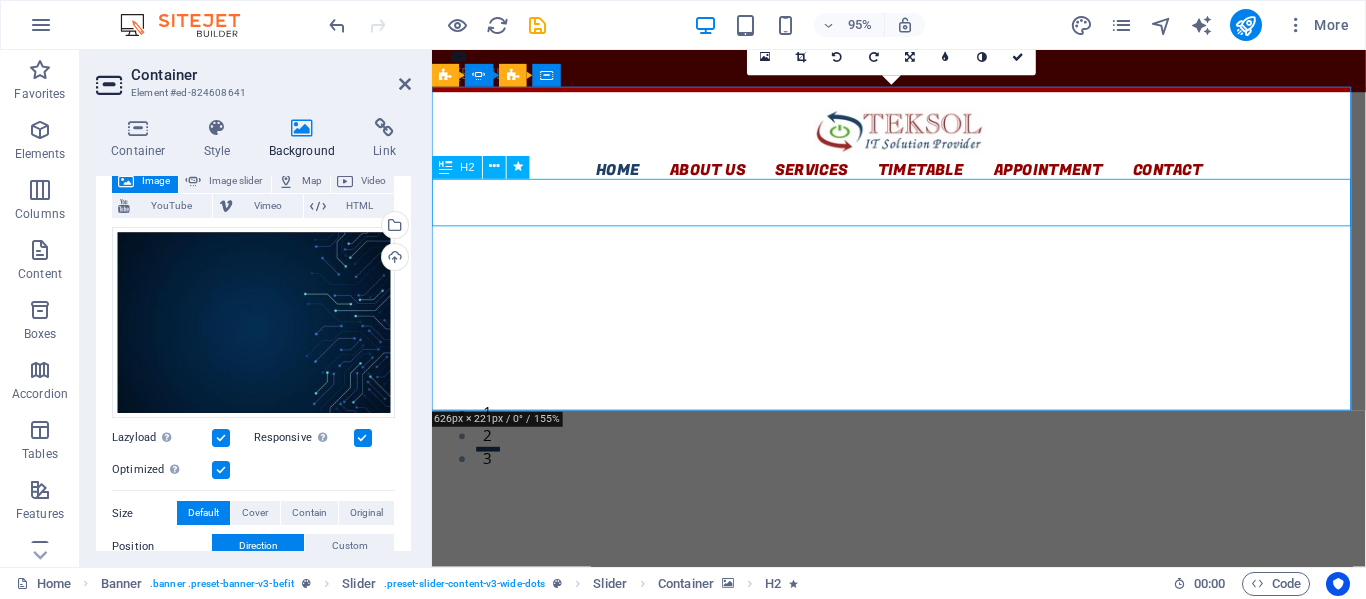click on "Welcome to [DOMAIN]" at bounding box center (-1988, 2985) 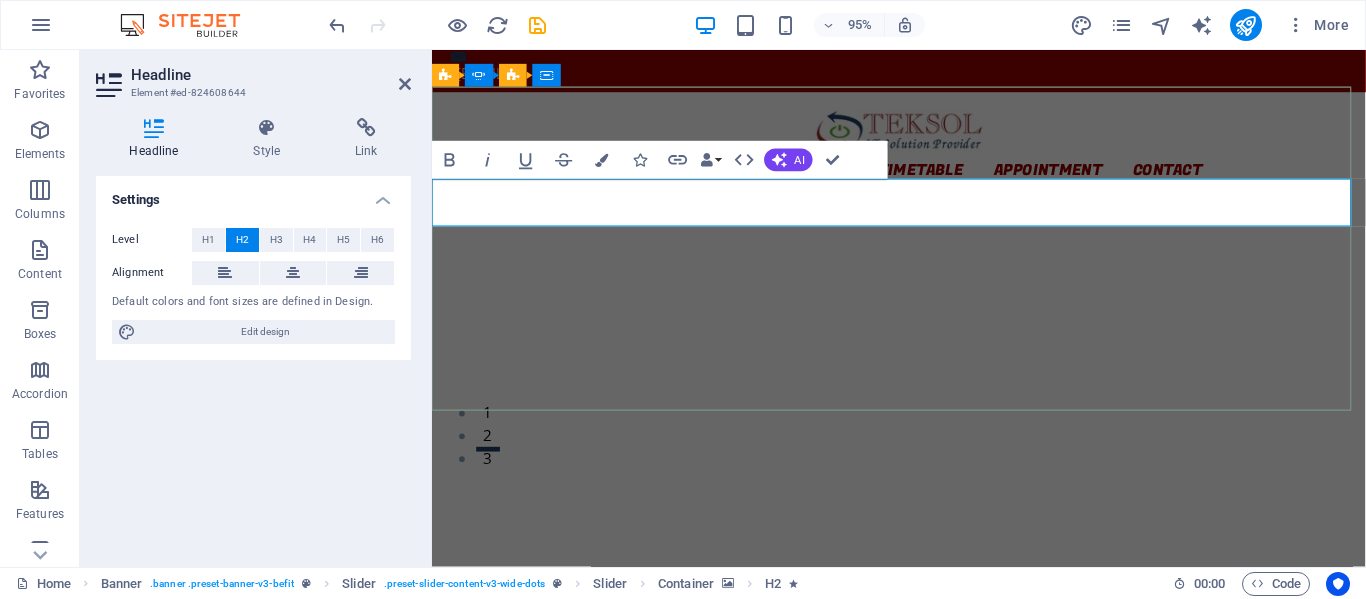 click on "Welcome to [DOMAIN]" at bounding box center (-1988, 2985) 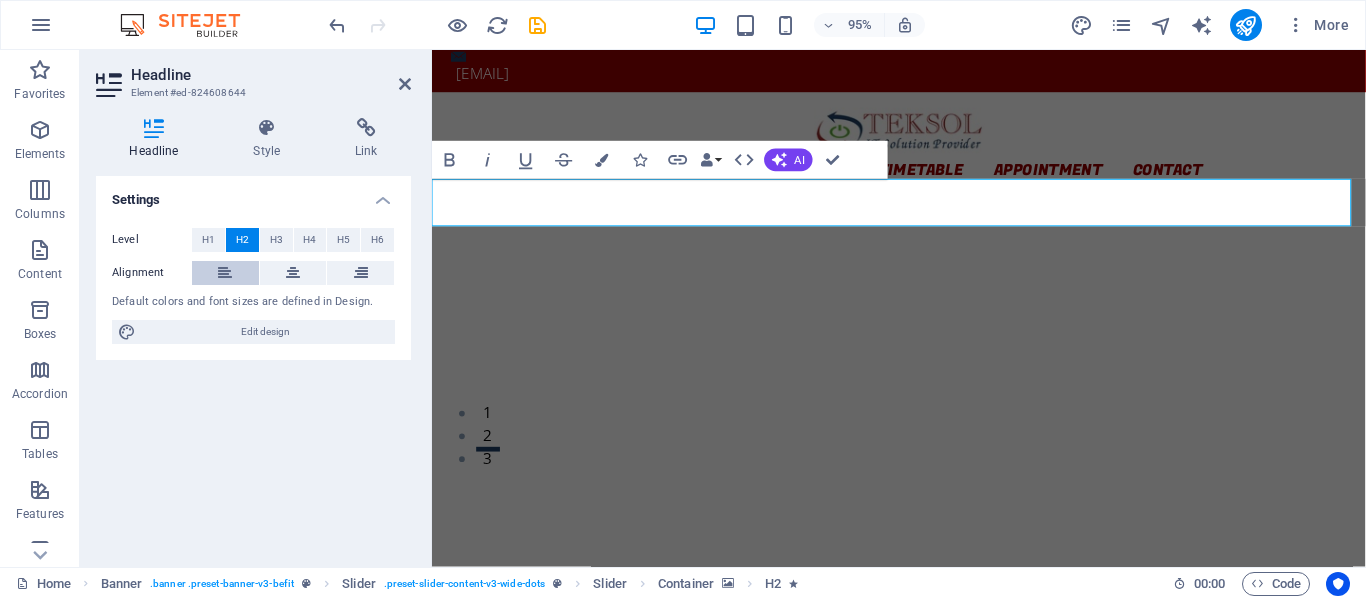 click at bounding box center (225, 273) 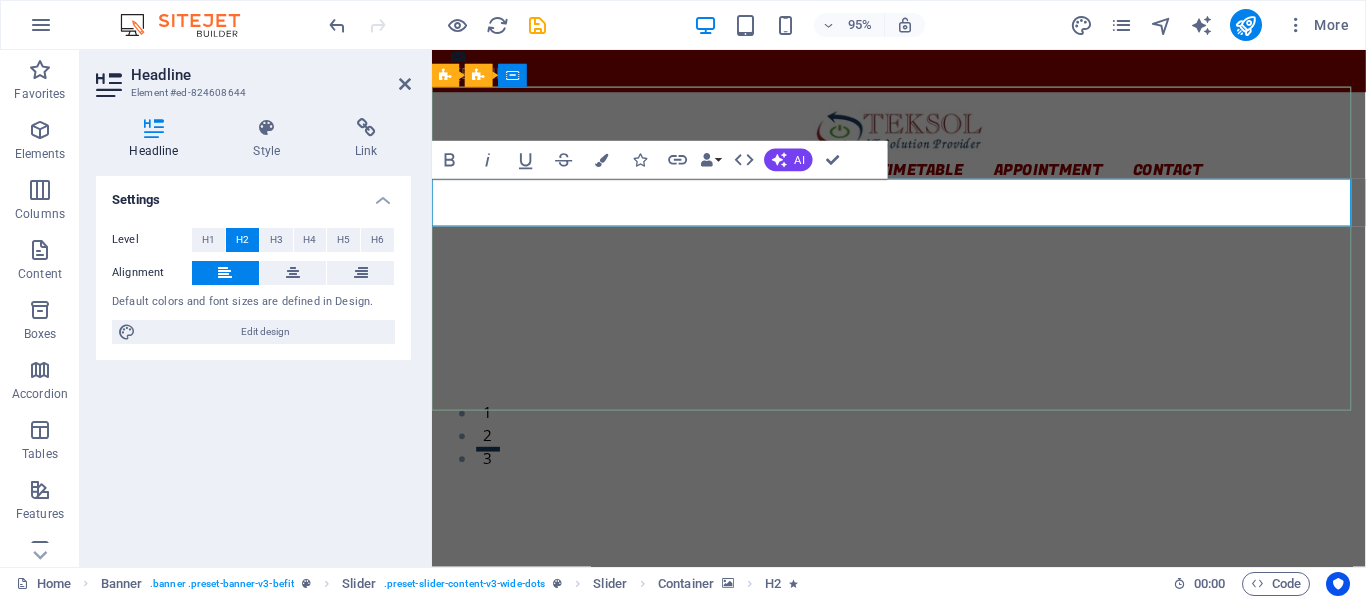 click on "​T" at bounding box center [-1988, 2925] 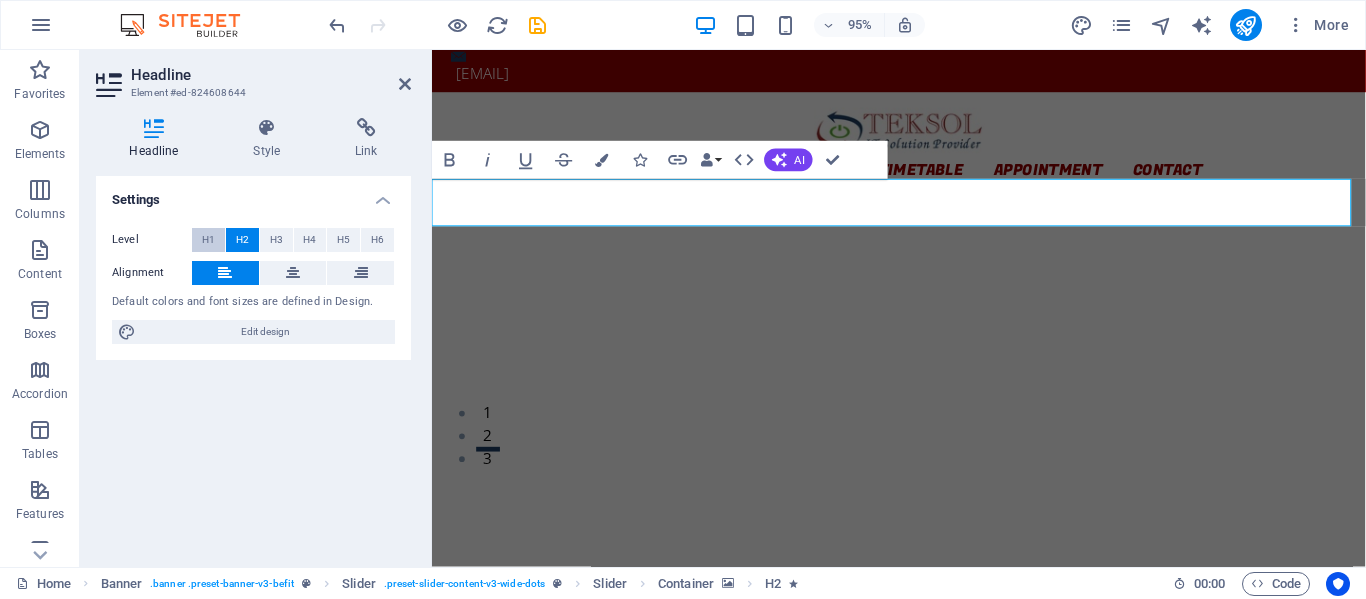 click on "H1" at bounding box center (208, 240) 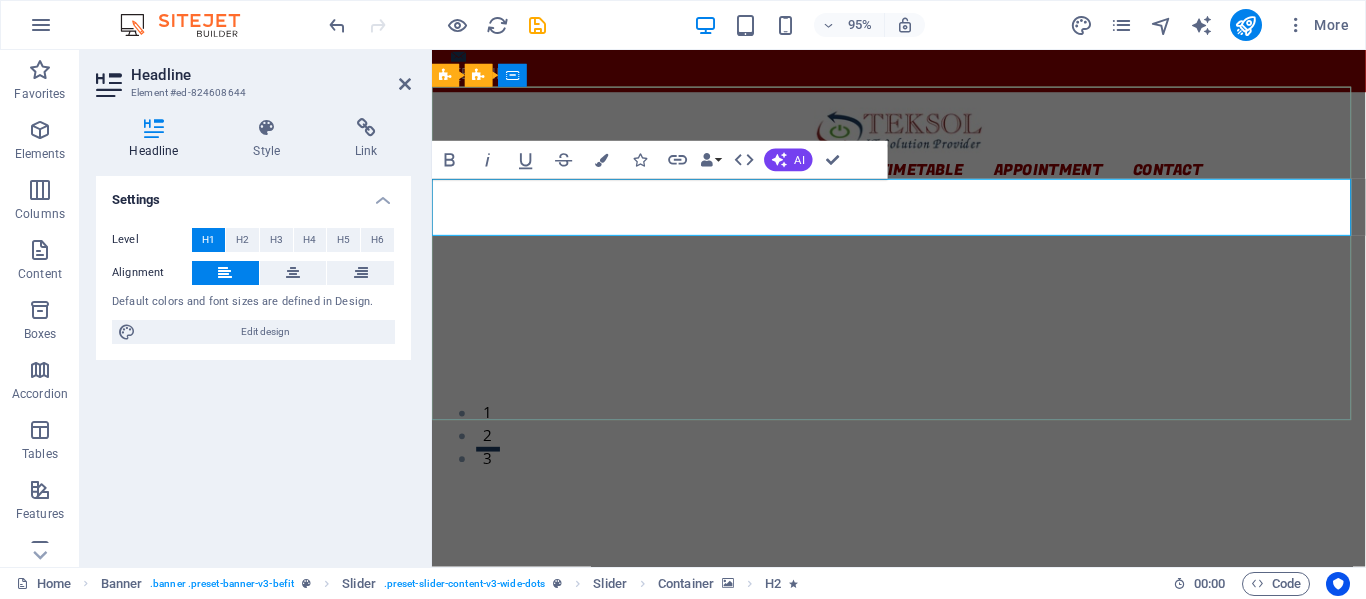 click on "​Teksol" at bounding box center [-1988, 2960] 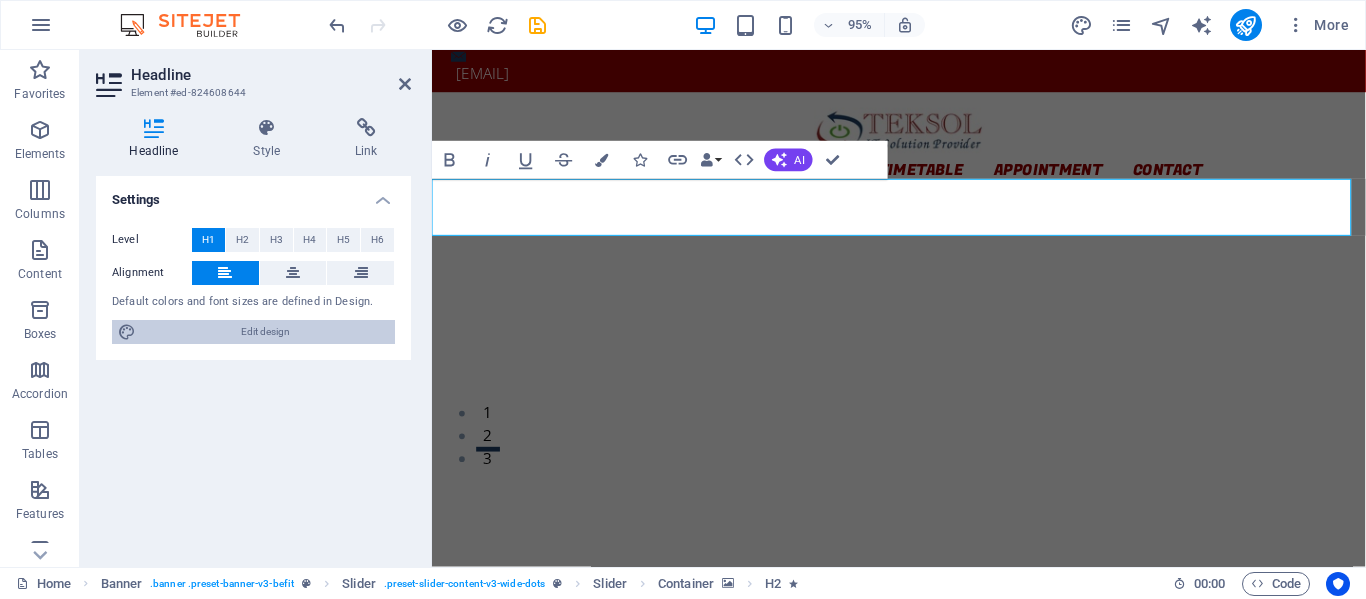 click on "Edit design" at bounding box center [265, 332] 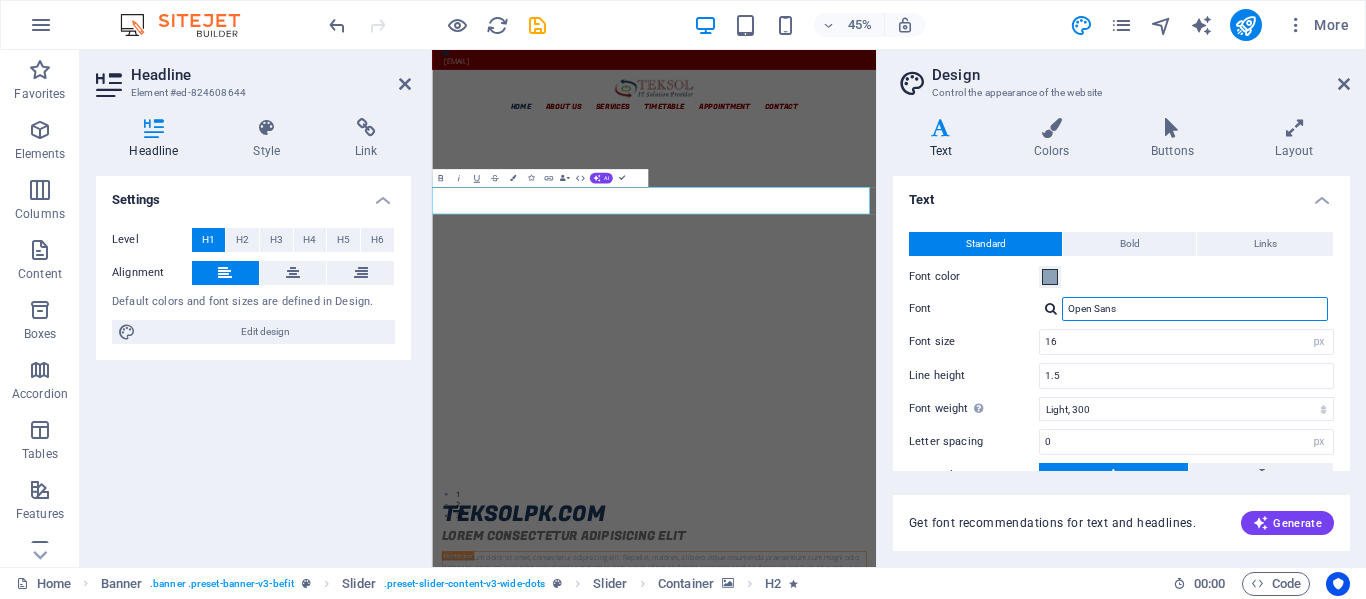 click on "Open Sans" at bounding box center [1195, 309] 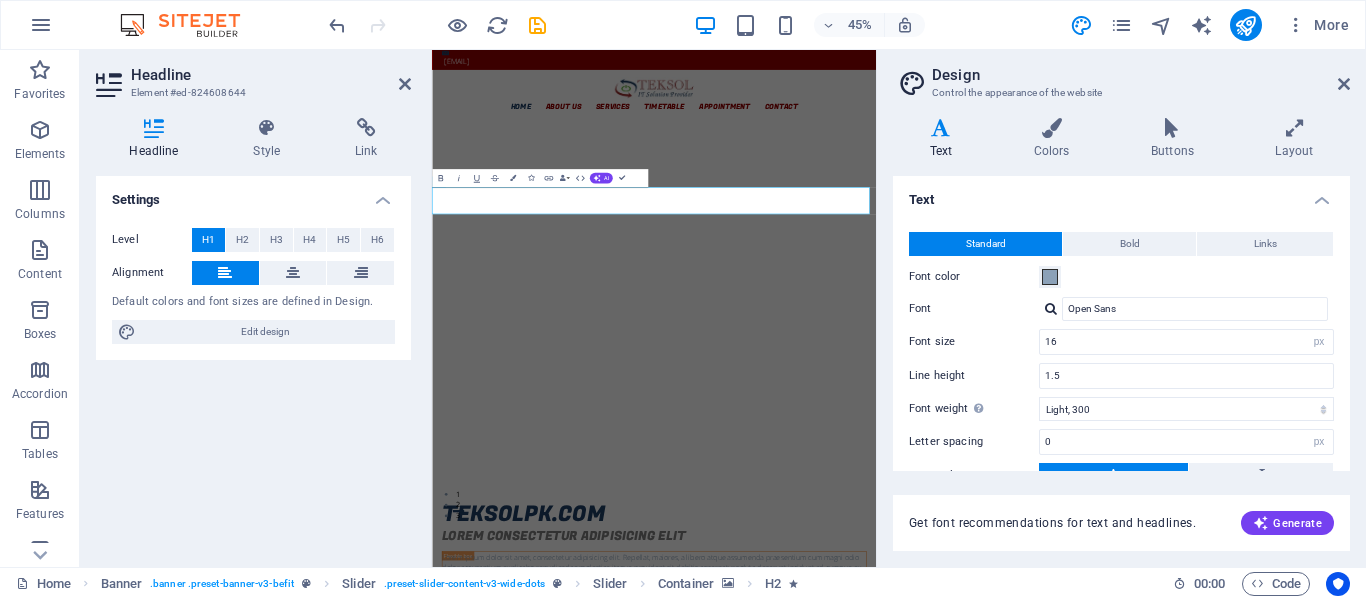 click at bounding box center [1051, 308] 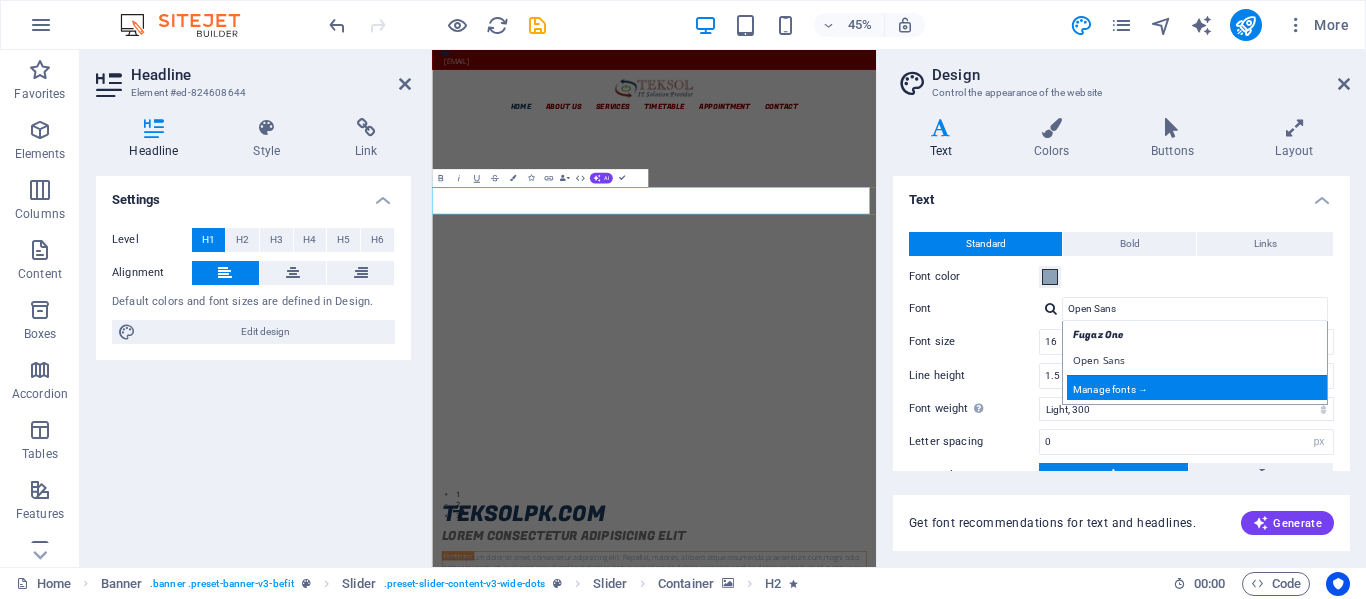 click on "Manage fonts →" at bounding box center (1199, 387) 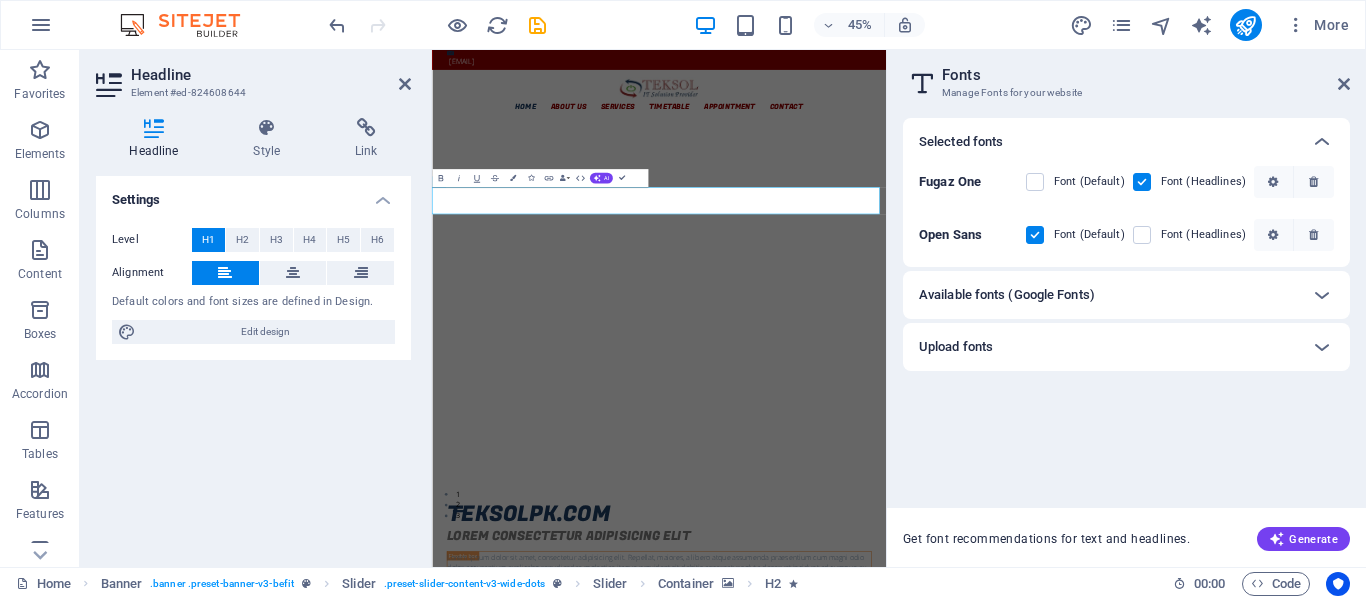 click on "Available fonts (Google Fonts)" at bounding box center [1108, 295] 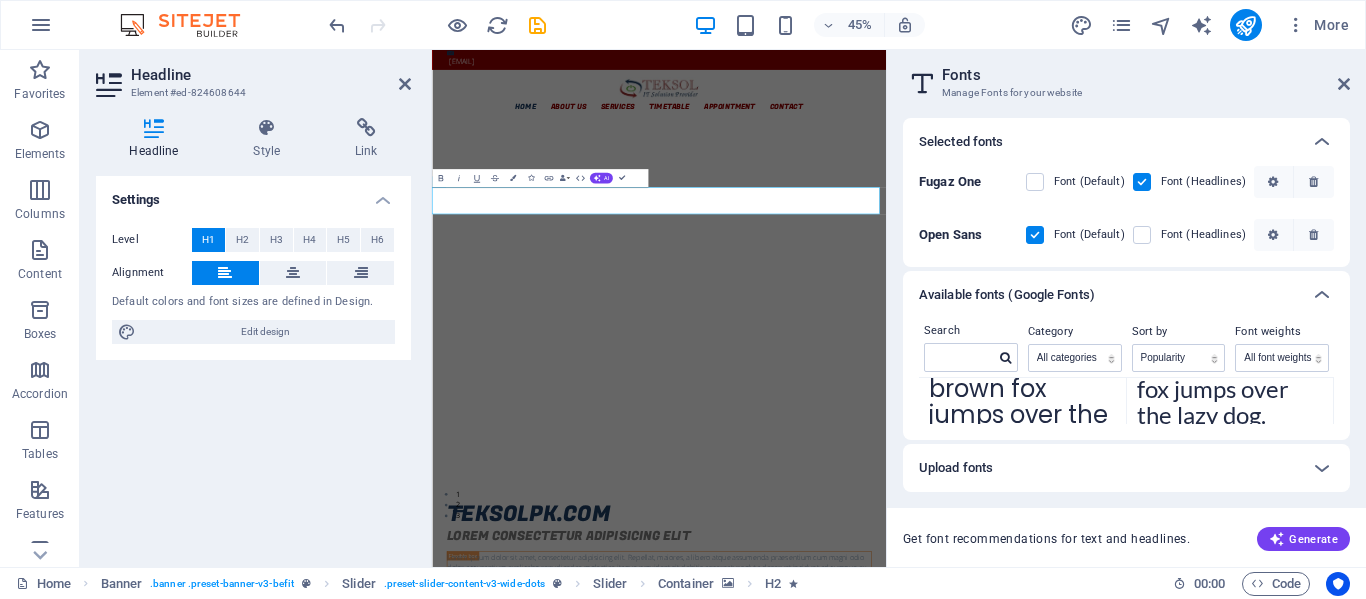 scroll, scrollTop: 0, scrollLeft: 0, axis: both 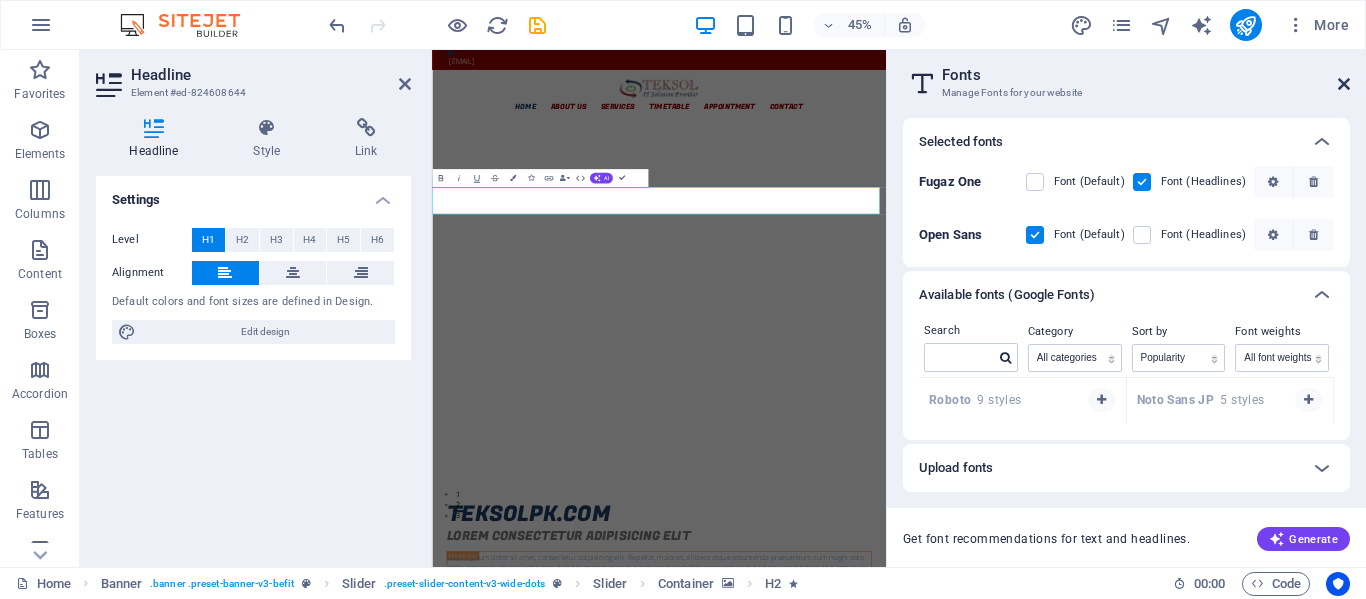 click at bounding box center [1344, 84] 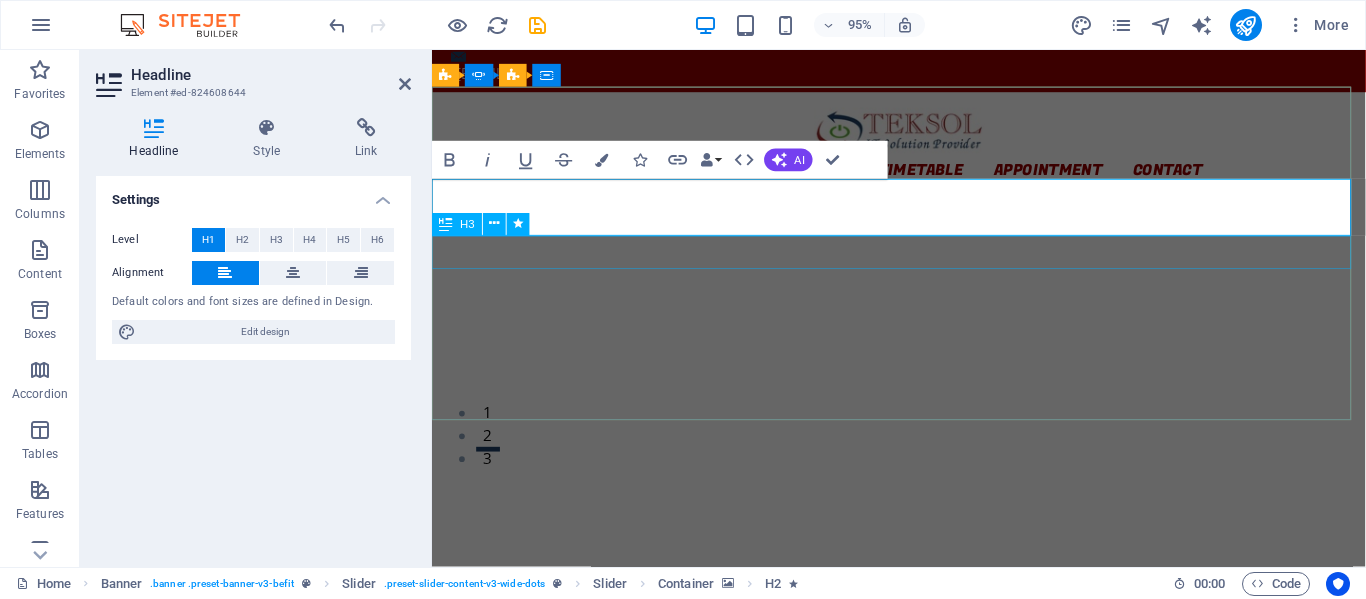 click on "Lorem Ipsum is simply dummy text of the printing" at bounding box center [-1988, 3007] 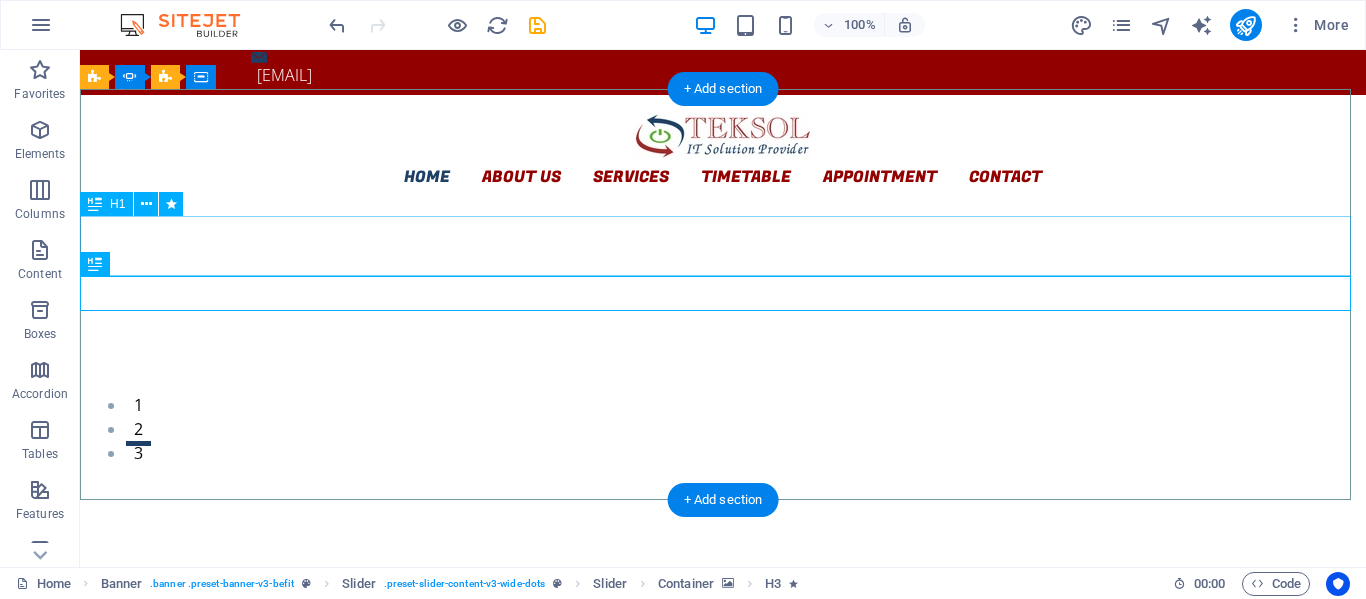 click on "Teksol Pakistan" at bounding box center [-3098, 3352] 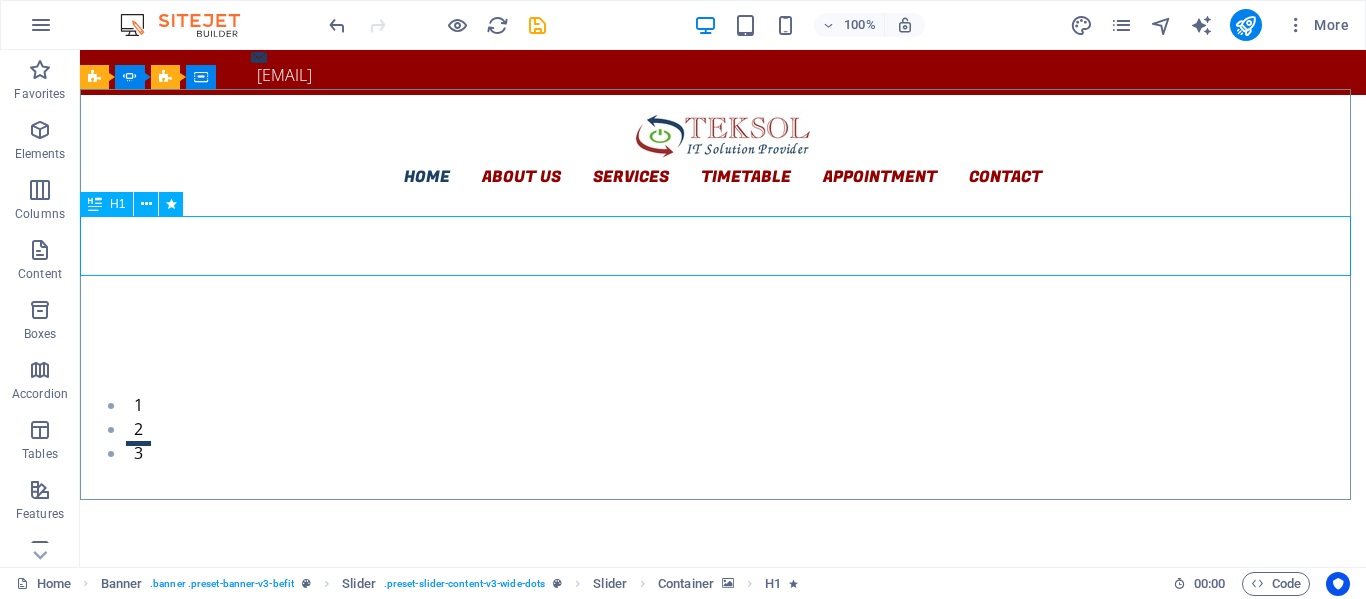 click at bounding box center [95, 204] 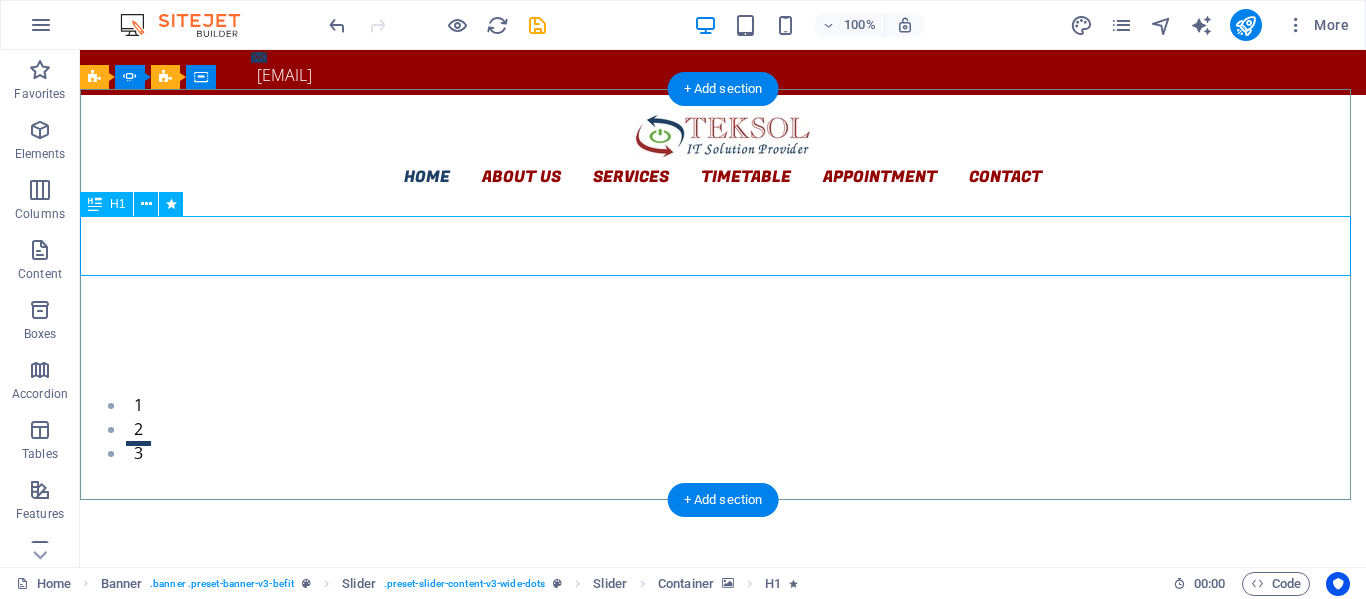 click on "Teksol Pakistan" at bounding box center (-3098, 3352) 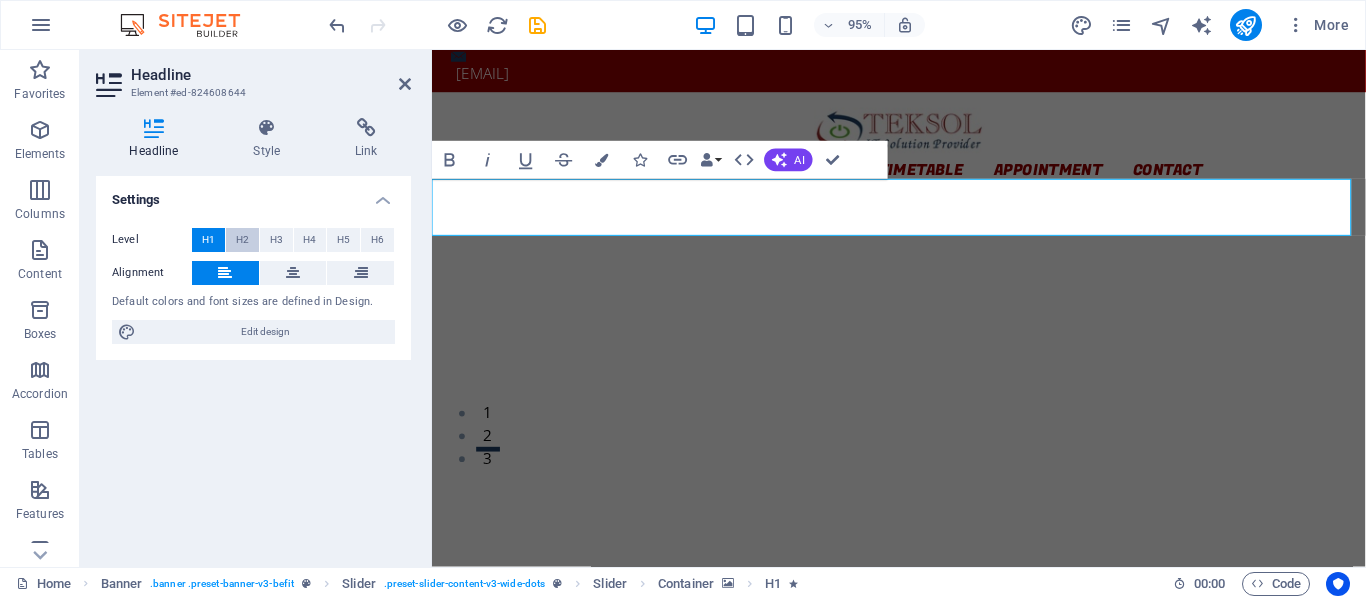 click on "H2" at bounding box center [242, 240] 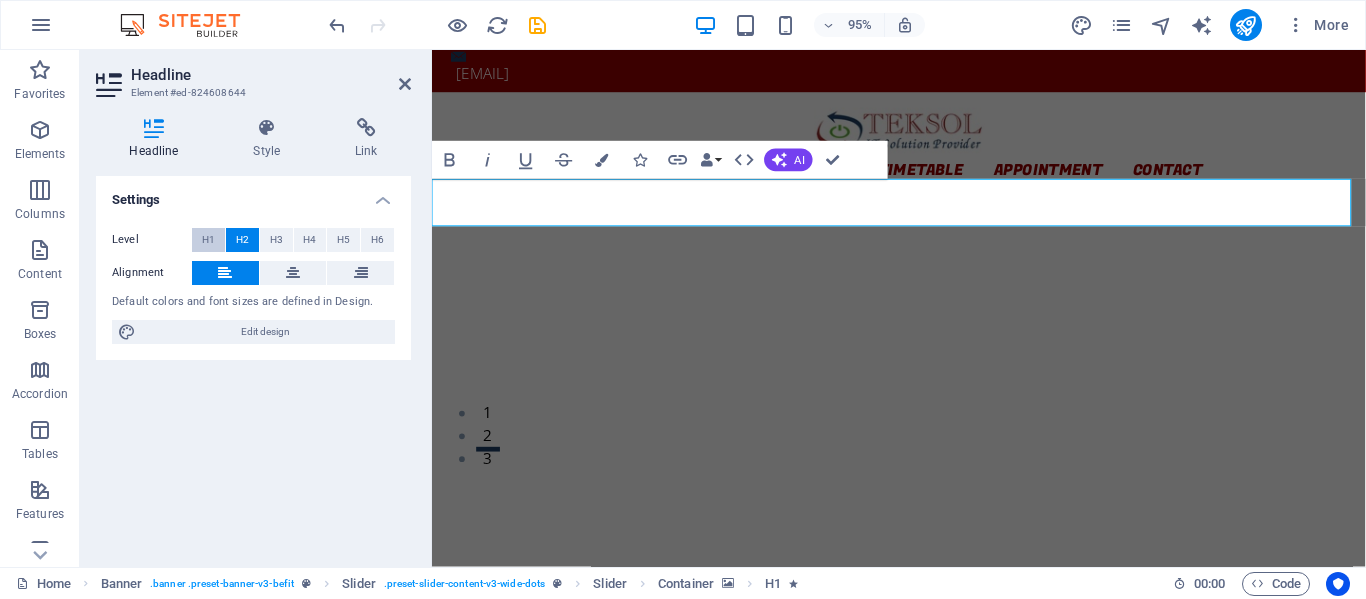 click on "H1" at bounding box center (208, 240) 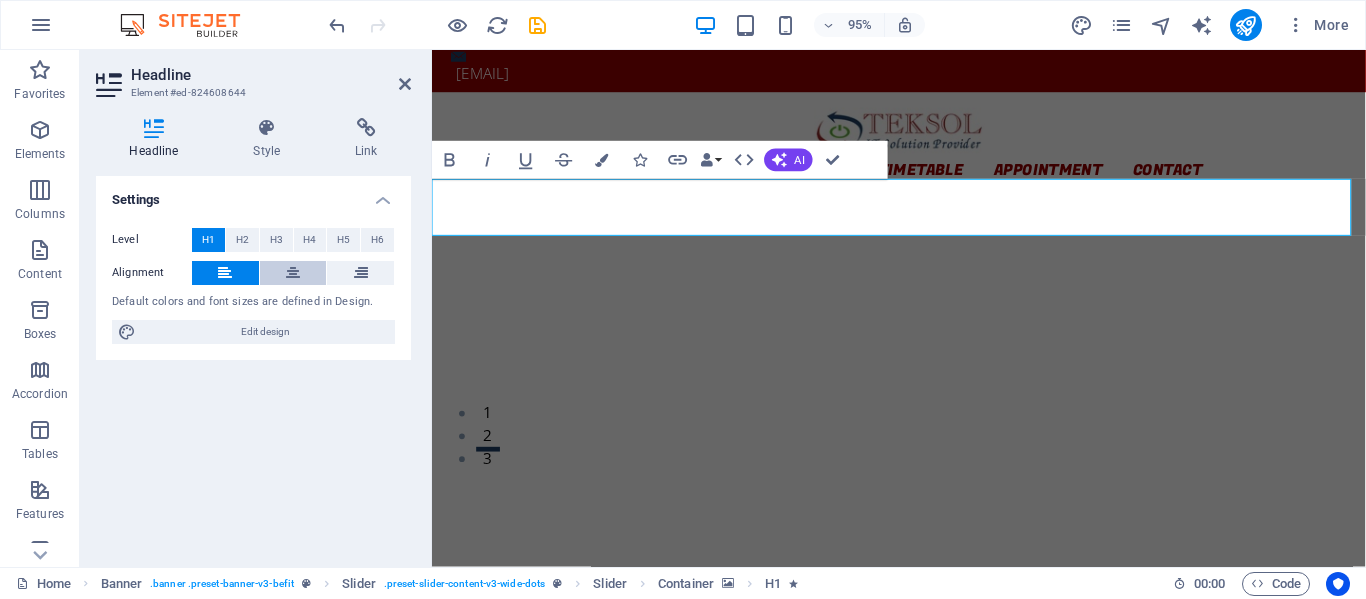 click at bounding box center (293, 273) 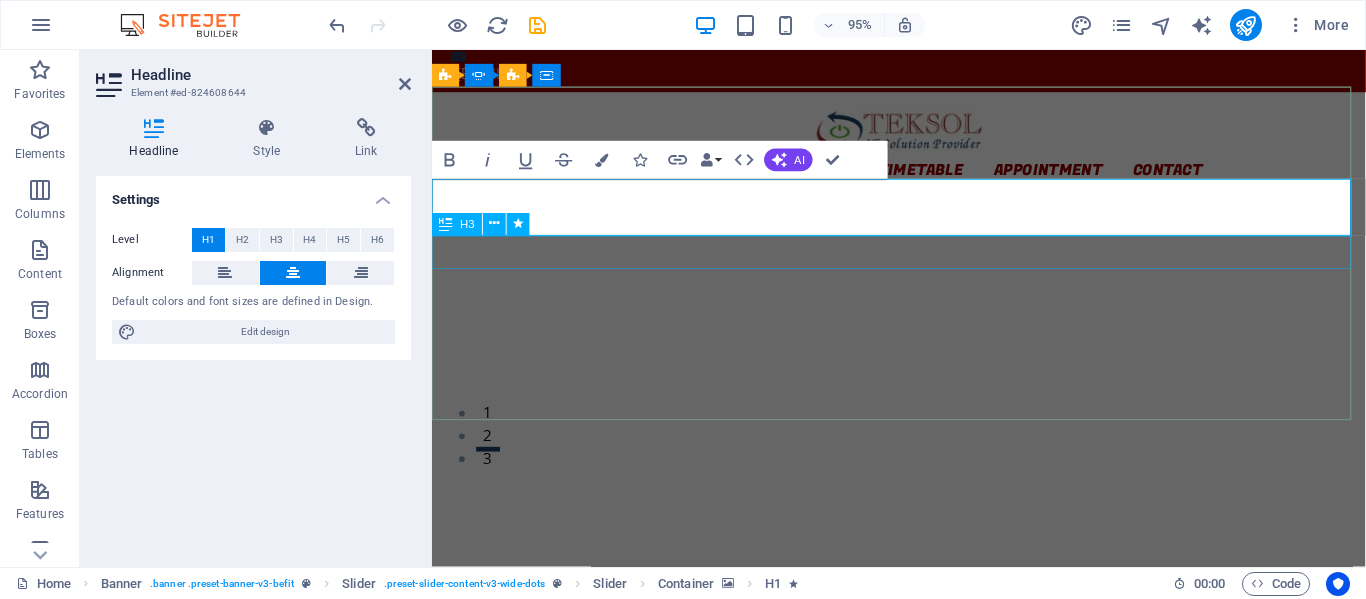 click on "Lorem Ipsum is simply dummy text of the printing" at bounding box center (-1988, 3007) 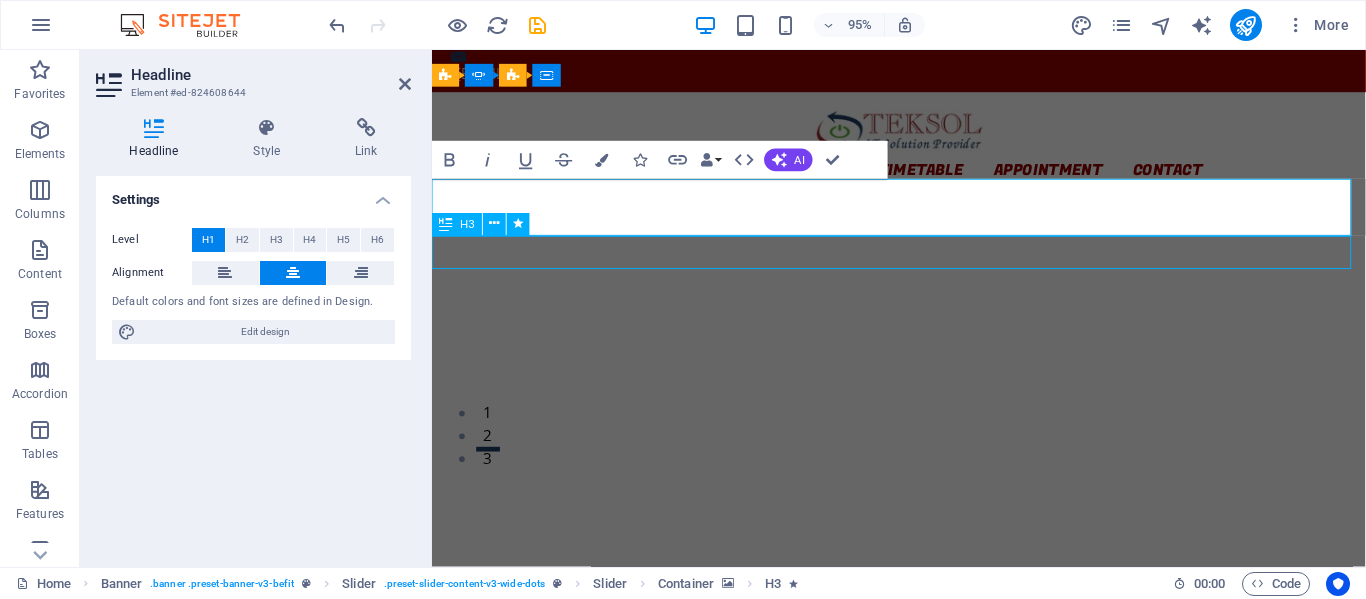 click on "Lorem Ipsum is simply dummy text of the printing" at bounding box center [-1988, 3007] 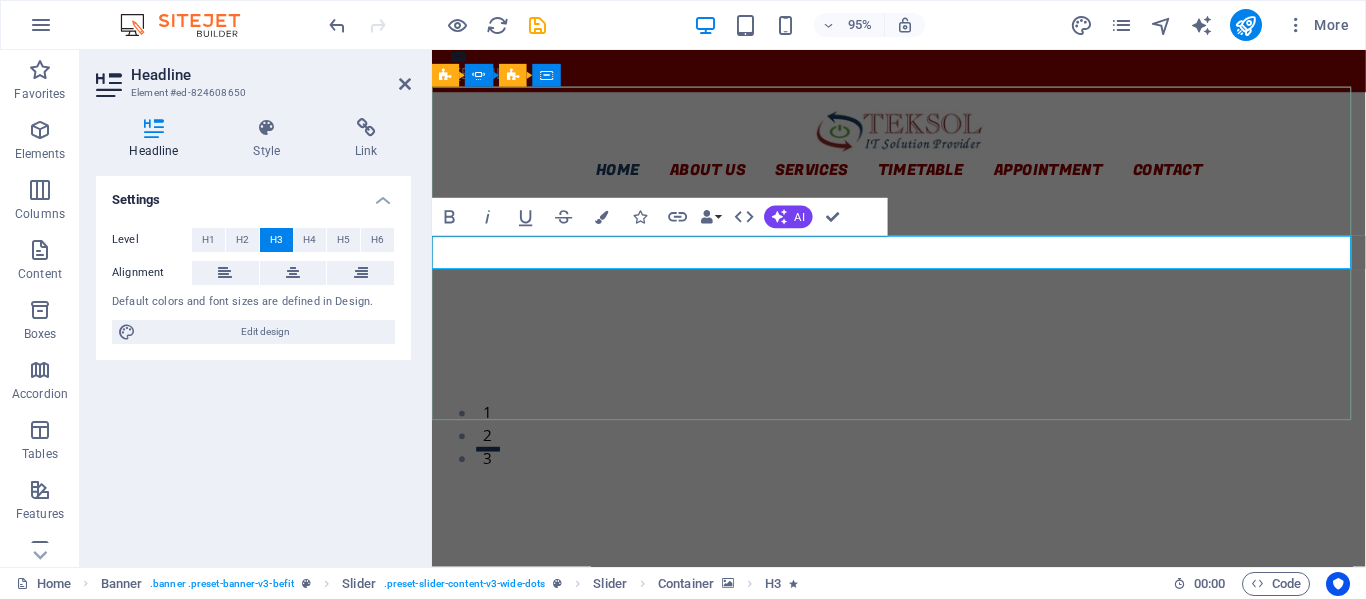 type 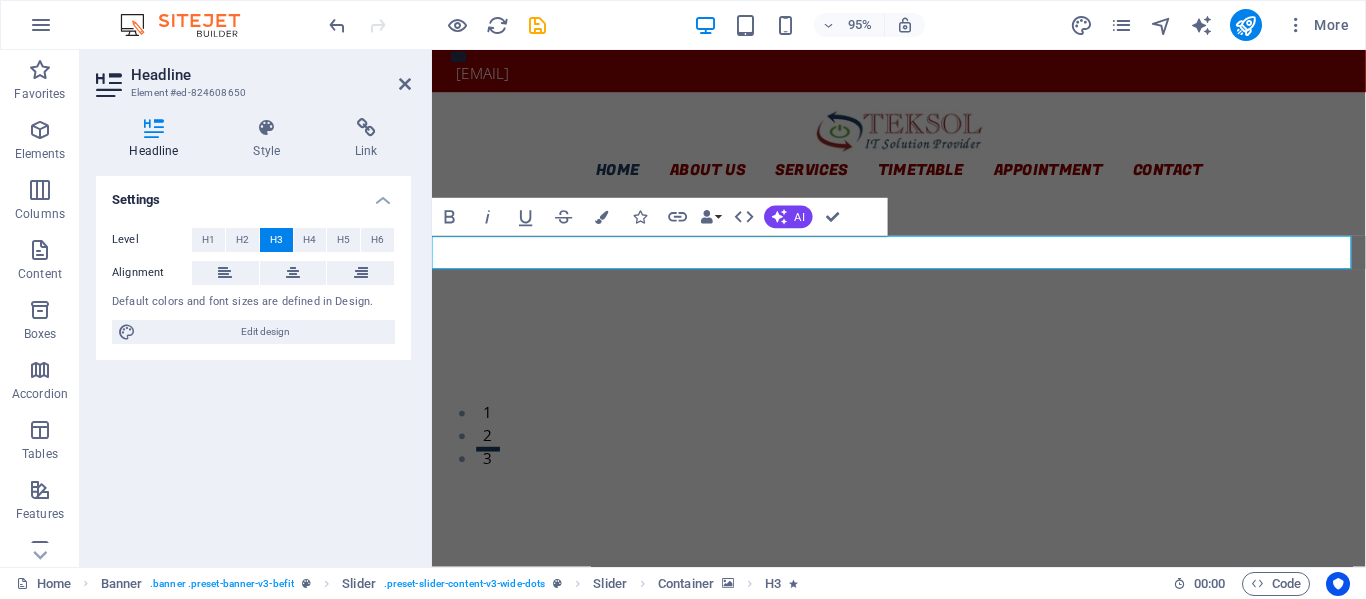 click at bounding box center [-1988, 2657] 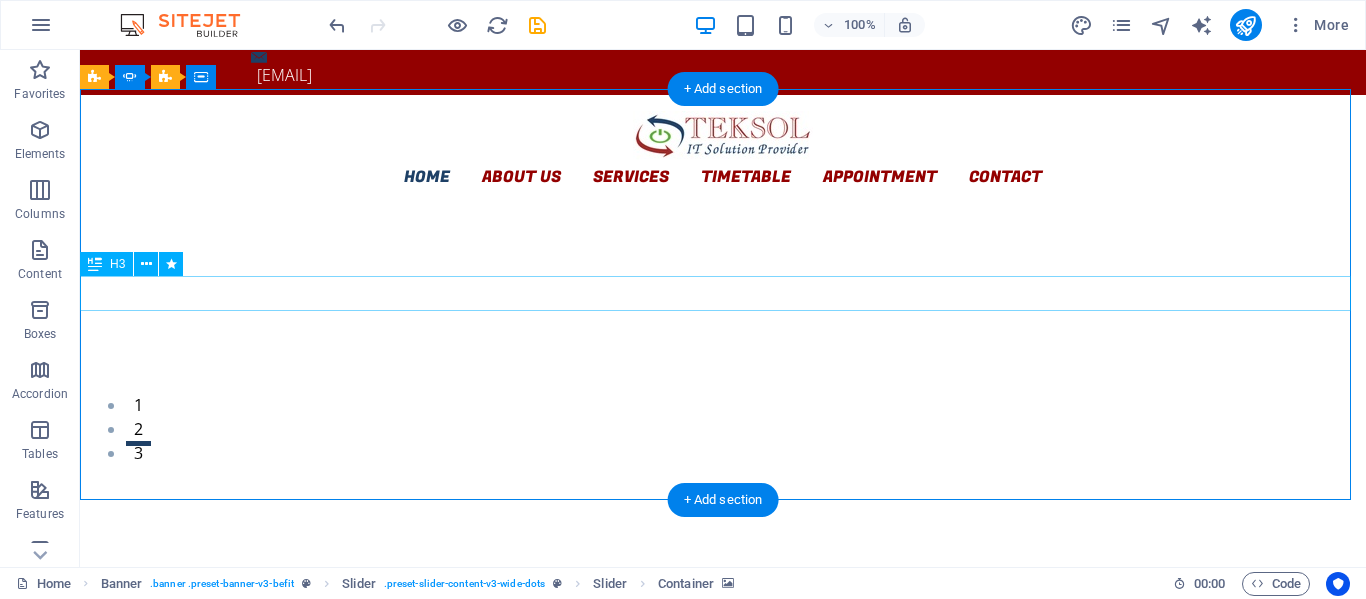 click on "ThE BEST IT SERVICE PROVIDER IN PAKISTAN" at bounding box center [-3098, 3399] 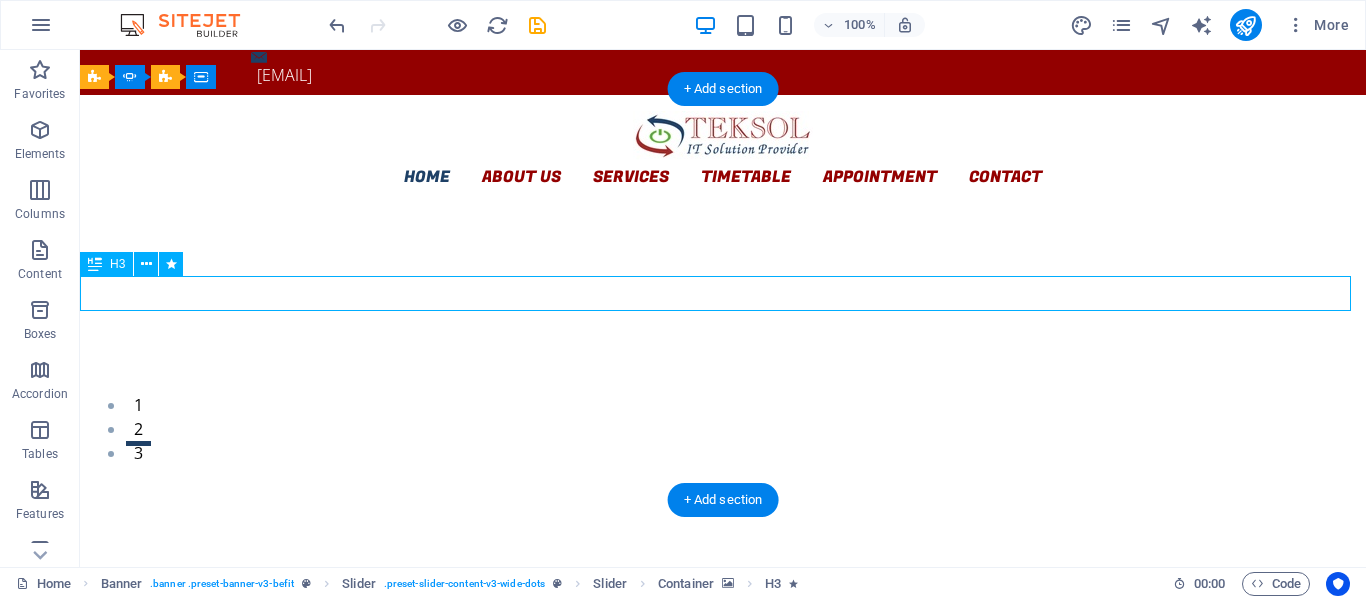 click on "ThE BEST IT SERVICE PROVIDER IN PAKISTAN" at bounding box center [-3098, 3399] 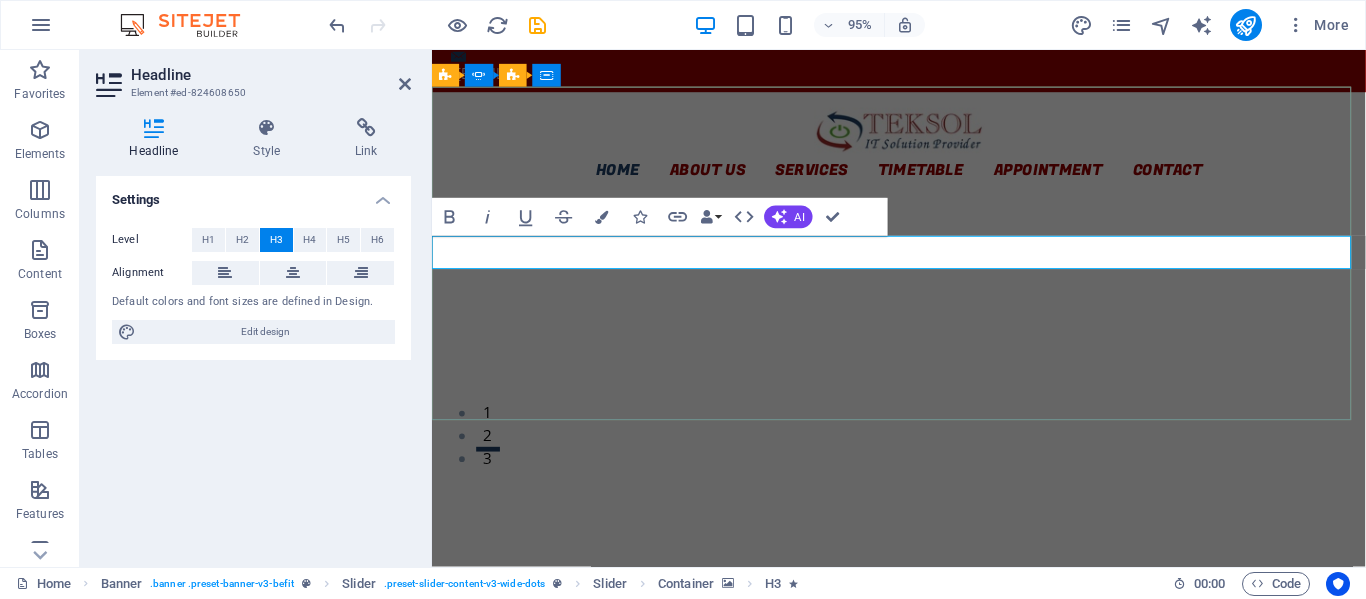 drag, startPoint x: 622, startPoint y: 269, endPoint x: 1207, endPoint y: 265, distance: 585.0137 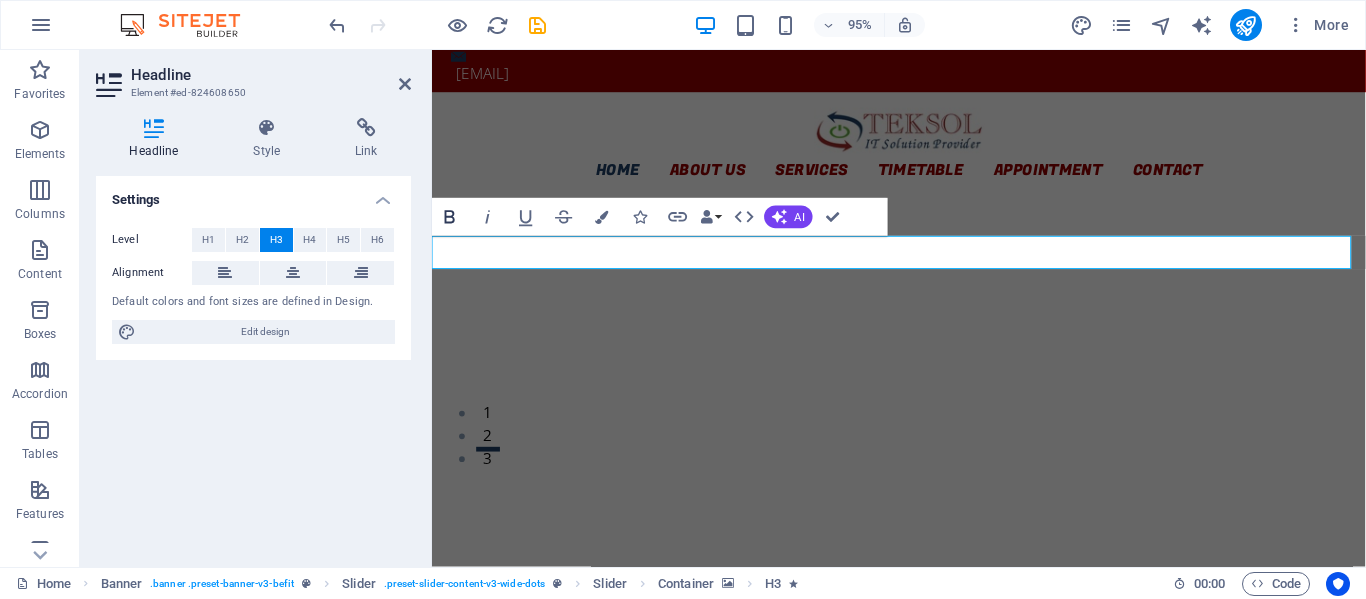 click on "Bold" at bounding box center (450, 217) 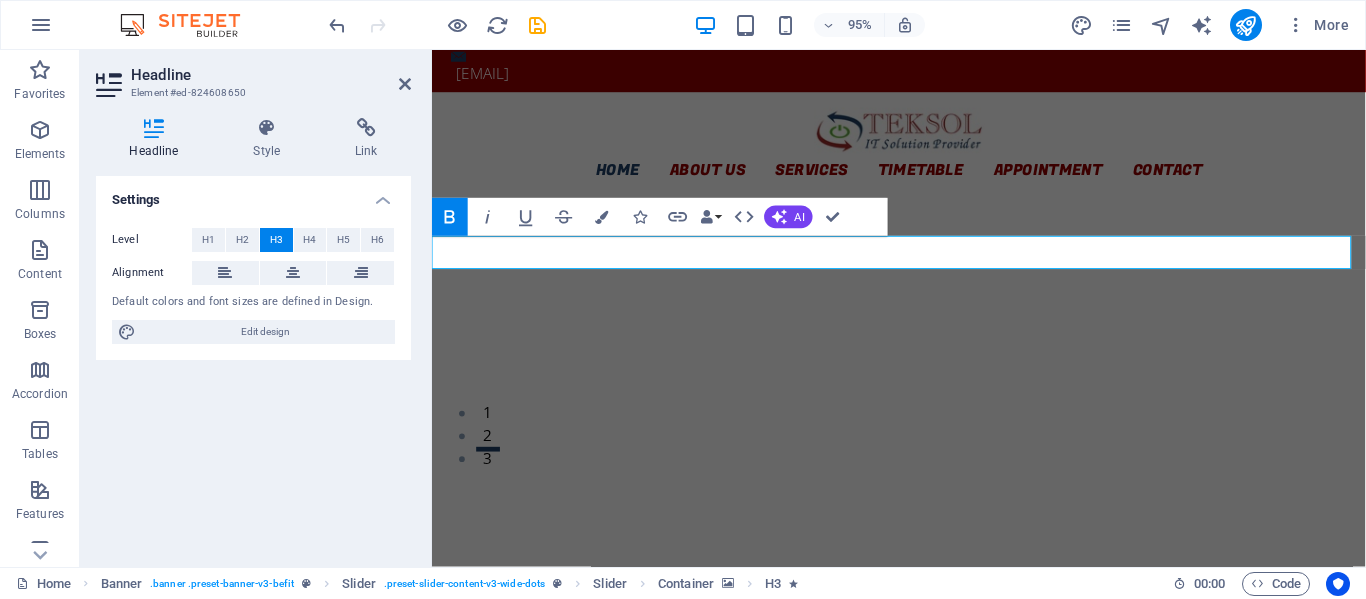 click on "Bold" at bounding box center (450, 217) 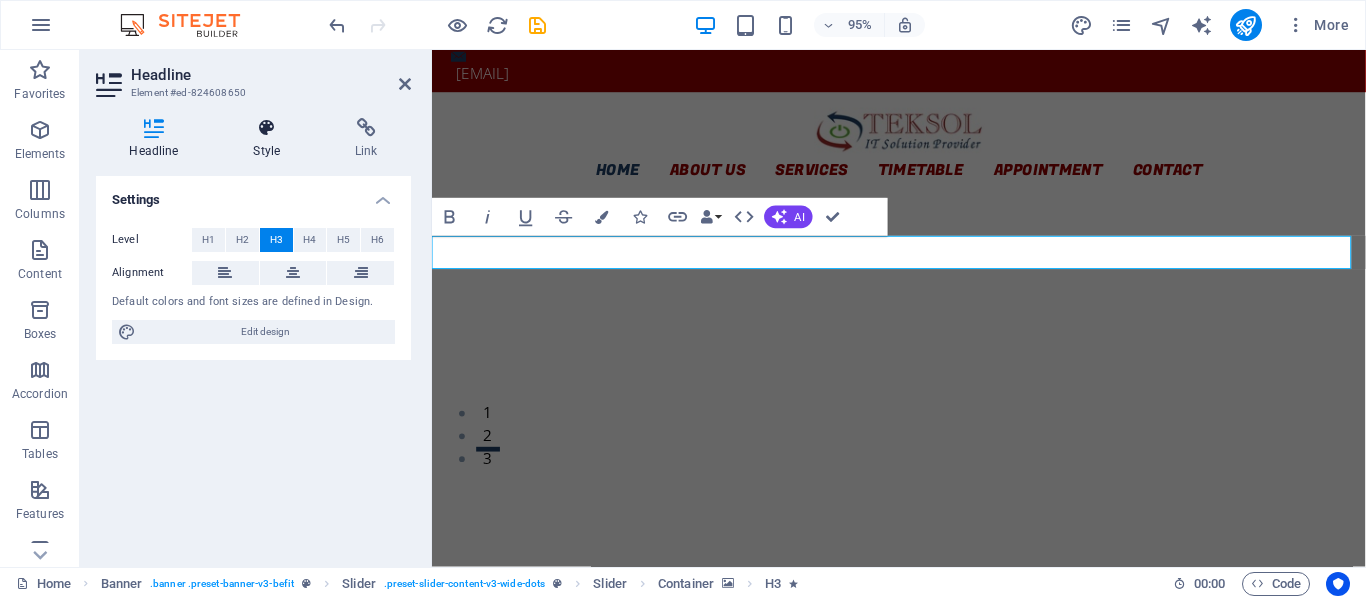 click at bounding box center [267, 128] 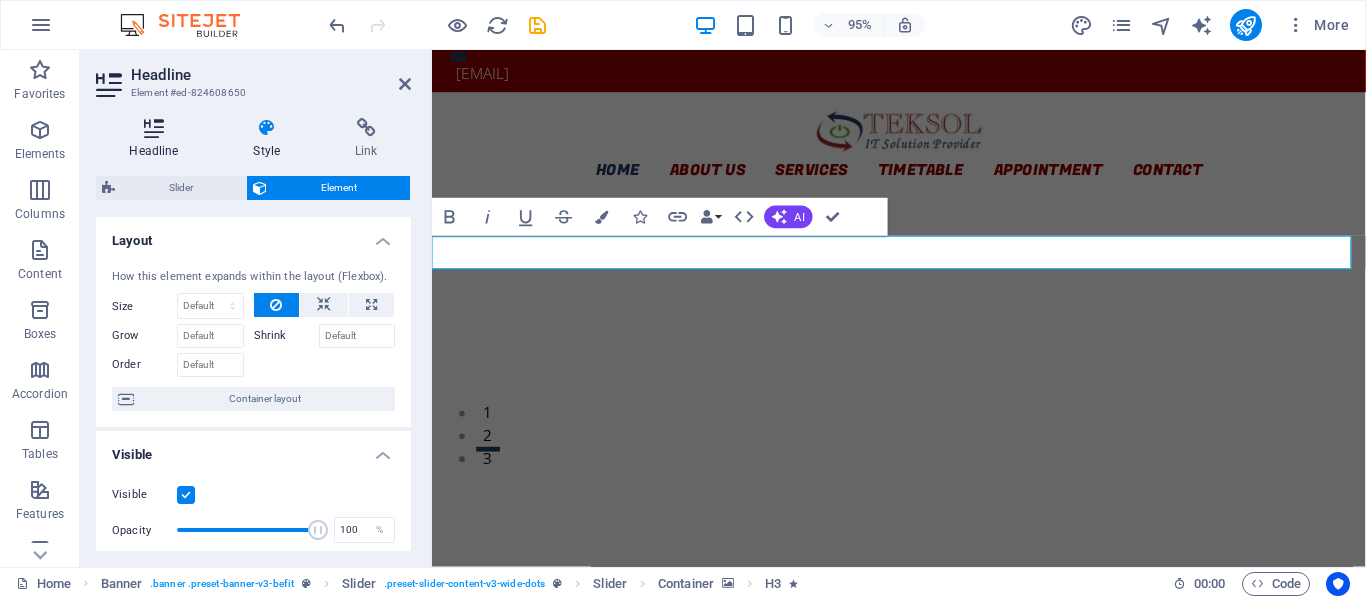 click on "Headline" at bounding box center [158, 139] 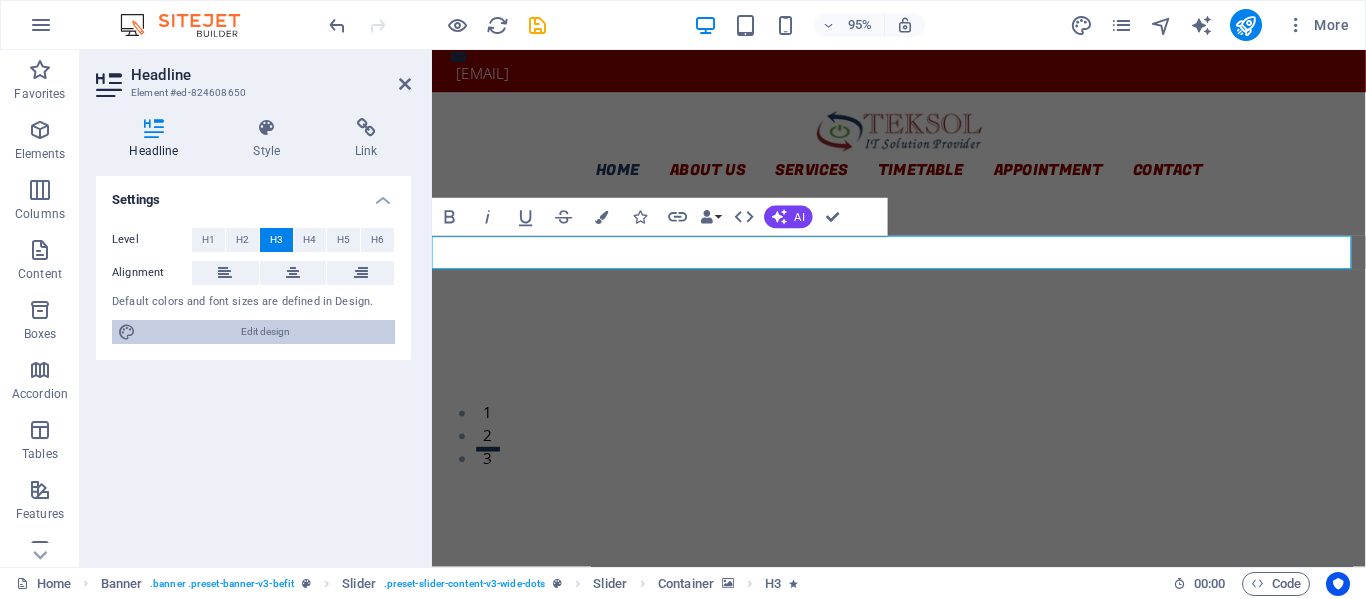 click on "Edit design" at bounding box center (265, 332) 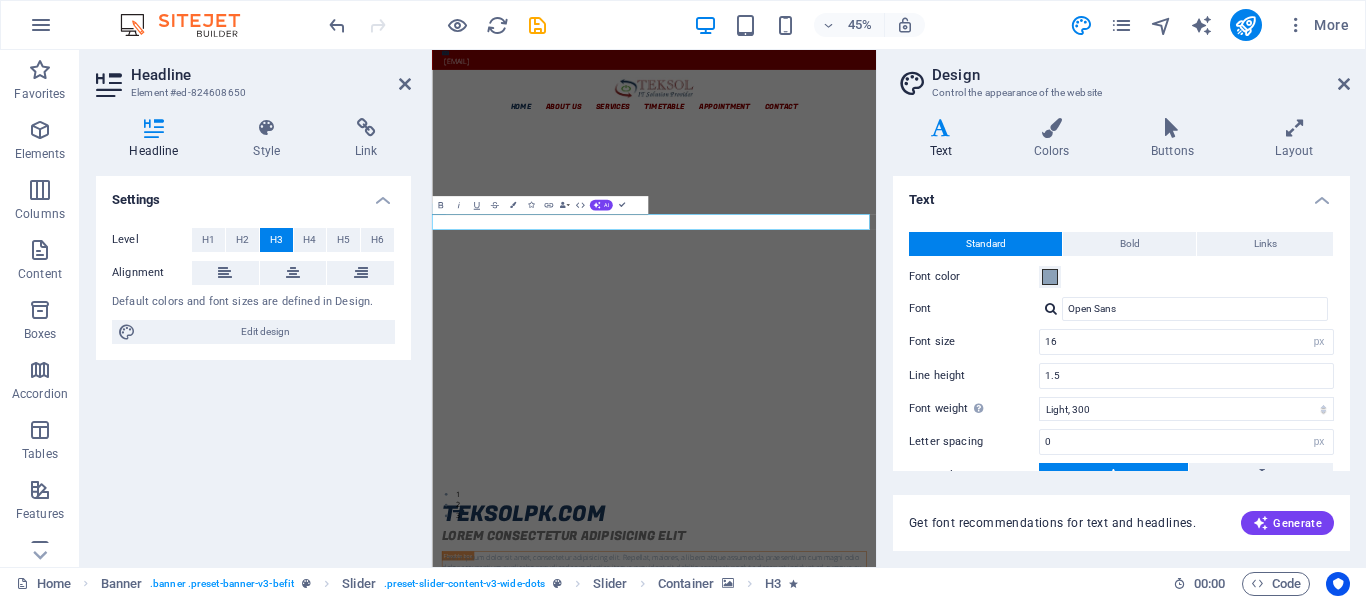 click on "Open Sans Fugaz One Open Sans Manage fonts →" at bounding box center [1186, 309] 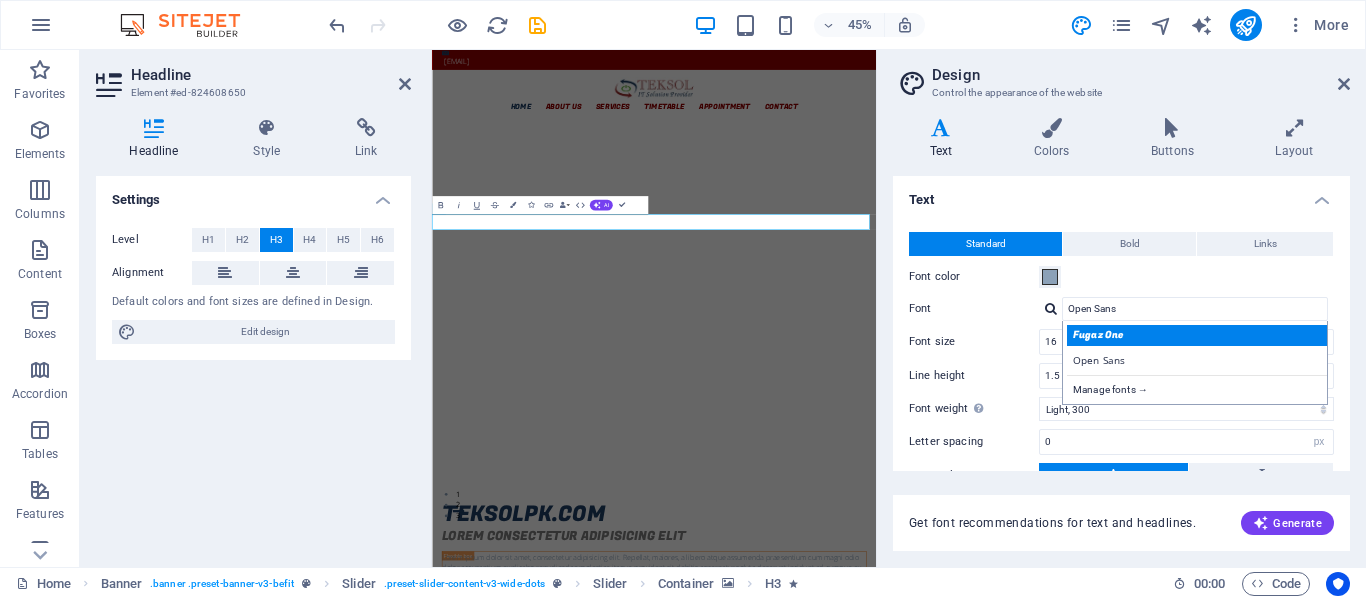 click on "Fugaz One" at bounding box center [1199, 335] 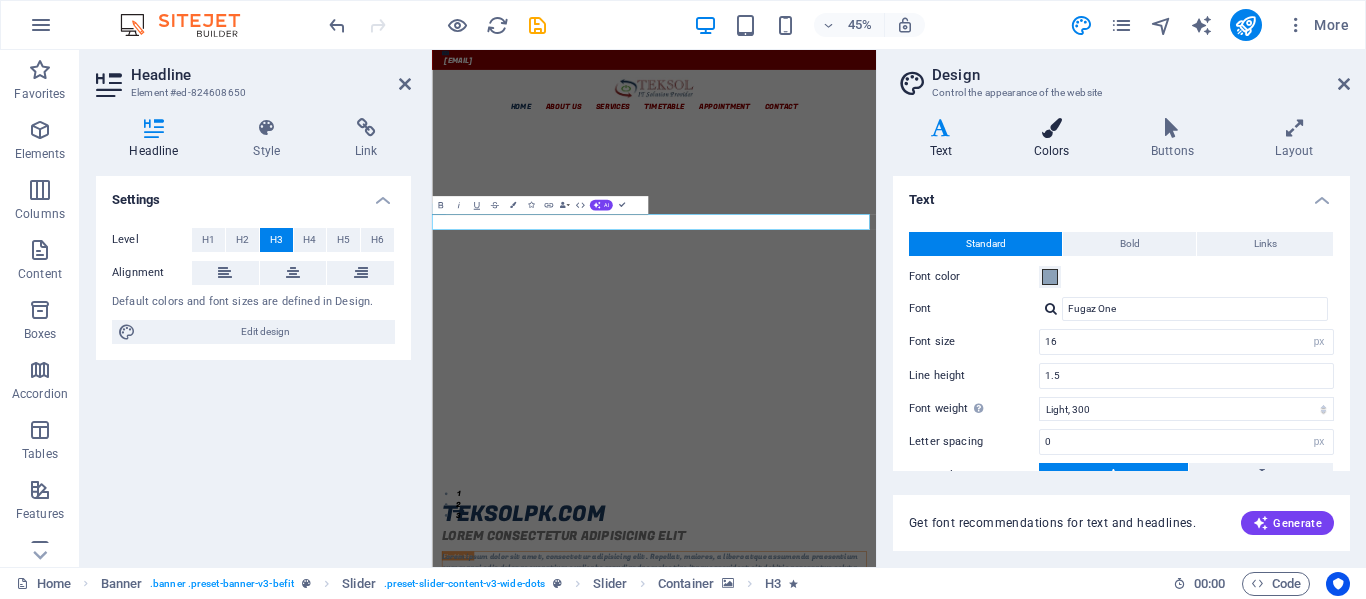 click at bounding box center [1051, 128] 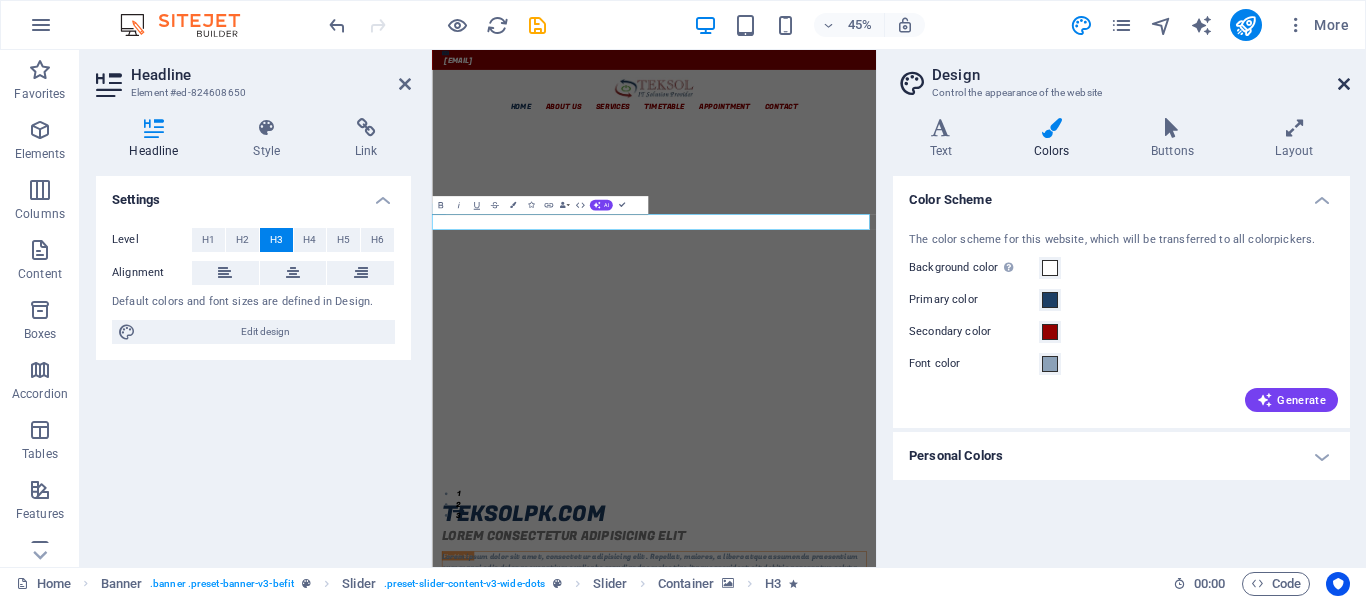 click at bounding box center (1344, 84) 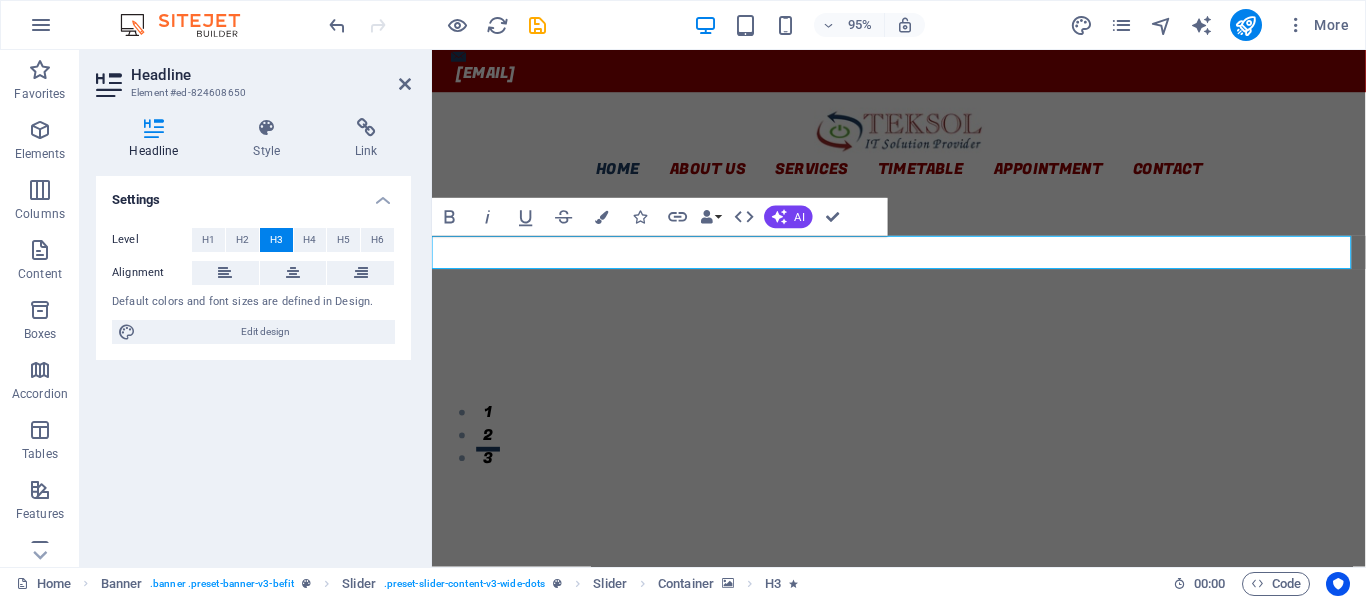 click at bounding box center (-1988, 3522) 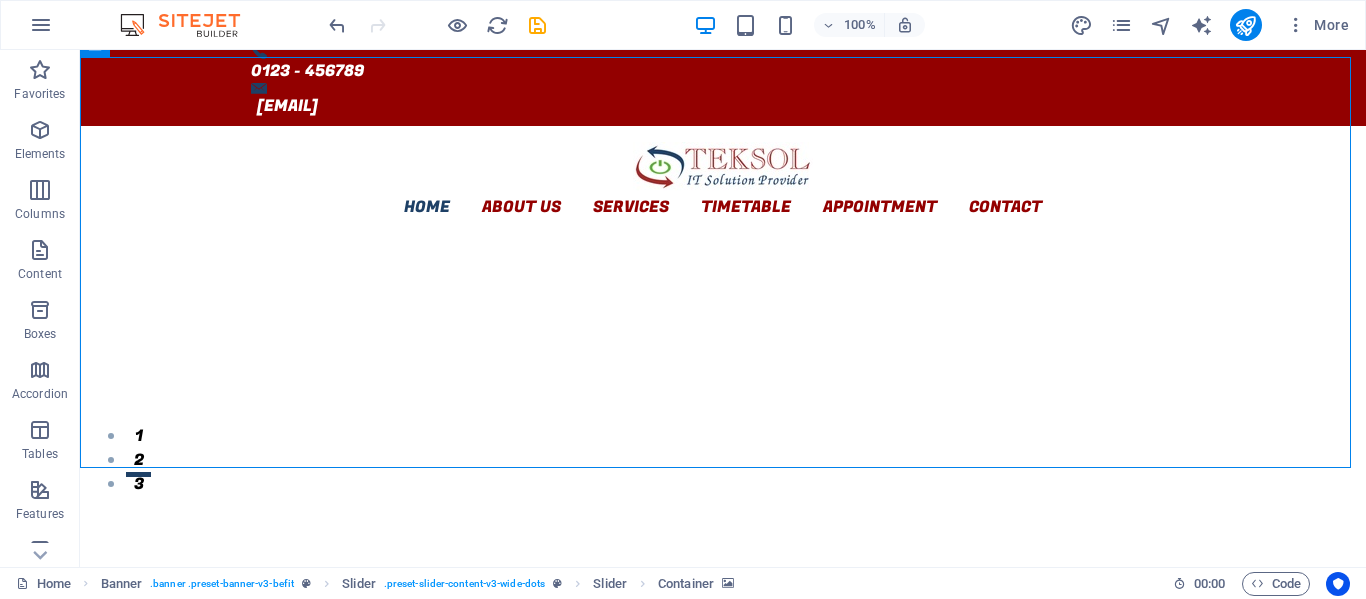 scroll, scrollTop: 0, scrollLeft: 0, axis: both 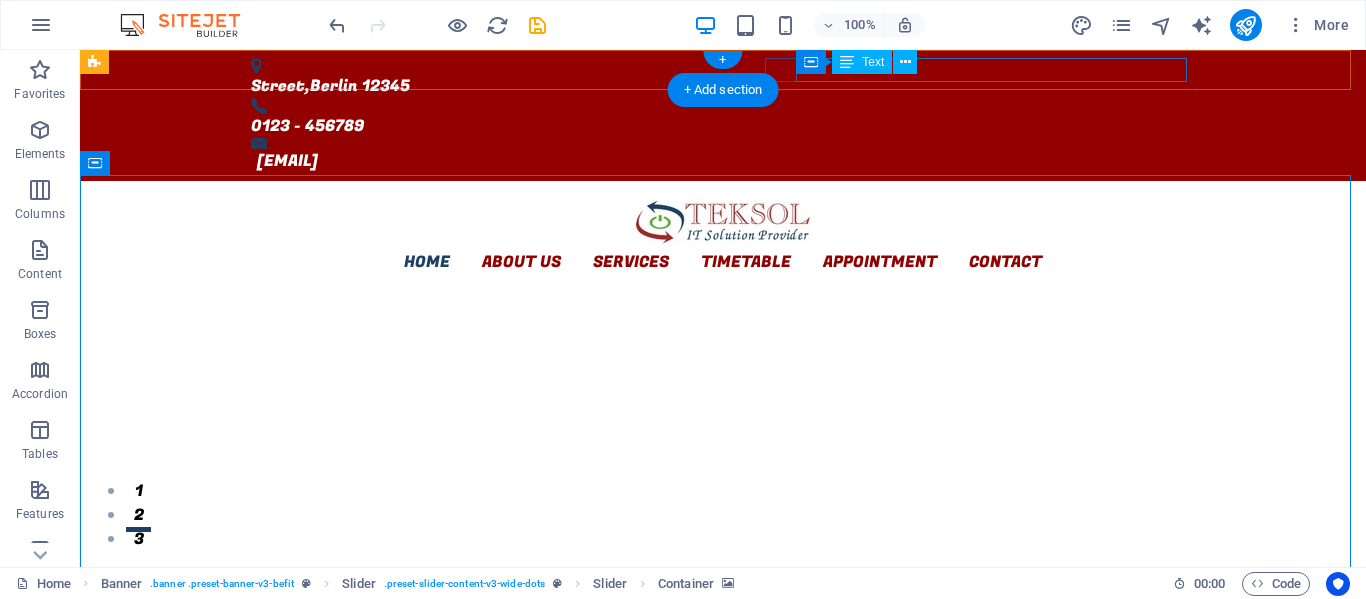 click on "[EMAIL]" at bounding box center (726, 161) 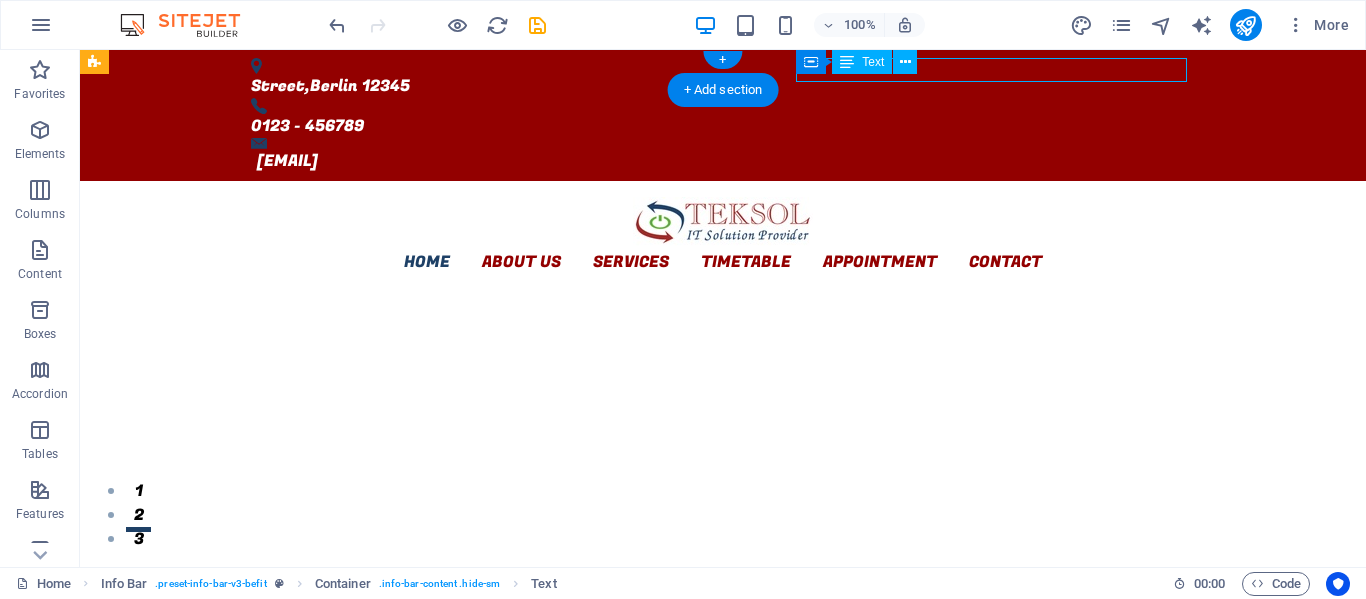 click on "[EMAIL]" at bounding box center (726, 161) 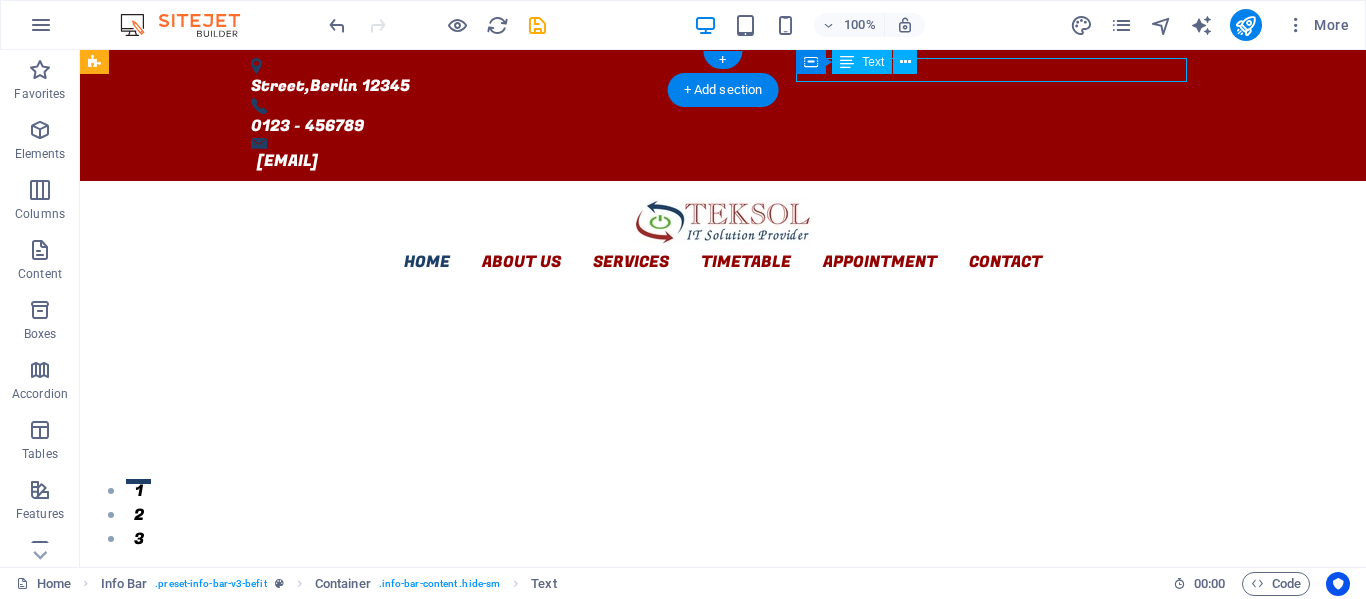 click on "[EMAIL]" at bounding box center (726, 161) 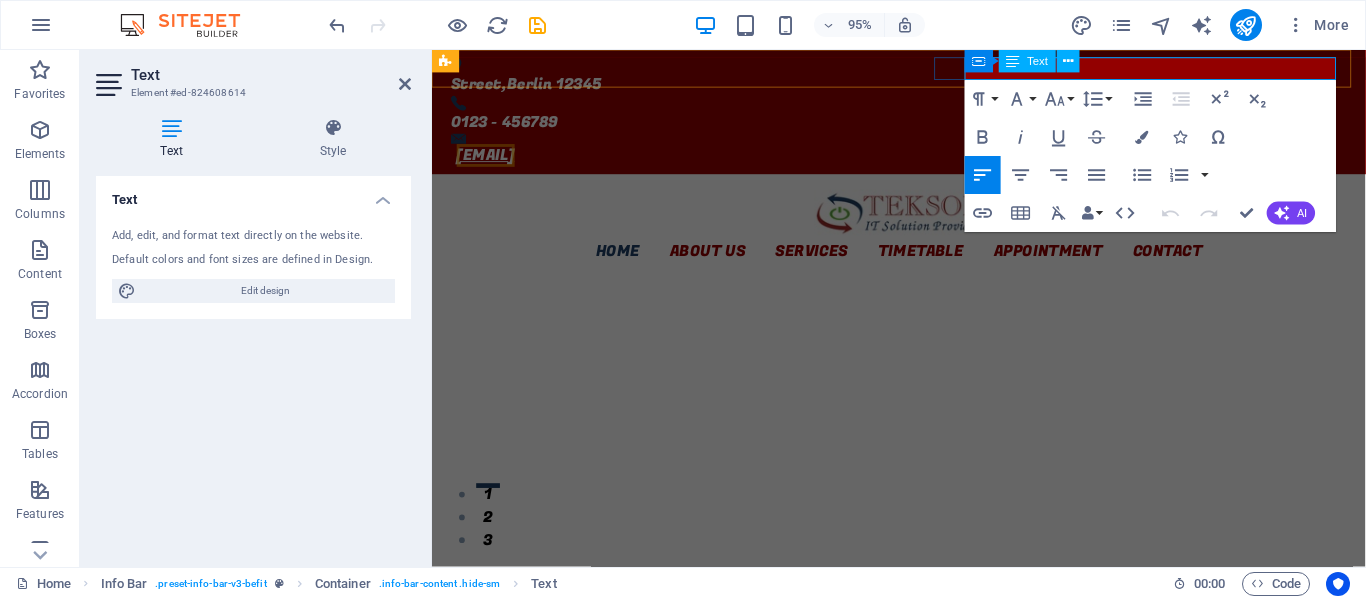 click on "[EMAIL]" at bounding box center (488, 161) 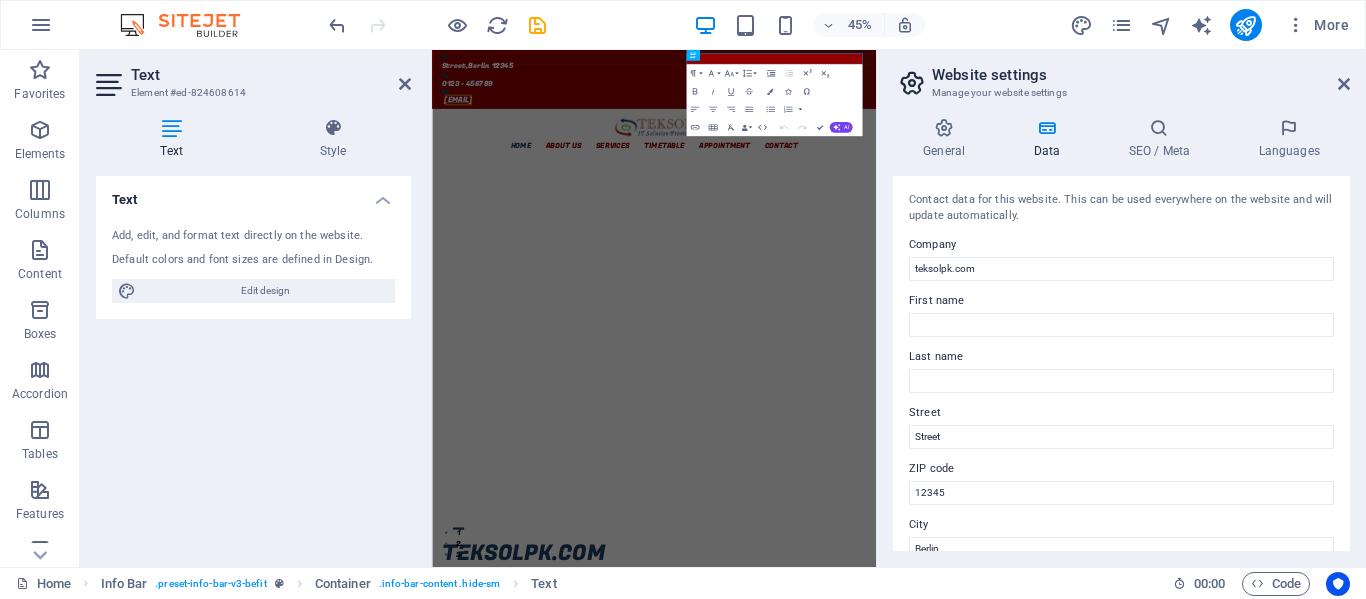 click on "Website settings" at bounding box center (1141, 75) 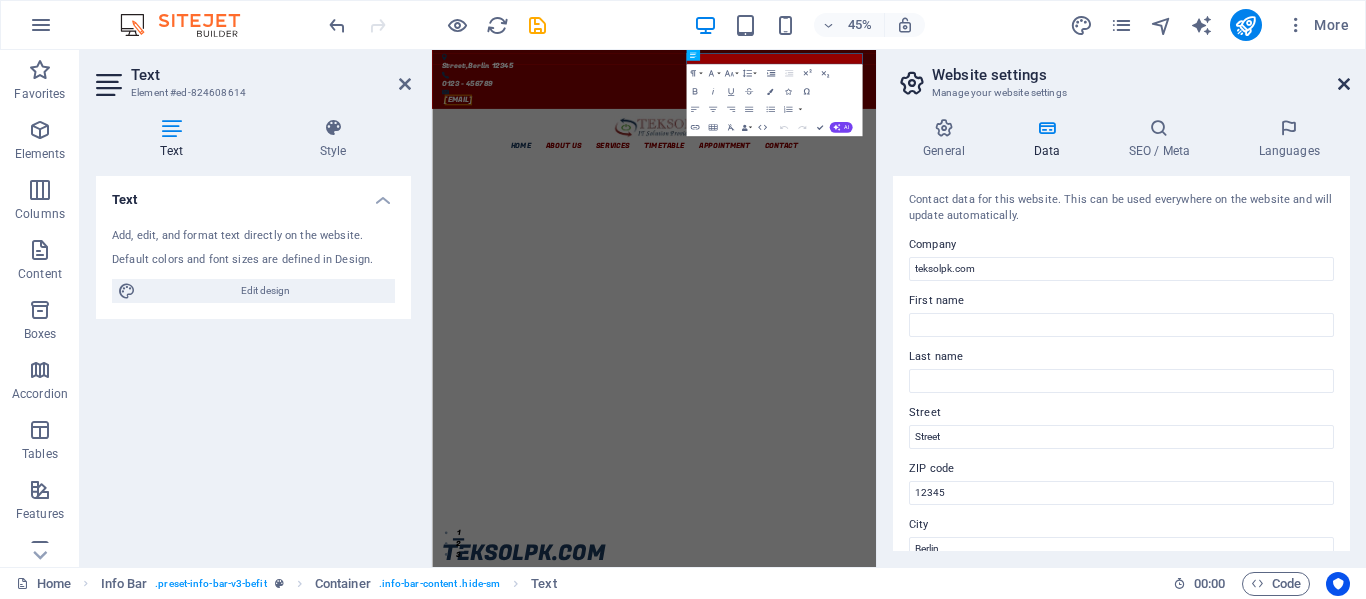 click at bounding box center [1344, 84] 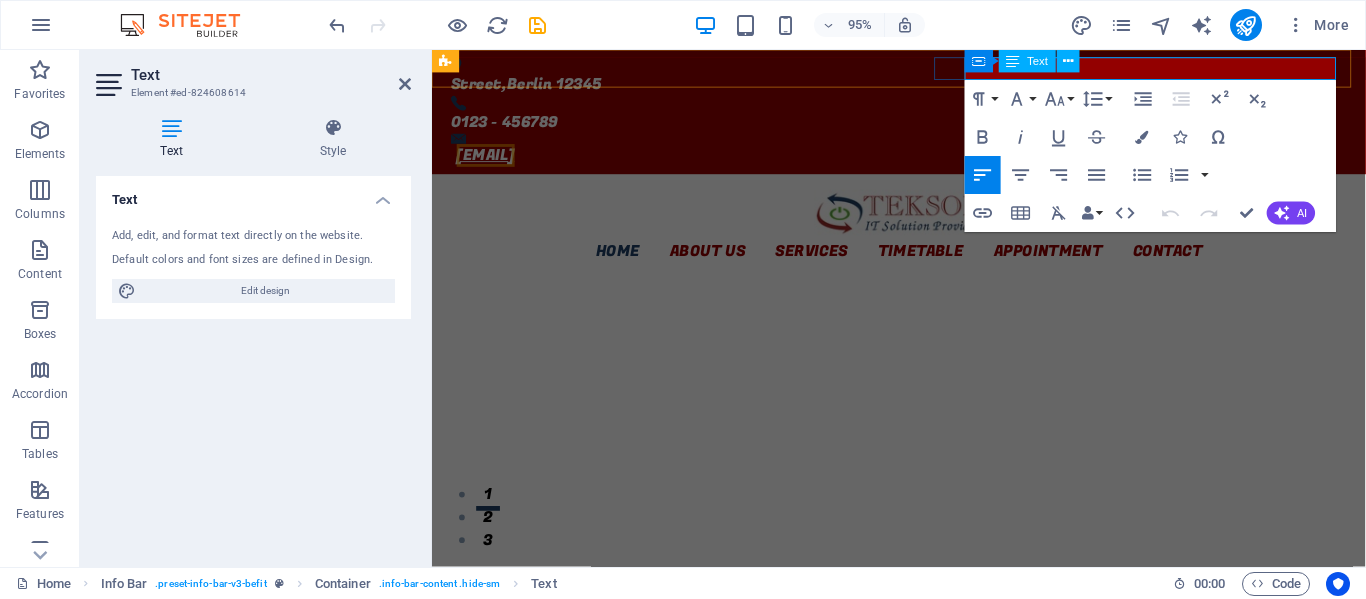 click on "[EMAIL]" at bounding box center (488, 161) 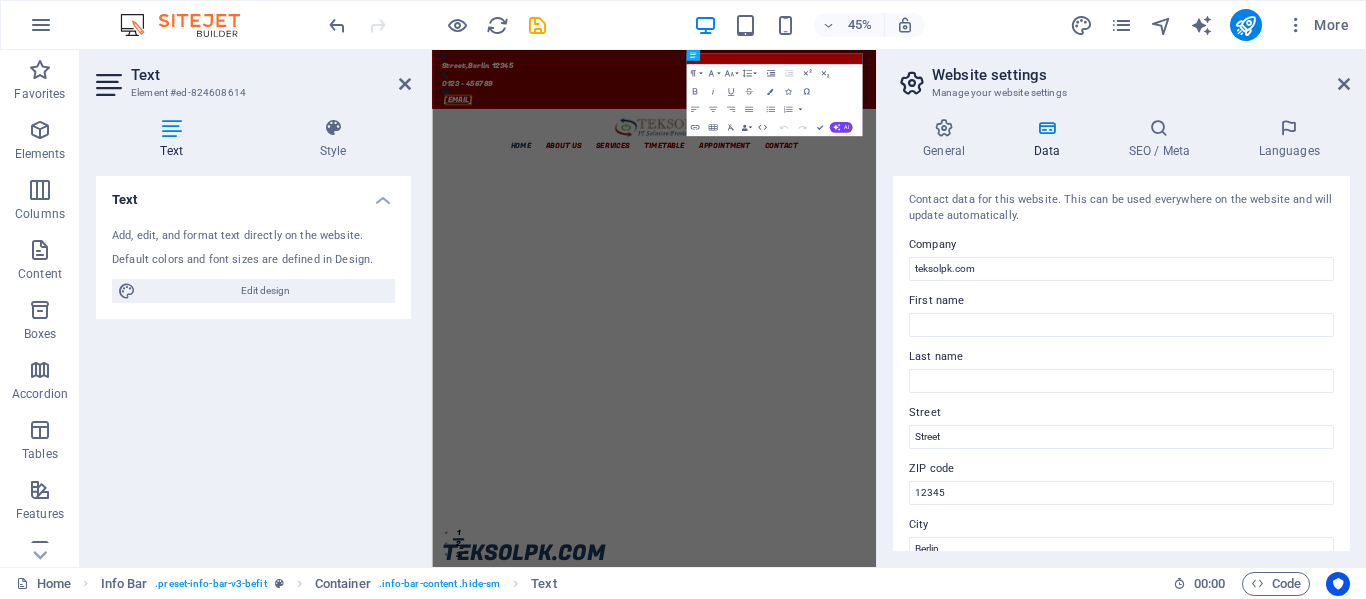 click on "Website settings Manage your website settings" at bounding box center [1123, 76] 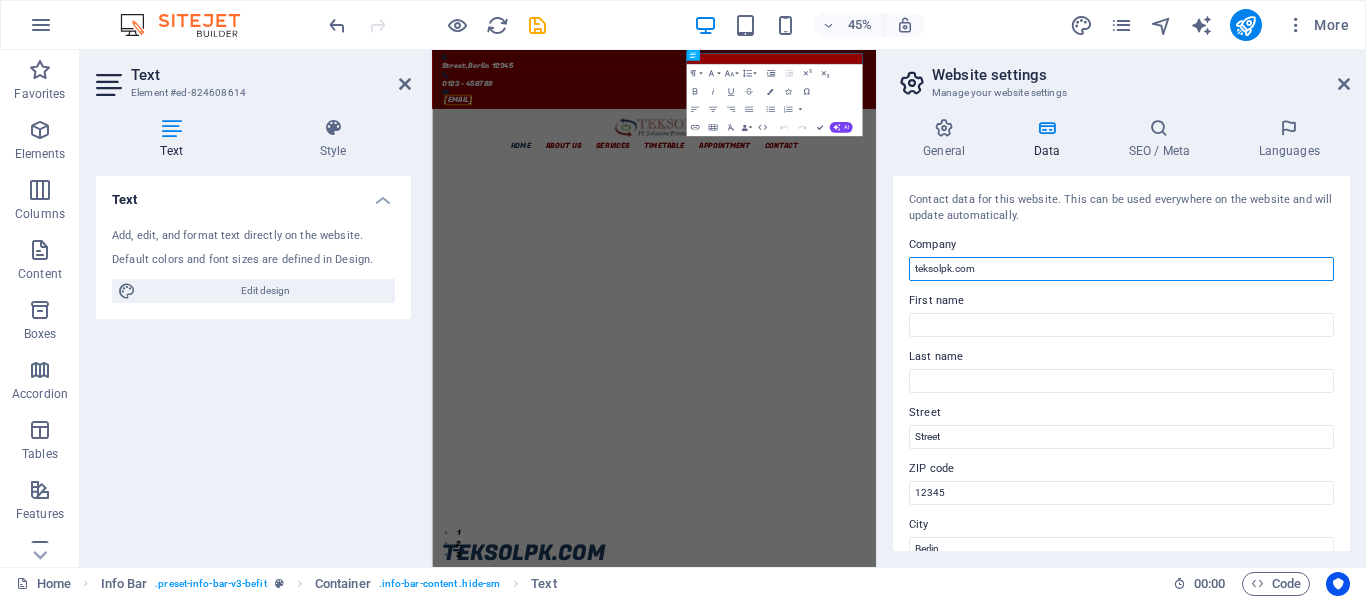 click on "teksolpk.com" at bounding box center (1121, 269) 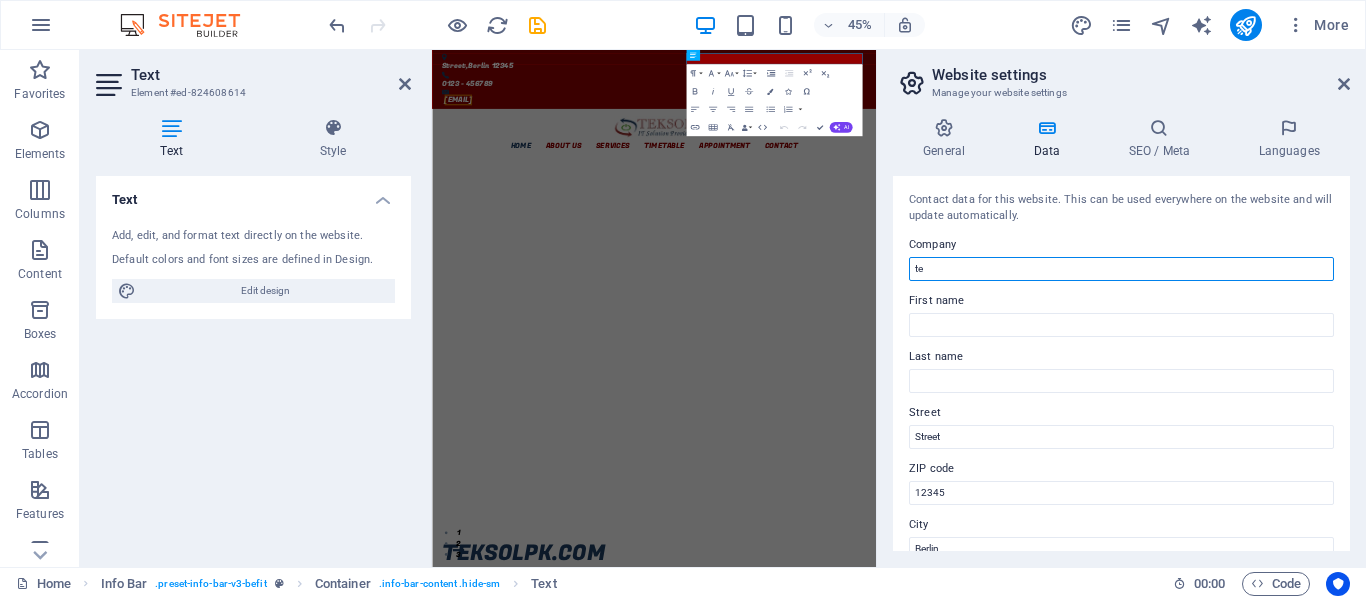 type on "t" 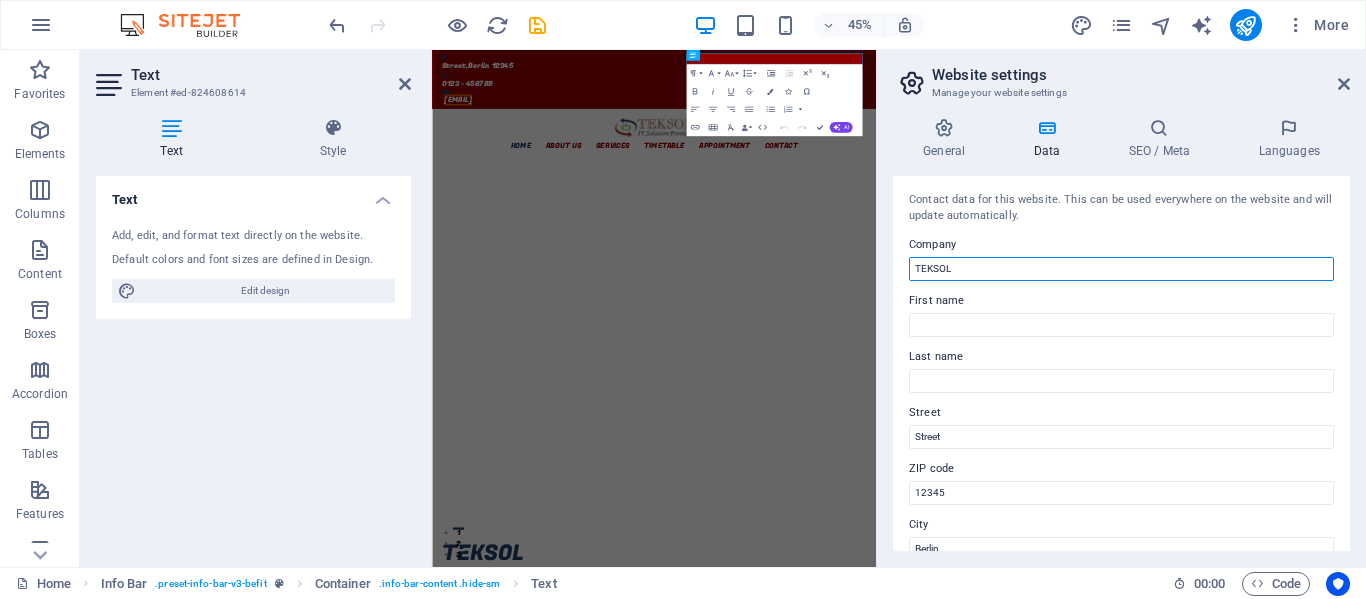 type on "TEKSOL" 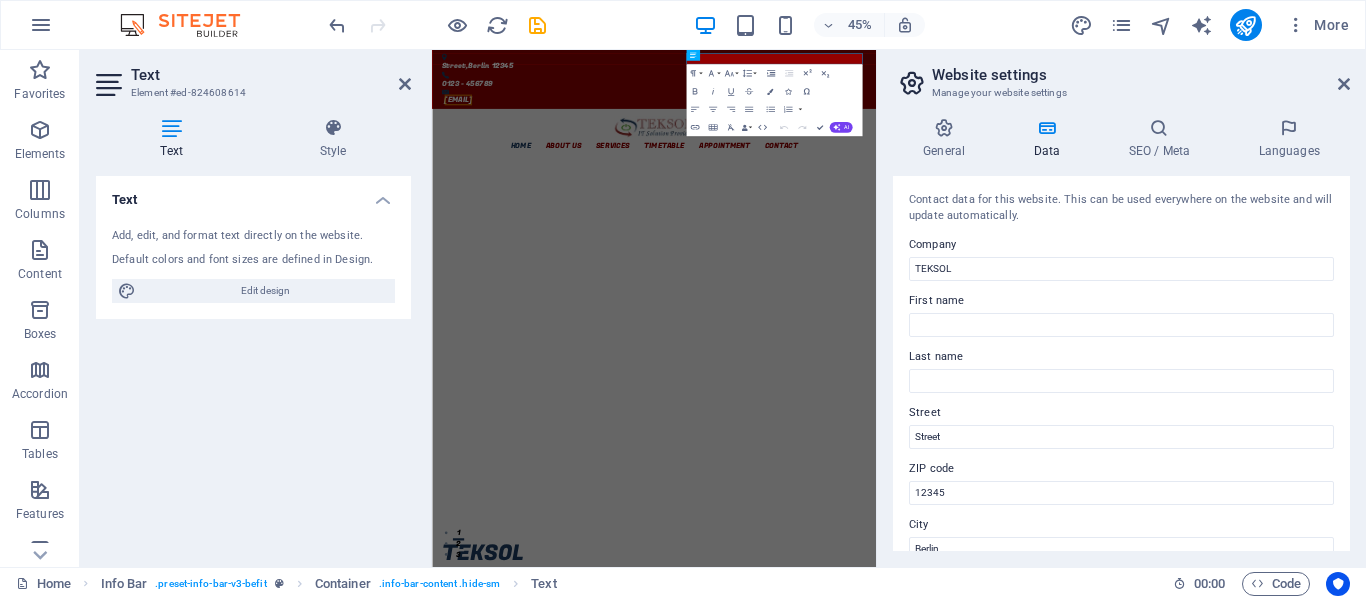 drag, startPoint x: 1345, startPoint y: 213, endPoint x: 1346, endPoint y: 227, distance: 14.035668 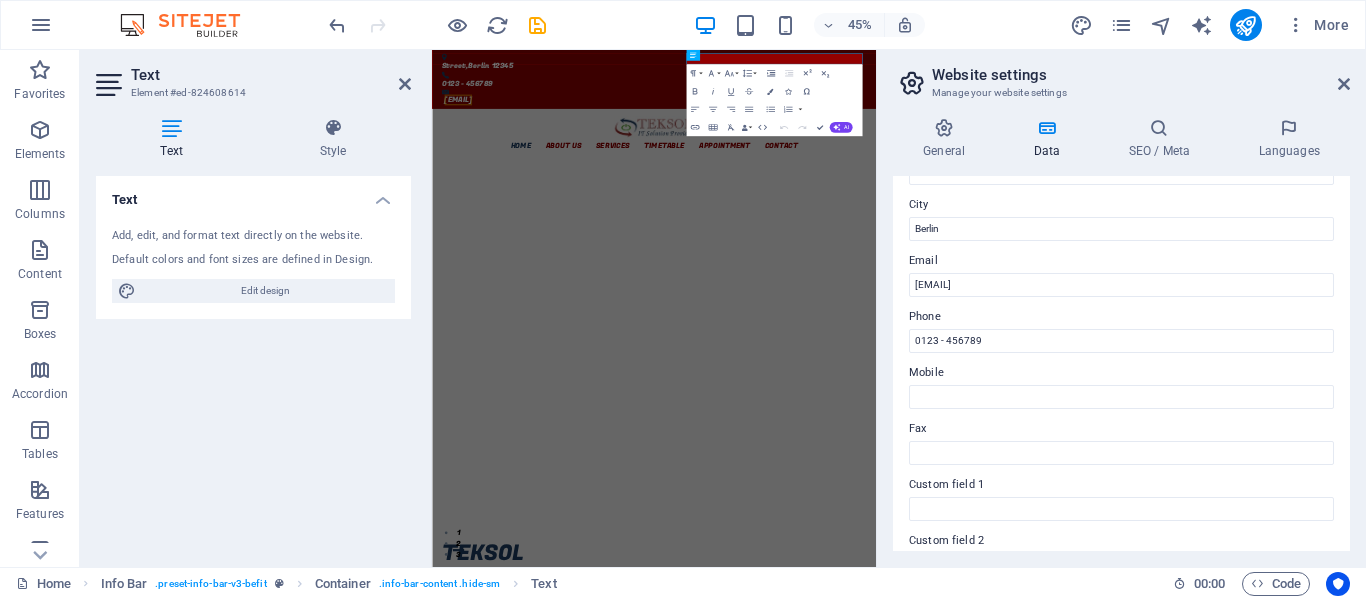 scroll, scrollTop: 336, scrollLeft: 0, axis: vertical 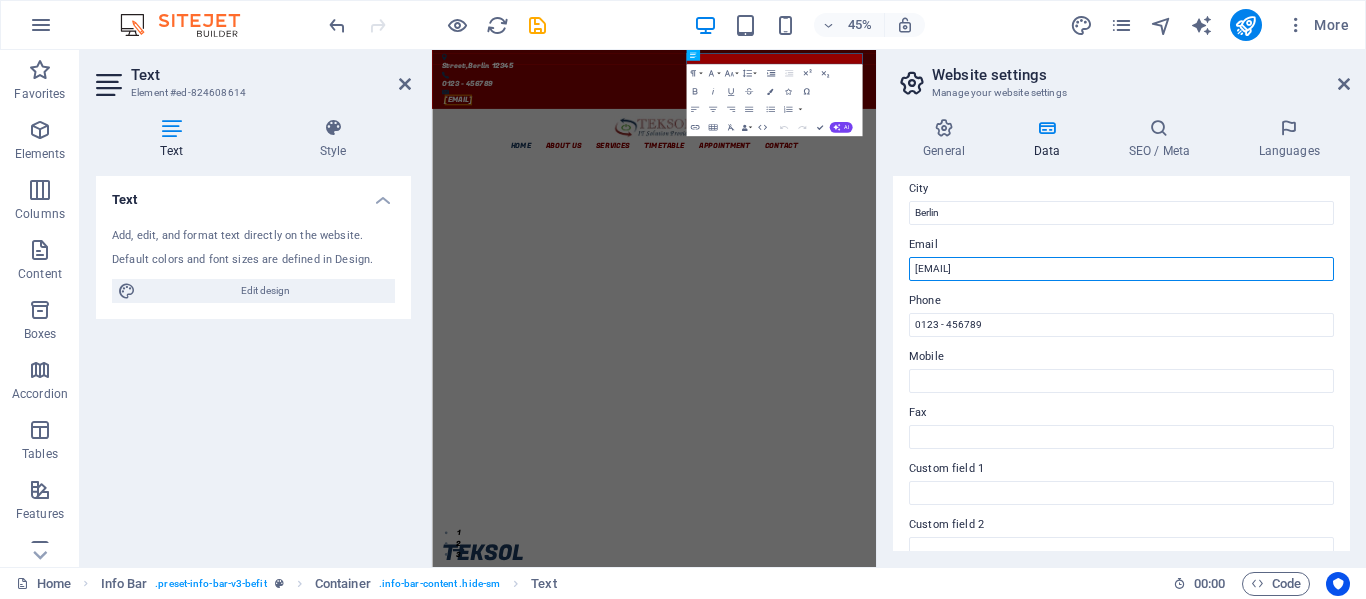click on "[EMAIL]" at bounding box center (1121, 269) 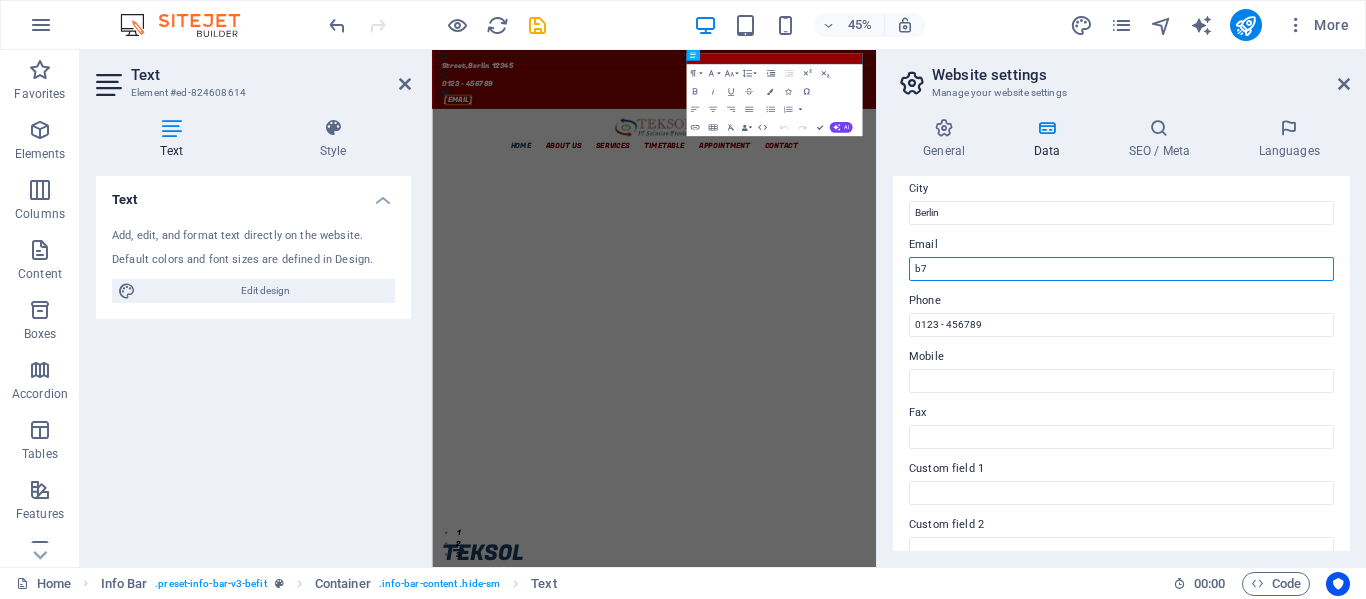 type on "b" 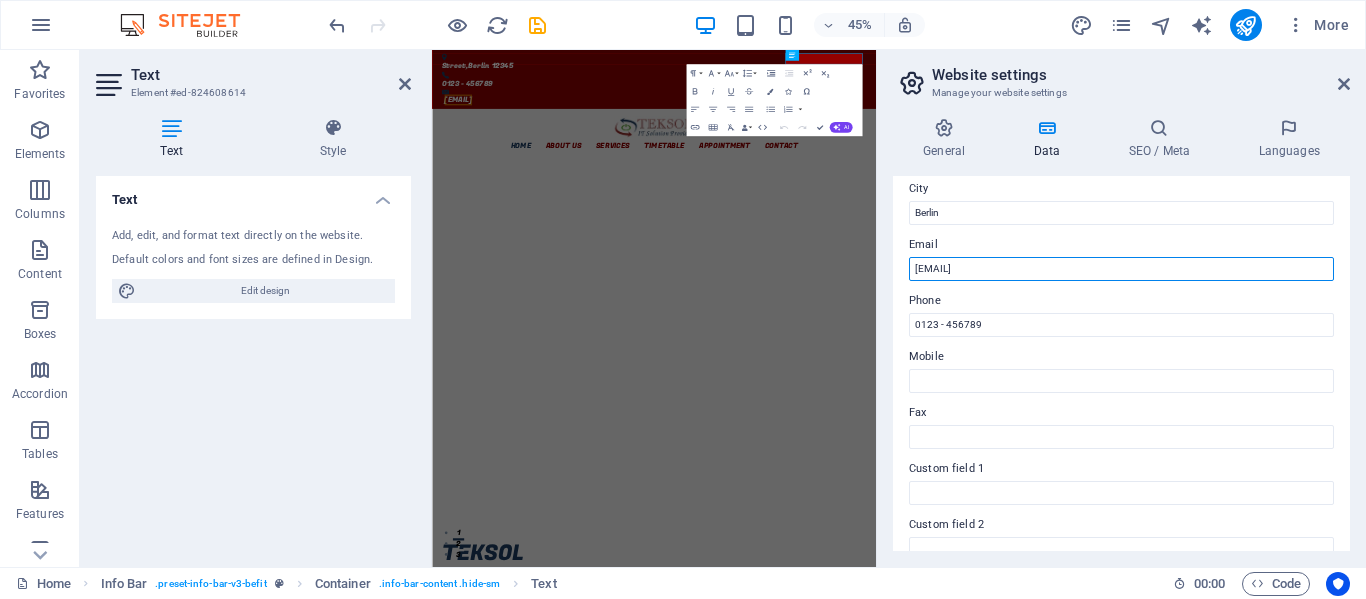 type on "[EMAIL]" 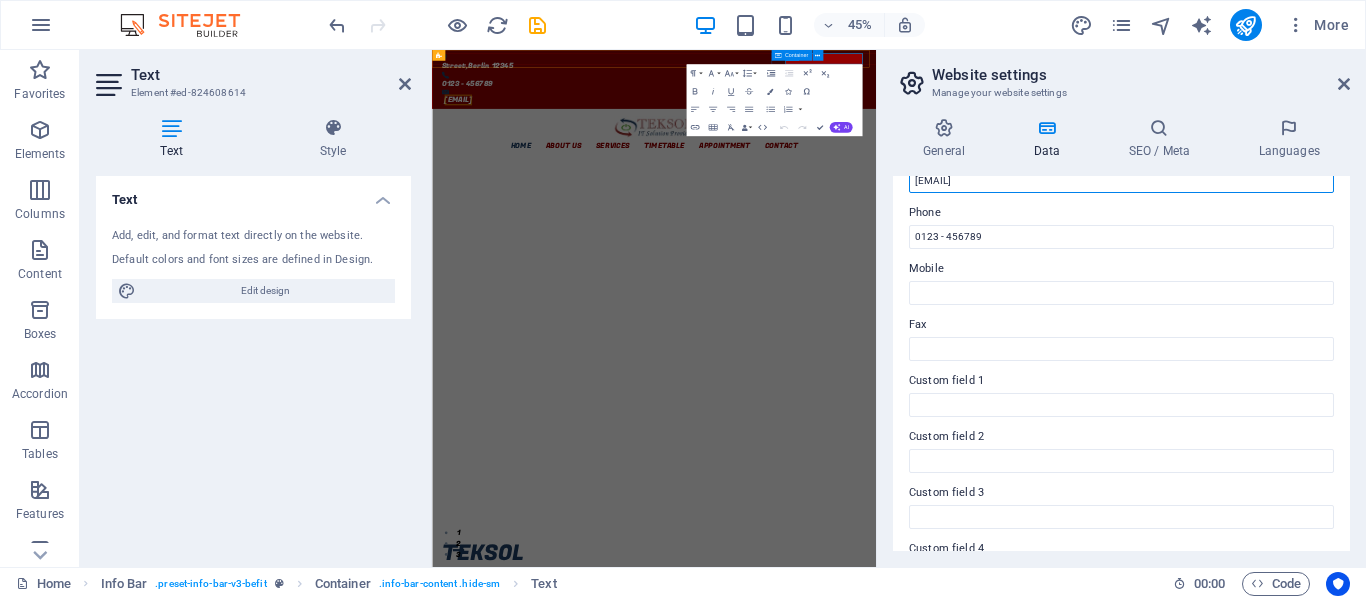 scroll, scrollTop: 428, scrollLeft: 0, axis: vertical 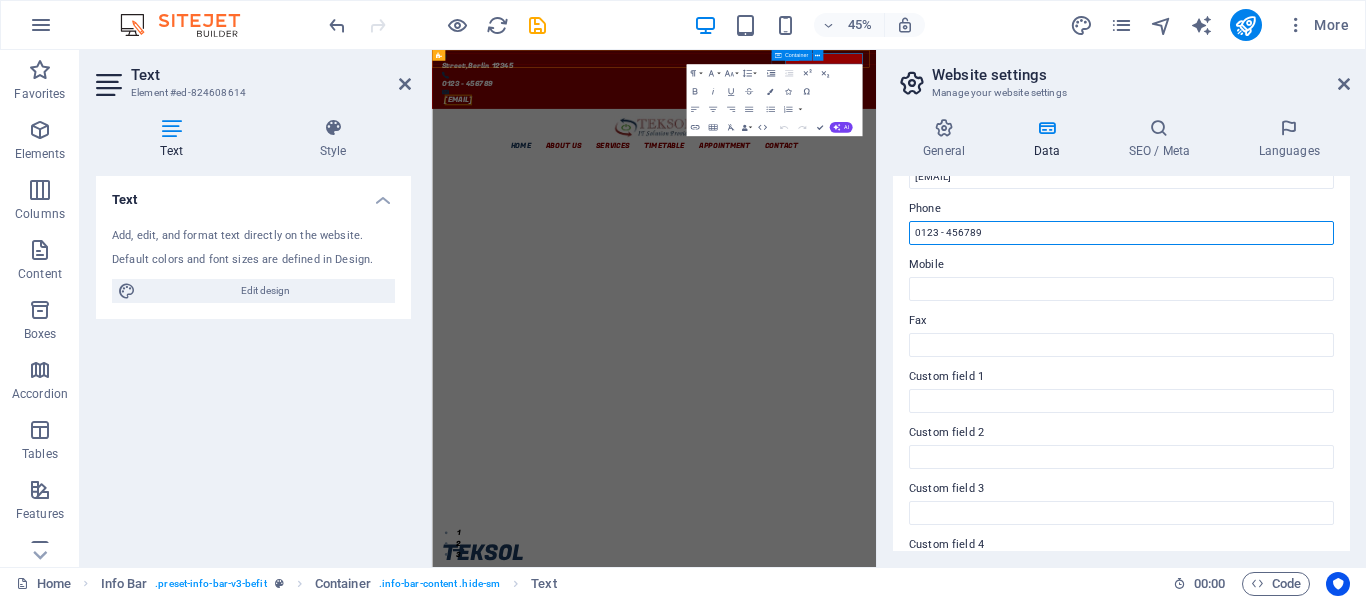 click on "0123 - 456789" at bounding box center (1121, 233) 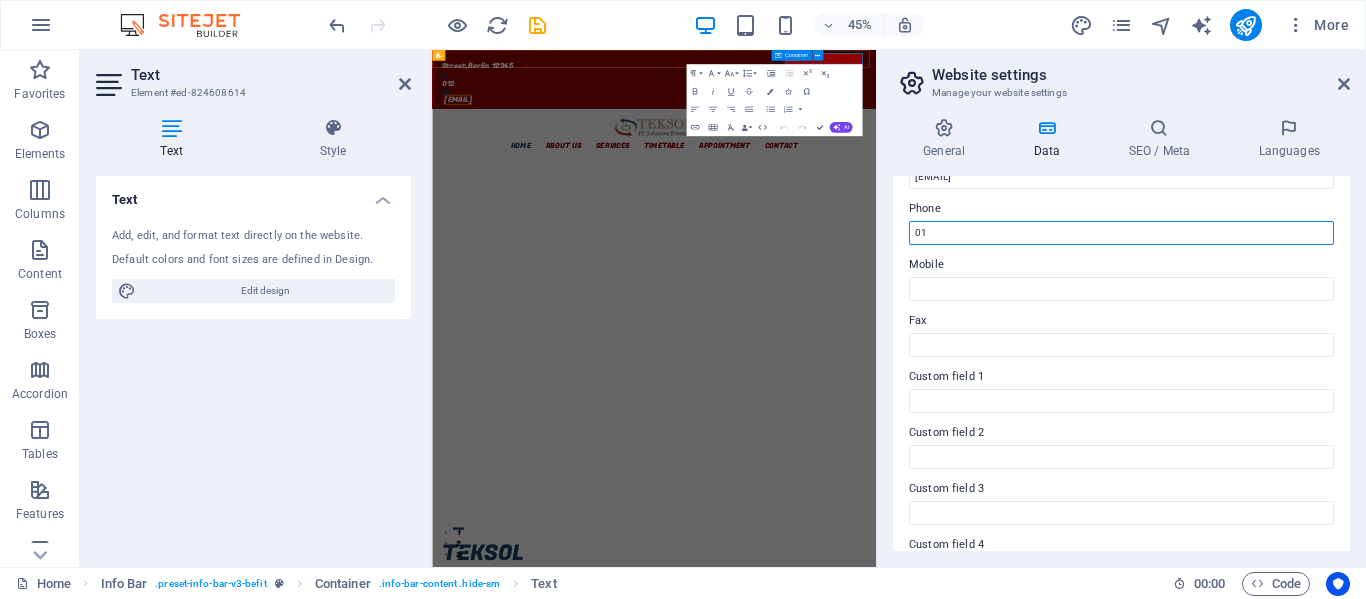 type on "0" 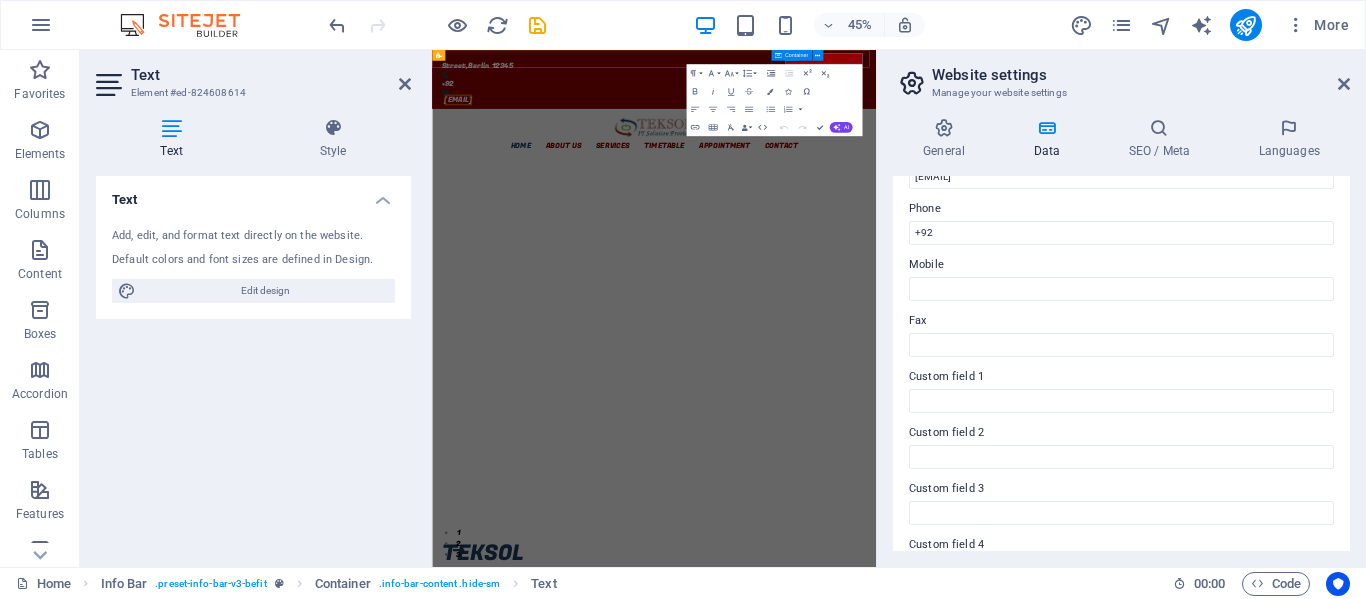 drag, startPoint x: 1365, startPoint y: 145, endPoint x: 1365, endPoint y: 66, distance: 79 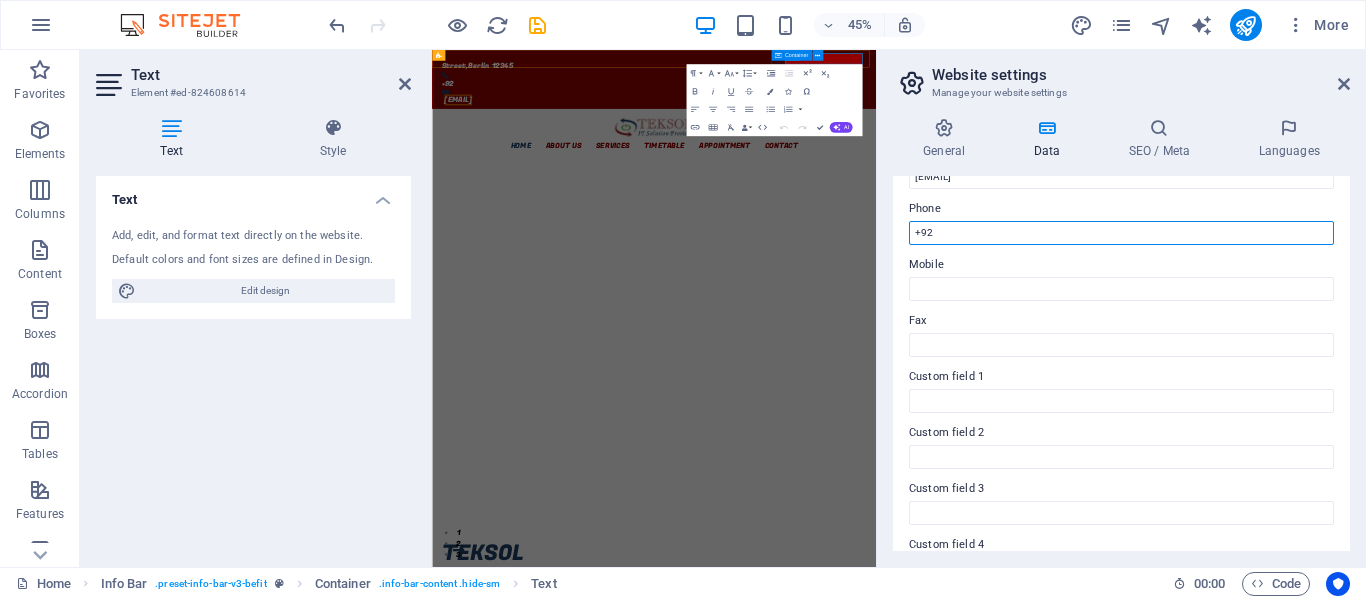 click on "+92" at bounding box center (1121, 233) 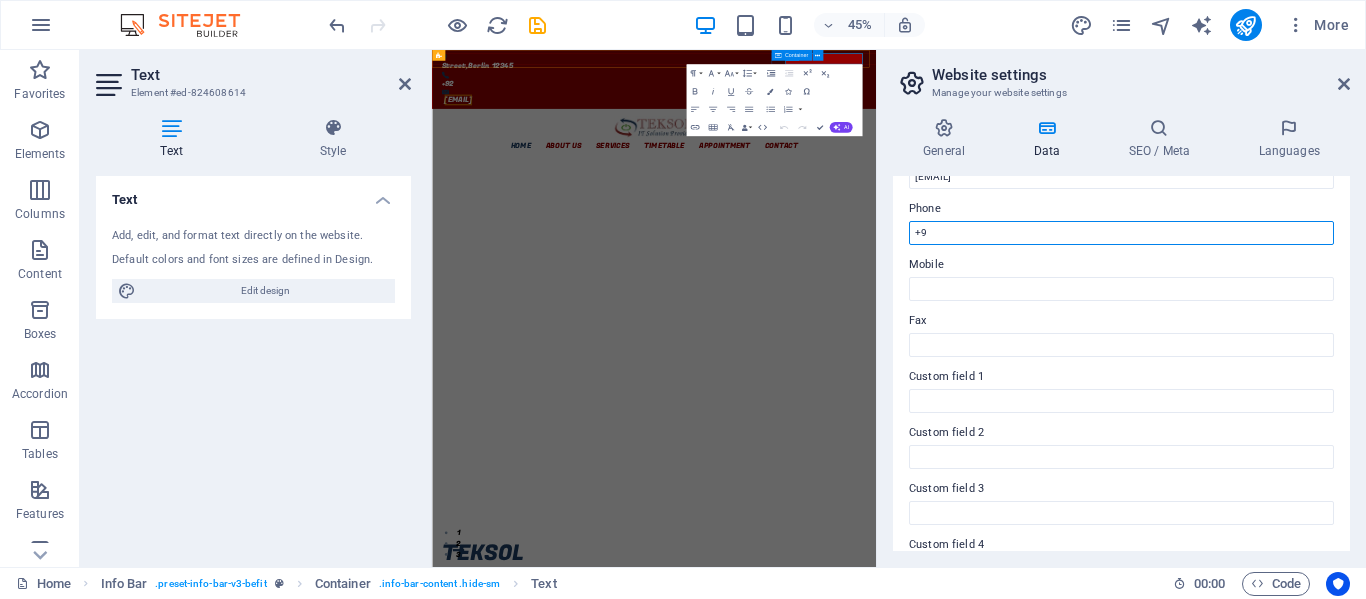 type on "+" 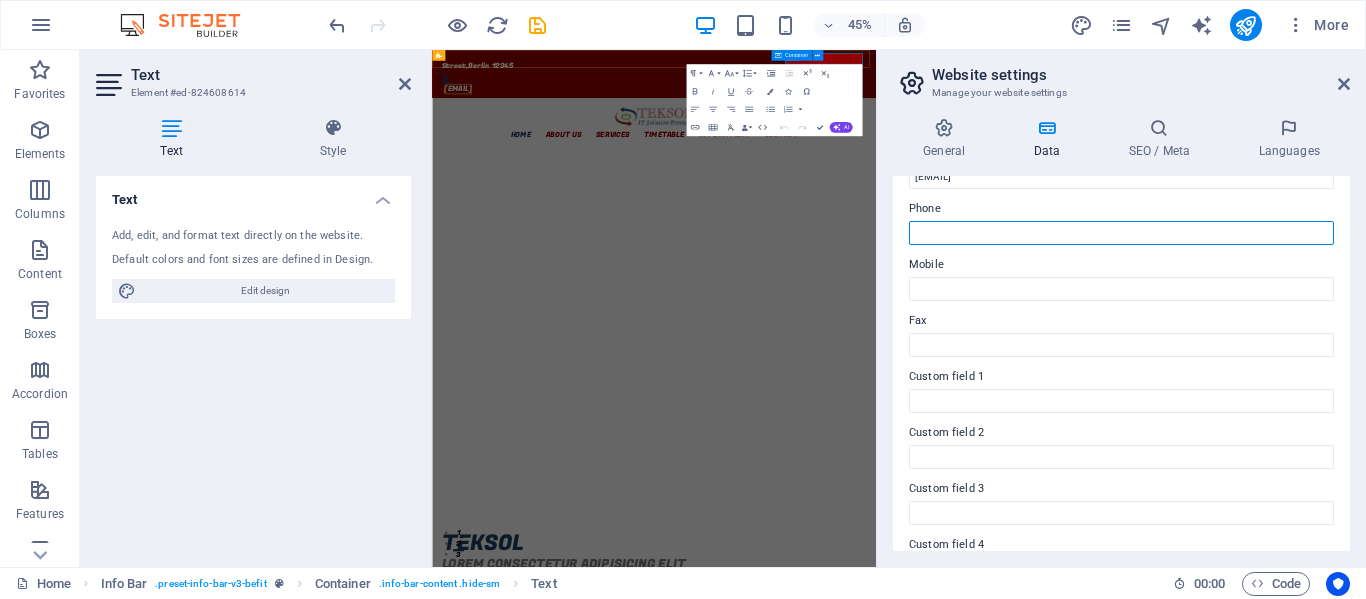 paste on "[PHONE]" 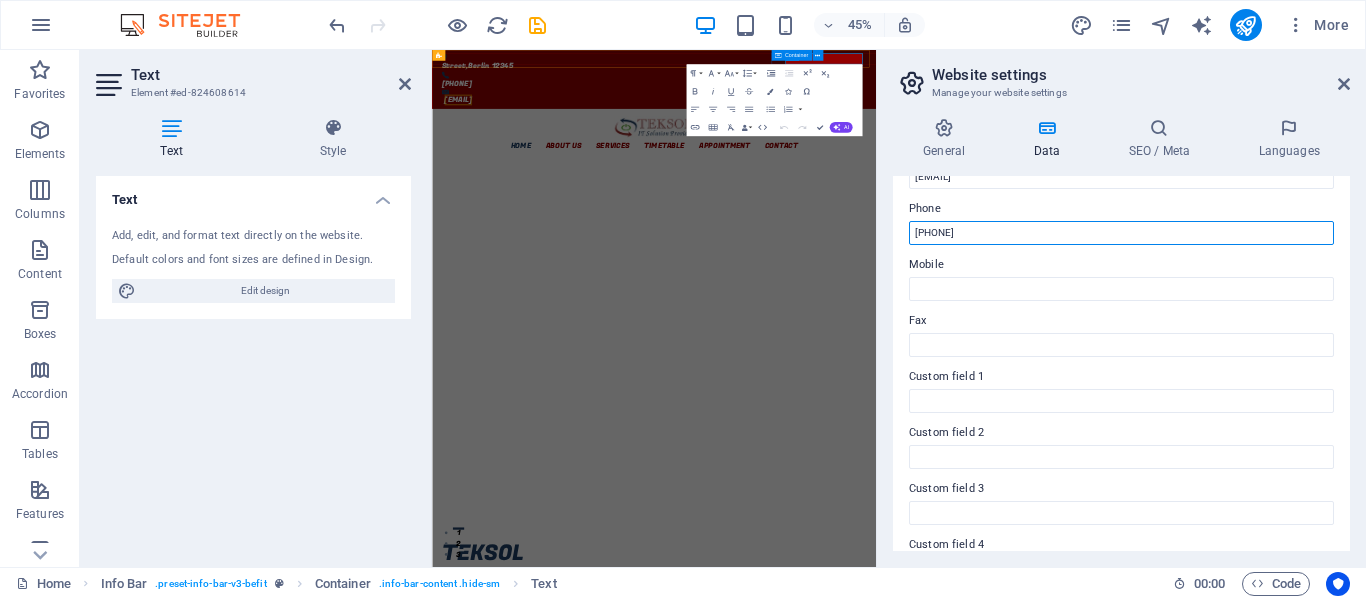 click on "[PHONE]" at bounding box center (1121, 233) 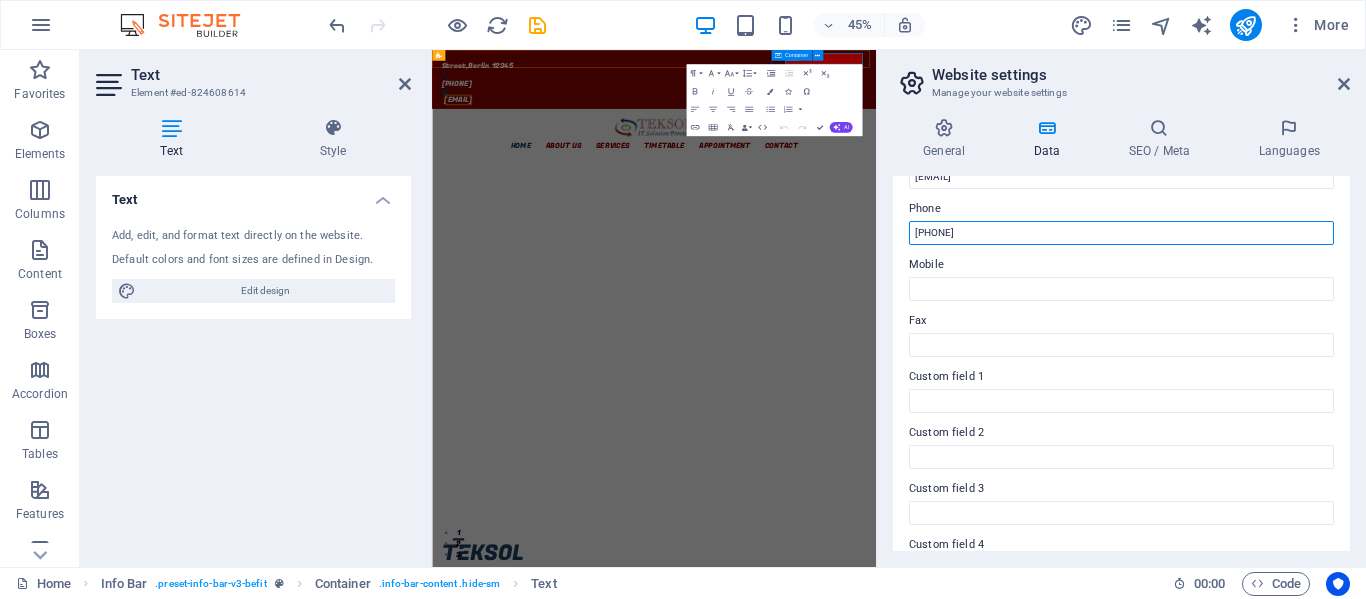 type on "[PHONE]" 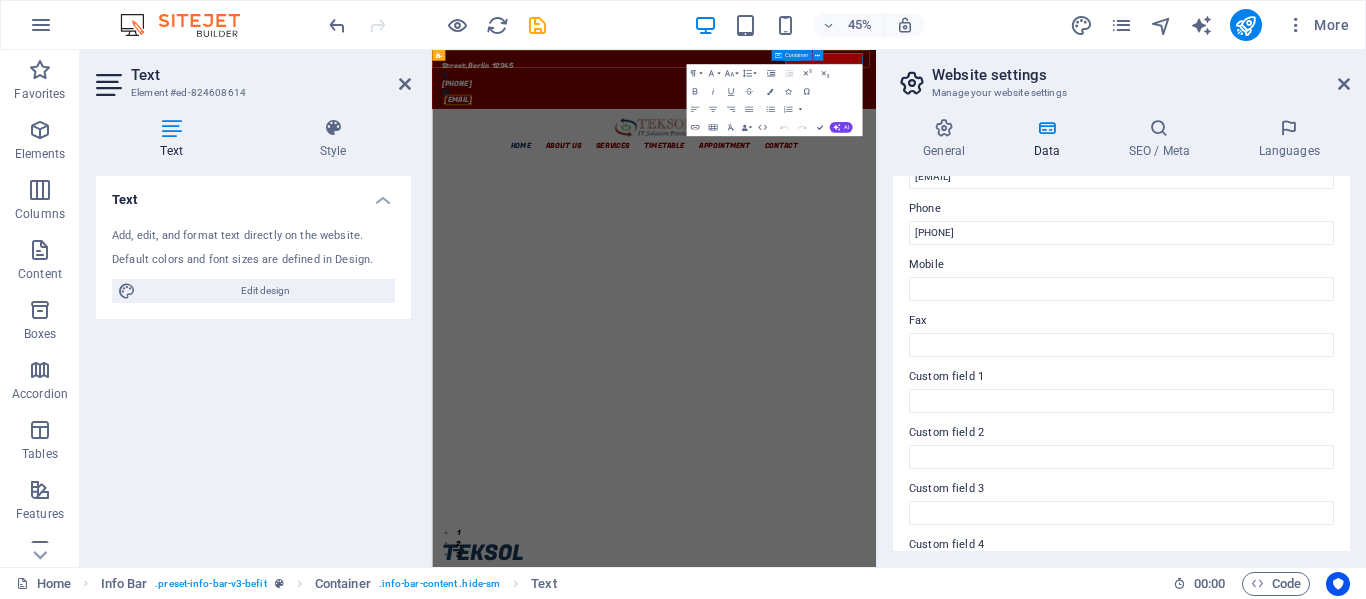 click on "Custom field 3" at bounding box center [1121, 489] 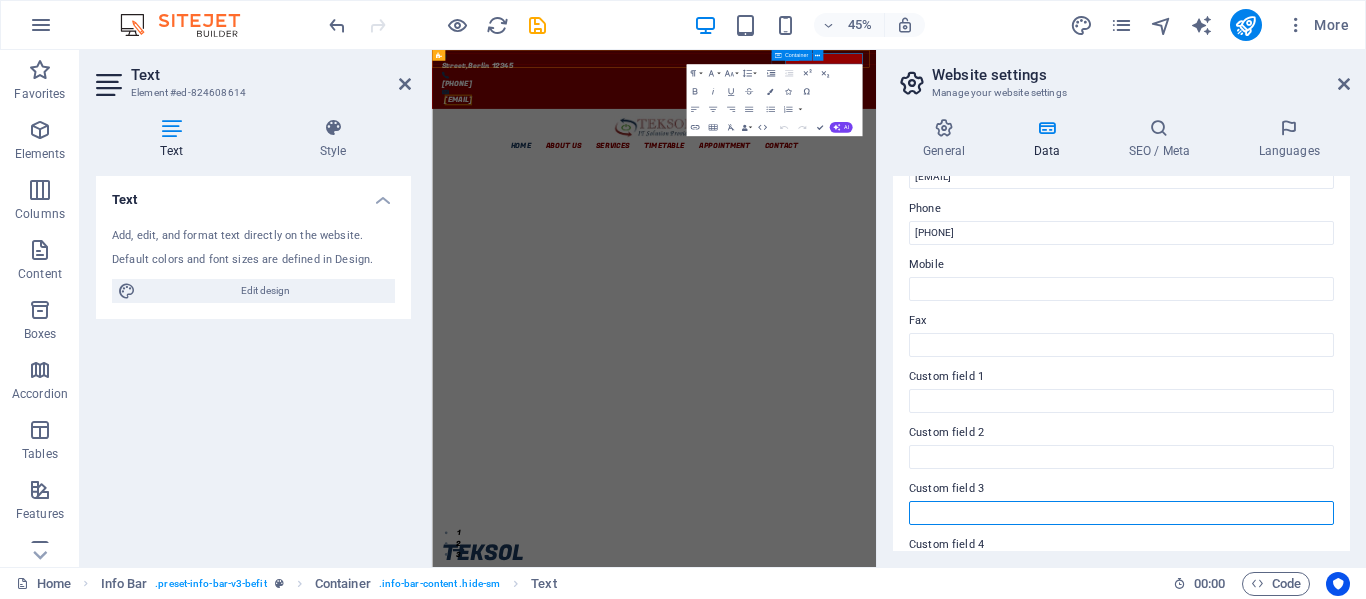 click on "Custom field 3" at bounding box center (1121, 513) 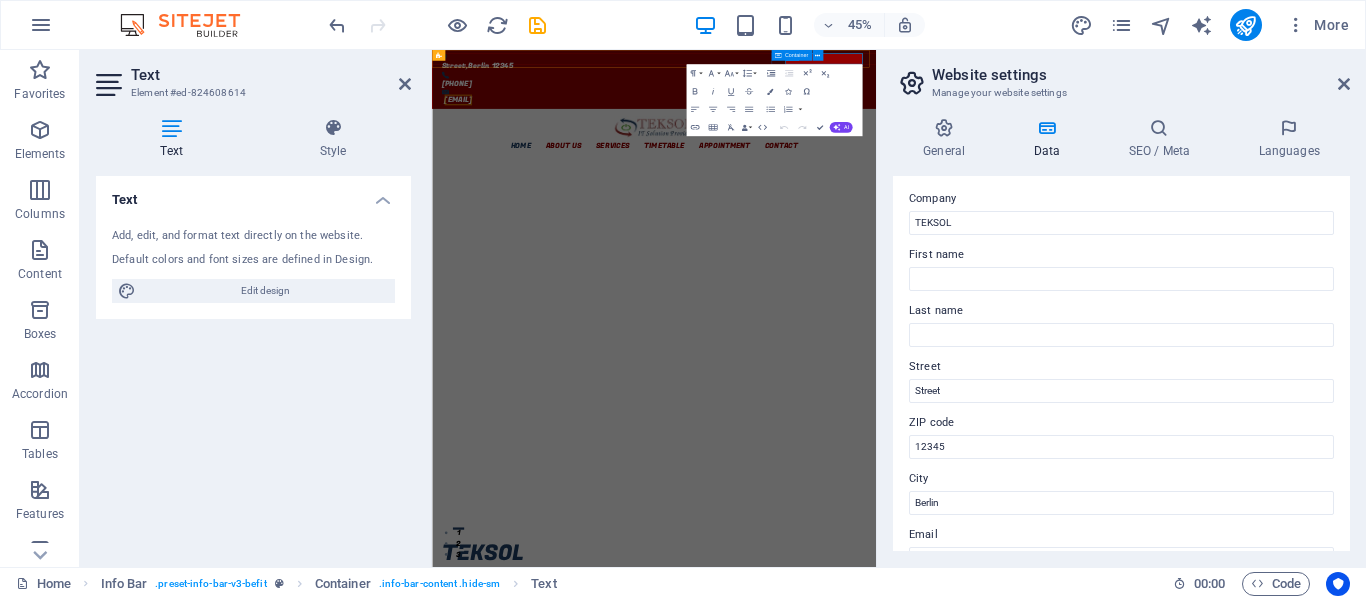 scroll, scrollTop: 28, scrollLeft: 0, axis: vertical 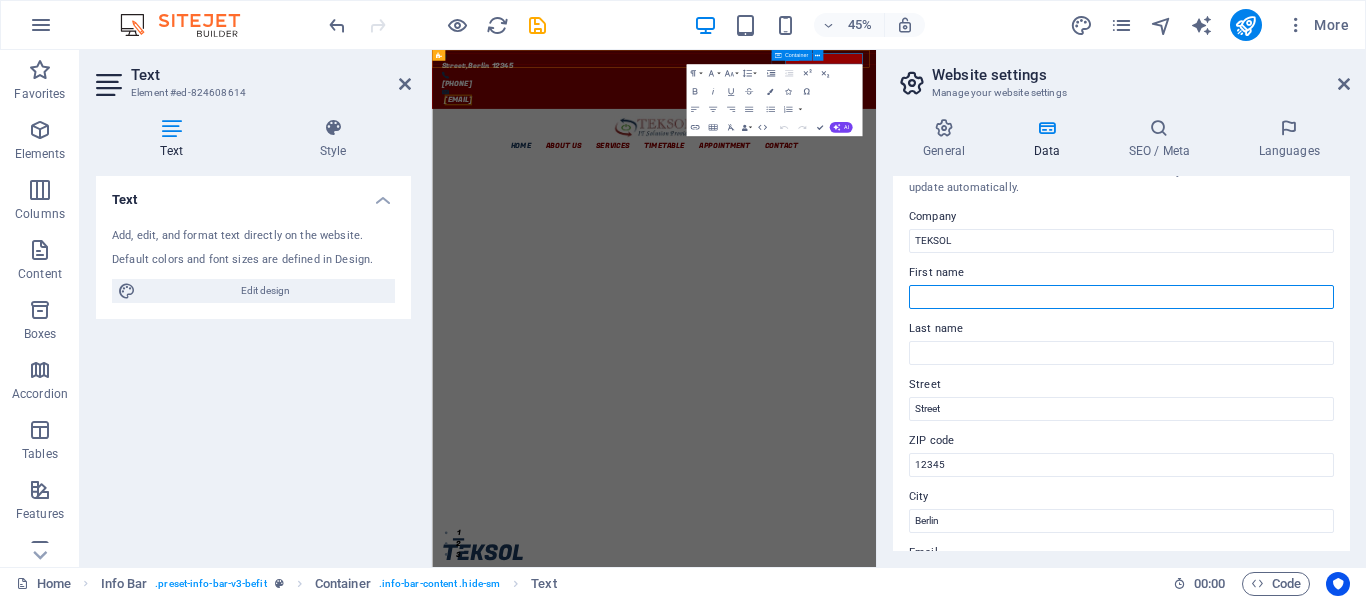 click on "First name" at bounding box center [1121, 297] 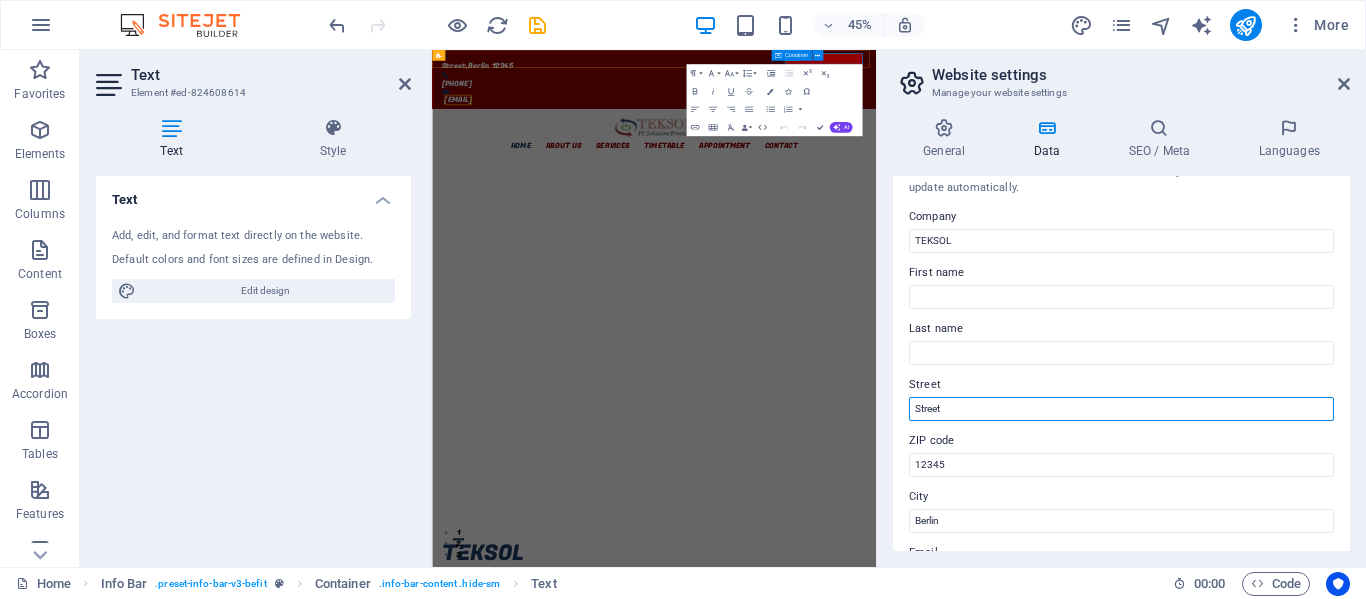 click on "Street" at bounding box center [1121, 409] 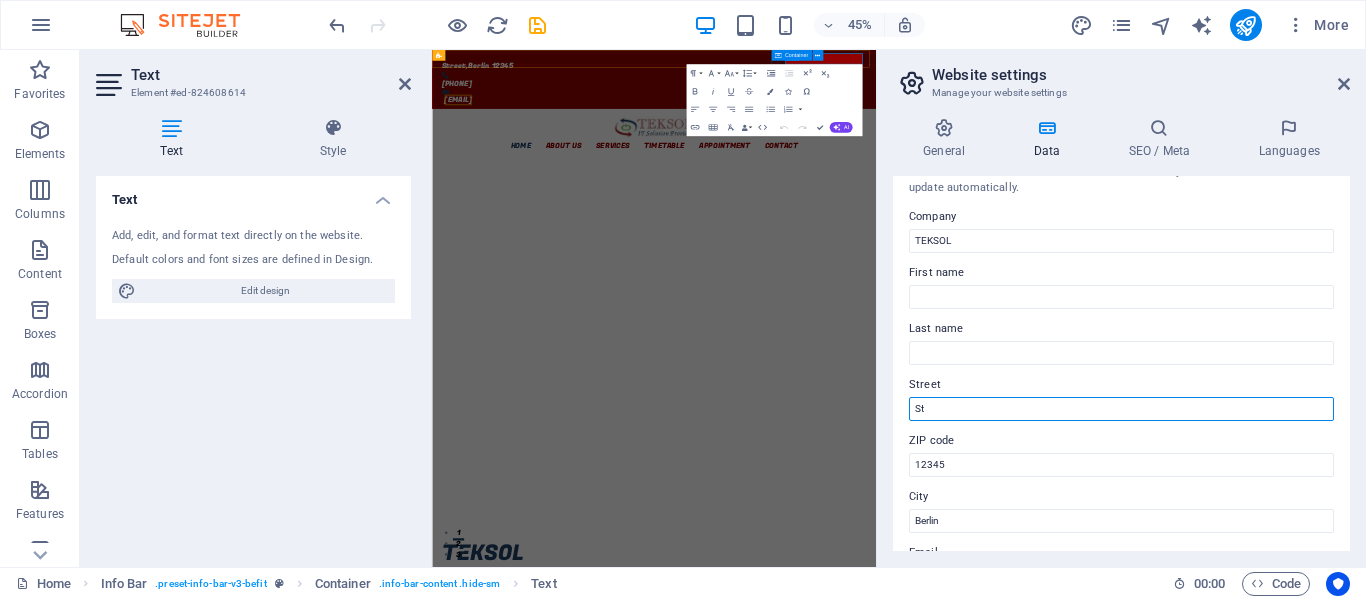 type on "S" 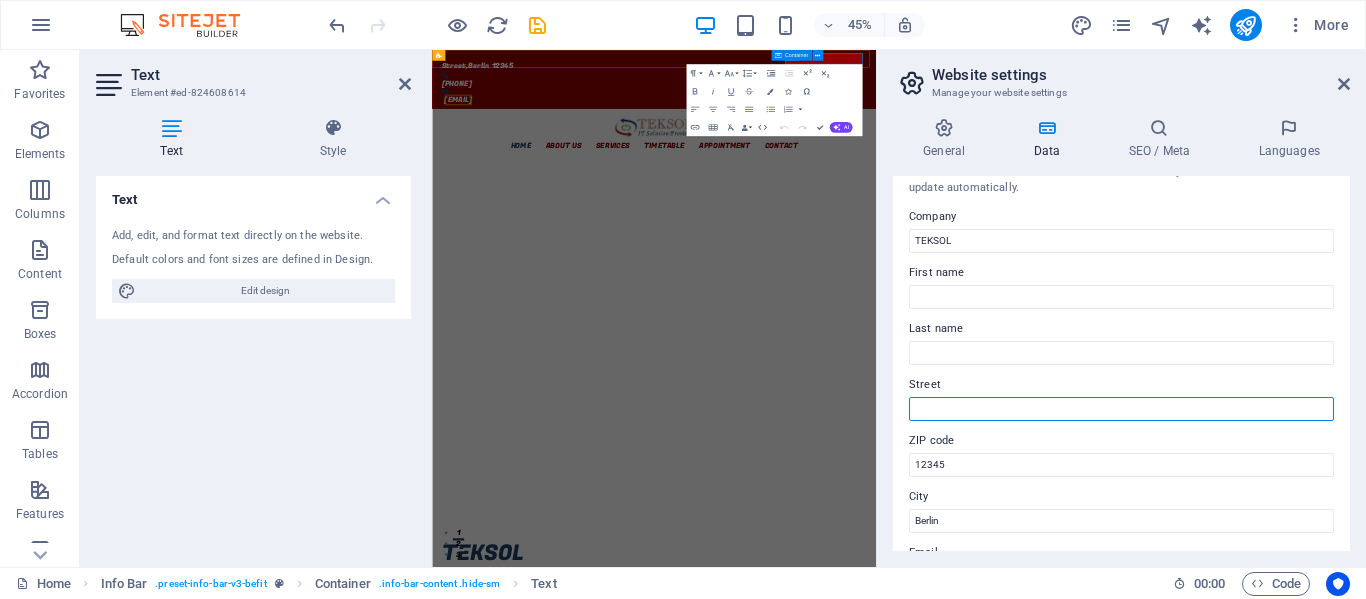 paste on "Office No. 8, Panther Plaza,  Block 16 – B L/G, Sector: F-8 Markaz" 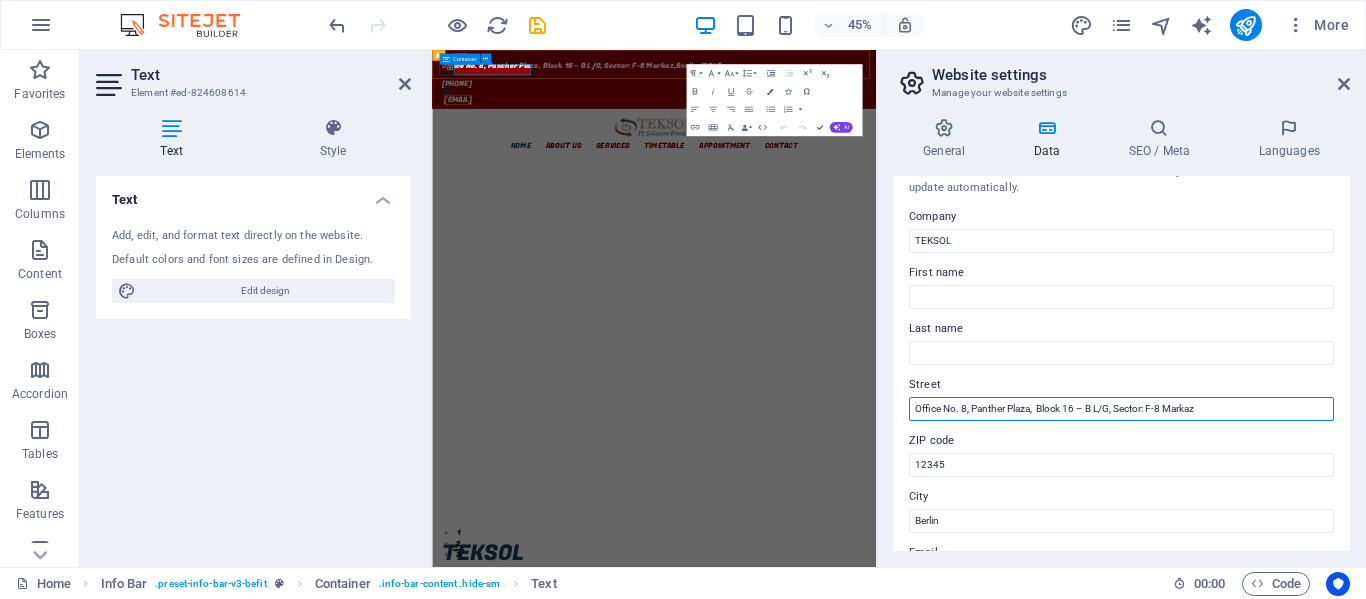 scroll, scrollTop: 110, scrollLeft: 0, axis: vertical 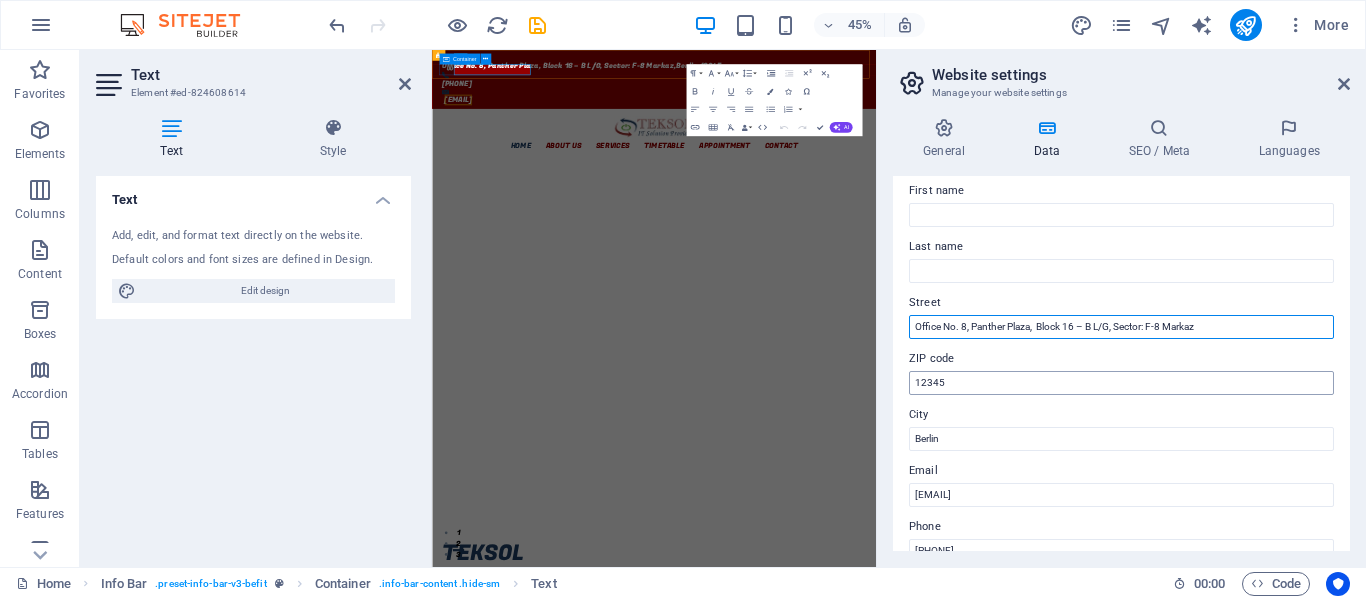 type on "Office No. 8, Panther Plaza,  Block 16 – B L/G, Sector: F-8 Markaz" 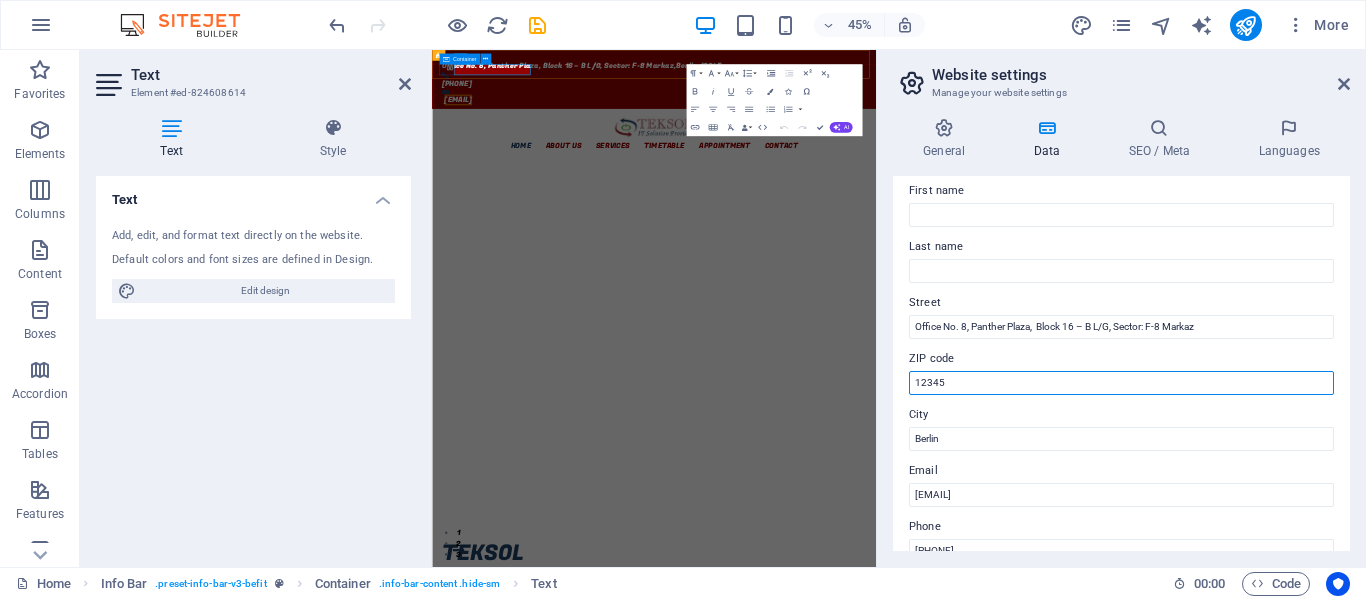 click on "12345" at bounding box center (1121, 383) 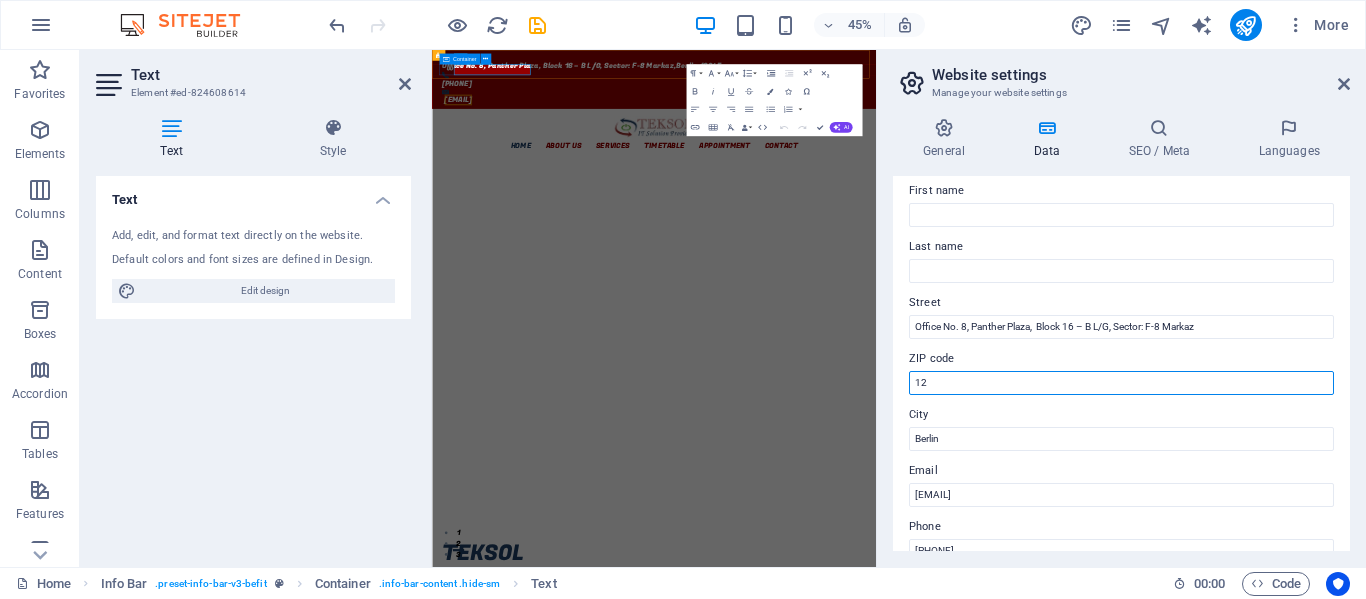 type on "1" 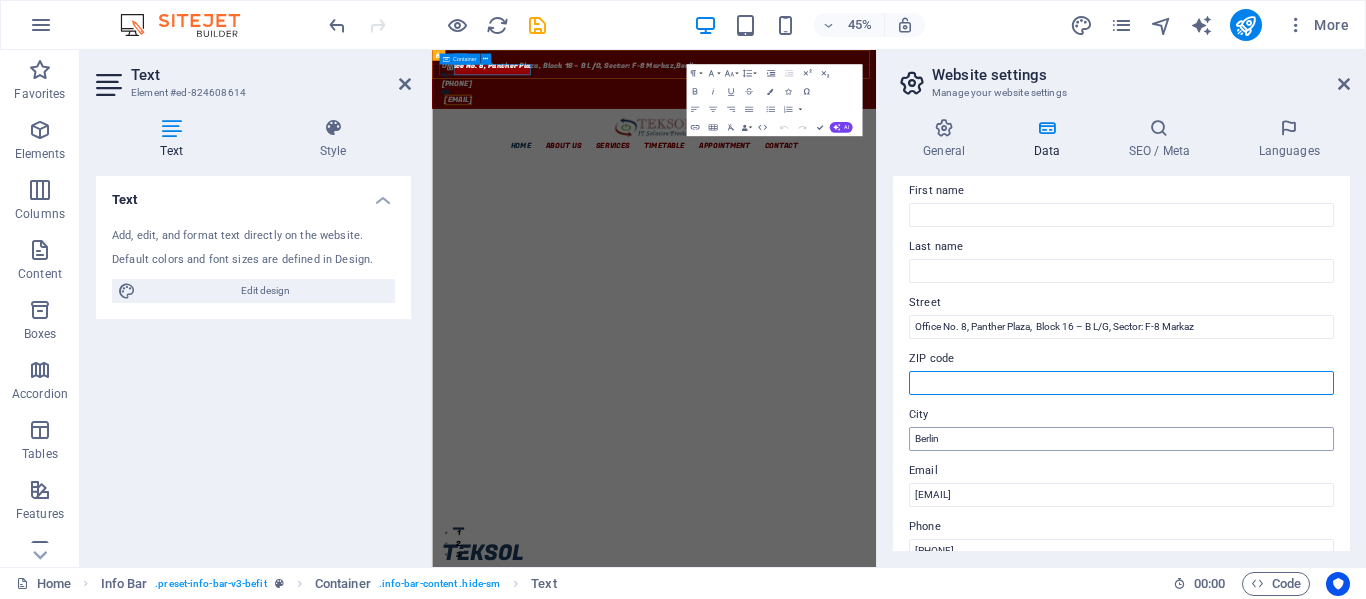 type 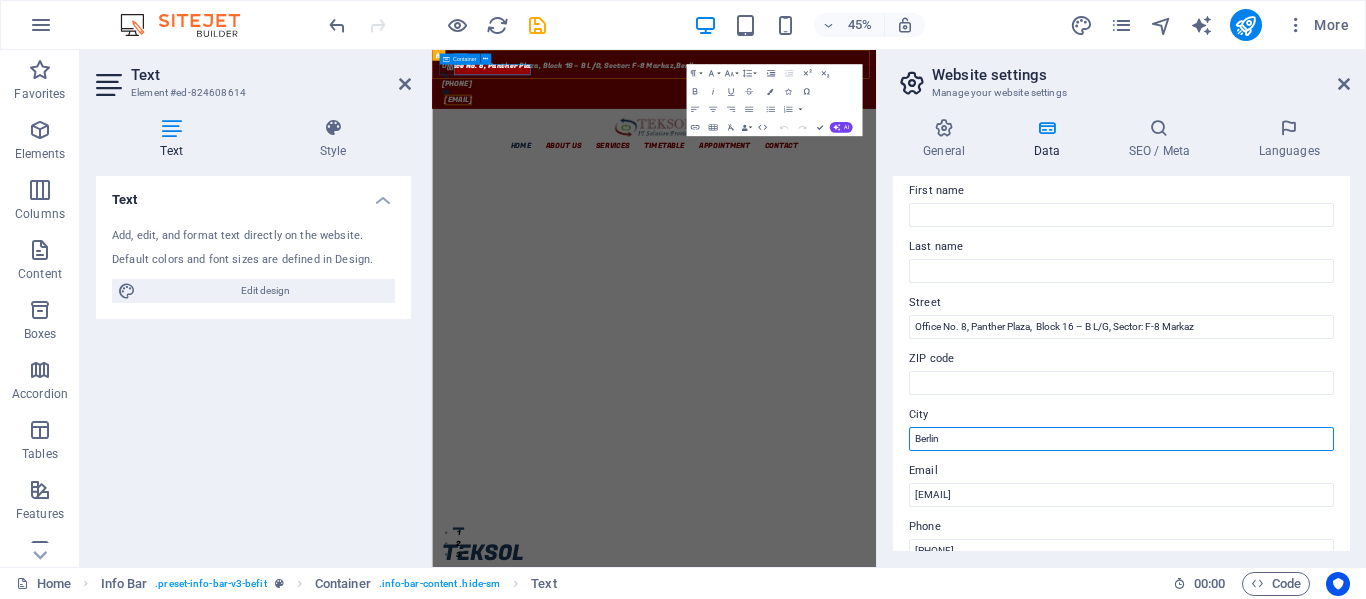 click on "Berlin" at bounding box center (1121, 439) 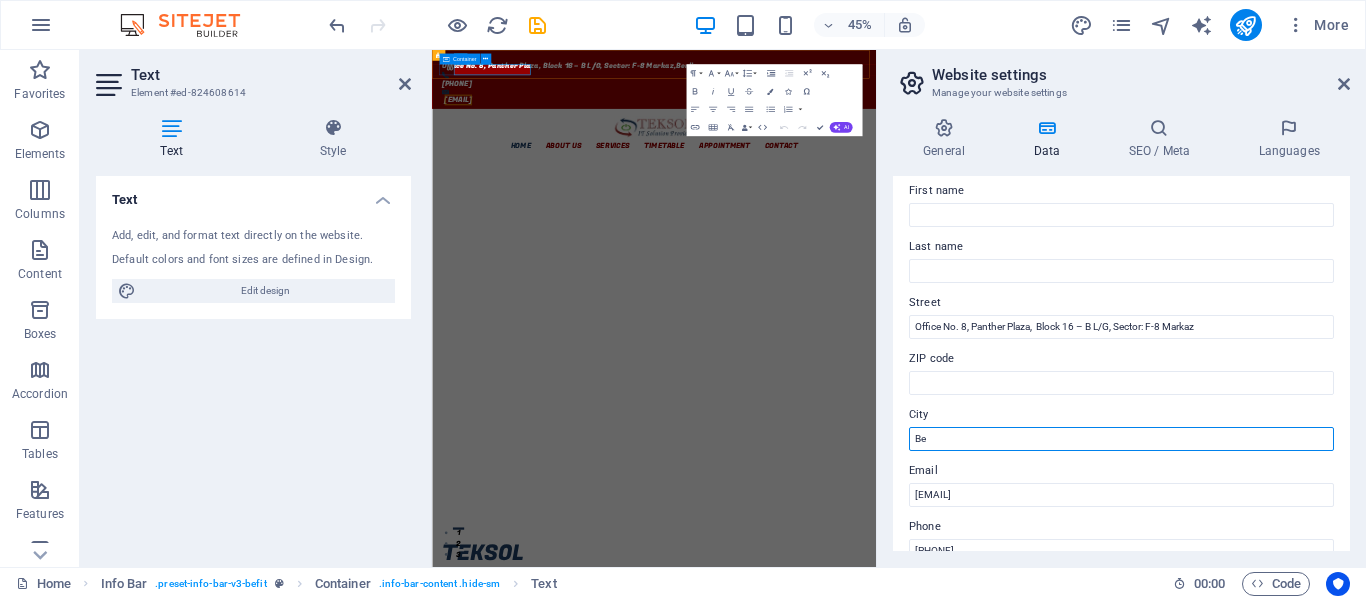 type on "B" 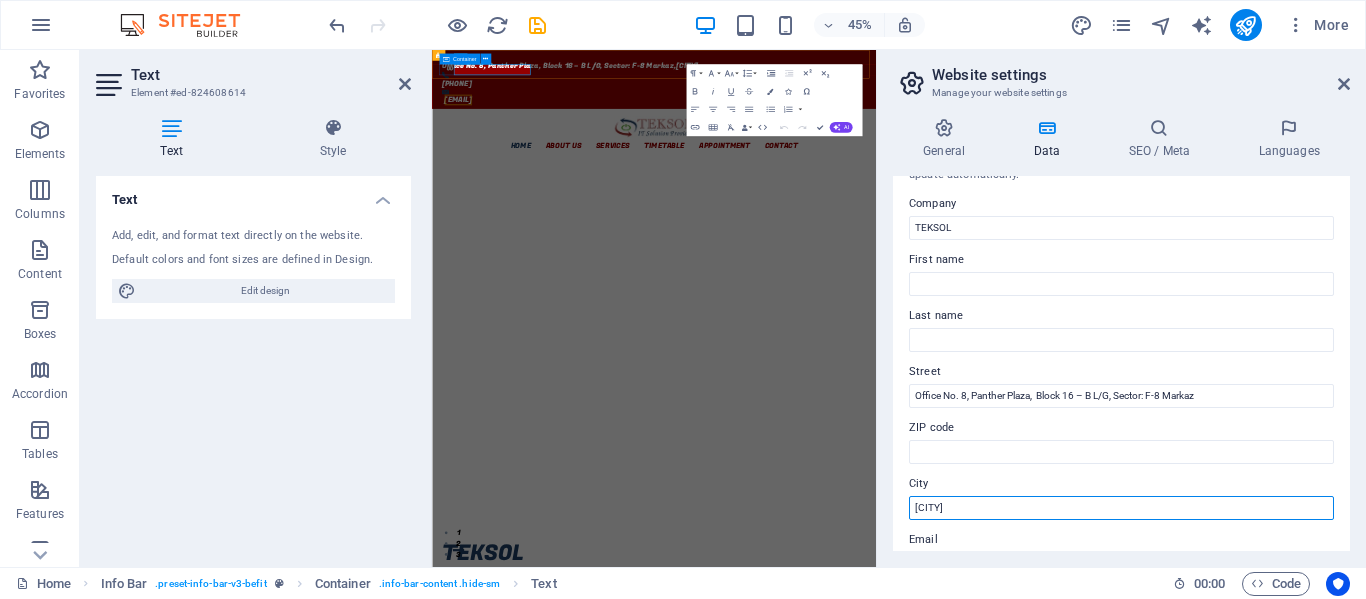 scroll, scrollTop: 0, scrollLeft: 0, axis: both 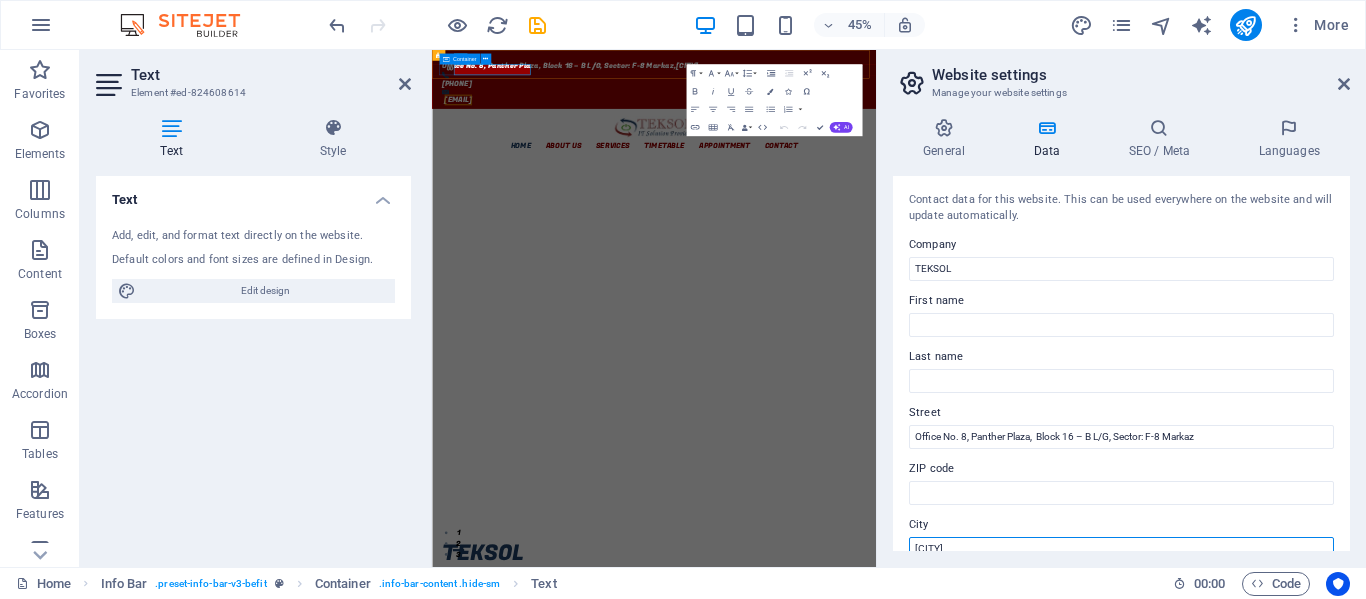type on "[CITY]" 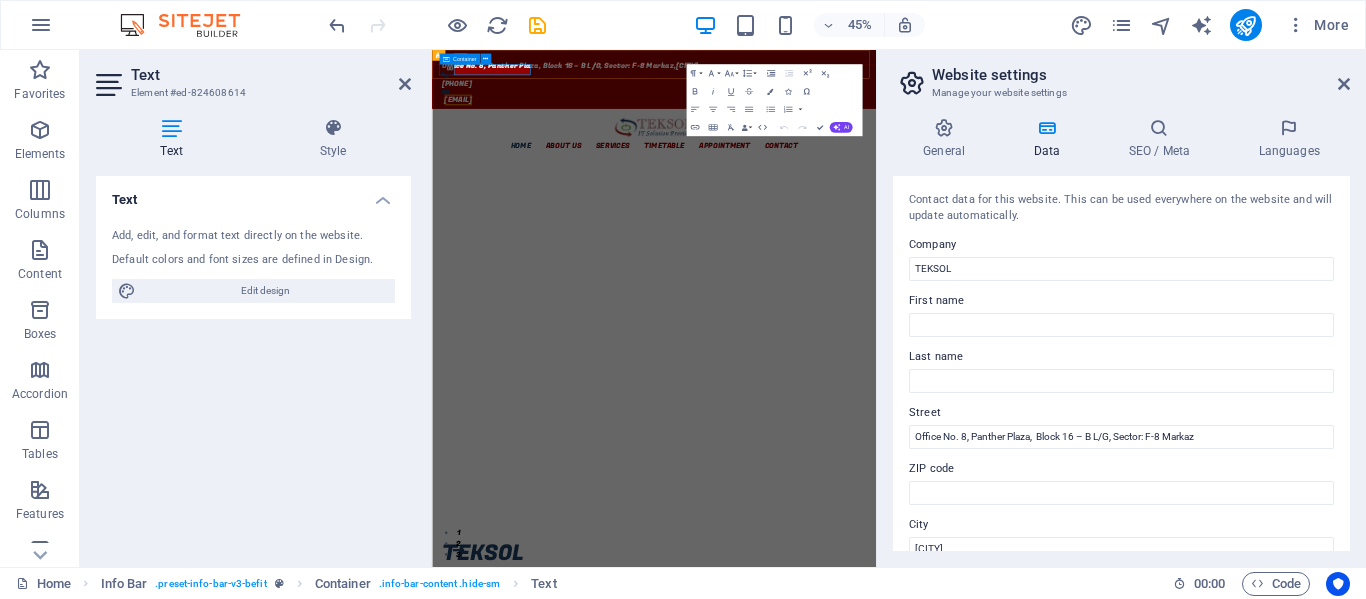 click on "Website settings" at bounding box center (1141, 75) 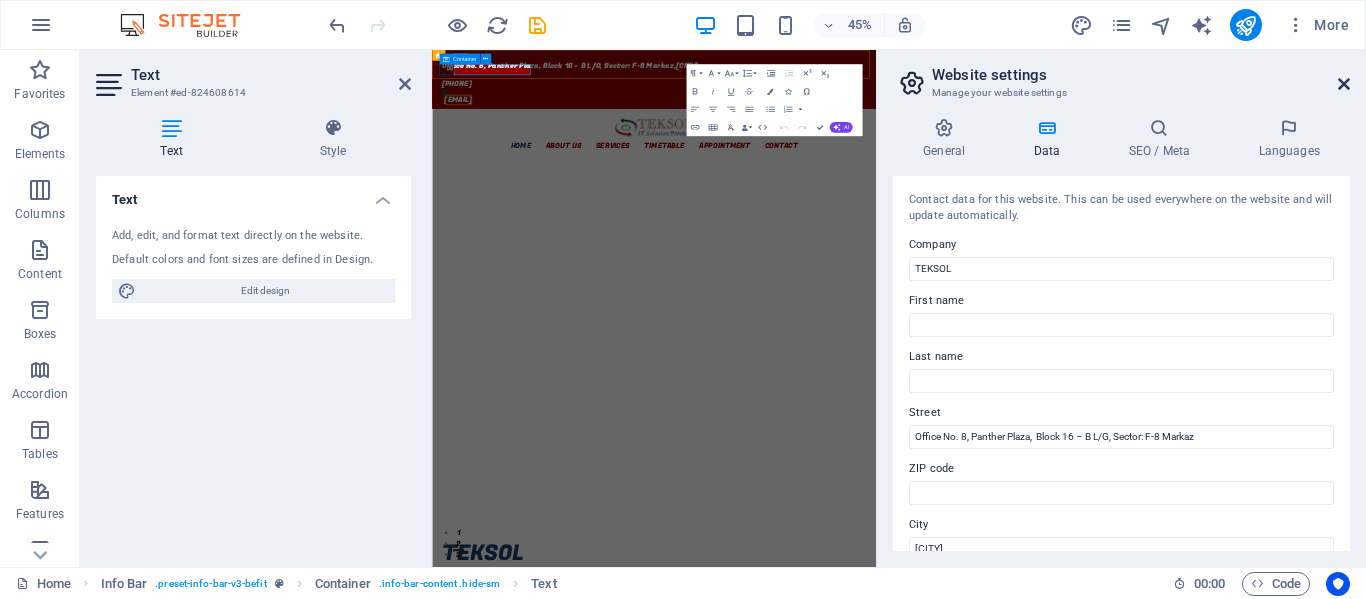 click at bounding box center (1344, 84) 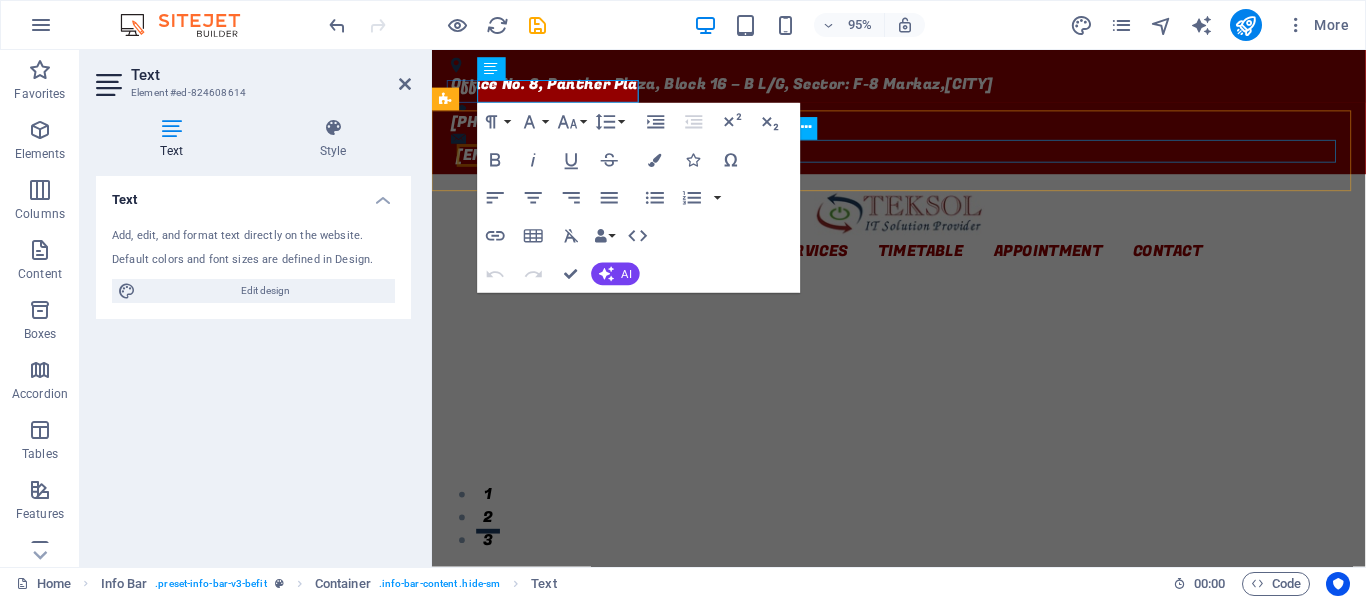 click on "Home About us Services Timetable Appointment Contact" at bounding box center [924, 262] 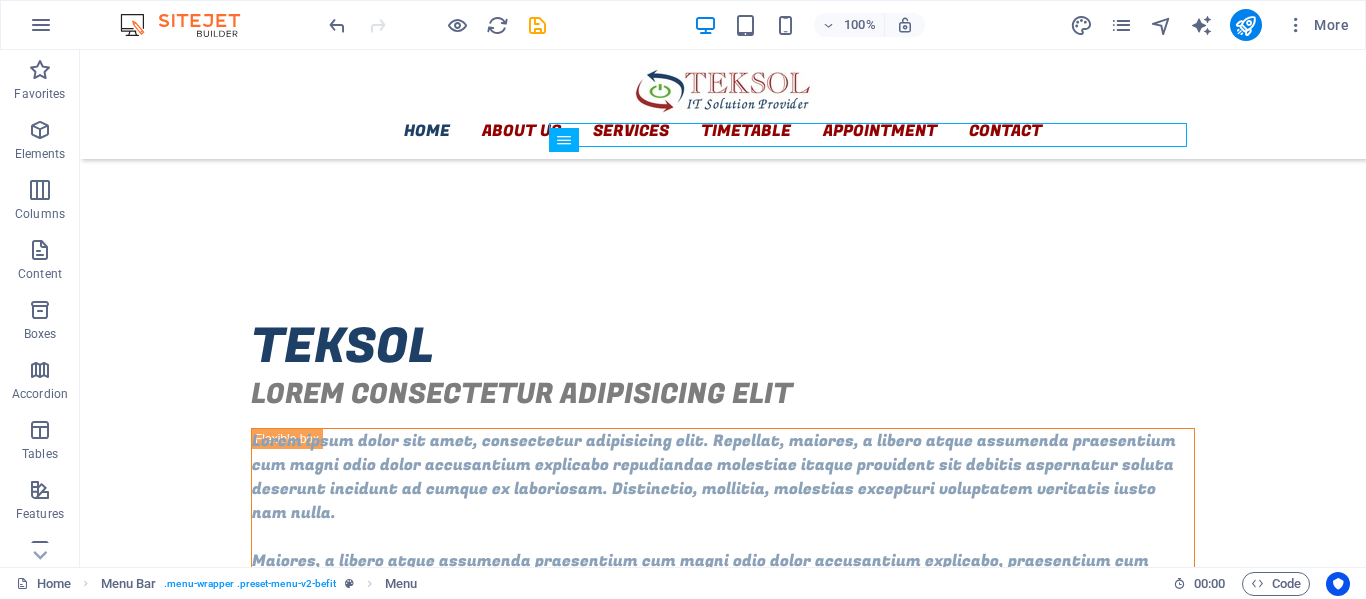 scroll, scrollTop: 490, scrollLeft: 0, axis: vertical 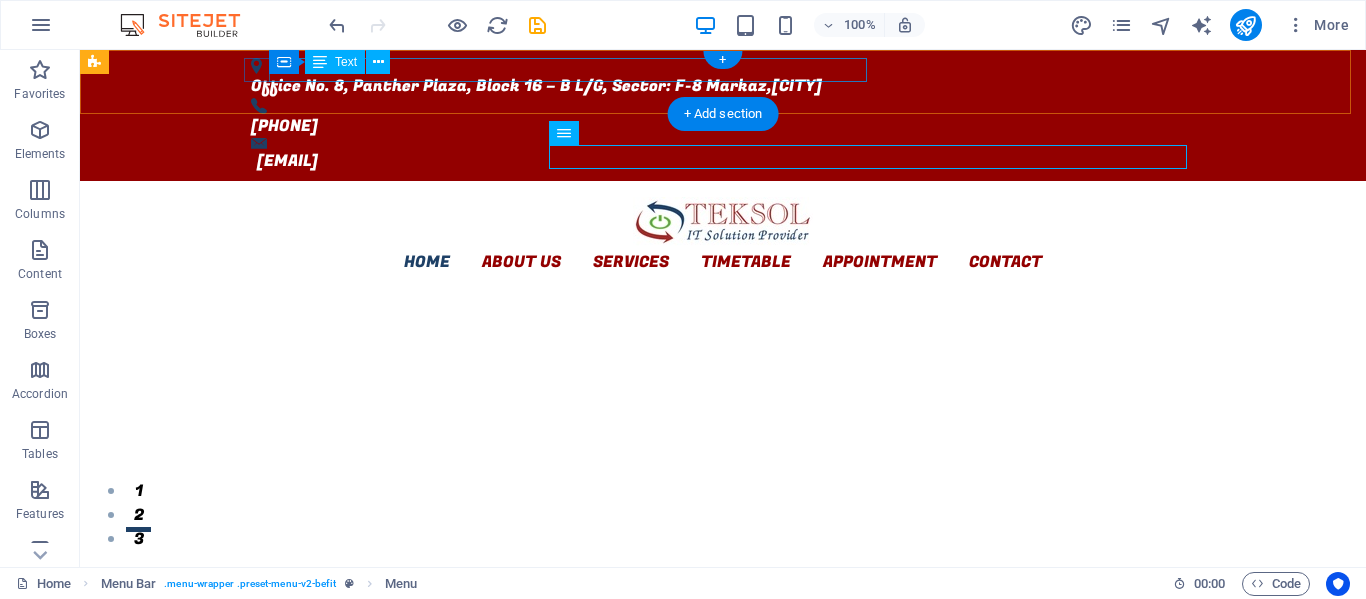 click on "Office No. 8, Panther Plaza, Block 16 – B L/G, Sector: F-8 Markaz , Islamabad" at bounding box center [715, 86] 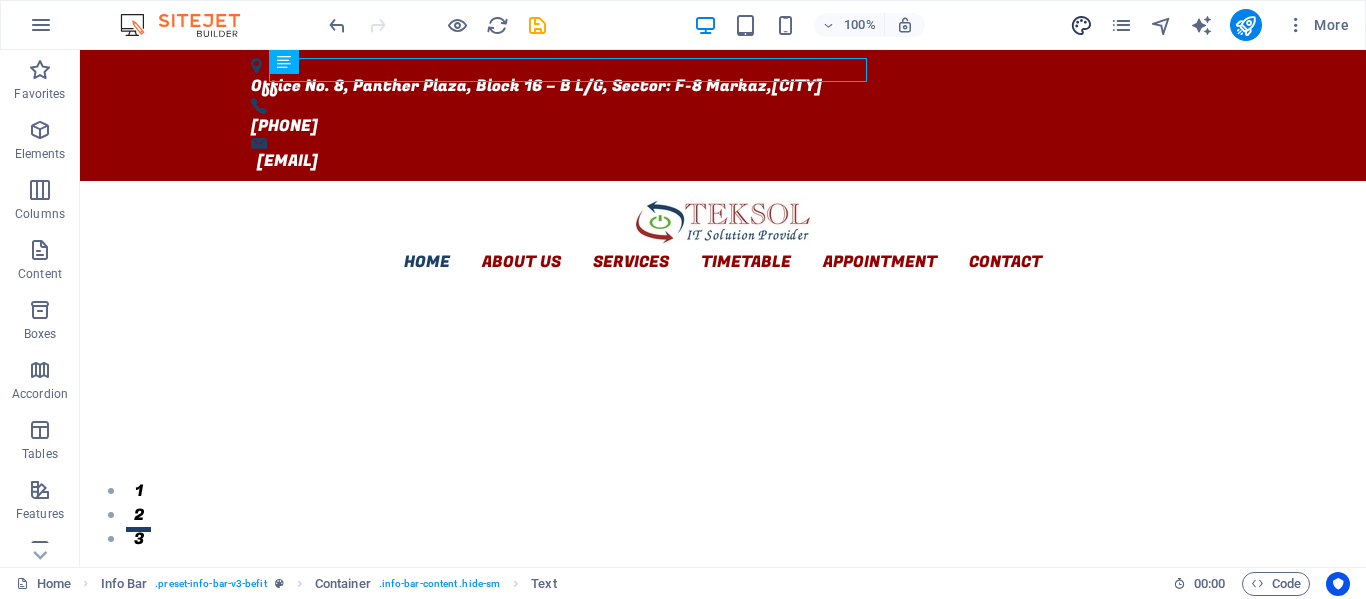 click at bounding box center (1082, 25) 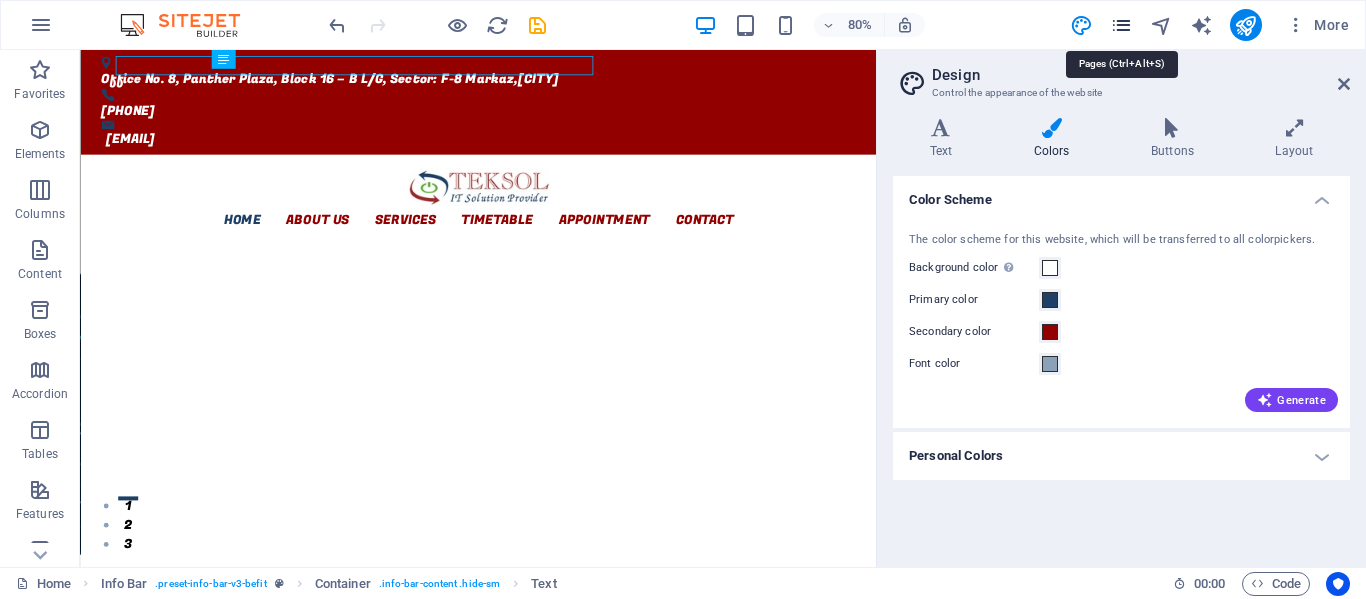 click at bounding box center (1121, 25) 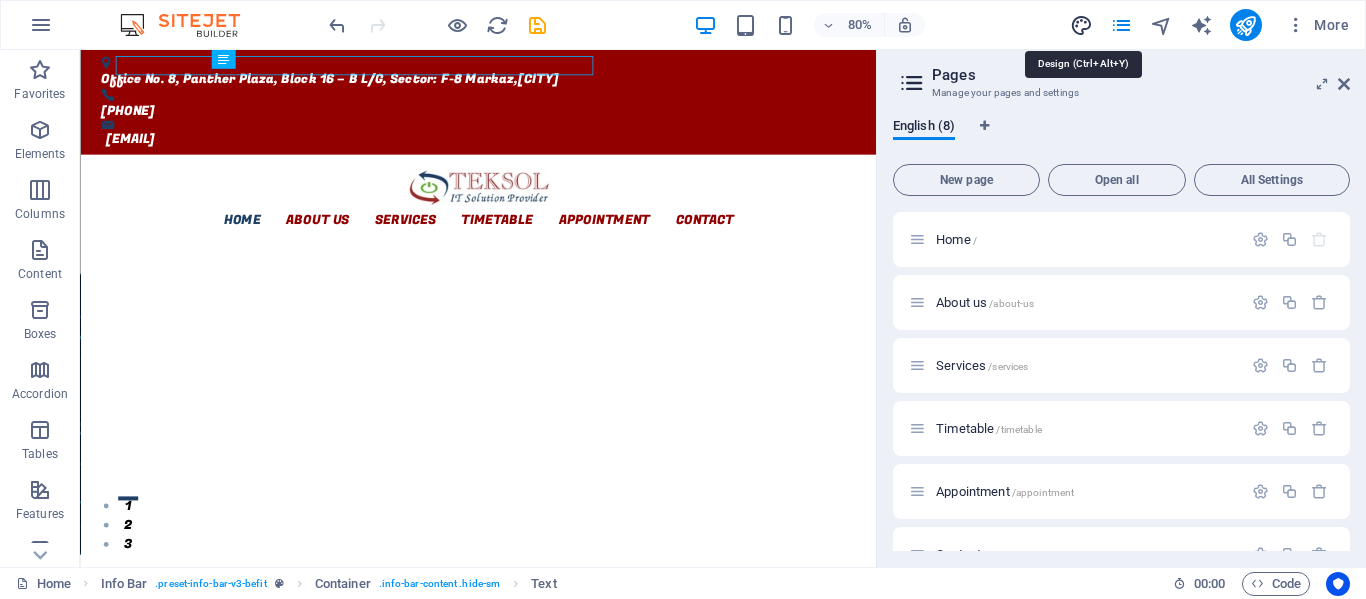 click at bounding box center [1081, 25] 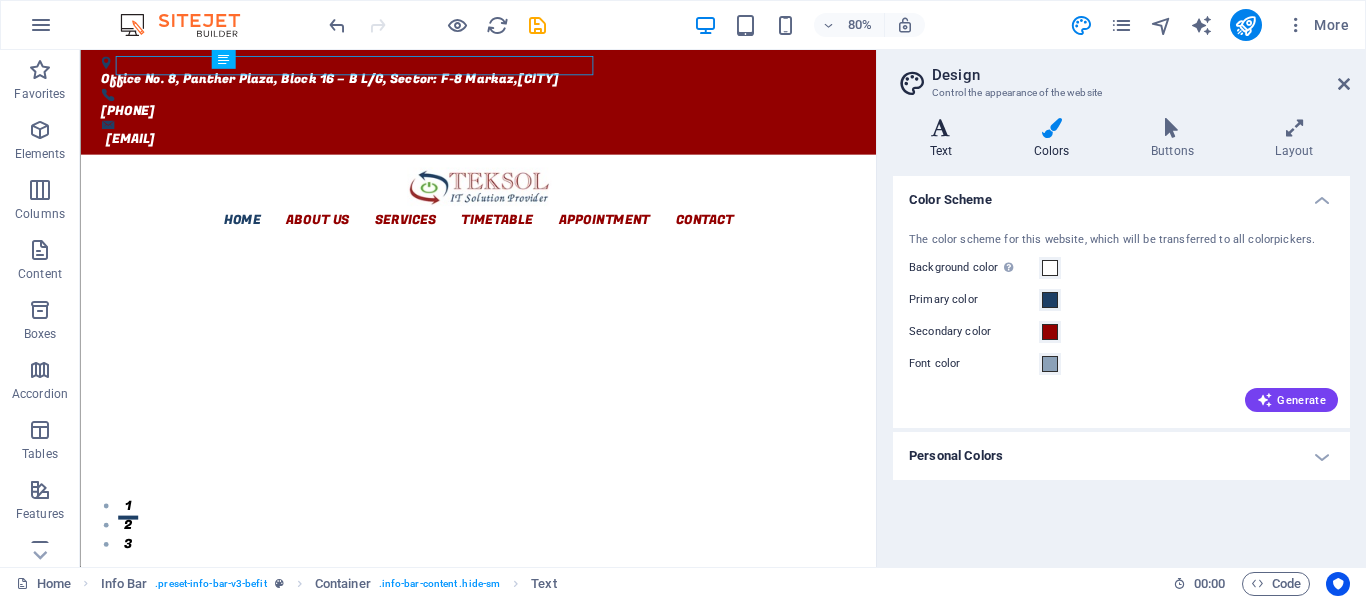 click on "Text" at bounding box center (945, 139) 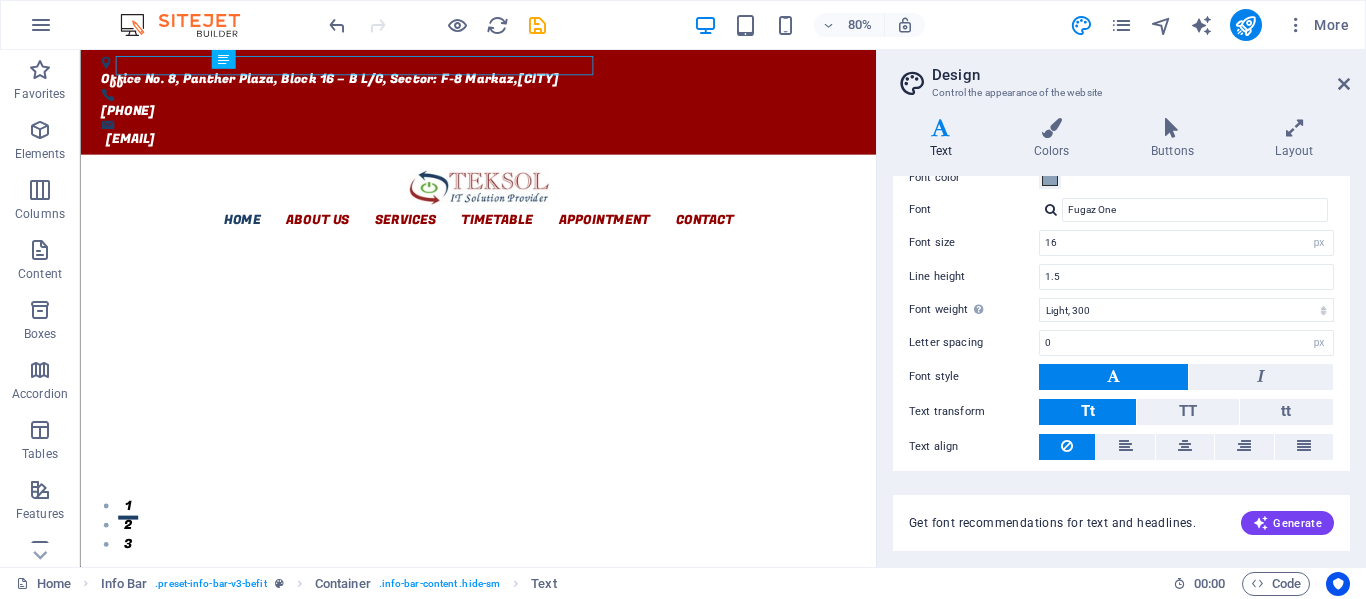 scroll, scrollTop: 161, scrollLeft: 0, axis: vertical 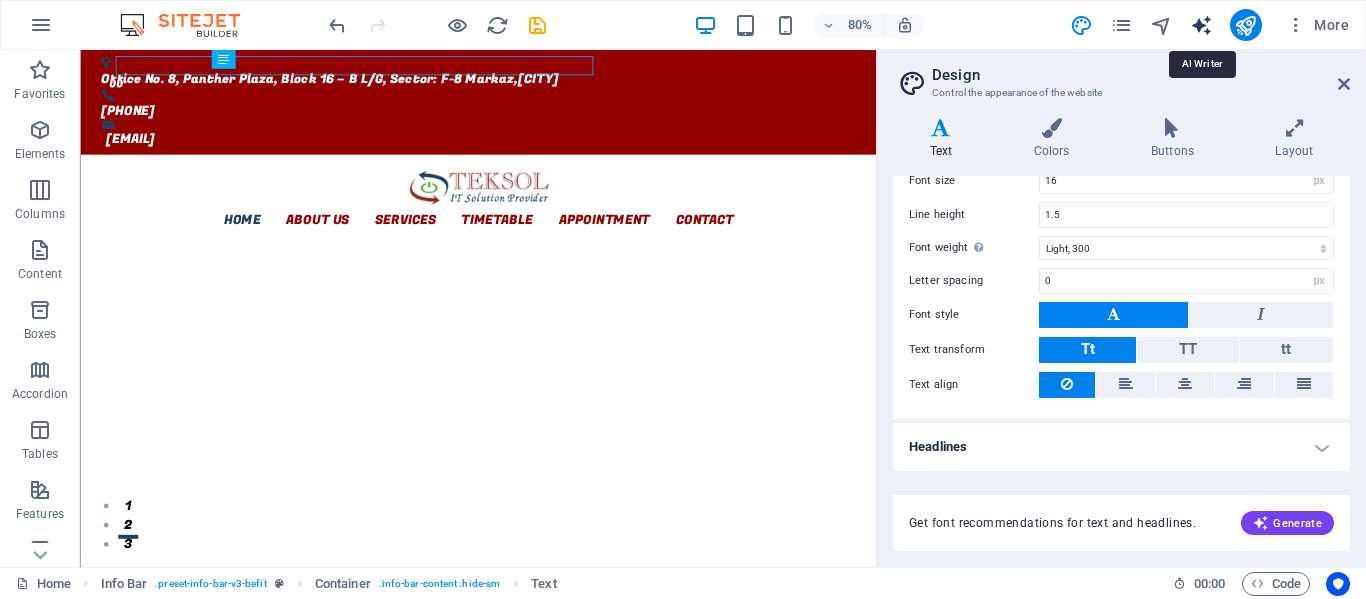 click at bounding box center (1201, 25) 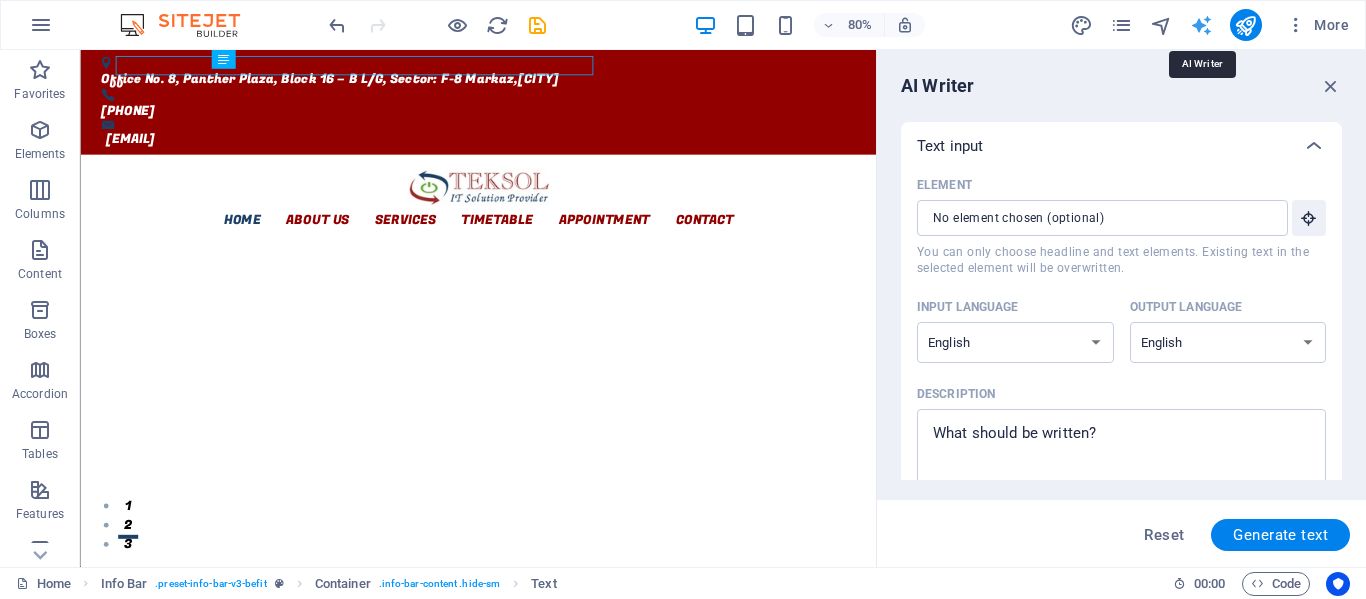 scroll, scrollTop: 0, scrollLeft: 0, axis: both 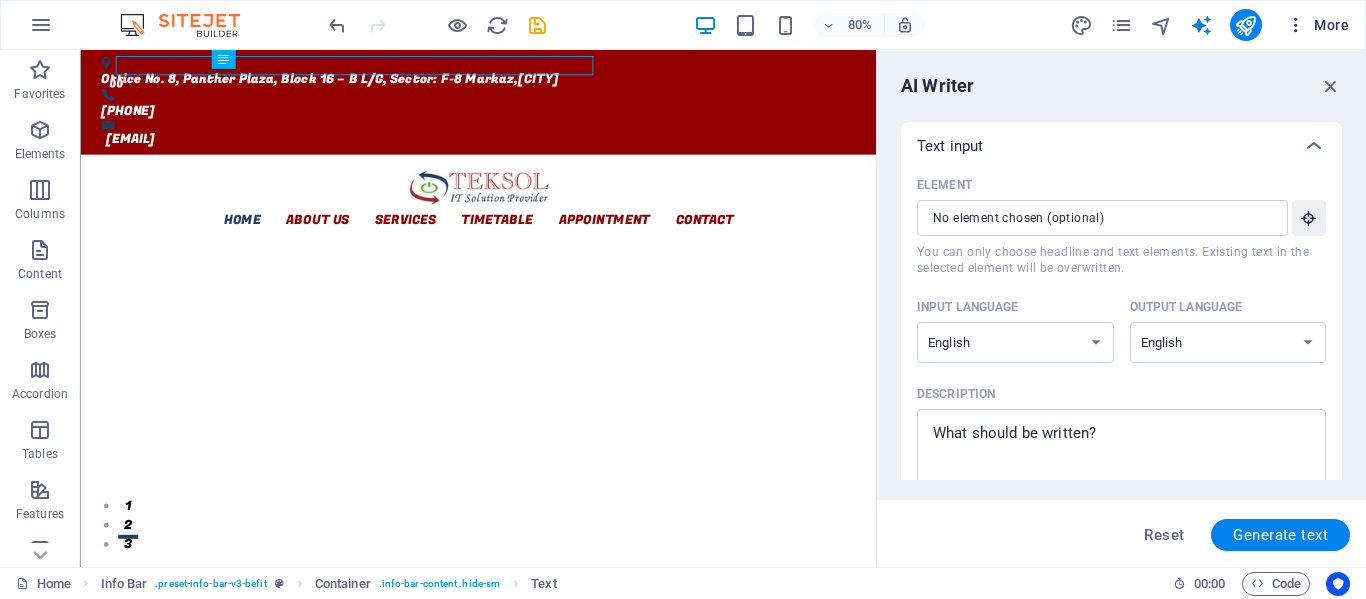 click at bounding box center (1296, 25) 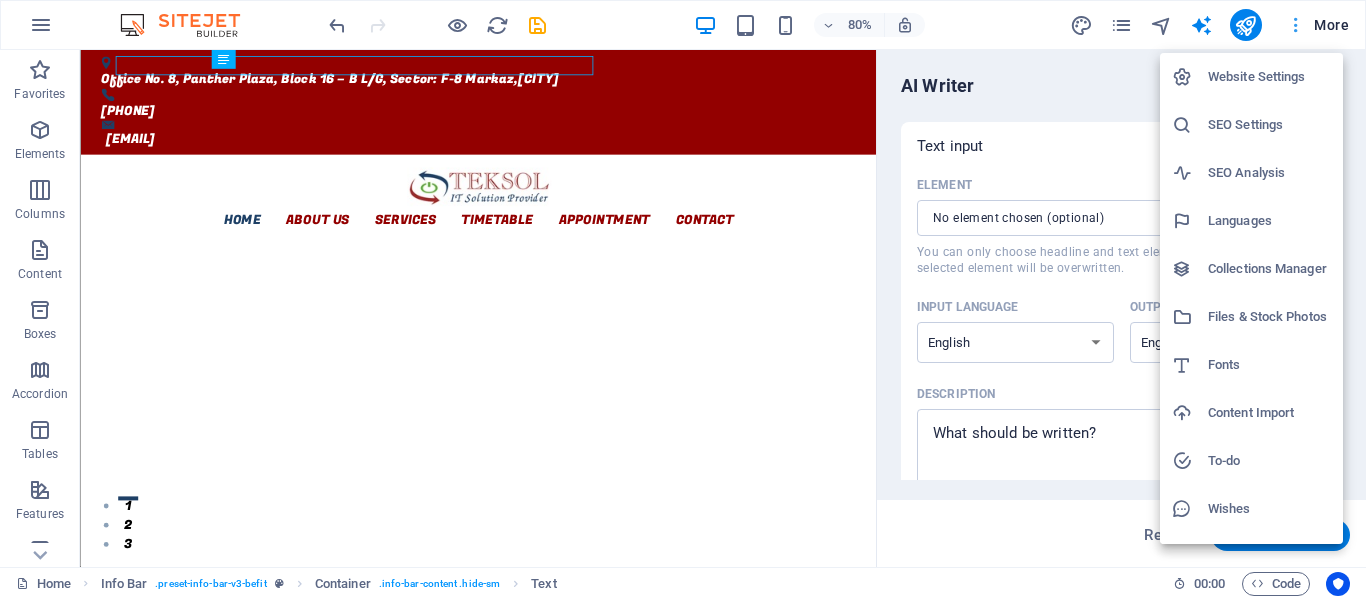 click at bounding box center (683, 299) 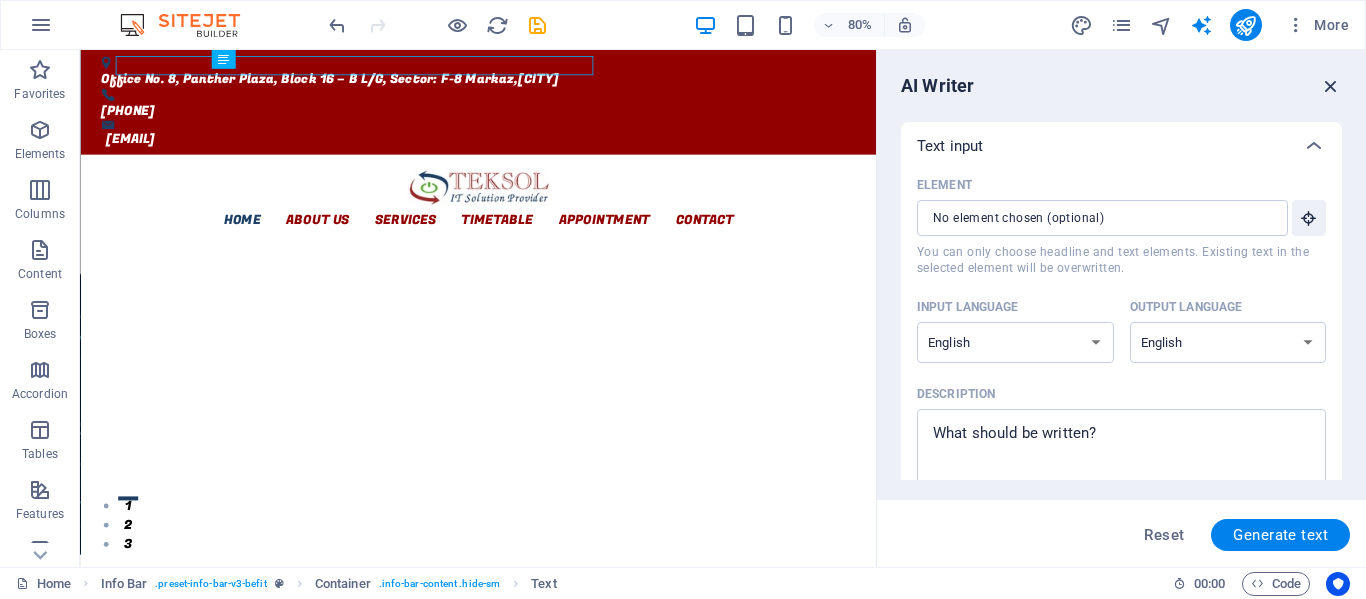 click at bounding box center (1331, 86) 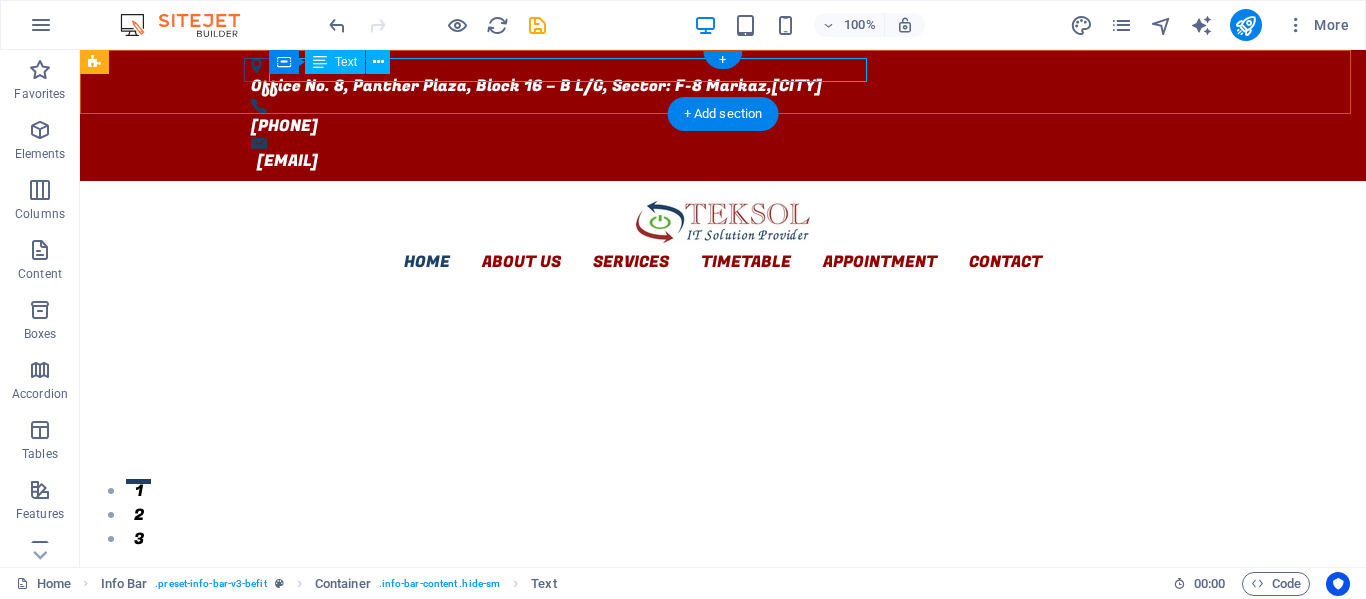 click on "Office No. 8, Panther Plaza, Block 16 – B L/G, Sector: F-8 Markaz , Islamabad" at bounding box center (715, 86) 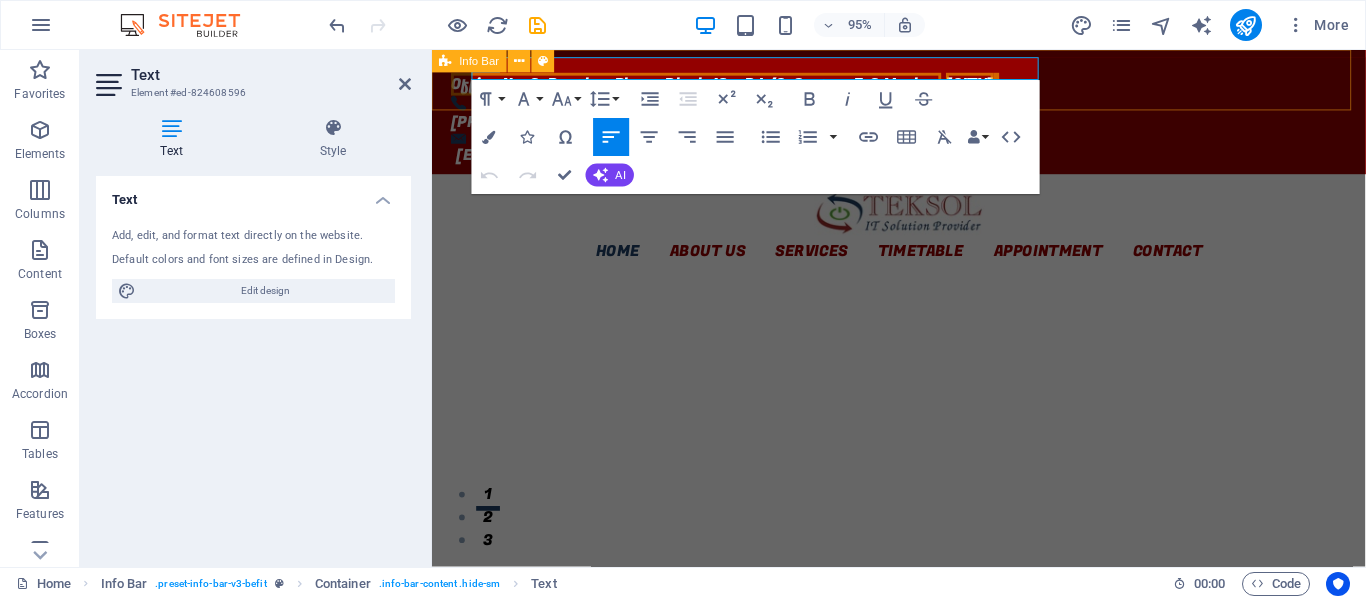 click on "Office No. 8, Panther Plaza, Block 16 – B L/G, Sector: F-8 Markaz , Islamabad [PHONE] [EMAIL]" at bounding box center (923, 115) 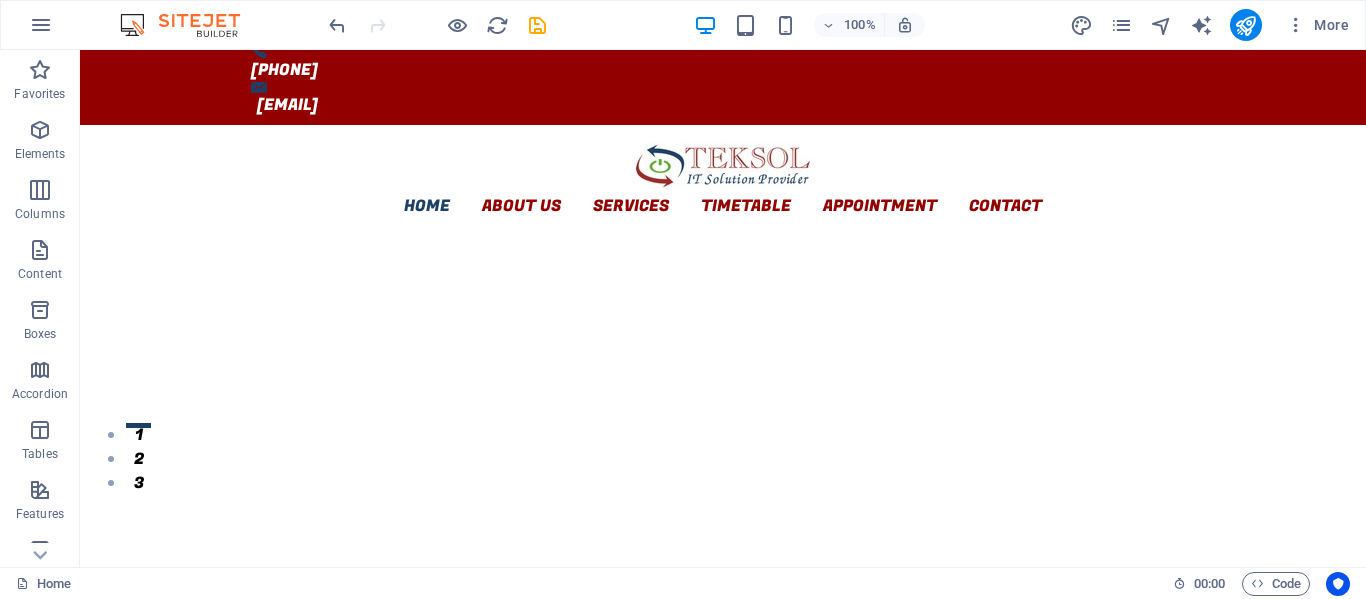 scroll, scrollTop: 77, scrollLeft: 0, axis: vertical 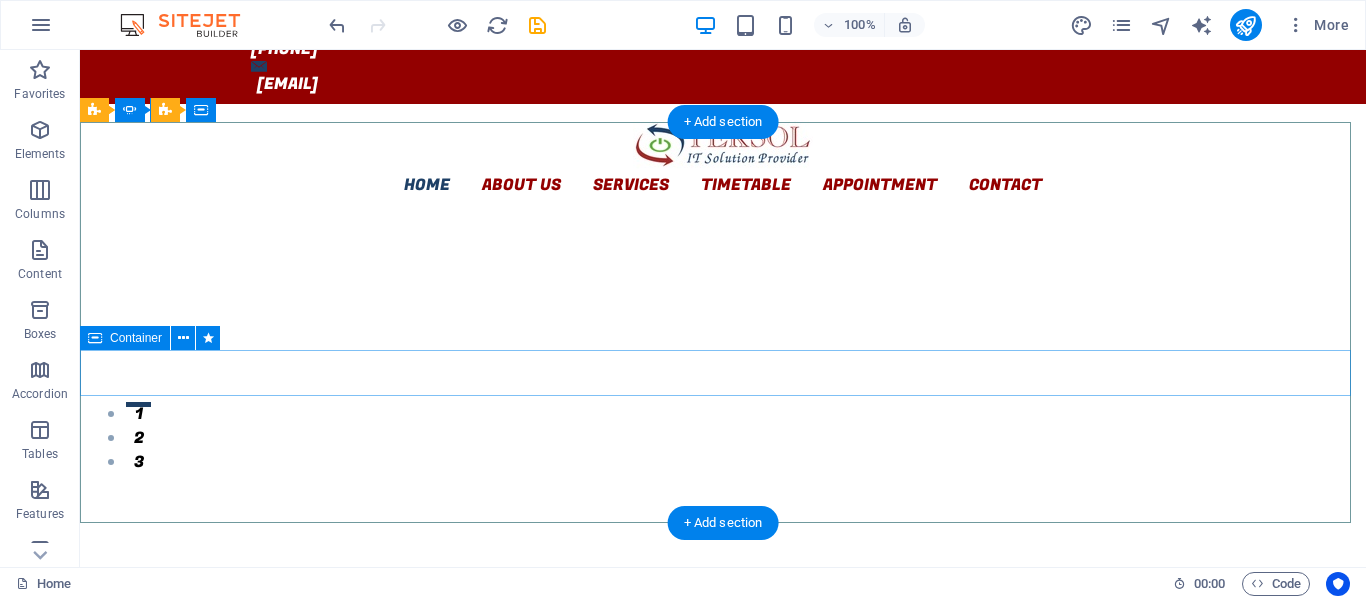 click on "Learn more View Timetable" at bounding box center [-556, 1754] 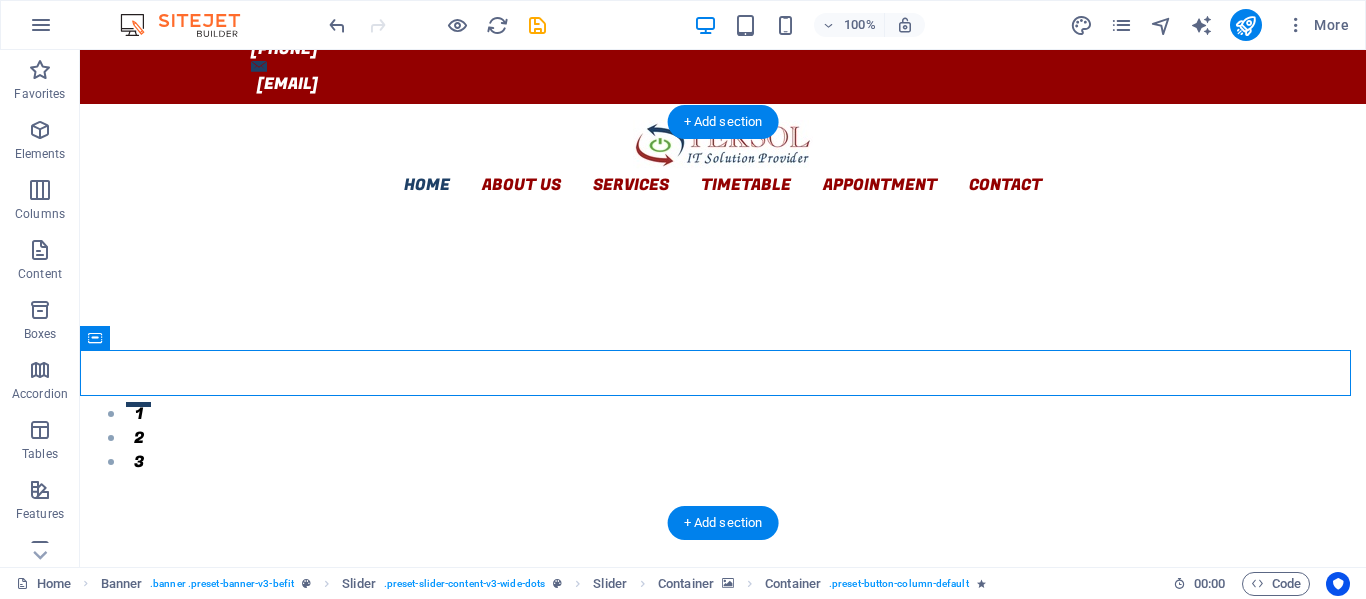 click at bounding box center (-556, 1273) 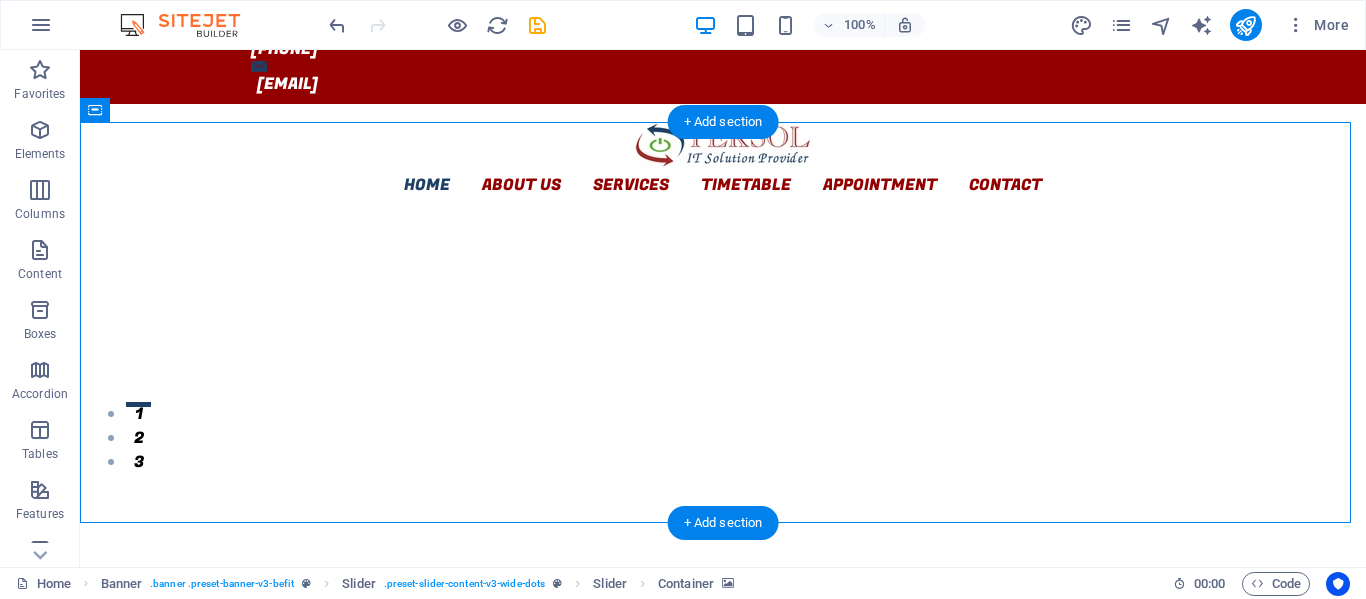 click at bounding box center [-556, 1273] 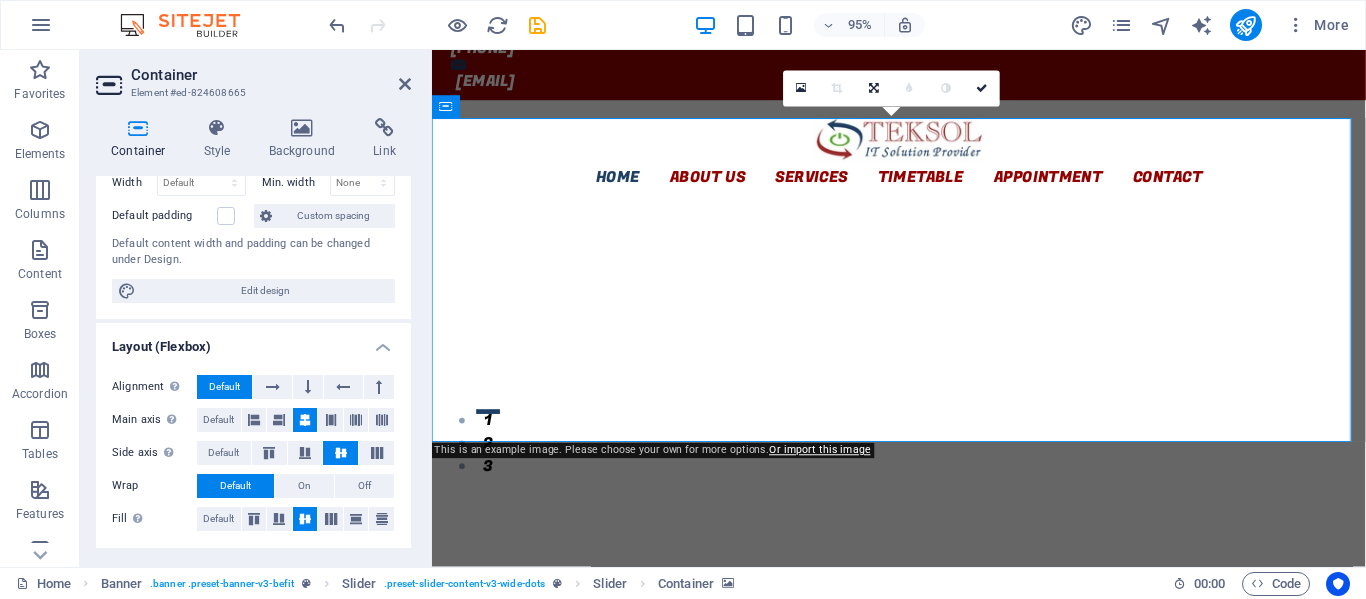 scroll, scrollTop: 0, scrollLeft: 0, axis: both 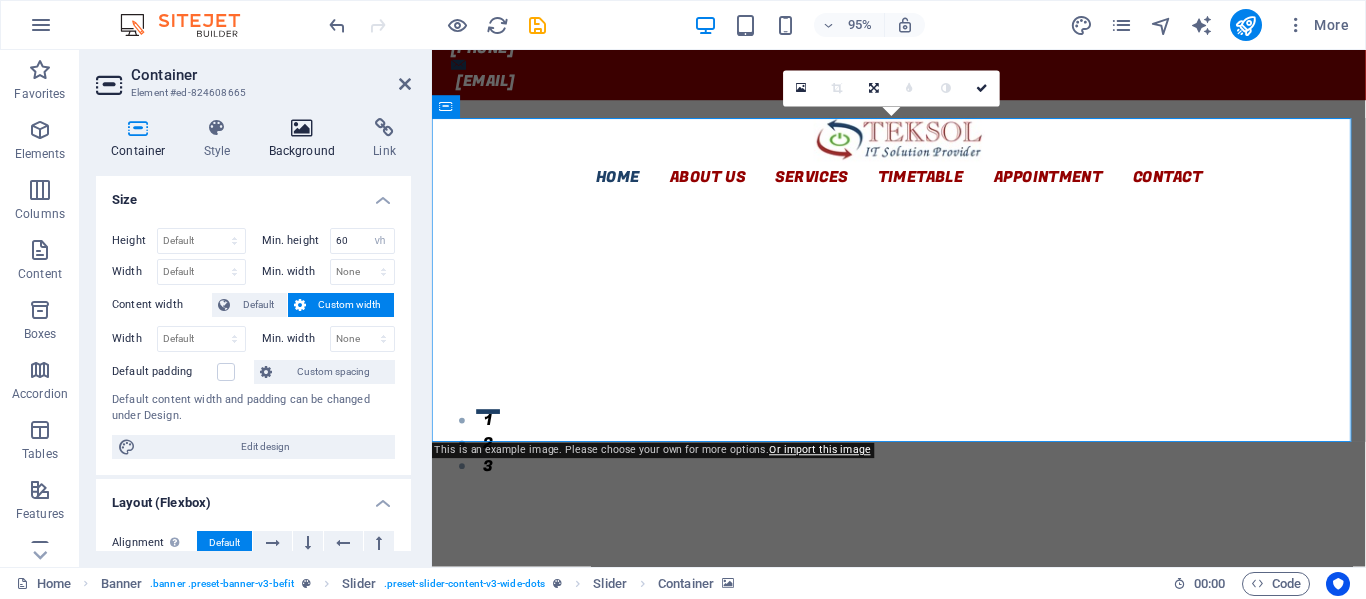 click at bounding box center (302, 128) 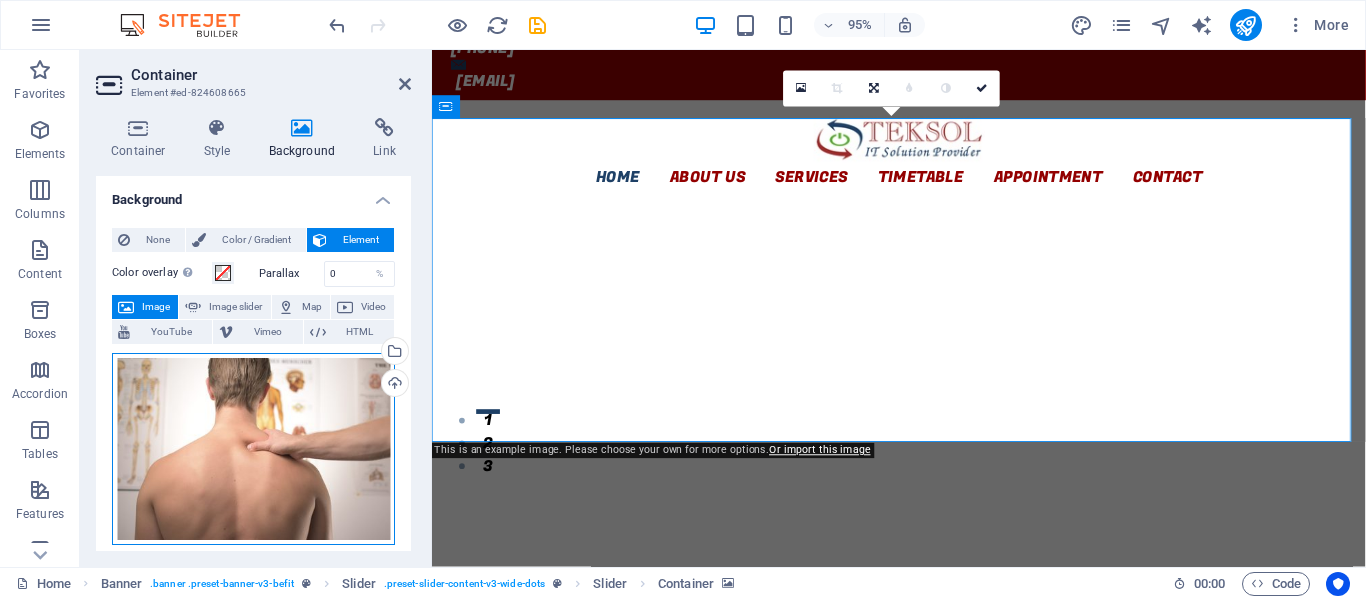 click on "Drag files here, click to choose files or select files from Files or our free stock photos & videos" at bounding box center (253, 449) 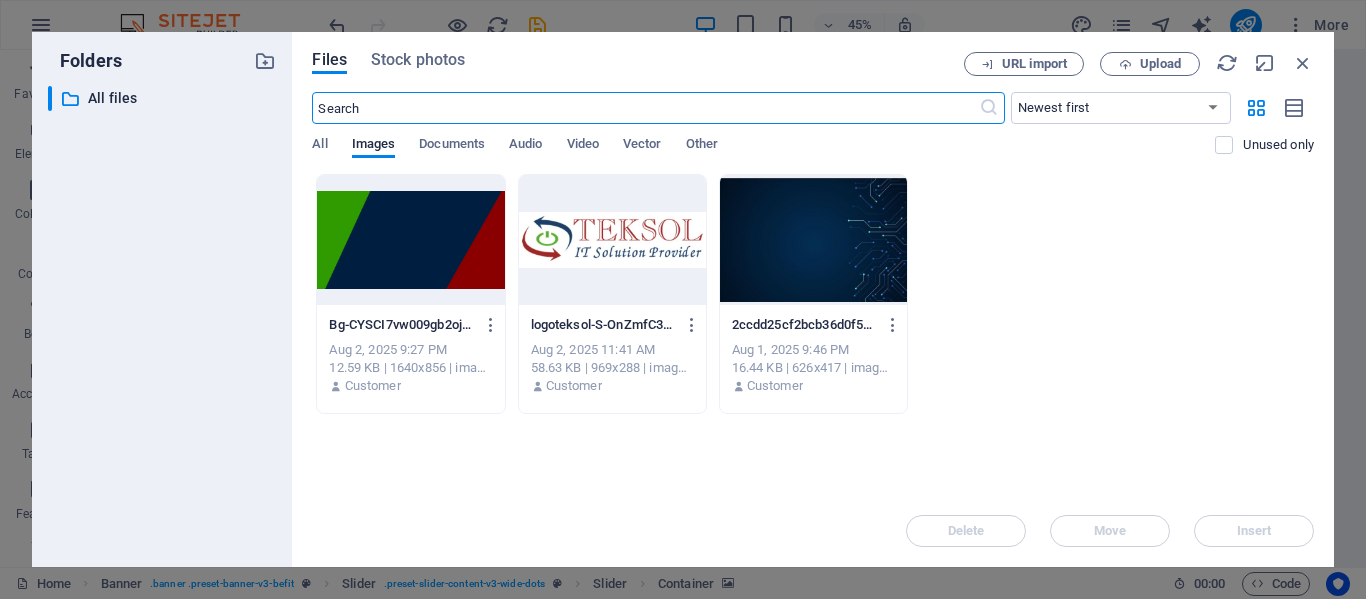click at bounding box center [813, 240] 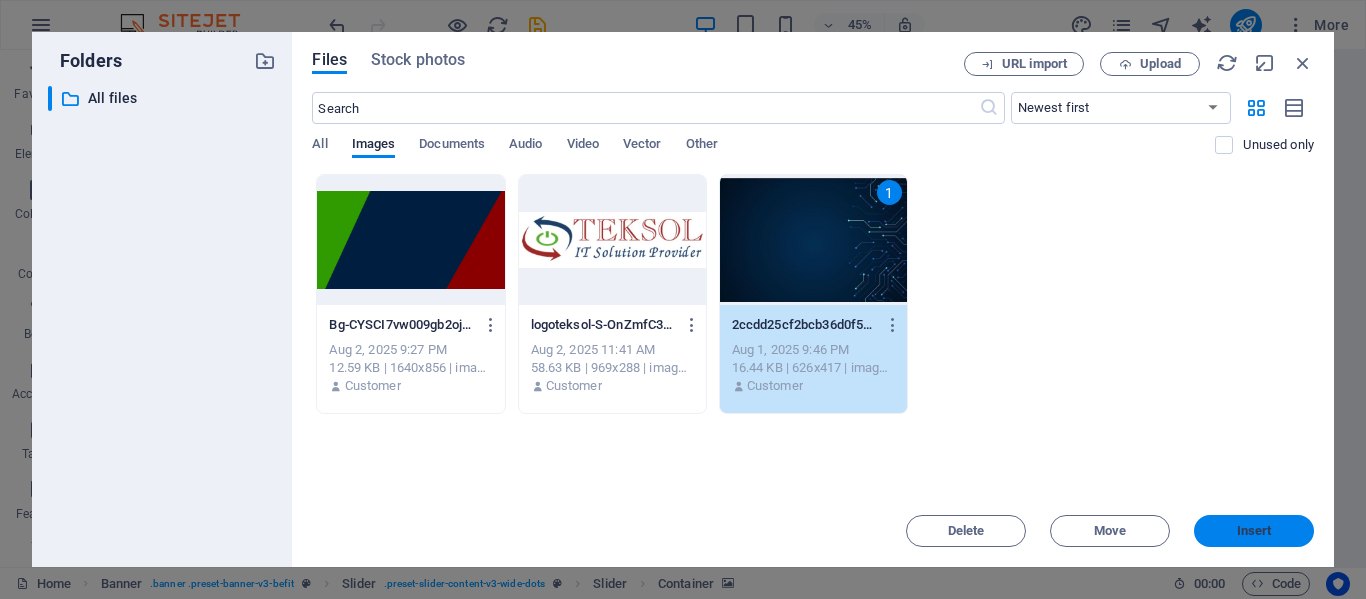 click on "Insert" at bounding box center (1254, 531) 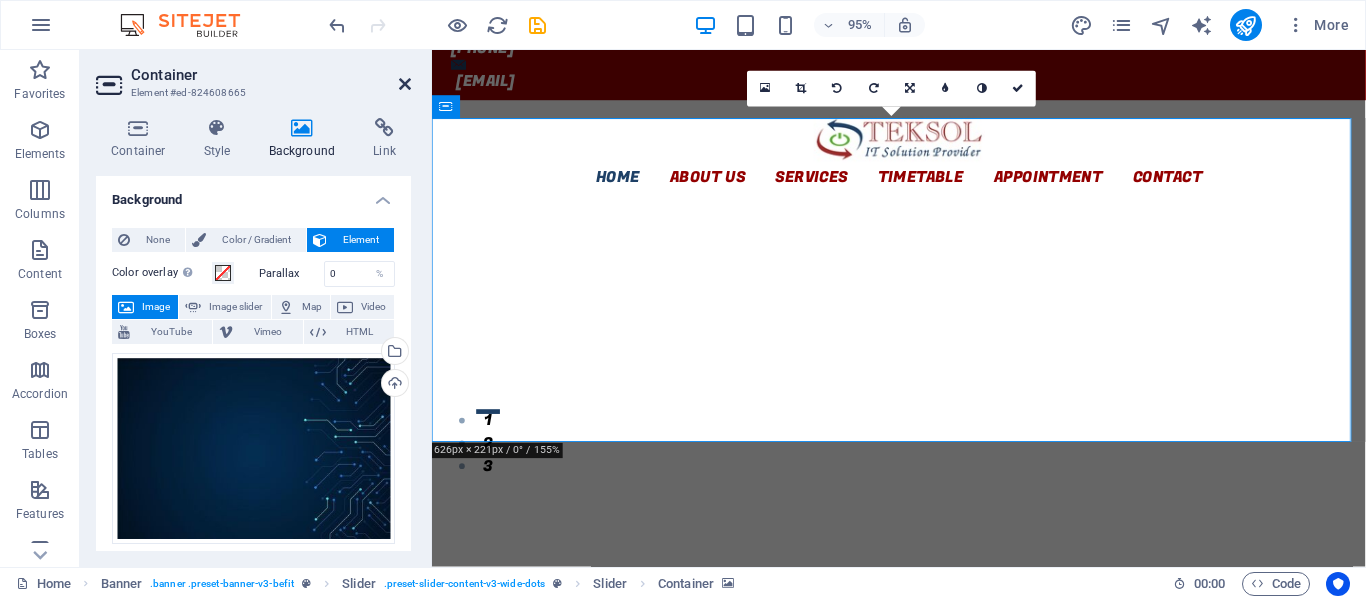 click at bounding box center (405, 84) 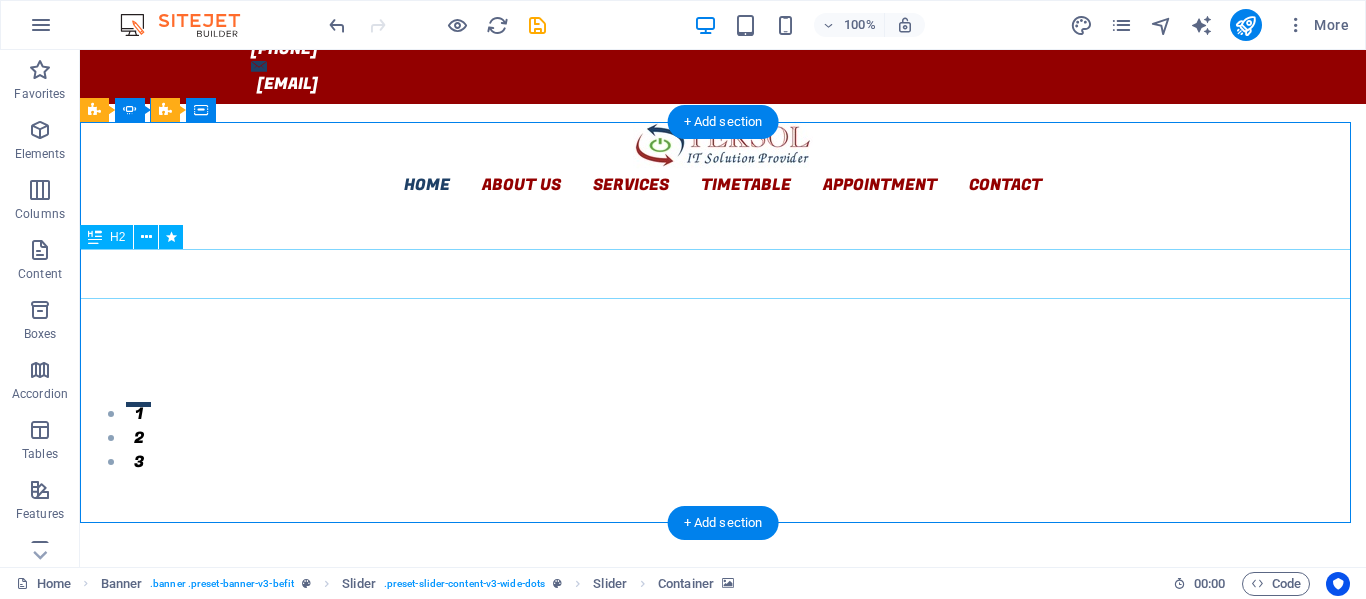 click on "We make you strong again" at bounding box center [-556, 1626] 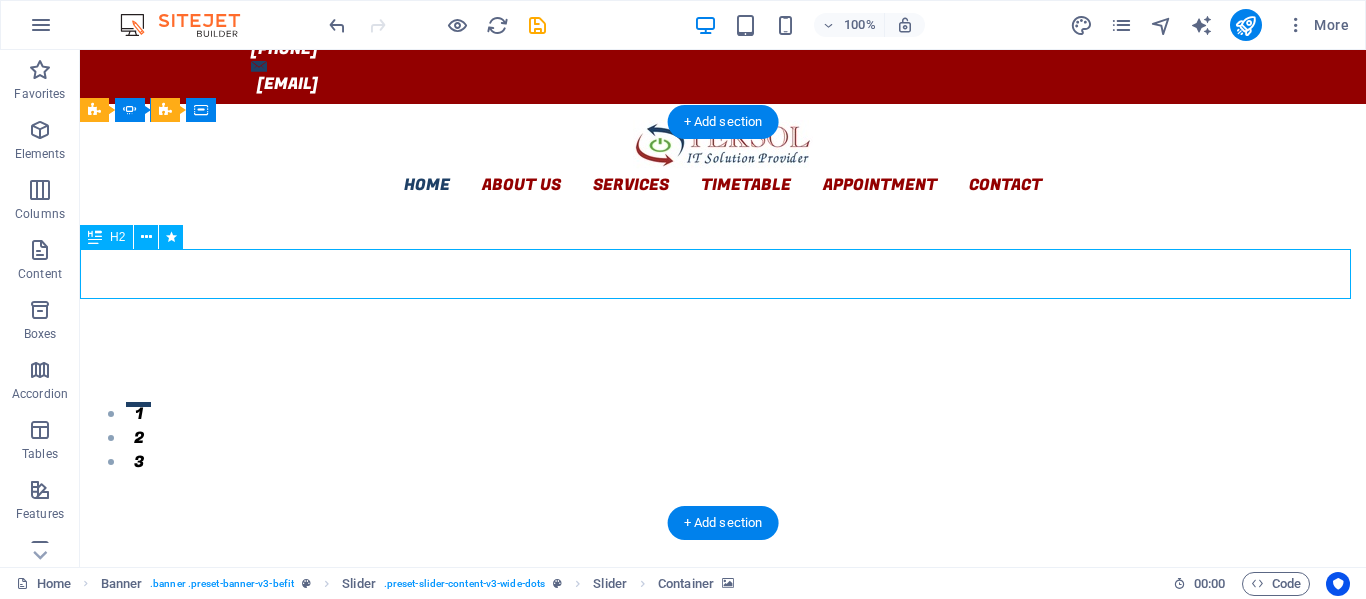 click on "We make you strong again" at bounding box center (-556, 1626) 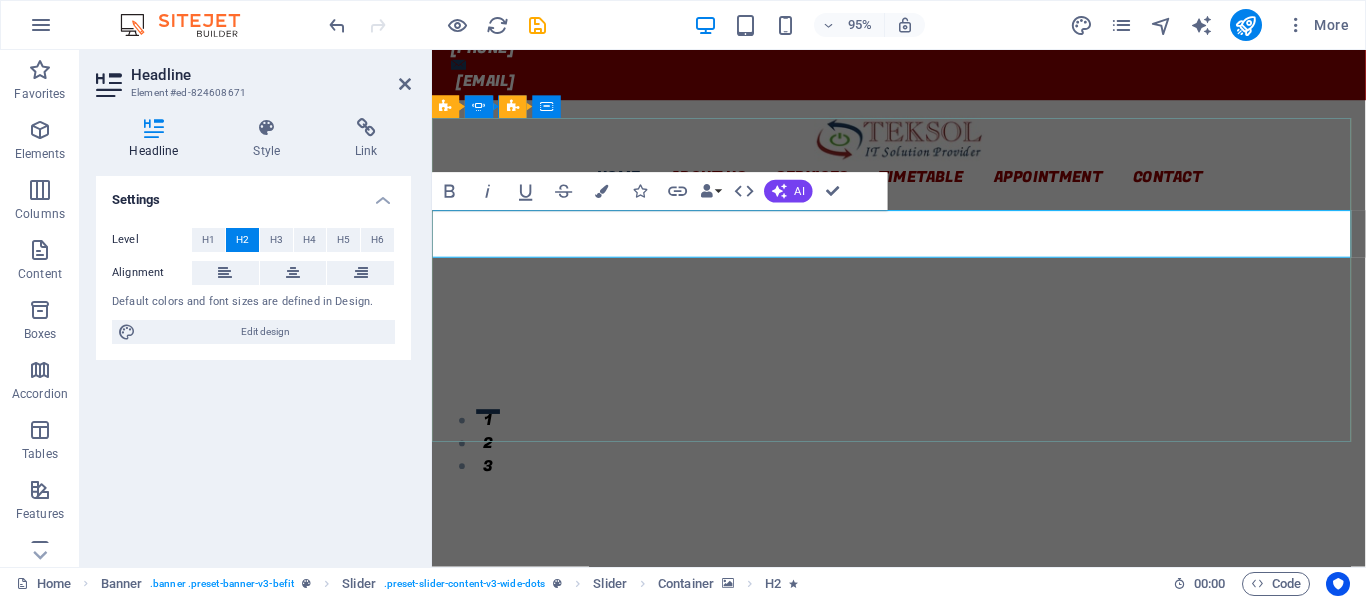 type 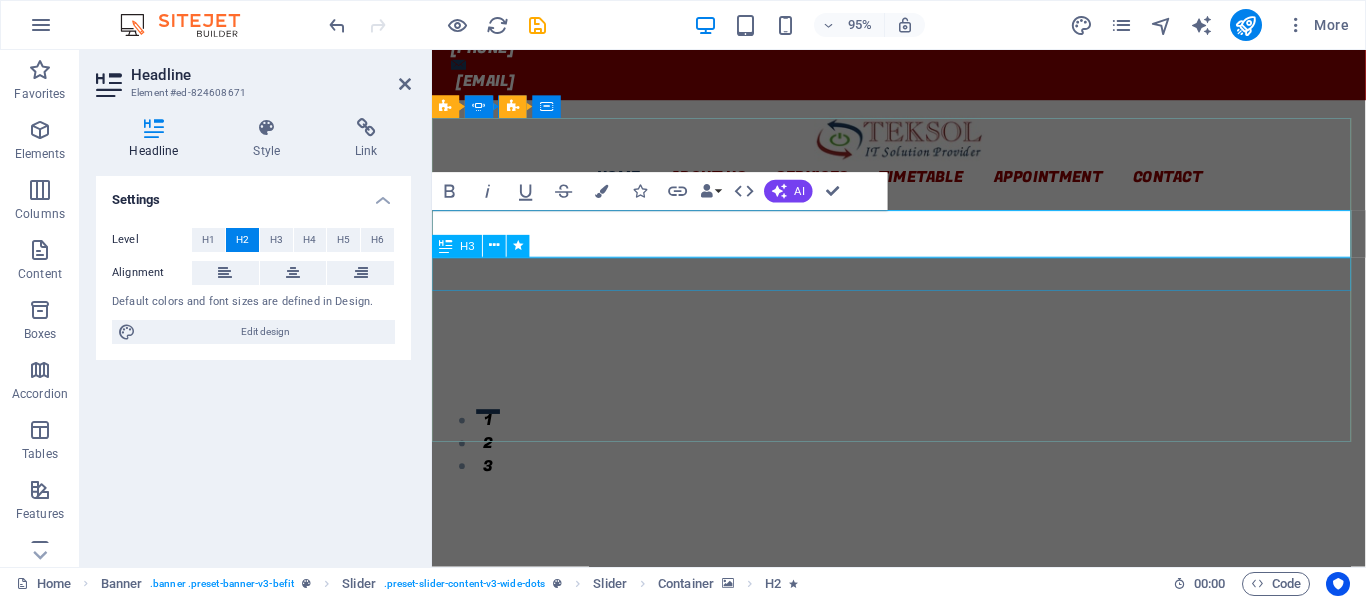 click on "Lorem ipsum dolor sit amet, consectetur adipisicing" at bounding box center [-52, 1577] 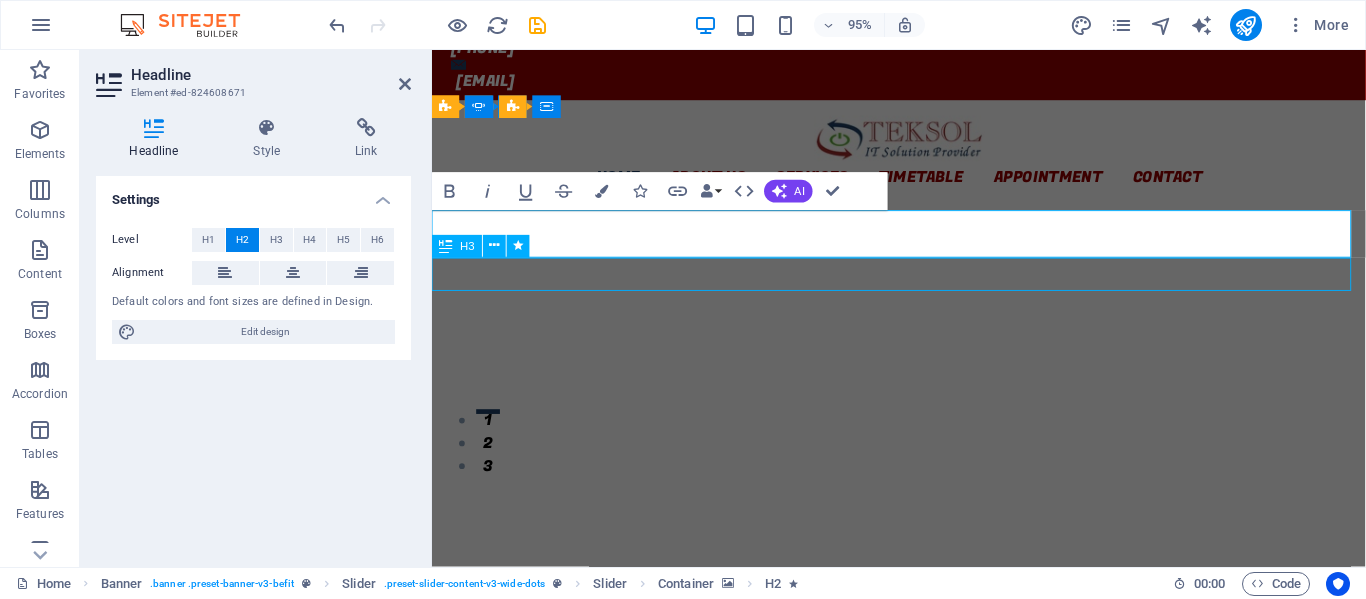 click on "Lorem ipsum dolor sit amet, consectetur adipisicing" at bounding box center (-52, 1577) 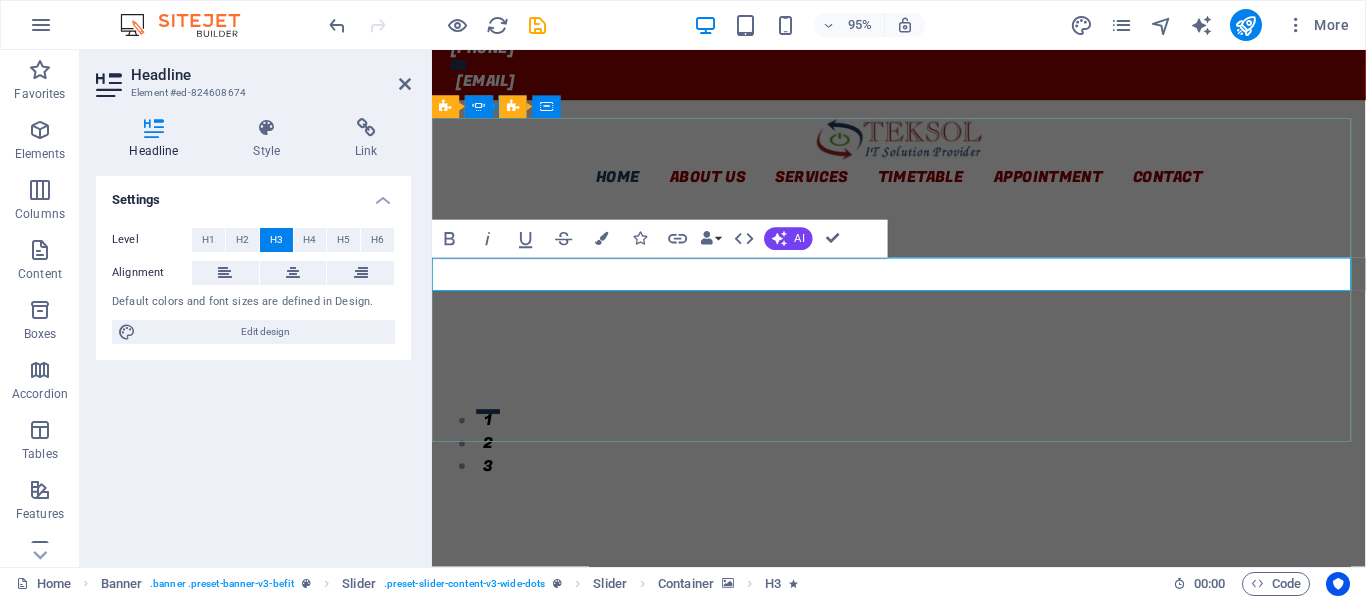 type 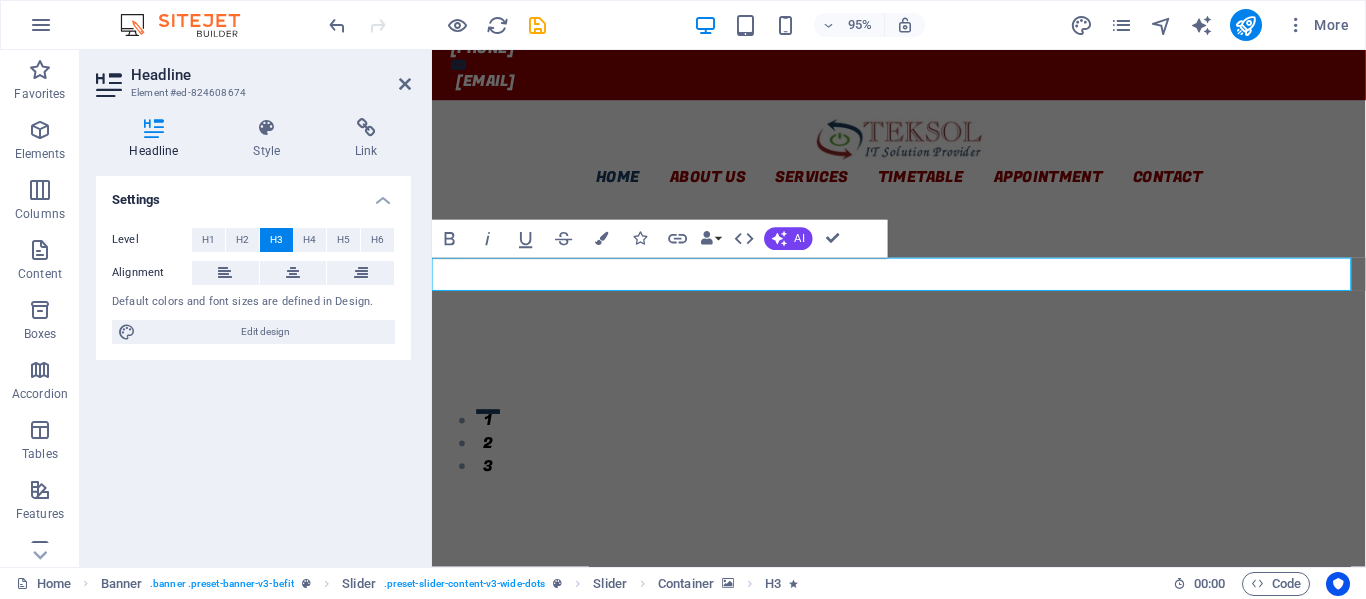 click at bounding box center (-52, 1182) 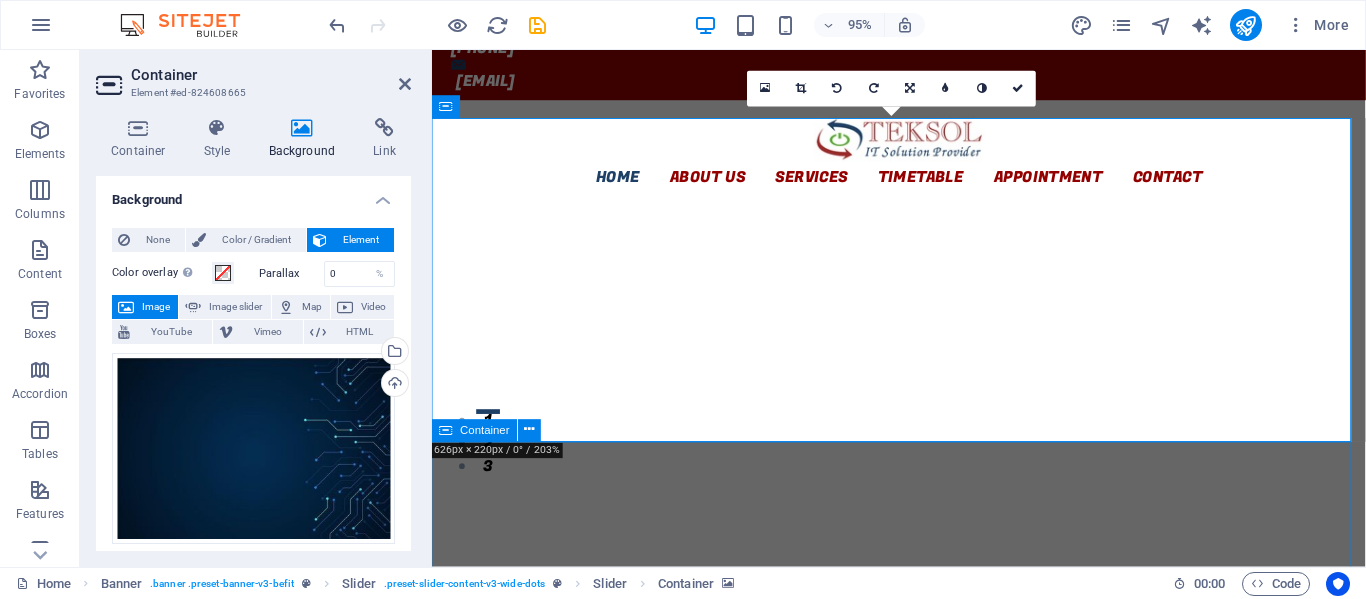 click on "TEKSOL  Lorem consectetur adipisicing elit Lorem ipsum dolor sit amet, consectetur adipisicing elit. Repellat, maiores, a libero atque assumenda praesentium cum magni odio dolor accusantium explicabo repudiandae molestiae itaque provident sit debitis aspernatur soluta deserunt incidunt ad cumque ex laboriosam. Distinctio, mollitia, molestias excepturi voluptatem veritatis iusto nam nulla. Maiores, a libero atque assumenda praesentium cum magni odio dolor accusantium explicabo, praesentium cum magni odio dolor accusantium explicabo repudiandae molestiae itaque provident." at bounding box center [923, 1097] 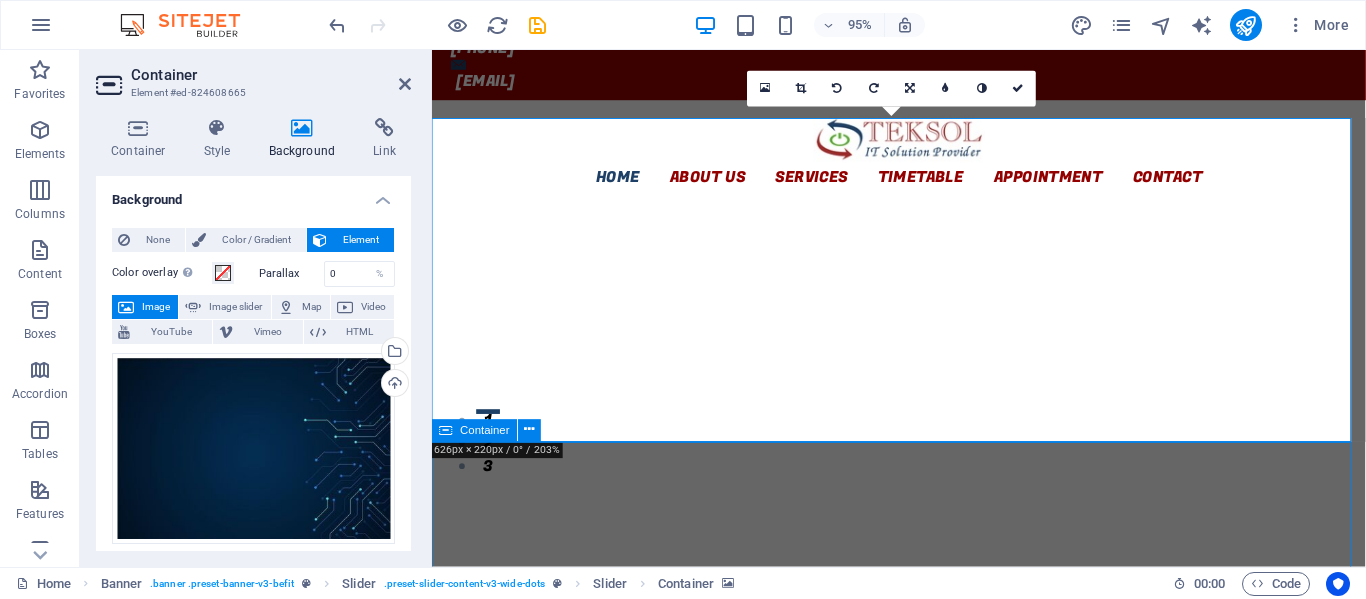 click on "TEKSOL  Lorem consectetur adipisicing elit Lorem ipsum dolor sit amet, consectetur adipisicing elit. Repellat, maiores, a libero atque assumenda praesentium cum magni odio dolor accusantium explicabo repudiandae molestiae itaque provident sit debitis aspernatur soluta deserunt incidunt ad cumque ex laboriosam. Distinctio, mollitia, molestias excepturi voluptatem veritatis iusto nam nulla. Maiores, a libero atque assumenda praesentium cum magni odio dolor accusantium explicabo, praesentium cum magni odio dolor accusantium explicabo repudiandae molestiae itaque provident." at bounding box center [923, 1097] 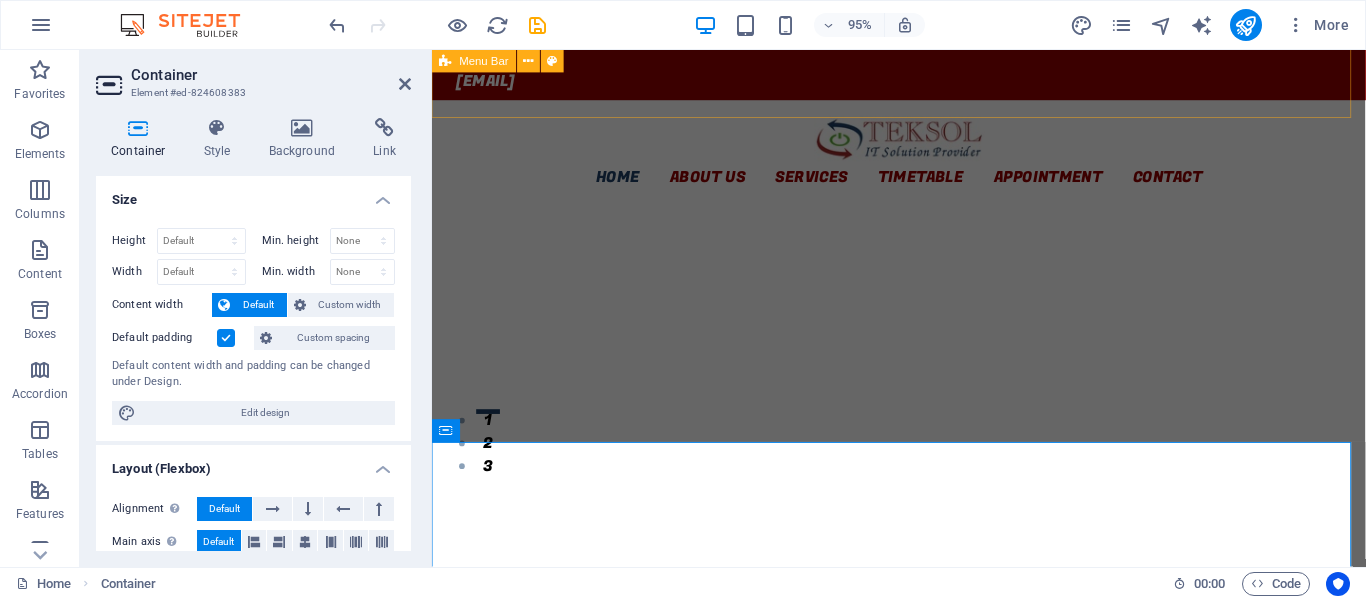 click on "Home About us Services Timetable Appointment Contact" at bounding box center [923, 158] 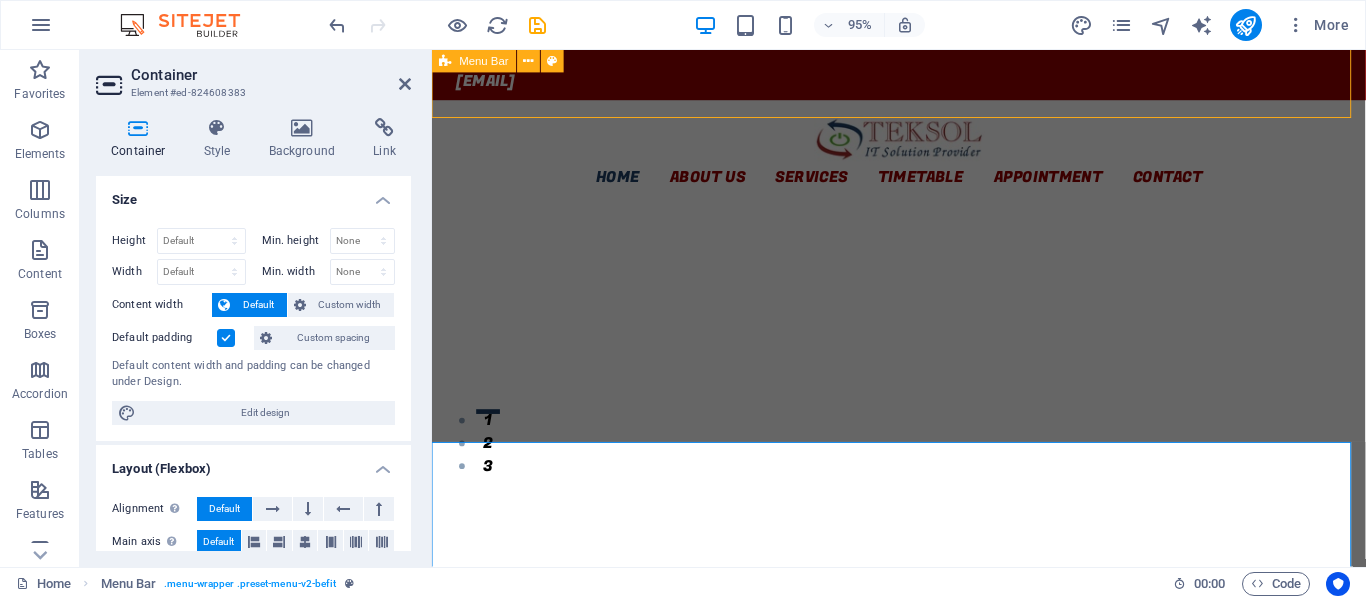 click on "Home About us Services Timetable Appointment Contact" at bounding box center (923, 158) 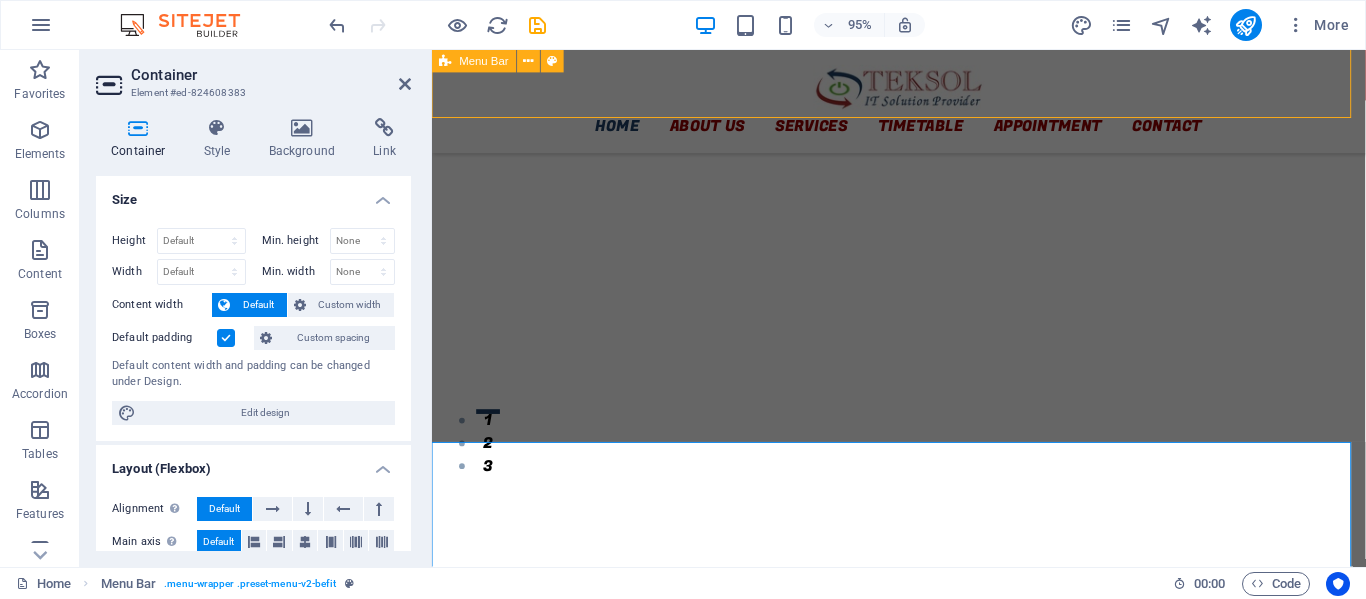 select on "header" 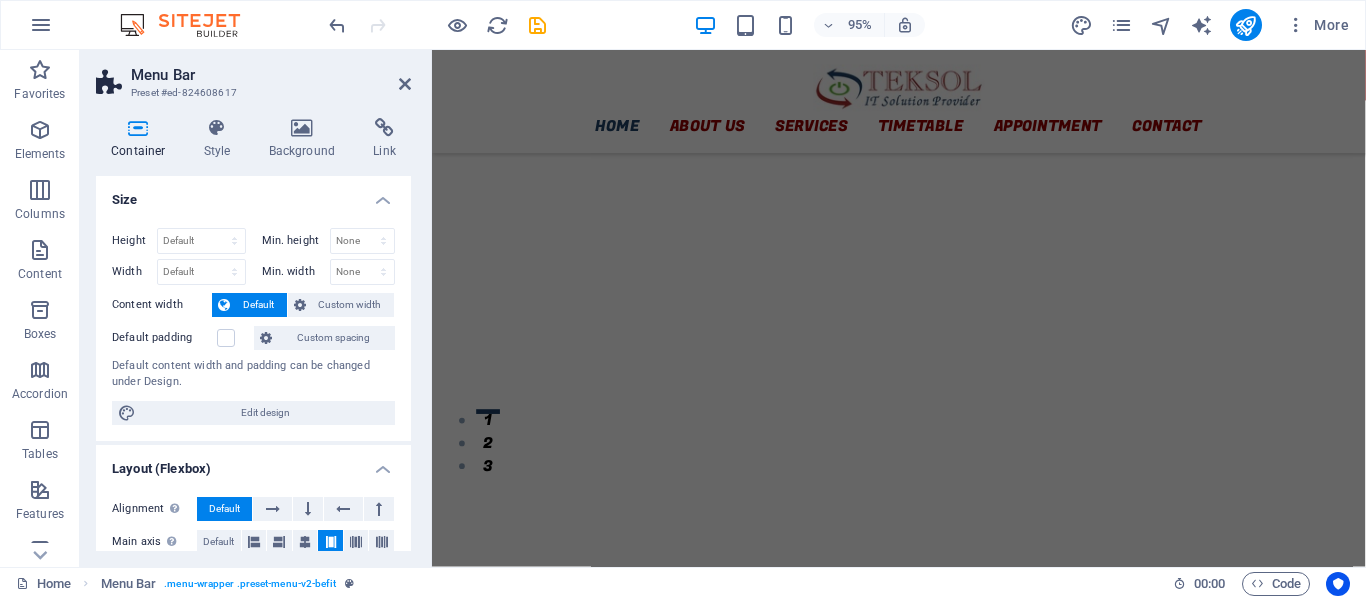 scroll, scrollTop: 553, scrollLeft: 0, axis: vertical 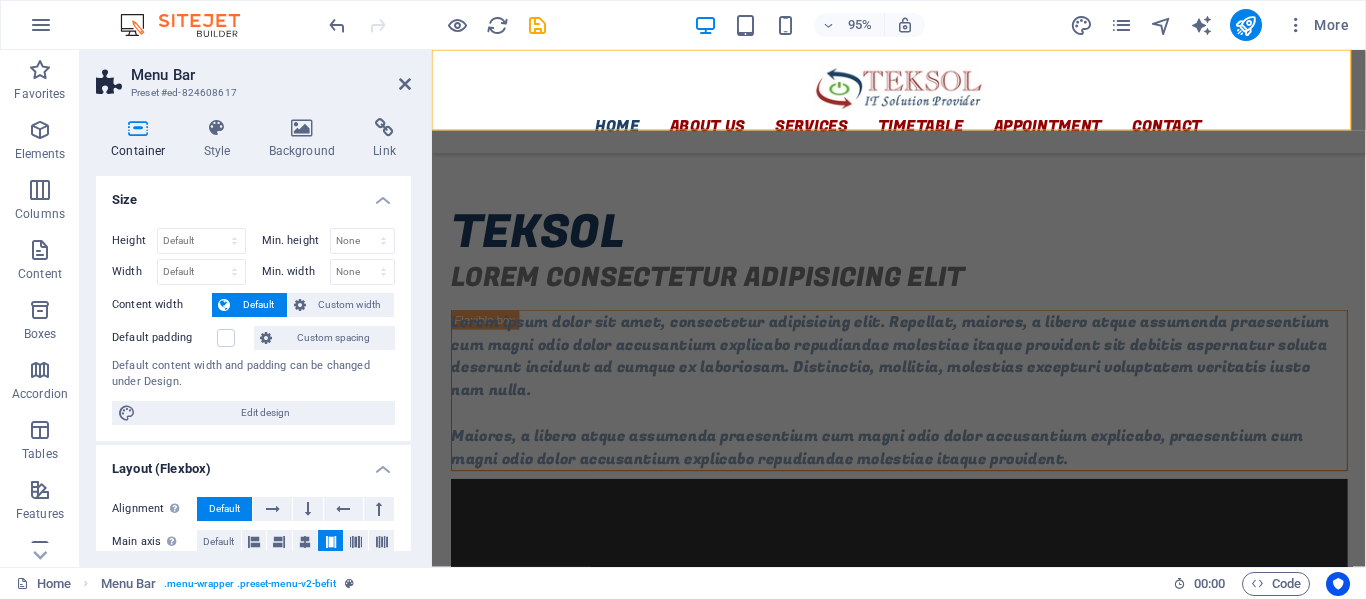 click on "Home About us Services Timetable Appointment Contact" at bounding box center (923, 104) 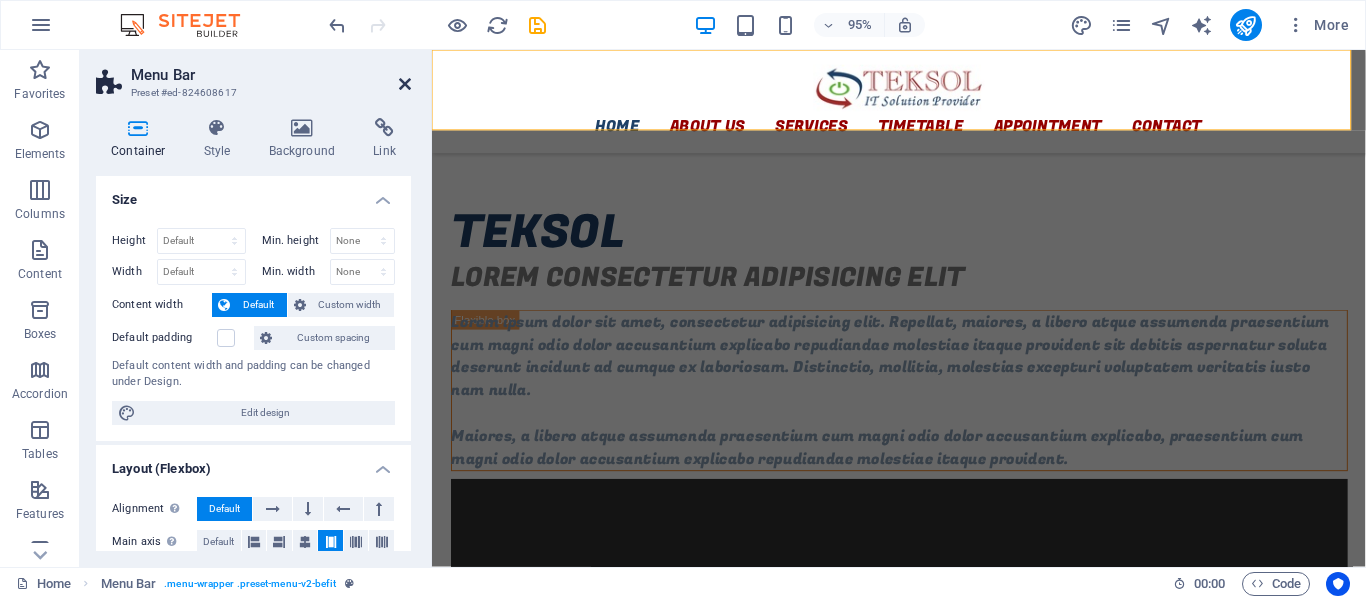 click at bounding box center (405, 84) 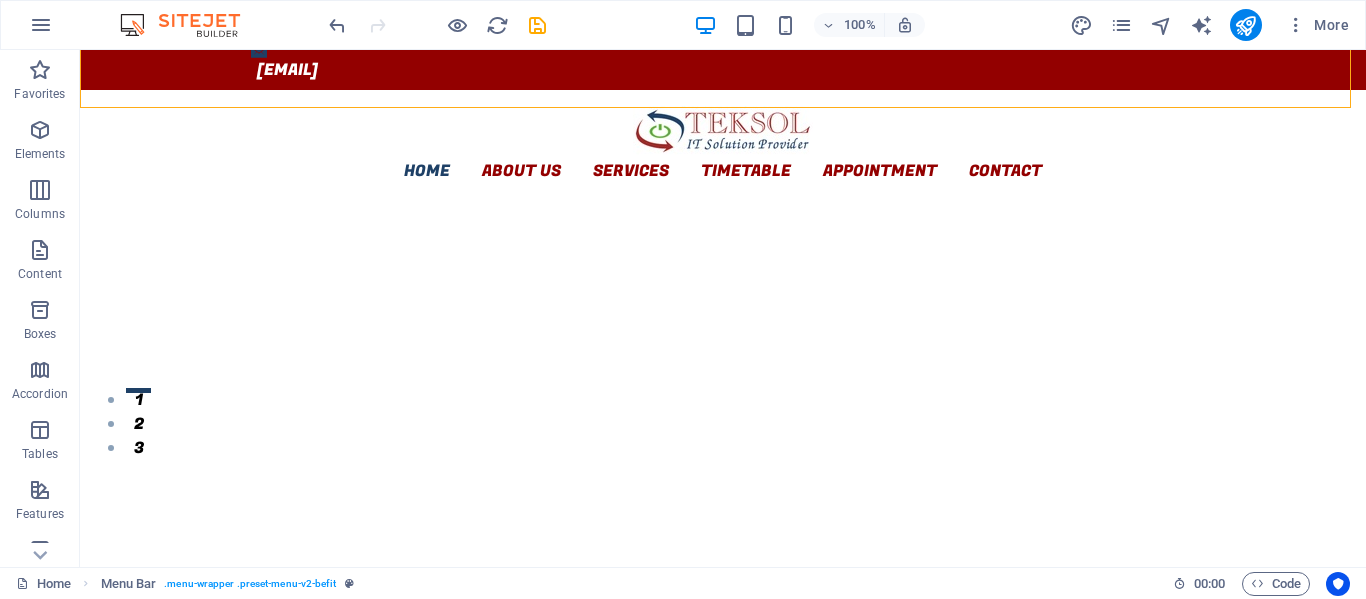 scroll, scrollTop: 97, scrollLeft: 0, axis: vertical 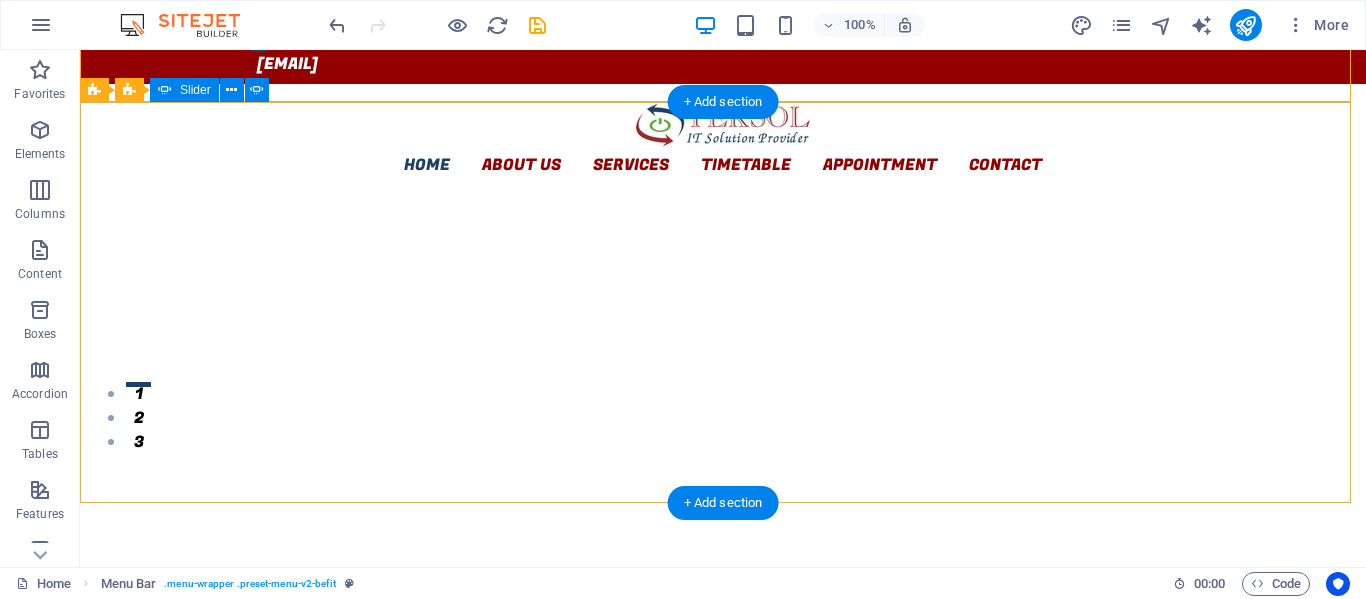 click at bounding box center (-556, 1253) 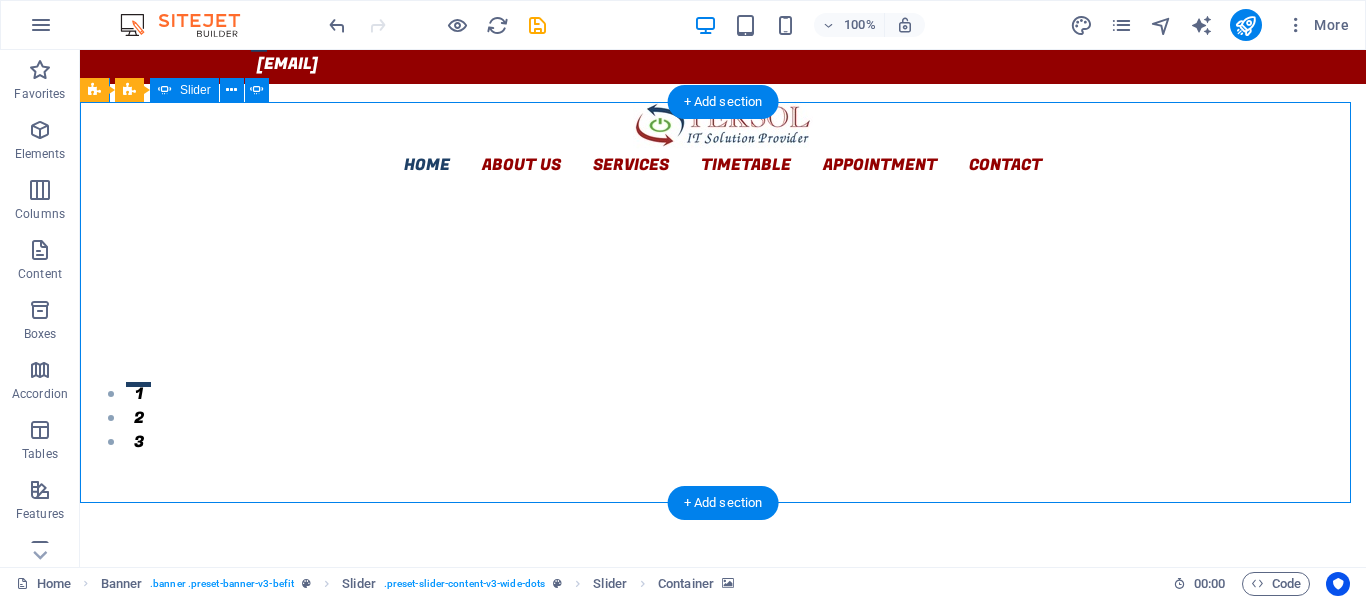 drag, startPoint x: 1140, startPoint y: 411, endPoint x: 1070, endPoint y: 399, distance: 71.021126 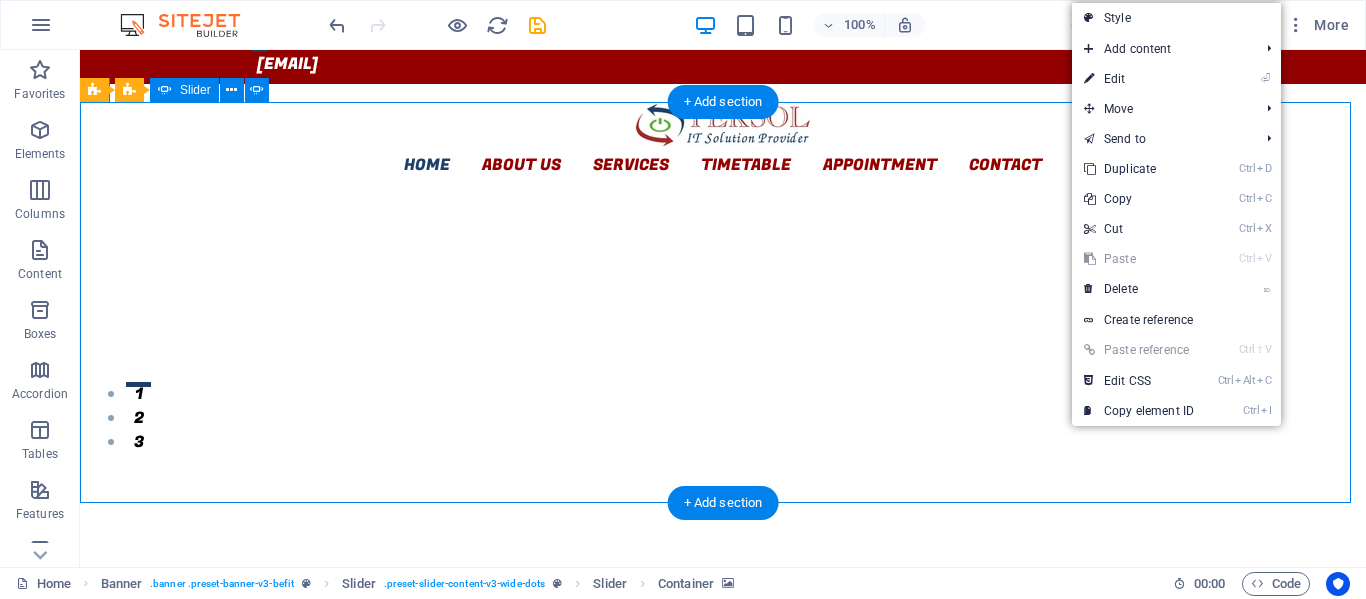 click at bounding box center (-556, 1253) 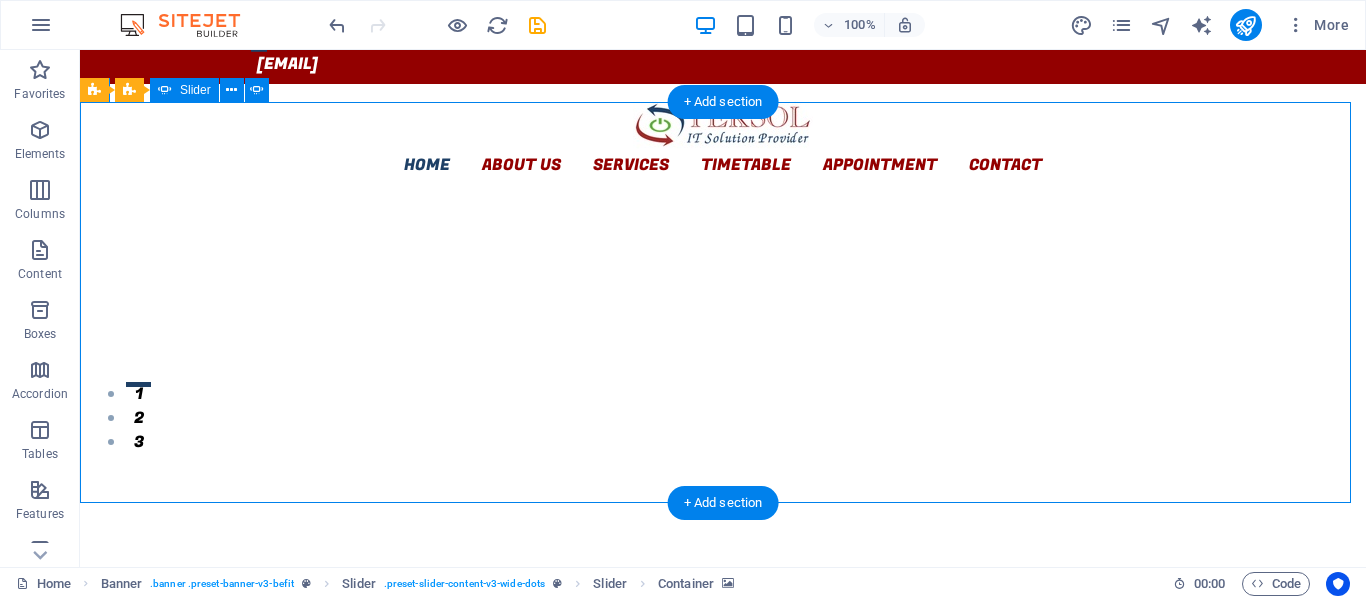 click at bounding box center (-556, 1253) 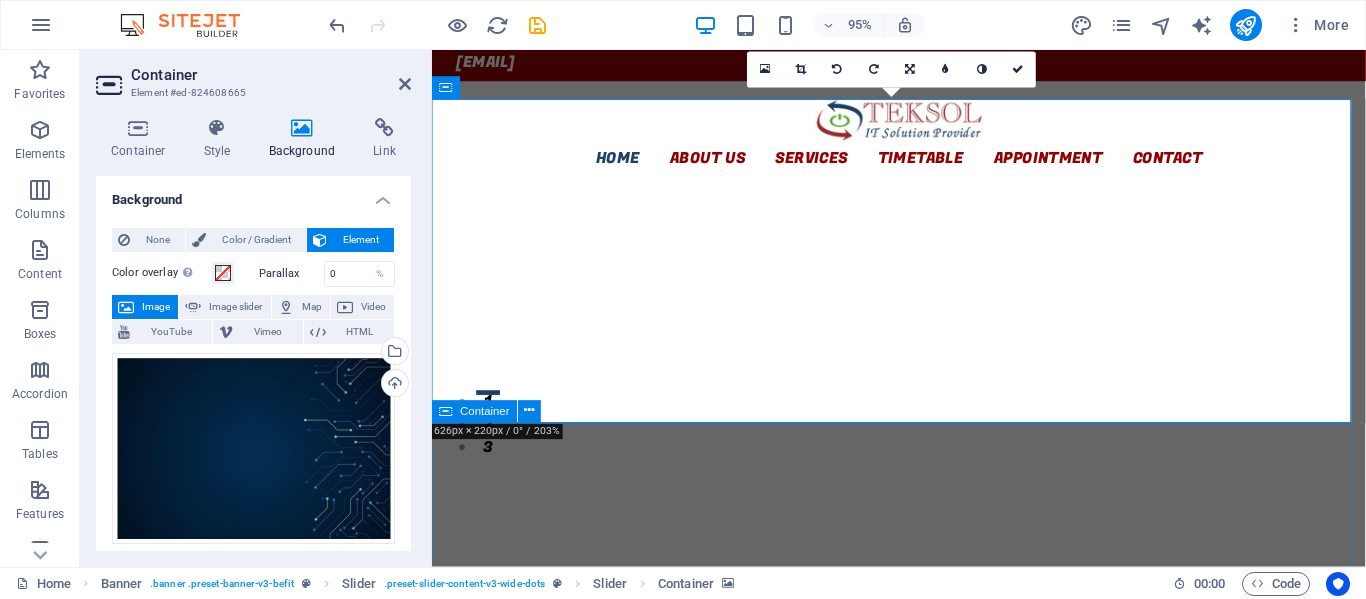 click on "TEKSOL  Lorem consectetur adipisicing elit Lorem ipsum dolor sit amet, consectetur adipisicing elit. Repellat, maiores, a libero atque assumenda praesentium cum magni odio dolor accusantium explicabo repudiandae molestiae itaque provident sit debitis aspernatur soluta deserunt incidunt ad cumque ex laboriosam. Distinctio, mollitia, molestias excepturi voluptatem veritatis iusto nam nulla. Maiores, a libero atque assumenda praesentium cum magni odio dolor accusantium explicabo, praesentium cum magni odio dolor accusantium explicabo repudiandae molestiae itaque provident." at bounding box center (923, 1077) 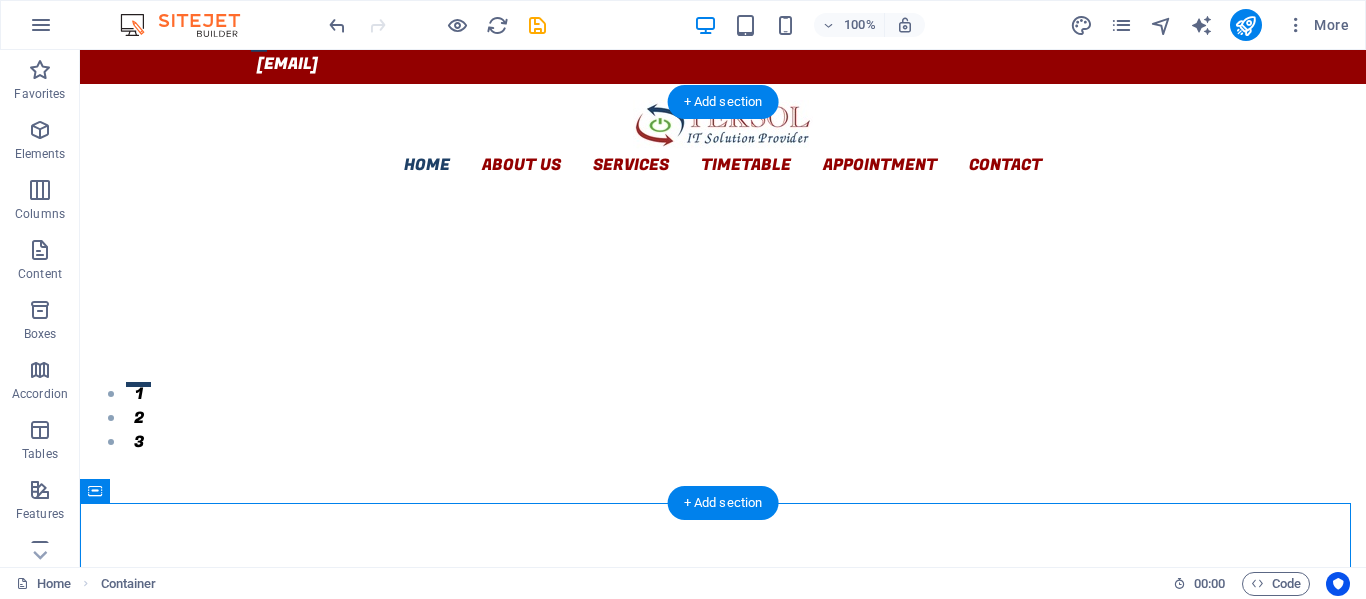 click at bounding box center (-556, 1253) 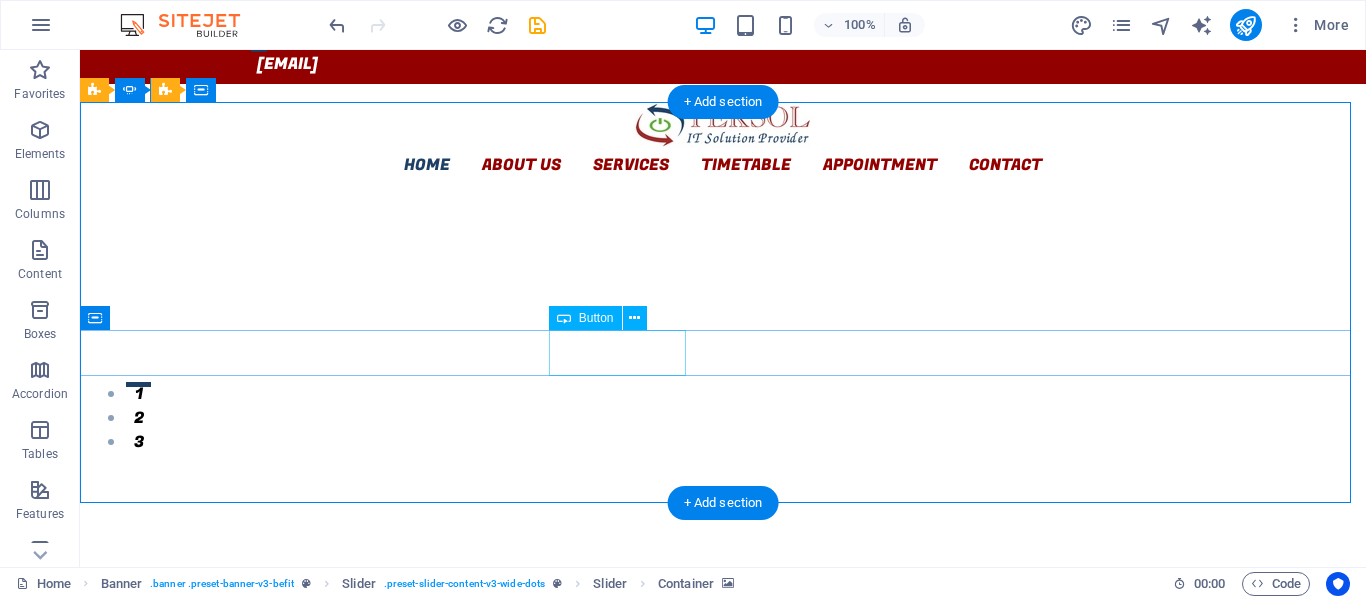 click on "Learn more" at bounding box center (-556, 1705) 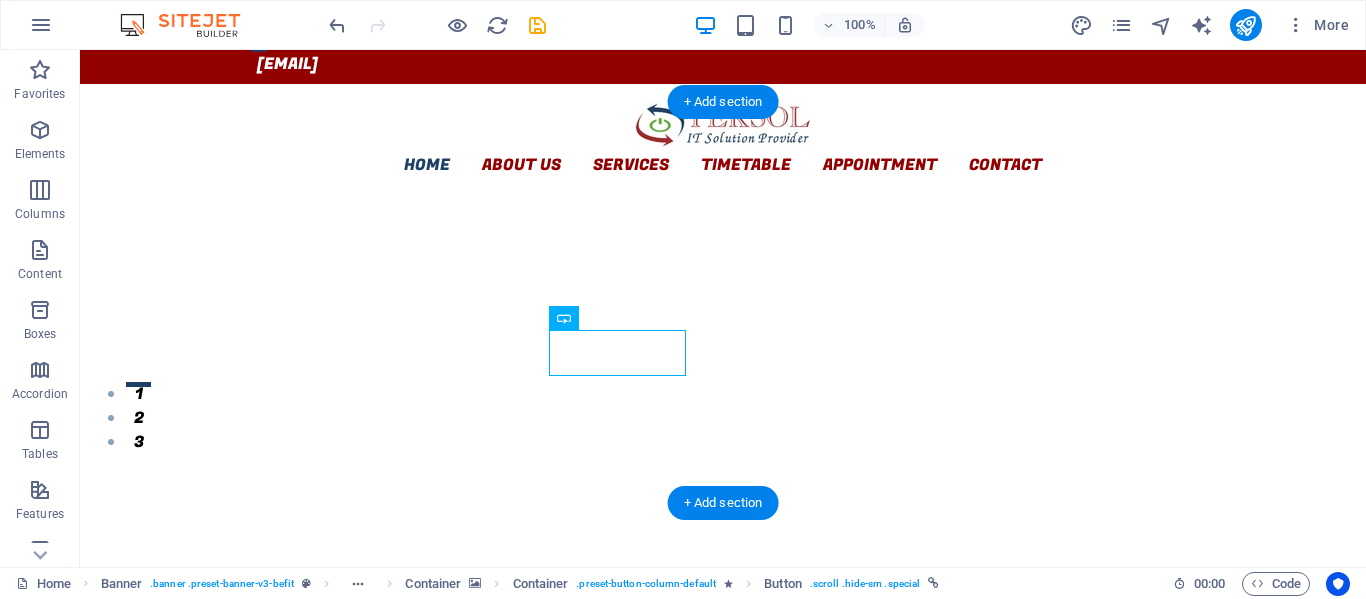click at bounding box center [-556, 1253] 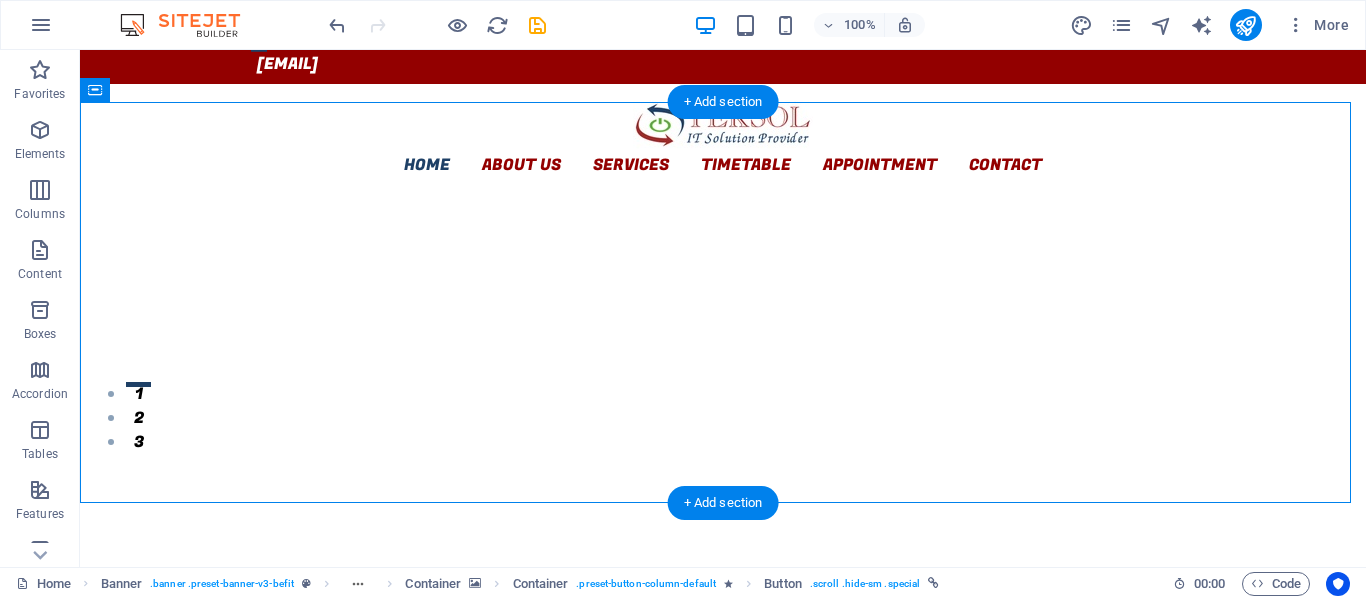click at bounding box center [-556, 1253] 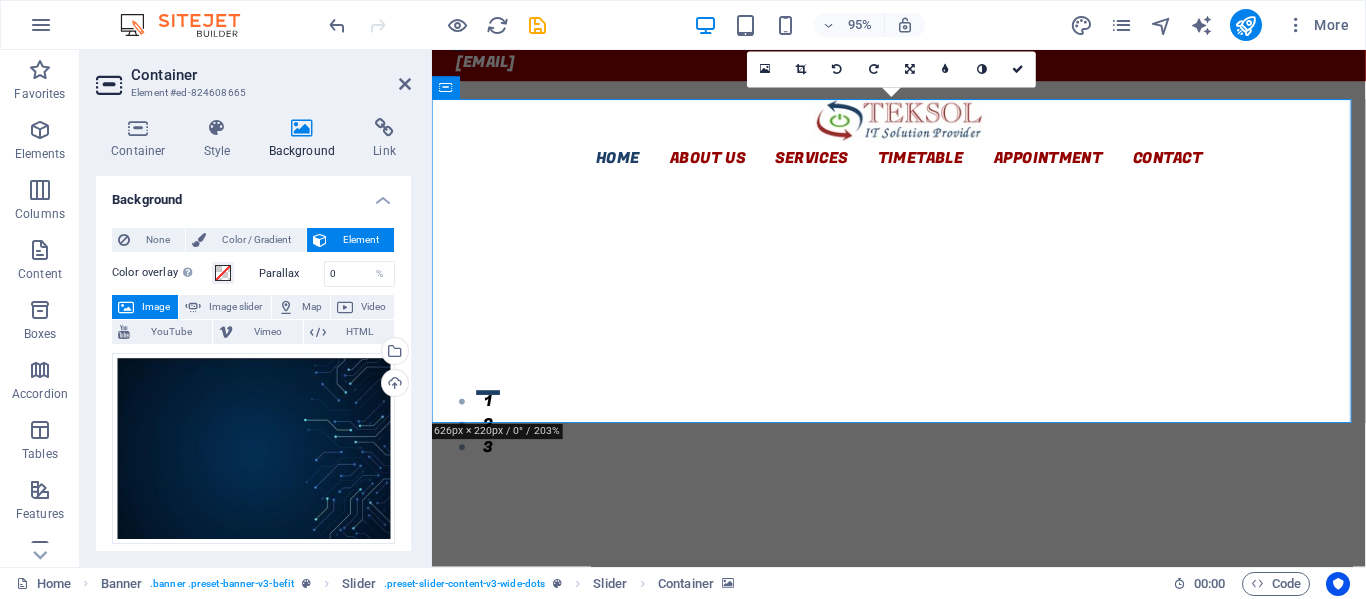 drag, startPoint x: 405, startPoint y: 311, endPoint x: 405, endPoint y: 387, distance: 76 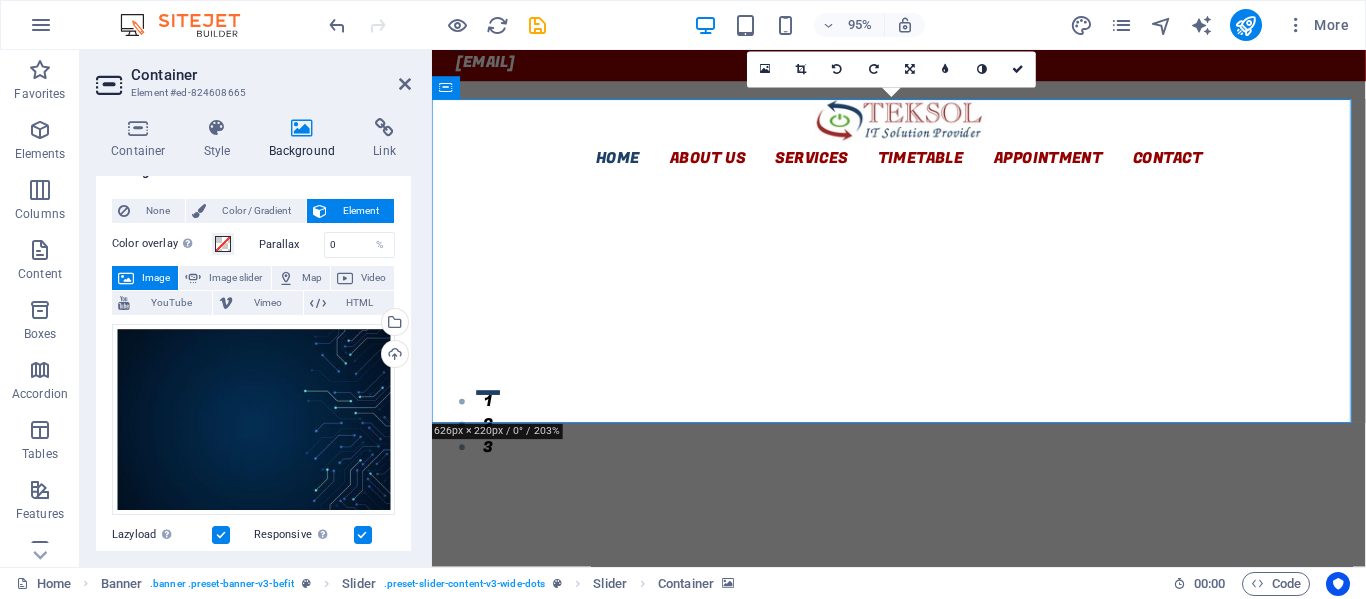scroll, scrollTop: 0, scrollLeft: 0, axis: both 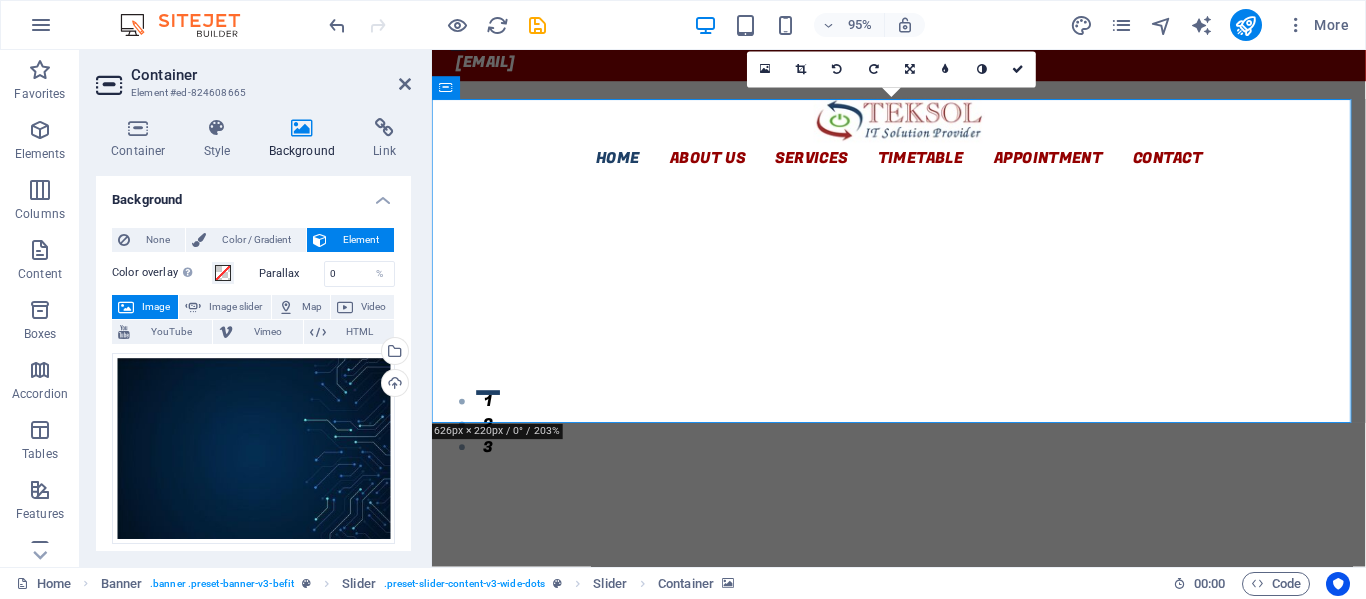 click on "Container Element #ed-824608665" at bounding box center (253, 76) 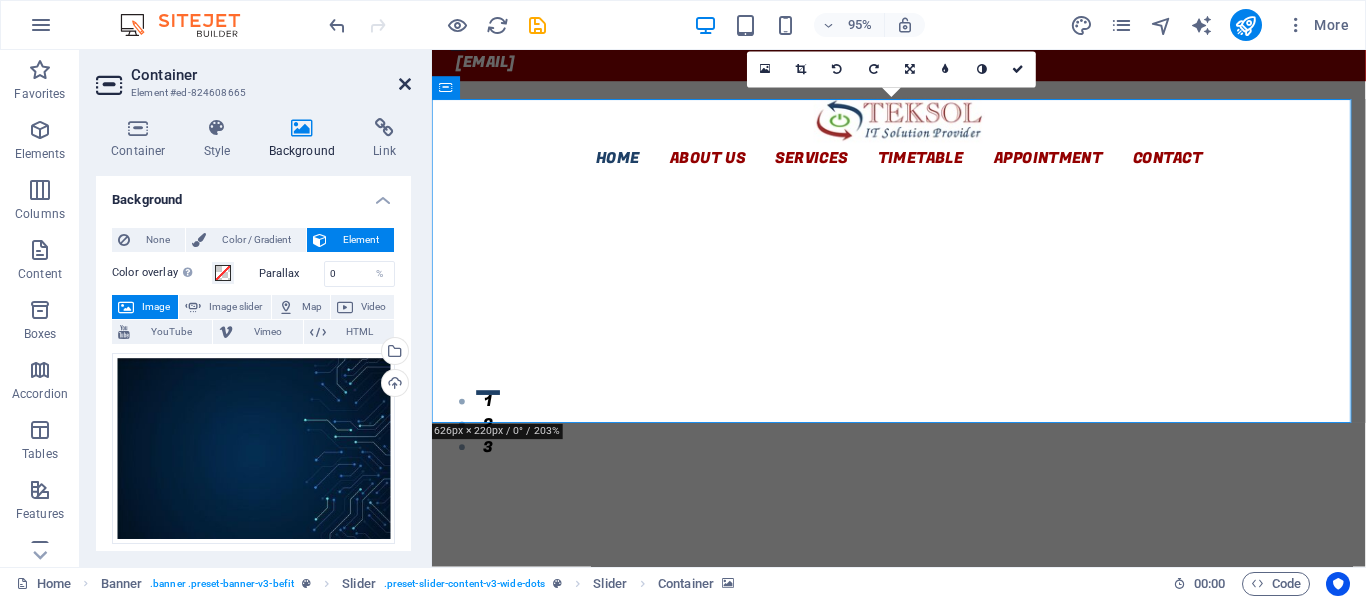 click at bounding box center [405, 84] 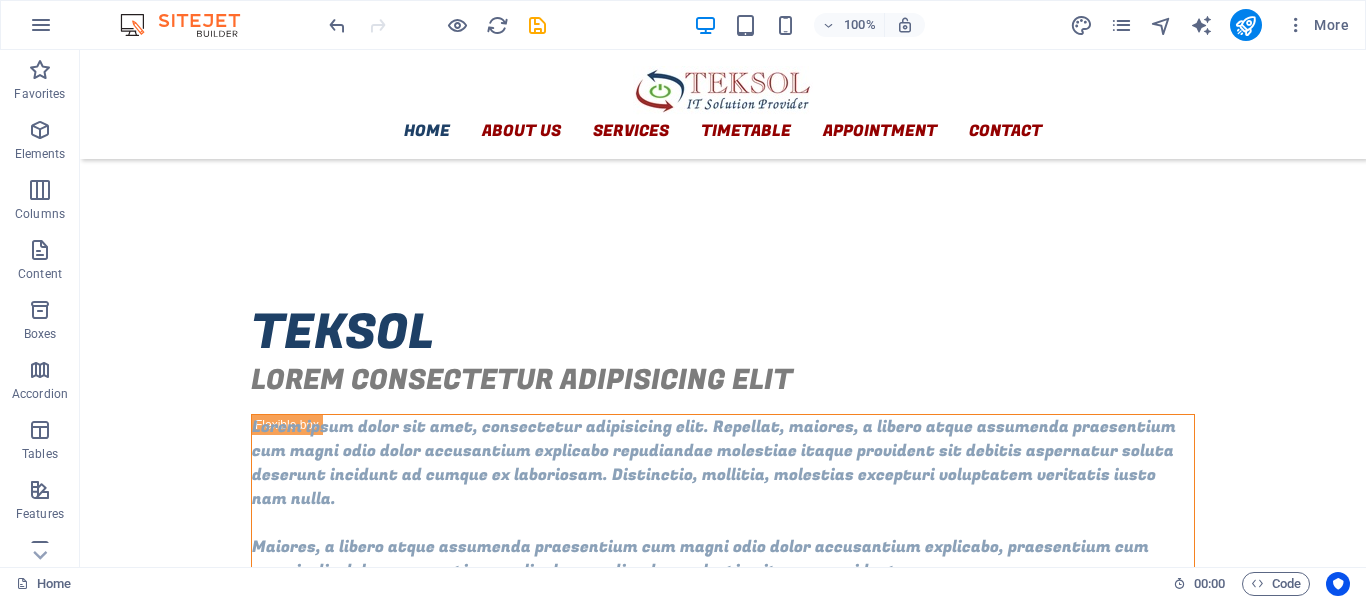 scroll, scrollTop: 601, scrollLeft: 0, axis: vertical 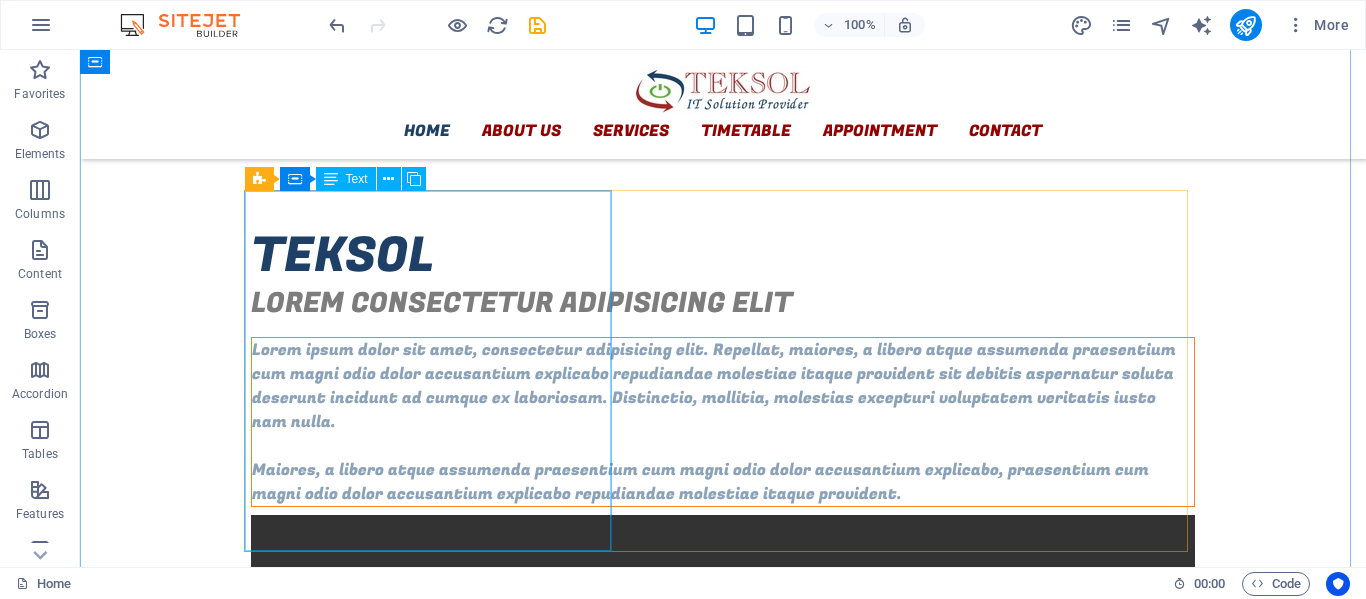 click on "Lorem ipsum dolor sit amet, consectetur adipisicing elit. Repellat, maiores, a libero atque assumenda praesentium cum magni odio dolor accusantium explicabo repudiandae molestiae itaque provident sit debitis aspernatur soluta deserunt incidunt ad cumque ex laboriosam. Distinctio, mollitia, molestias excepturi voluptatem veritatis iusto nam nulla. Maiores, a libero atque assumenda praesentium cum magni odio dolor accusantium explicabo, praesentium cum magni odio dolor accusantium explicabo repudiandae molestiae itaque provident." at bounding box center (723, 422) 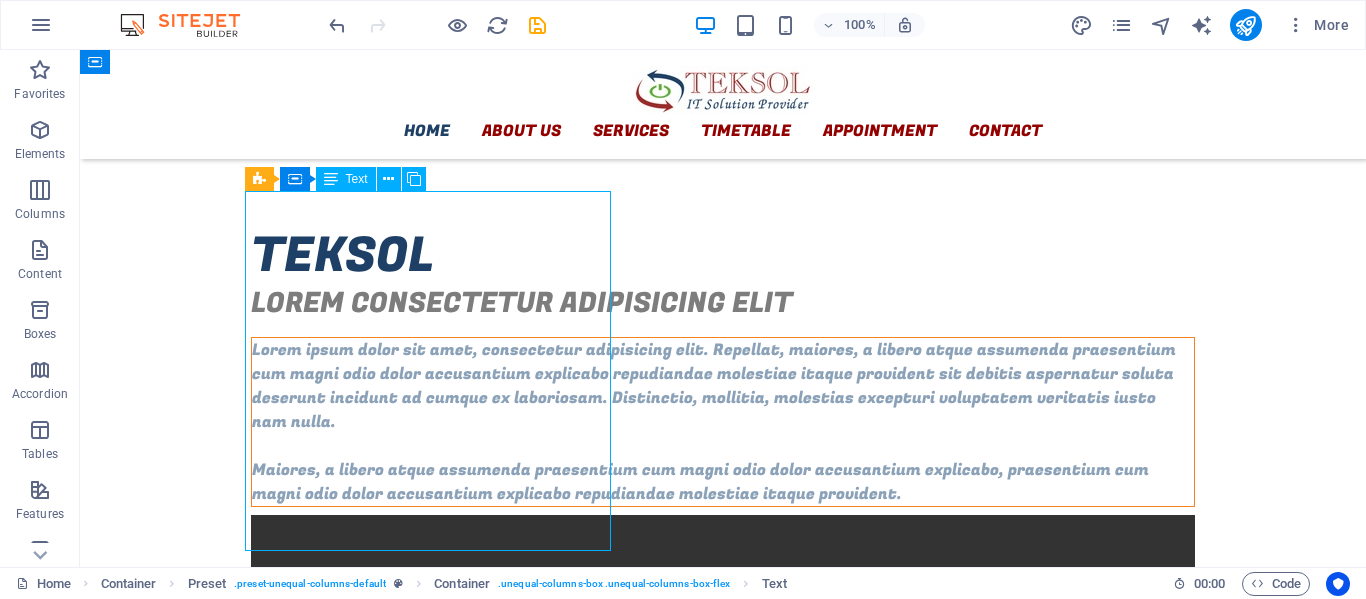 click on "Lorem ipsum dolor sit amet, consectetur adipisicing elit. Repellat, maiores, a libero atque assumenda praesentium cum magni odio dolor accusantium explicabo repudiandae molestiae itaque provident sit debitis aspernatur soluta deserunt incidunt ad cumque ex laboriosam. Distinctio, mollitia, molestias excepturi voluptatem veritatis iusto nam nulla. Maiores, a libero atque assumenda praesentium cum magni odio dolor accusantium explicabo, praesentium cum magni odio dolor accusantium explicabo repudiandae molestiae itaque provident." at bounding box center [723, 422] 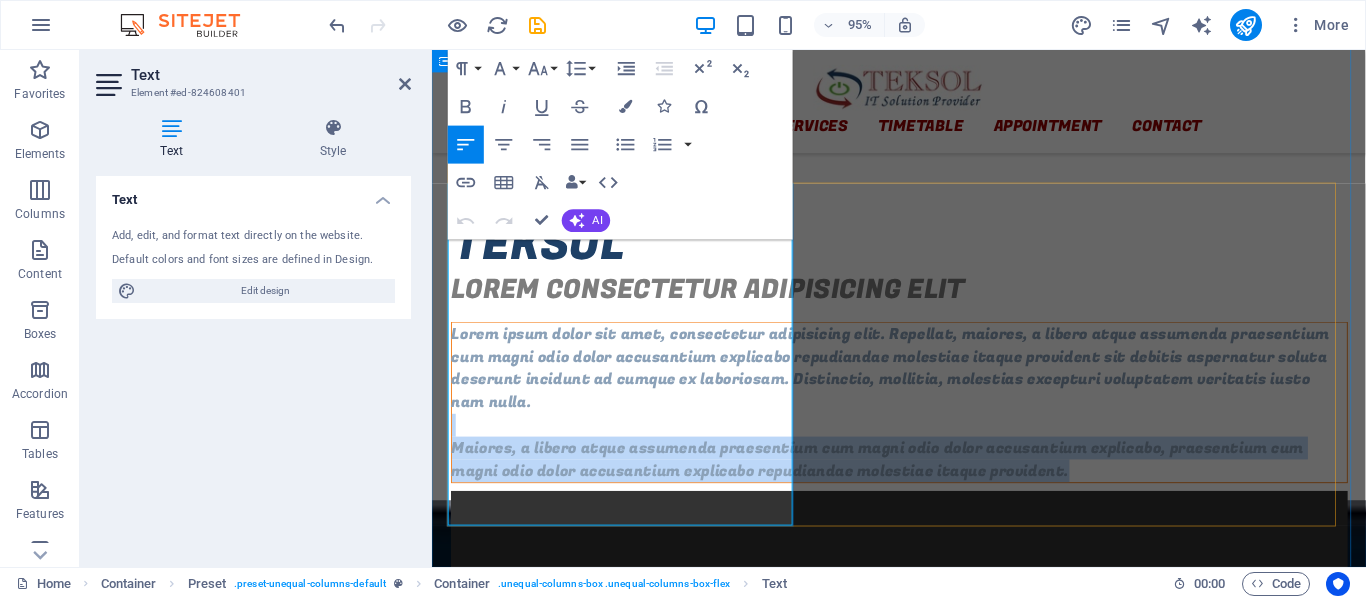 drag, startPoint x: 770, startPoint y: 542, endPoint x: 502, endPoint y: 428, distance: 291.23874 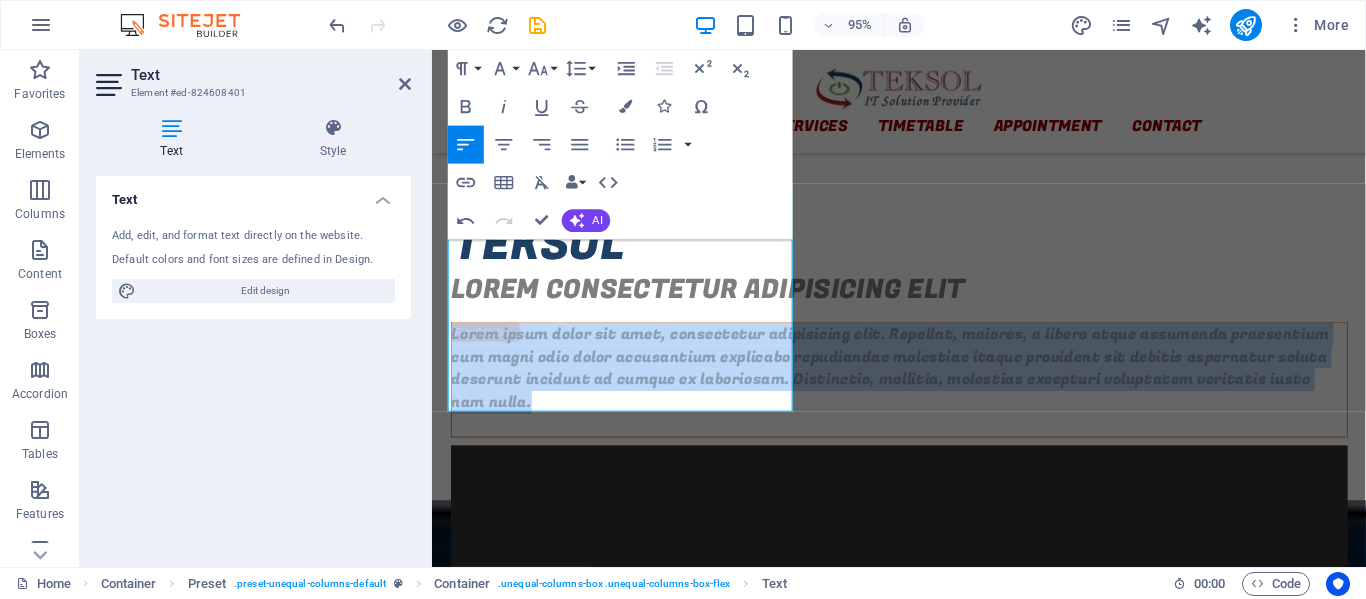 drag, startPoint x: 583, startPoint y: 393, endPoint x: 855, endPoint y: 180, distance: 345.47504 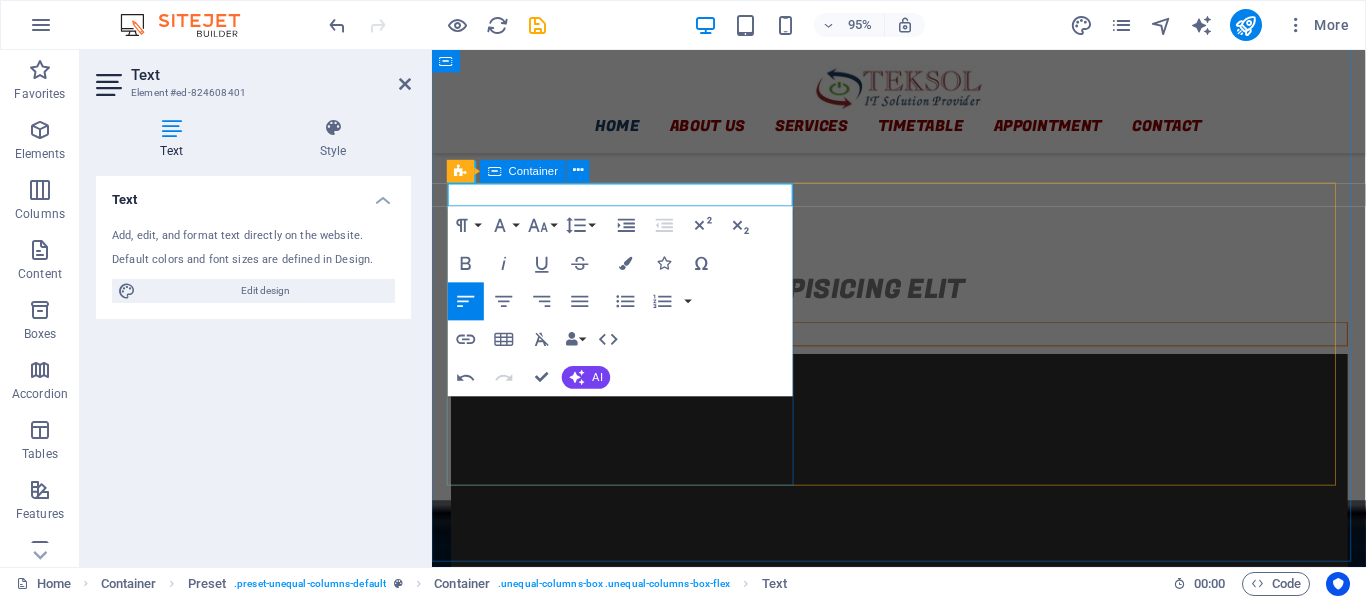 click at bounding box center (924, 349) 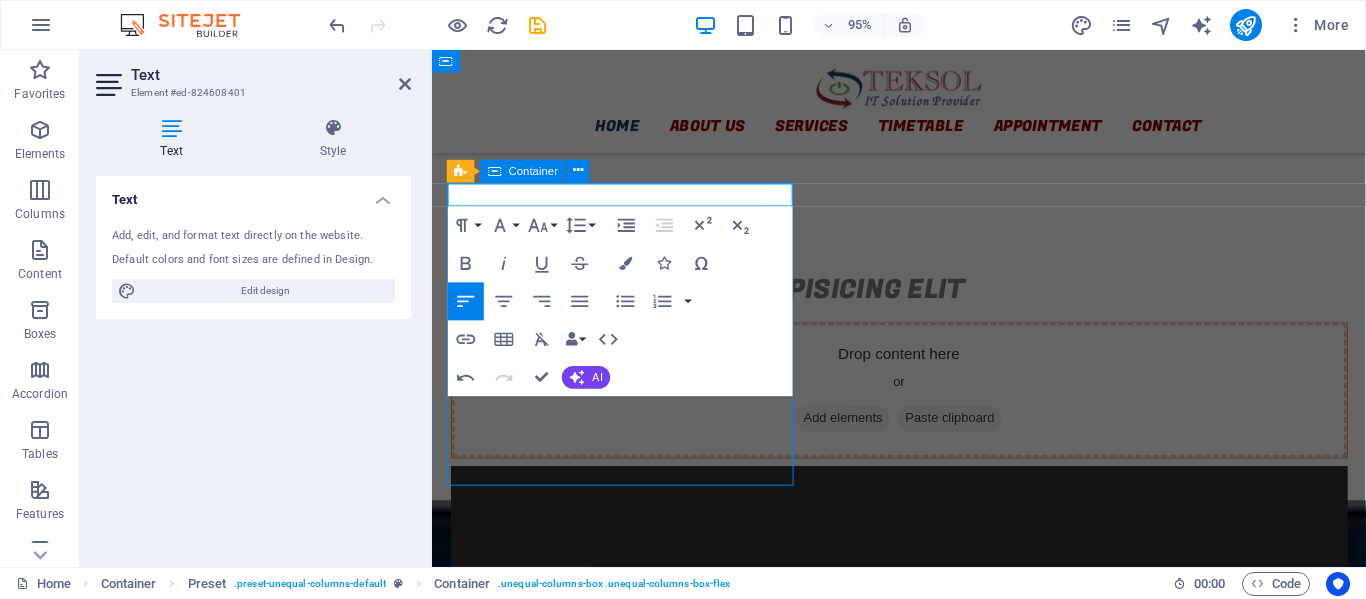 scroll, scrollTop: 601, scrollLeft: 0, axis: vertical 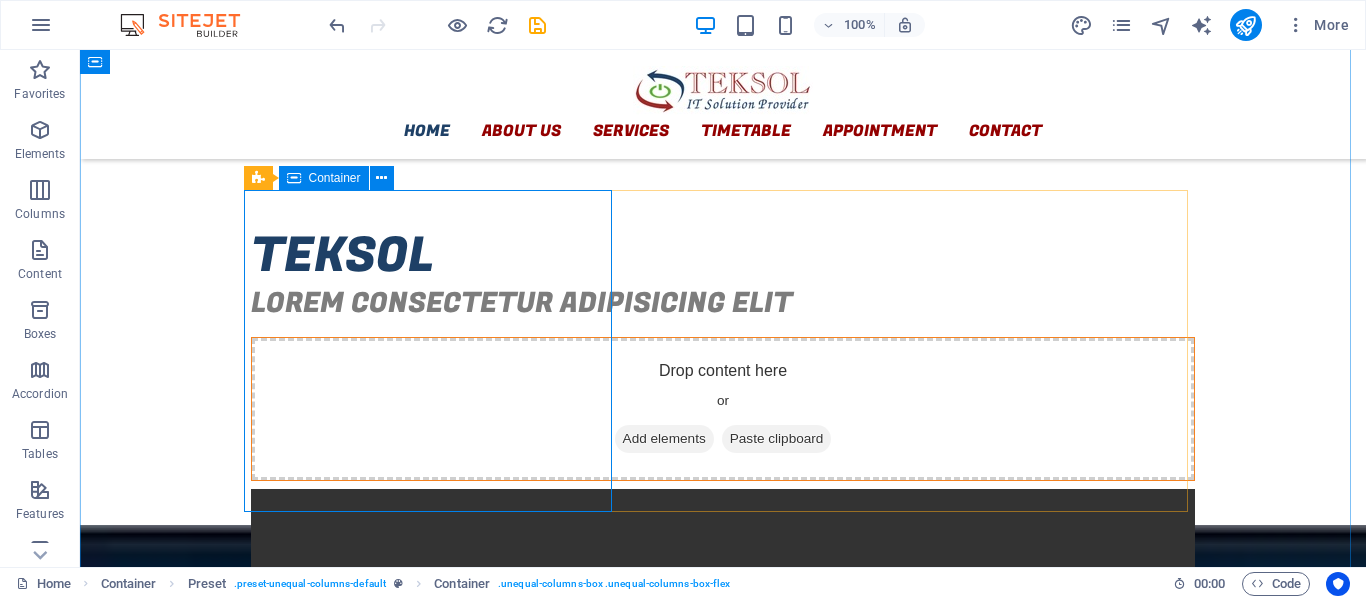 click on "Drop content here or  Add elements  Paste clipboard" at bounding box center [723, 409] 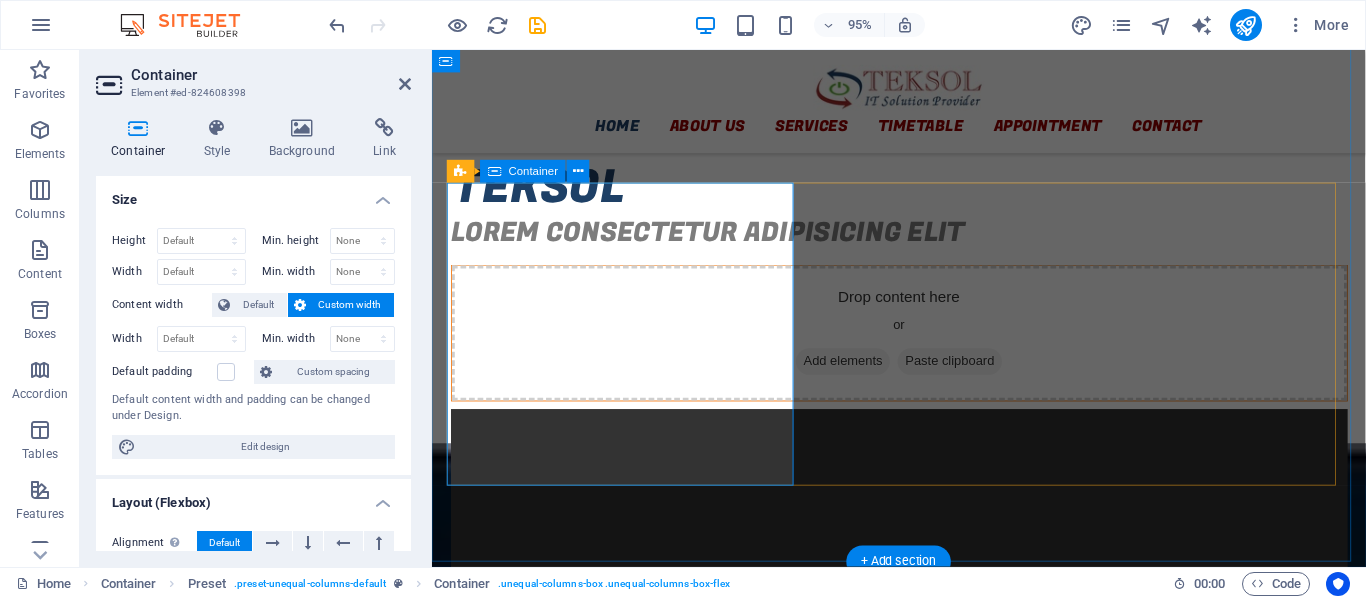 scroll, scrollTop: 541, scrollLeft: 0, axis: vertical 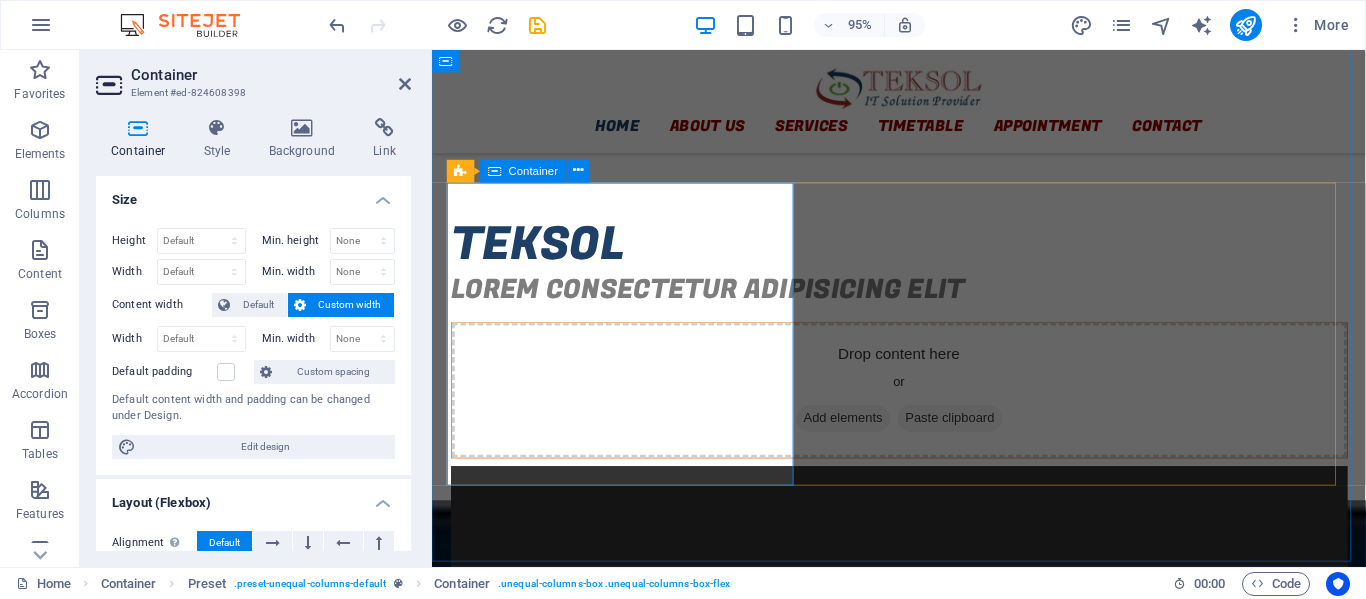 click on "Drop content here or  Add elements  Paste clipboard" at bounding box center (924, 408) 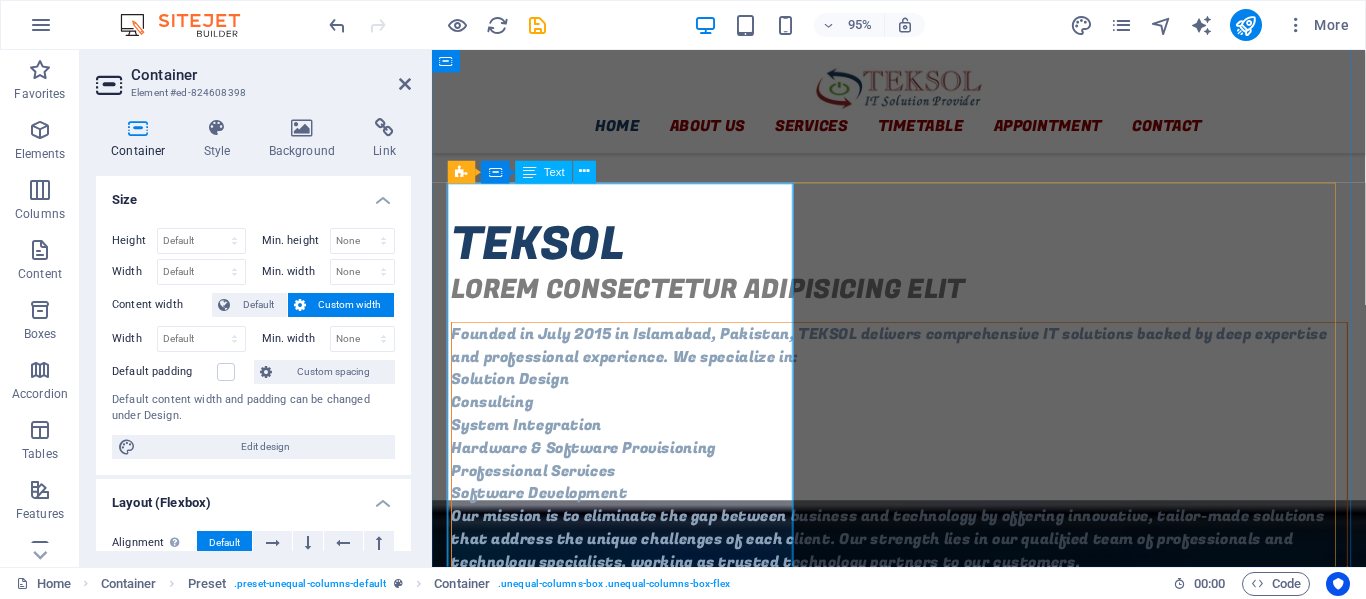 click on "Founded in July 2015 in Islamabad, Pakistan, TEKSOL delivers comprehensive IT solutions backed by deep expertise and professional experience. We specialize in:
Solution Design
Consulting
System Integration
Hardware & Software Provisioning
Professional Services
Software Development
Our mission is to eliminate the gap between business and technology by offering innovative, tailor-made solutions that address the unique challenges of each client. Our strength lies in our qualified team of professionals and technology specialists, working as trusted technology partners to our customers." at bounding box center [924, 469] 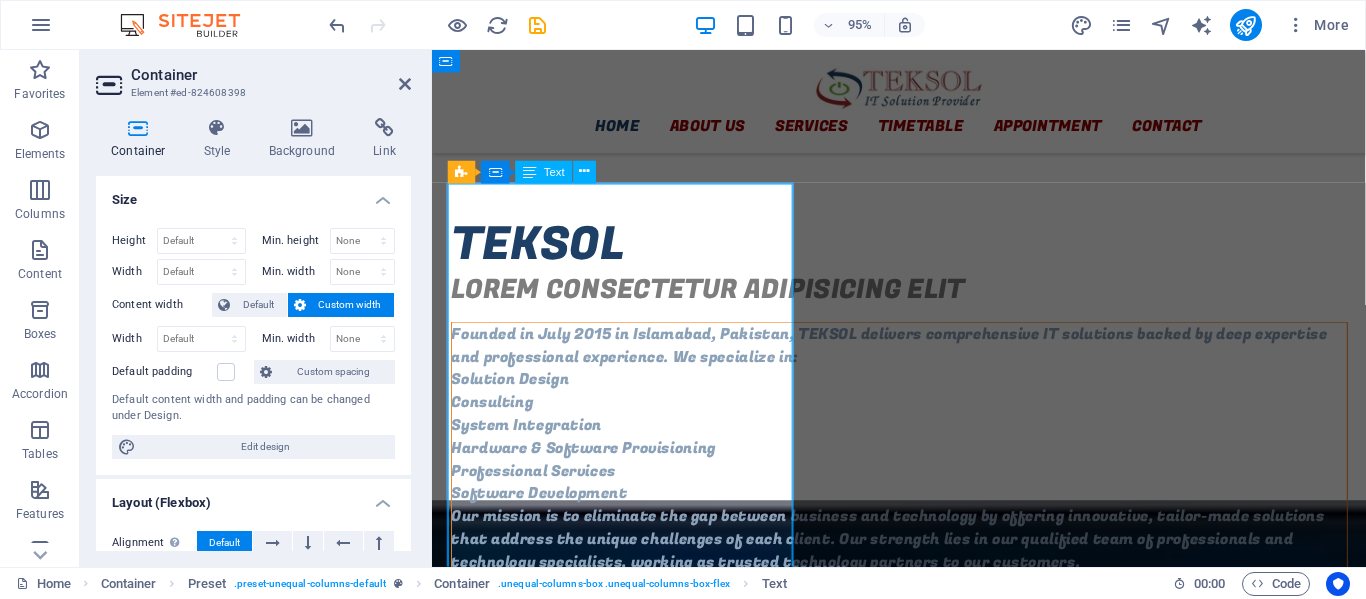 click on "Founded in July 2015 in Islamabad, Pakistan, TEKSOL delivers comprehensive IT solutions backed by deep expertise and professional experience. We specialize in:
Solution Design
Consulting
System Integration
Hardware & Software Provisioning
Professional Services
Software Development
Our mission is to eliminate the gap between business and technology by offering innovative, tailor-made solutions that address the unique challenges of each client. Our strength lies in our qualified team of professionals and technology specialists, working as trusted technology partners to our customers." at bounding box center [924, 469] 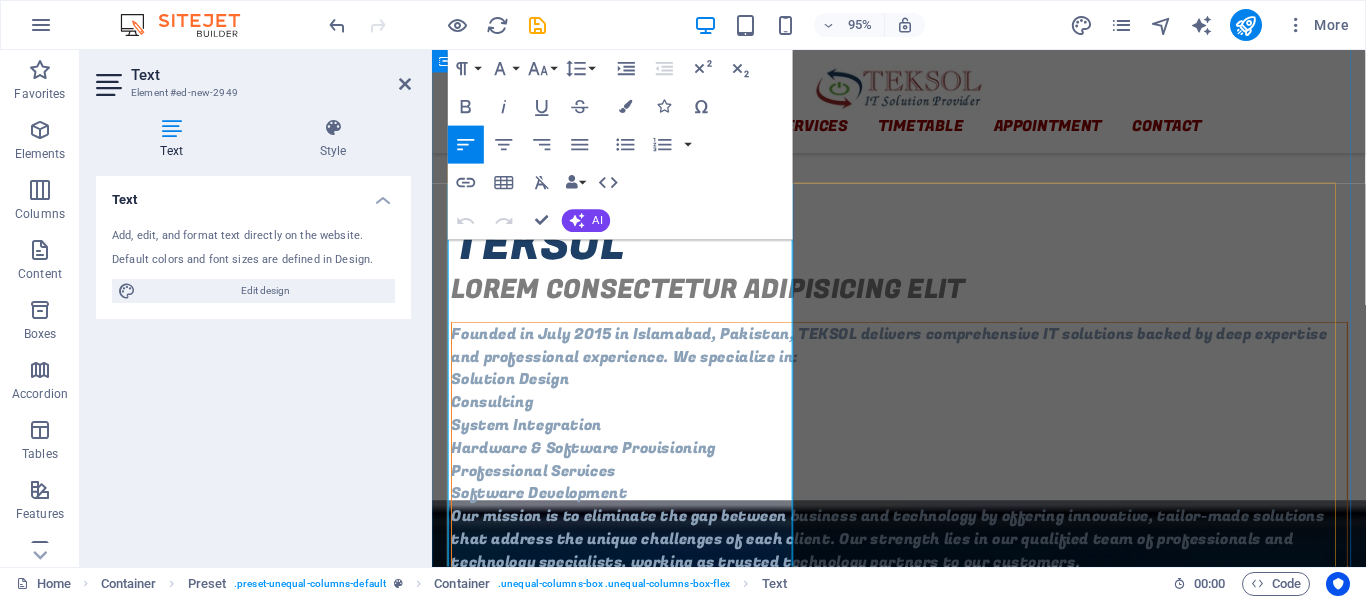 click on "Software Development" at bounding box center [924, 517] 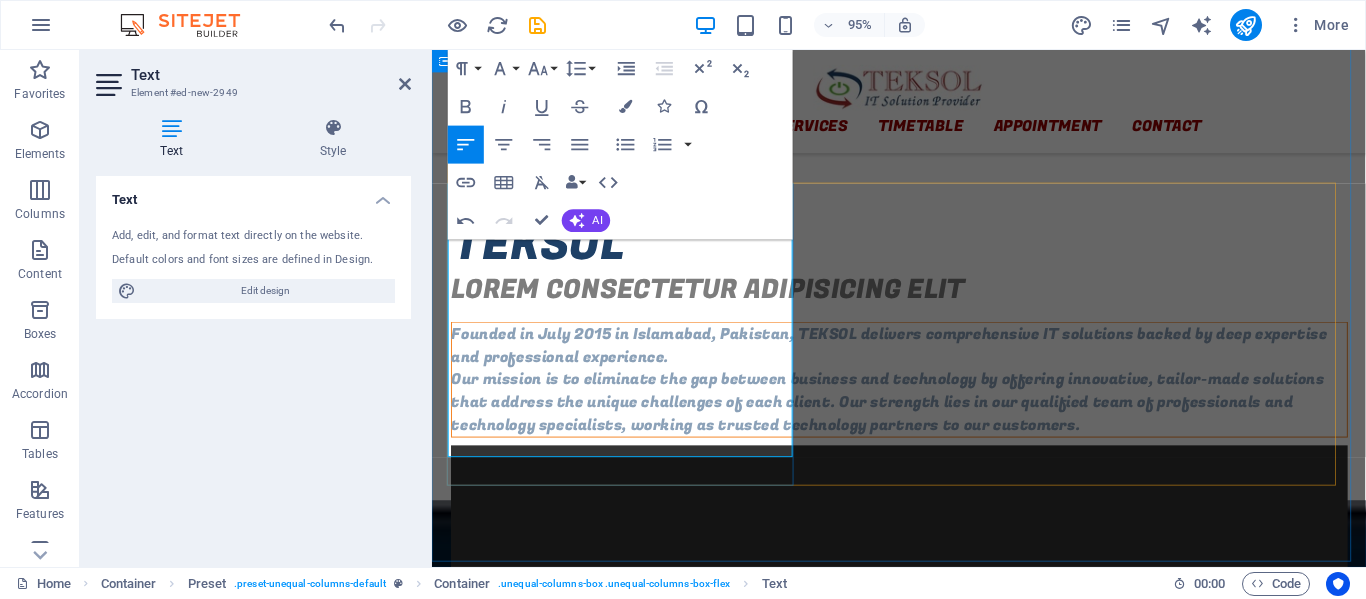 click on "Our mission is to eliminate the gap between business and technology by offering innovative, tailor-made solutions that address the unique challenges of each client. Our strength lies in our qualified team of professionals and technology specialists, working as trusted technology partners to our customers." at bounding box center (924, 421) 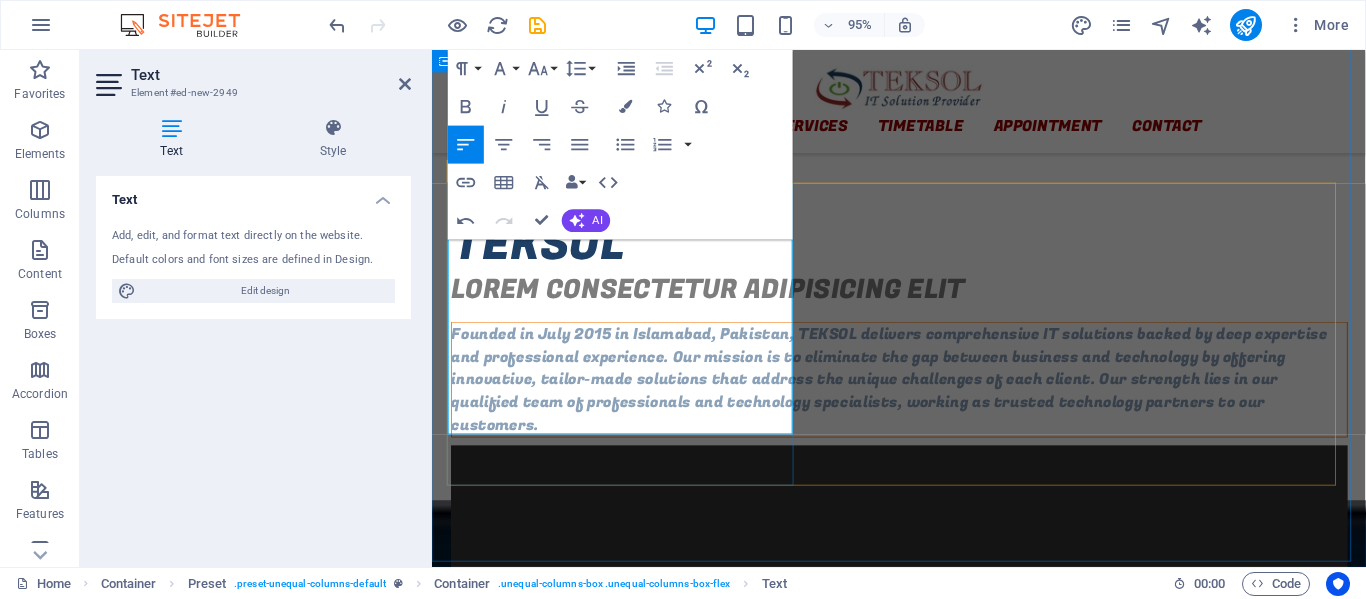 click on "Founded in July 2015 in Islamabad, Pakistan, TEKSOL delivers comprehensive IT solutions backed by deep expertise and professional experience. Our mission is to eliminate the gap between business and technology by offering innovative, tailor-made solutions that address the unique challenges of each client. Our strength lies in our qualified team of professionals and technology specialists, working as trusted technology partners to our customers." at bounding box center [924, 397] 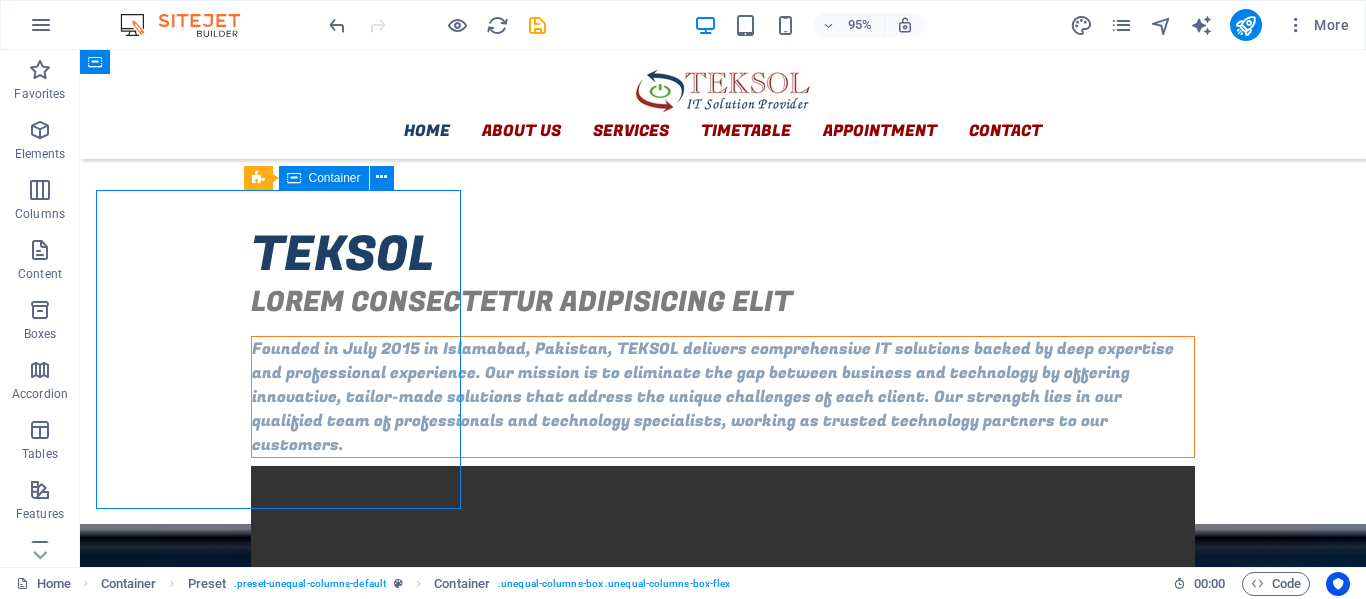 scroll, scrollTop: 601, scrollLeft: 0, axis: vertical 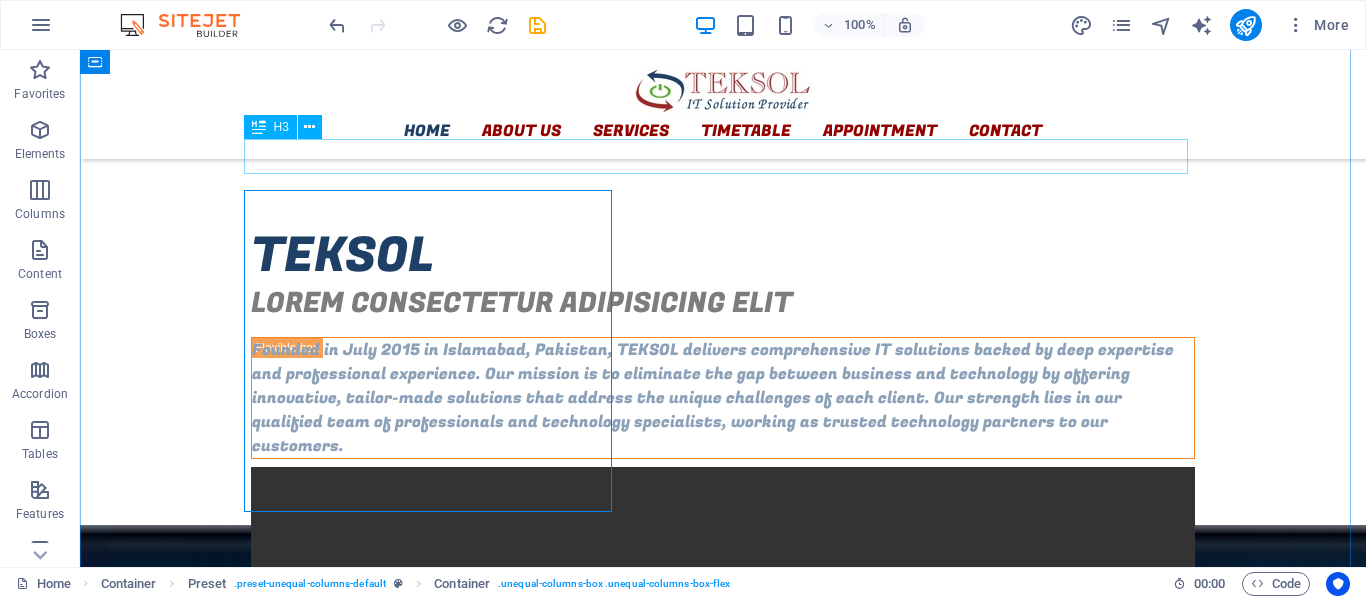 click on "Lorem consectetur adipisicing elit" at bounding box center (723, 303) 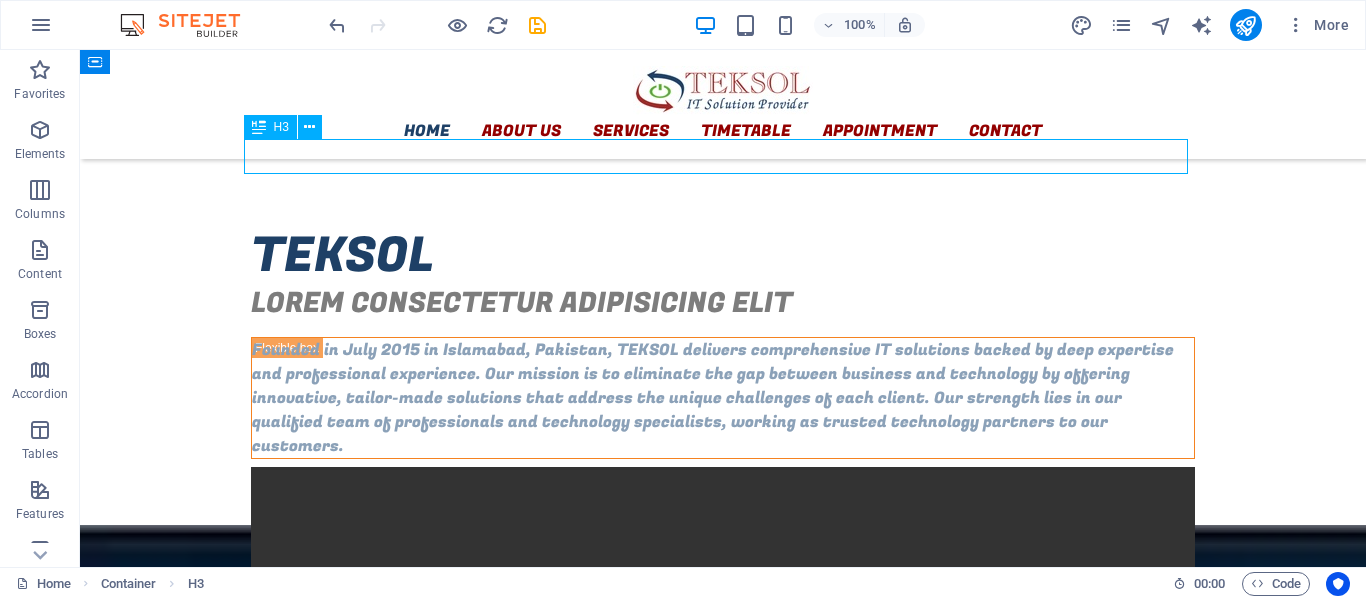 click on "Lorem consectetur adipisicing elit" at bounding box center [723, 303] 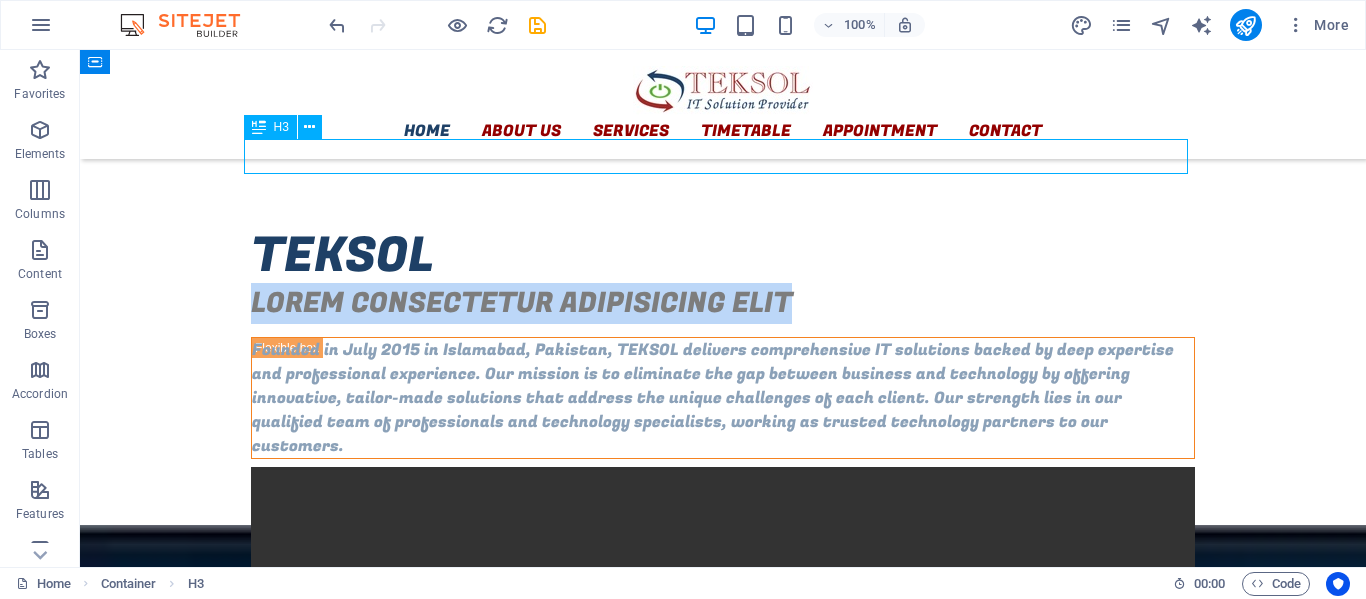 scroll, scrollTop: 541, scrollLeft: 0, axis: vertical 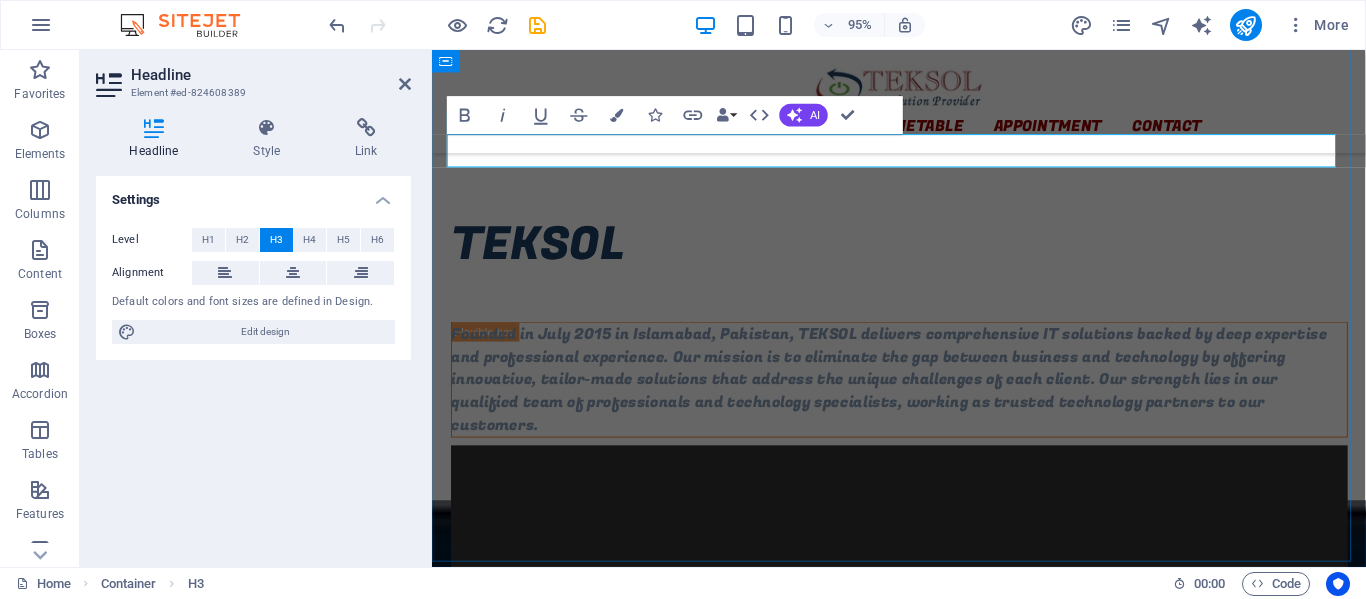 type 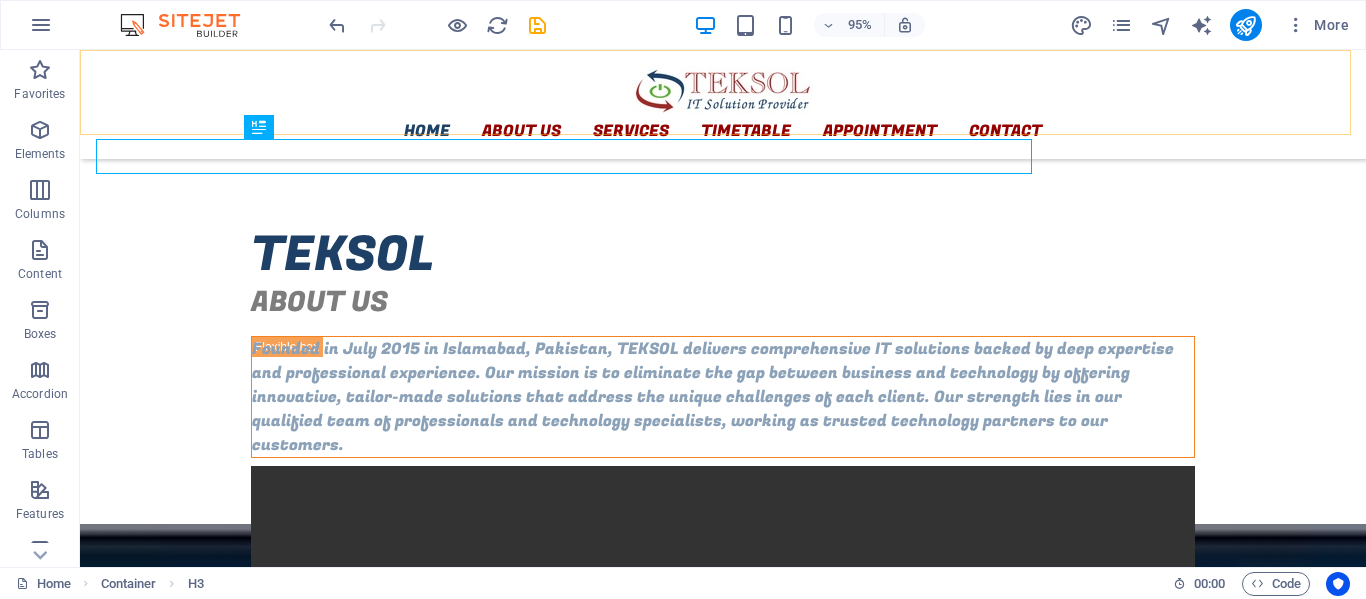 scroll, scrollTop: 601, scrollLeft: 0, axis: vertical 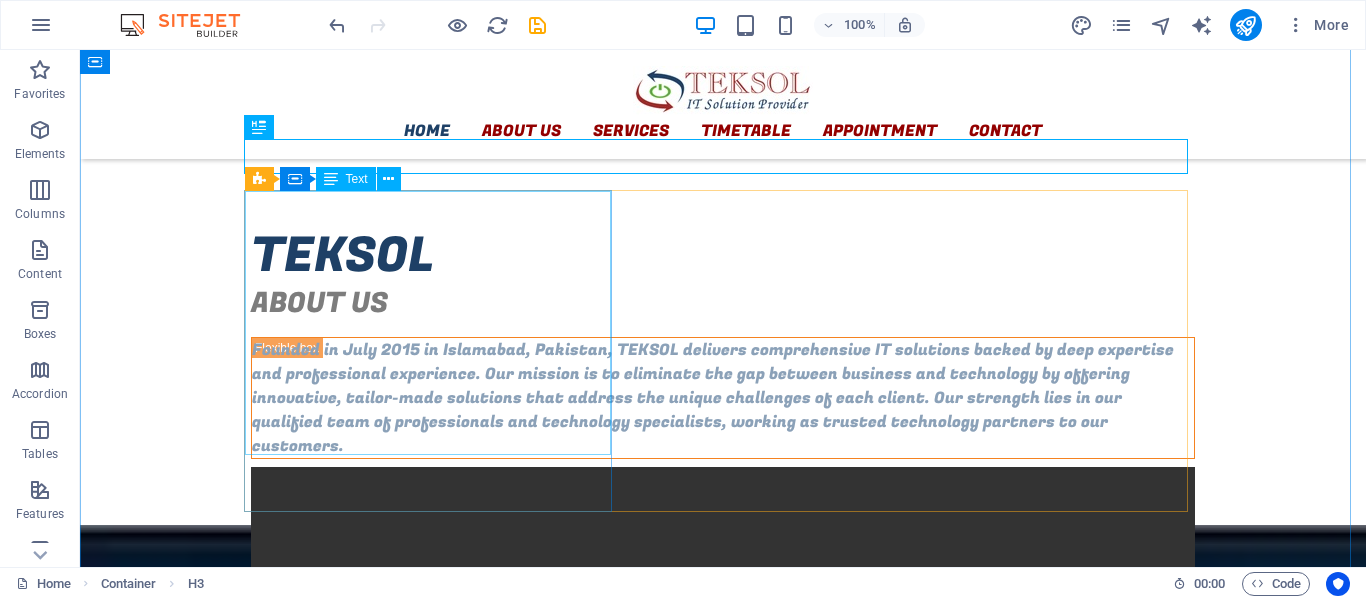 click on "Founded in July 2015 in Islamabad, Pakistan, TEKSOL delivers comprehensive IT solutions backed by deep expertise and professional experience. Our mission is to eliminate the gap between business and technology by offering innovative, tailor-made solutions that address the unique challenges of each client. Our strength lies in our qualified team of professionals and technology specialists, working as trusted technology partners to our customers." at bounding box center (723, 398) 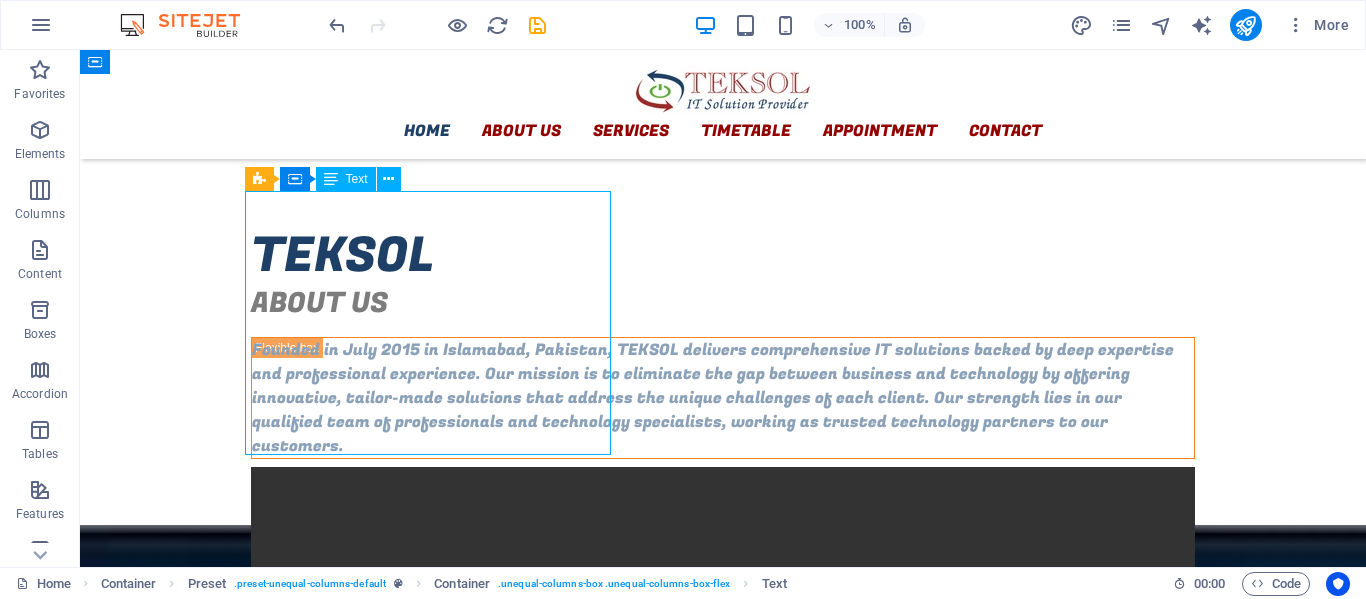 click on "Founded in July 2015 in Islamabad, Pakistan, TEKSOL delivers comprehensive IT solutions backed by deep expertise and professional experience. Our mission is to eliminate the gap between business and technology by offering innovative, tailor-made solutions that address the unique challenges of each client. Our strength lies in our qualified team of professionals and technology specialists, working as trusted technology partners to our customers." at bounding box center (723, 398) 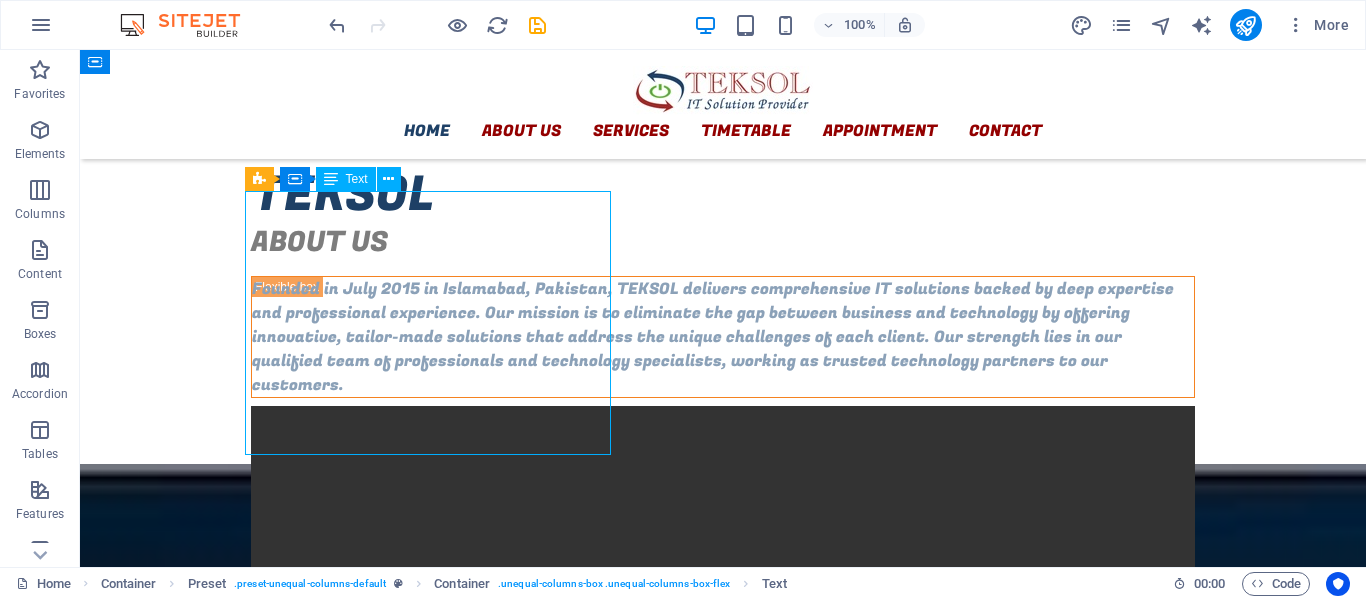 scroll, scrollTop: 541, scrollLeft: 0, axis: vertical 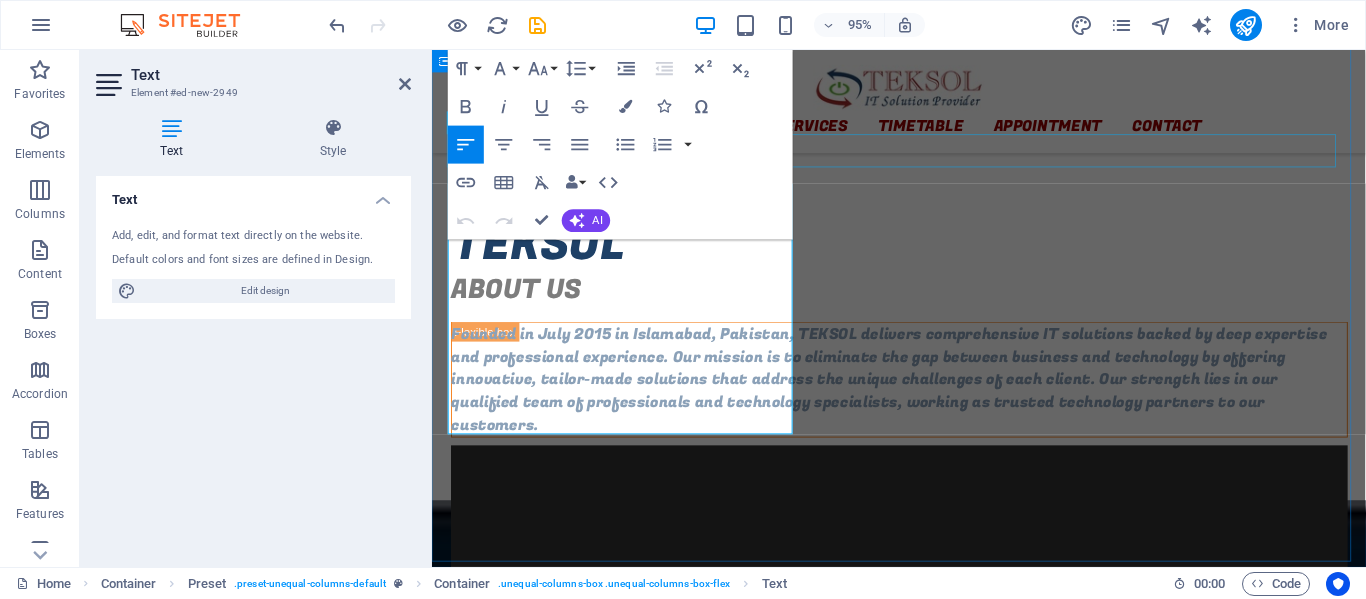 click on "ABOUT US" at bounding box center (924, 302) 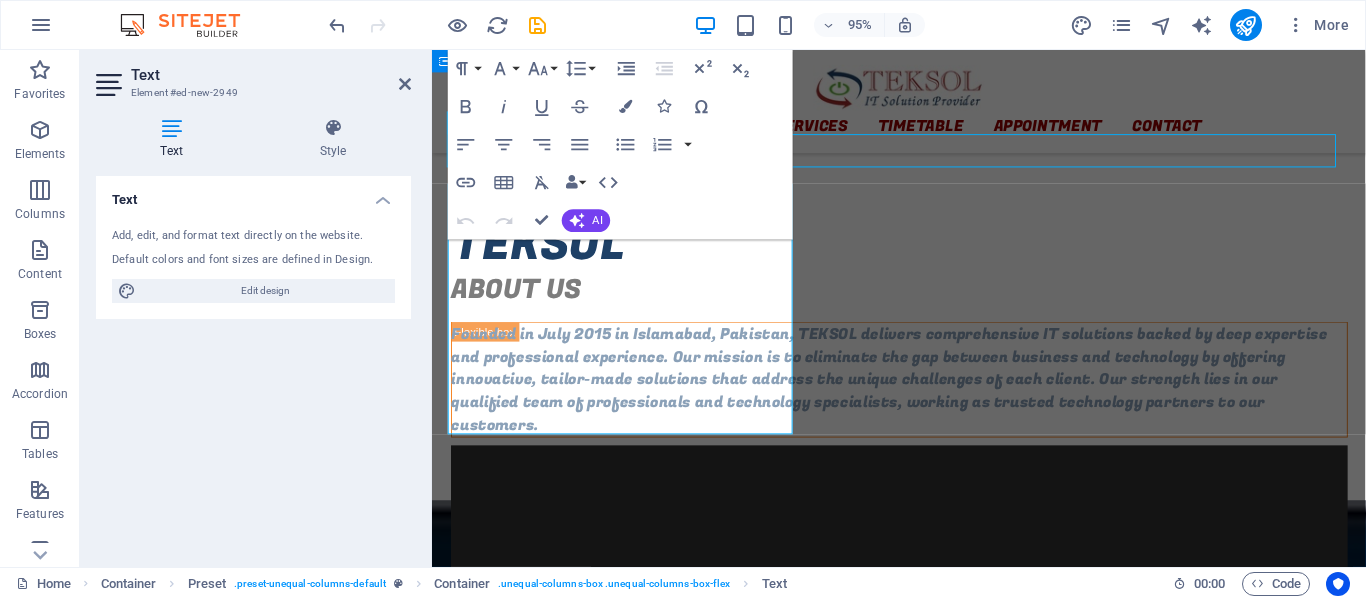 click on "ABOUT US" at bounding box center [924, 302] 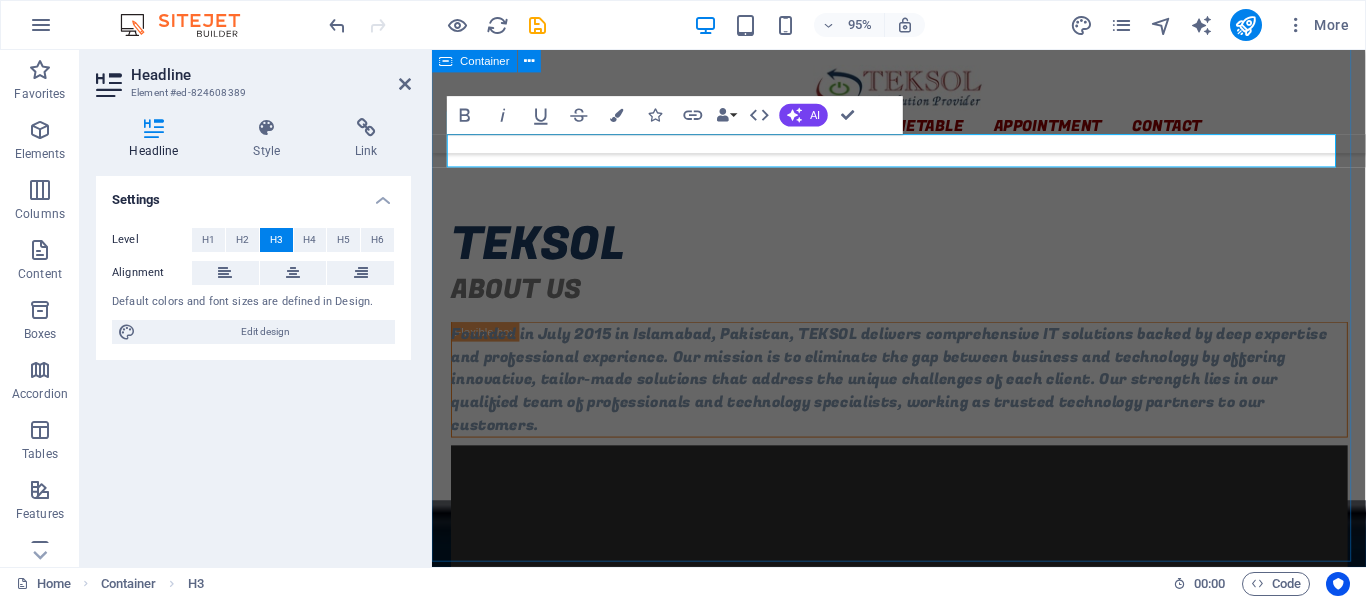 click on "Founded in July 2015 in Islamabad, Pakistan, TEKSOL delivers comprehensive IT solutions backed by deep expertise and professional experience. Our mission is to eliminate the gap between business and technology by offering innovative, tailor-made solutions that address the unique challenges of each client. Our strength lies in our qualified team of professionals and technology specialists, working as trusted technology partners to our customers." at bounding box center [923, 585] 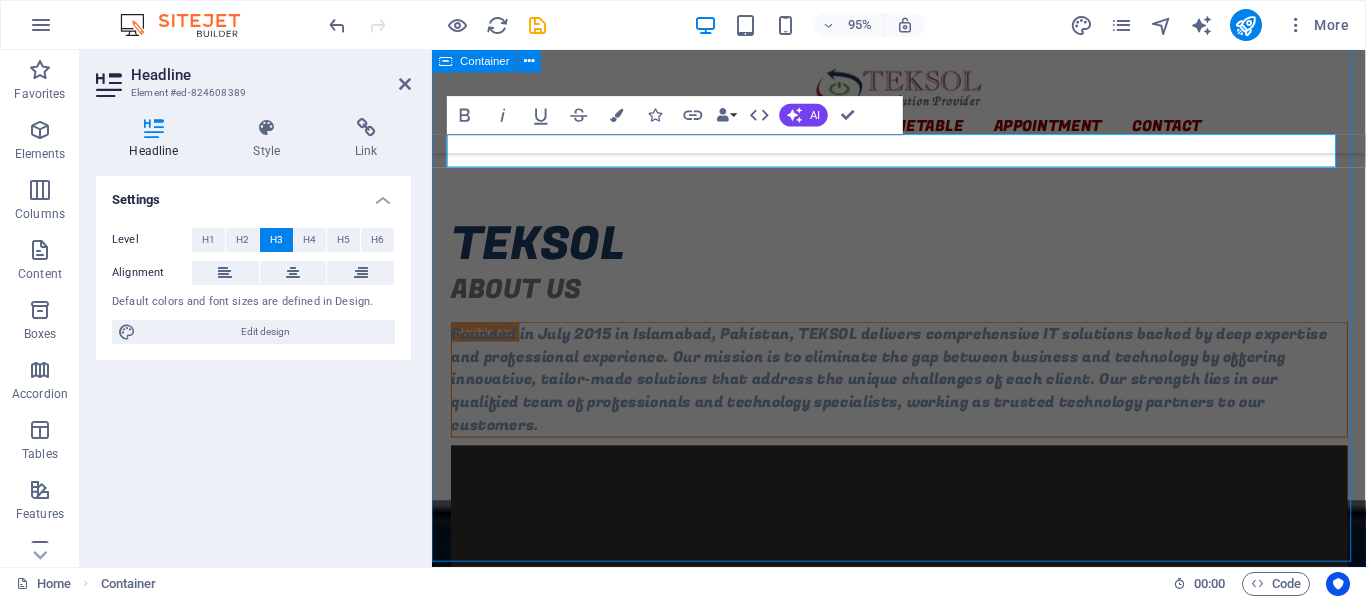 click on "Founded in July 2015 in Islamabad, Pakistan, TEKSOL delivers comprehensive IT solutions backed by deep expertise and professional experience. Our mission is to eliminate the gap between business and technology by offering innovative, tailor-made solutions that address the unique challenges of each client. Our strength lies in our qualified team of professionals and technology specialists, working as trusted technology partners to our customers." at bounding box center [923, 585] 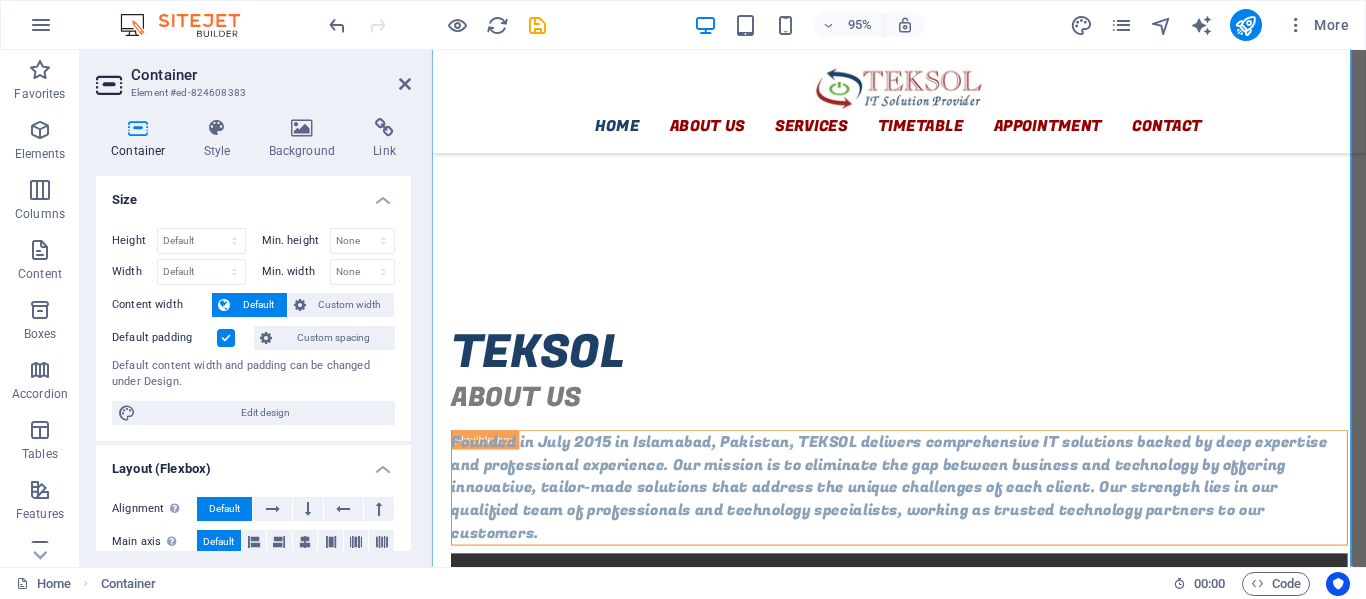 scroll, scrollTop: 398, scrollLeft: 0, axis: vertical 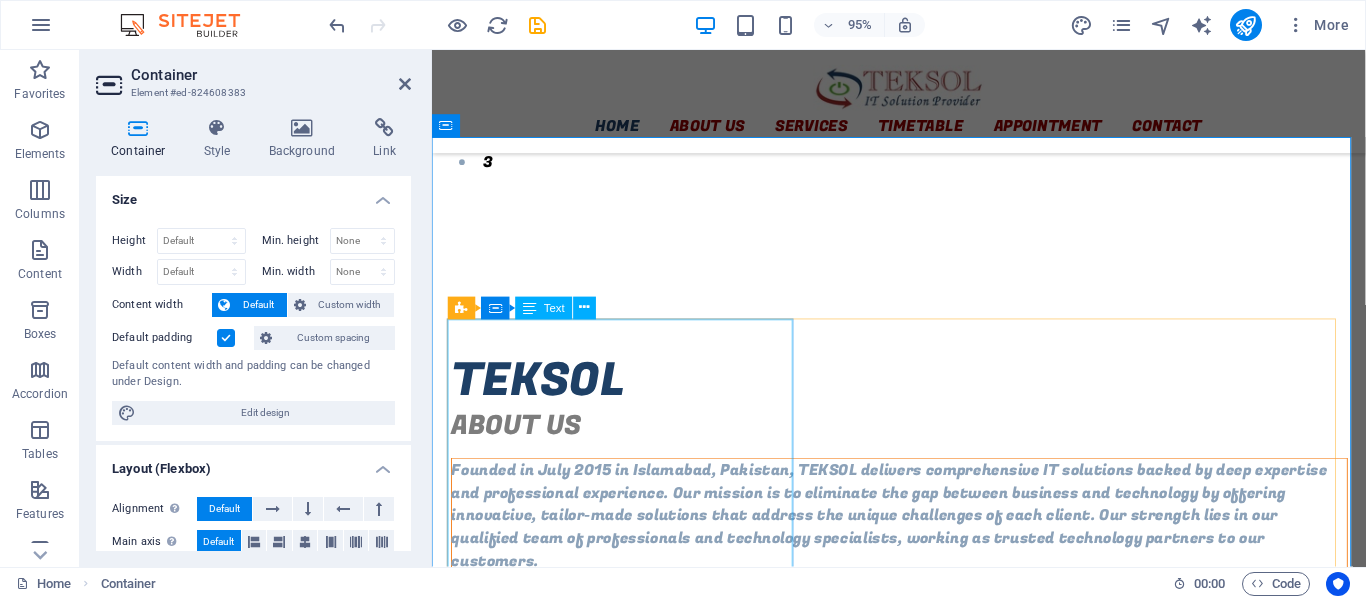 click on "Founded in July 2015 in Islamabad, Pakistan, TEKSOL delivers comprehensive IT solutions backed by deep expertise and professional experience. Our mission is to eliminate the gap between business and technology by offering innovative, tailor-made solutions that address the unique challenges of each client. Our strength lies in our qualified team of professionals and technology specialists, working as trusted technology partners to our customers." at bounding box center (924, 540) 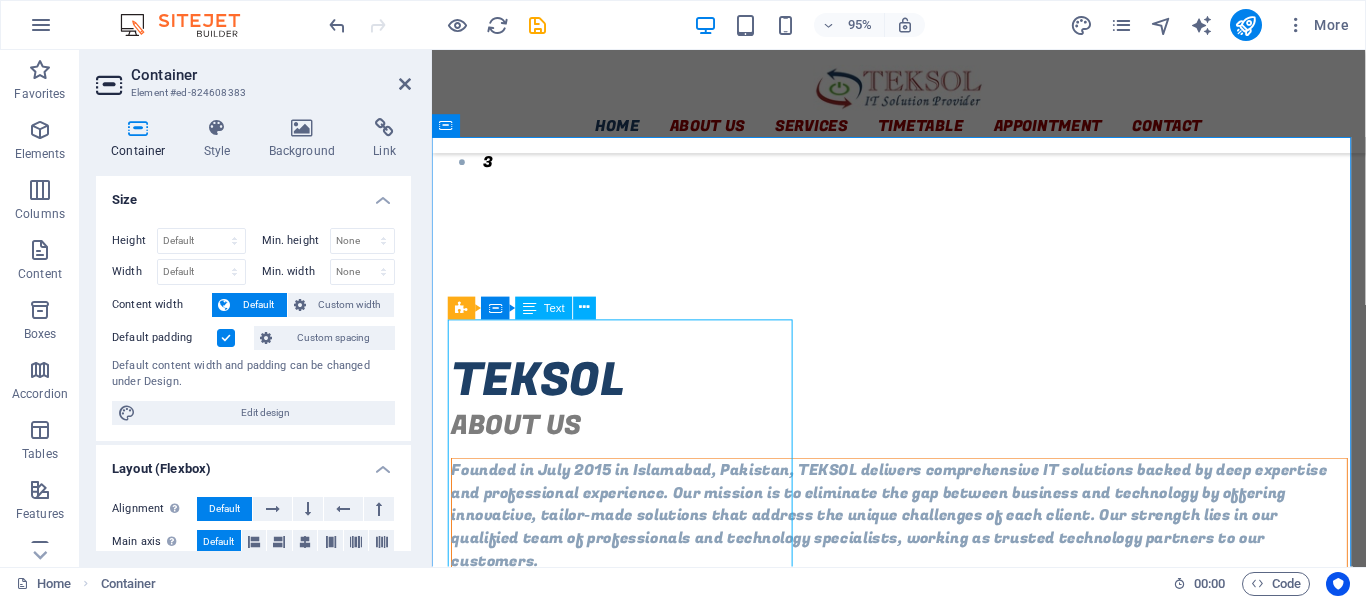 click on "Founded in July 2015 in Islamabad, Pakistan, TEKSOL delivers comprehensive IT solutions backed by deep expertise and professional experience. Our mission is to eliminate the gap between business and technology by offering innovative, tailor-made solutions that address the unique challenges of each client. Our strength lies in our qualified team of professionals and technology specialists, working as trusted technology partners to our customers." at bounding box center [924, 540] 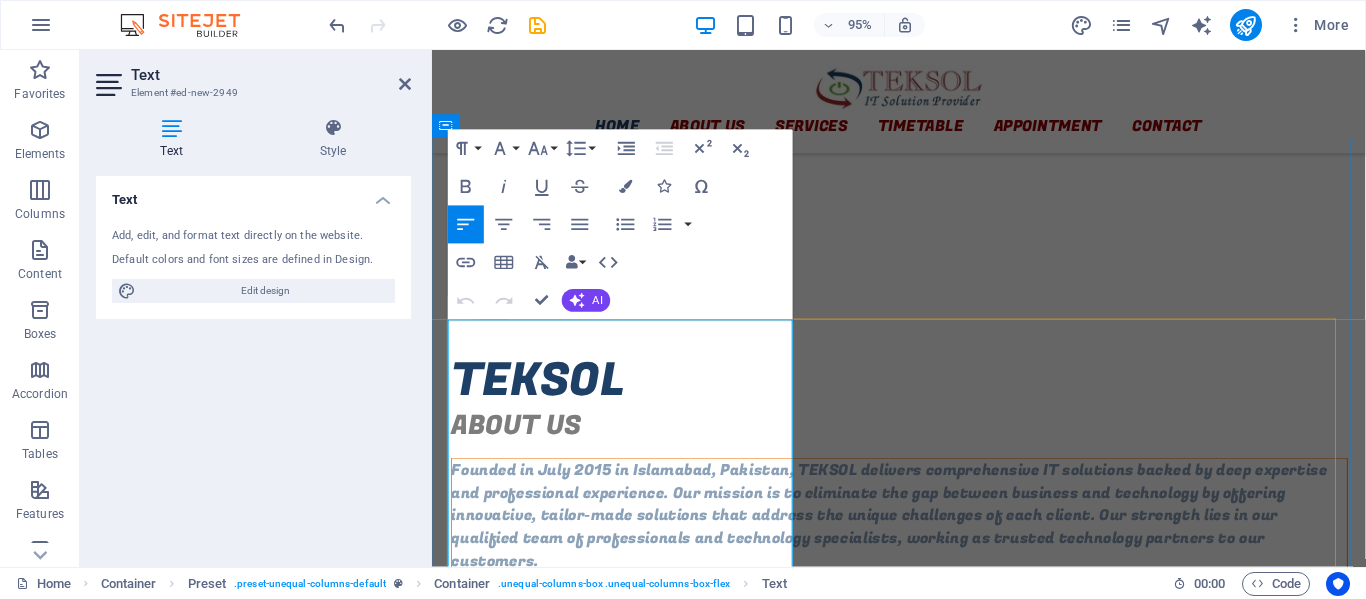 click on "Founded in July 2015 in Islamabad, Pakistan, TEKSOL delivers comprehensive IT solutions backed by deep expertise and professional experience. Our mission is to eliminate the gap between business and technology by offering innovative, tailor-made solutions that address the unique challenges of each client. Our strength lies in our qualified team of professionals and technology specialists, working as trusted technology partners to our customers." at bounding box center (924, 540) 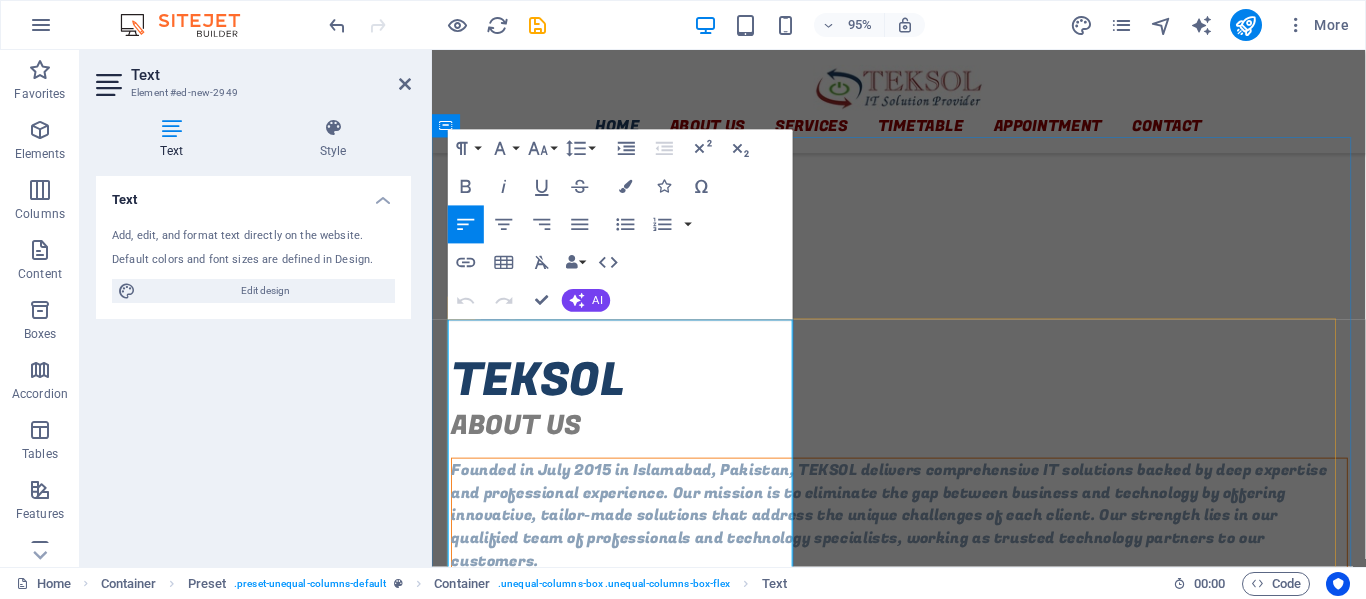 click on "Founded in July 2015 in Islamabad, Pakistan, TEKSOL delivers comprehensive IT solutions backed by deep expertise and professional experience. Our mission is to eliminate the gap between business and technology by offering innovative, tailor-made solutions that address the unique challenges of each client. Our strength lies in our qualified team of professionals and technology specialists, working as trusted technology partners to our customers." at bounding box center (924, 540) 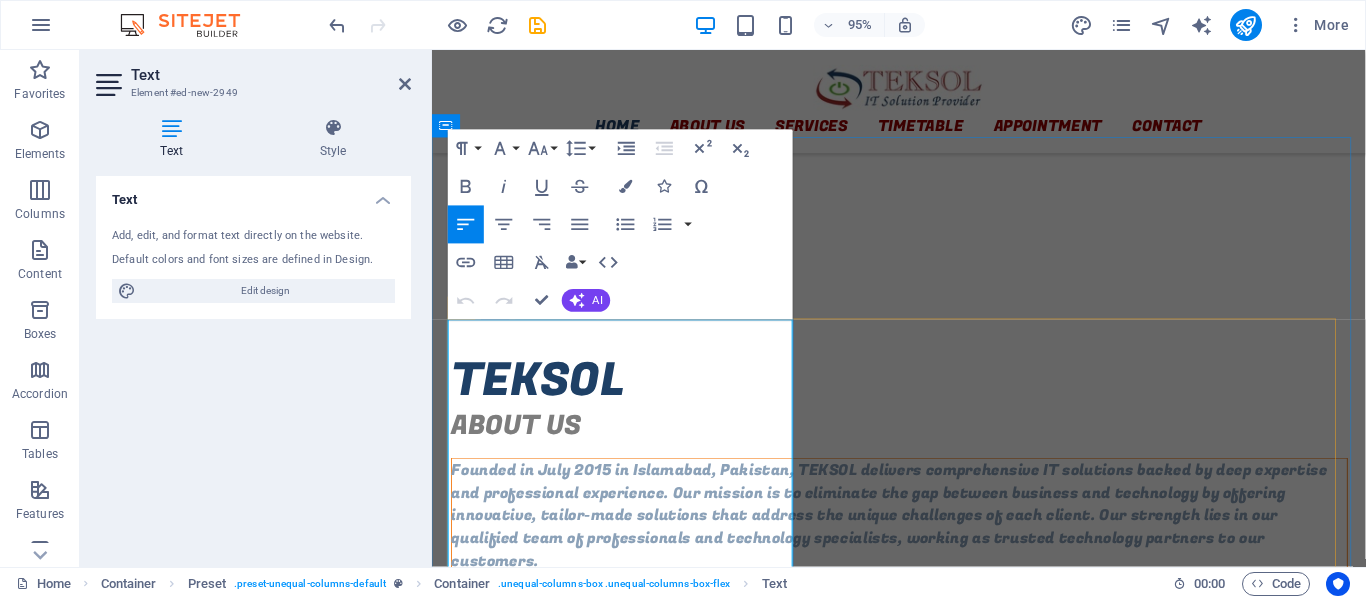 click on "Founded in July 2015 in Islamabad, Pakistan, TEKSOL delivers comprehensive IT solutions backed by deep expertise and professional experience. Our mission is to eliminate the gap between business and technology by offering innovative, tailor-made solutions that address the unique challenges of each client. Our strength lies in our qualified team of professionals and technology specialists, working as trusted technology partners to our customers." at bounding box center [924, 540] 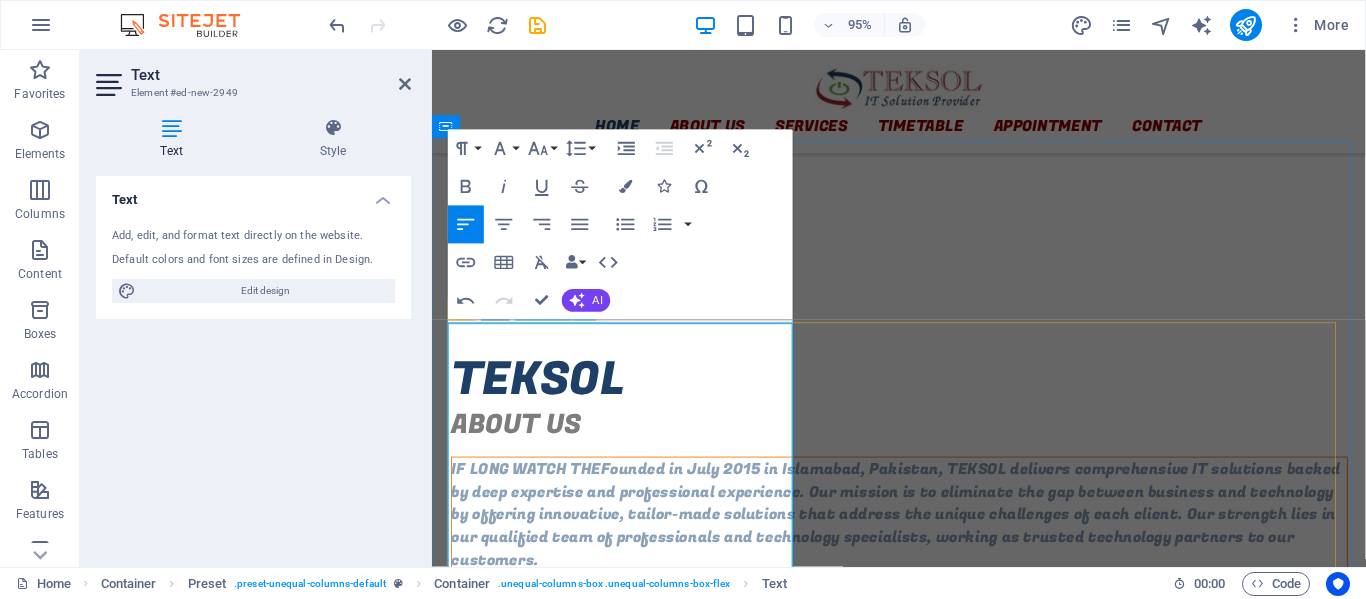 scroll, scrollTop: 398, scrollLeft: 0, axis: vertical 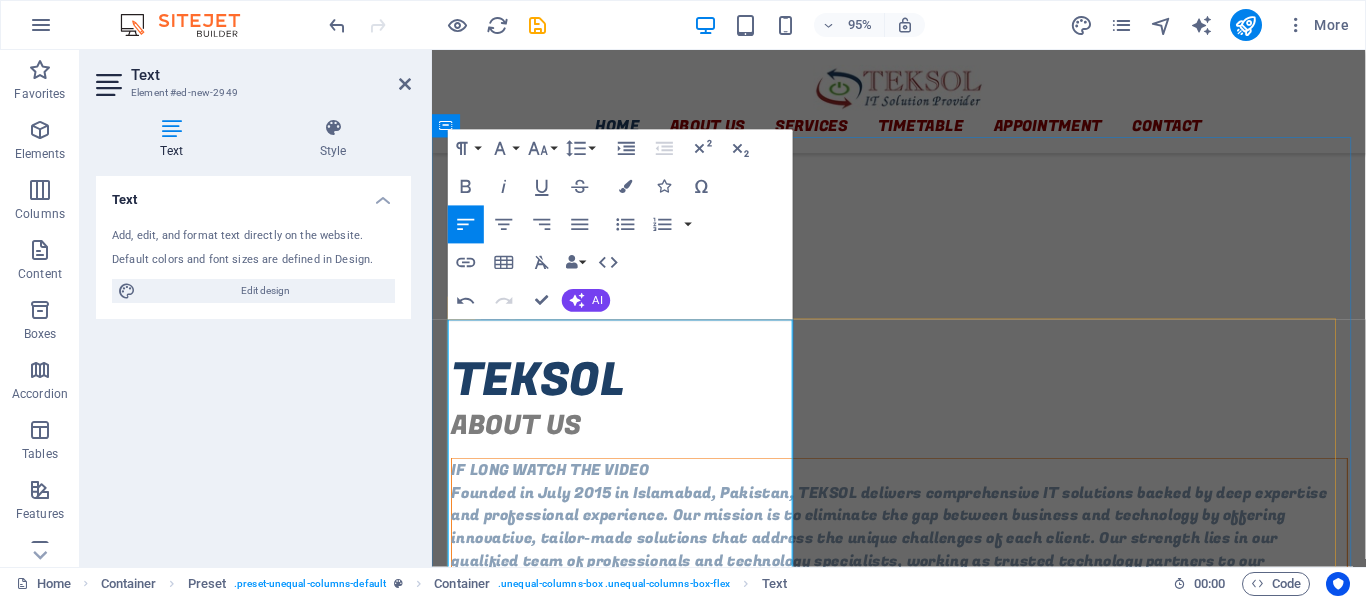 click on "IF LONG WATCH THE VIDEO" at bounding box center [924, 492] 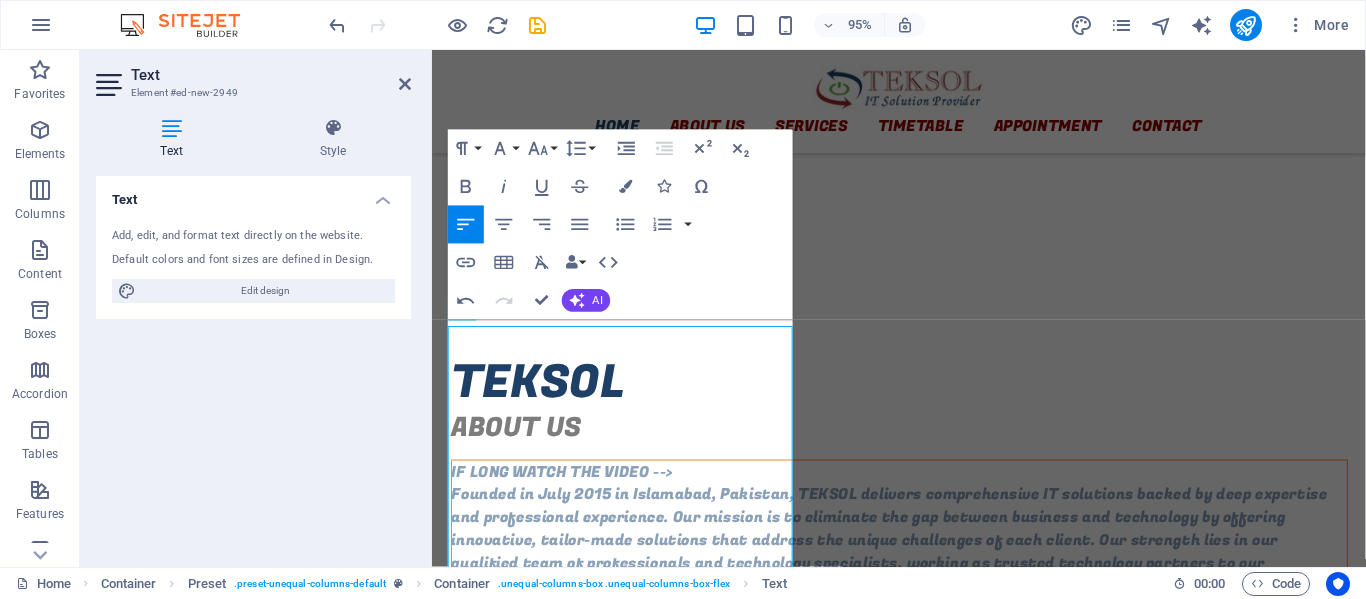 scroll, scrollTop: 398, scrollLeft: 0, axis: vertical 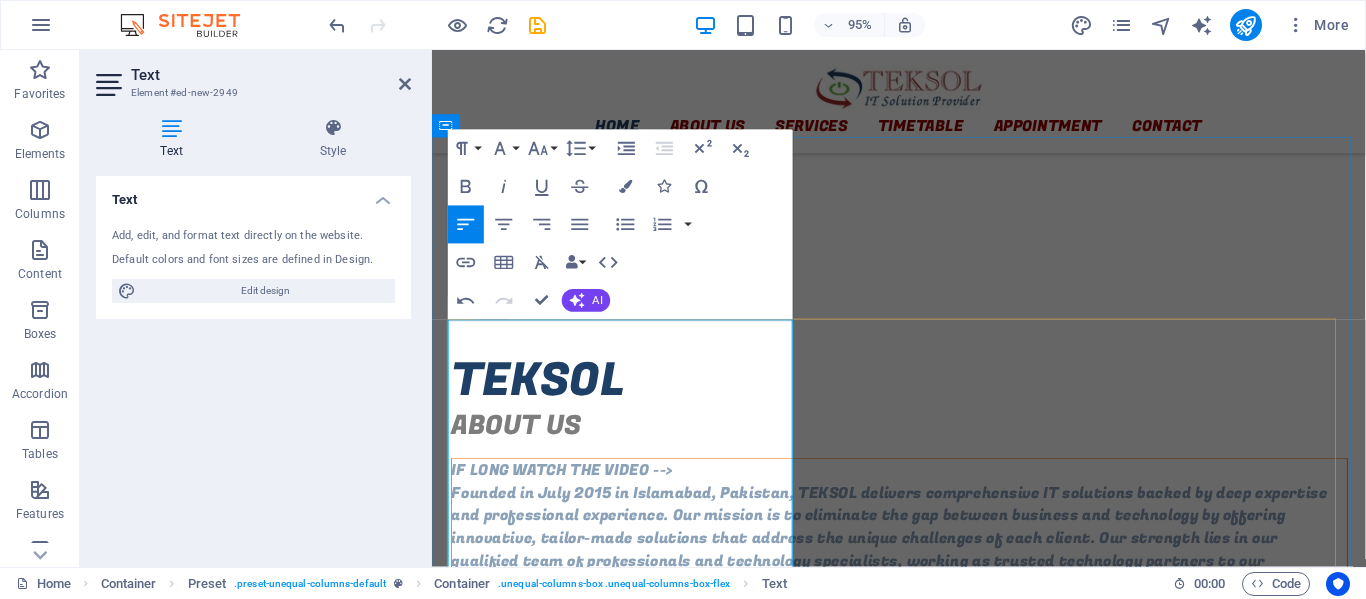 click on "IF LONG WATCH THE VIDEO -->" at bounding box center (924, 492) 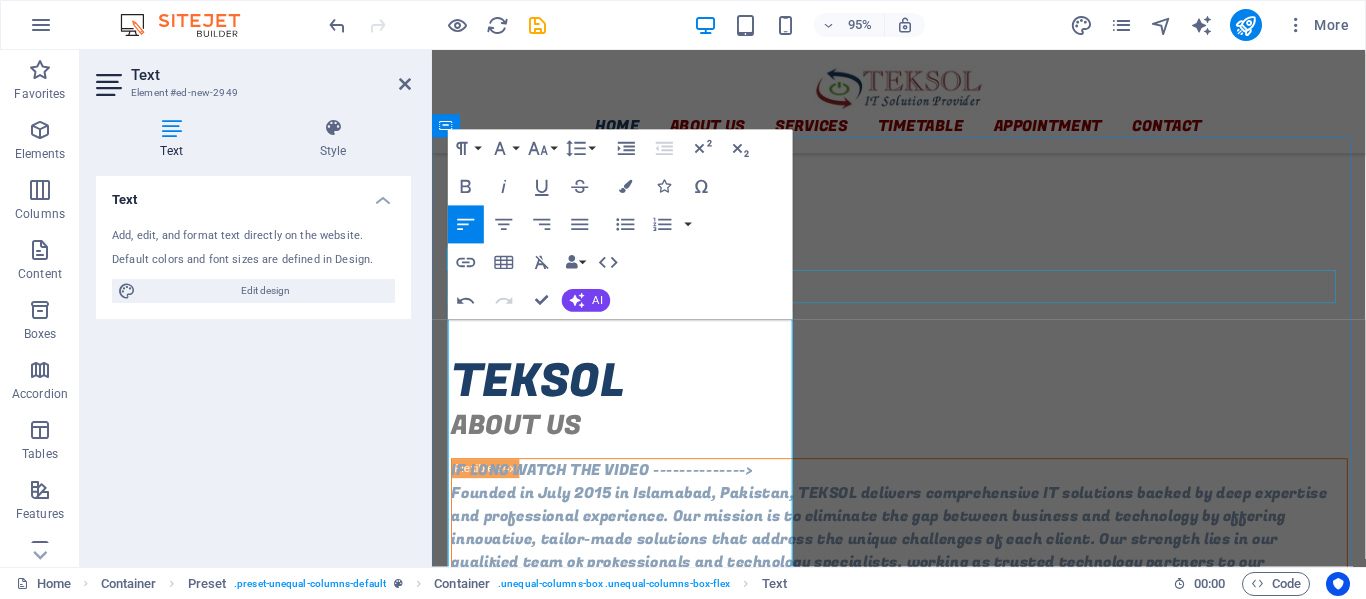 scroll, scrollTop: 408, scrollLeft: 0, axis: vertical 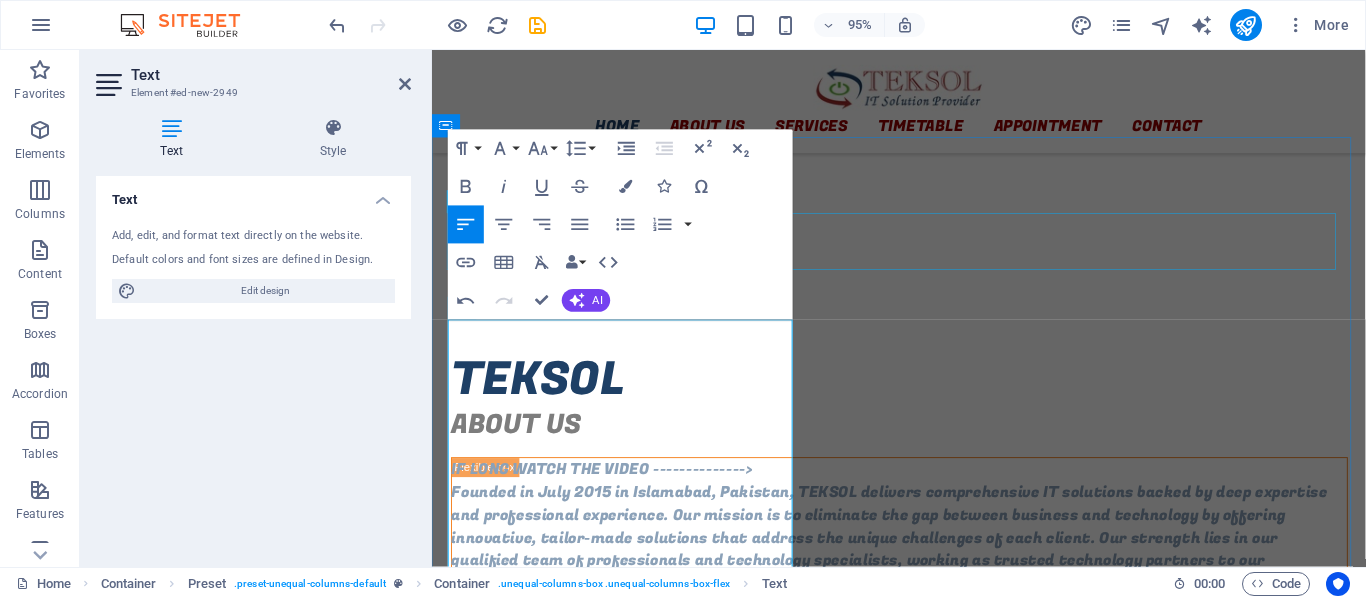 click on "TEKSOL" at bounding box center [924, 398] 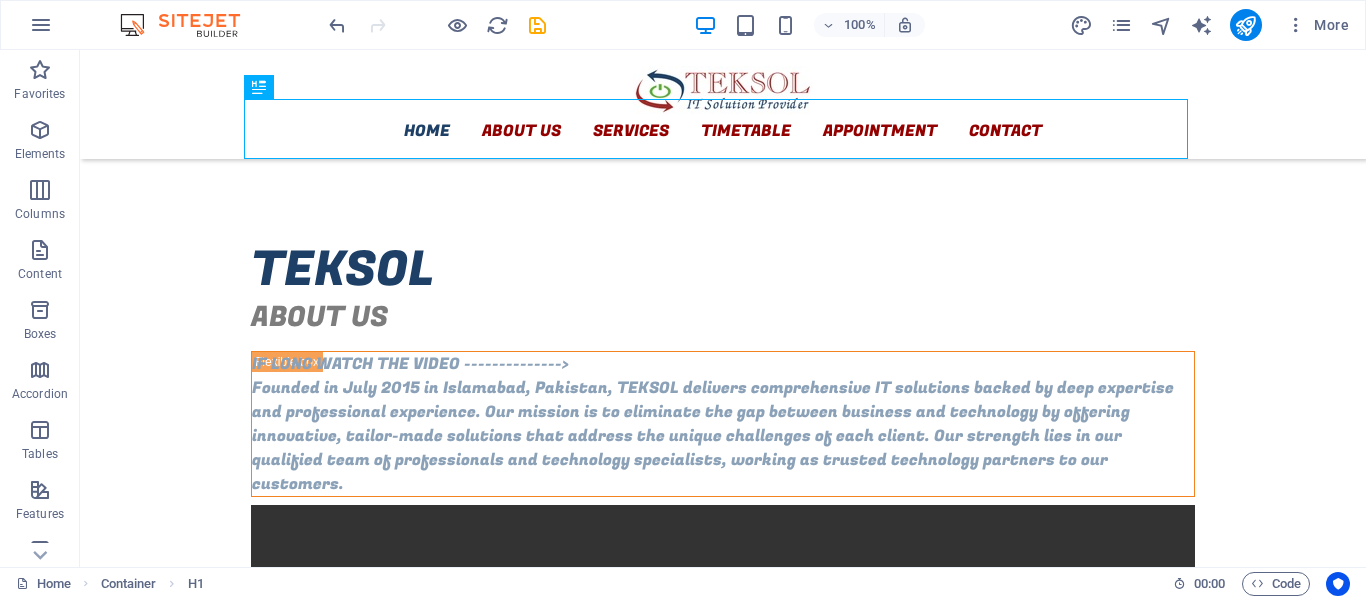 scroll, scrollTop: 602, scrollLeft: 0, axis: vertical 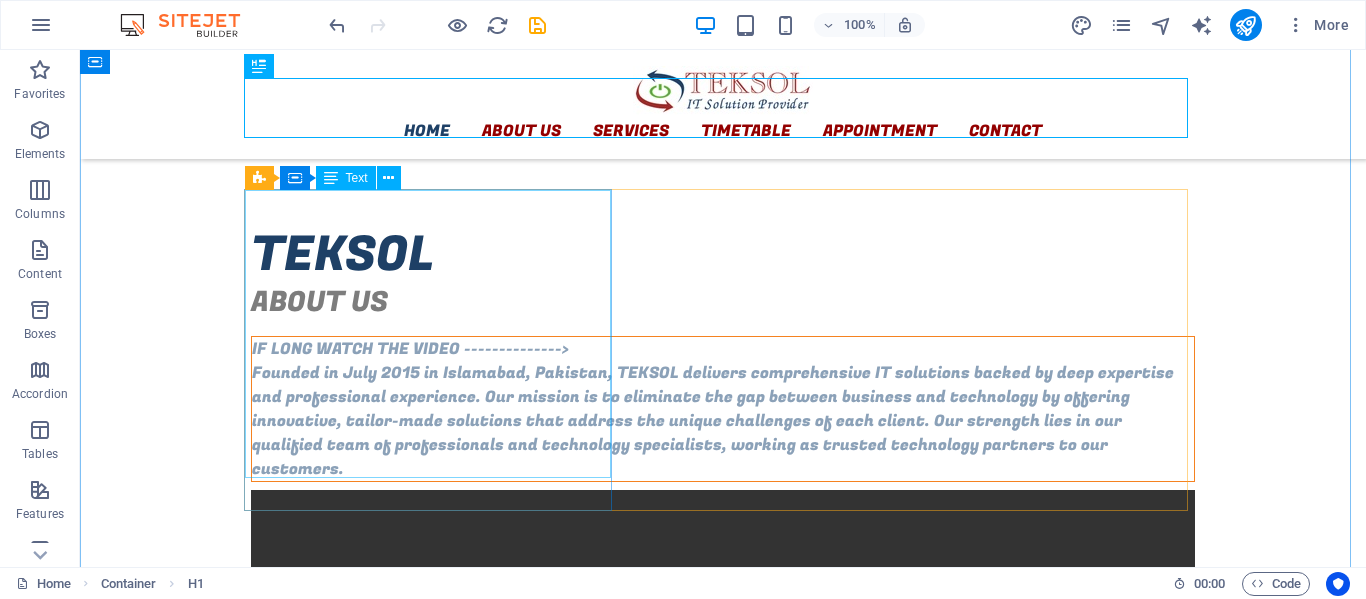 click on "Founded in July 2015 in Islamabad, Pakistan, TEKSOL delivers comprehensive IT solutions backed by deep expertise and professional experience. Our mission is to eliminate the gap between business and technology by offering innovative, tailor-made solutions that address the unique challenges of each client. Our strength lies in our qualified team of professionals and technology specialists, working as trusted technology partners to our customers." at bounding box center (723, 409) 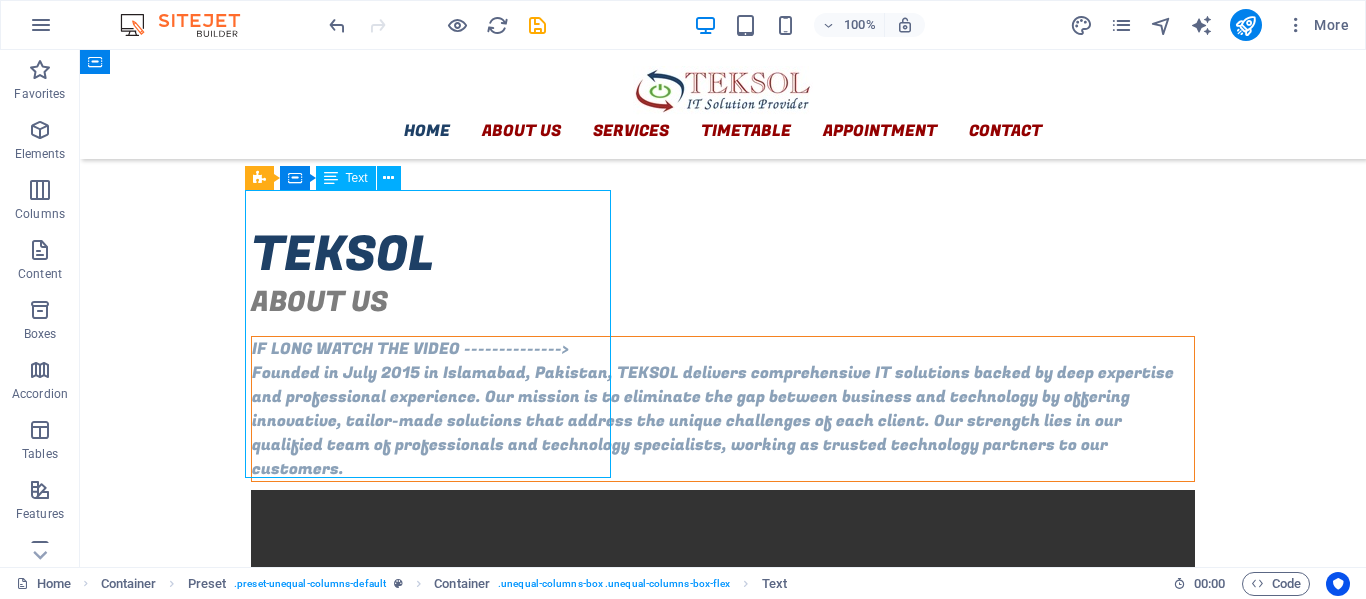 click on "Founded in July 2015 in Islamabad, Pakistan, TEKSOL delivers comprehensive IT solutions backed by deep expertise and professional experience. Our mission is to eliminate the gap between business and technology by offering innovative, tailor-made solutions that address the unique challenges of each client. Our strength lies in our qualified team of professionals and technology specialists, working as trusted technology partners to our customers." at bounding box center (723, 409) 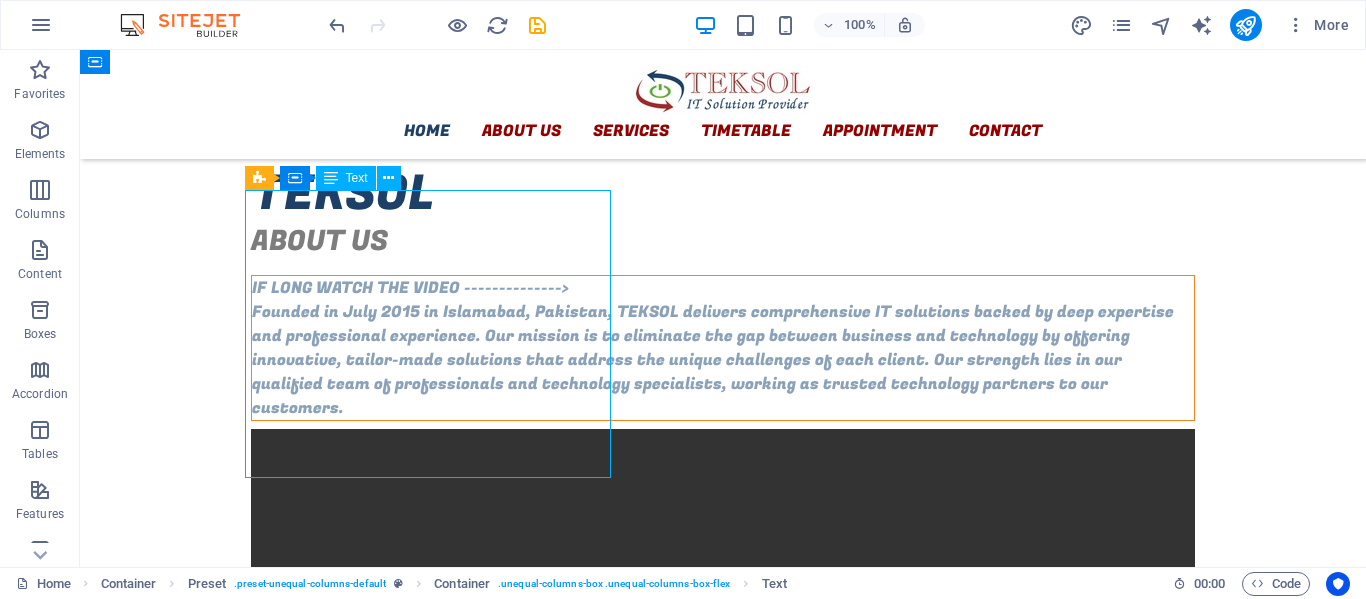 scroll, scrollTop: 542, scrollLeft: 0, axis: vertical 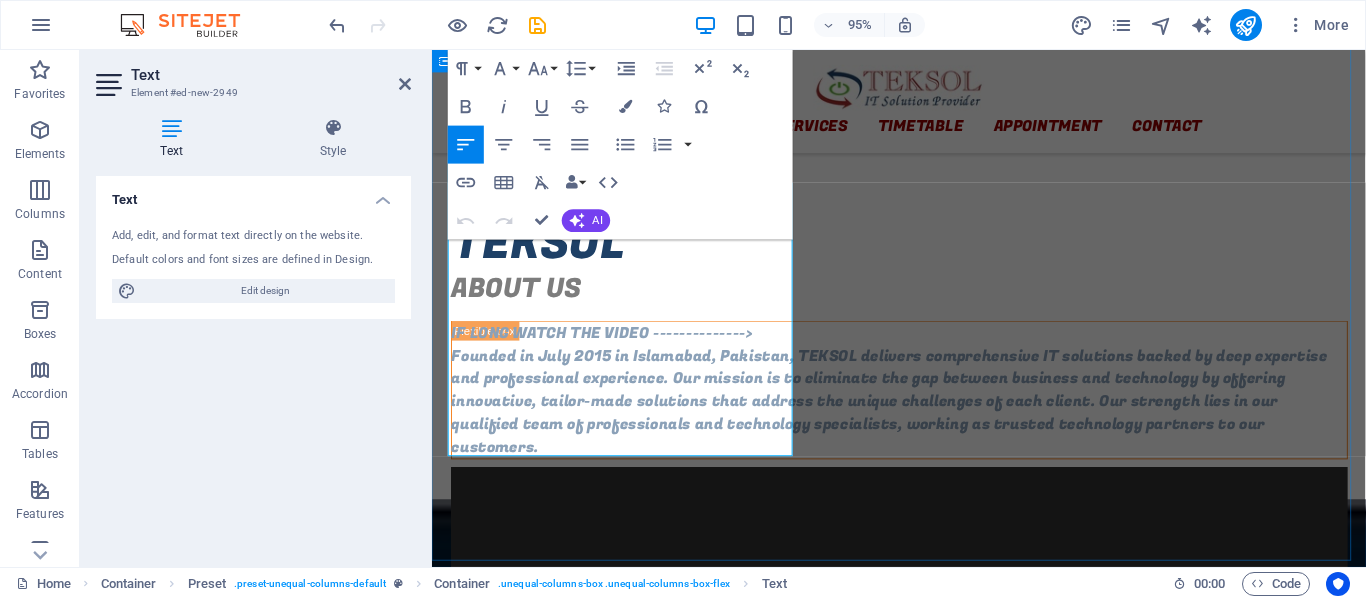 click on "Founded in July 2015 in Islamabad, Pakistan, TEKSOL delivers comprehensive IT solutions backed by deep expertise and professional experience. Our mission is to eliminate the gap between business and technology by offering innovative, tailor-made solutions that address the unique challenges of each client. Our strength lies in our qualified team of professionals and technology specialists, working as trusted technology partners to our customers." at bounding box center (923, 596) 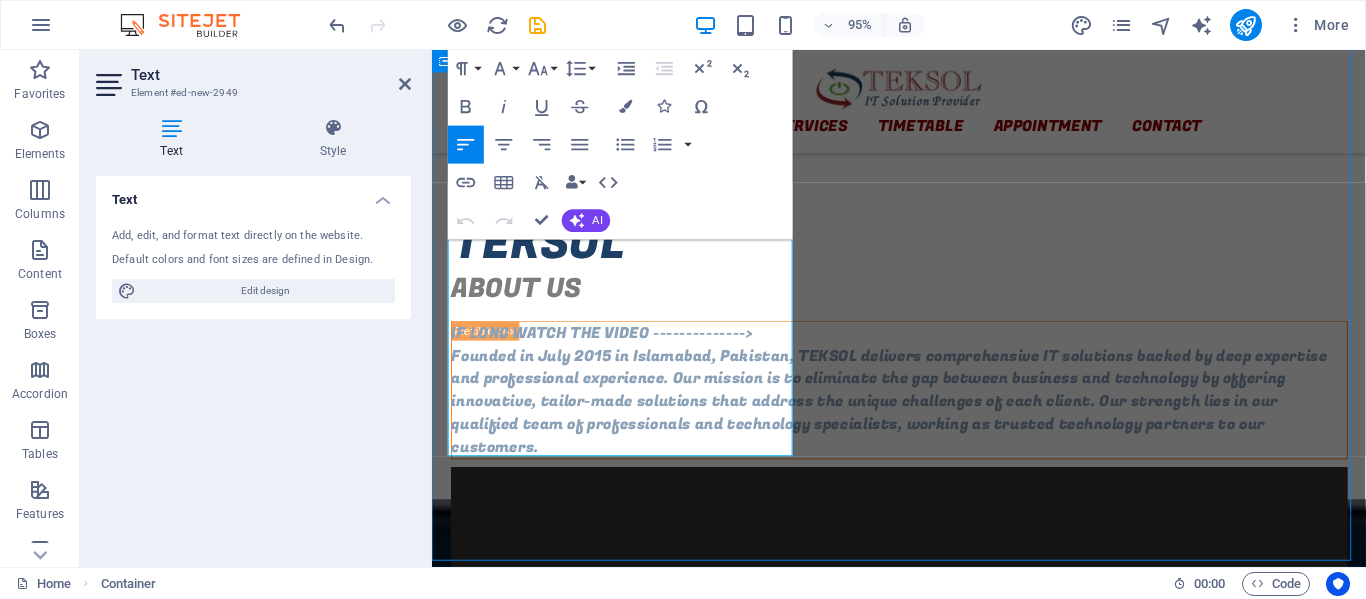 click on "Founded in July 2015 in Islamabad, Pakistan, TEKSOL delivers comprehensive IT solutions backed by deep expertise and professional experience. Our mission is to eliminate the gap between business and technology by offering innovative, tailor-made solutions that address the unique challenges of each client. Our strength lies in our qualified team of professionals and technology specialists, working as trusted technology partners to our customers." at bounding box center (923, 596) 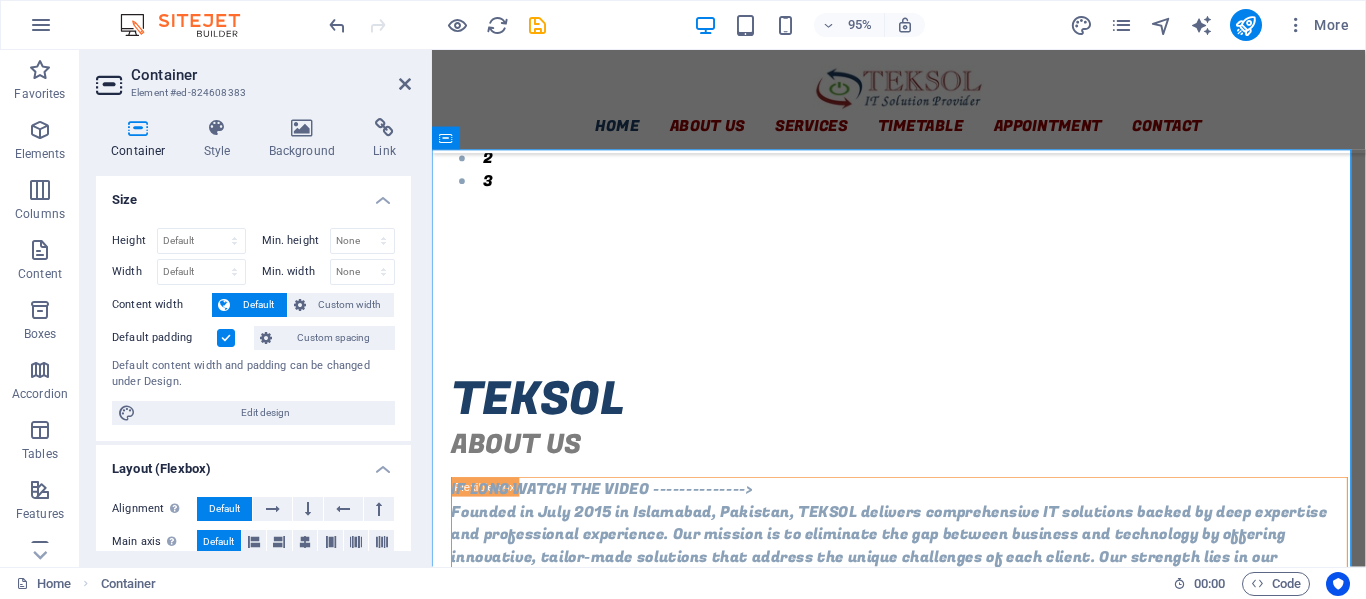 scroll, scrollTop: 321, scrollLeft: 0, axis: vertical 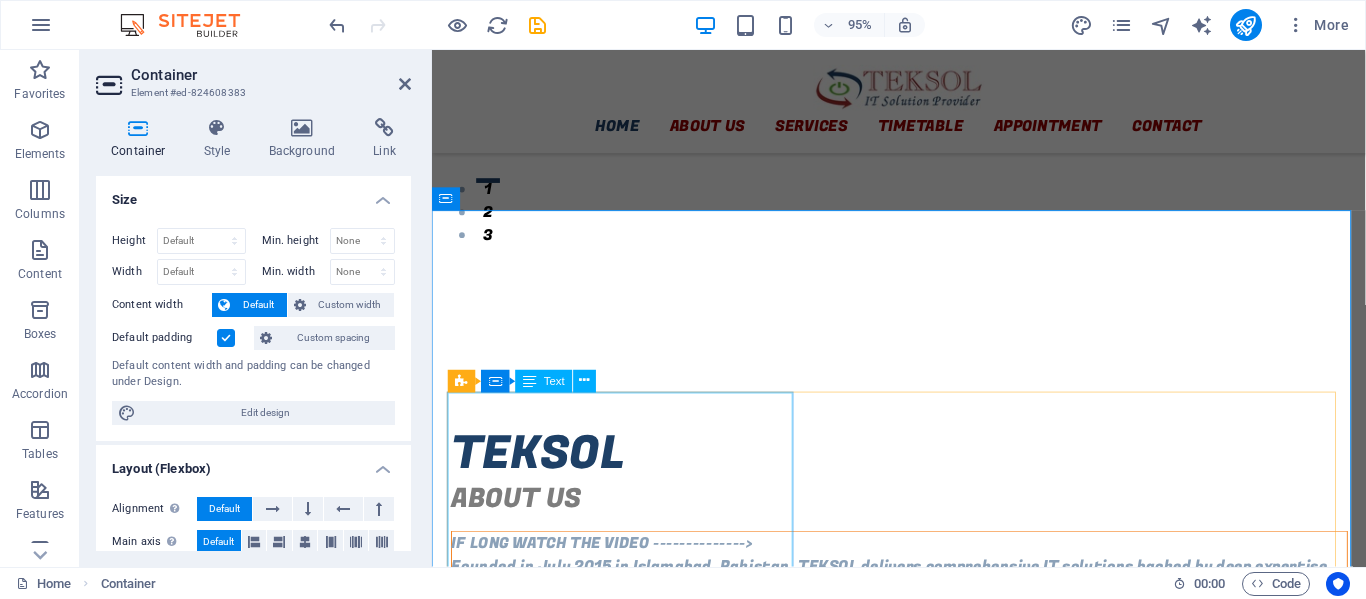 click on "Founded in July 2015 in Islamabad, Pakistan, TEKSOL delivers comprehensive IT solutions backed by deep expertise and professional experience. Our mission is to eliminate the gap between business and technology by offering innovative, tailor-made solutions that address the unique challenges of each client. Our strength lies in our qualified team of professionals and technology specialists, working as trusted technology partners to our customers." at bounding box center (924, 629) 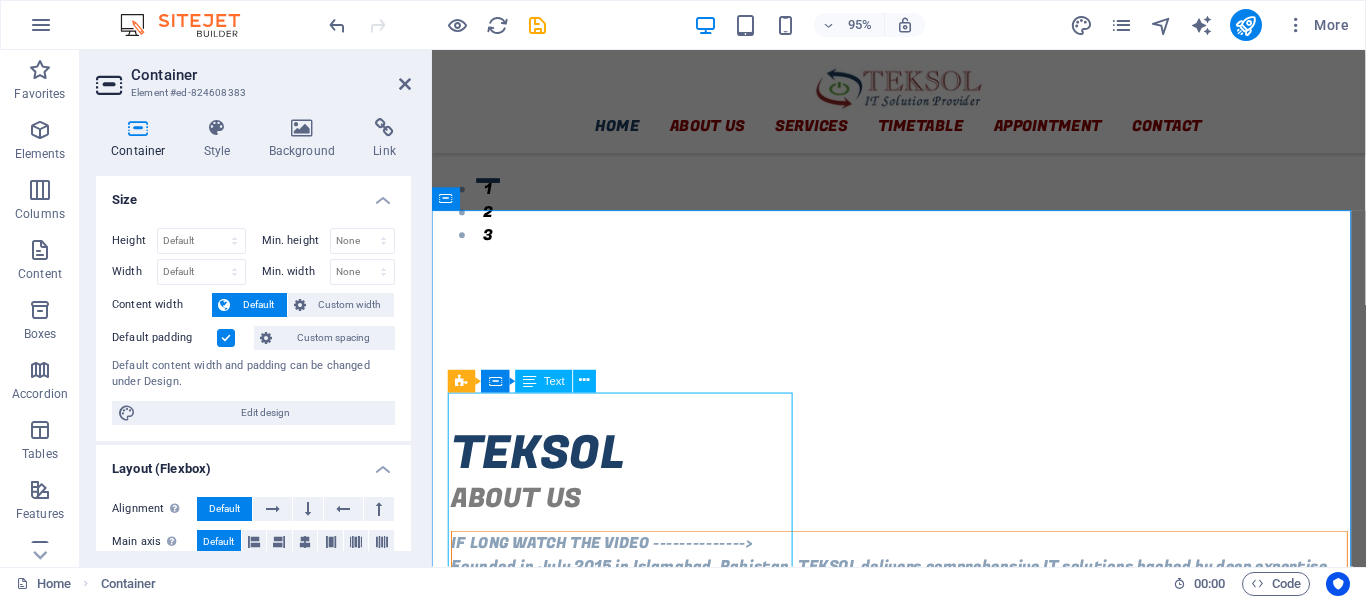 click on "Founded in July 2015 in Islamabad, Pakistan, TEKSOL delivers comprehensive IT solutions backed by deep expertise and professional experience. Our mission is to eliminate the gap between business and technology by offering innovative, tailor-made solutions that address the unique challenges of each client. Our strength lies in our qualified team of professionals and technology specialists, working as trusted technology partners to our customers." at bounding box center [924, 629] 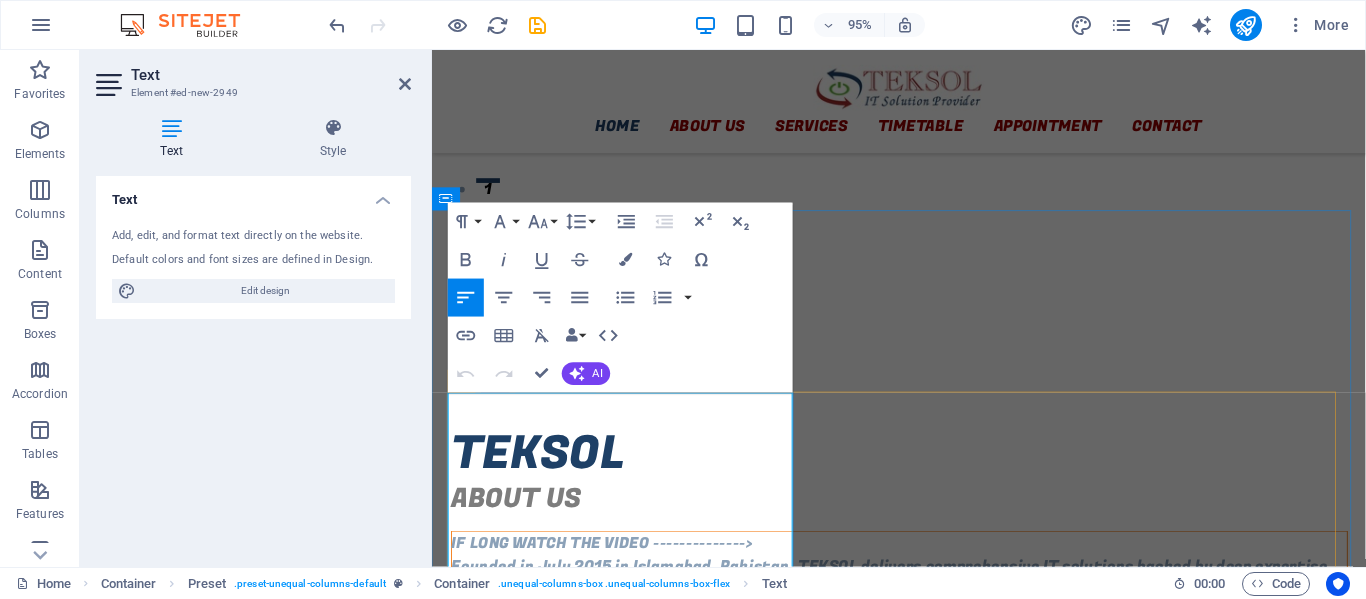 click on "IF LONG WATCH THE VIDEO -------------->" at bounding box center (924, 569) 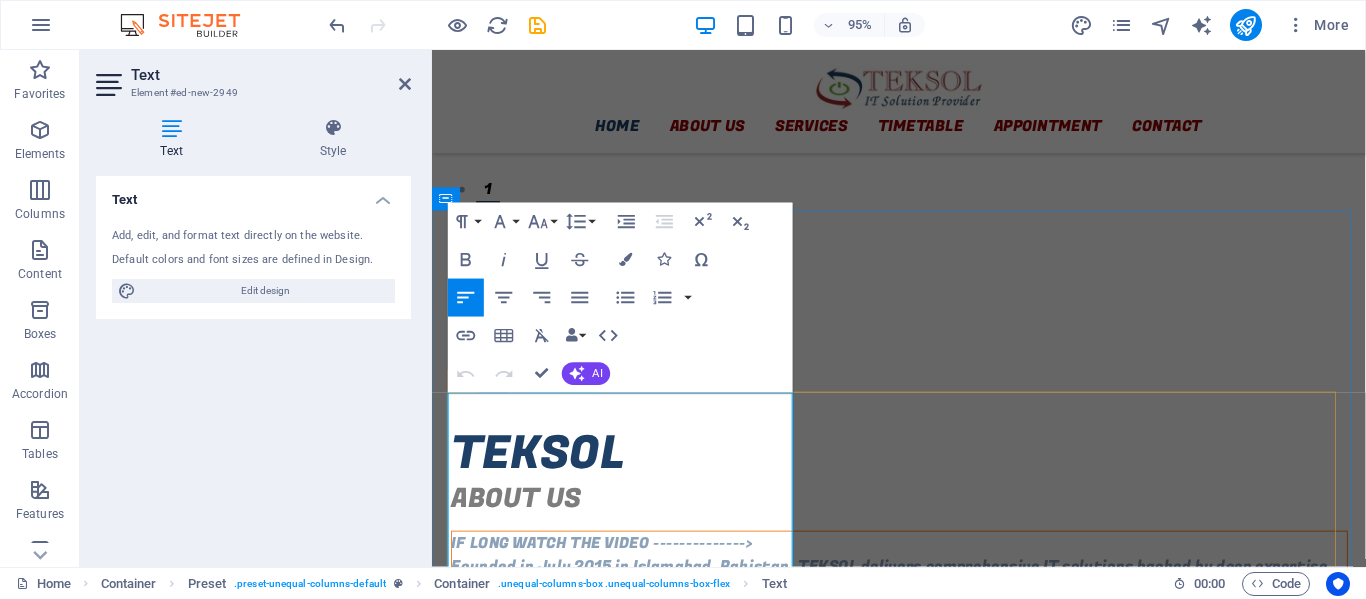 click on "IF LONG WATCH THE VIDEO -------------->" at bounding box center (924, 569) 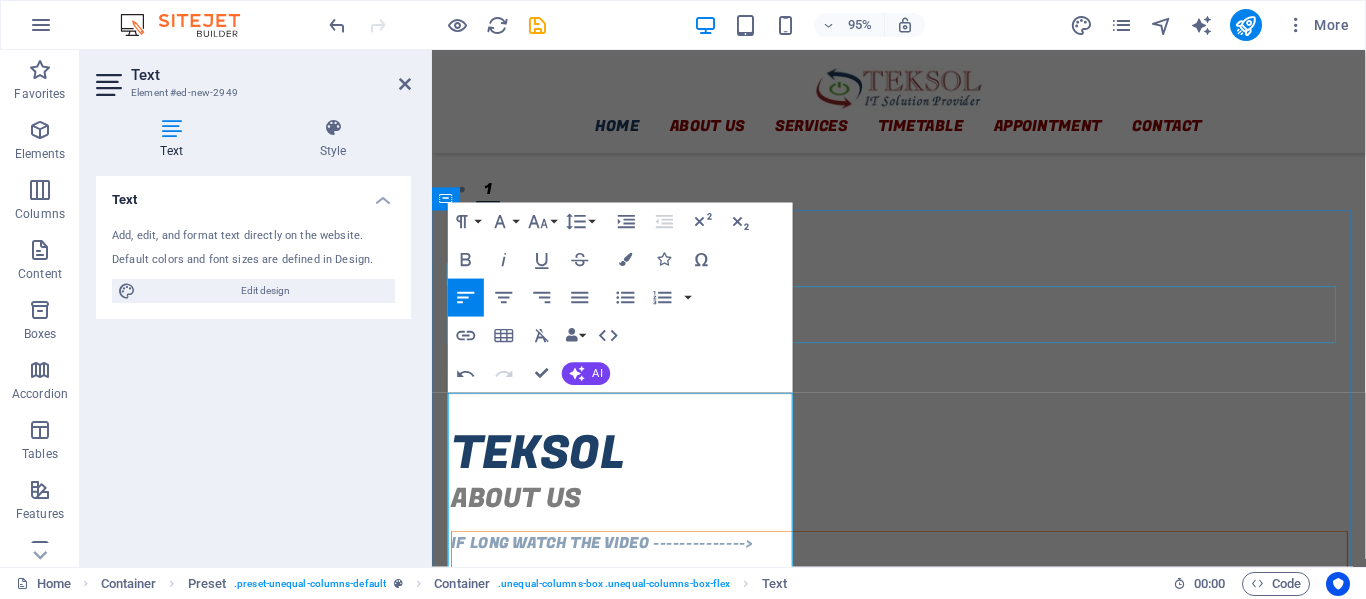 click on "TEKSOL" at bounding box center [924, 475] 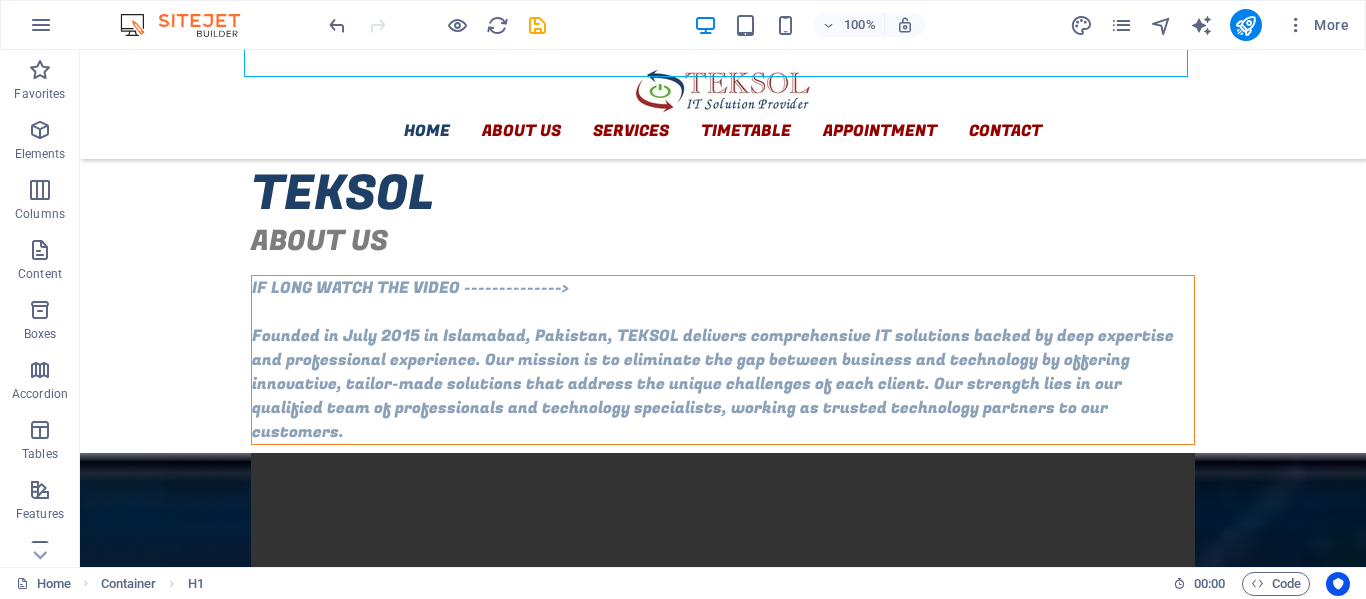 scroll, scrollTop: 652, scrollLeft: 0, axis: vertical 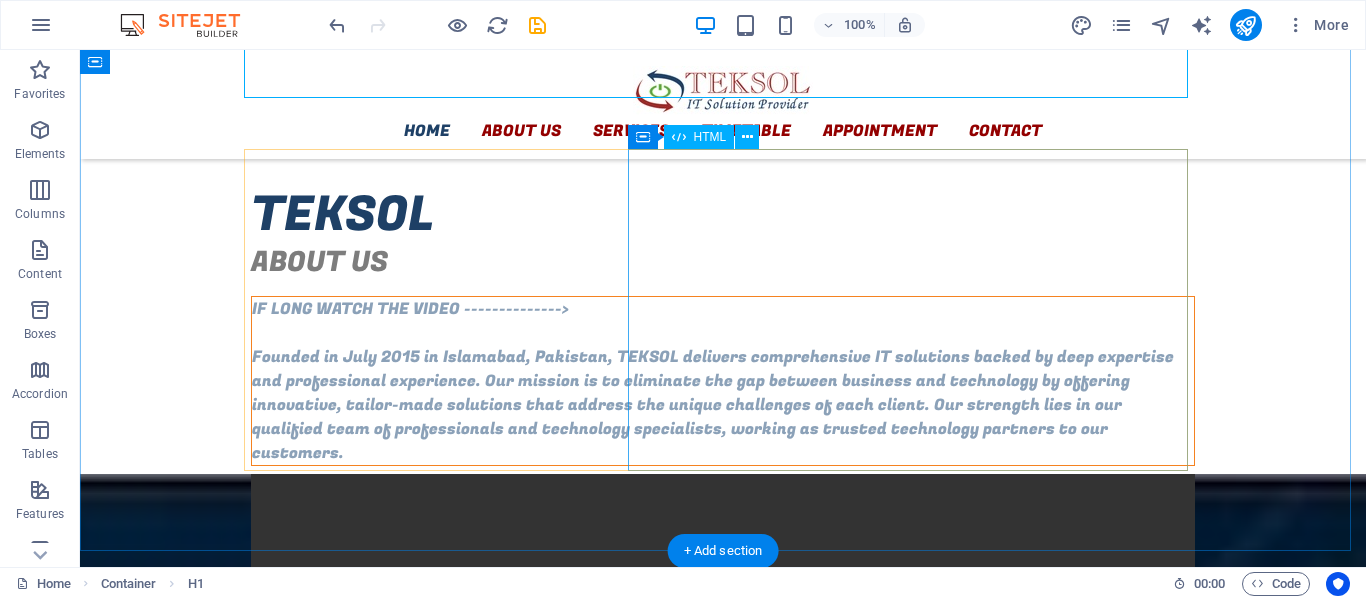 click at bounding box center [723, 713] 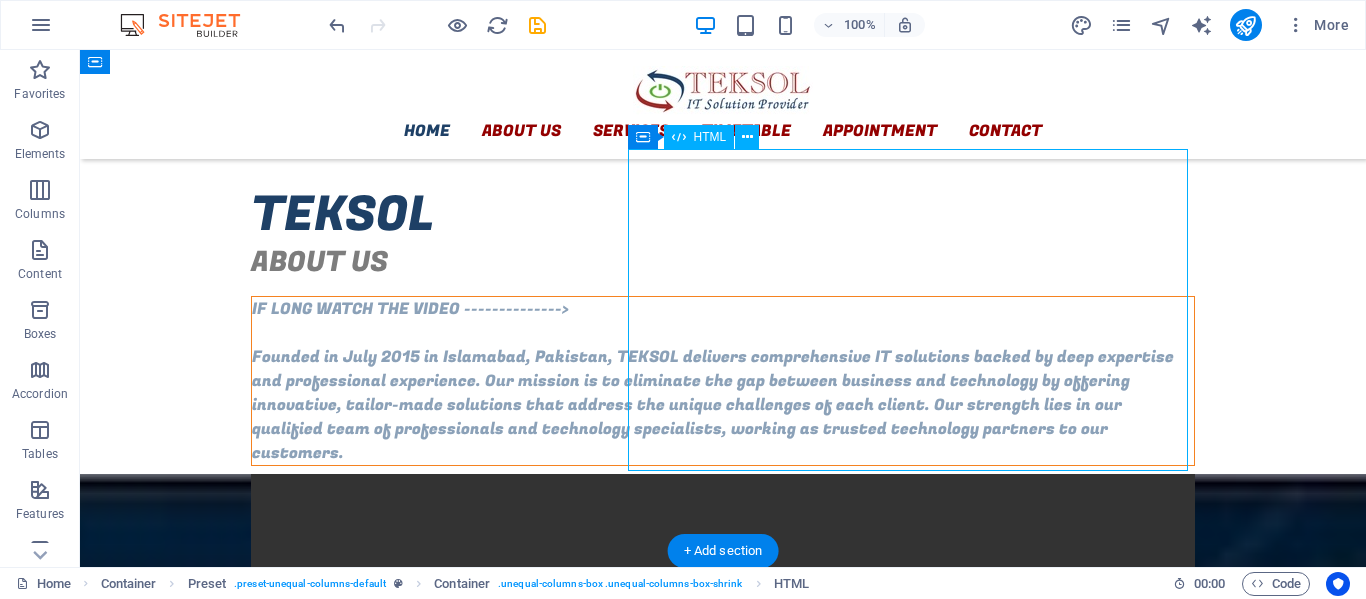 click at bounding box center (723, 713) 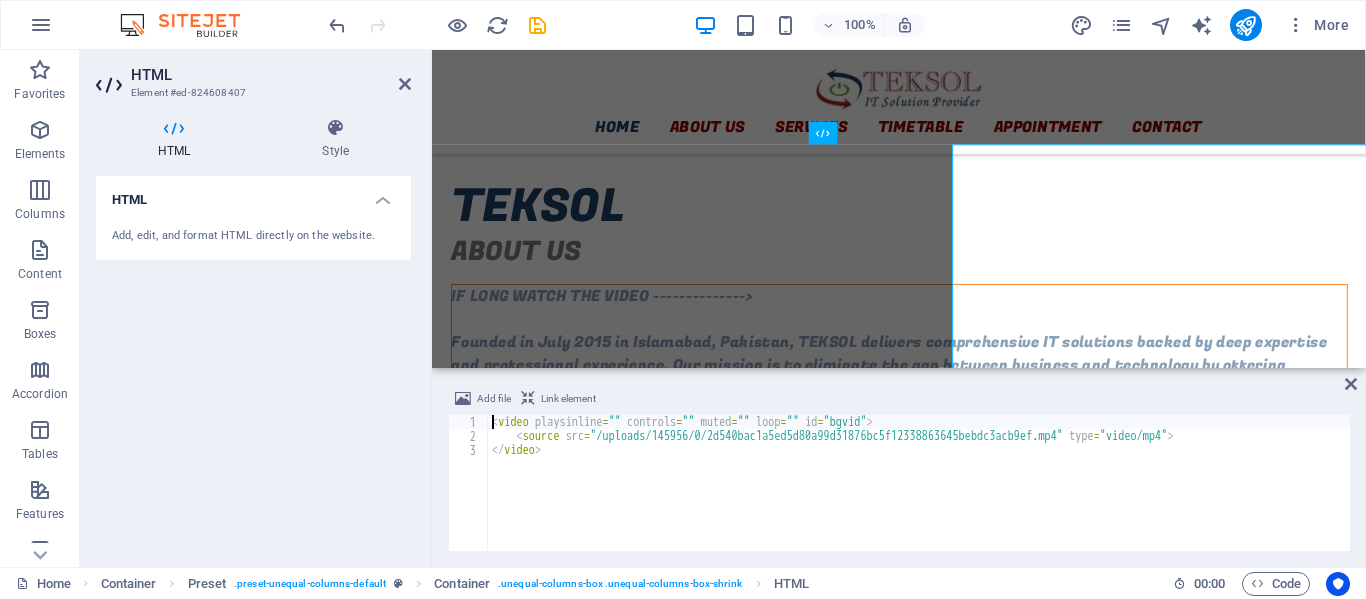 click on "Drag here to replace the existing content. Press “Ctrl” if you want to create a new element.
H2   Banner   Banner   Slider   Slider   Banner   Slider   Slider   Slider   Banner   Container   Info Bar   Menu Bar   Menu   H1   Slider   Banner   Container   Logo   H3   Container   Slider   Slider   Banner   Container   Button   Container   Spacer   H3   Container   Text   Container   Info Bar   Container   H3   Spacer   Button   Preset   H1   Button   Container   HTML   Preset   Container   Spacer   Container   Text   Container   Text   Container   Container   Text   Preset   Container   Container   Container   Image   Container   Text   Container   Container   H2   Spacer   Button   Preset   Text   Preset   Container   Placeholder   Preset   Container   Text Add file Link element <video playsinline="" controls="" muted="" loop="" id="bgvid"> 1 2 3 < video   playsinline = ""   controls = ""   muted = ""   loop = ""   id = "bgvid" >      < source   src =   type = "video/mp4" > </ video >" at bounding box center [899, 308] 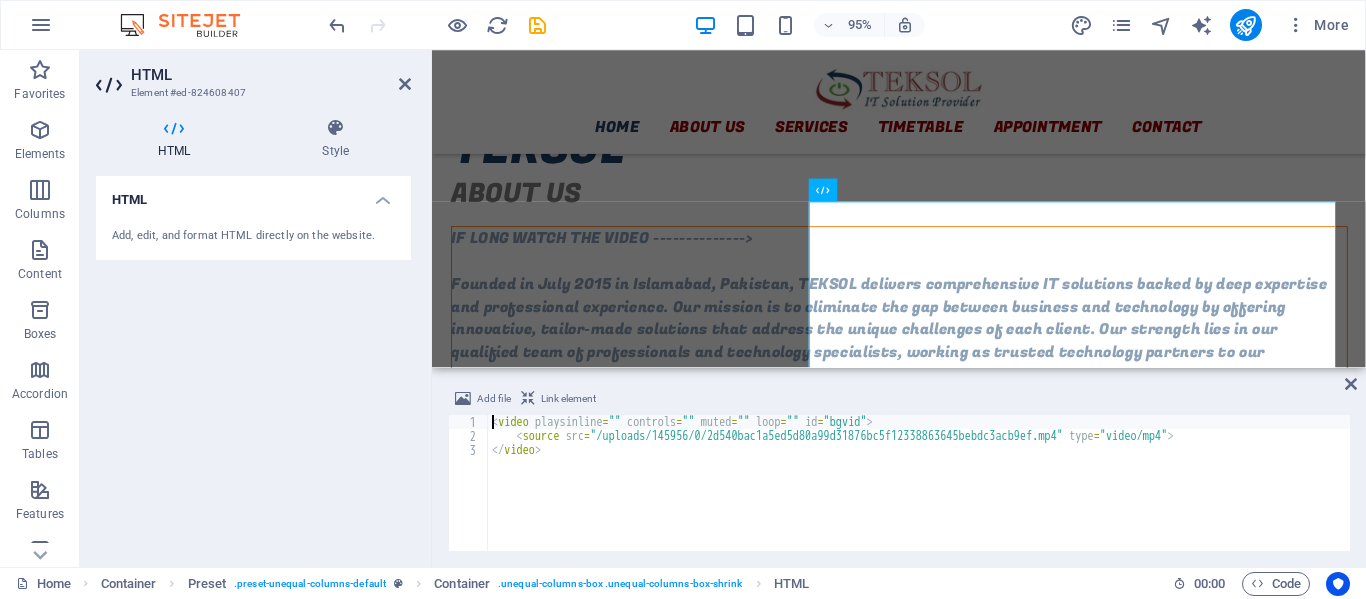 scroll, scrollTop: 592, scrollLeft: 0, axis: vertical 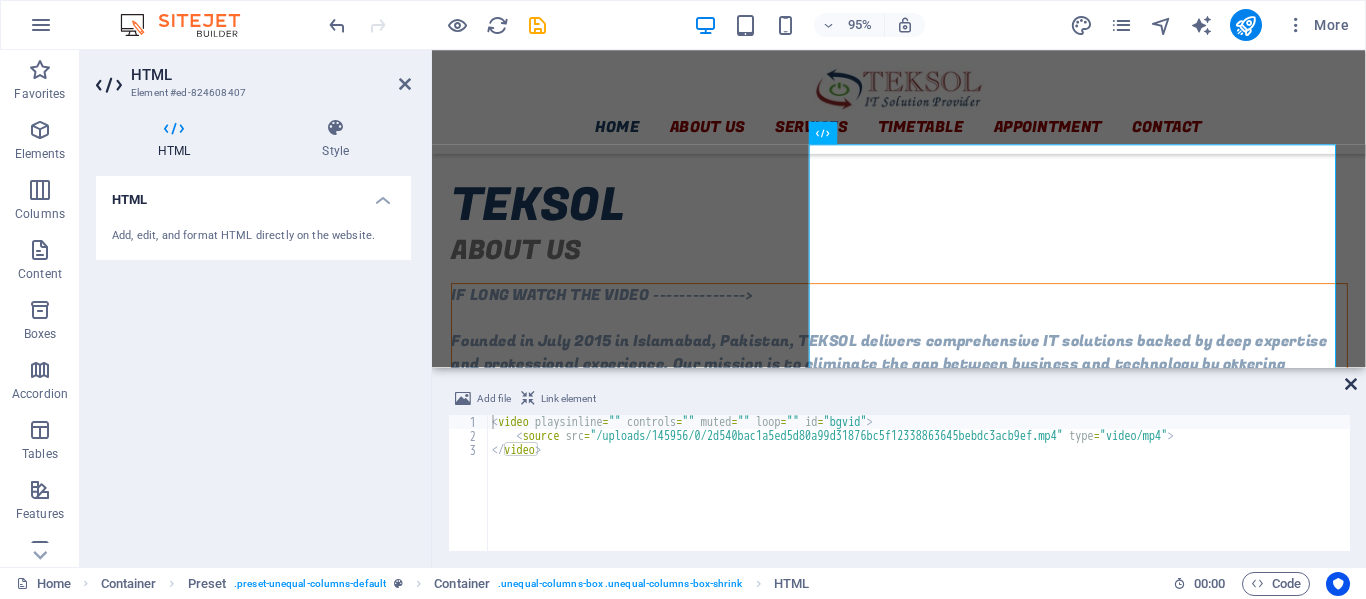 click at bounding box center (1351, 384) 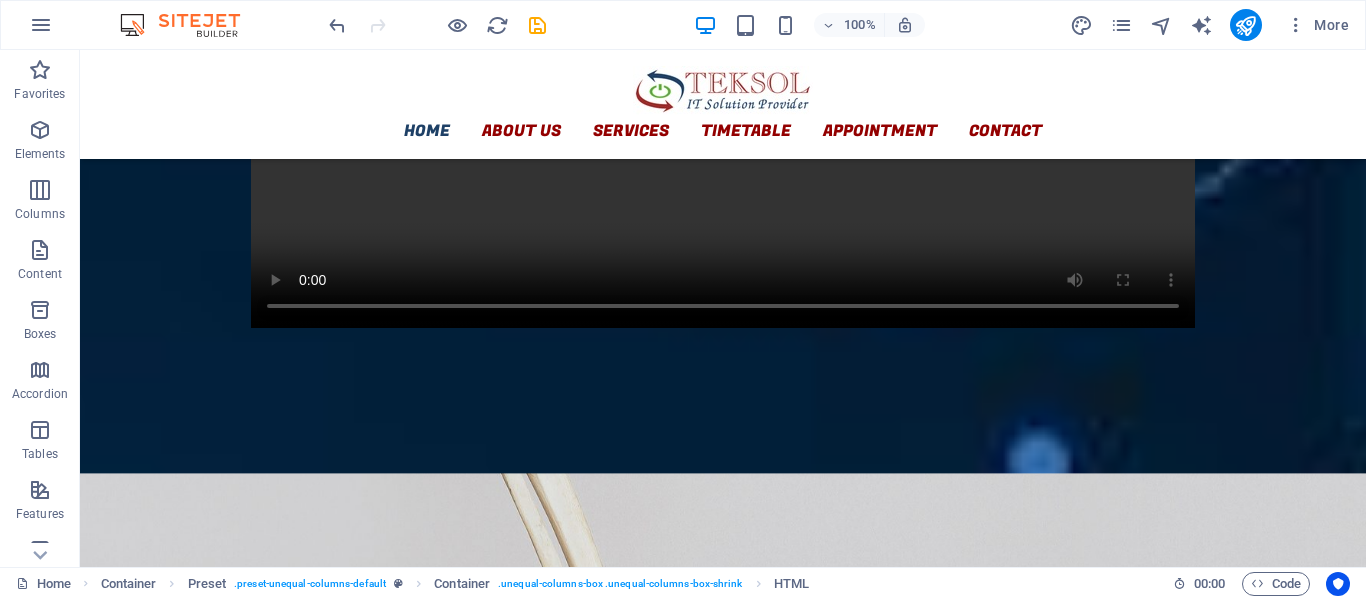 scroll, scrollTop: 1082, scrollLeft: 0, axis: vertical 